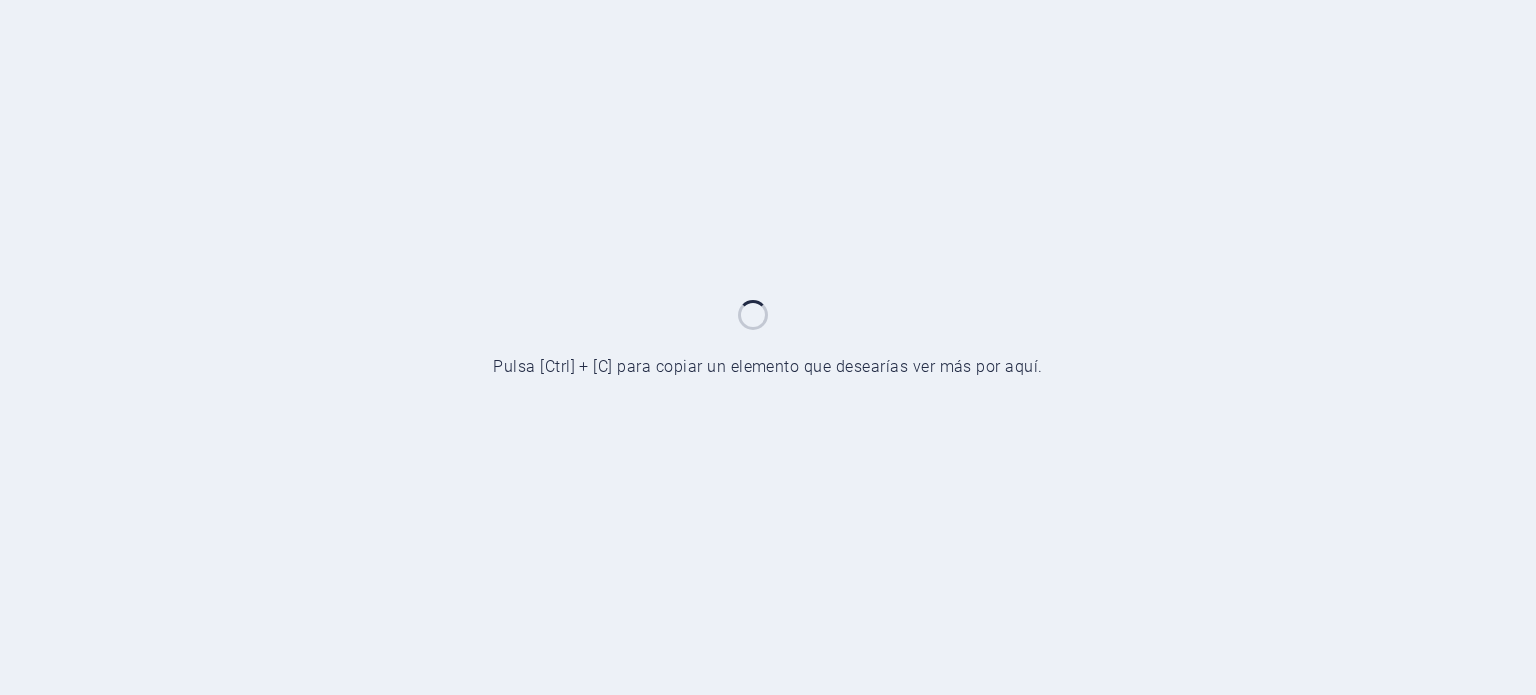 scroll, scrollTop: 0, scrollLeft: 0, axis: both 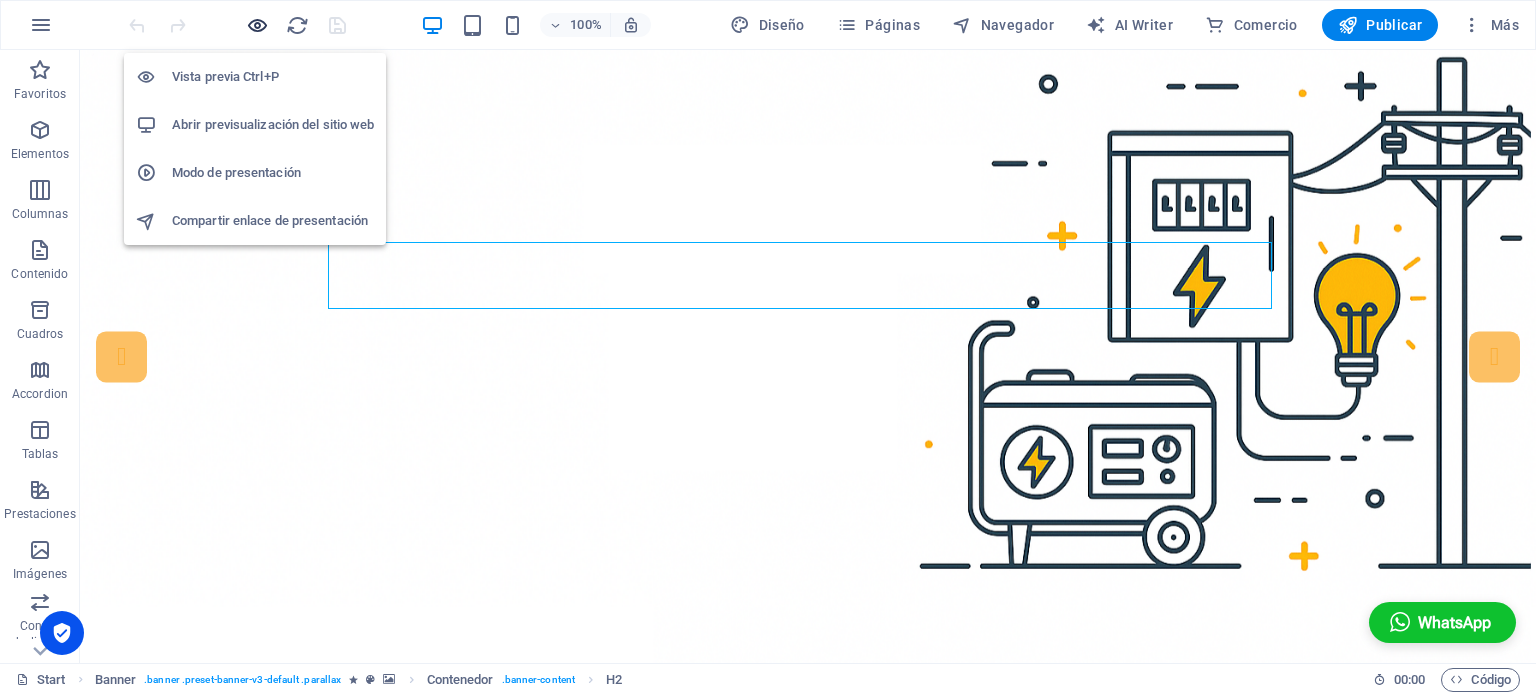 click at bounding box center (257, 25) 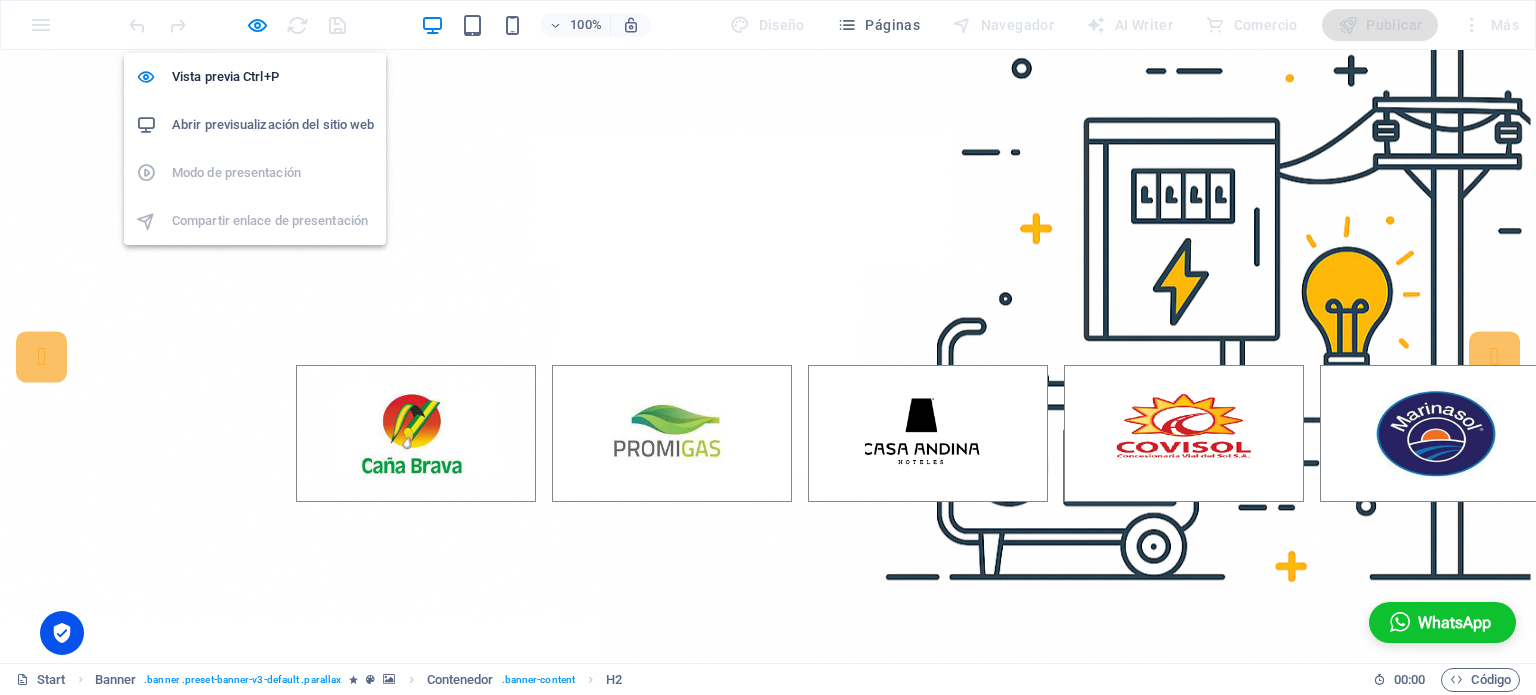 click on "Abrir previsualización del sitio web" at bounding box center [273, 125] 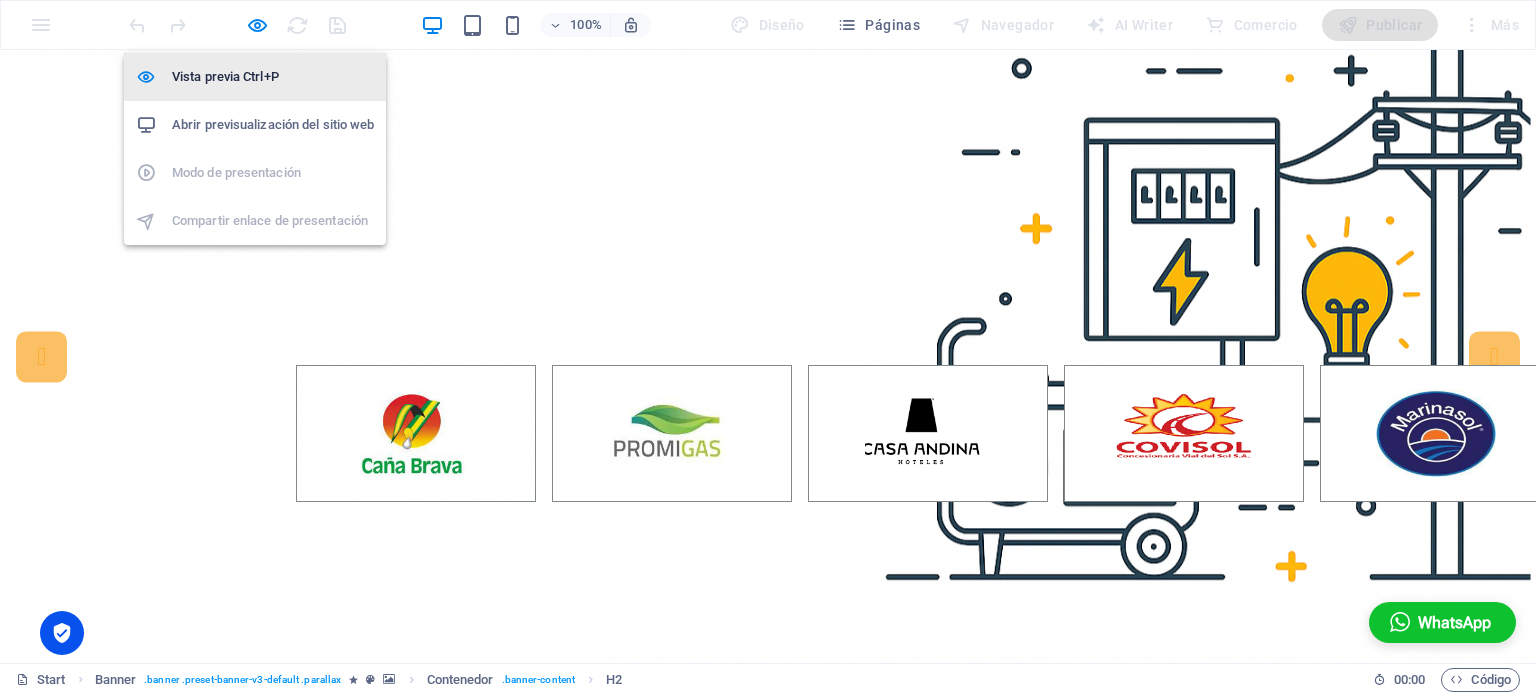 click on "Vista previa Ctrl+P" at bounding box center [273, 77] 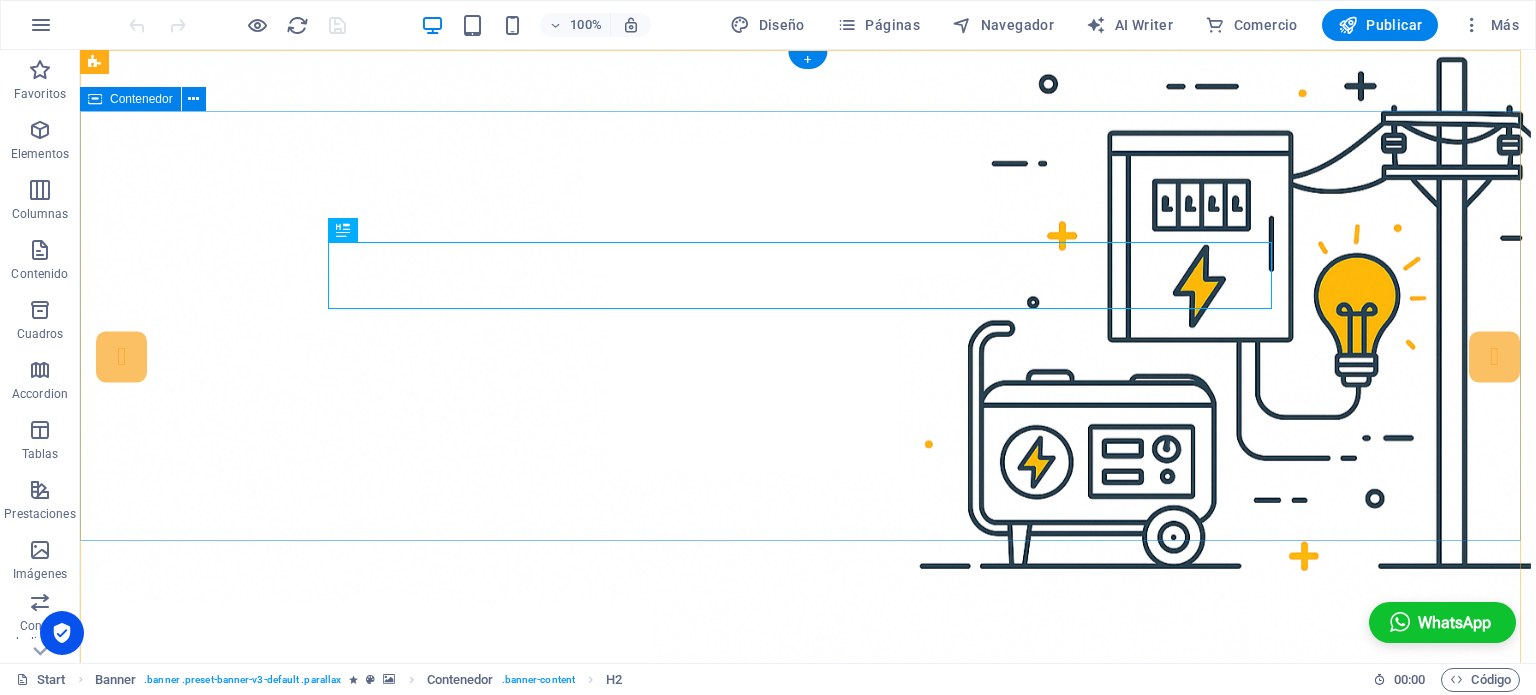 click on "4E Soluciones Eléctricas EEspecialistas en servicios eléctricos con  garantía de calidad y confiabilidad contáctanos" at bounding box center [808, 1001] 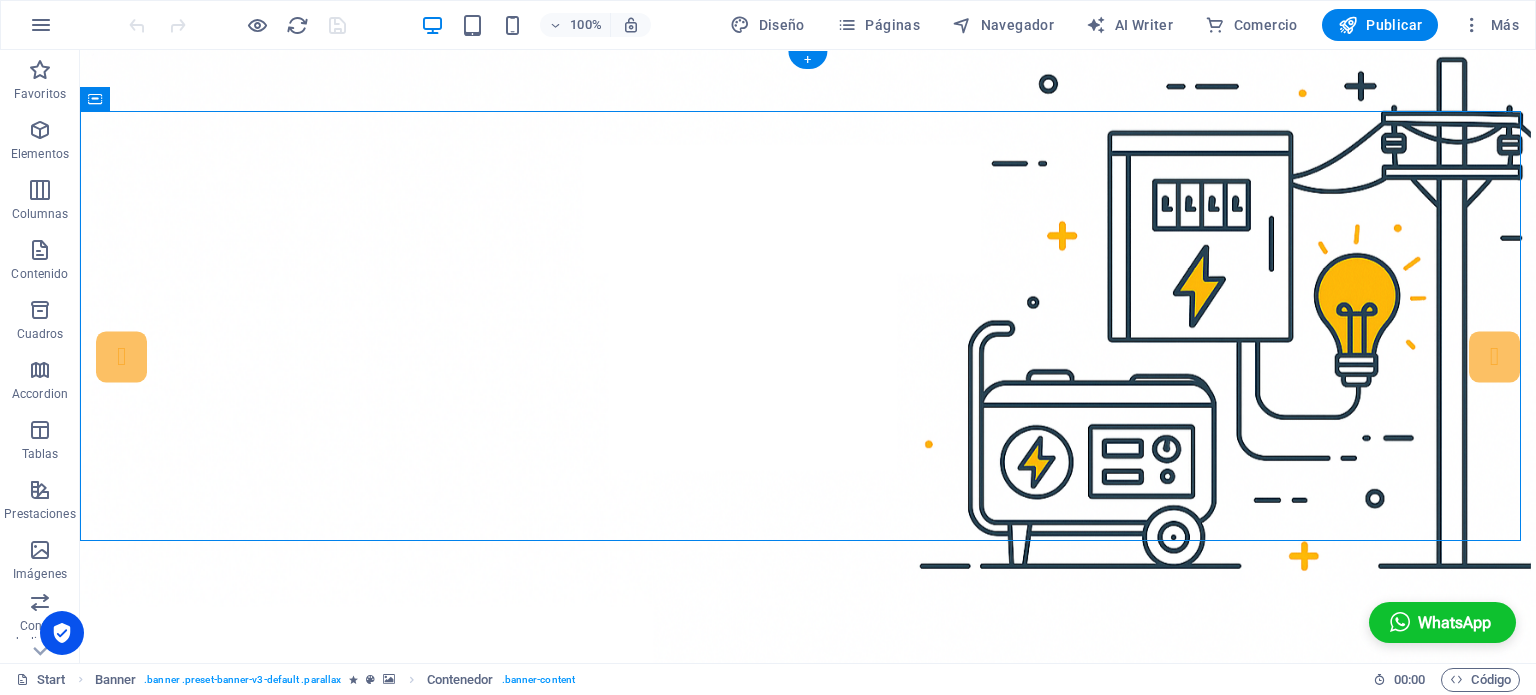 click at bounding box center (808, 367) 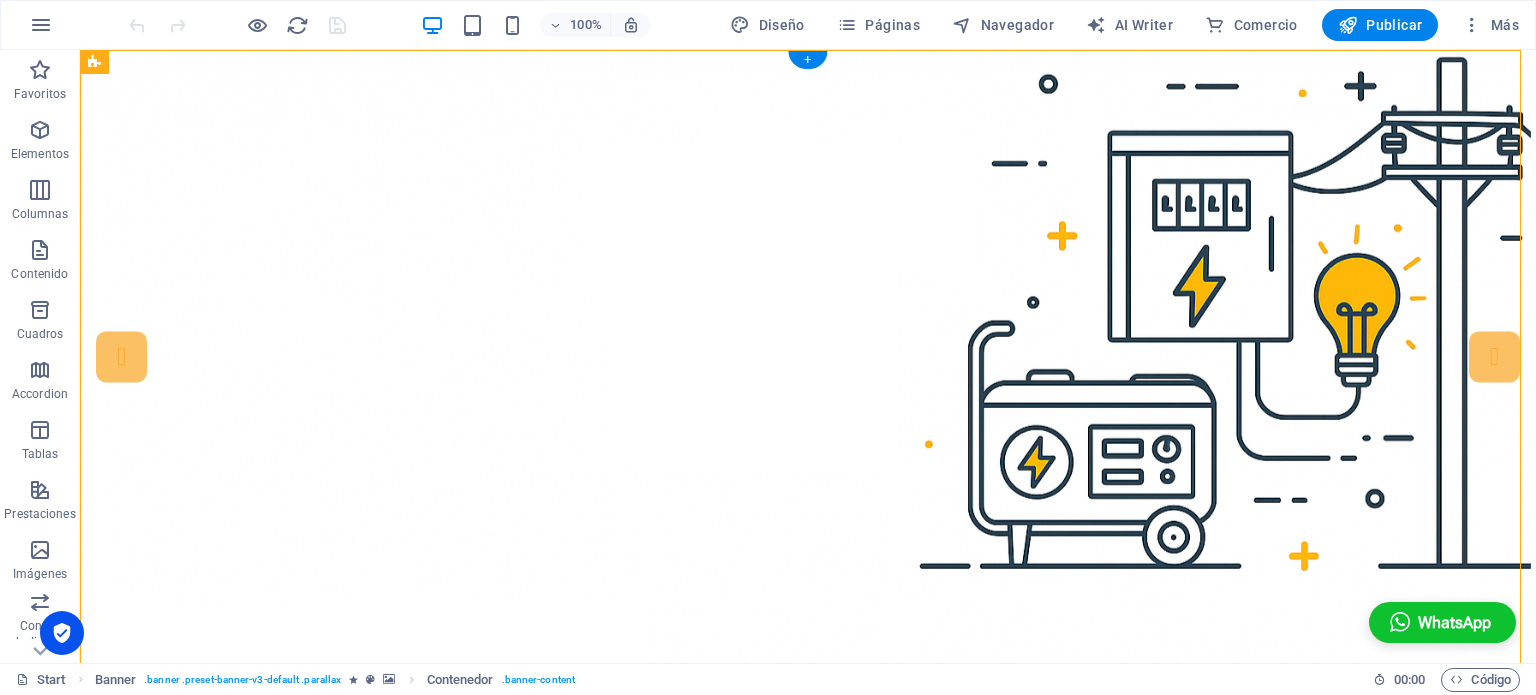 click at bounding box center [808, 367] 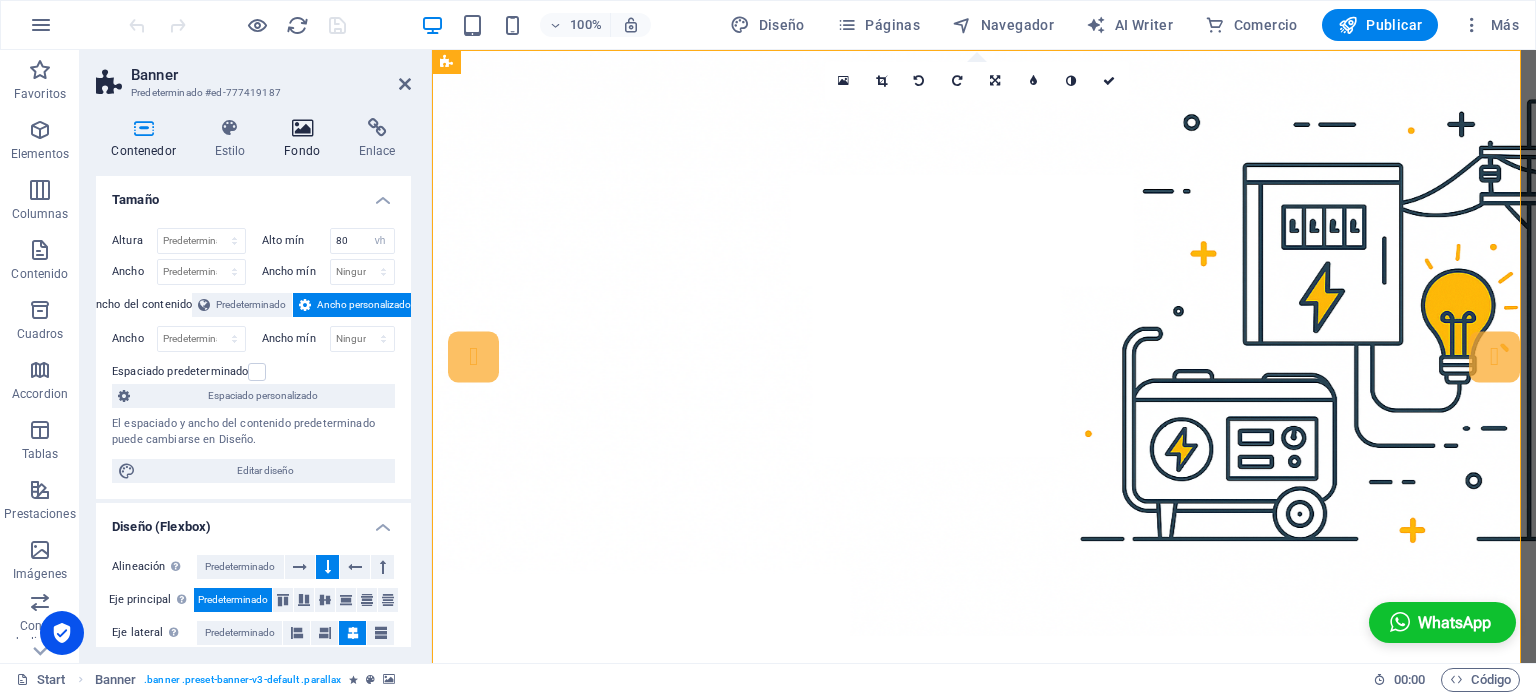 click at bounding box center (302, 128) 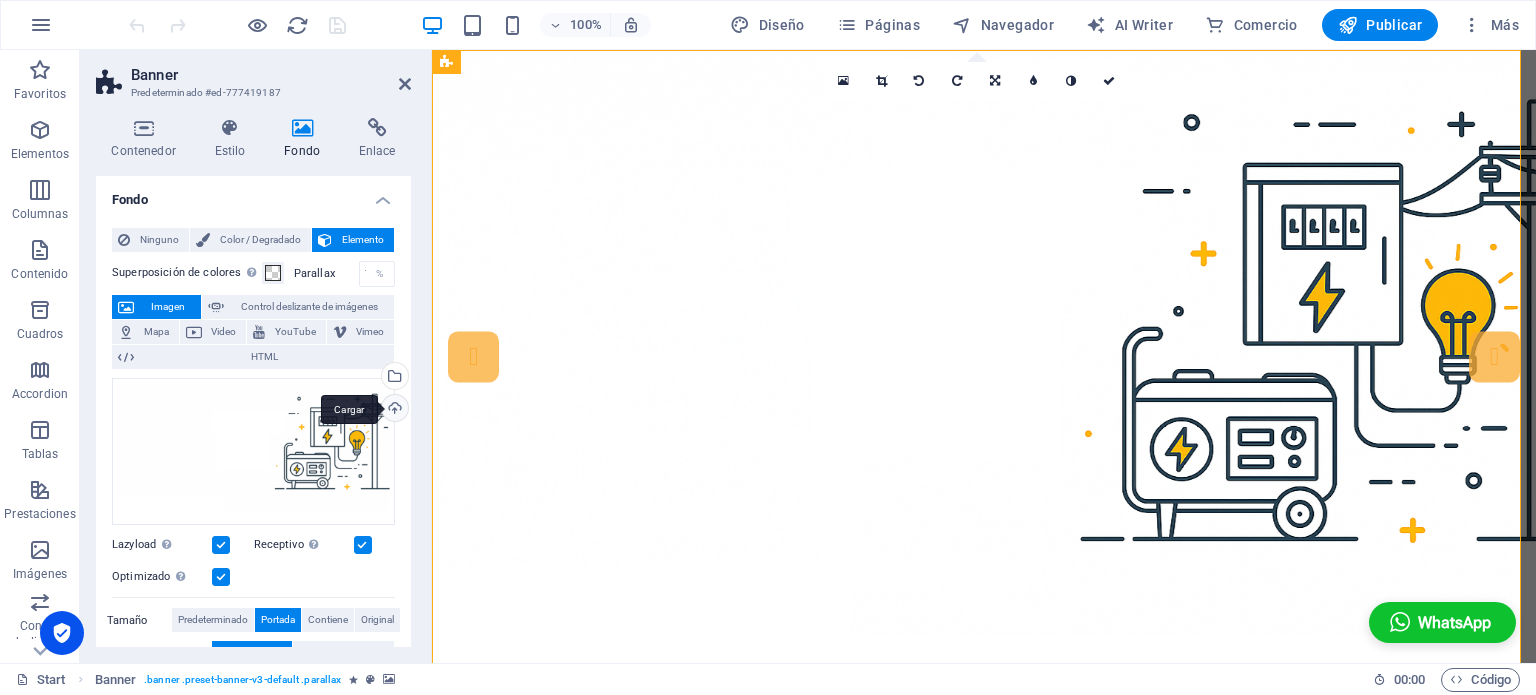 click on "Cargar" at bounding box center (393, 410) 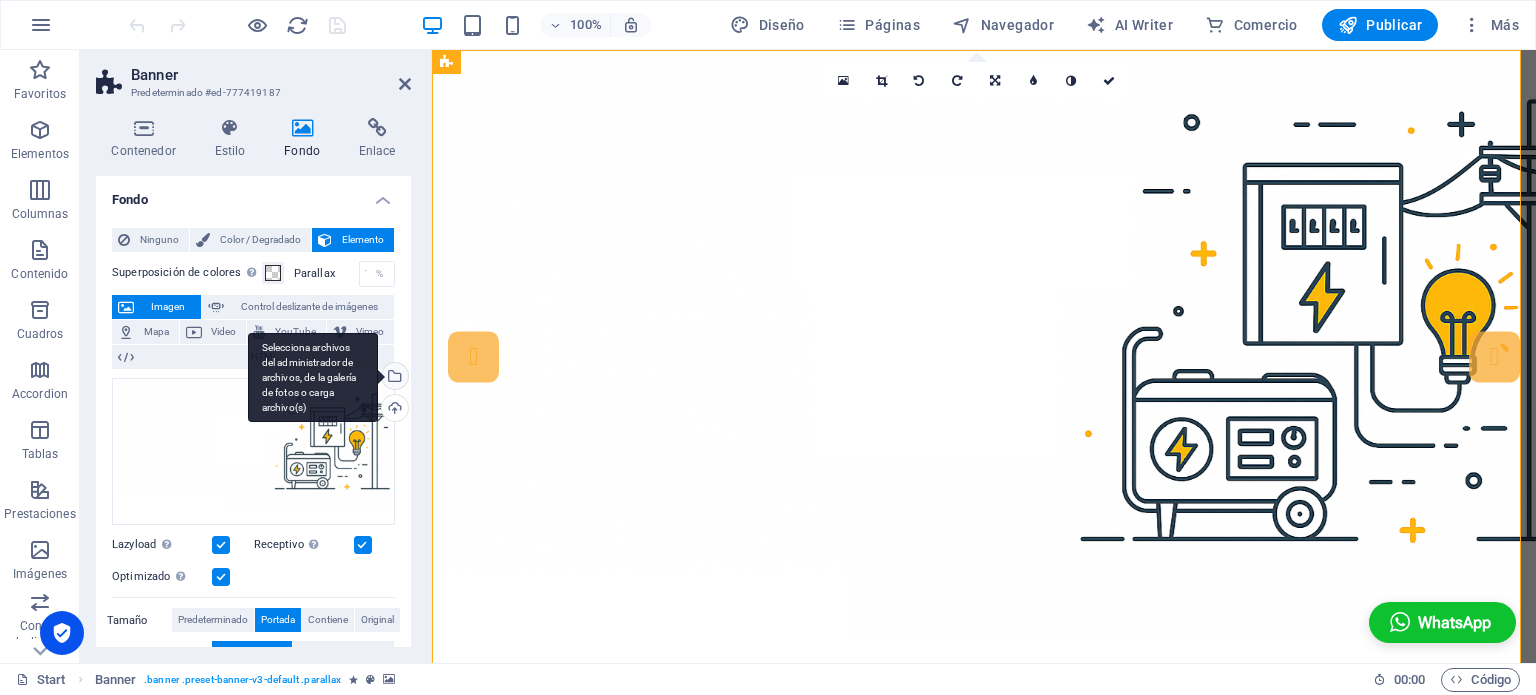 click on "Selecciona archivos del administrador de archivos, de la galería de fotos o carga archivo(s)" at bounding box center (393, 378) 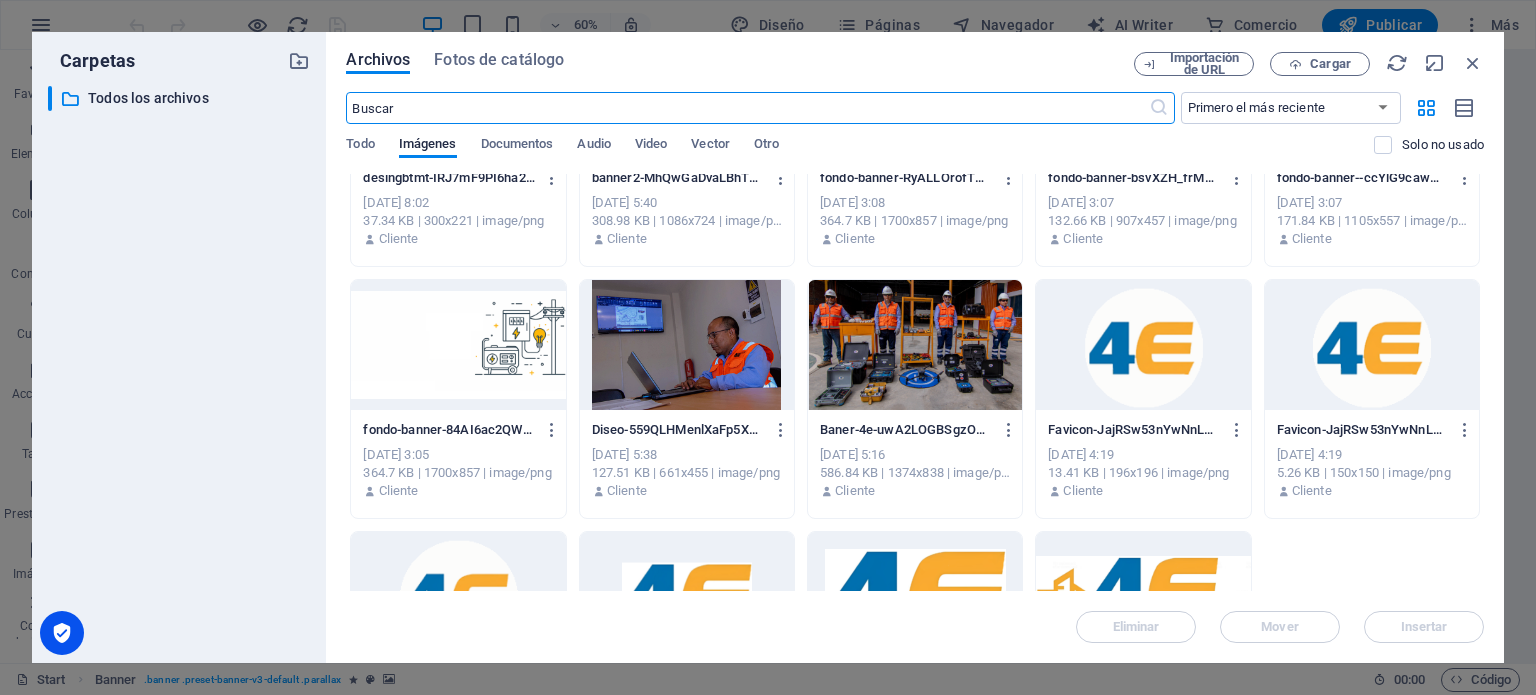 scroll, scrollTop: 896, scrollLeft: 0, axis: vertical 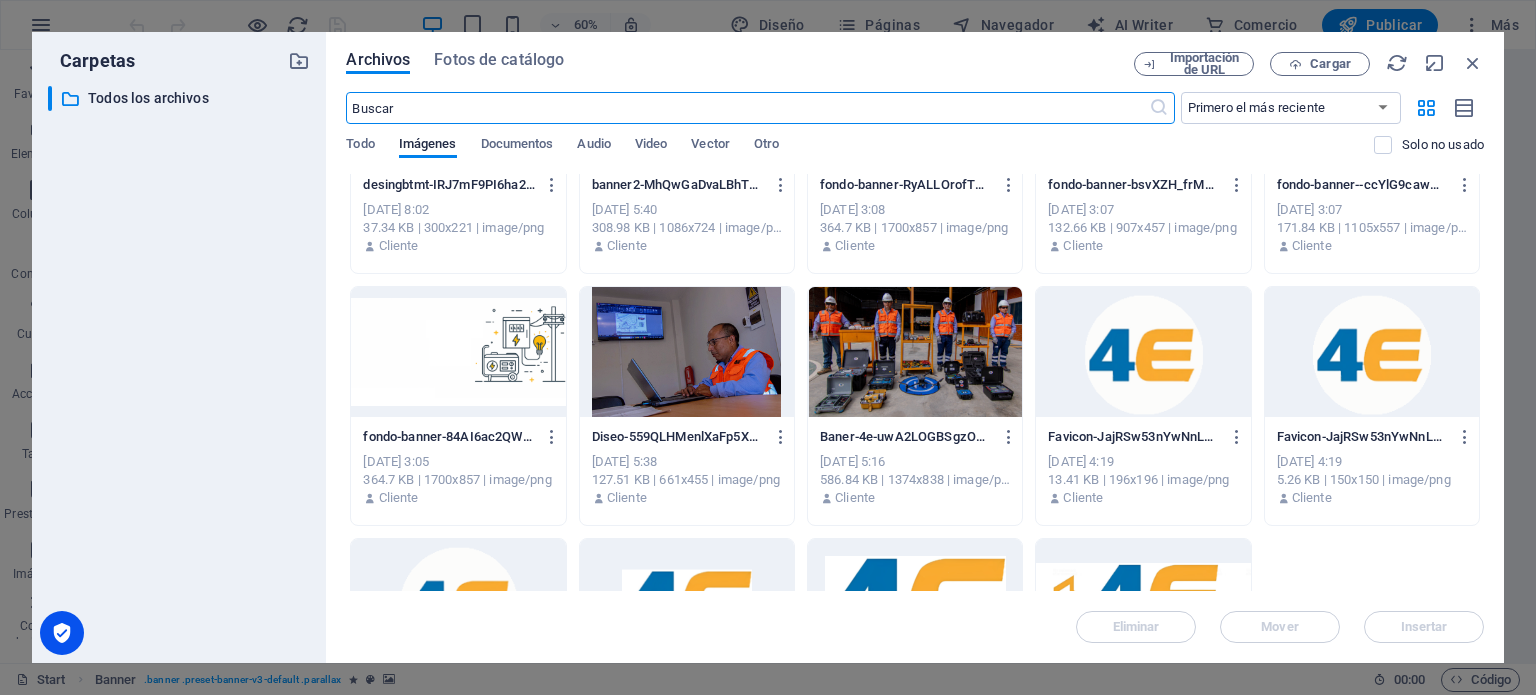 click at bounding box center (915, 352) 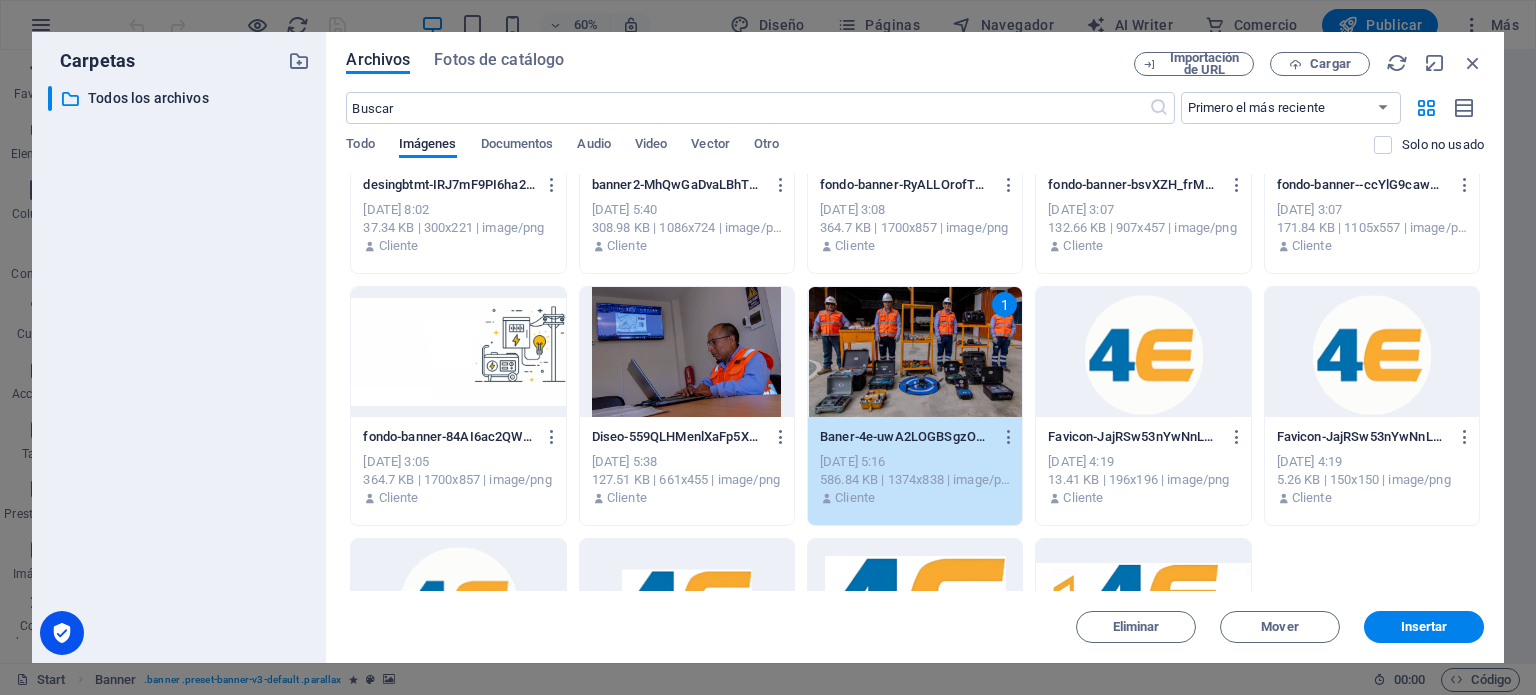 click on "1" at bounding box center (915, 352) 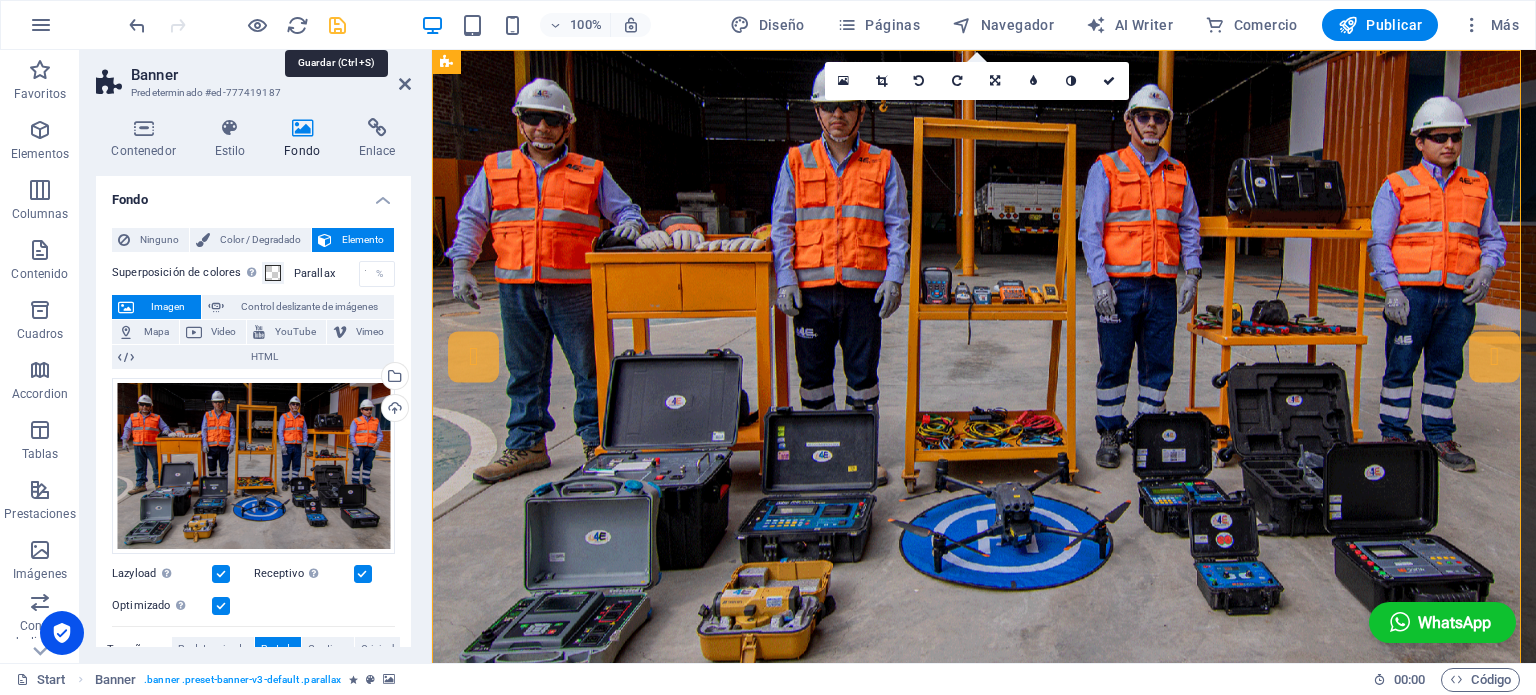 click at bounding box center (337, 25) 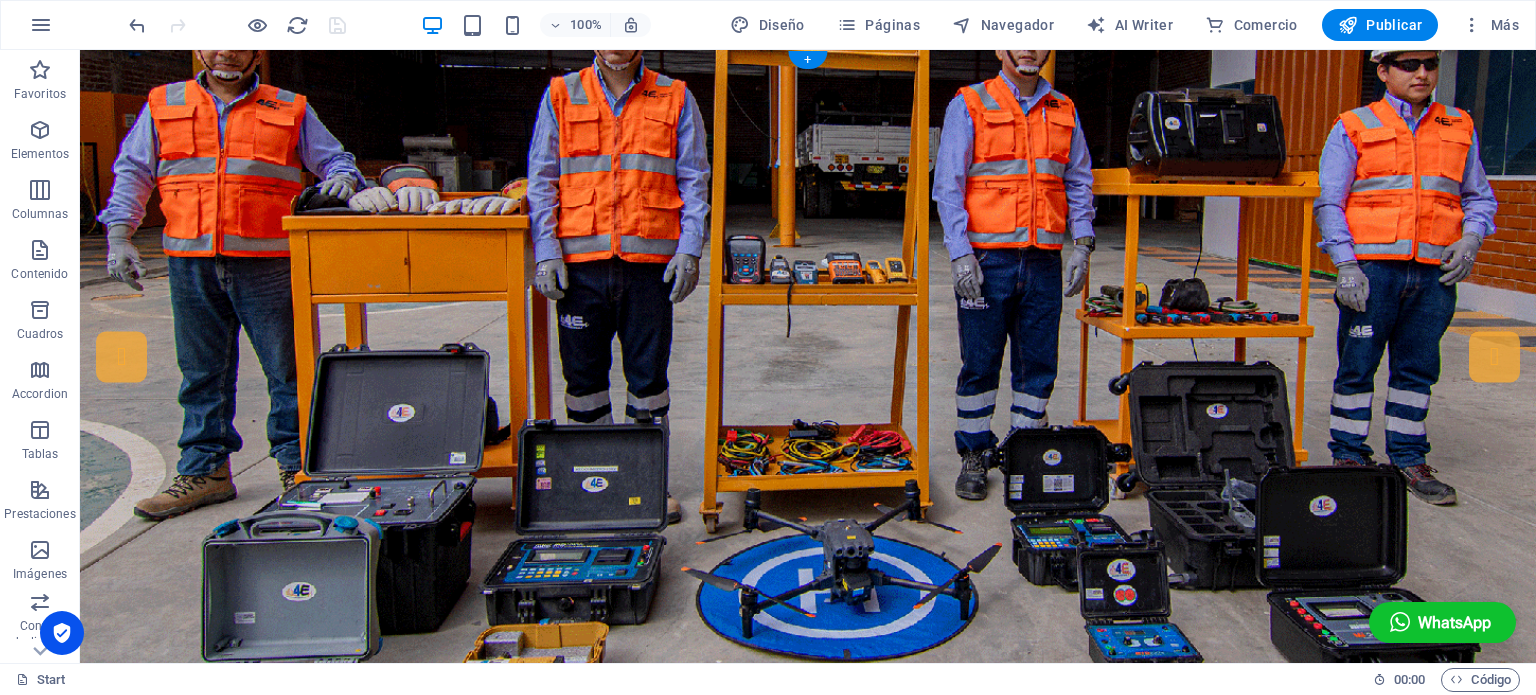 click at bounding box center [808, 367] 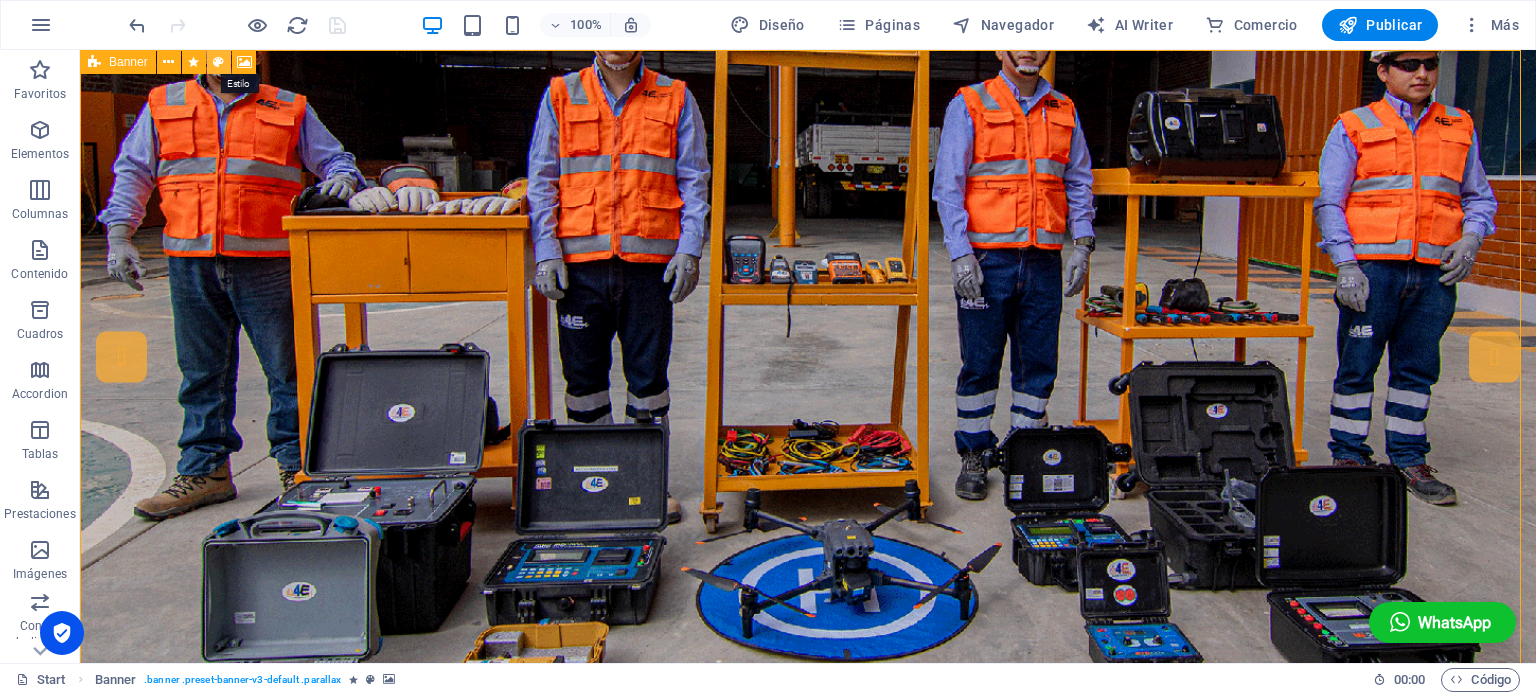 click at bounding box center [218, 62] 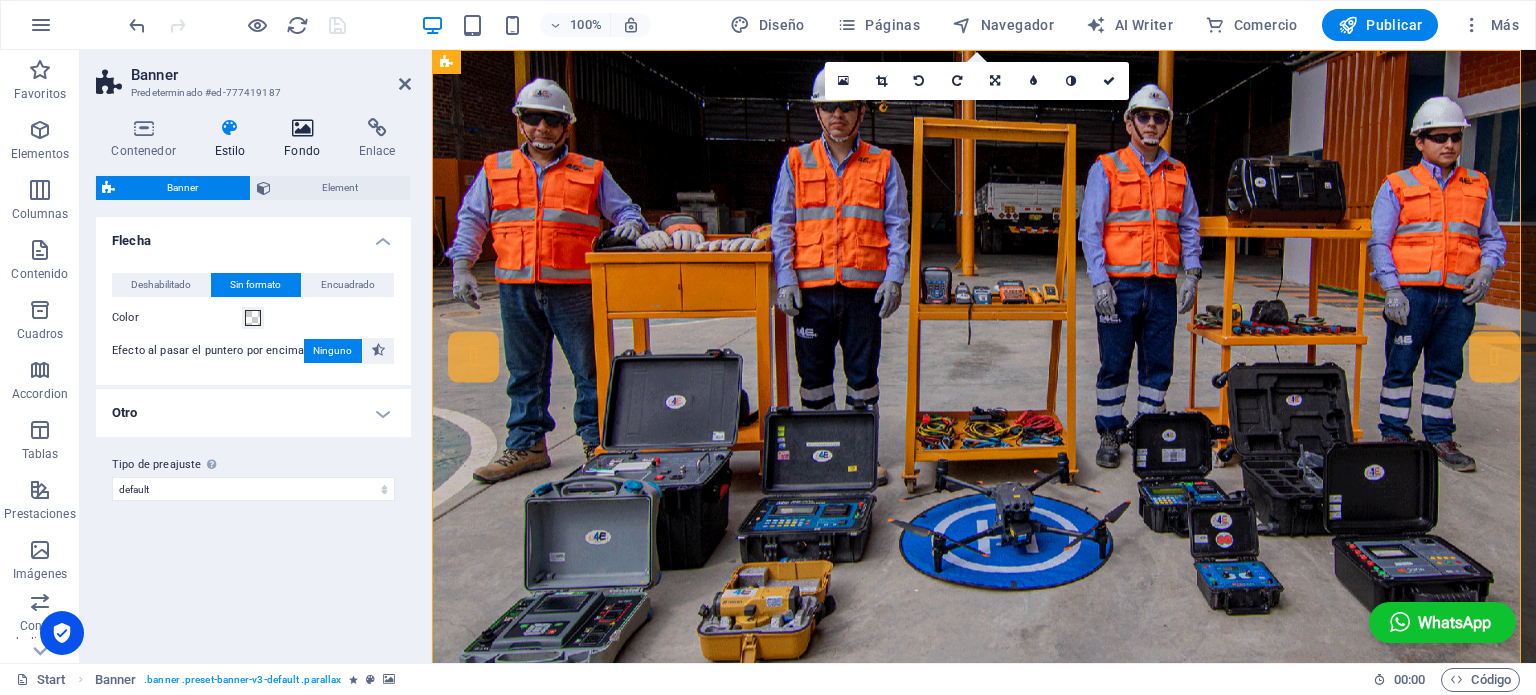 click on "Fondo" at bounding box center (306, 139) 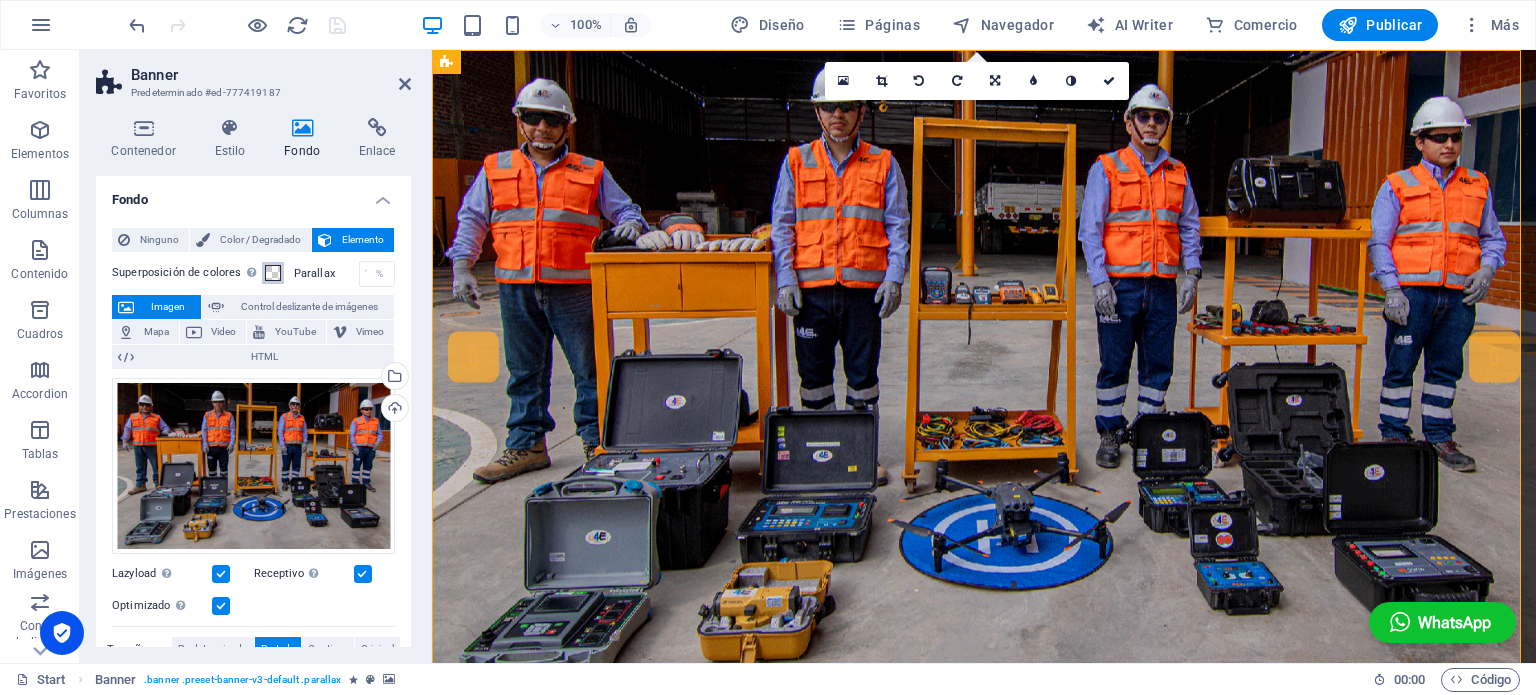 click at bounding box center [273, 273] 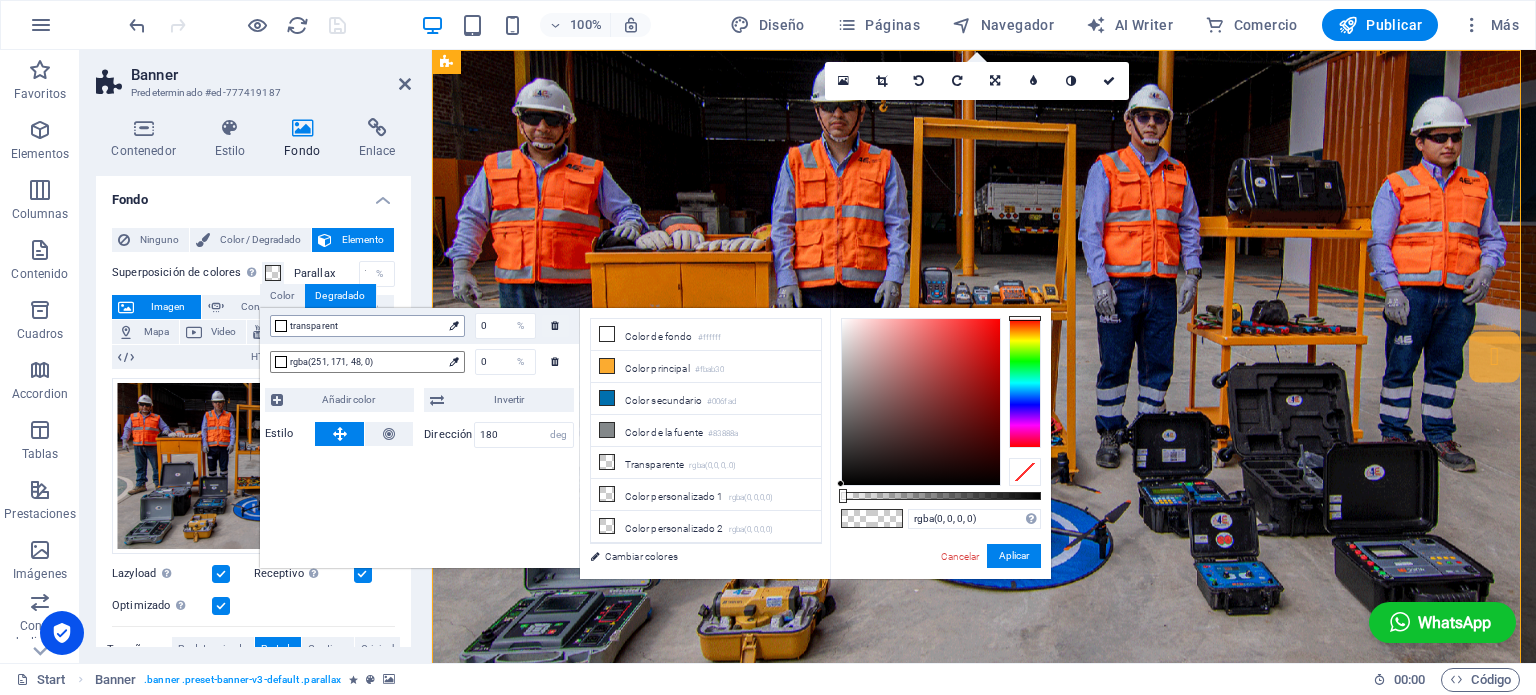 click at bounding box center [453, 325] 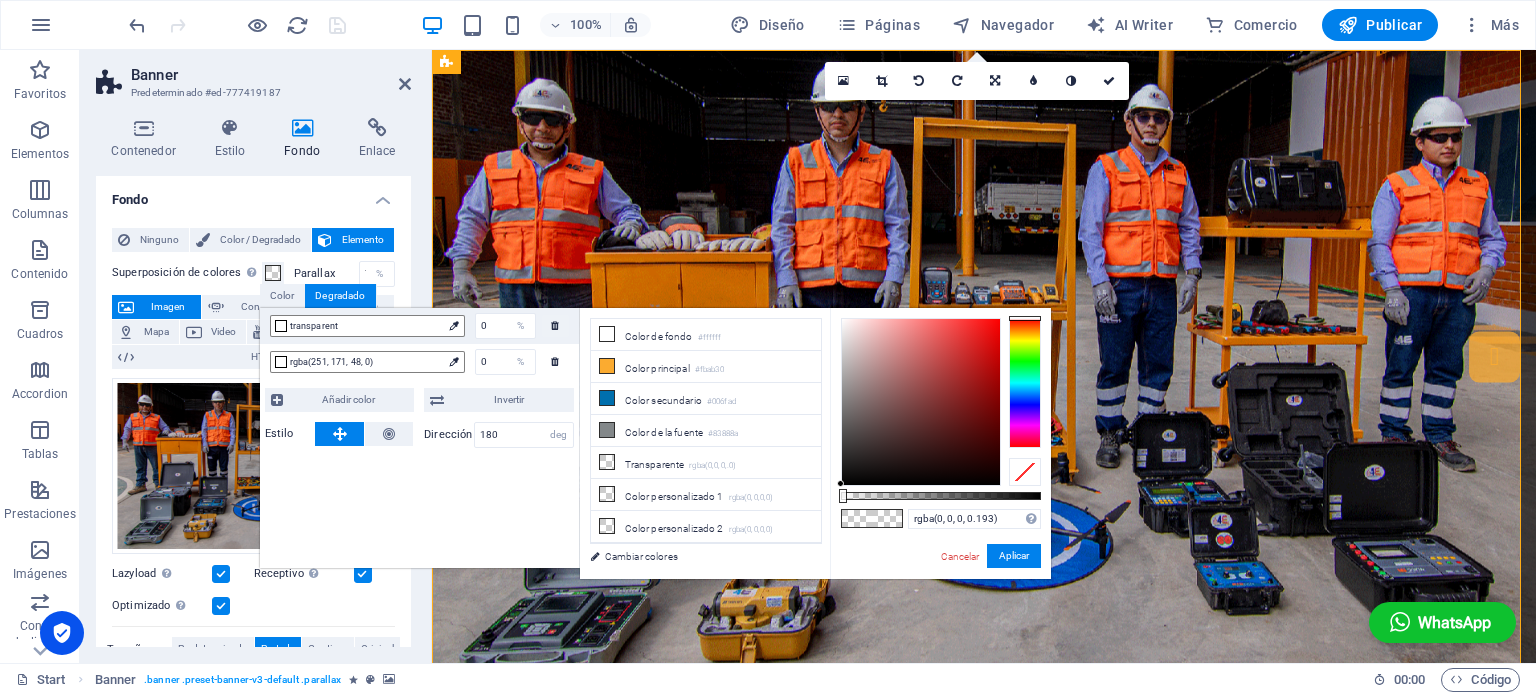 click at bounding box center [941, 496] 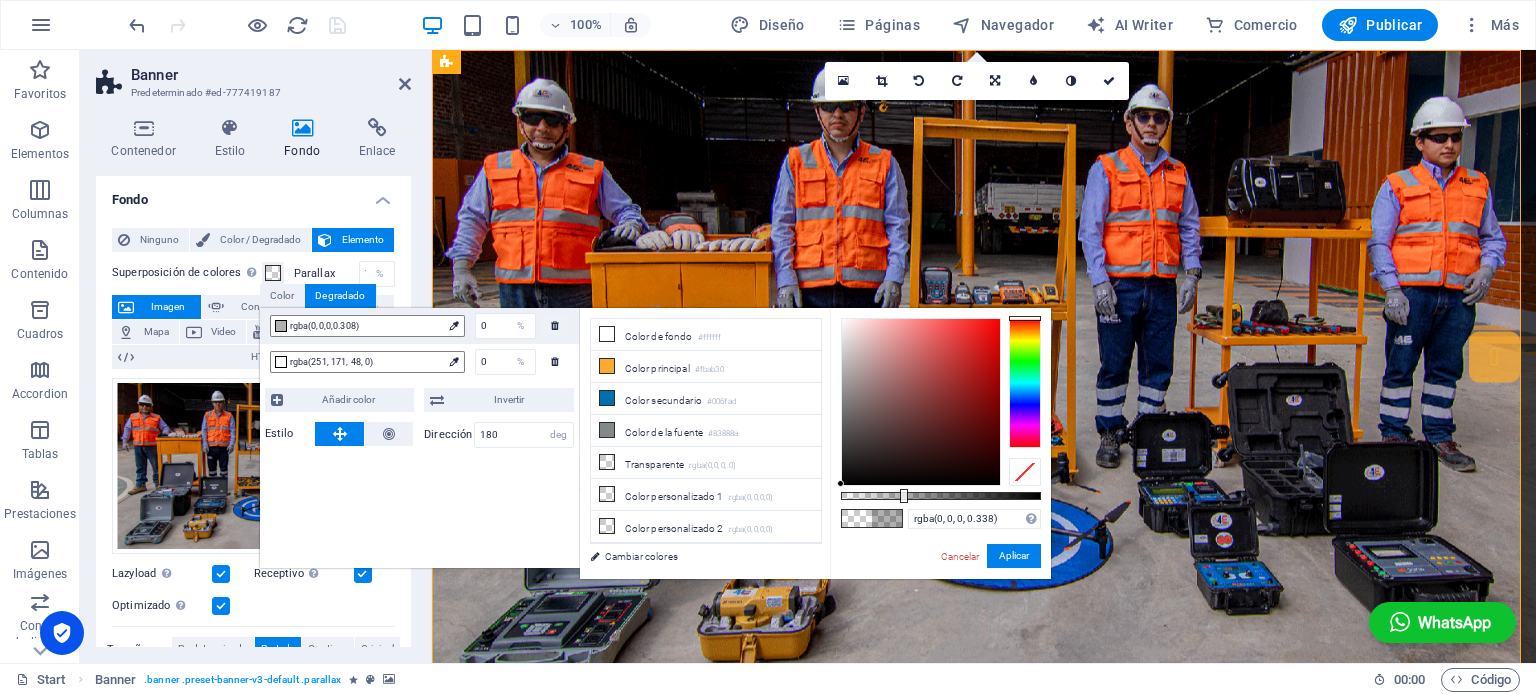 drag, startPoint x: 879, startPoint y: 495, endPoint x: 908, endPoint y: 495, distance: 29 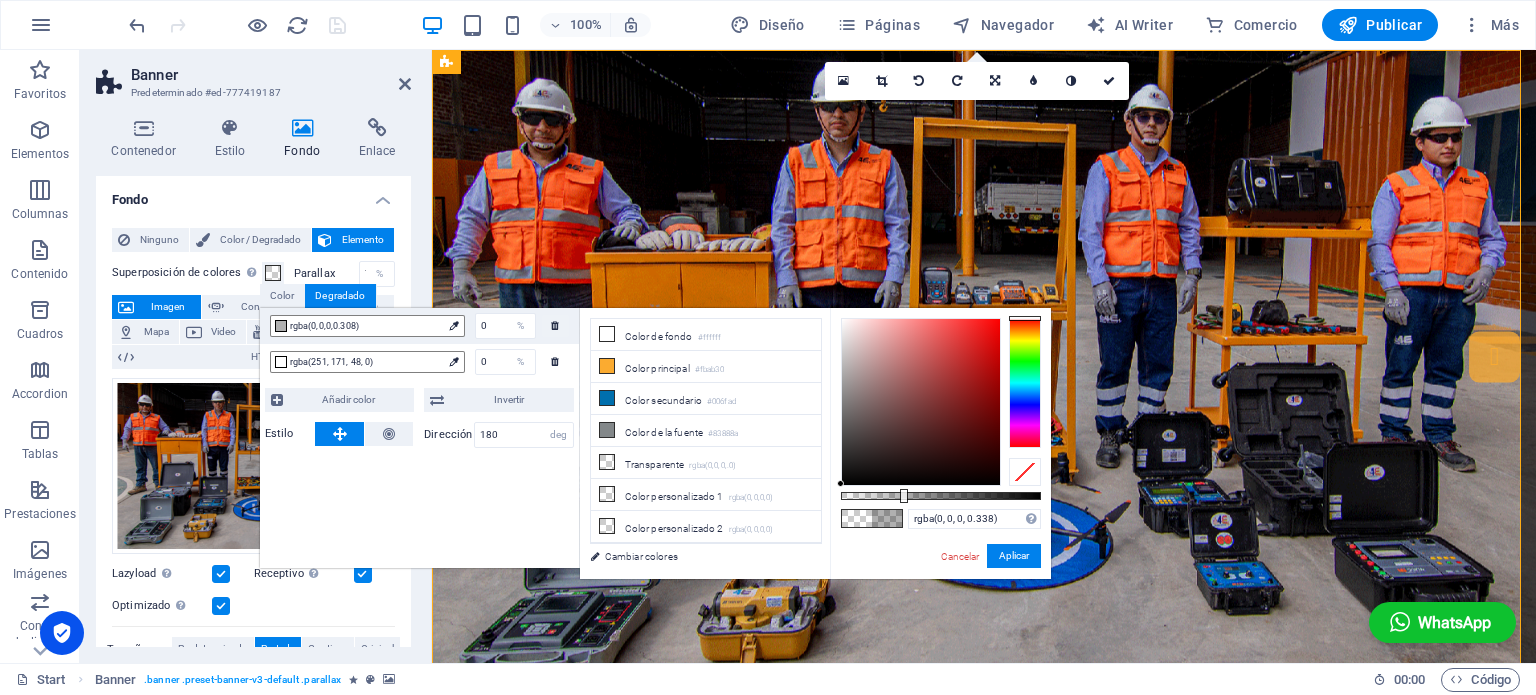 click at bounding box center [904, 496] 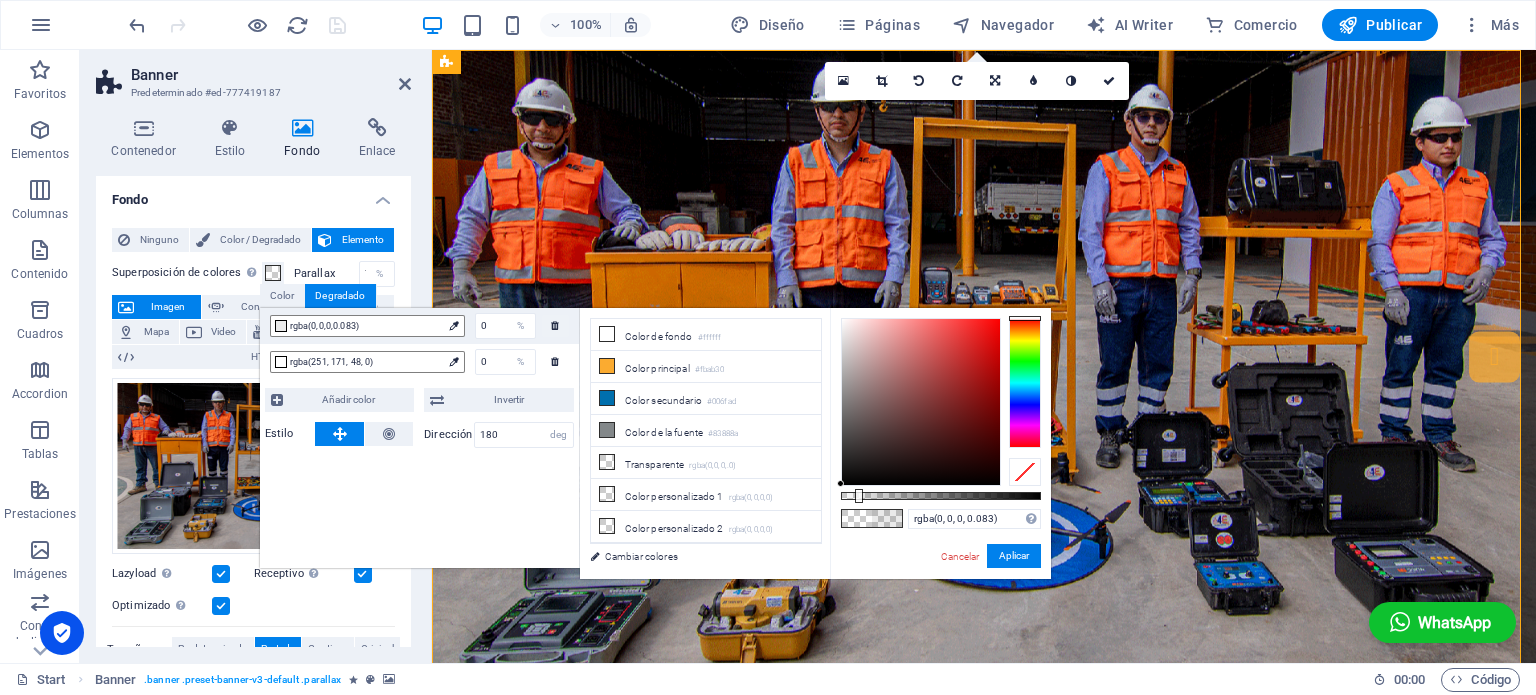 drag, startPoint x: 908, startPoint y: 495, endPoint x: 857, endPoint y: 488, distance: 51.47815 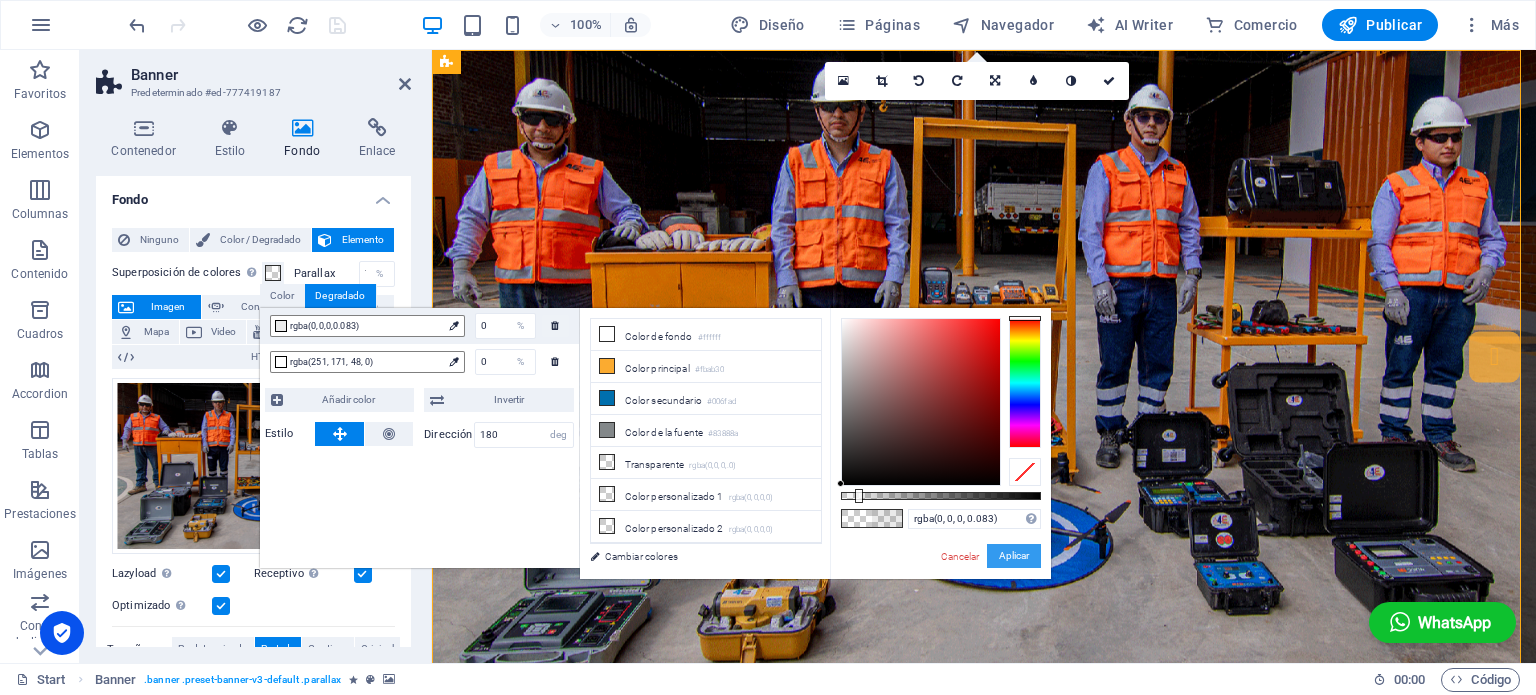 click on "Aplicar" at bounding box center [1014, 556] 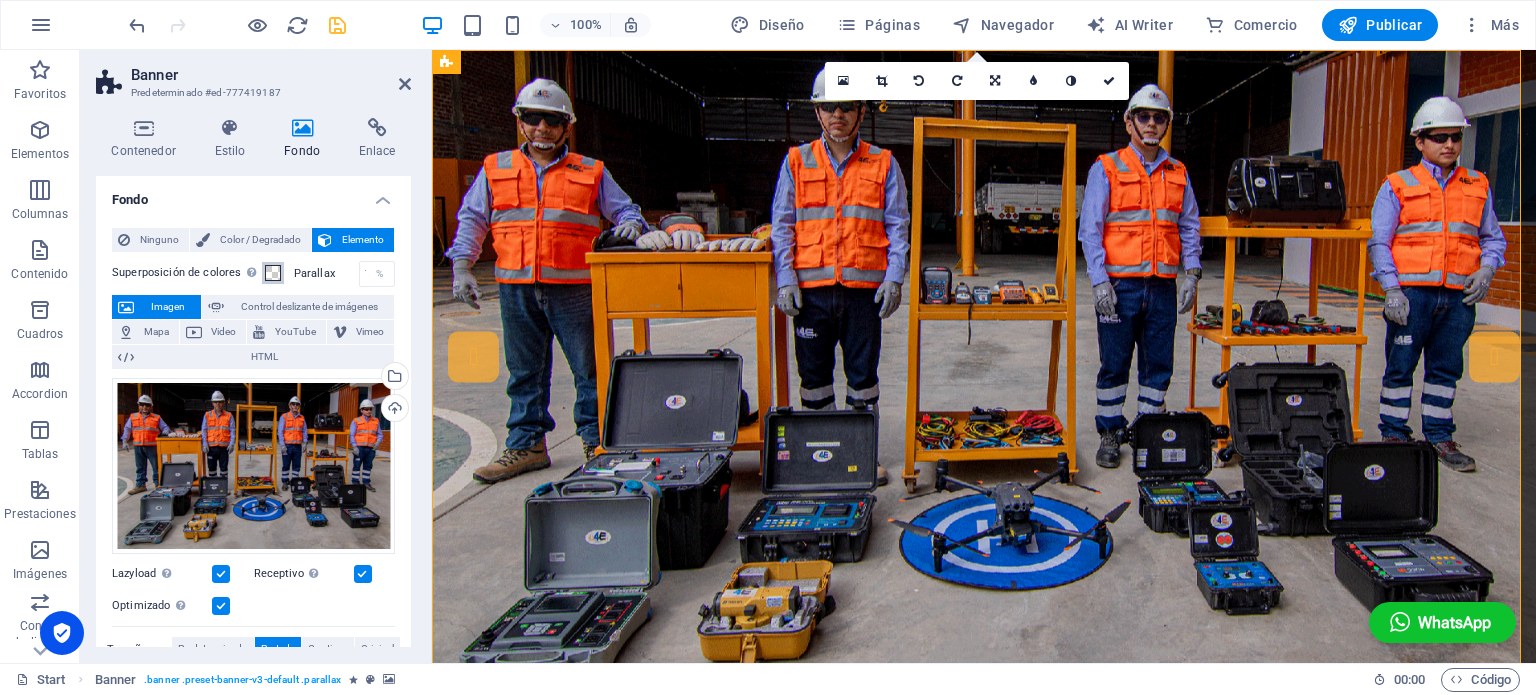 click at bounding box center (273, 273) 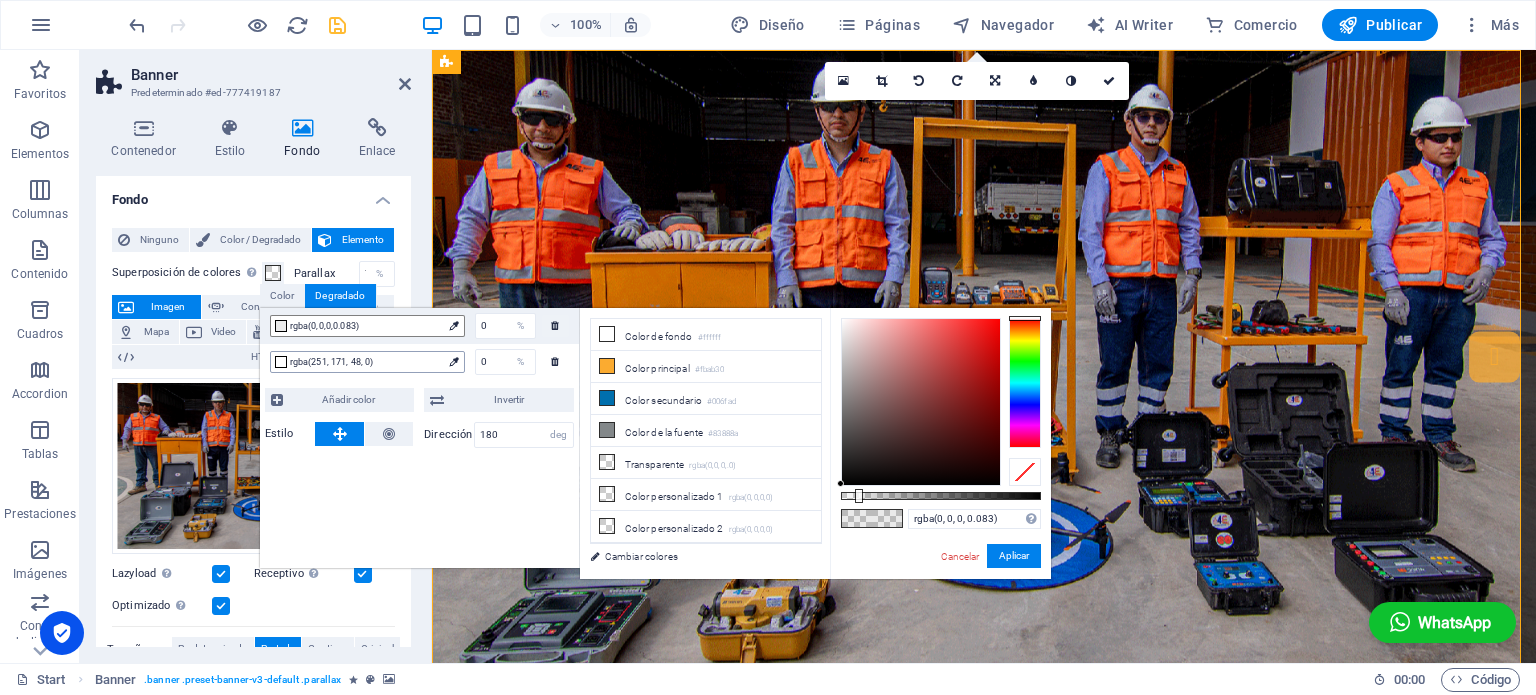 click at bounding box center [281, 362] 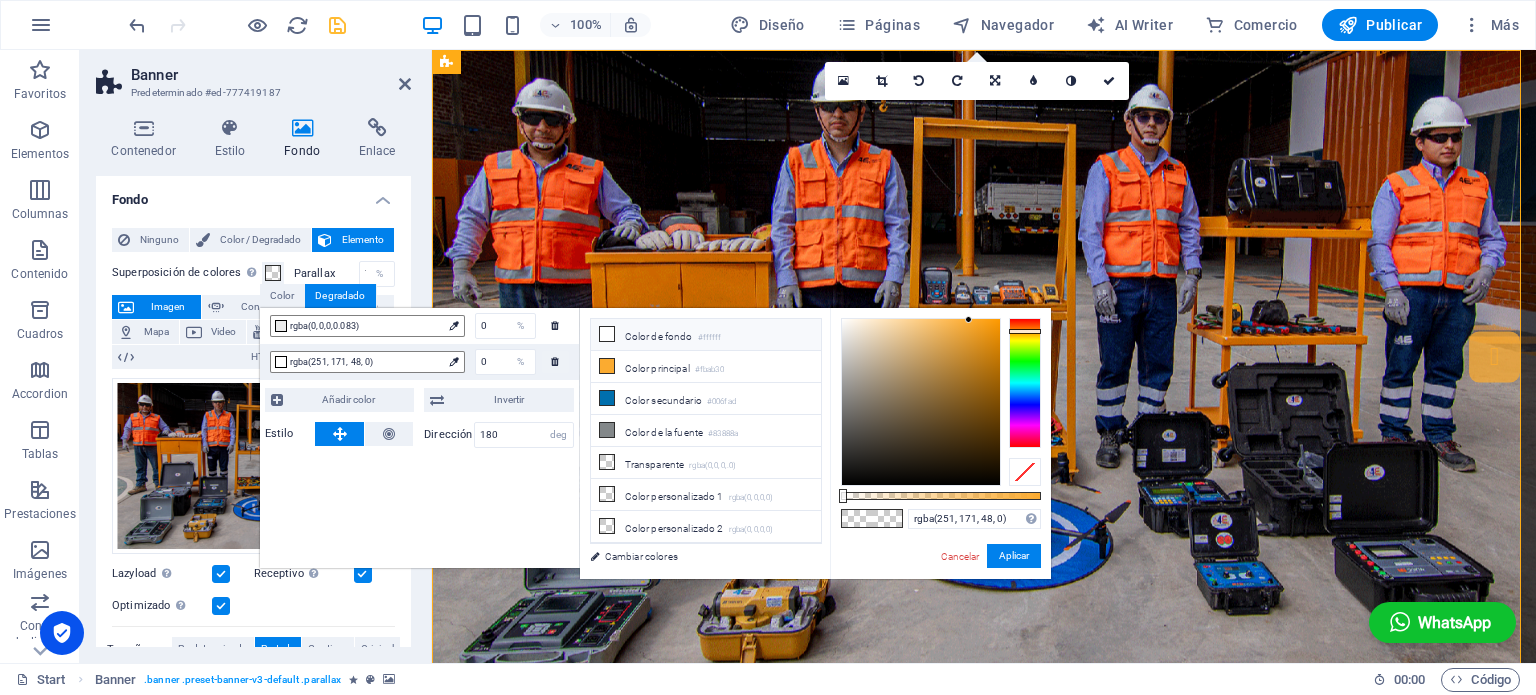 click on "Color de fondo
#ffffff" at bounding box center [706, 335] 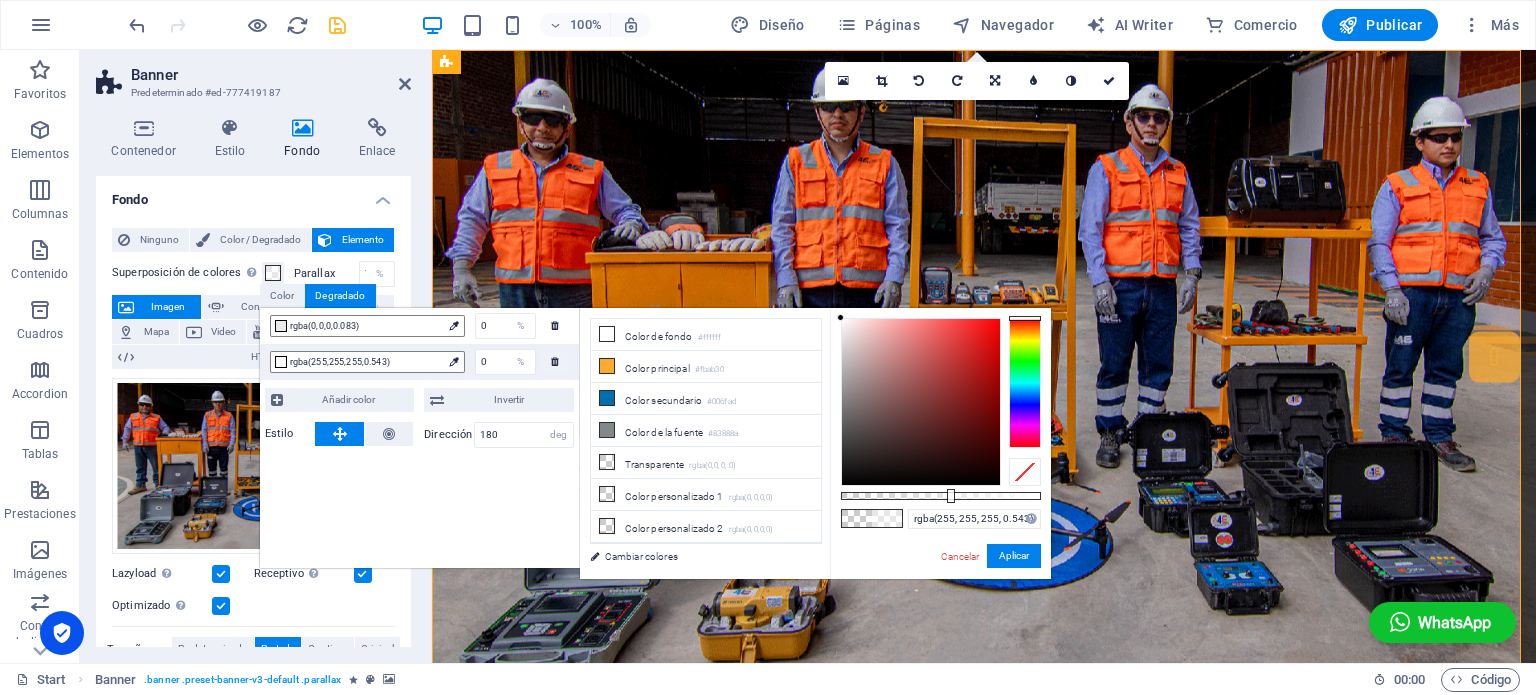drag, startPoint x: 843, startPoint y: 491, endPoint x: 949, endPoint y: 475, distance: 107.200745 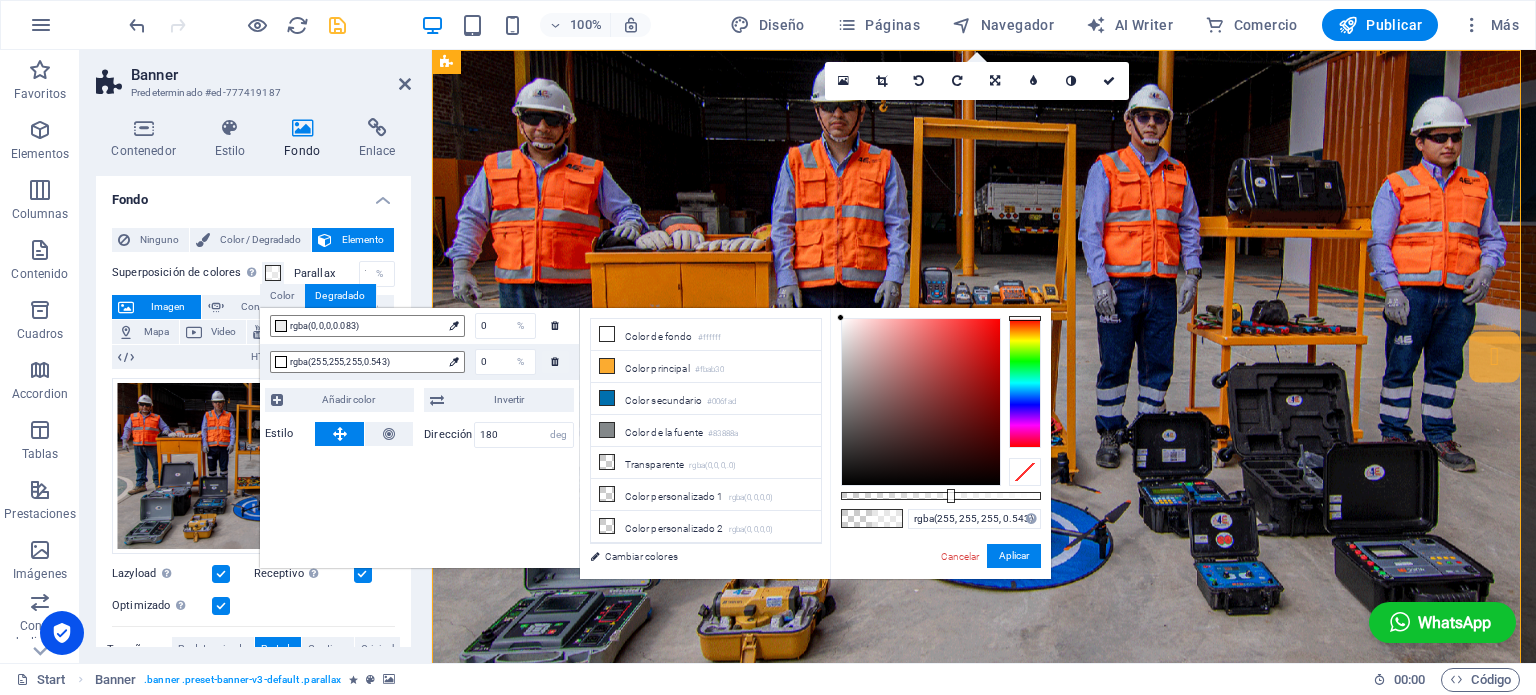 click at bounding box center (941, 402) 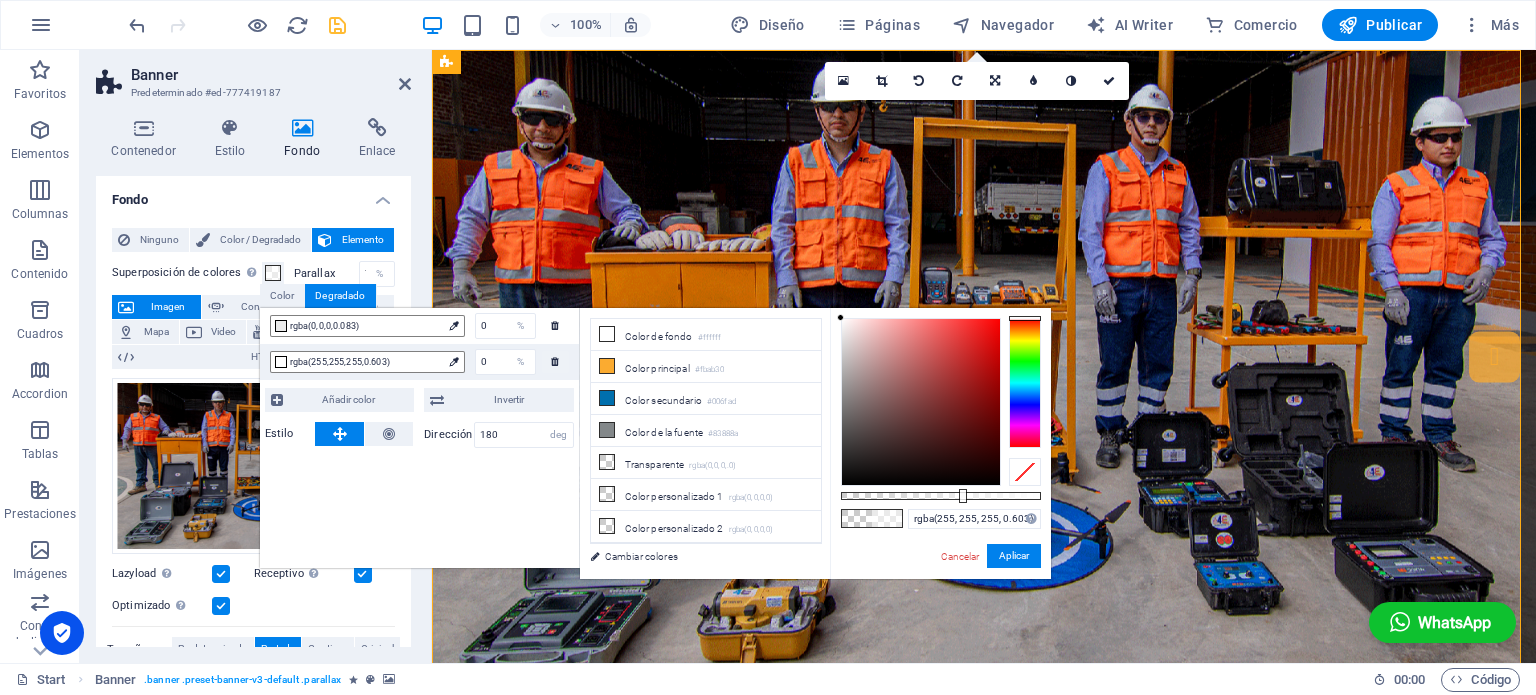 type on "rgba(255, 255, 255, 0.598)" 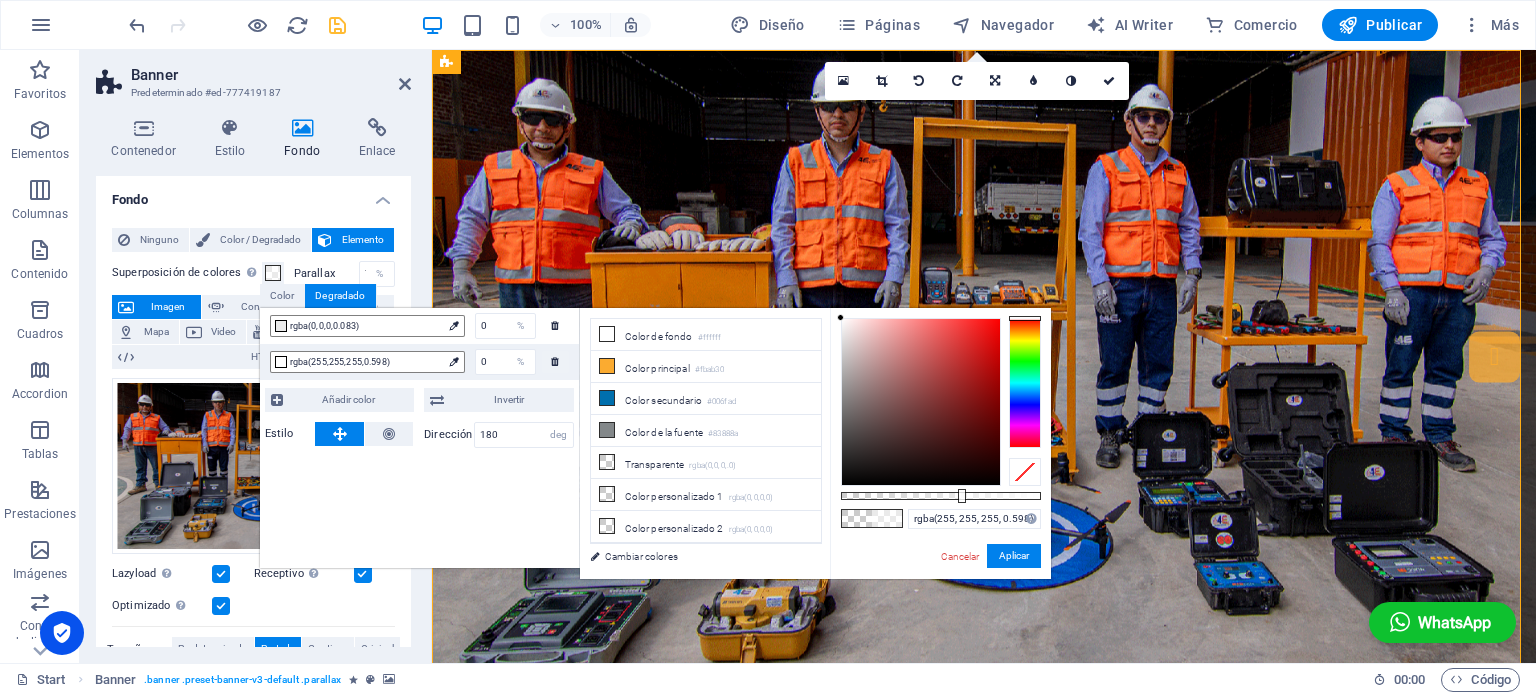 click at bounding box center [962, 496] 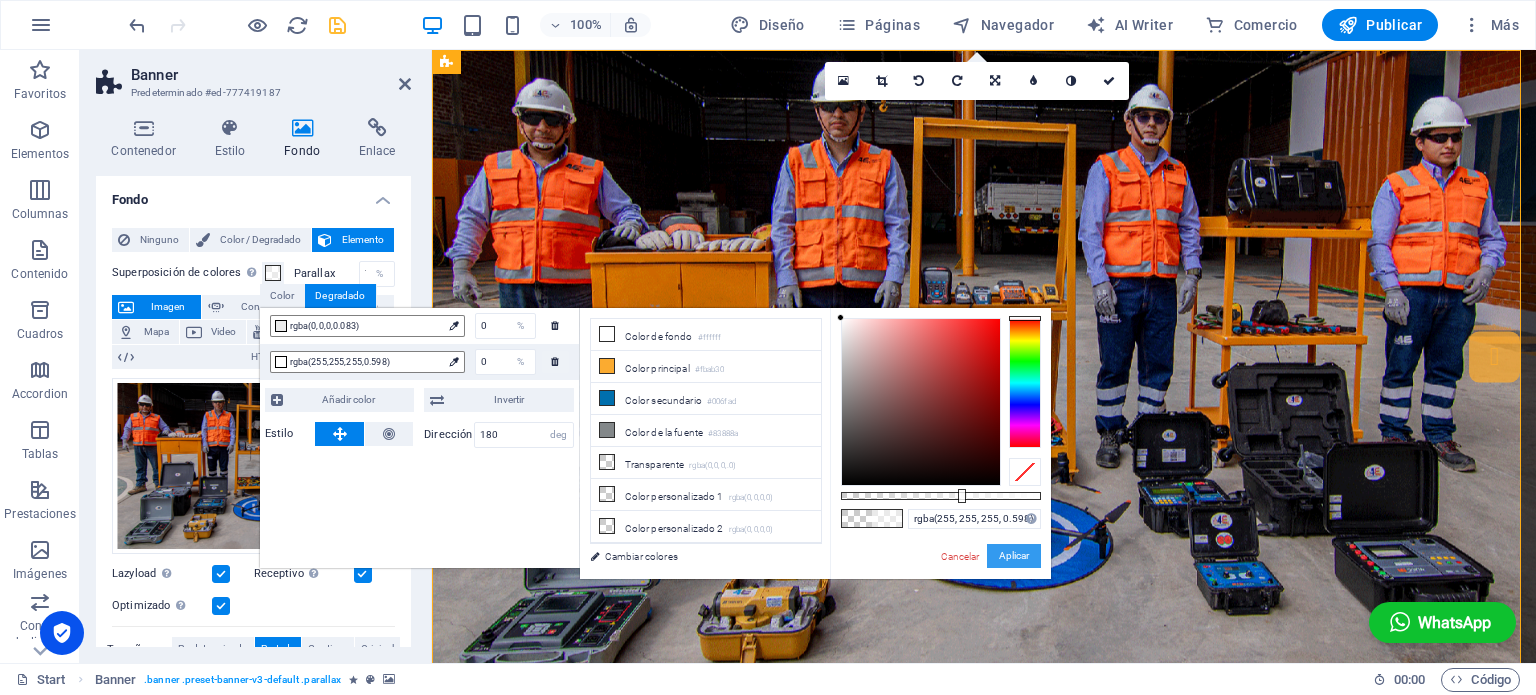 click on "Aplicar" at bounding box center [1014, 556] 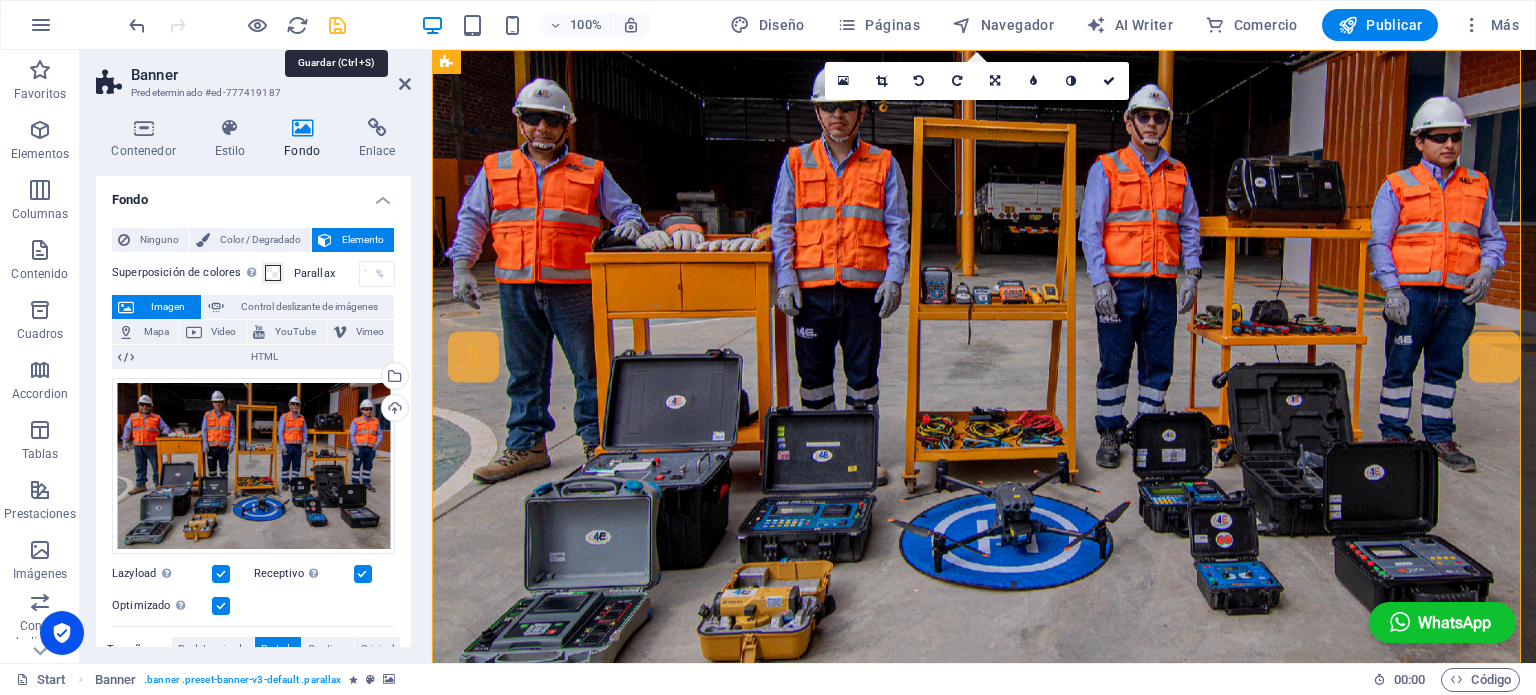 click at bounding box center [337, 25] 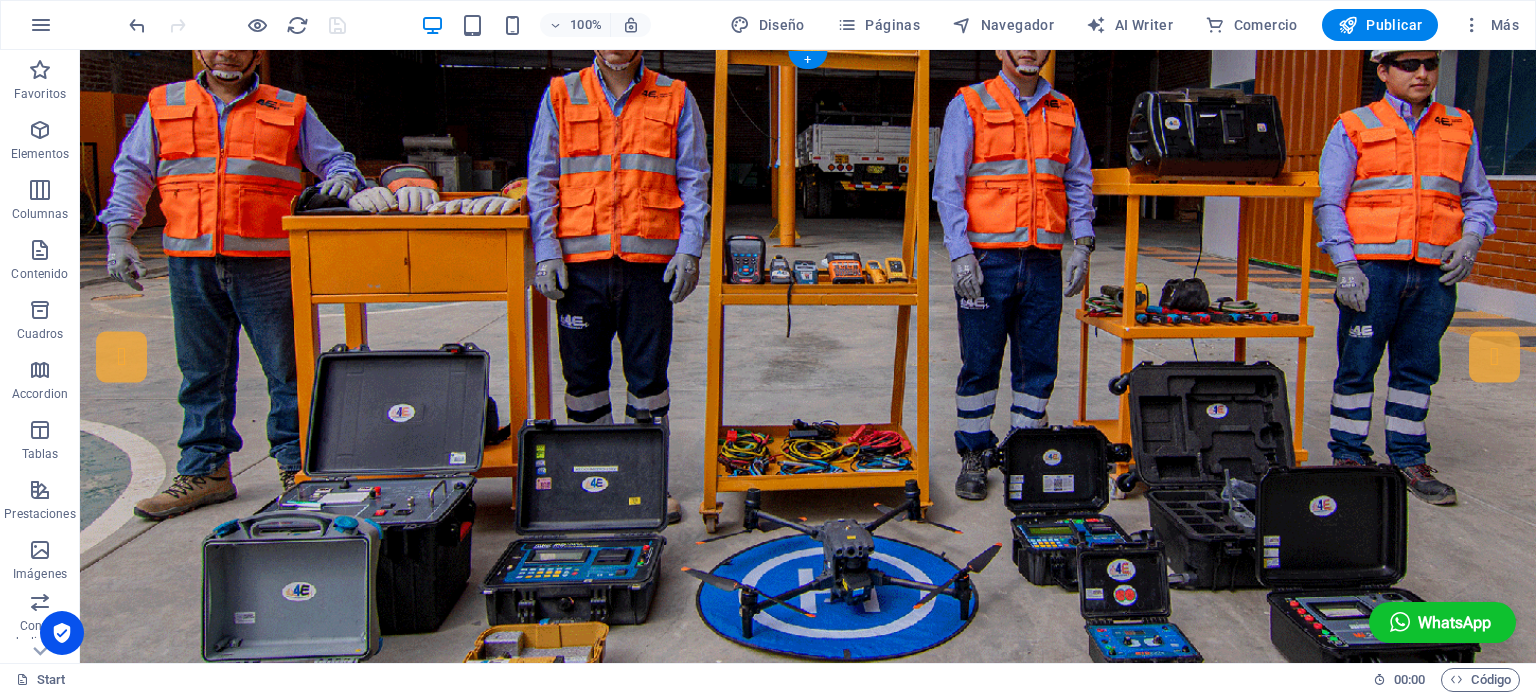 click at bounding box center (808, 367) 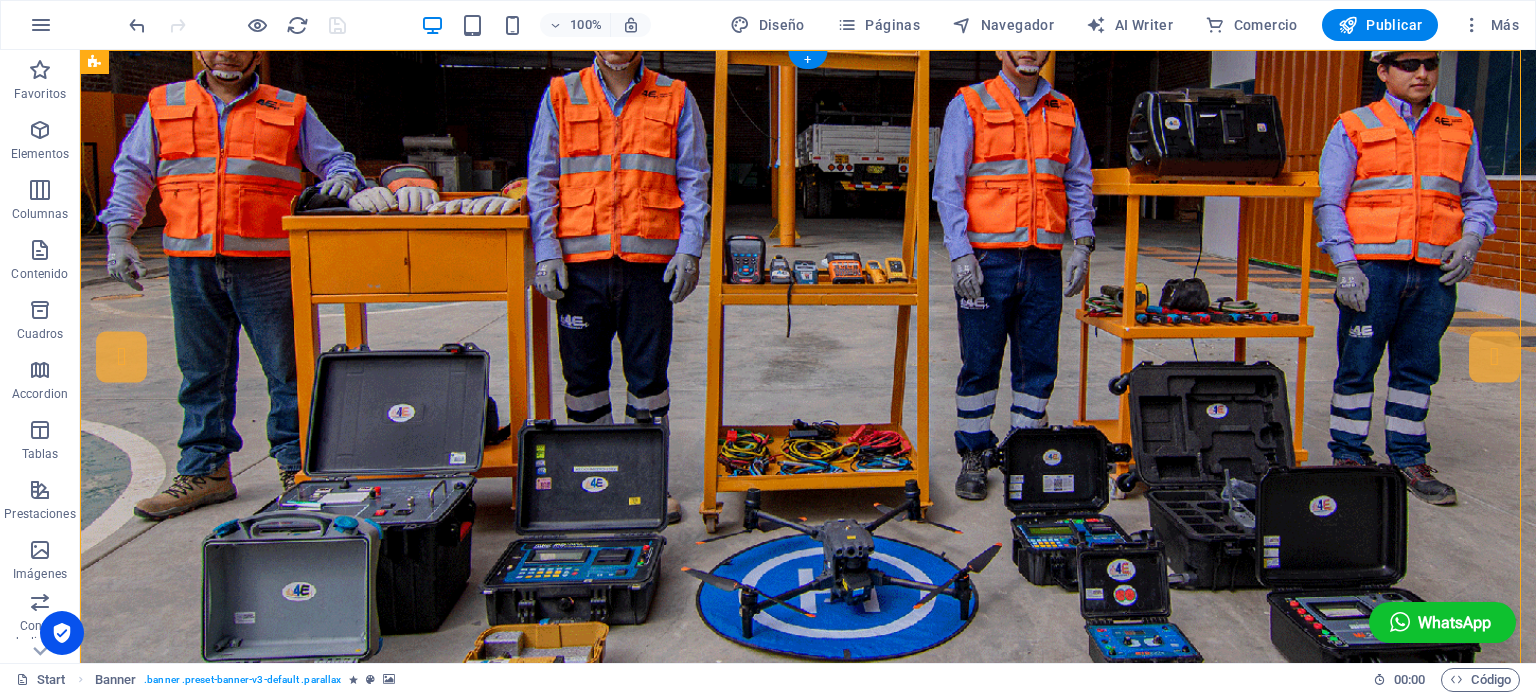 click at bounding box center [808, 367] 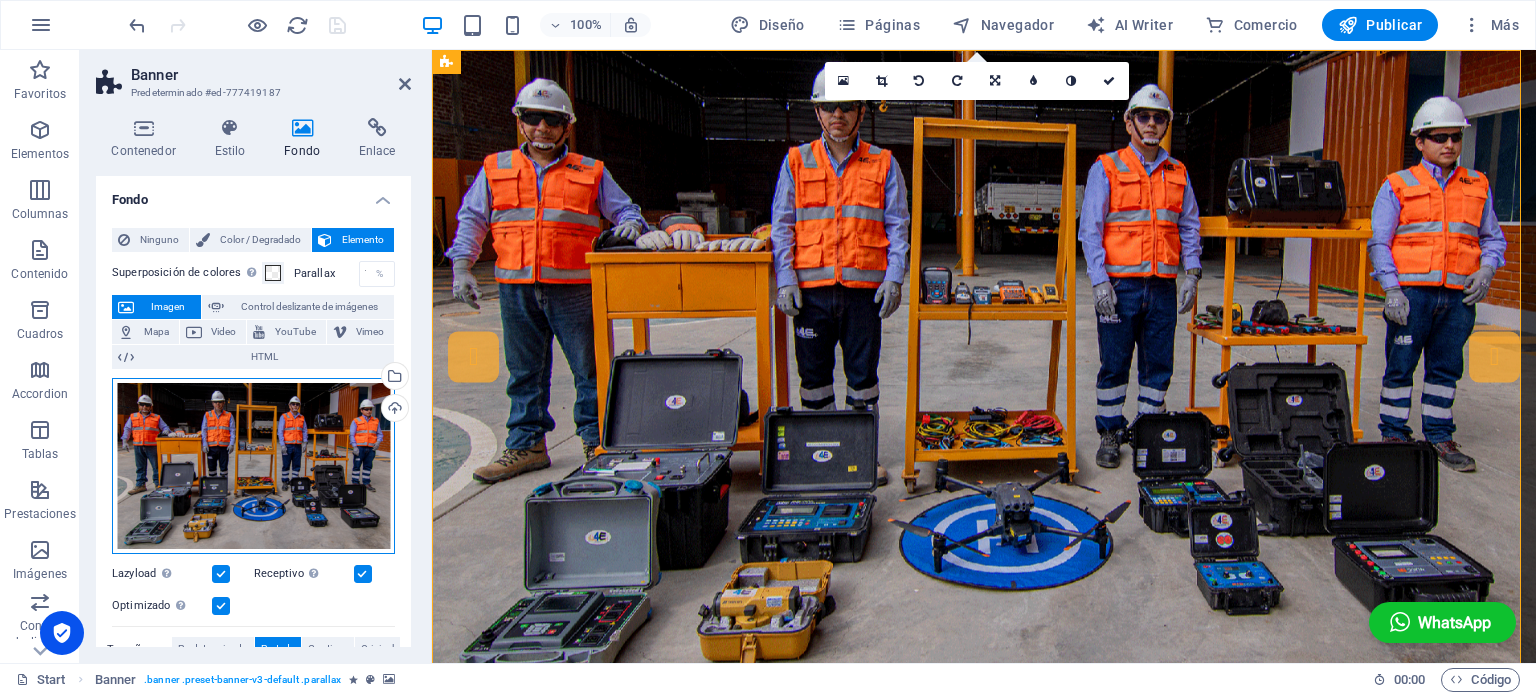 click on "Arrastra archivos aquí, haz clic para escoger archivos o  selecciona archivos de Archivos o de nuestra galería gratuita de fotos y vídeos" at bounding box center (253, 466) 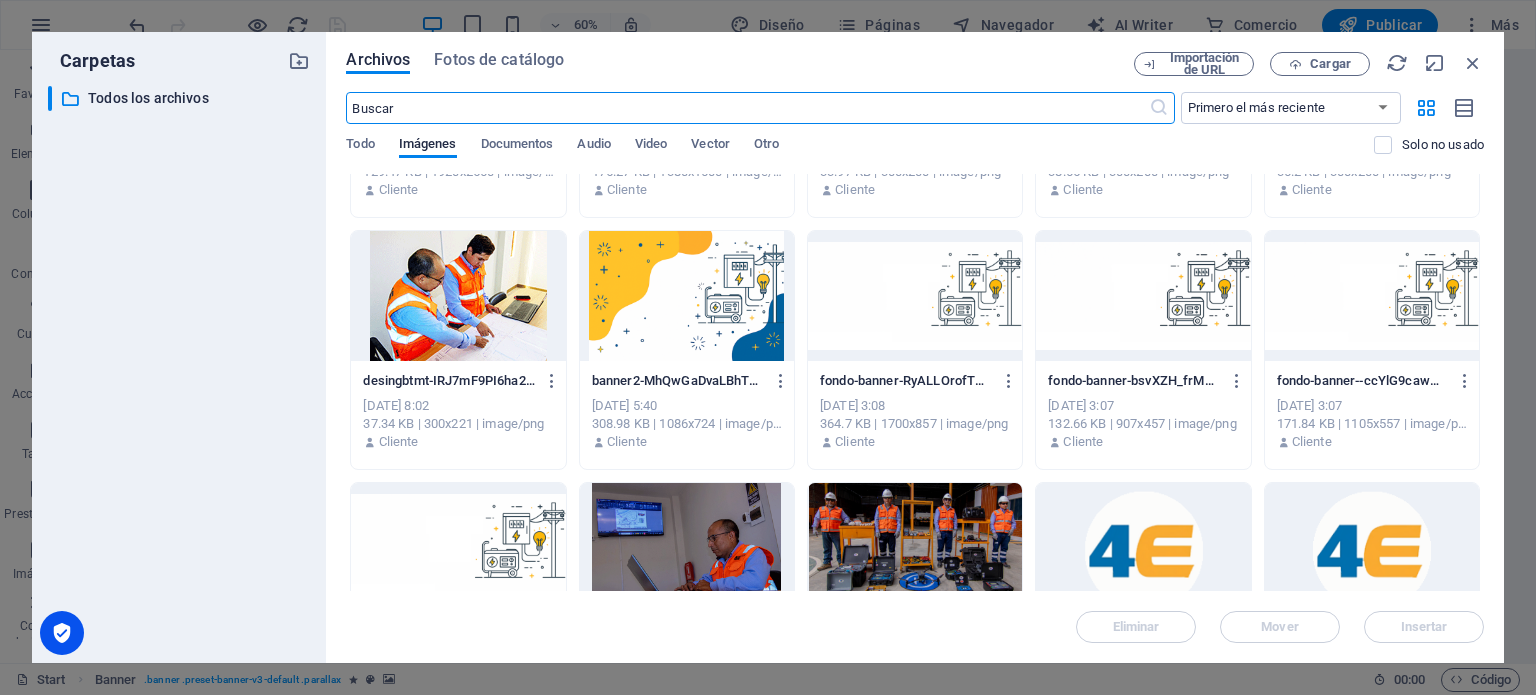 scroll, scrollTop: 702, scrollLeft: 0, axis: vertical 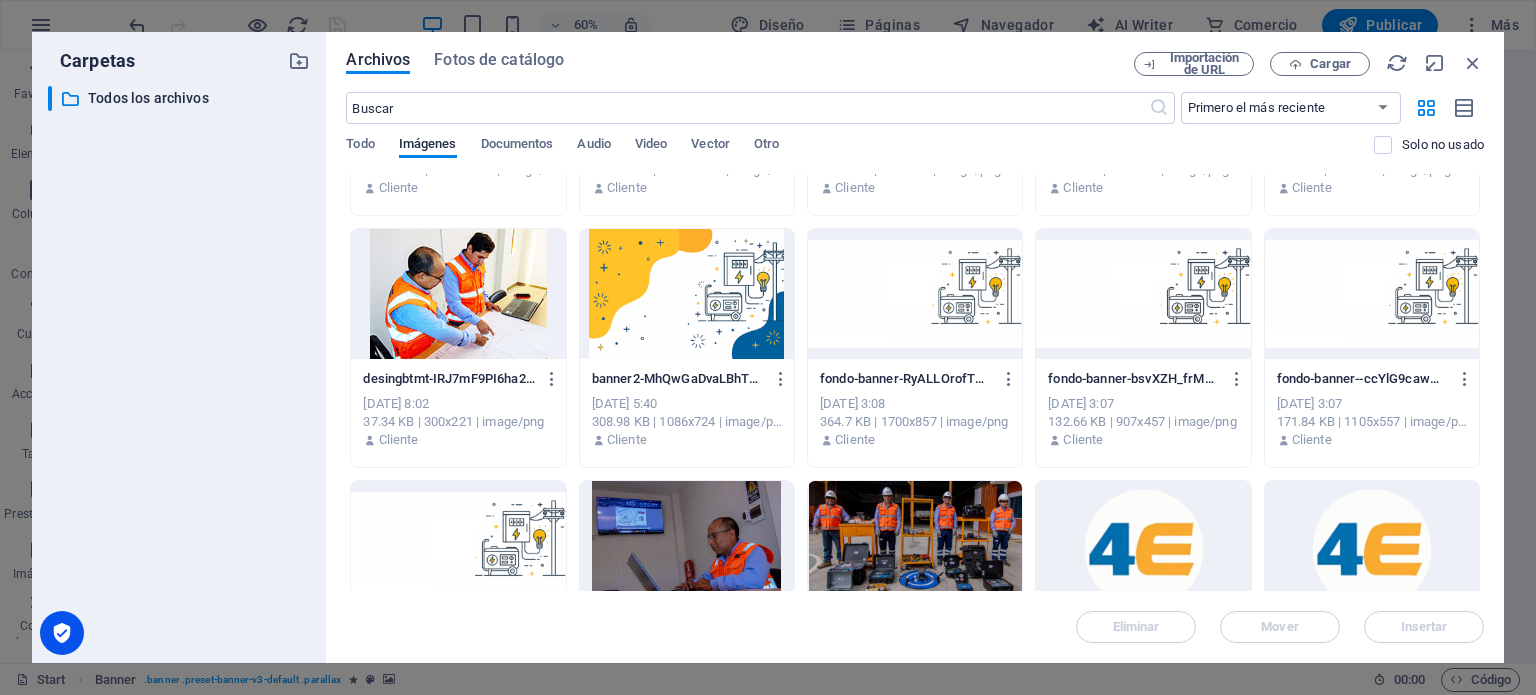 click at bounding box center (687, 294) 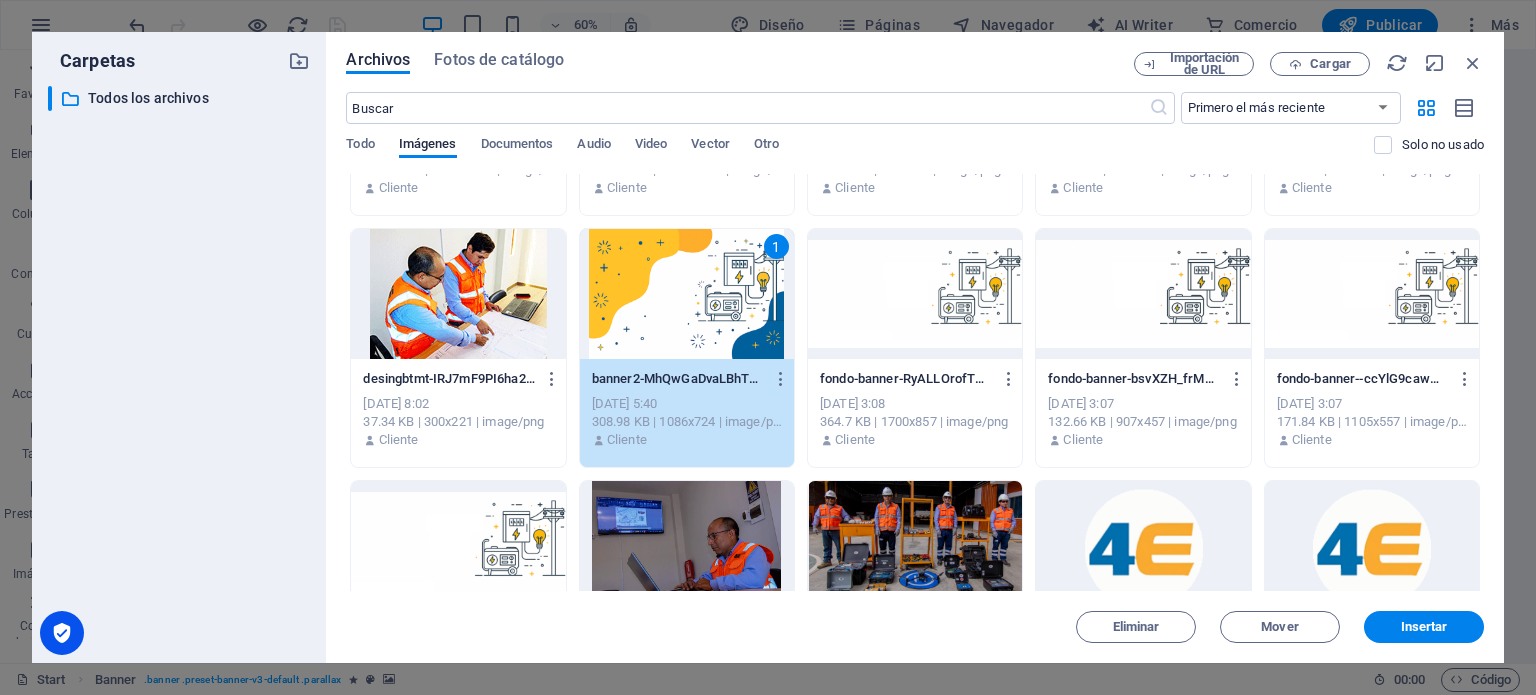 click at bounding box center [915, 294] 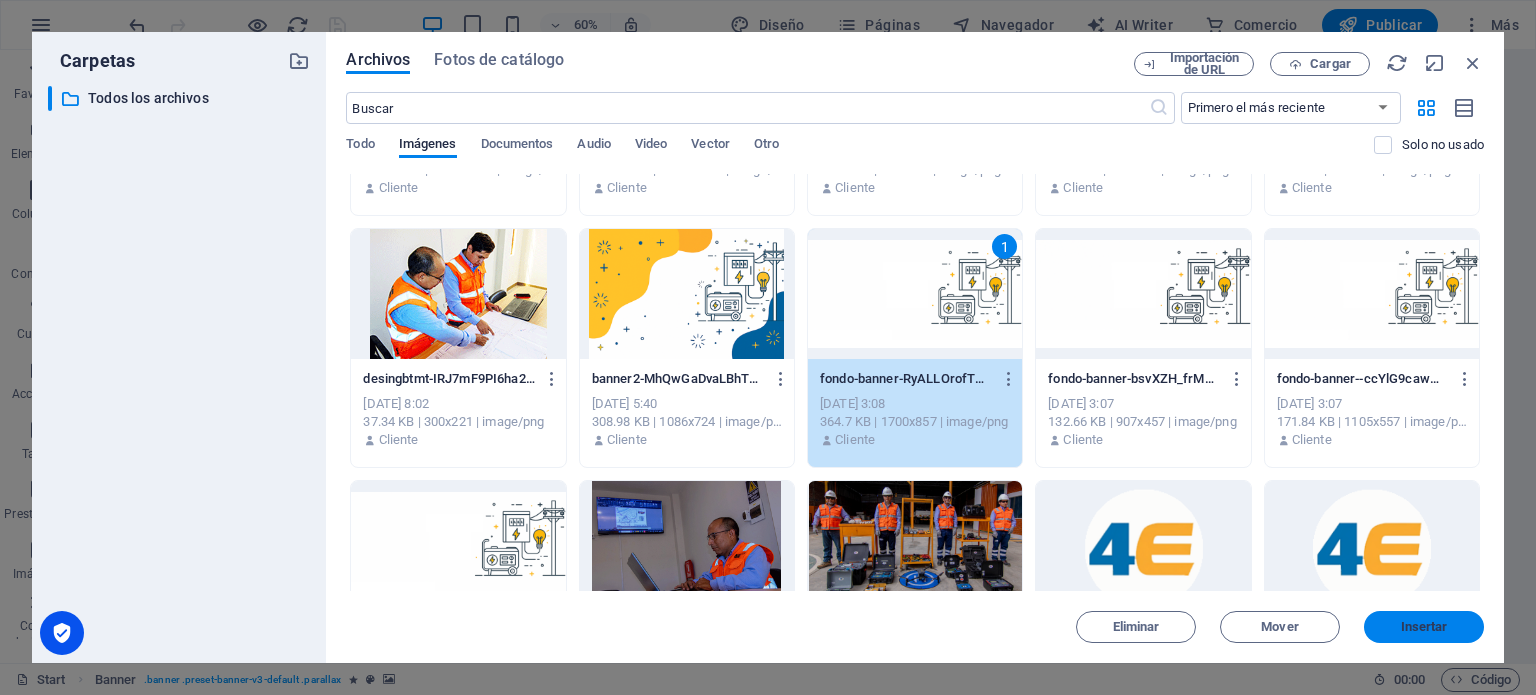 click on "Insertar" at bounding box center (1424, 627) 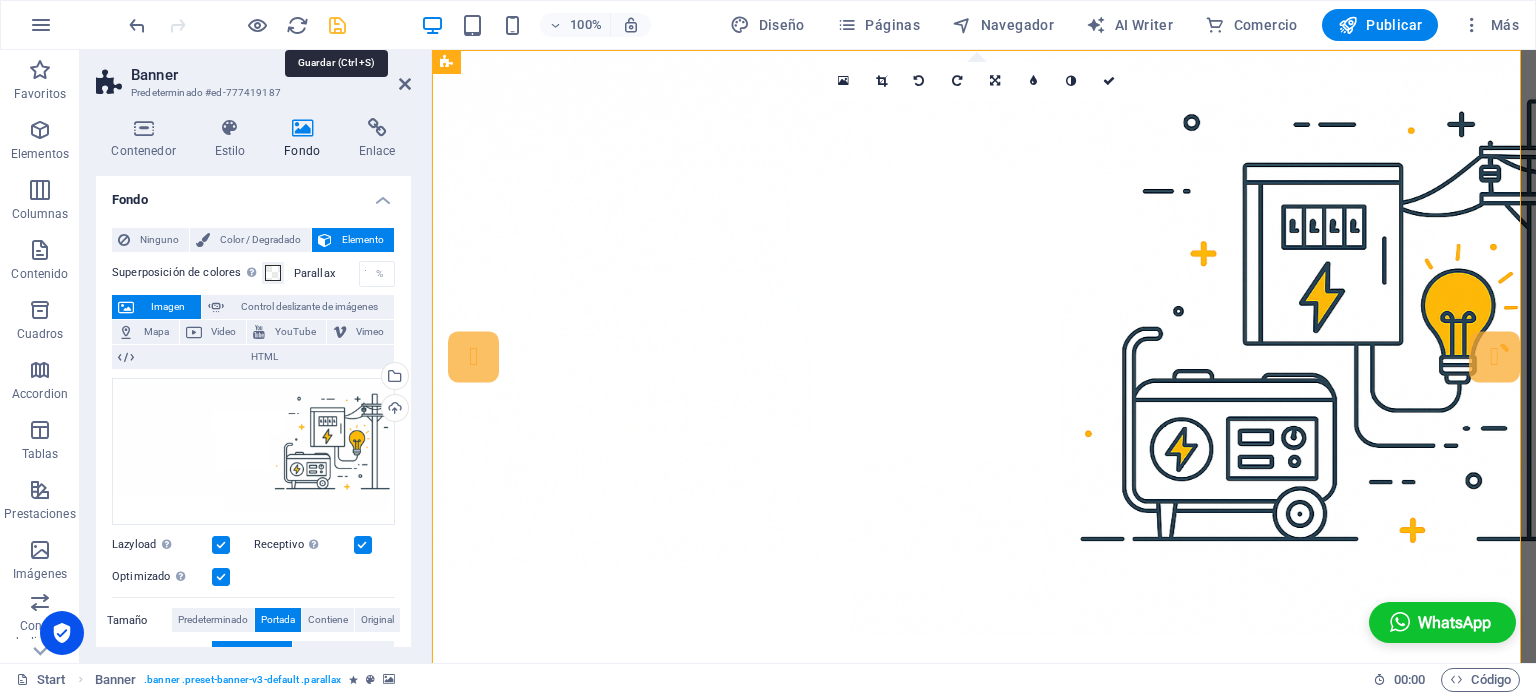 click at bounding box center (337, 25) 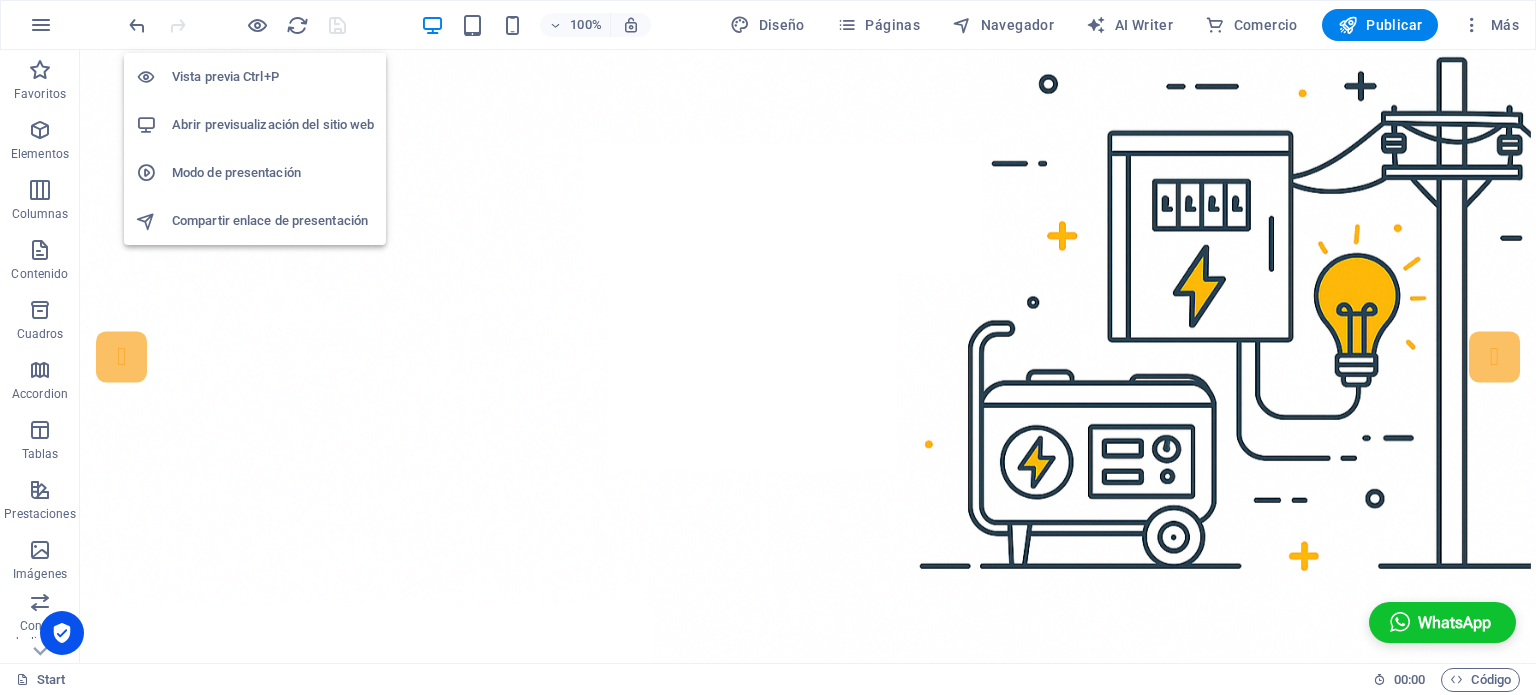 click on "Abrir previsualización del sitio web" at bounding box center [273, 125] 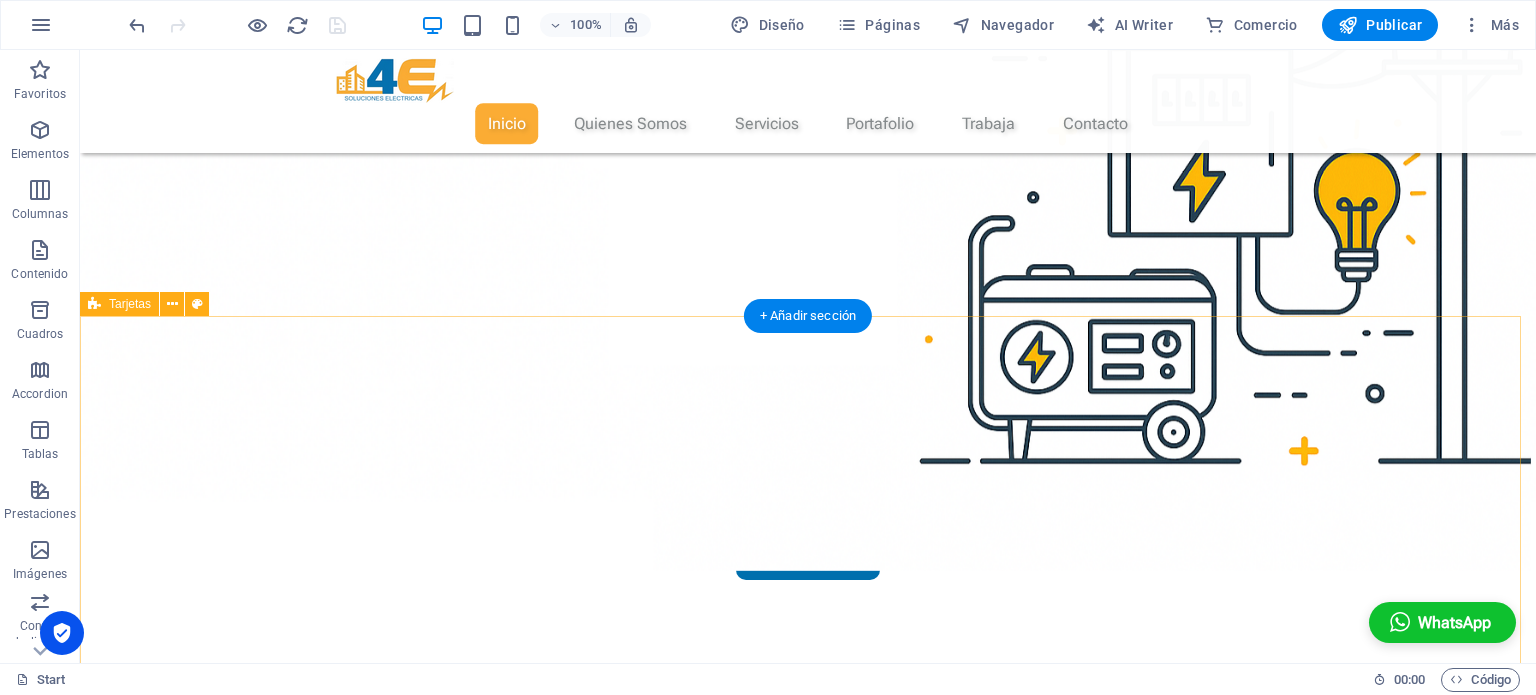 scroll, scrollTop: 392, scrollLeft: 0, axis: vertical 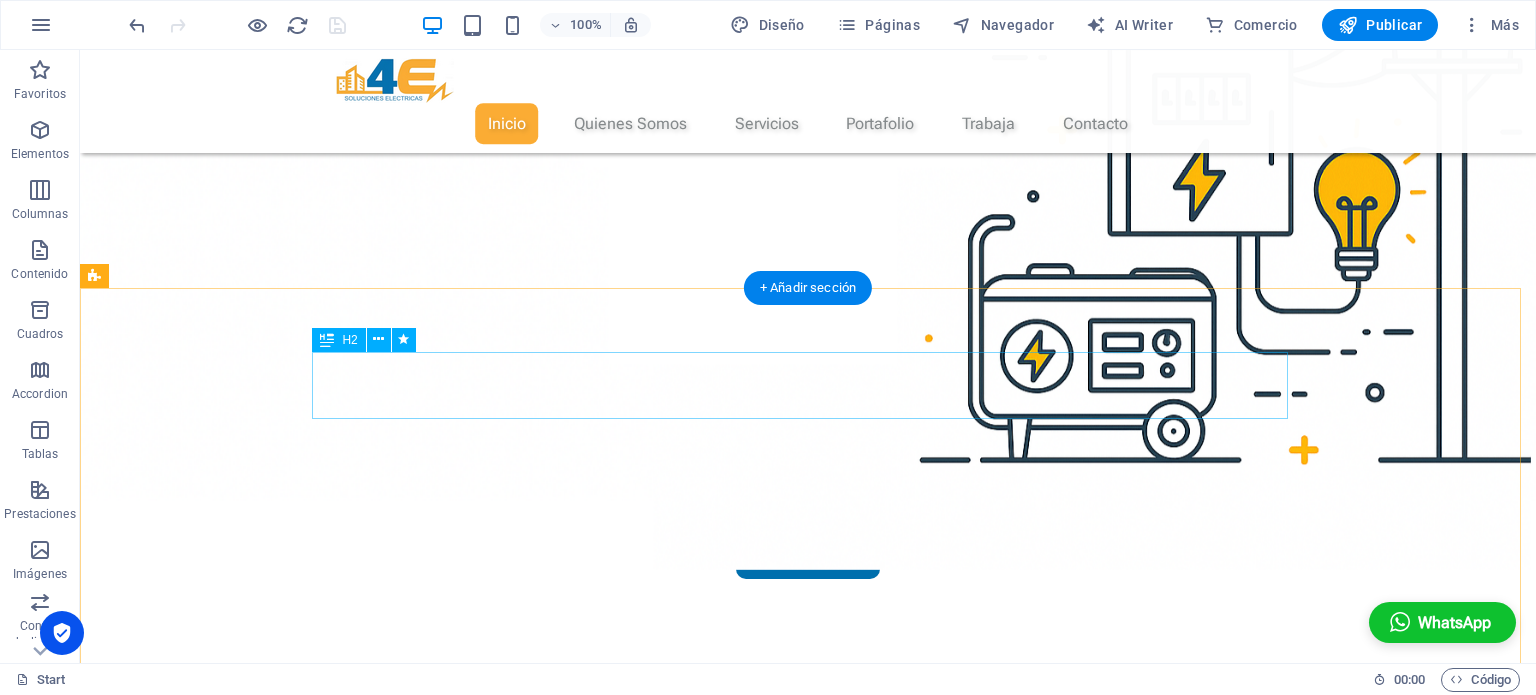 click on "Nuestros Servicios" at bounding box center (568, 1002) 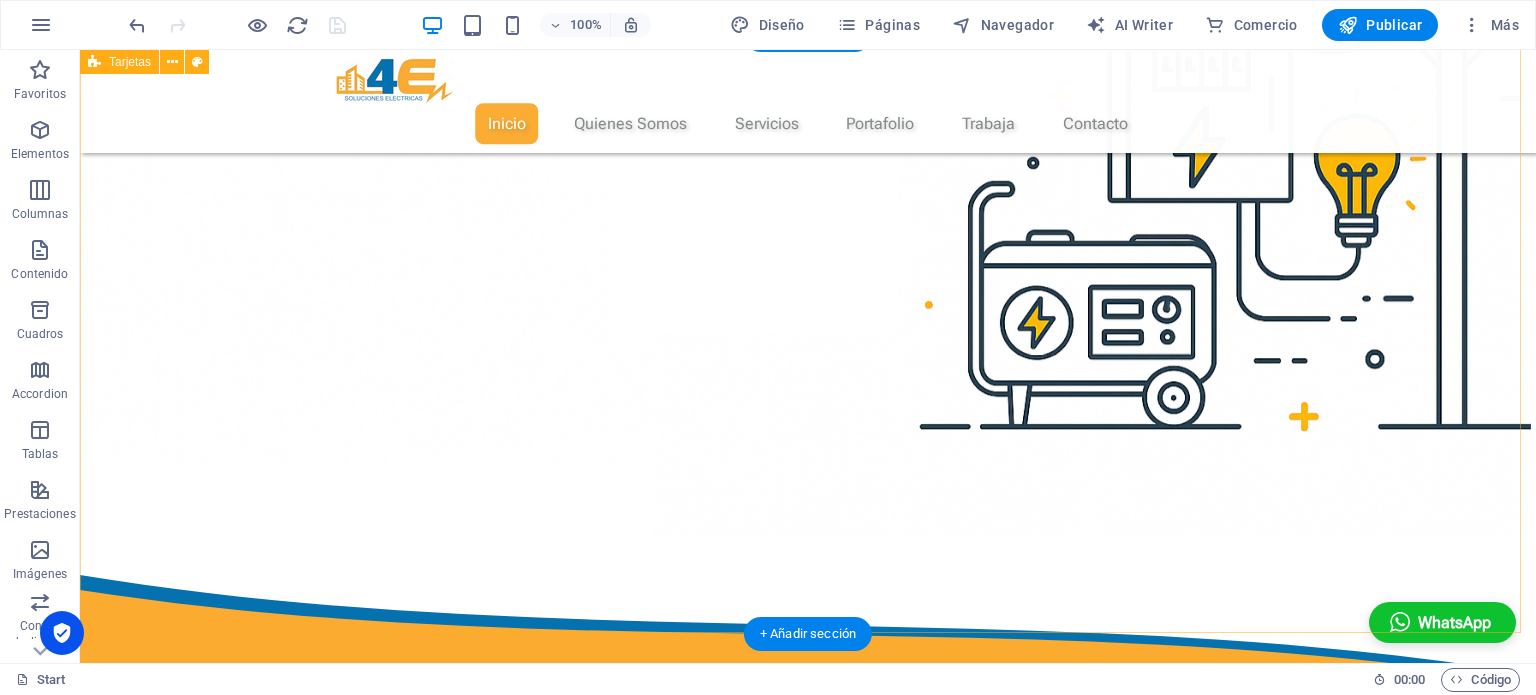 scroll, scrollTop: 518, scrollLeft: 0, axis: vertical 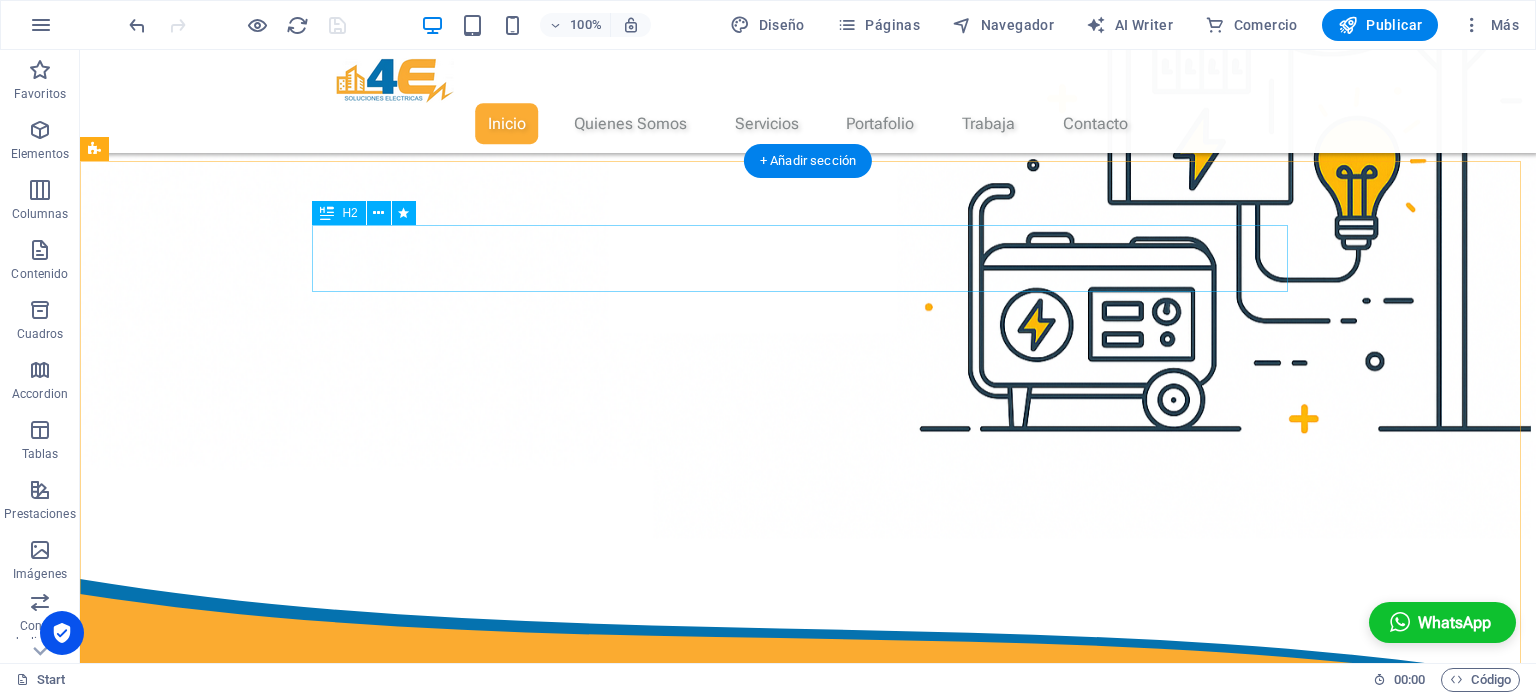 click on "Nuestros Servicios" at bounding box center (568, 876) 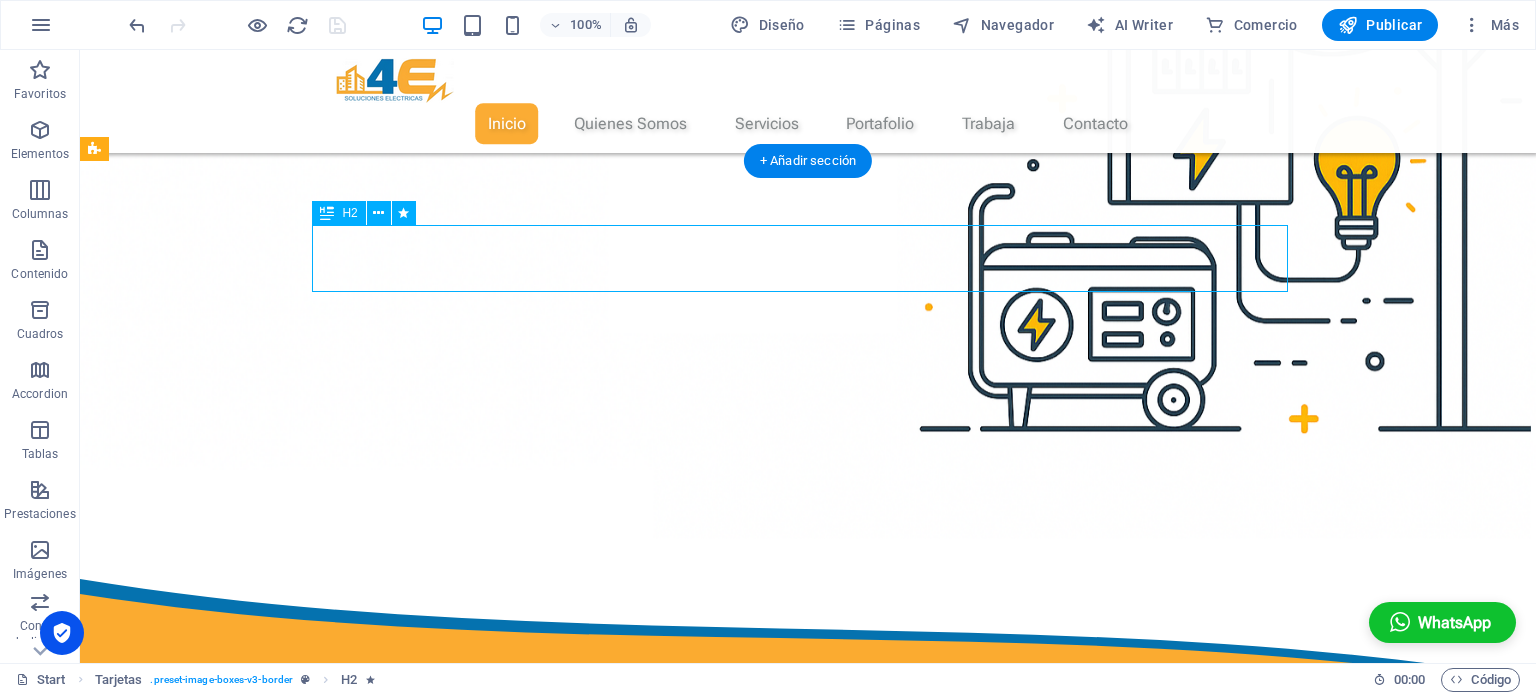 click on "Nuestros Servicios" at bounding box center [568, 876] 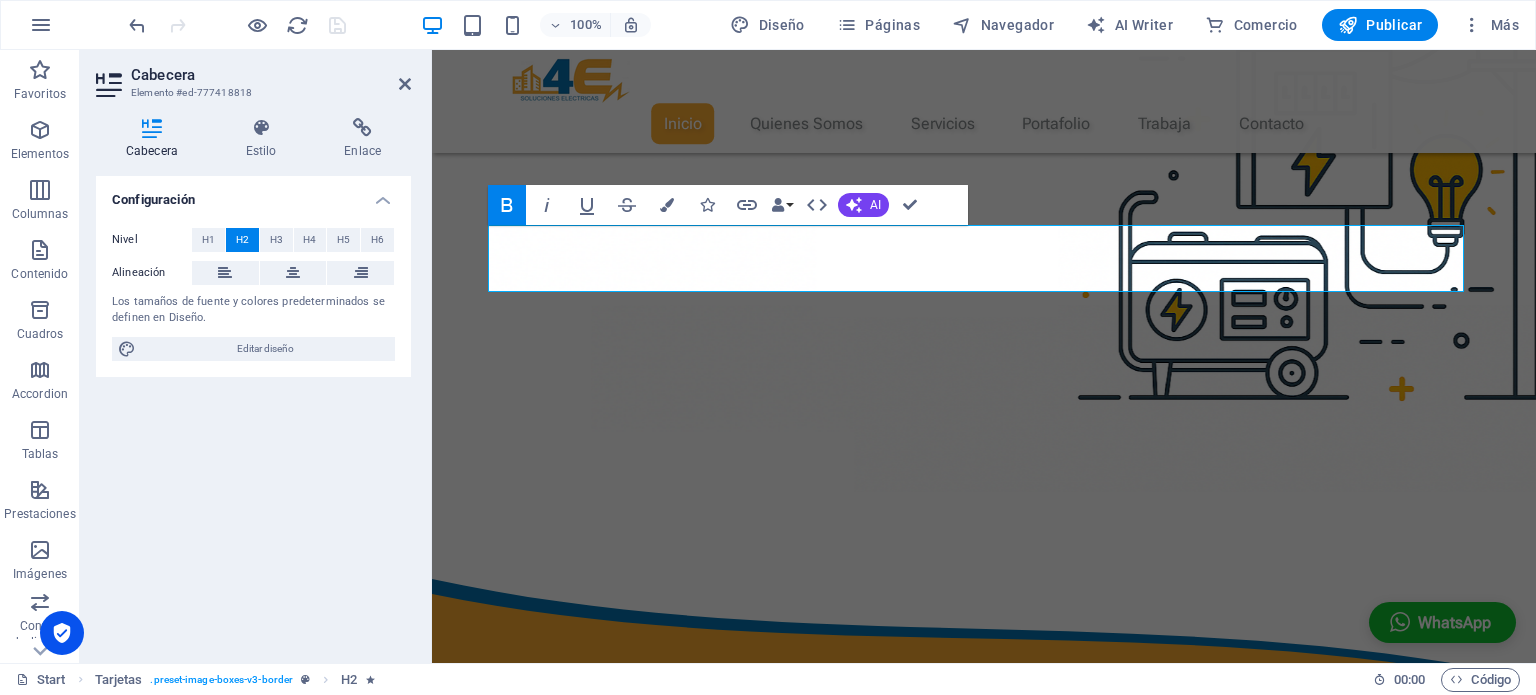 click 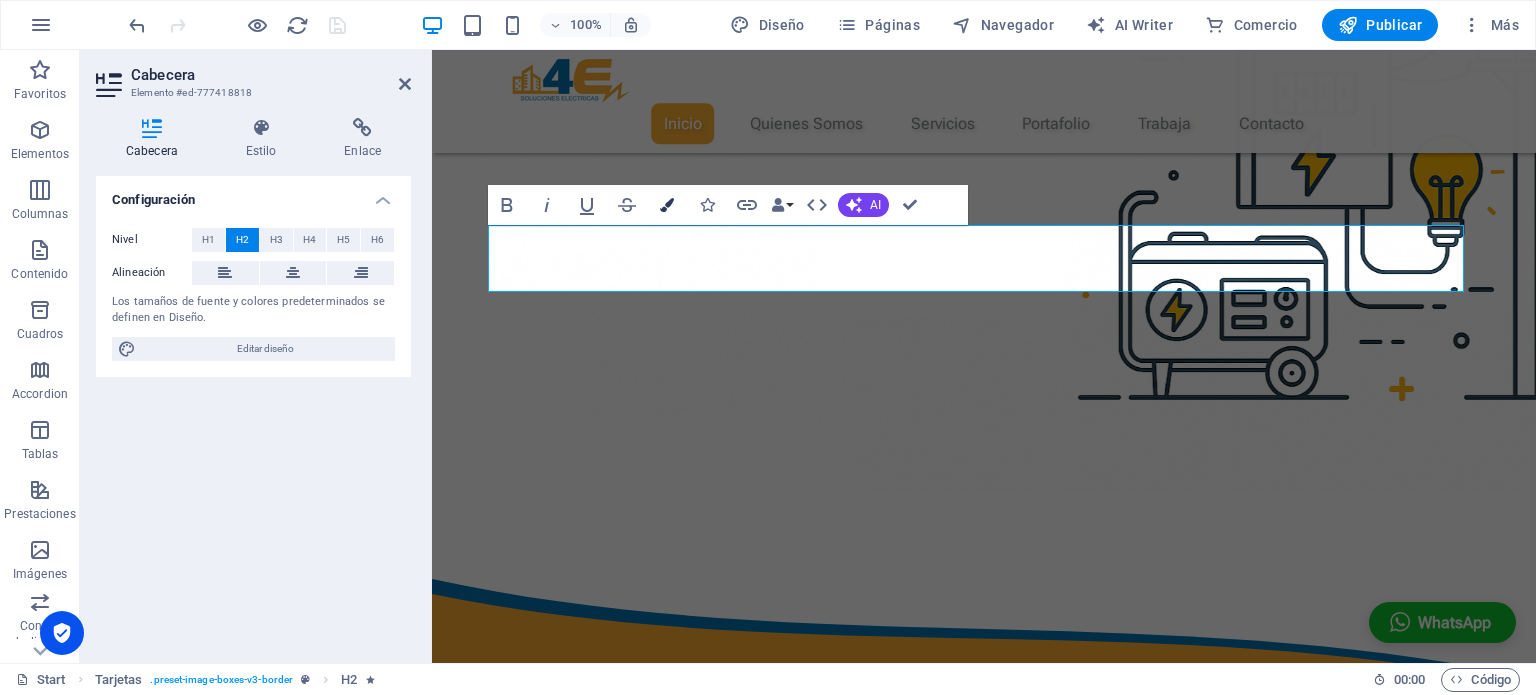 click at bounding box center [667, 205] 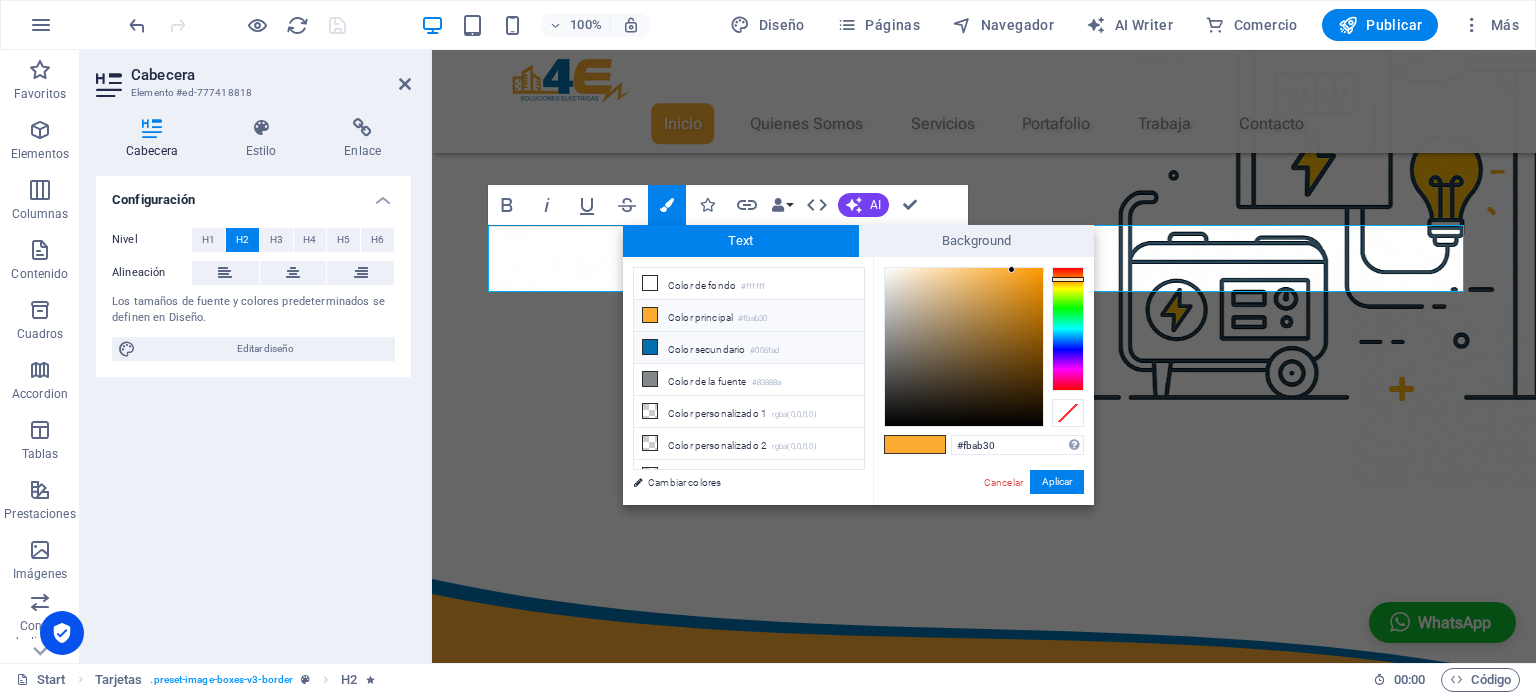 click on "Color secundario
#006fad" at bounding box center [749, 348] 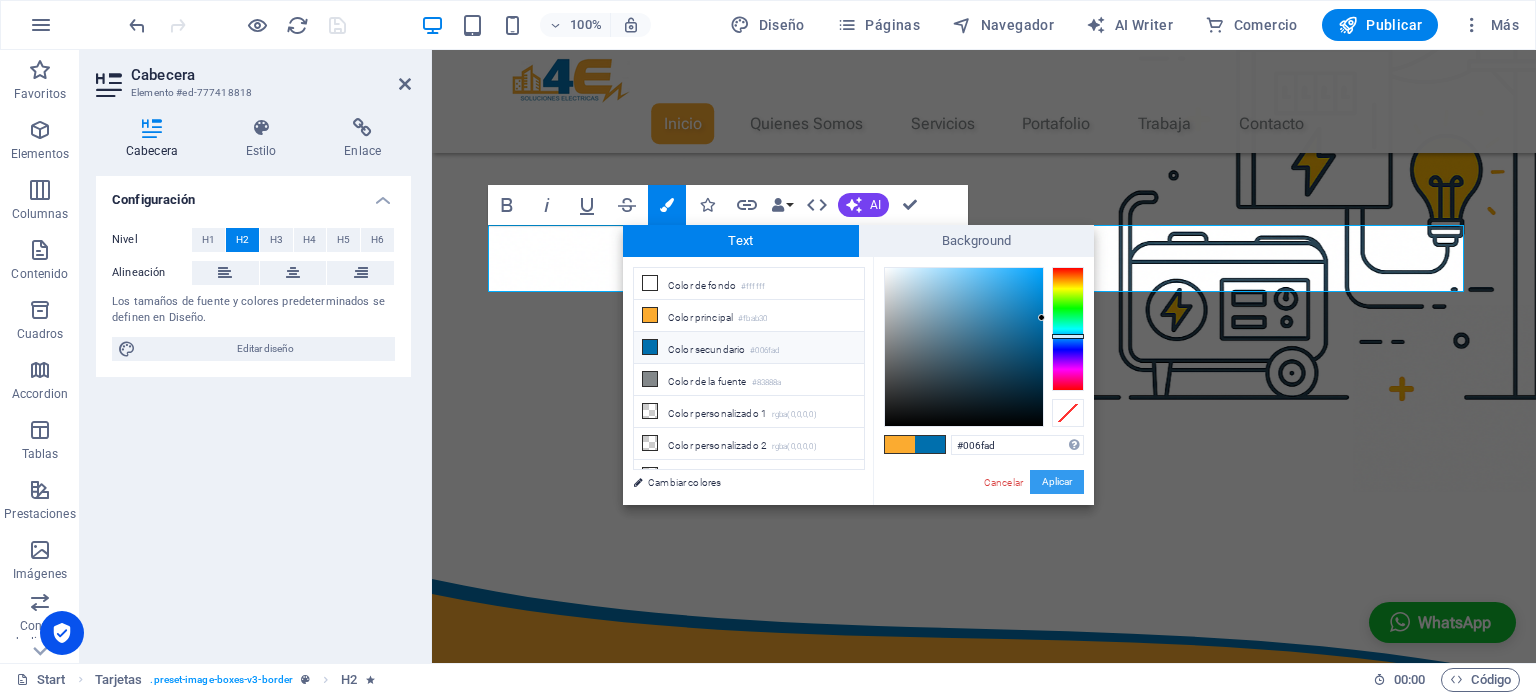 click on "Aplicar" at bounding box center (1057, 482) 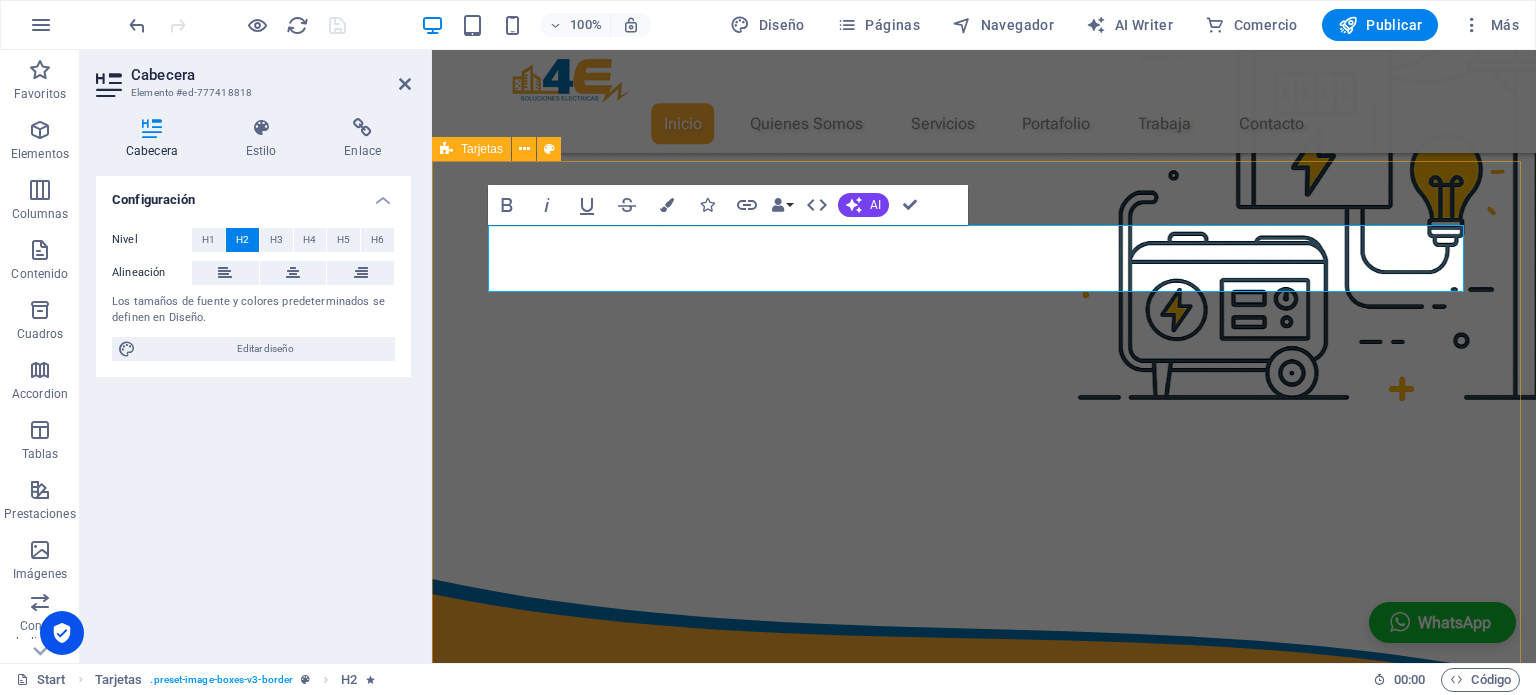 click on "Nuestros Servicios Diseño y ejecución de obras electromecanicas de BTy MT Pruebas de diagnóstico y mediciones de especializadas en sistemas eléctricos -laboratorio Especialistas en grupos electrógenos y transformadores" at bounding box center [984, 1448] 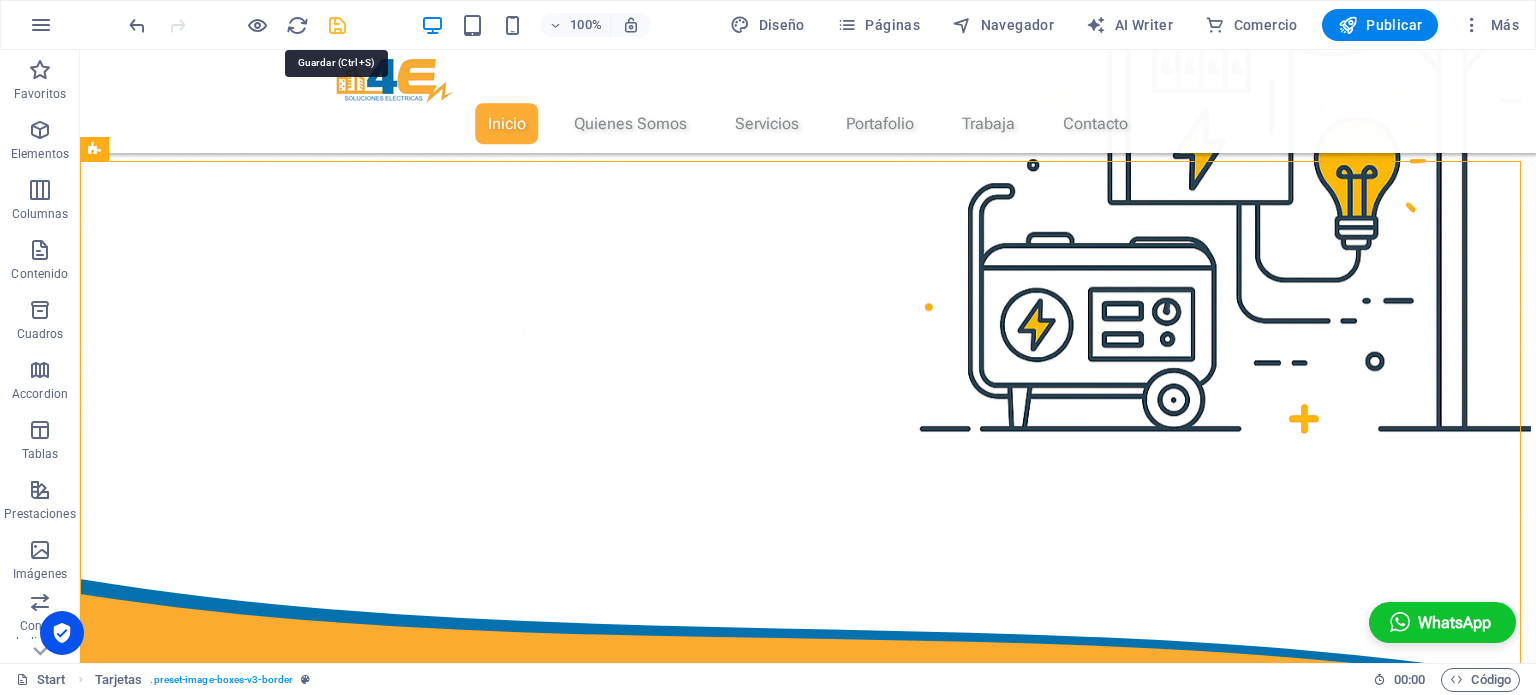 click at bounding box center (337, 25) 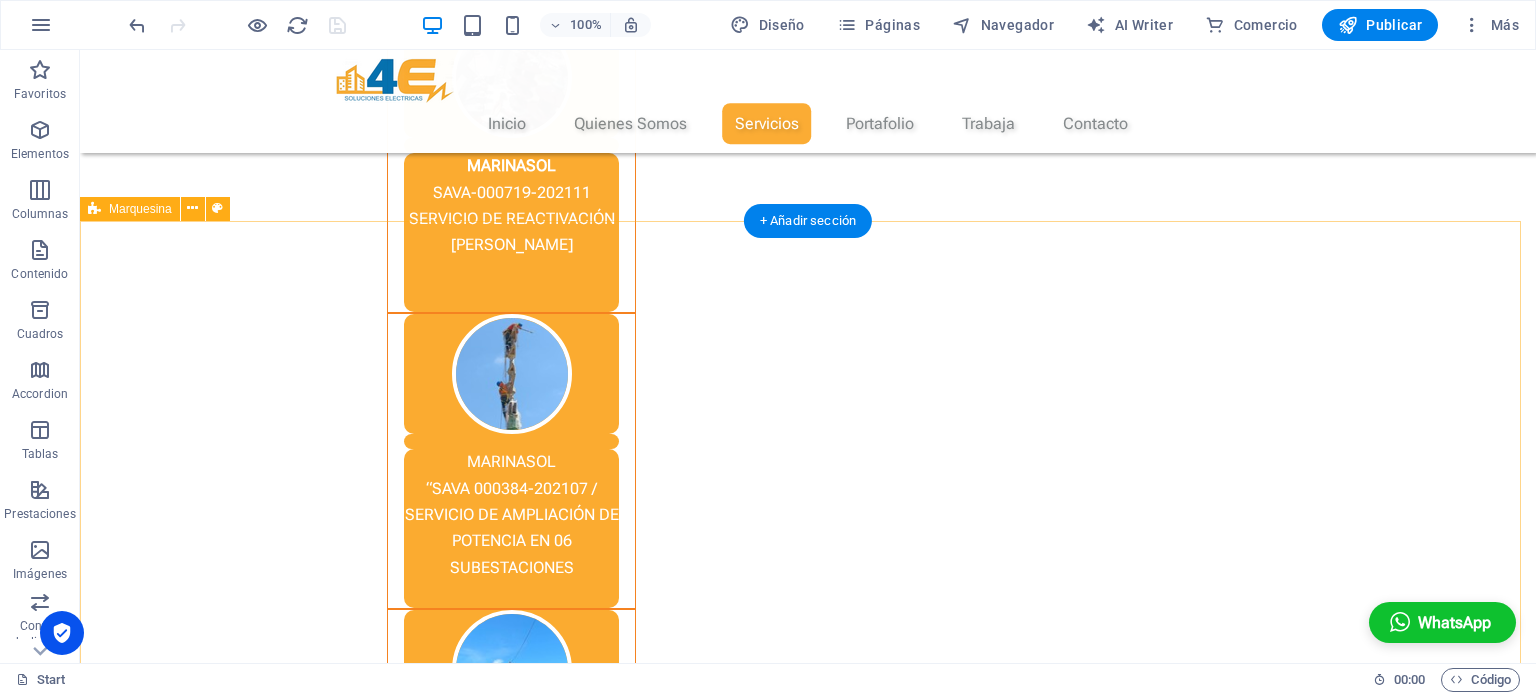 scroll, scrollTop: 3428, scrollLeft: 0, axis: vertical 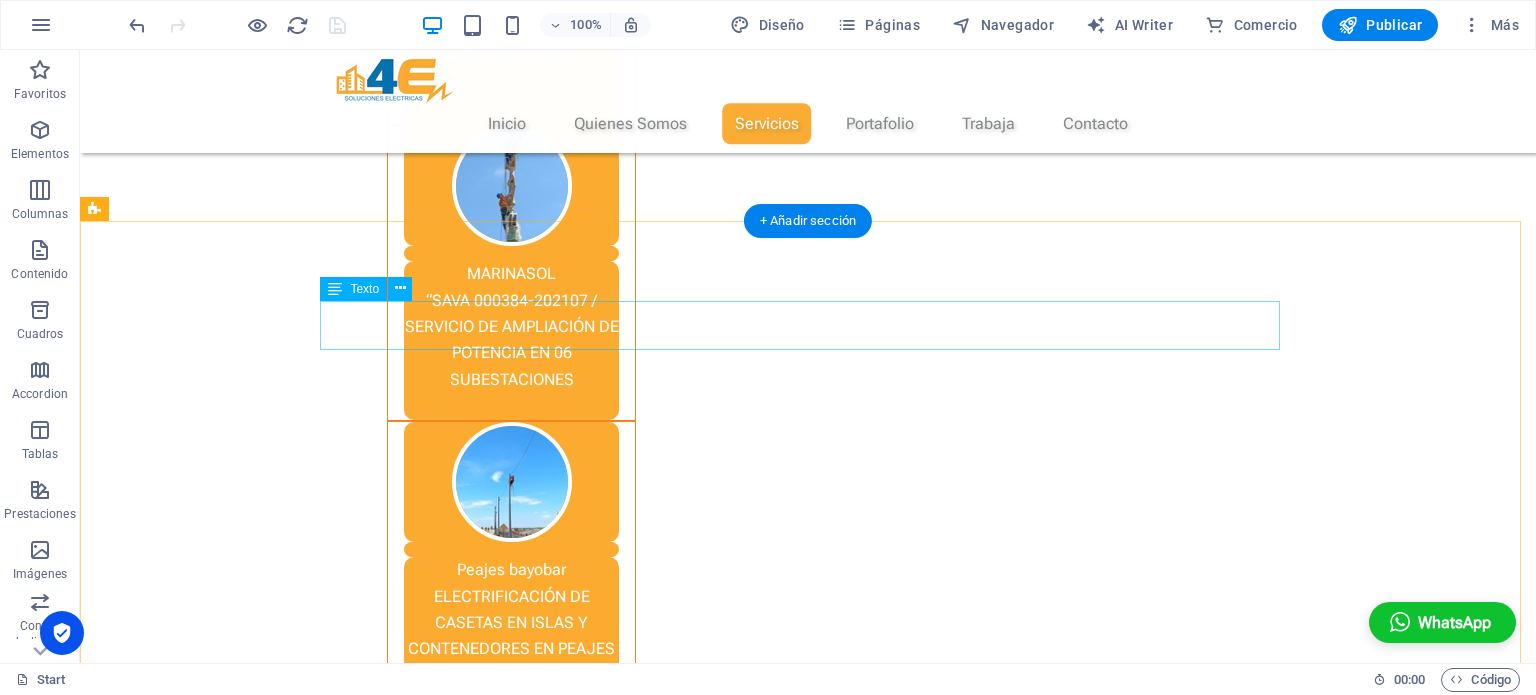 click on "Nuestros Clientes" at bounding box center [808, 2914] 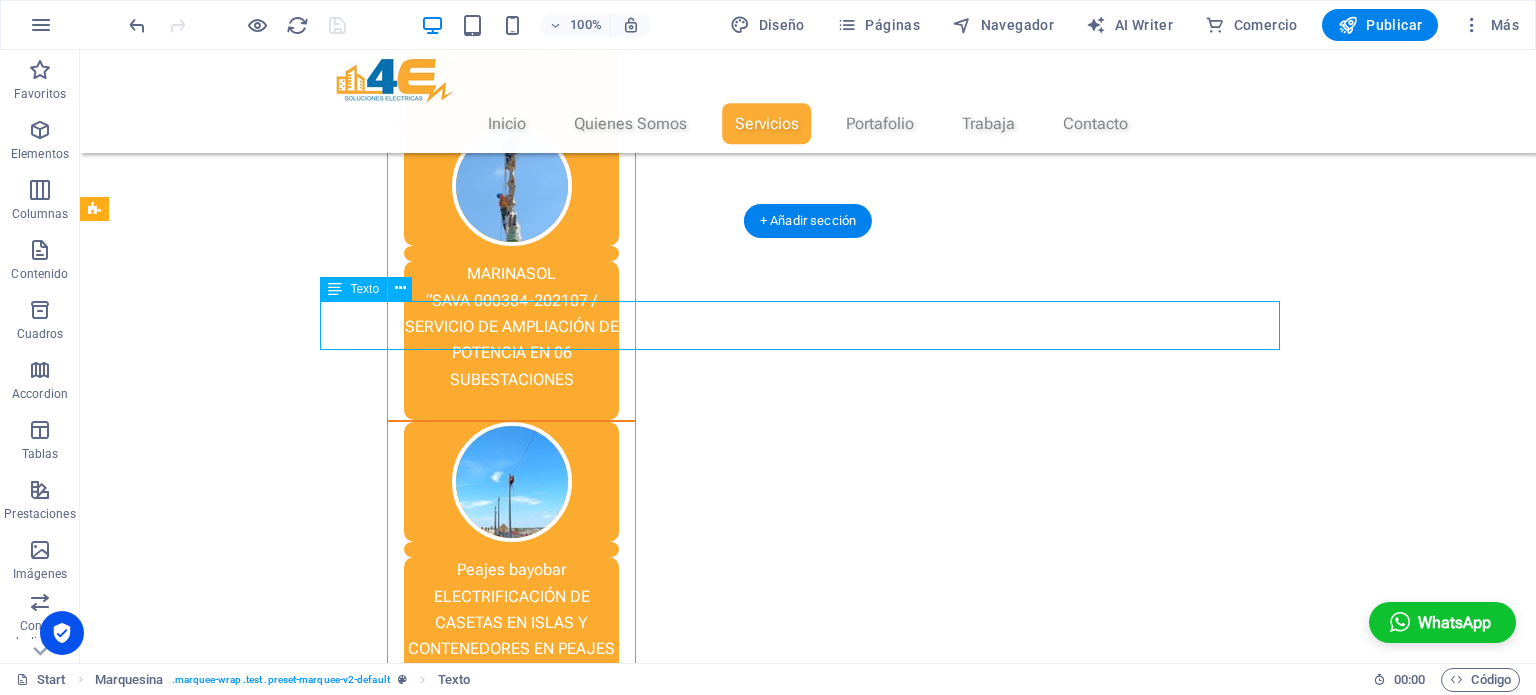 click on "Nuestros Clientes" at bounding box center (808, 2914) 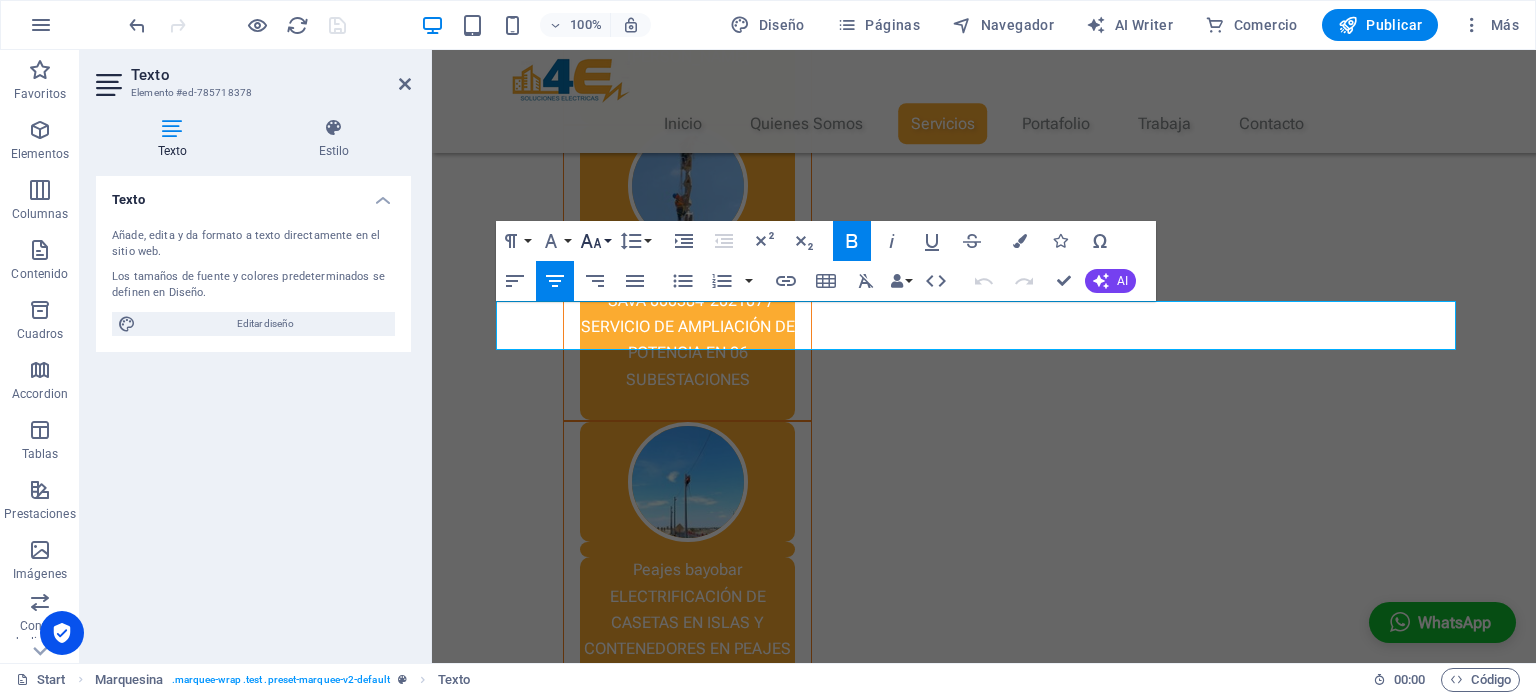 click 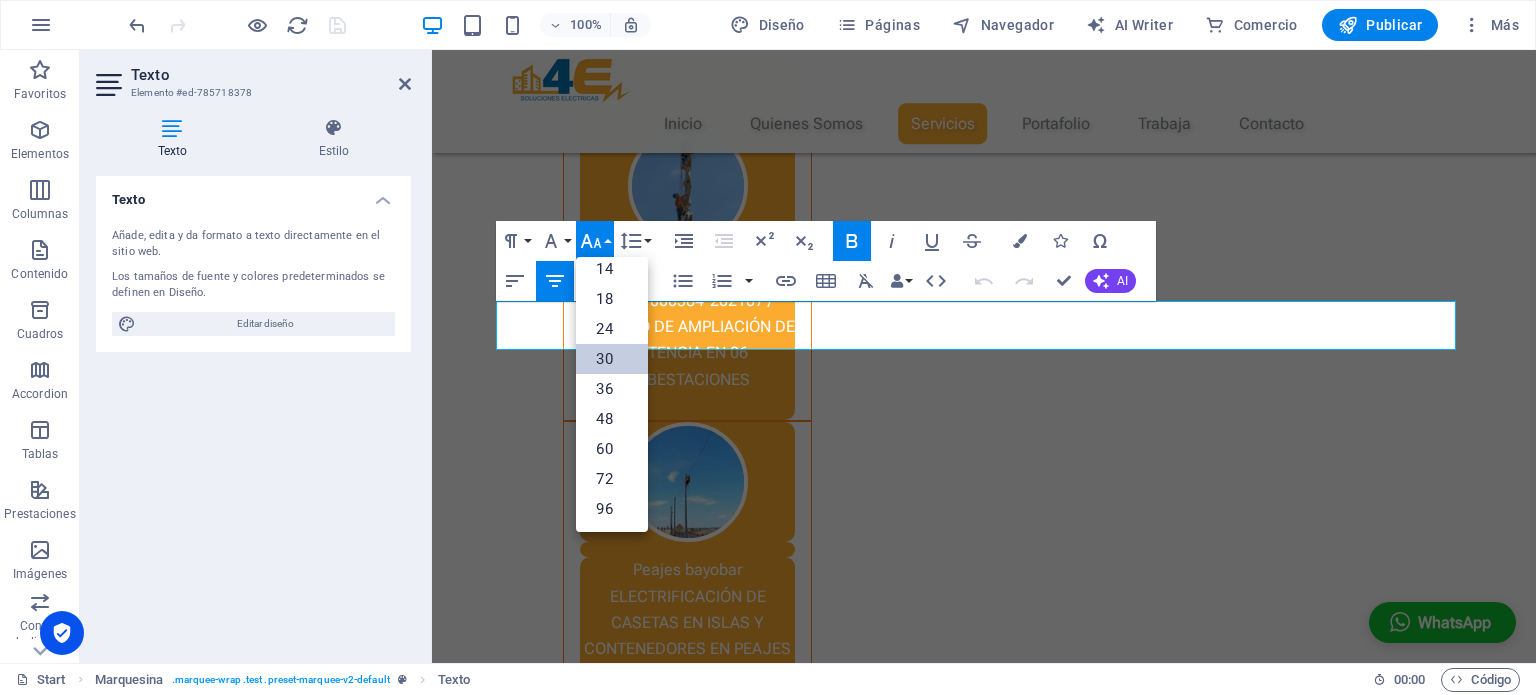 scroll, scrollTop: 160, scrollLeft: 0, axis: vertical 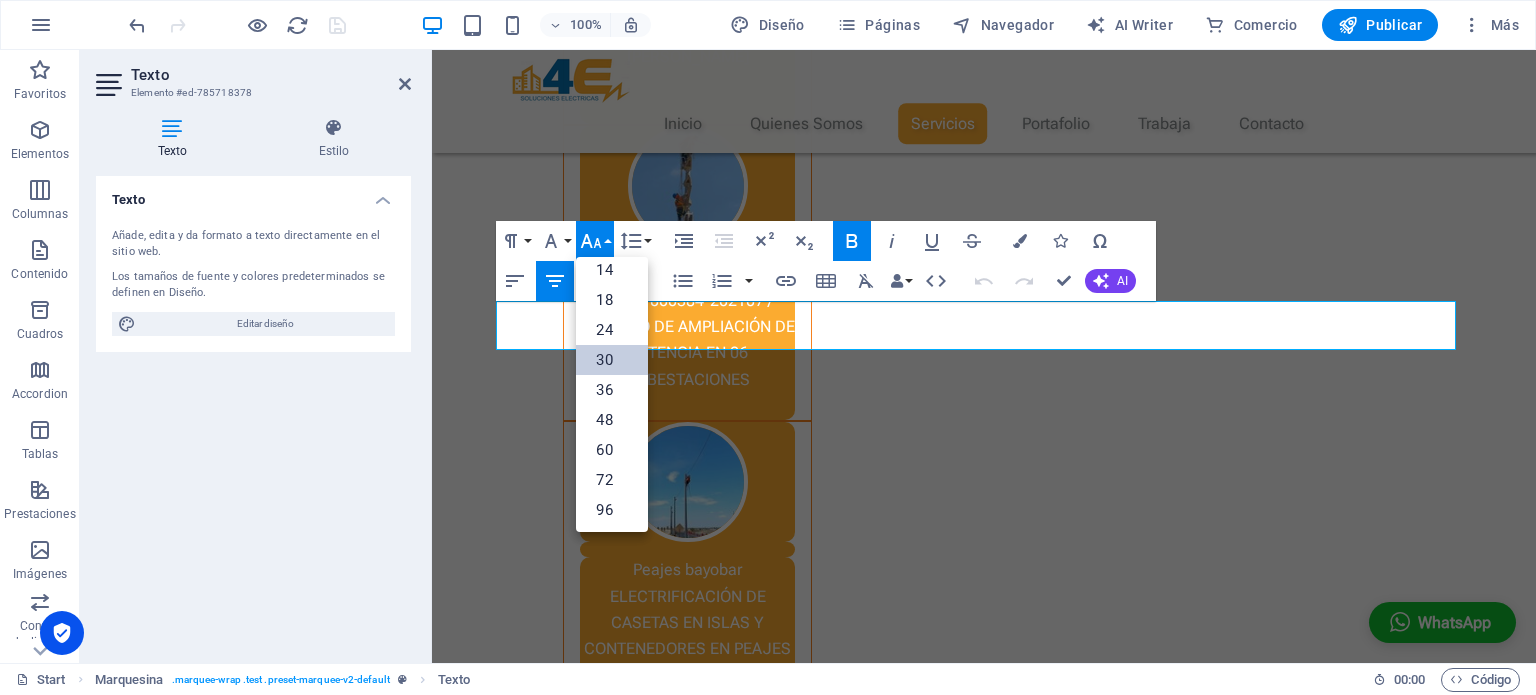 click 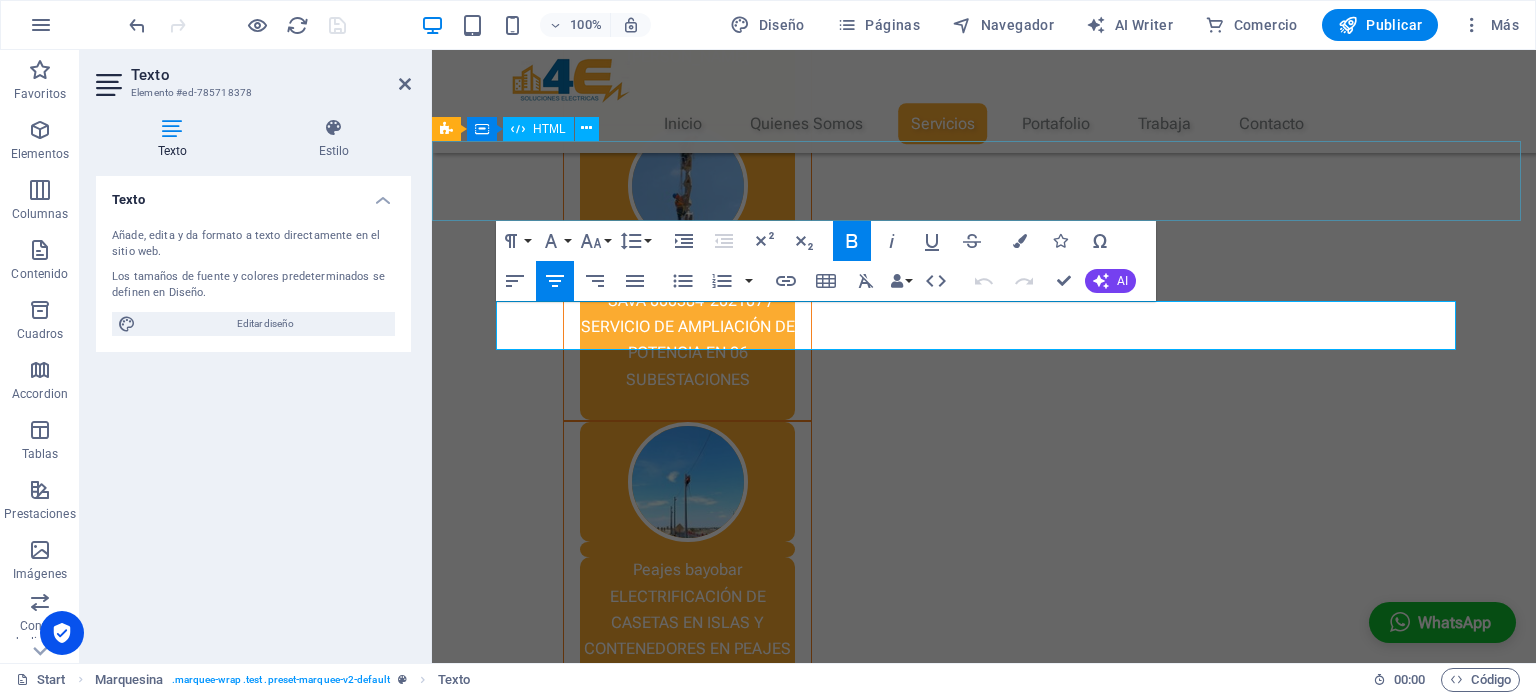 click at bounding box center (984, 2769) 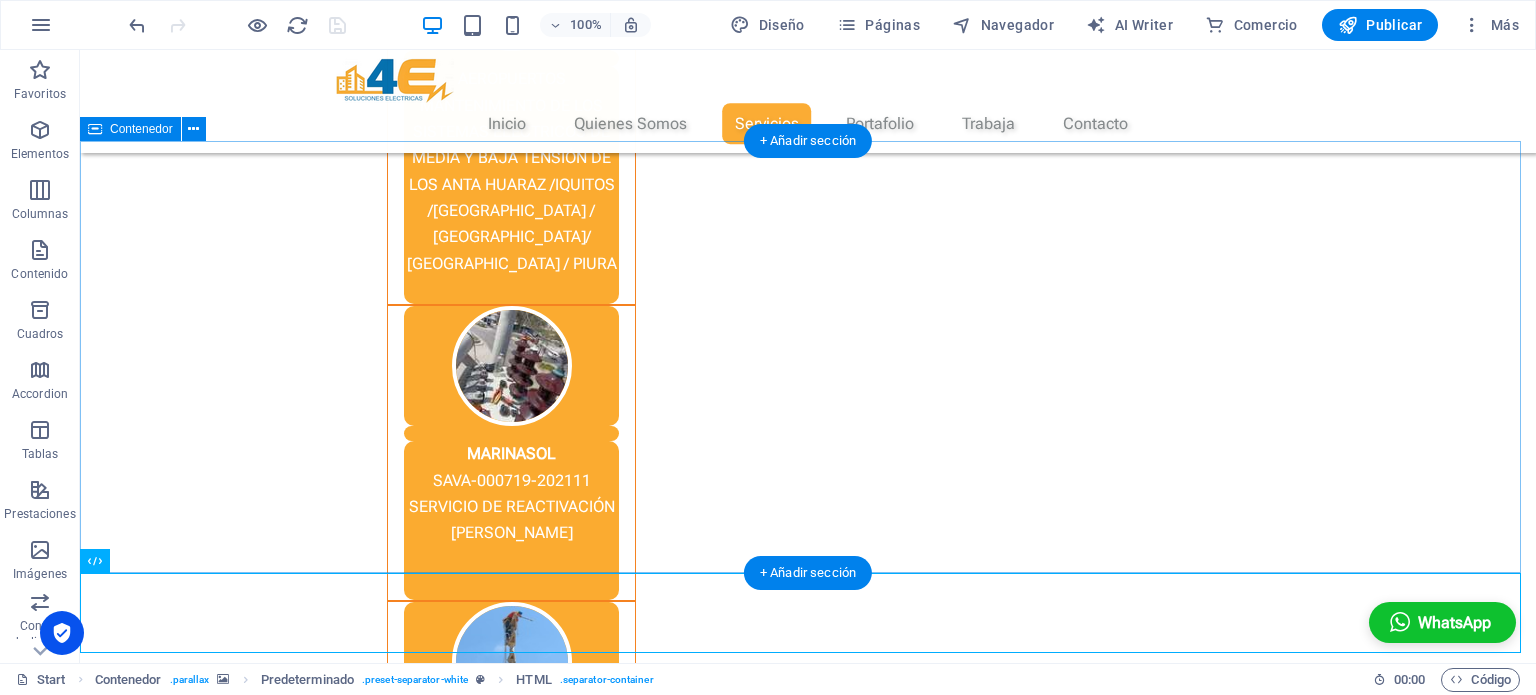 scroll, scrollTop: 2951, scrollLeft: 0, axis: vertical 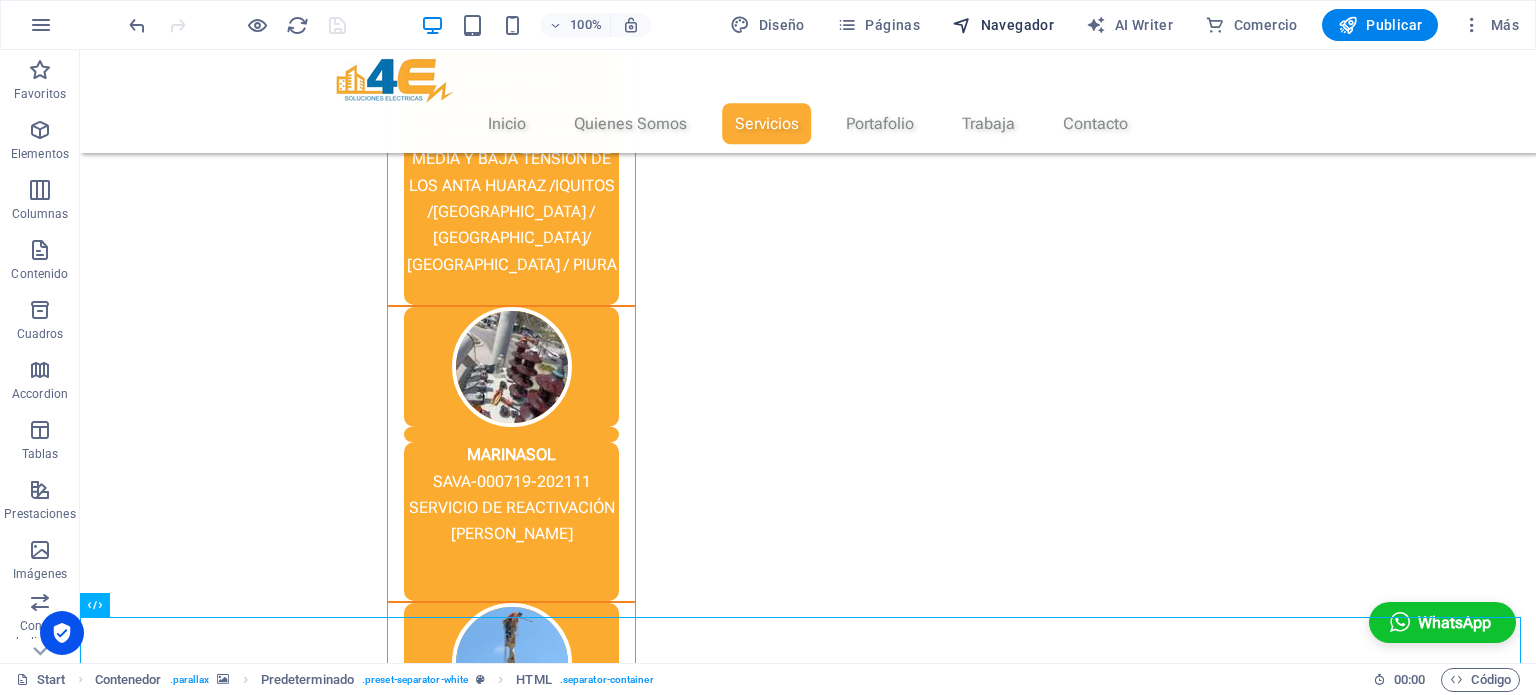 click on "Navegador" at bounding box center (1003, 25) 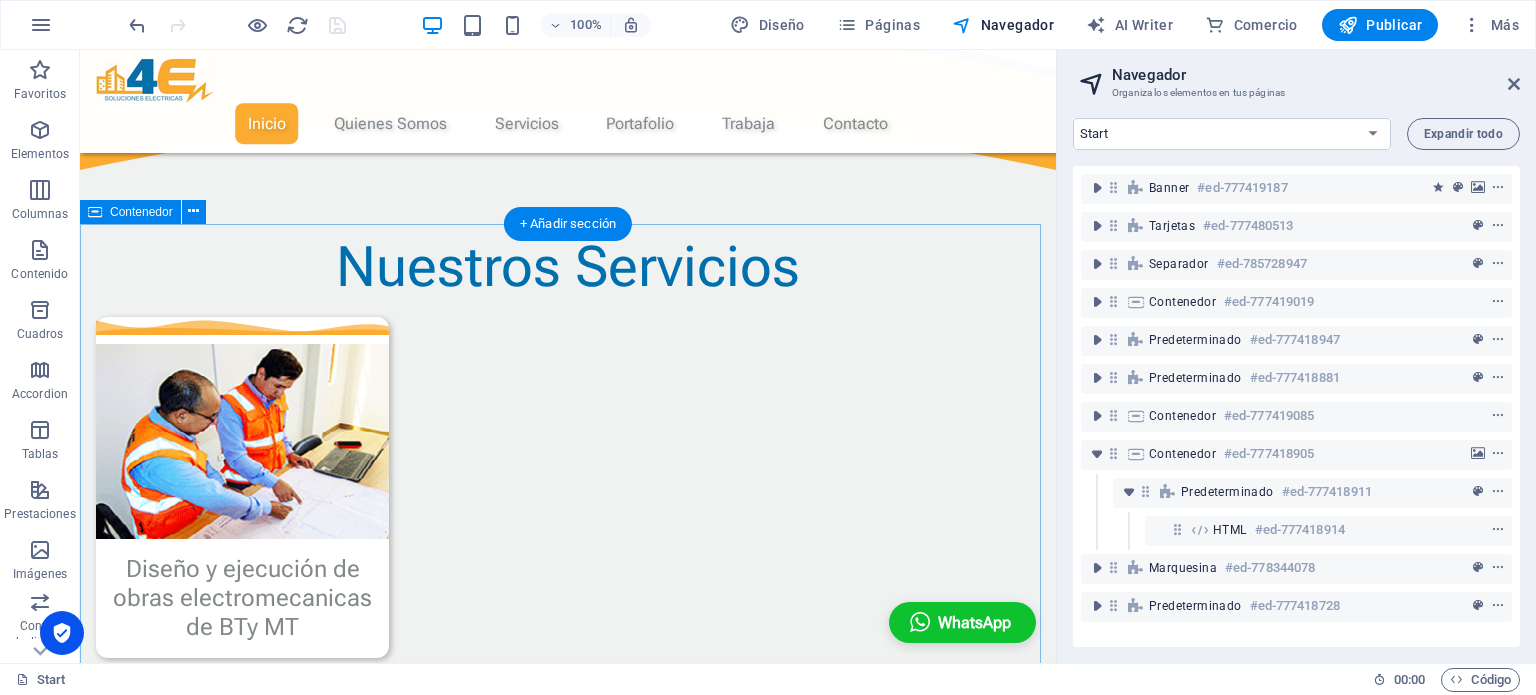 scroll, scrollTop: 1124, scrollLeft: 0, axis: vertical 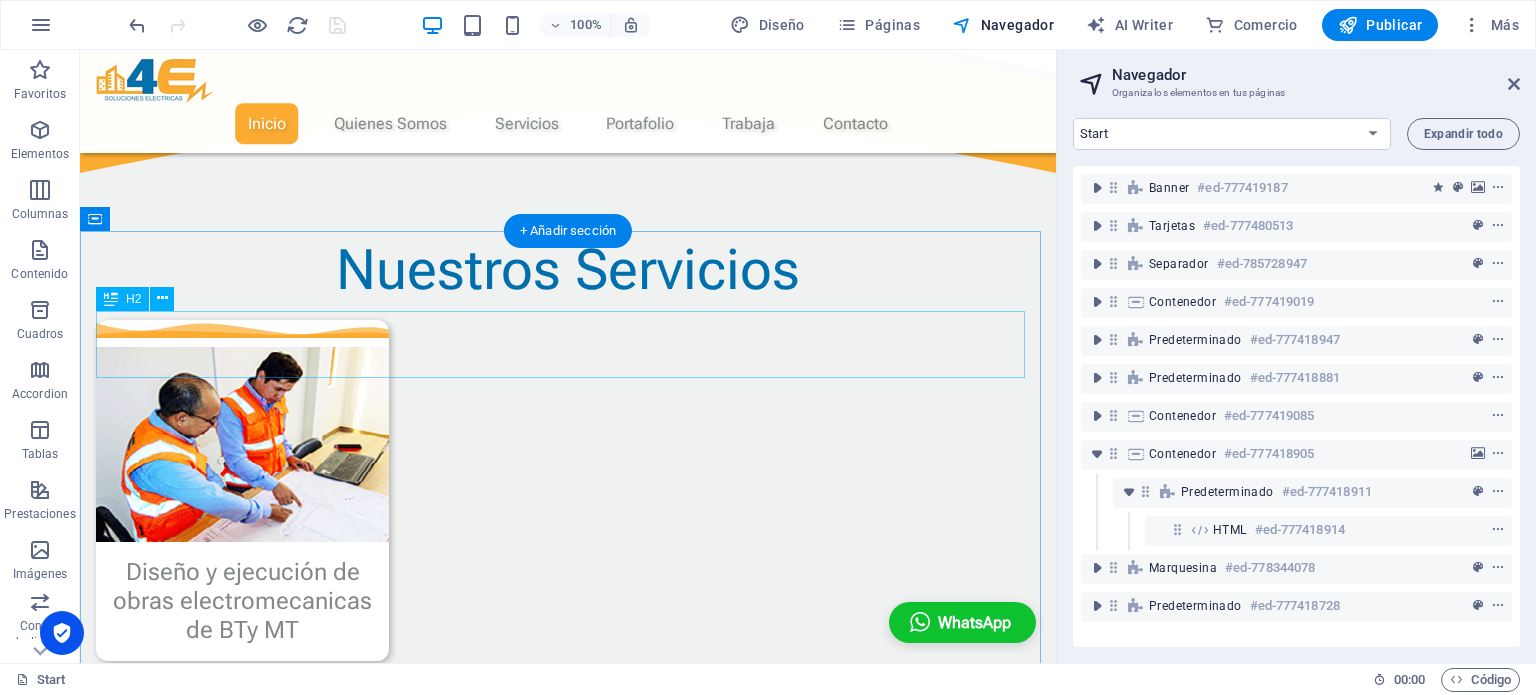 click on "Proyectos Realizados" at bounding box center [568, 1704] 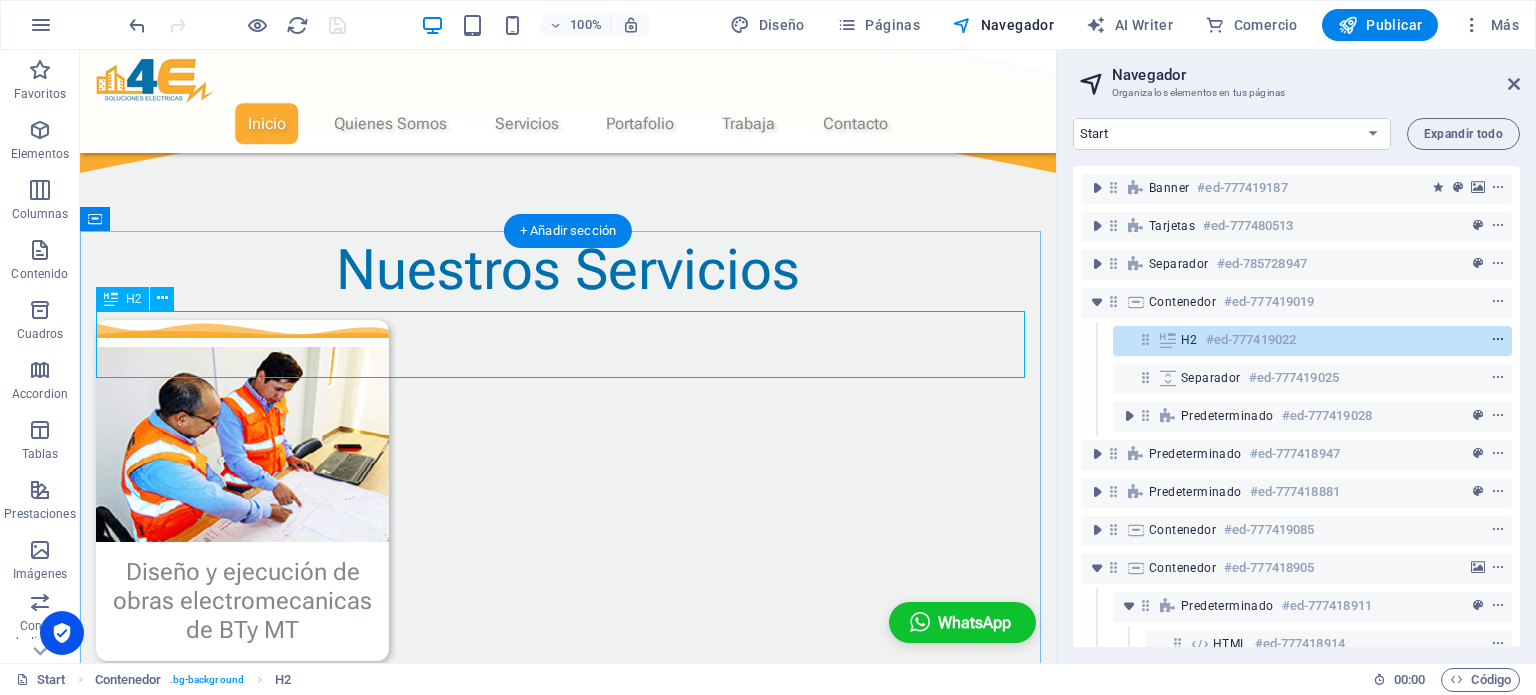 click at bounding box center [1498, 340] 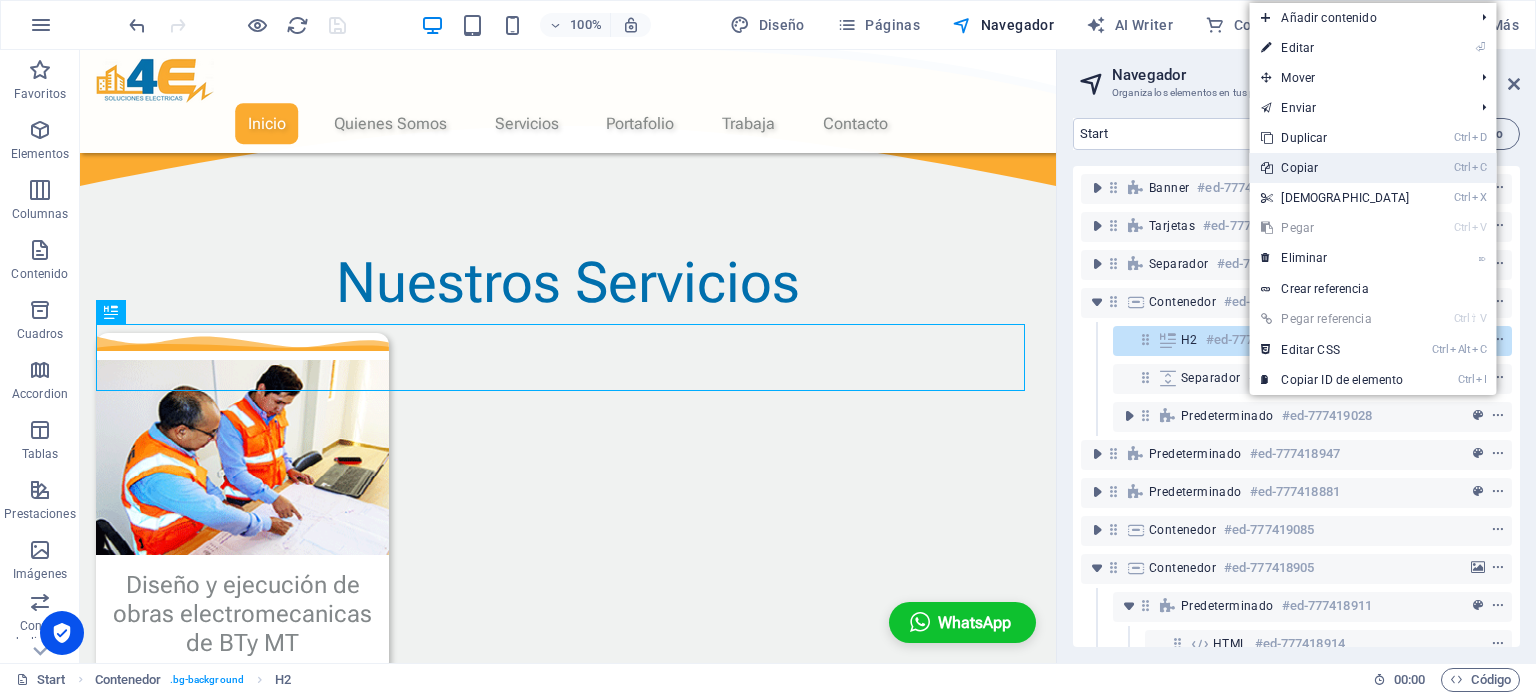 click on "Ctrl C  Copiar" at bounding box center [1335, 168] 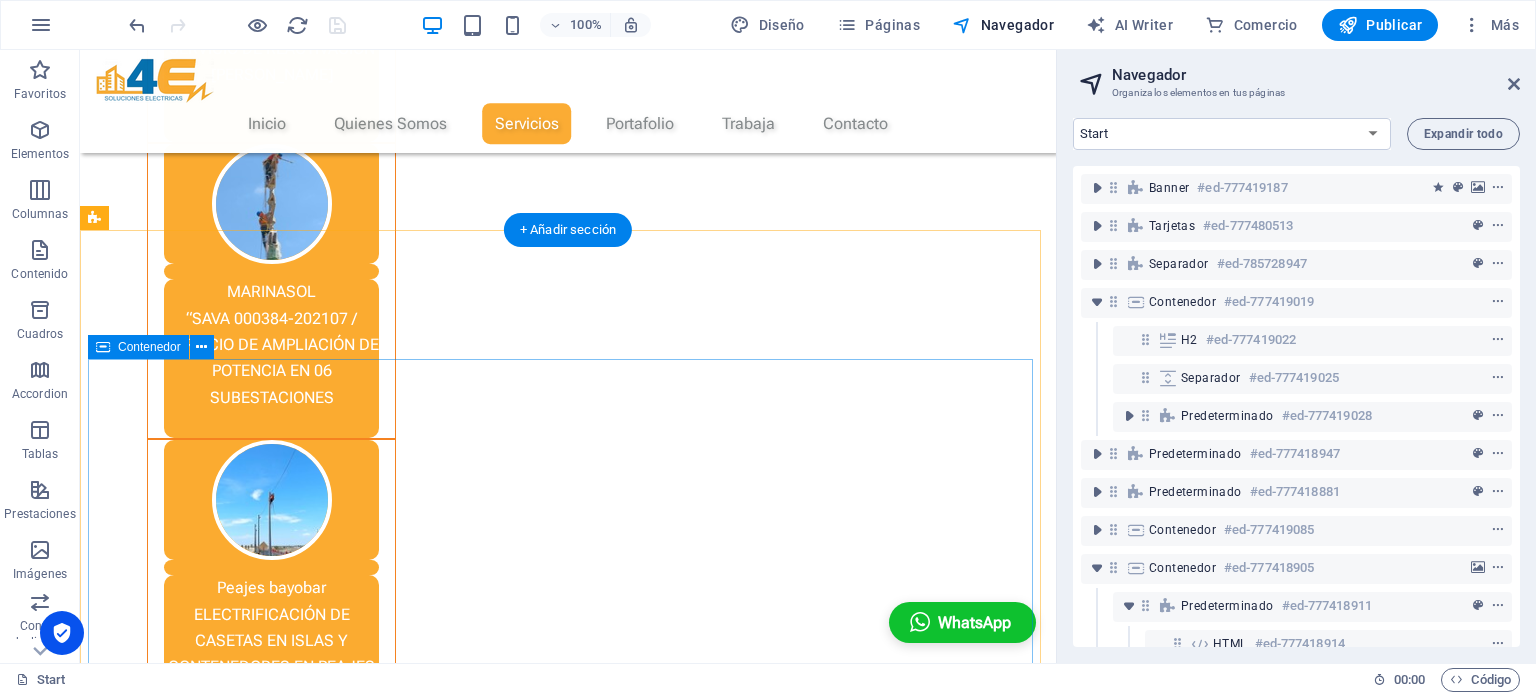 scroll, scrollTop: 3411, scrollLeft: 0, axis: vertical 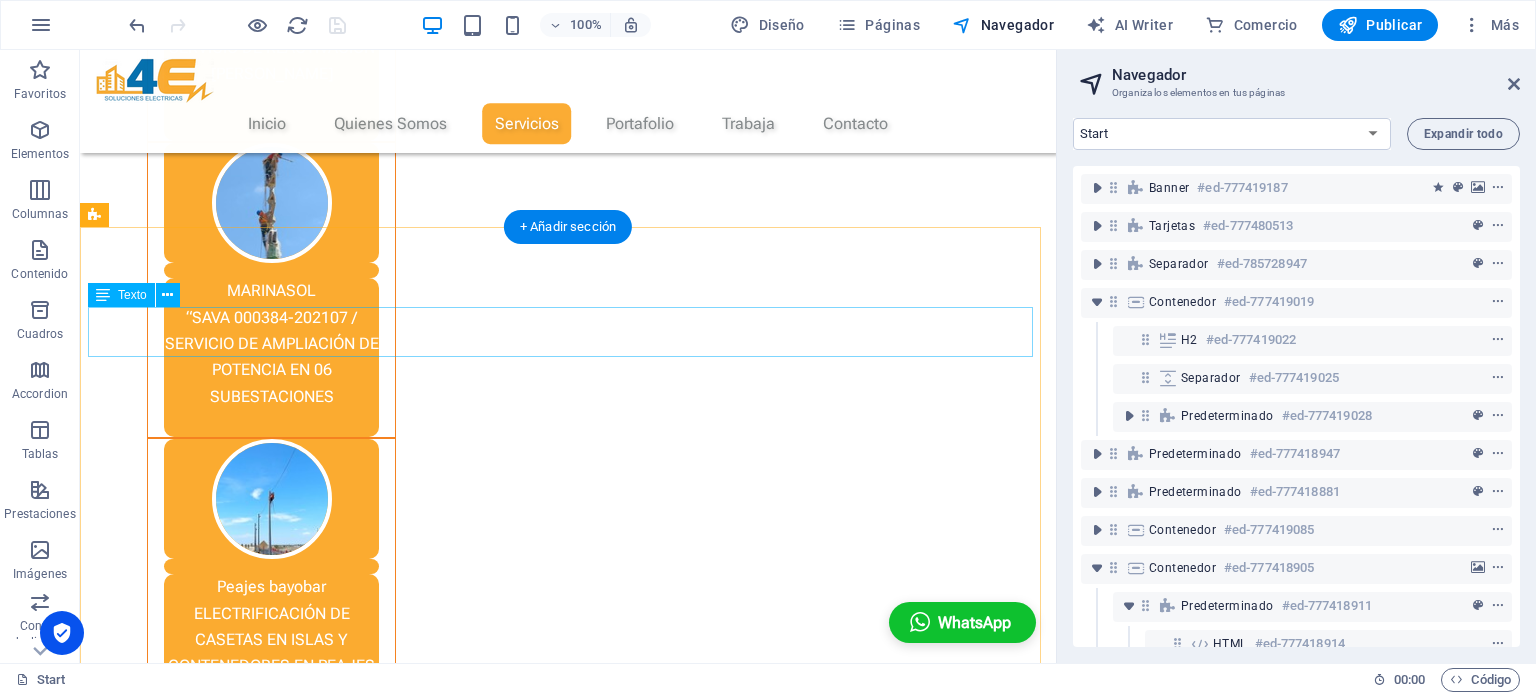 click on "Nuestros Clientes" at bounding box center (568, 2931) 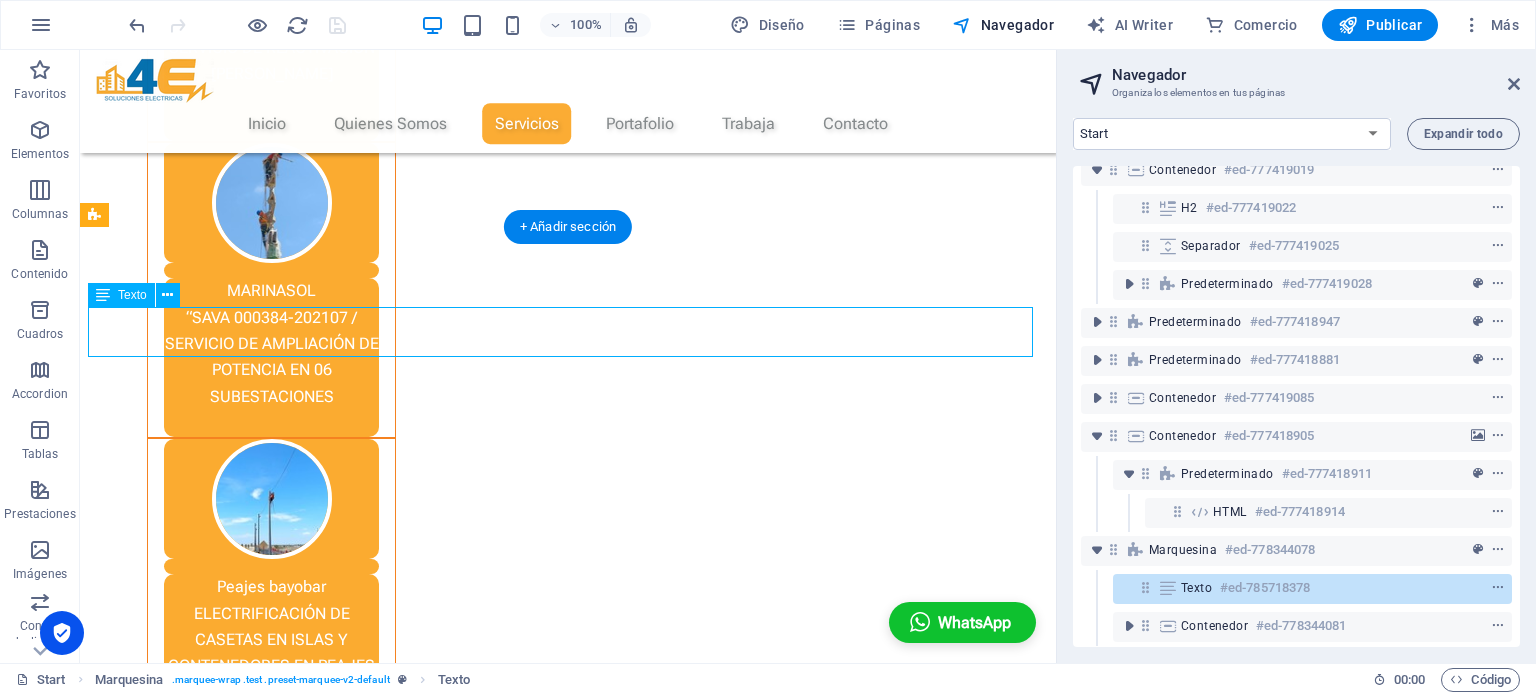 scroll, scrollTop: 188, scrollLeft: 0, axis: vertical 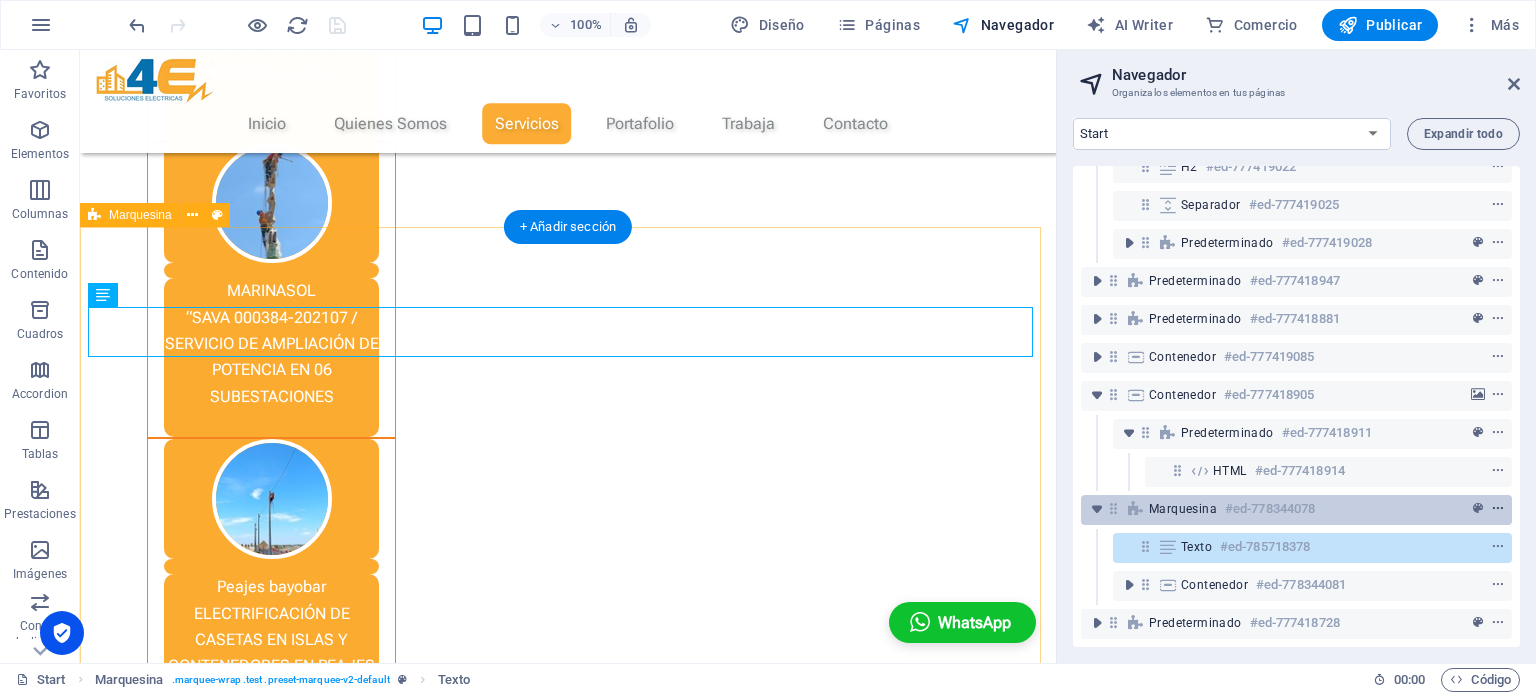 click at bounding box center [1498, 509] 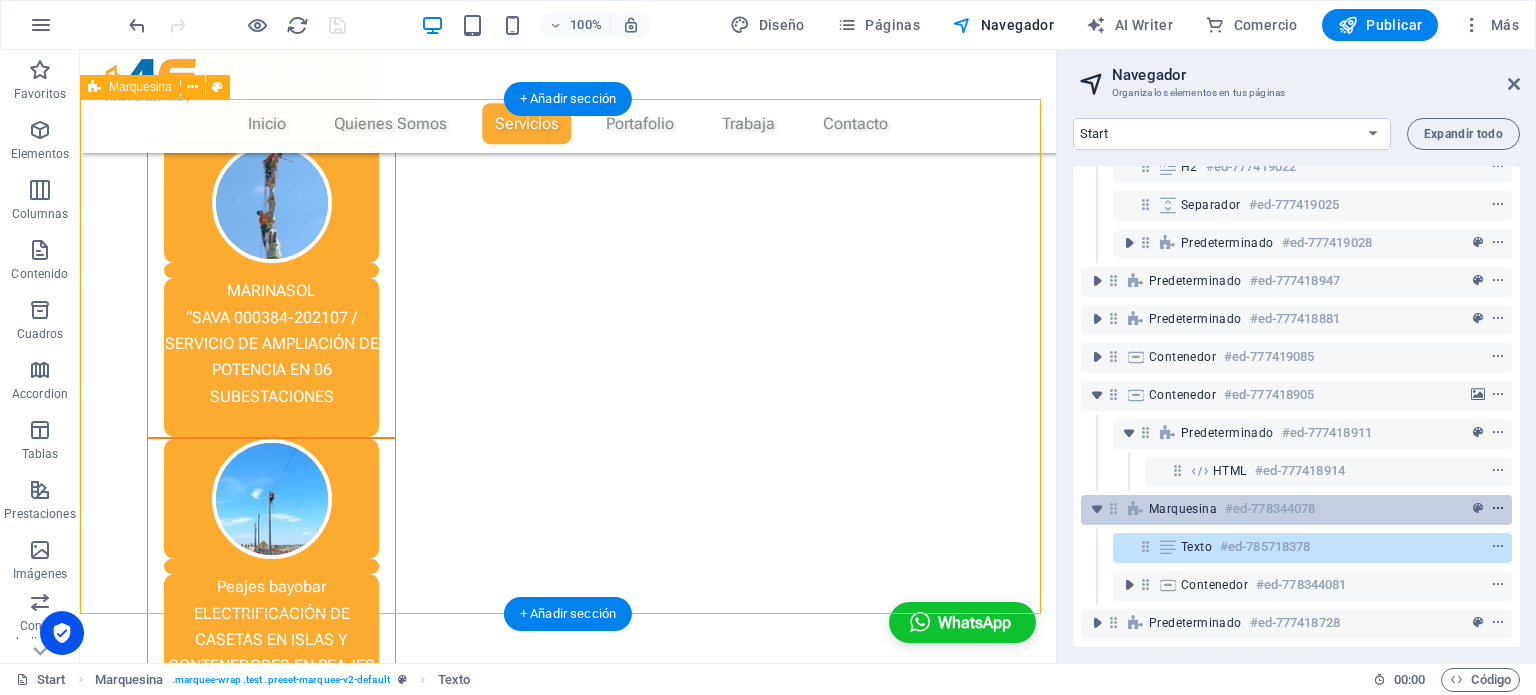 scroll, scrollTop: 3539, scrollLeft: 0, axis: vertical 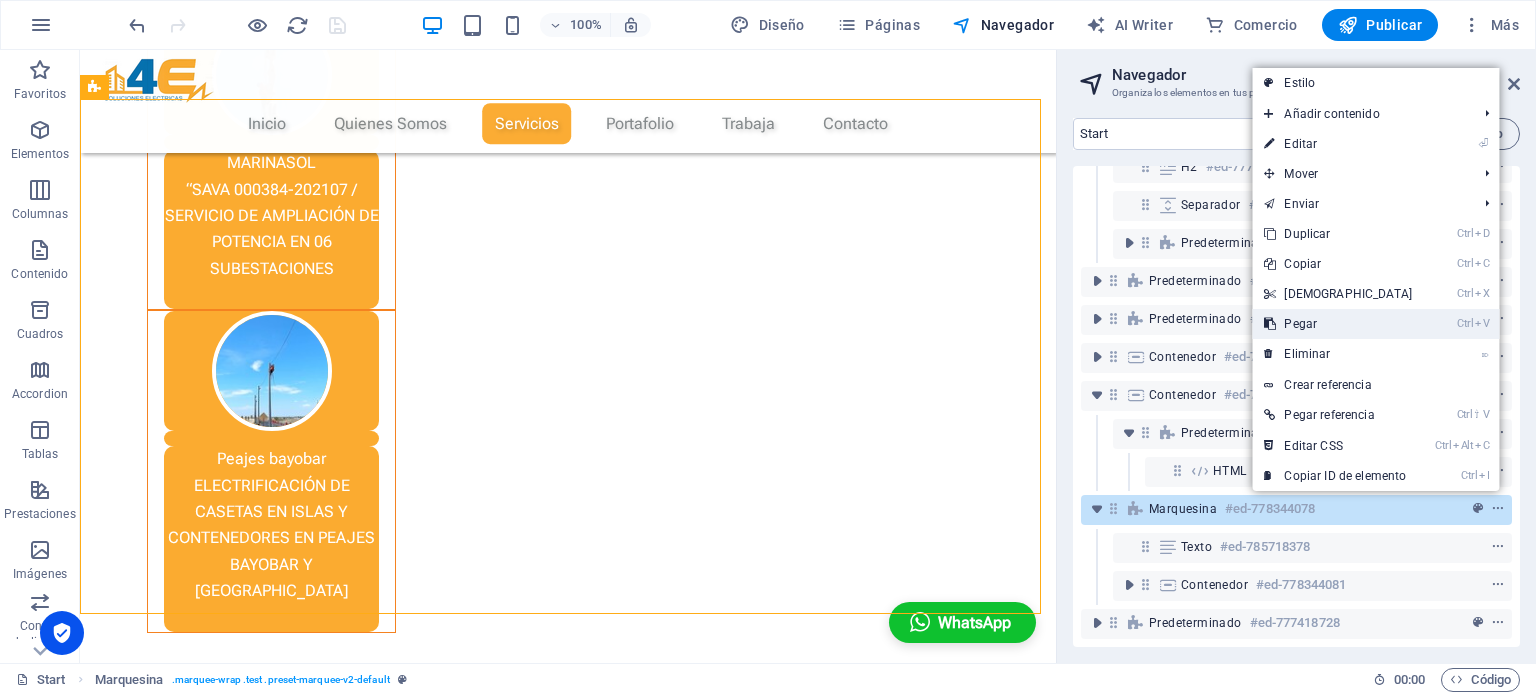 click on "Ctrl V  Pegar" at bounding box center (1338, 324) 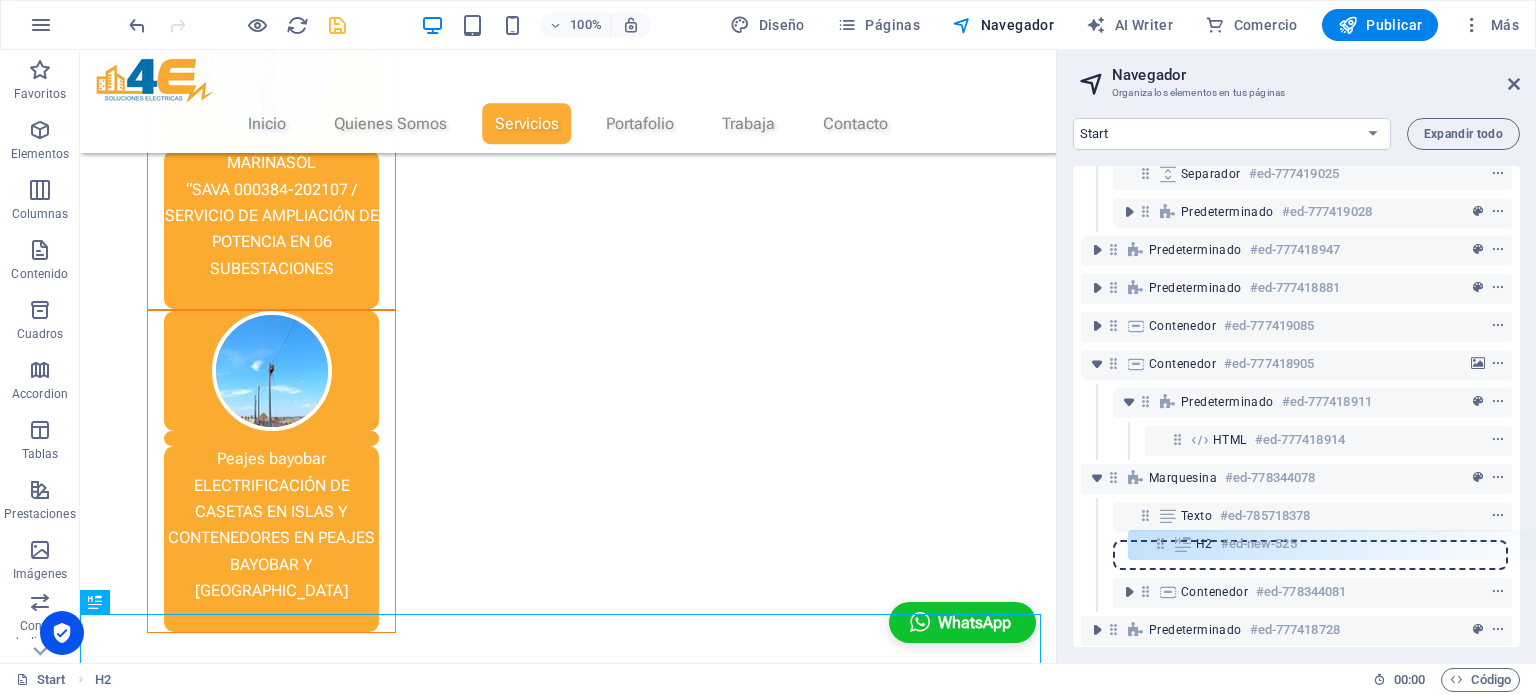 scroll, scrollTop: 211, scrollLeft: 0, axis: vertical 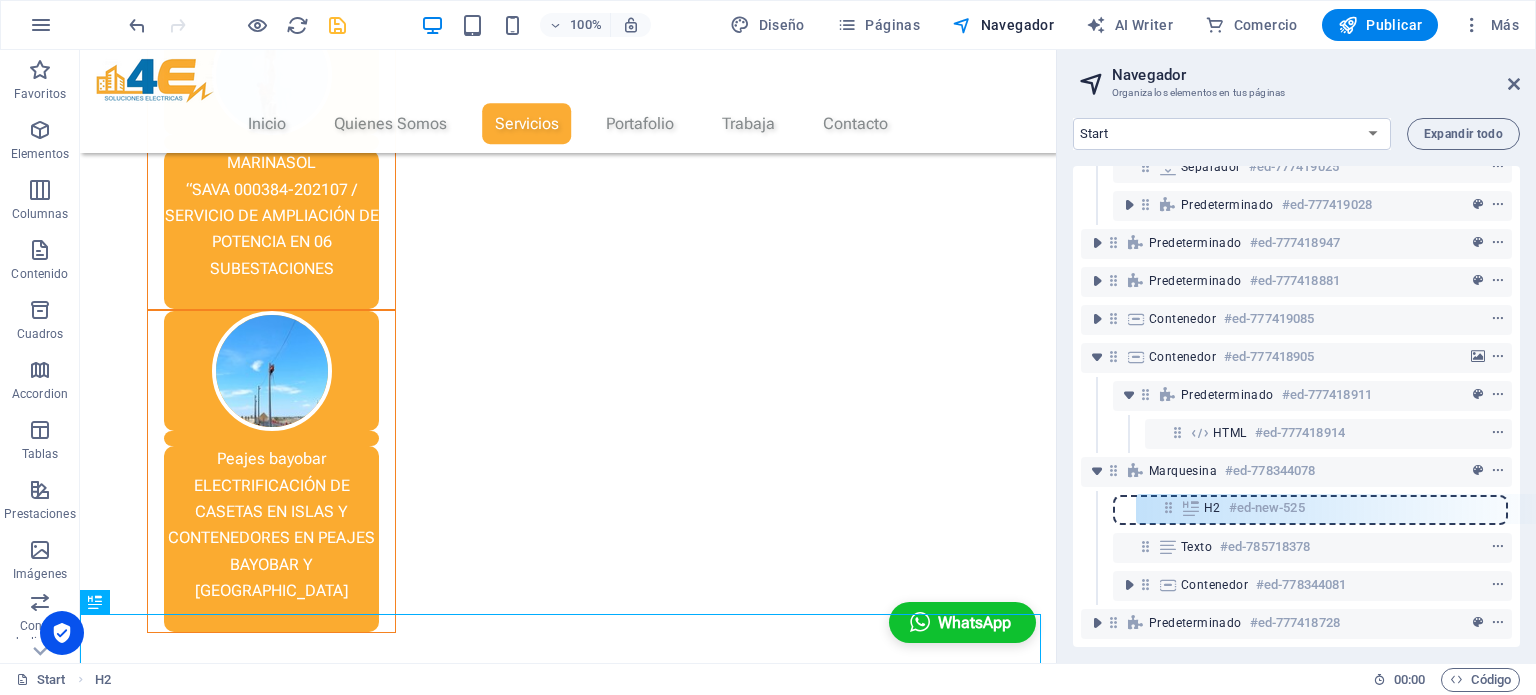 drag, startPoint x: 1108, startPoint y: 608, endPoint x: 1168, endPoint y: 507, distance: 117.47766 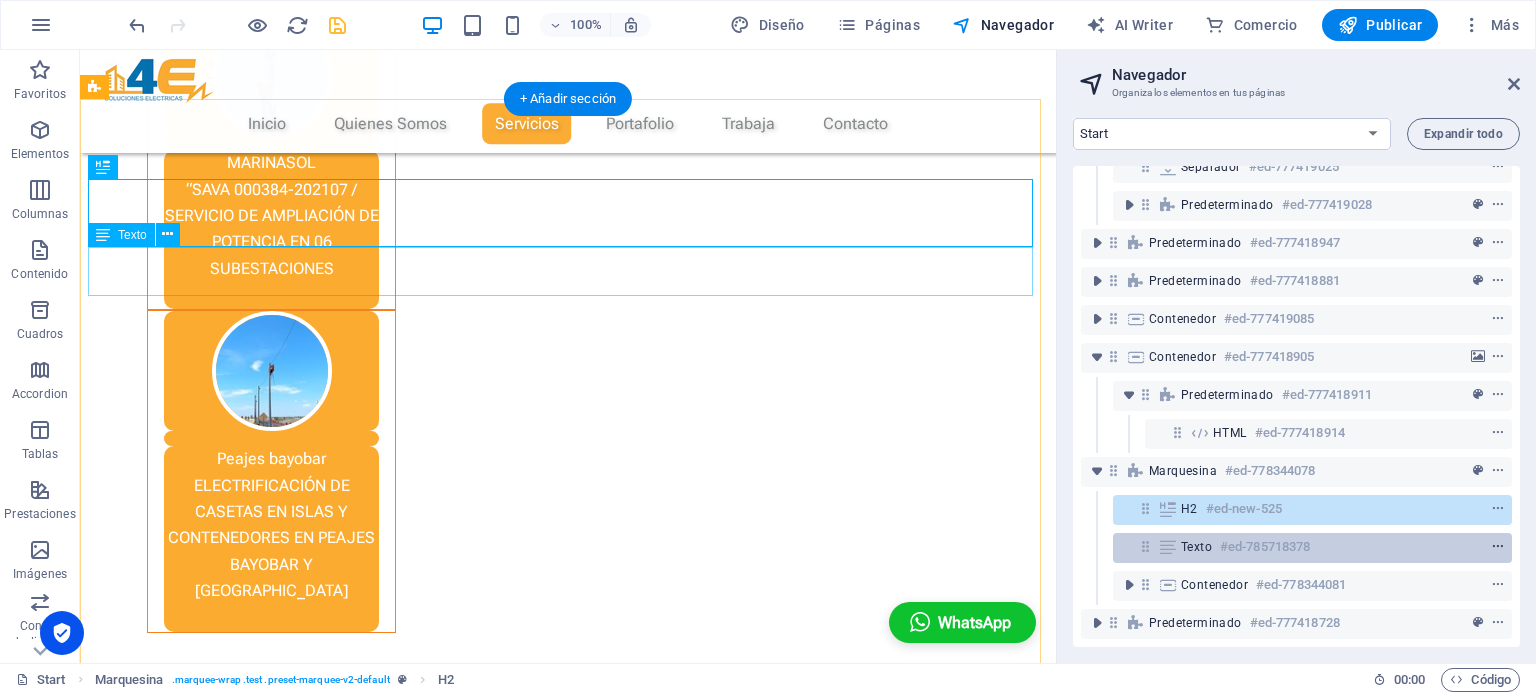 click at bounding box center [1498, 547] 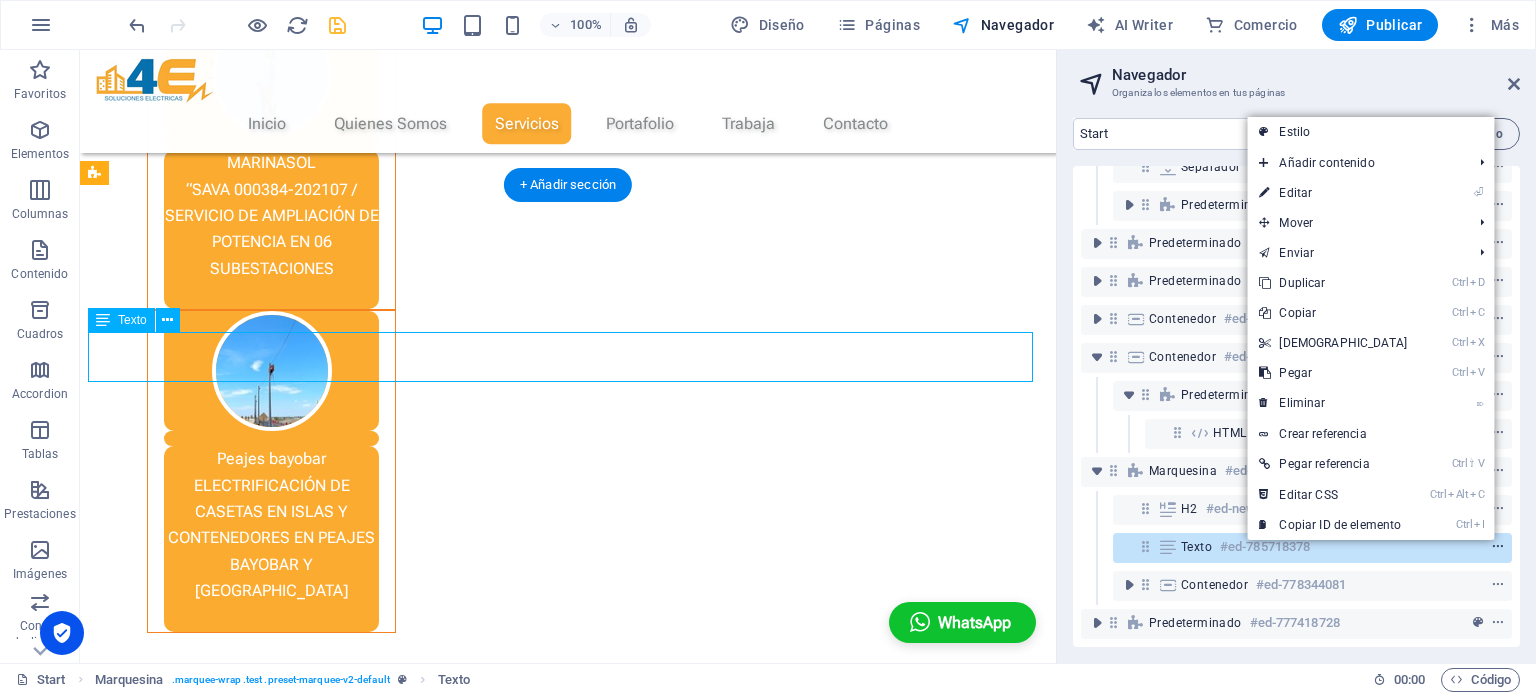 scroll, scrollTop: 3453, scrollLeft: 0, axis: vertical 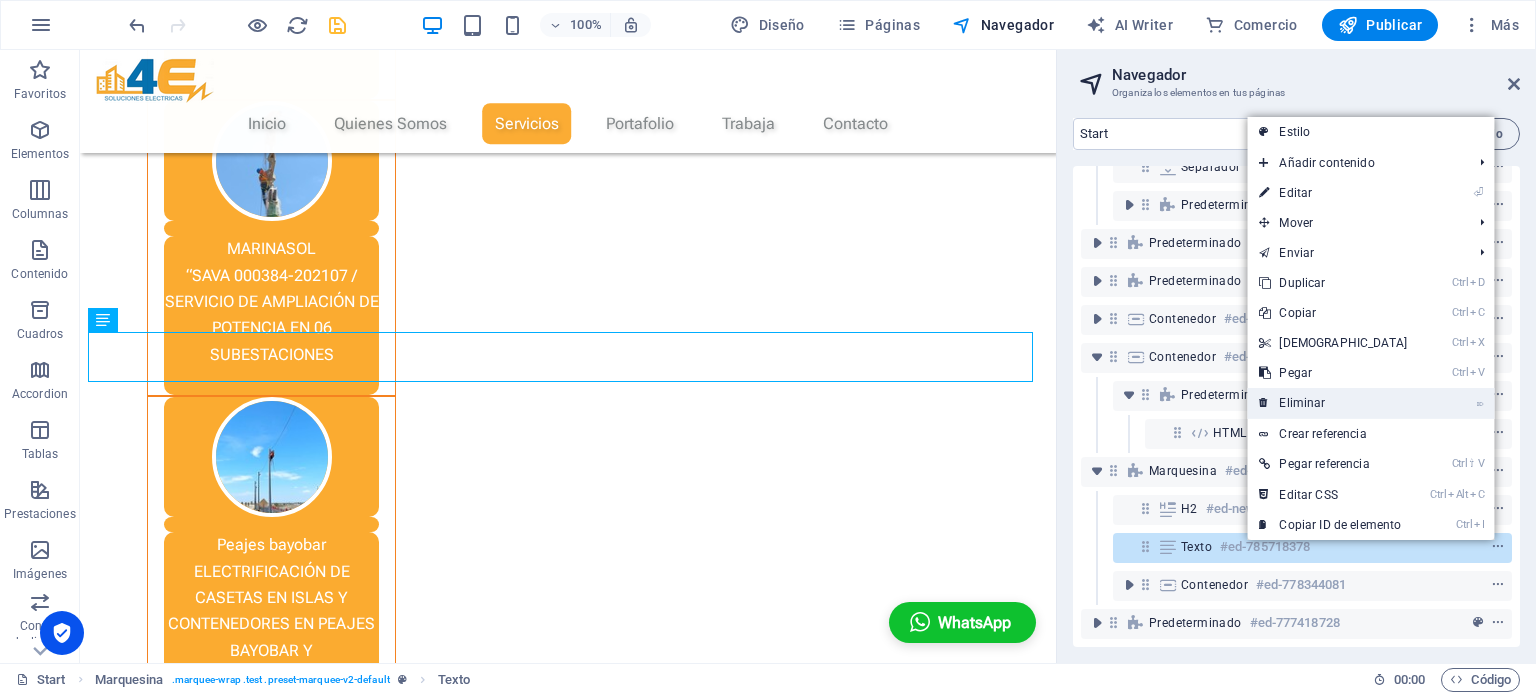 click on "⌦  Eliminar" at bounding box center [1333, 403] 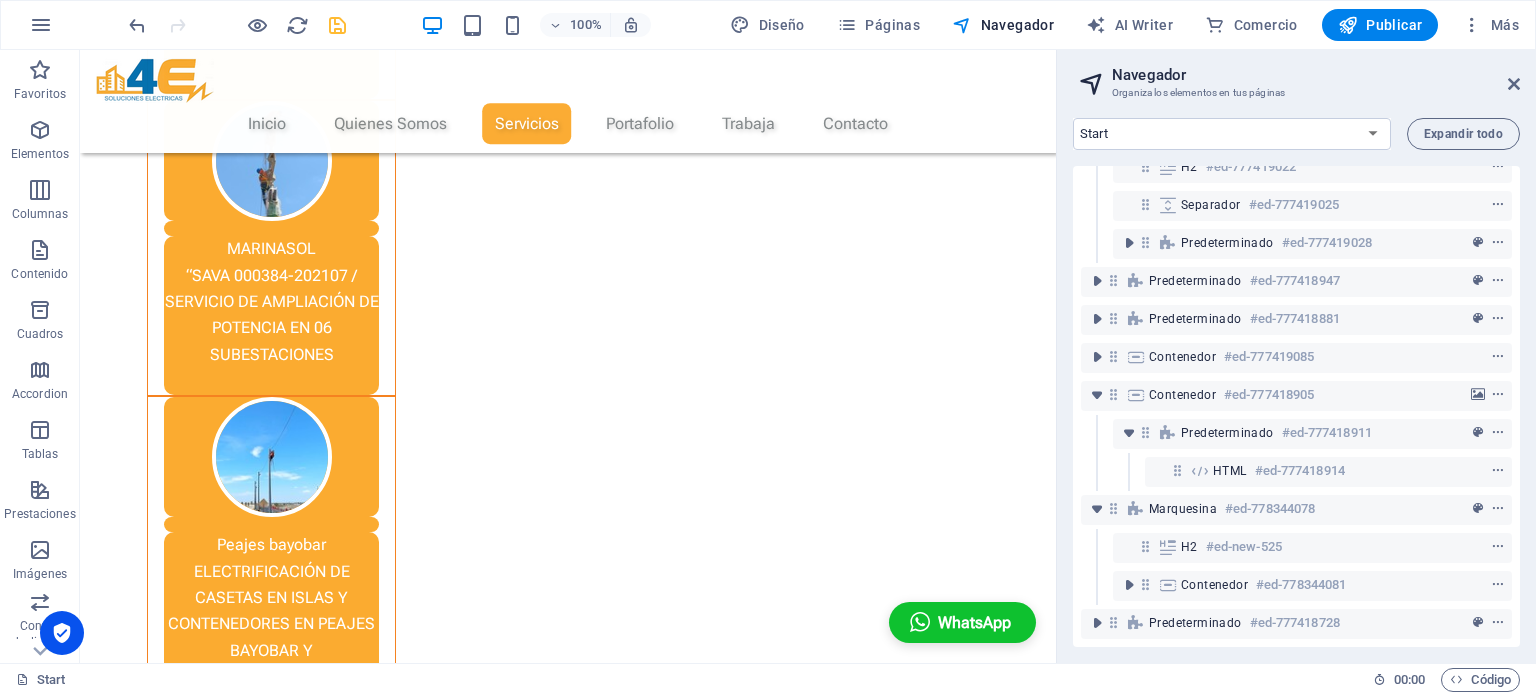 scroll, scrollTop: 188, scrollLeft: 0, axis: vertical 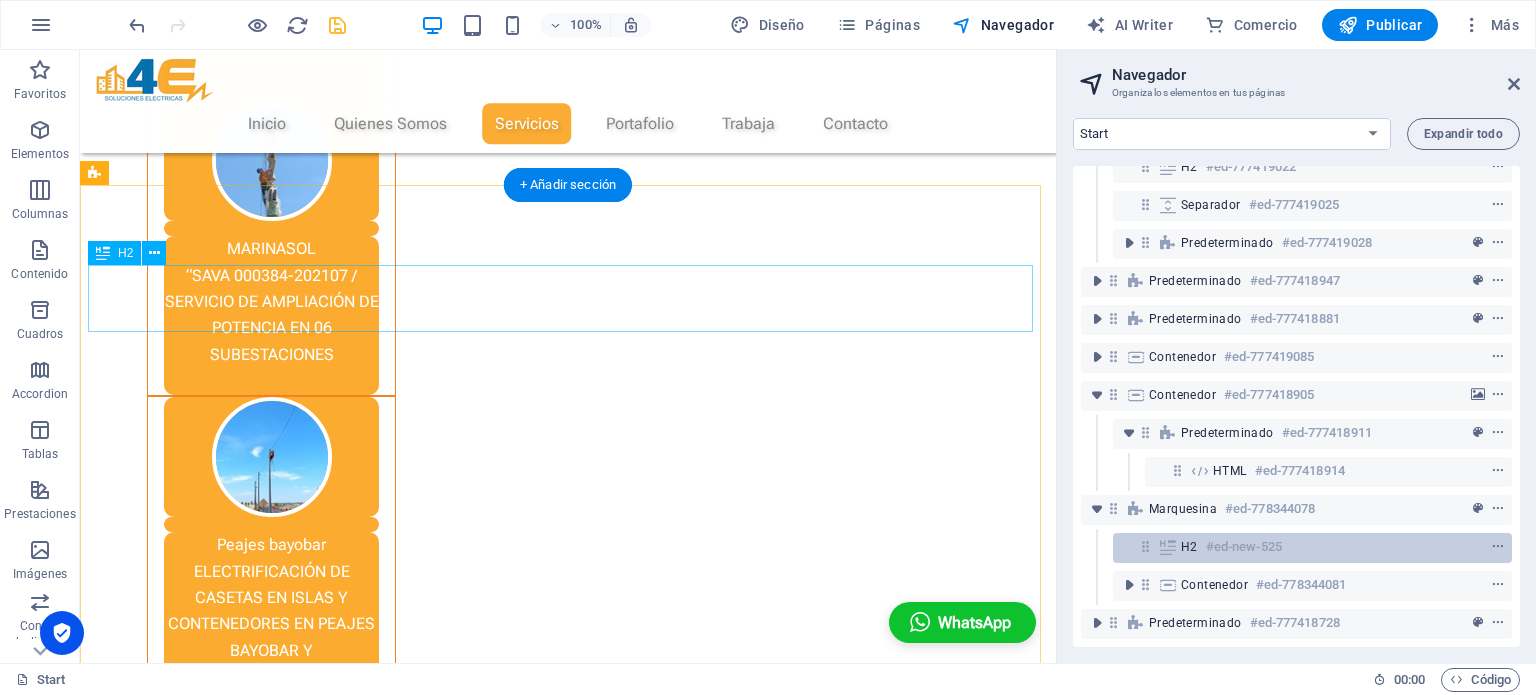 click on "H2" at bounding box center (1189, 547) 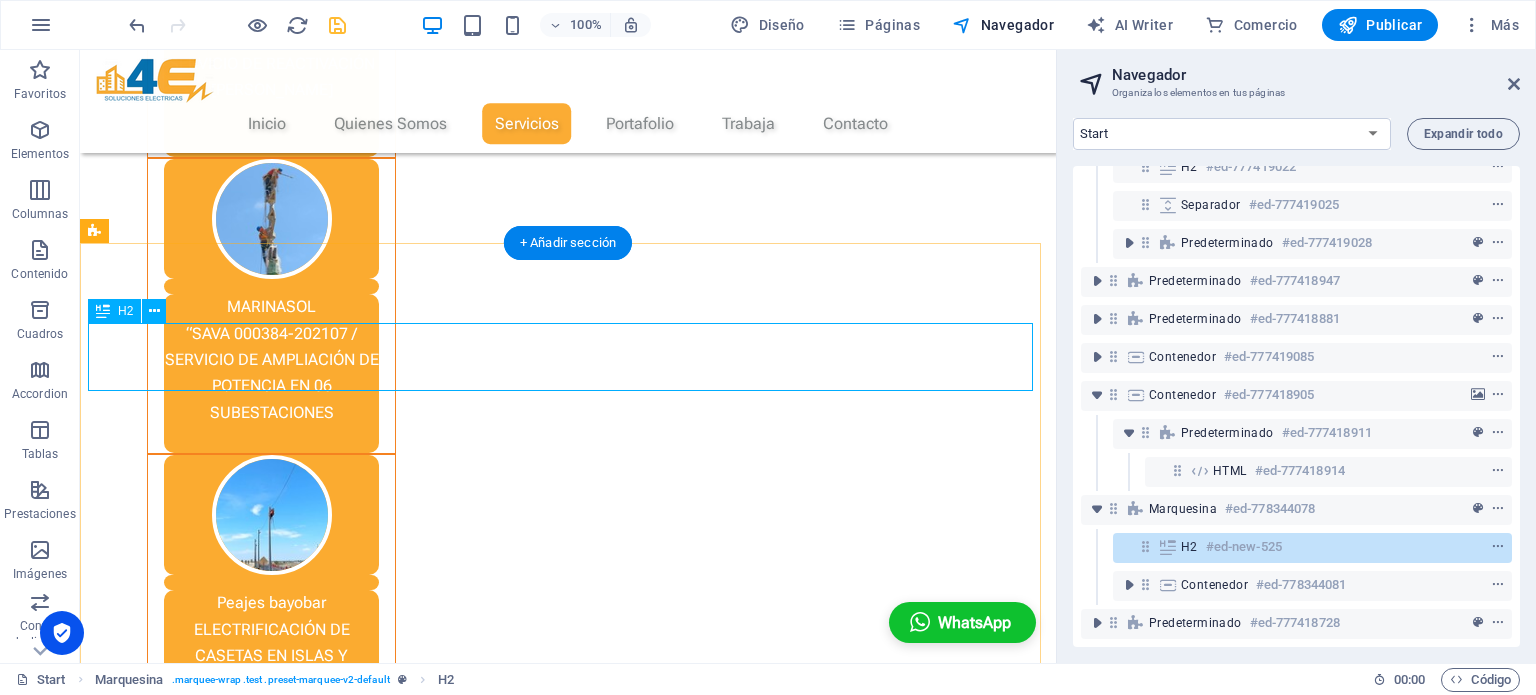 click on "Proyectos Realizados" at bounding box center (568, 2955) 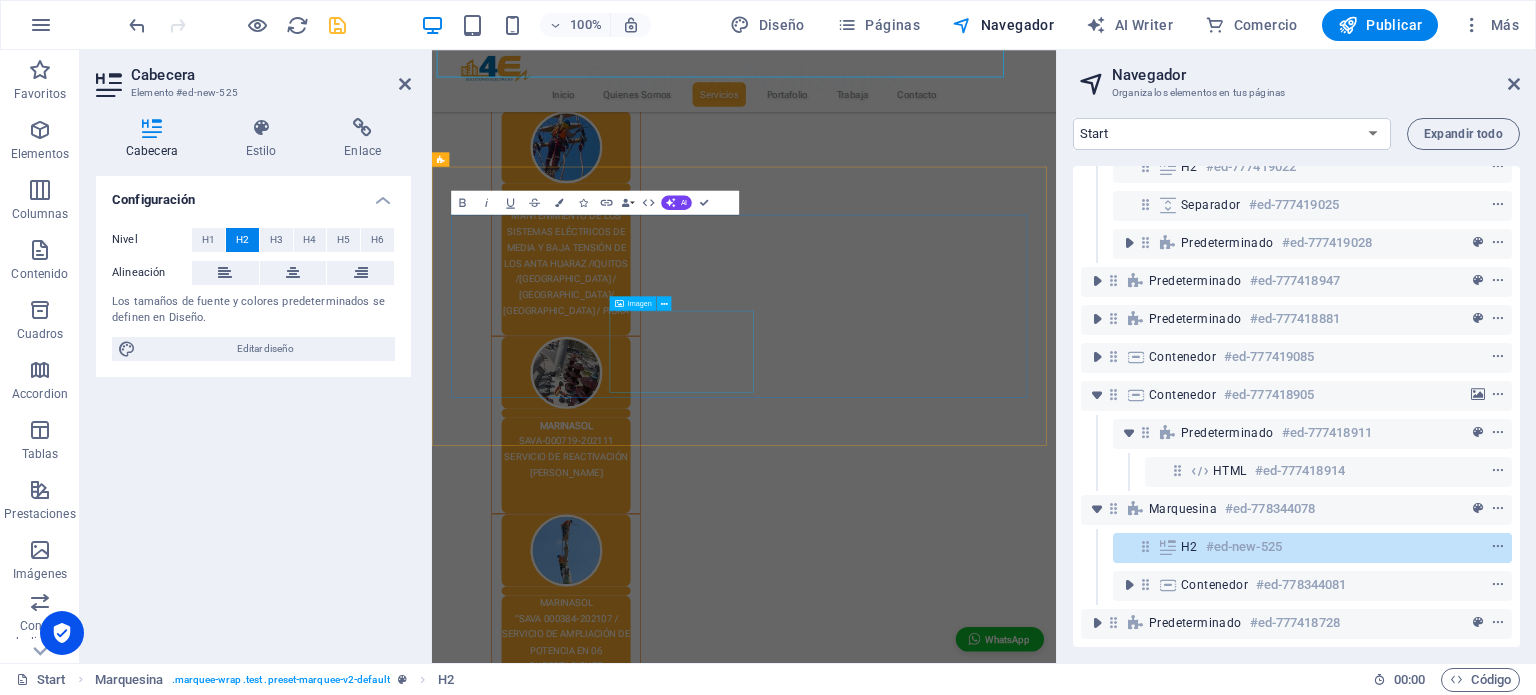 scroll, scrollTop: 3691, scrollLeft: 0, axis: vertical 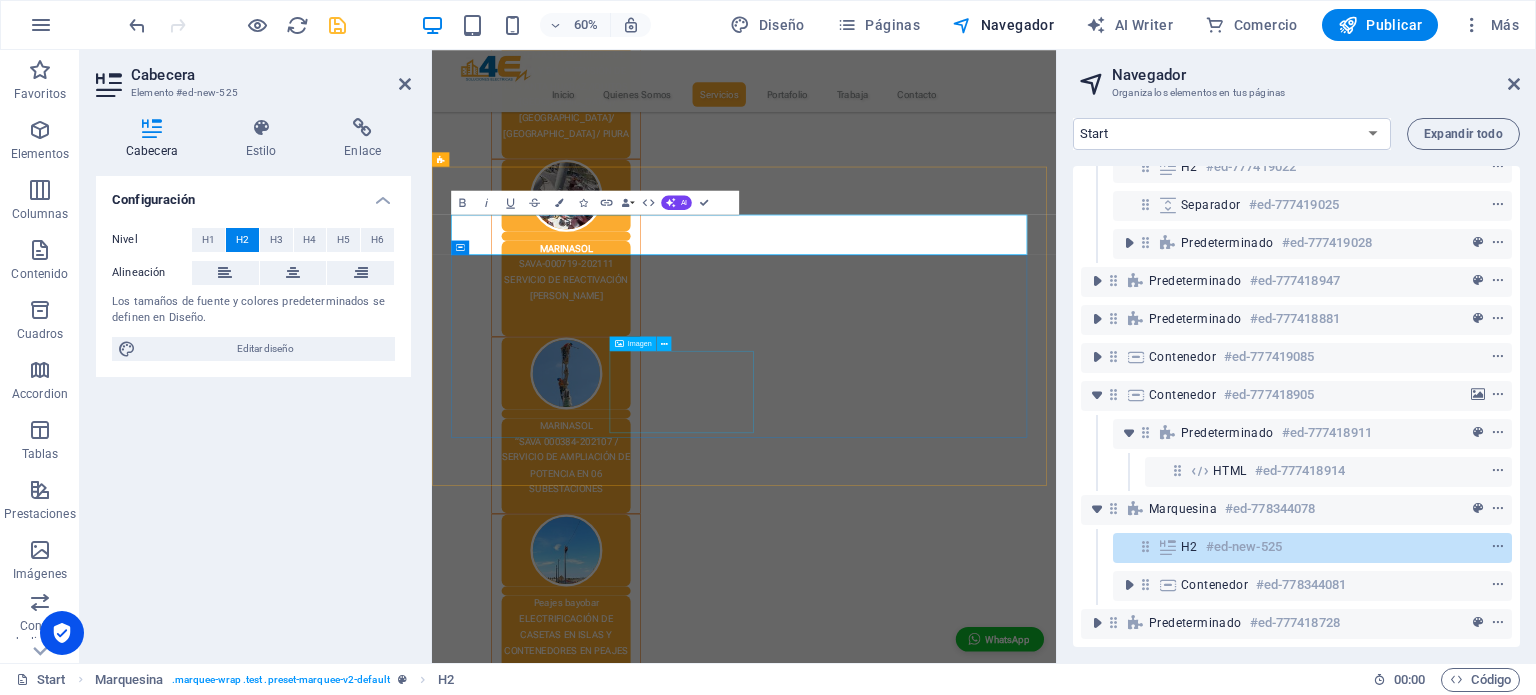 type 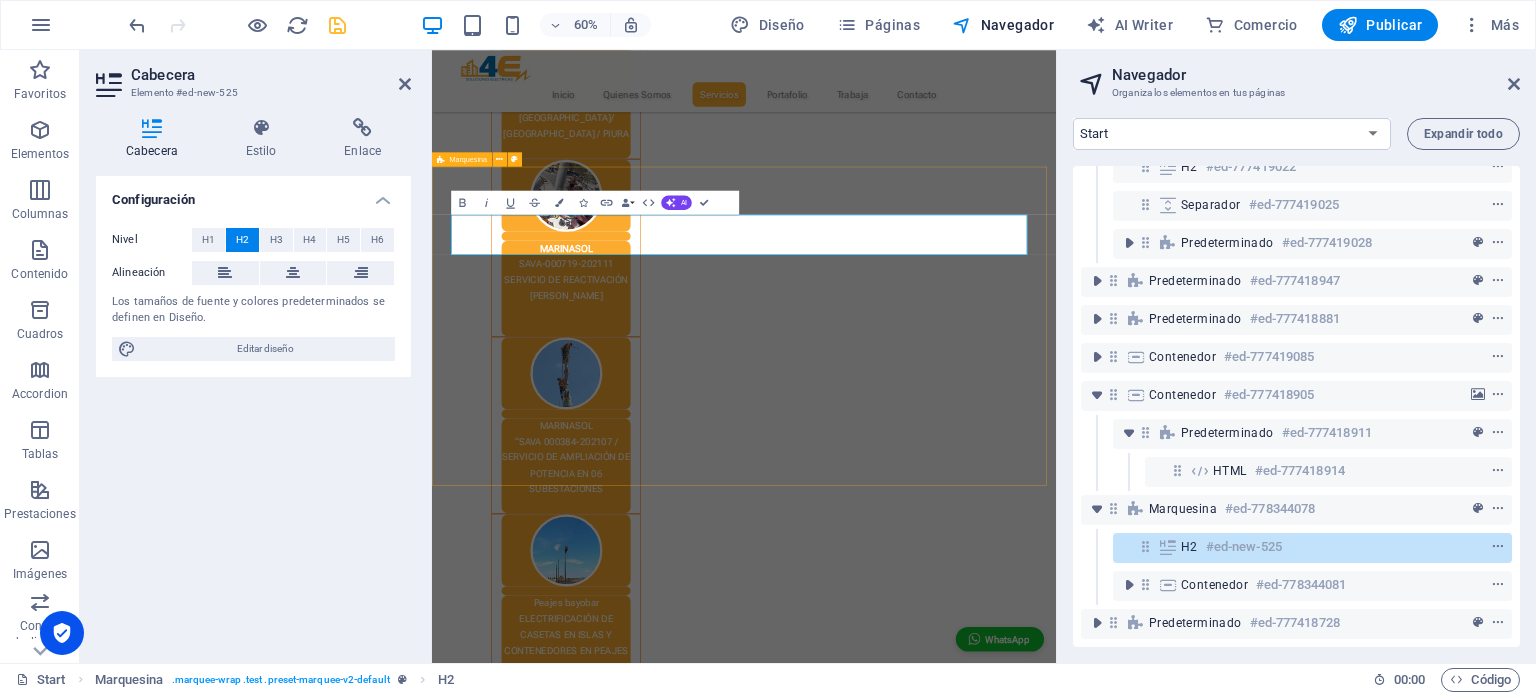 click on "Nuestros Clientes" at bounding box center (952, 4068) 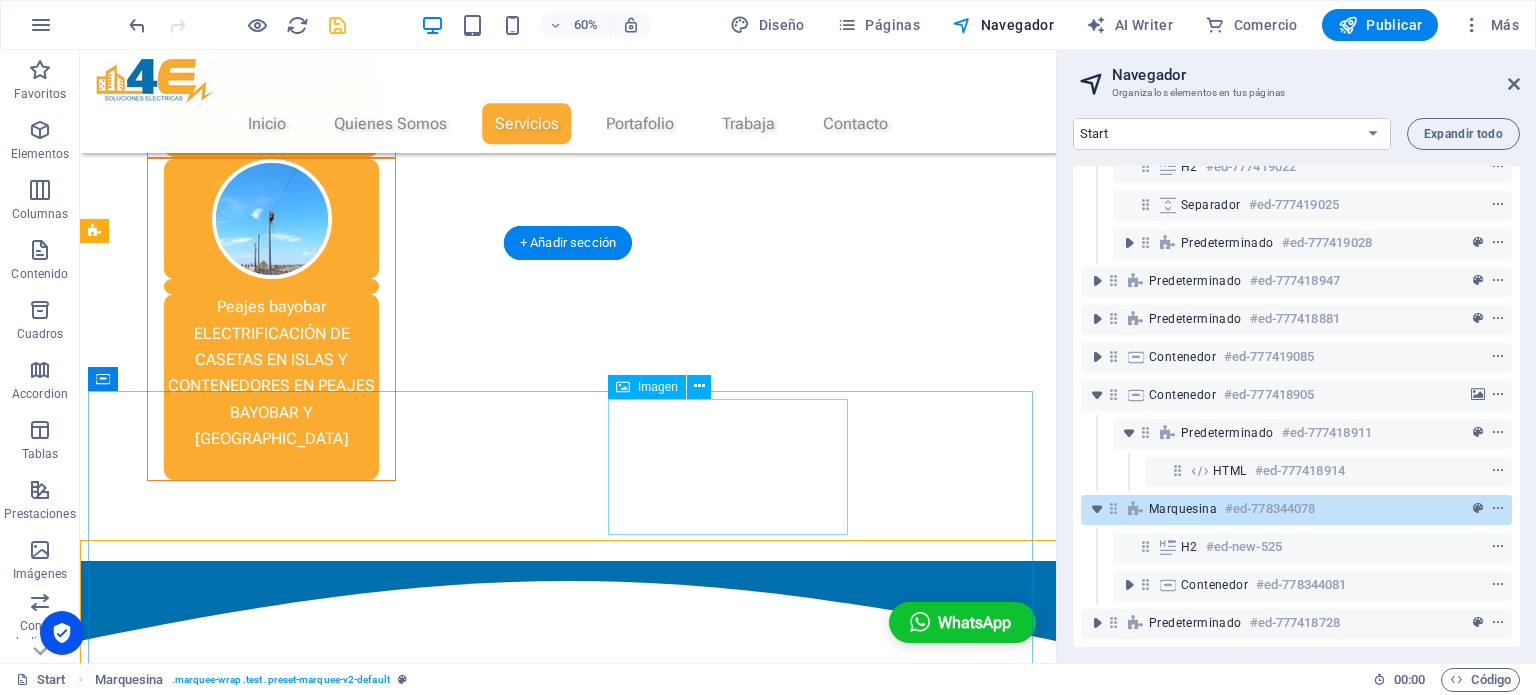 scroll, scrollTop: 3395, scrollLeft: 0, axis: vertical 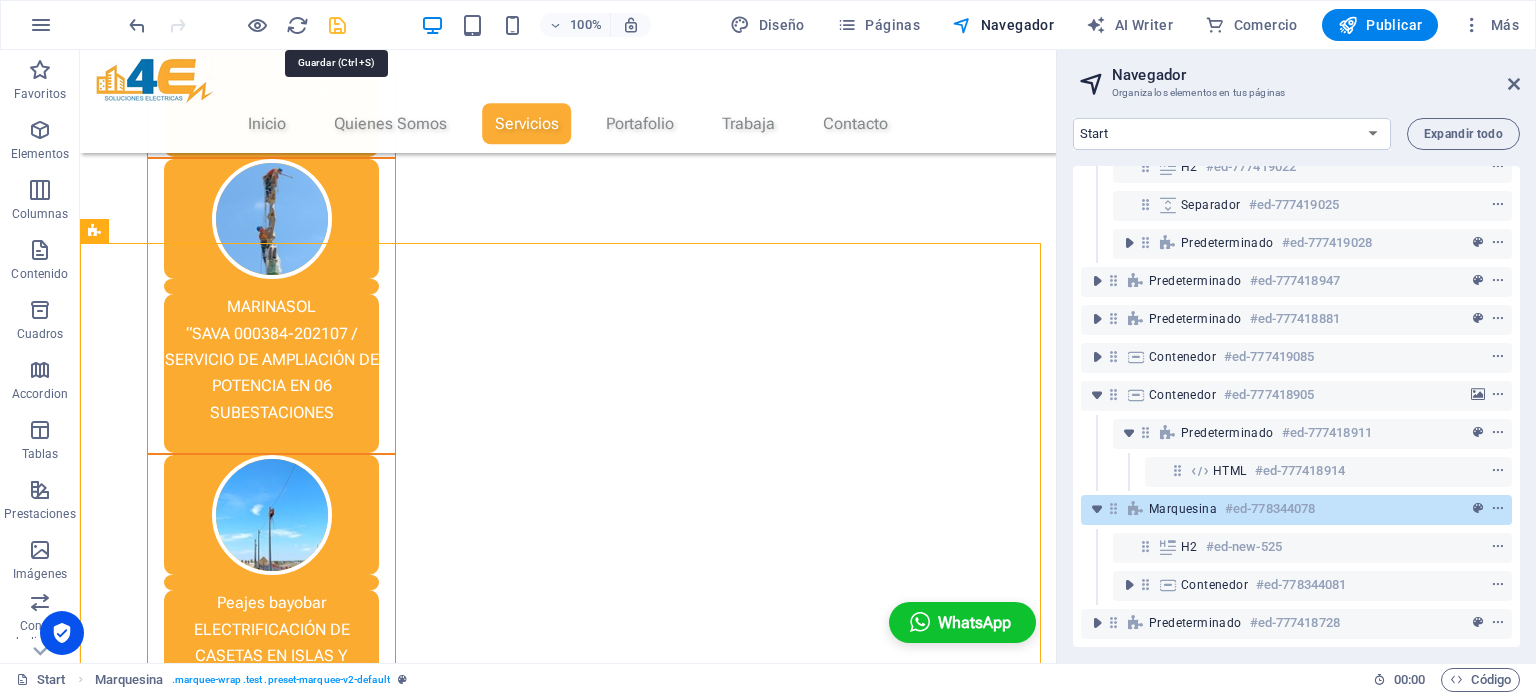 click at bounding box center (337, 25) 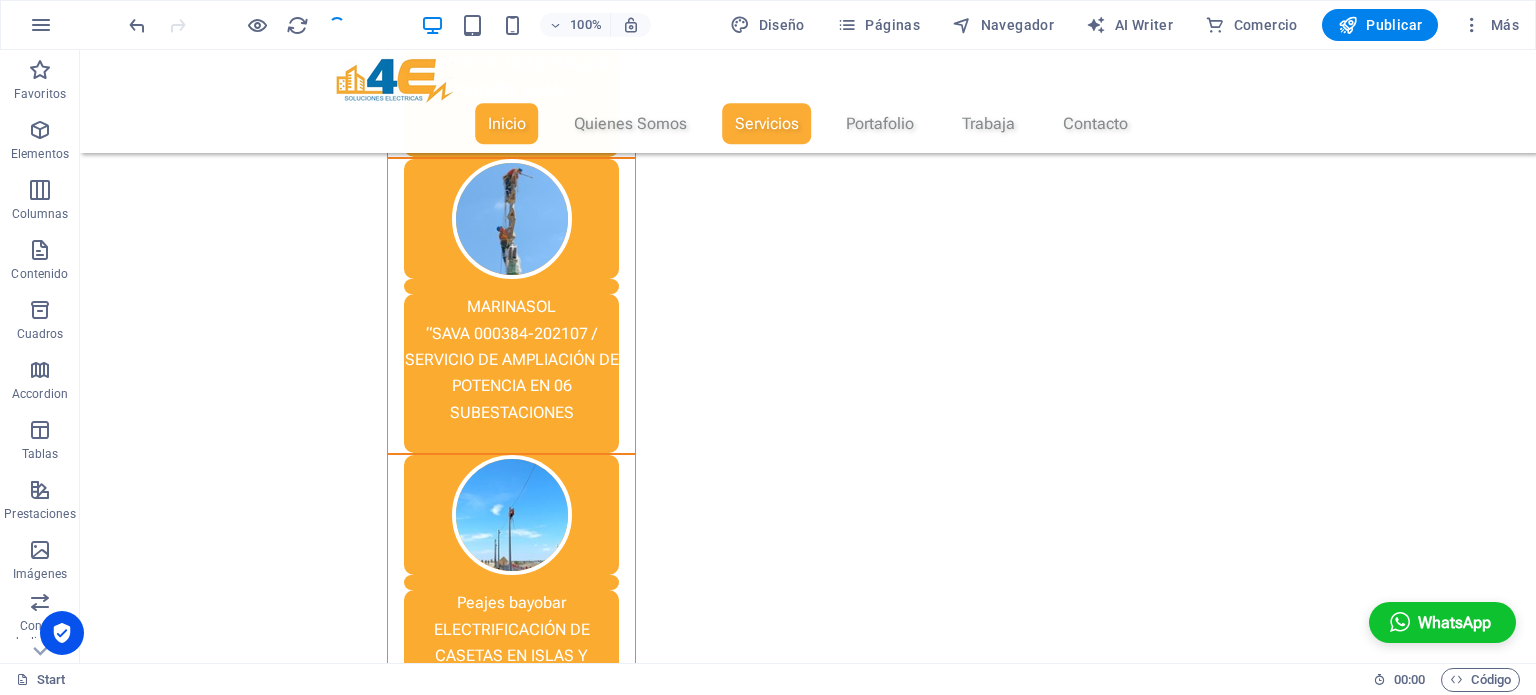 scroll, scrollTop: 3404, scrollLeft: 0, axis: vertical 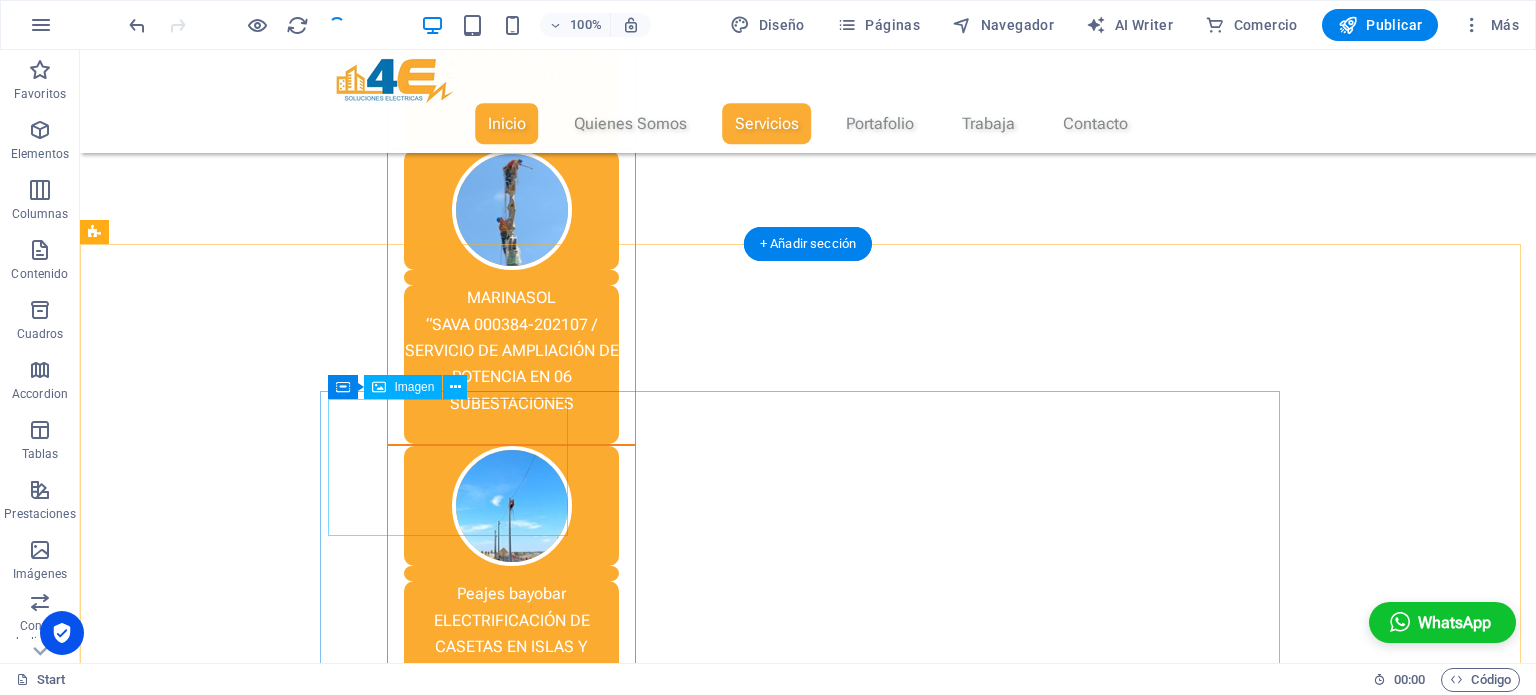 click at bounding box center (451, 2617) 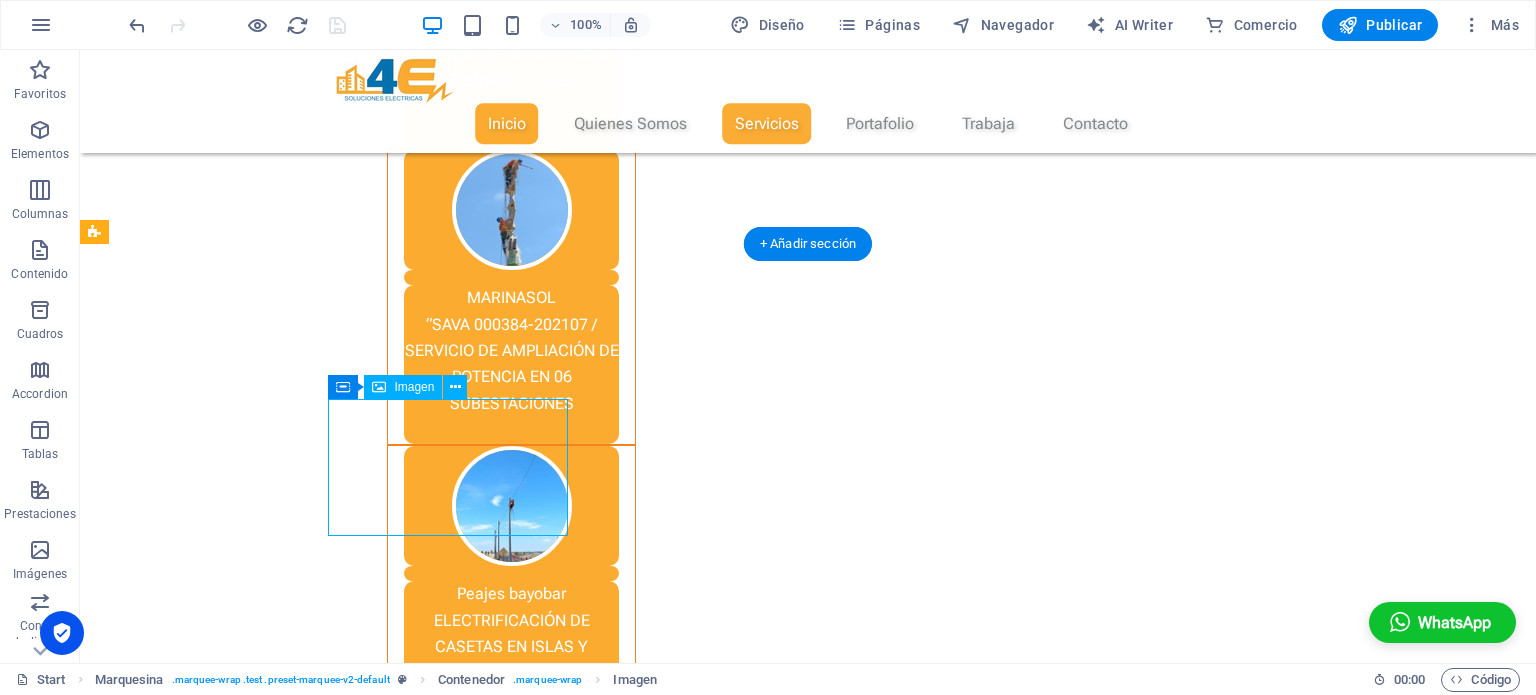 click at bounding box center (456, 2617) 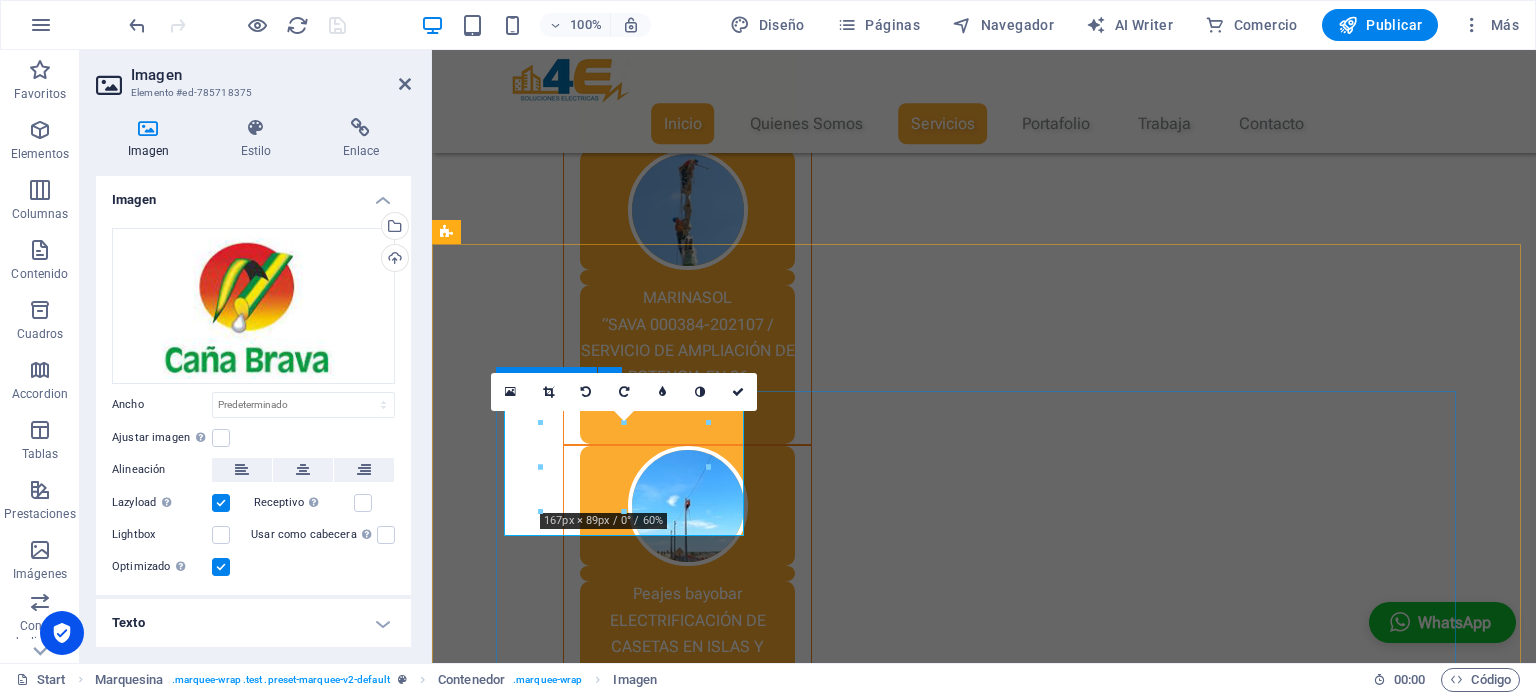 click at bounding box center (940, 2980) 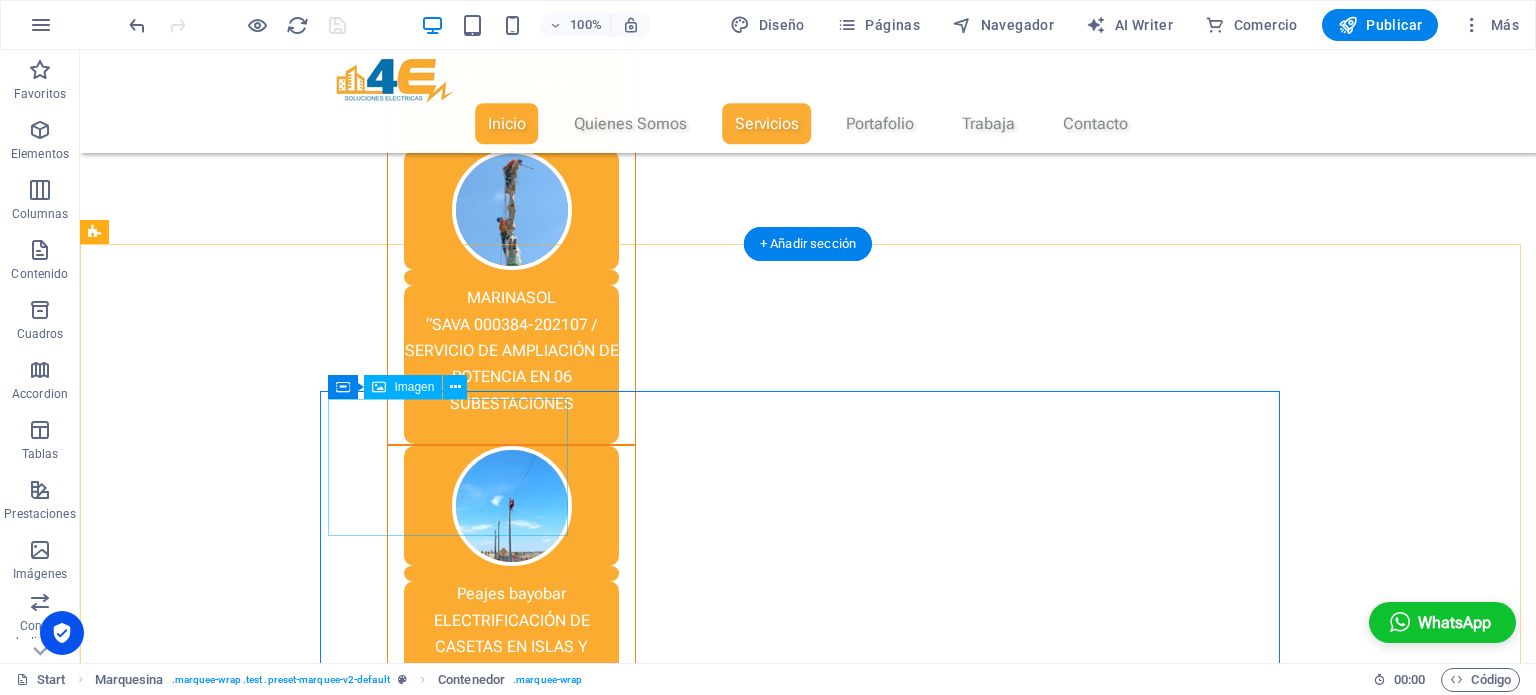 click at bounding box center (455, 2617) 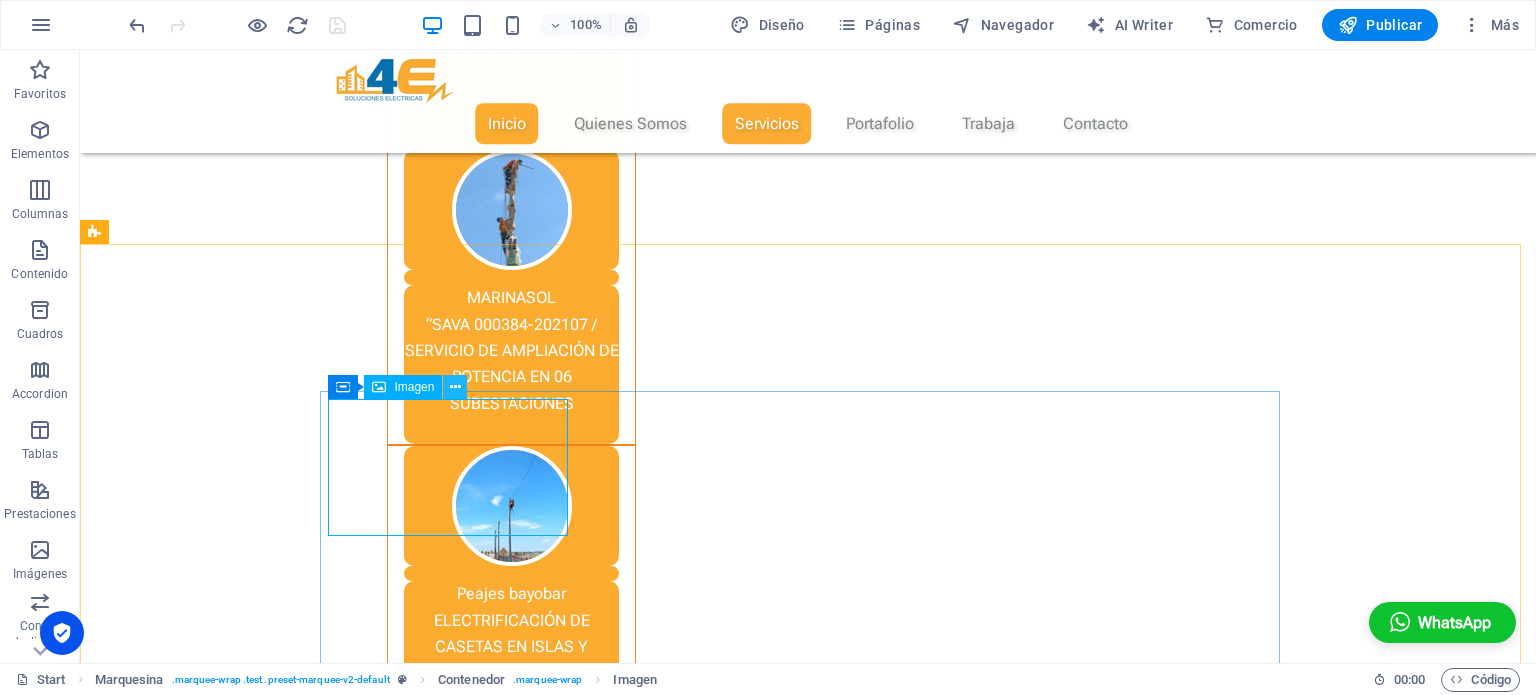 click at bounding box center (455, 387) 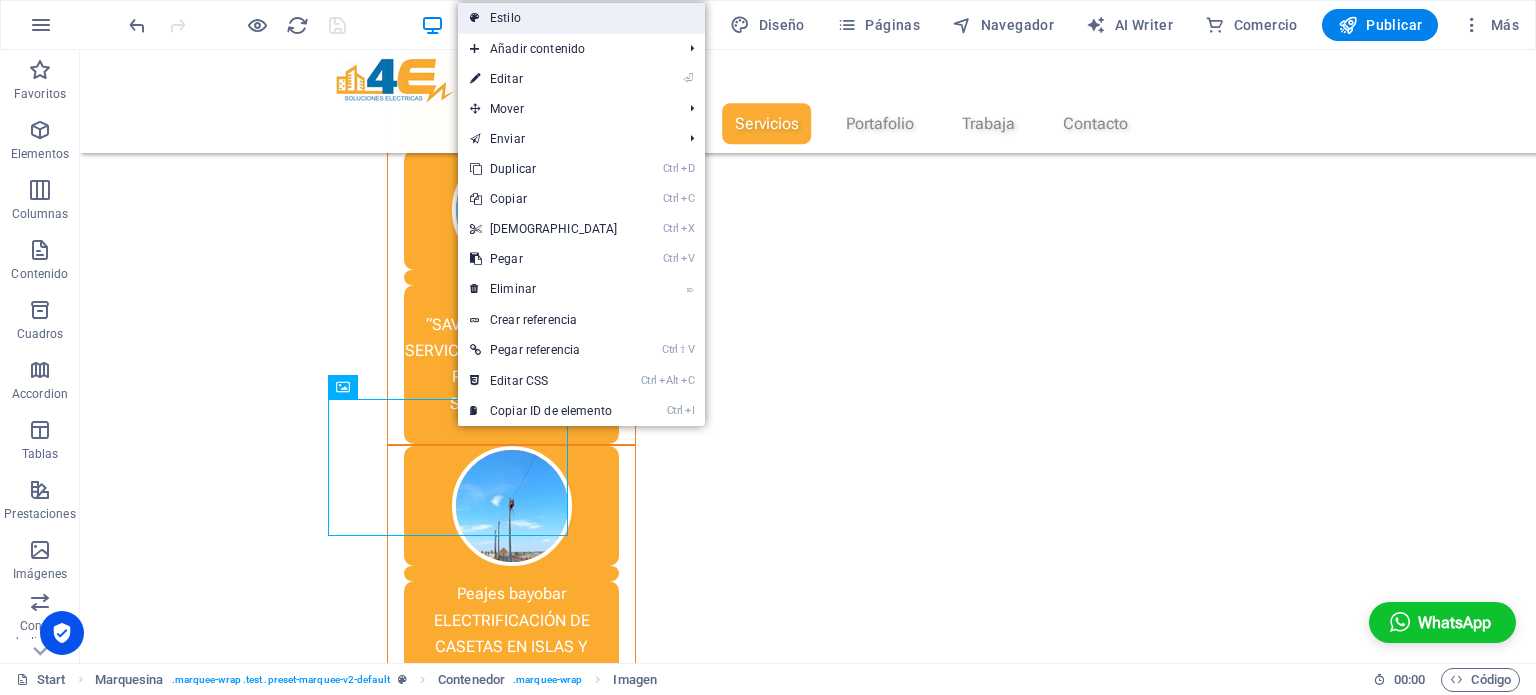 click on "Estilo" at bounding box center [581, 18] 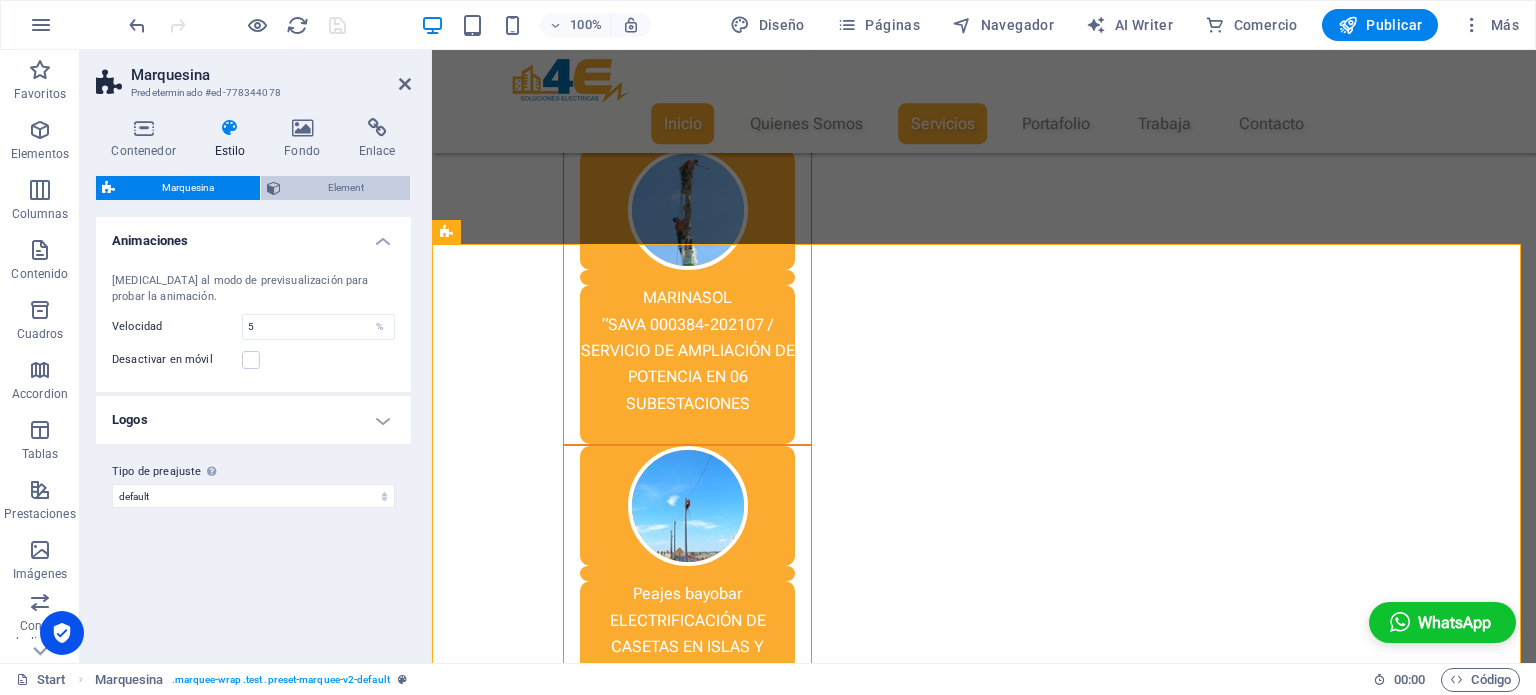 click on "Element" at bounding box center (345, 188) 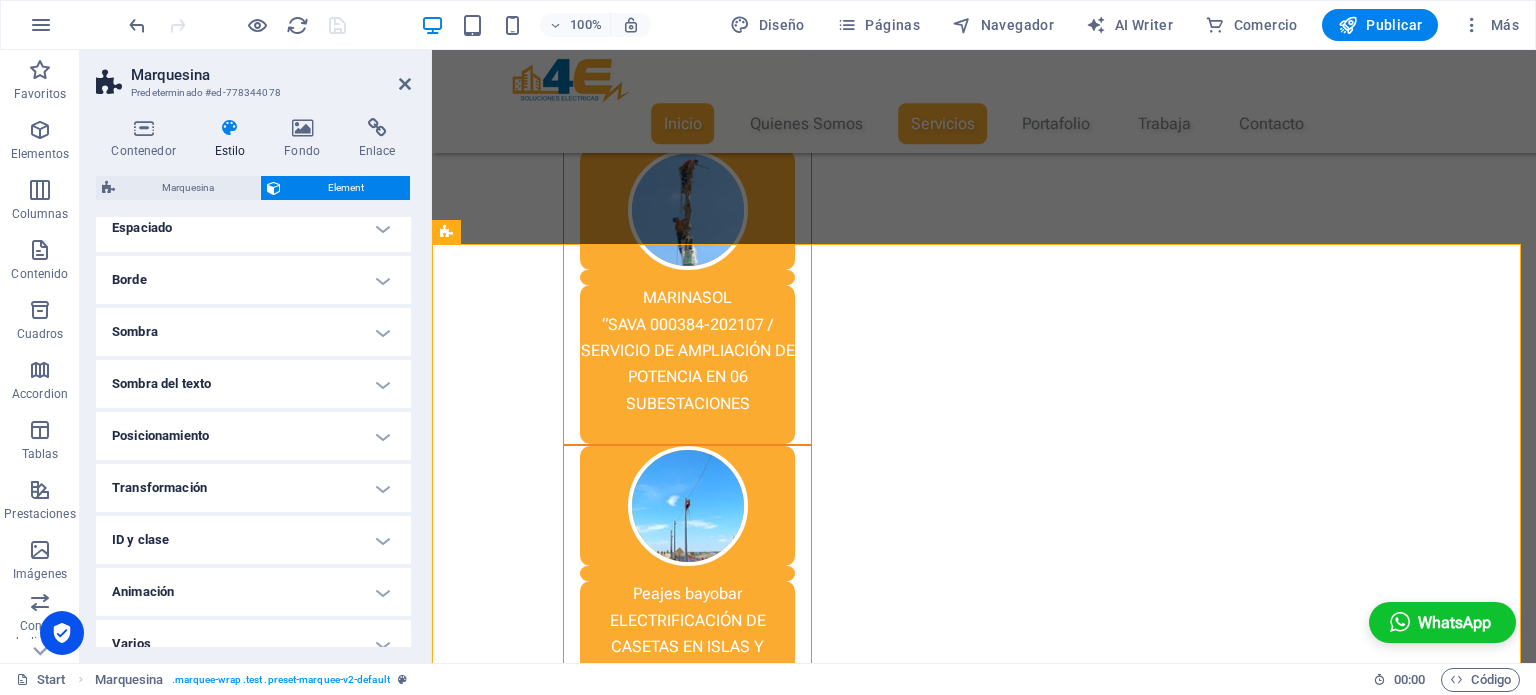 scroll, scrollTop: 200, scrollLeft: 0, axis: vertical 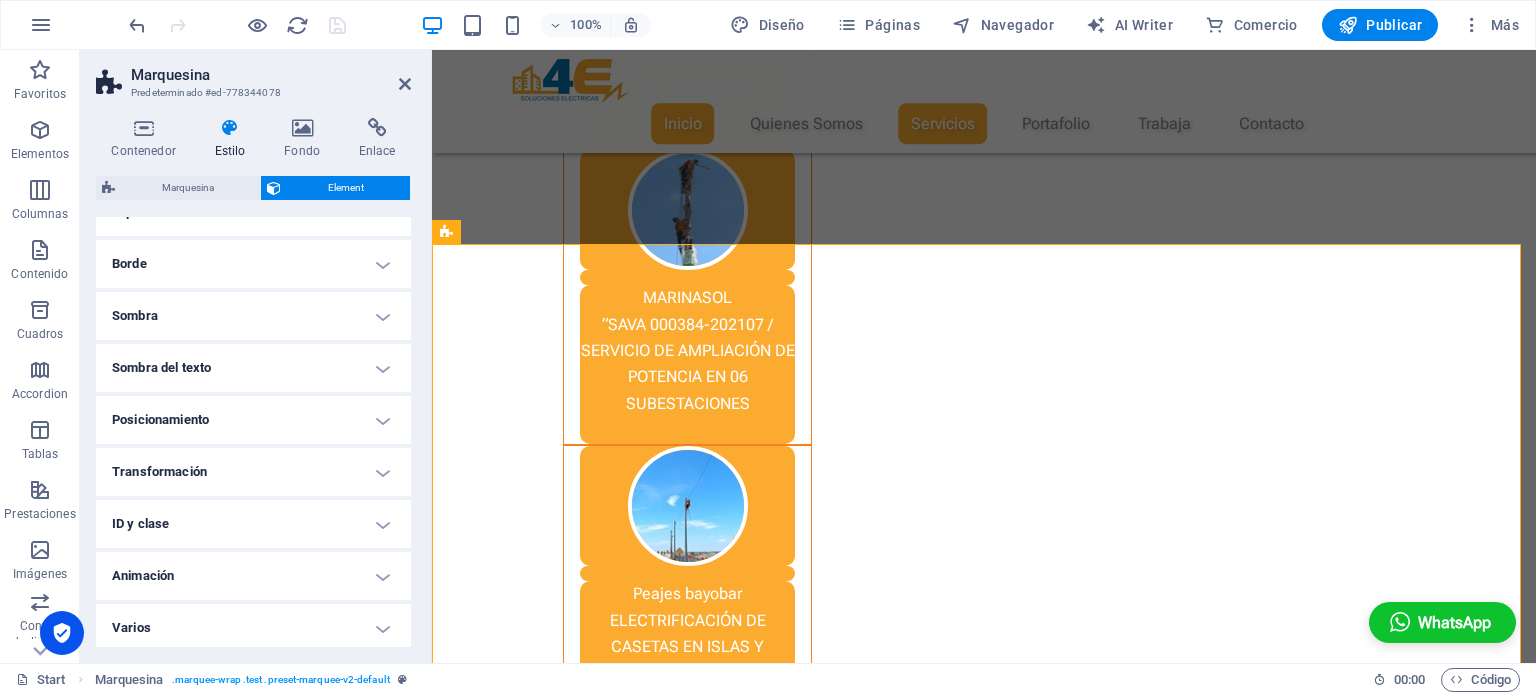 click on "Sombra" at bounding box center [253, 316] 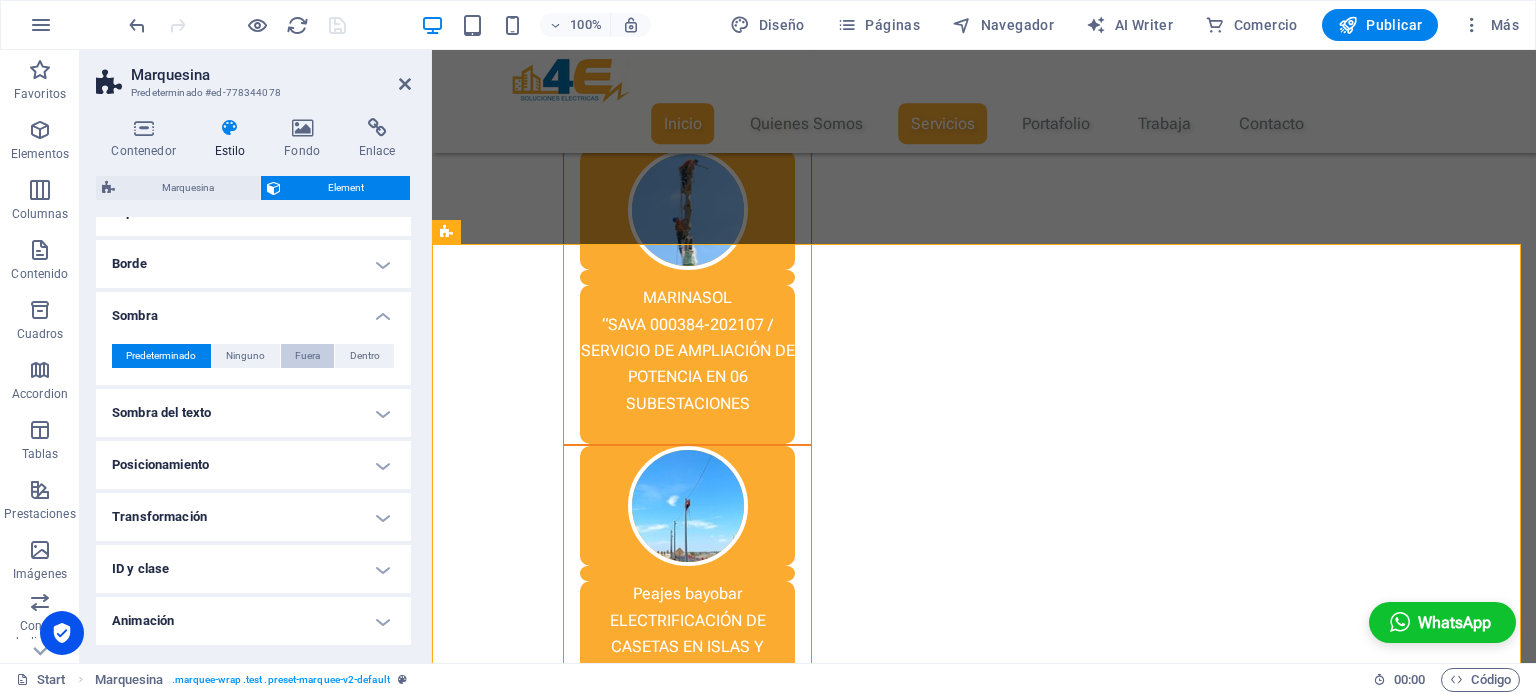 click on "Fuera" at bounding box center [308, 356] 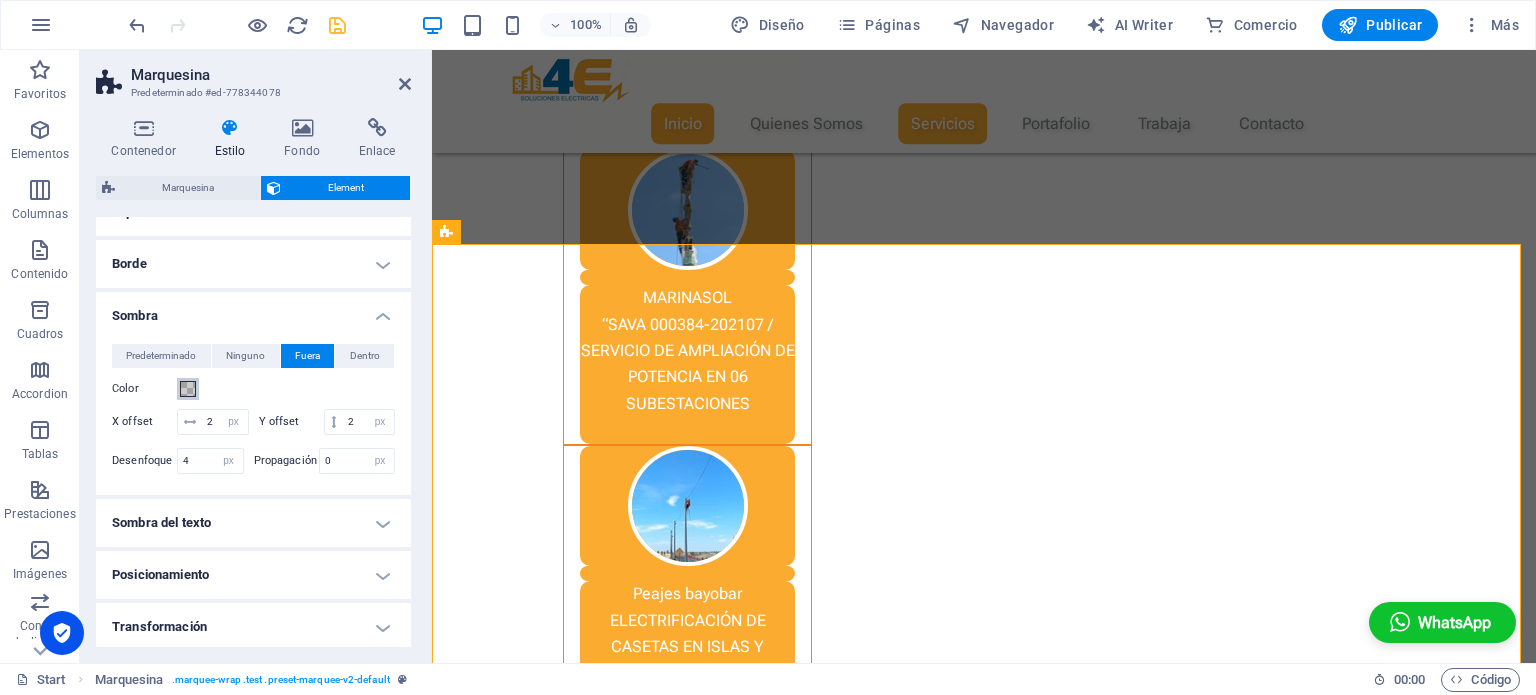 click at bounding box center [188, 389] 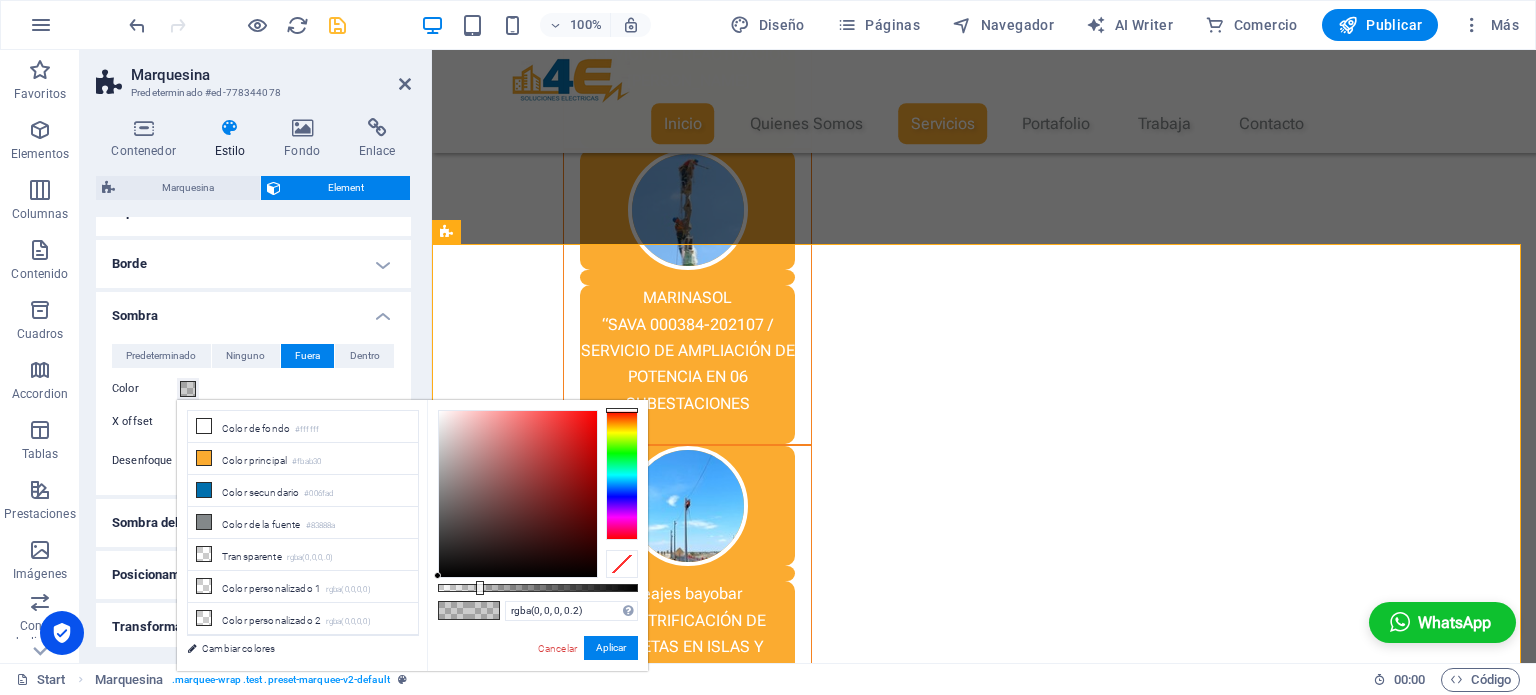 type on "rgba(0, 0, 0, 0.311)" 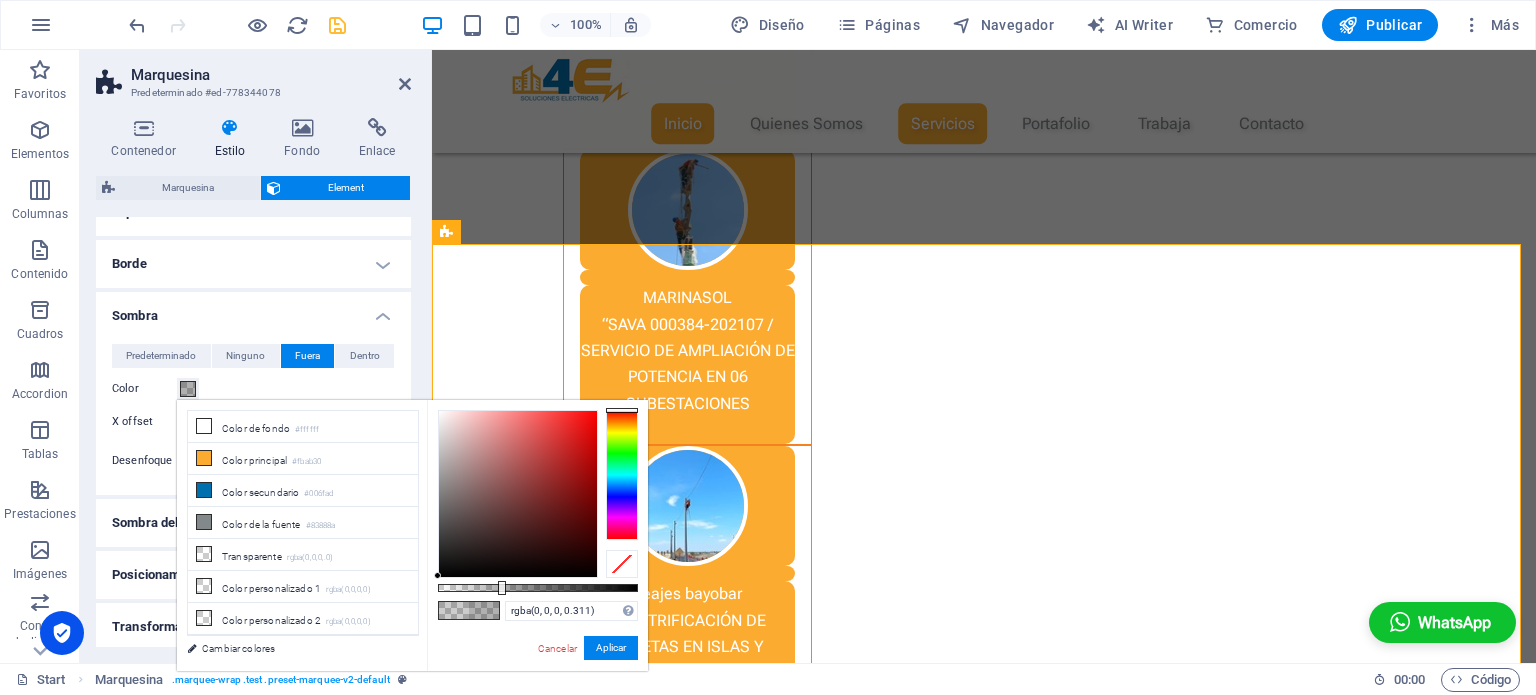 click at bounding box center [538, 588] 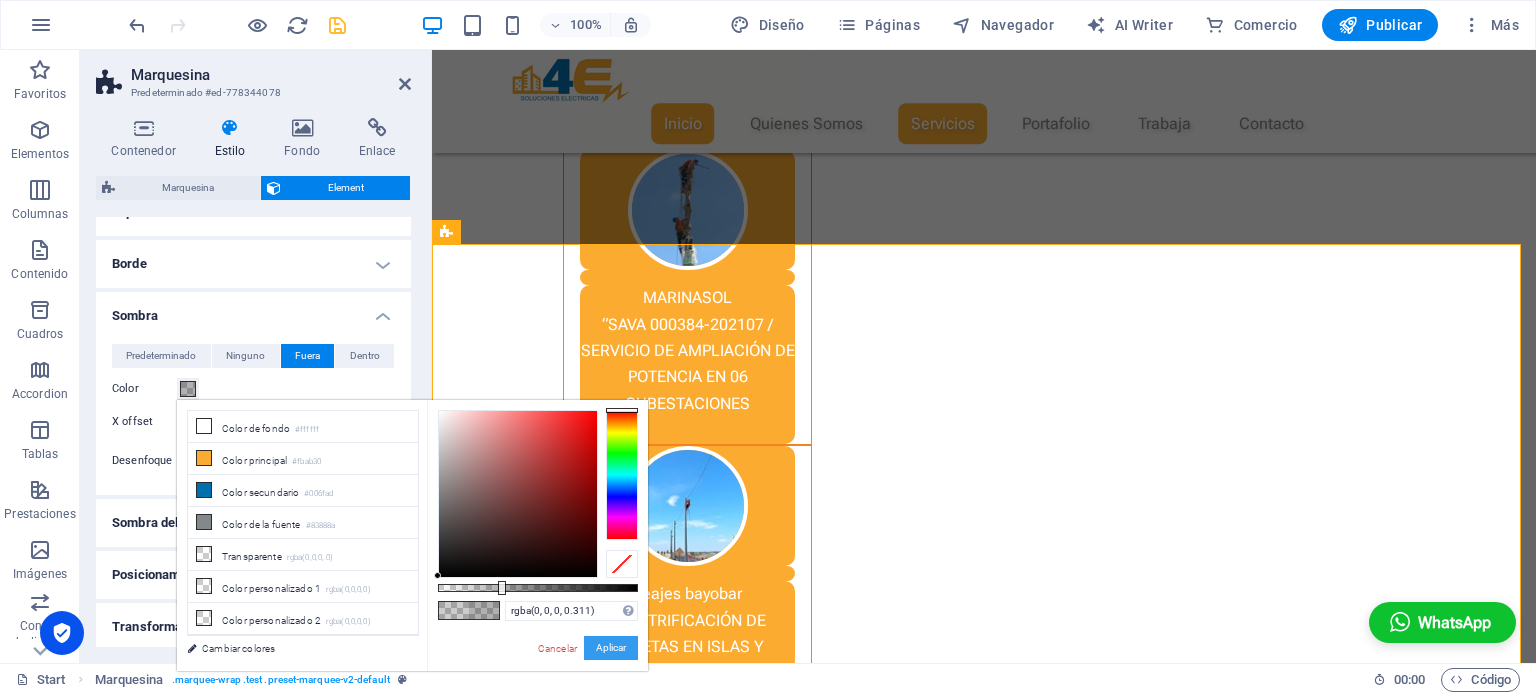 click on "Aplicar" at bounding box center [611, 648] 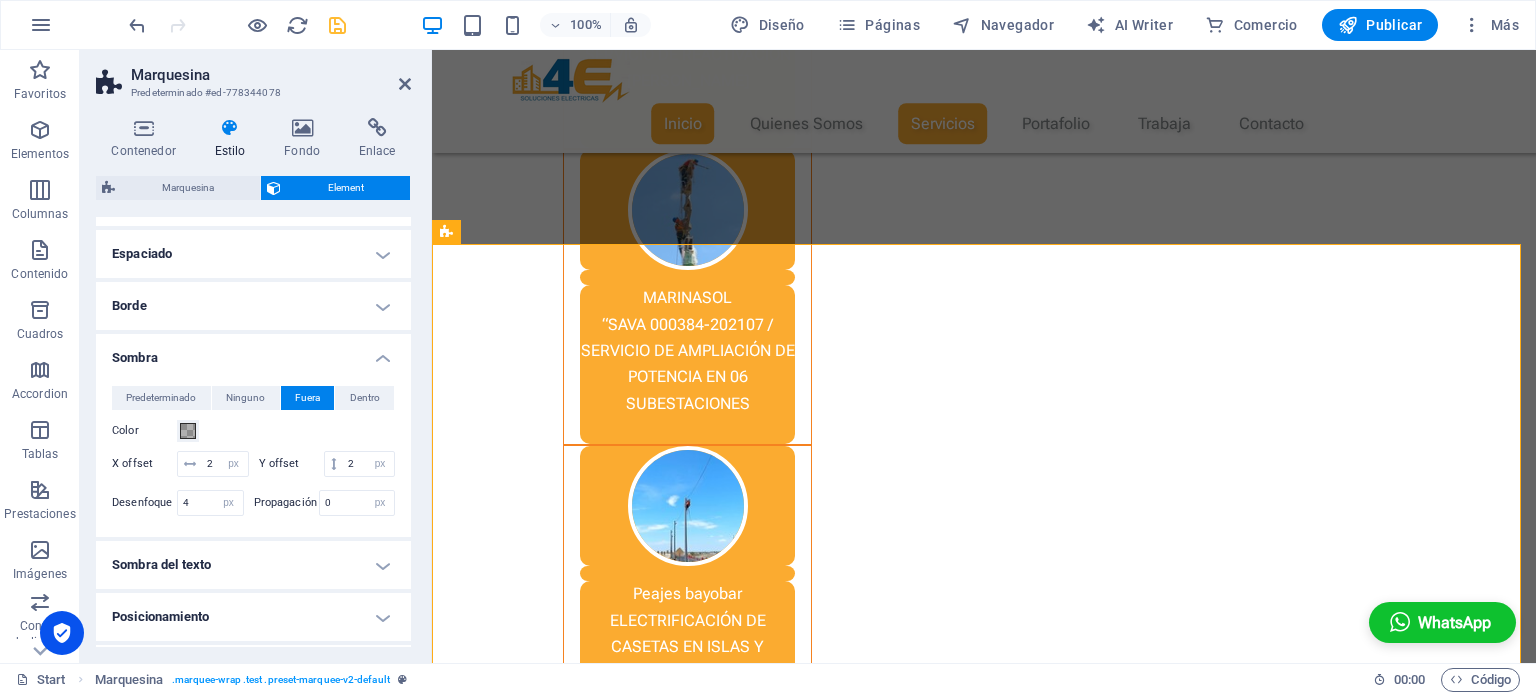 scroll, scrollTop: 142, scrollLeft: 0, axis: vertical 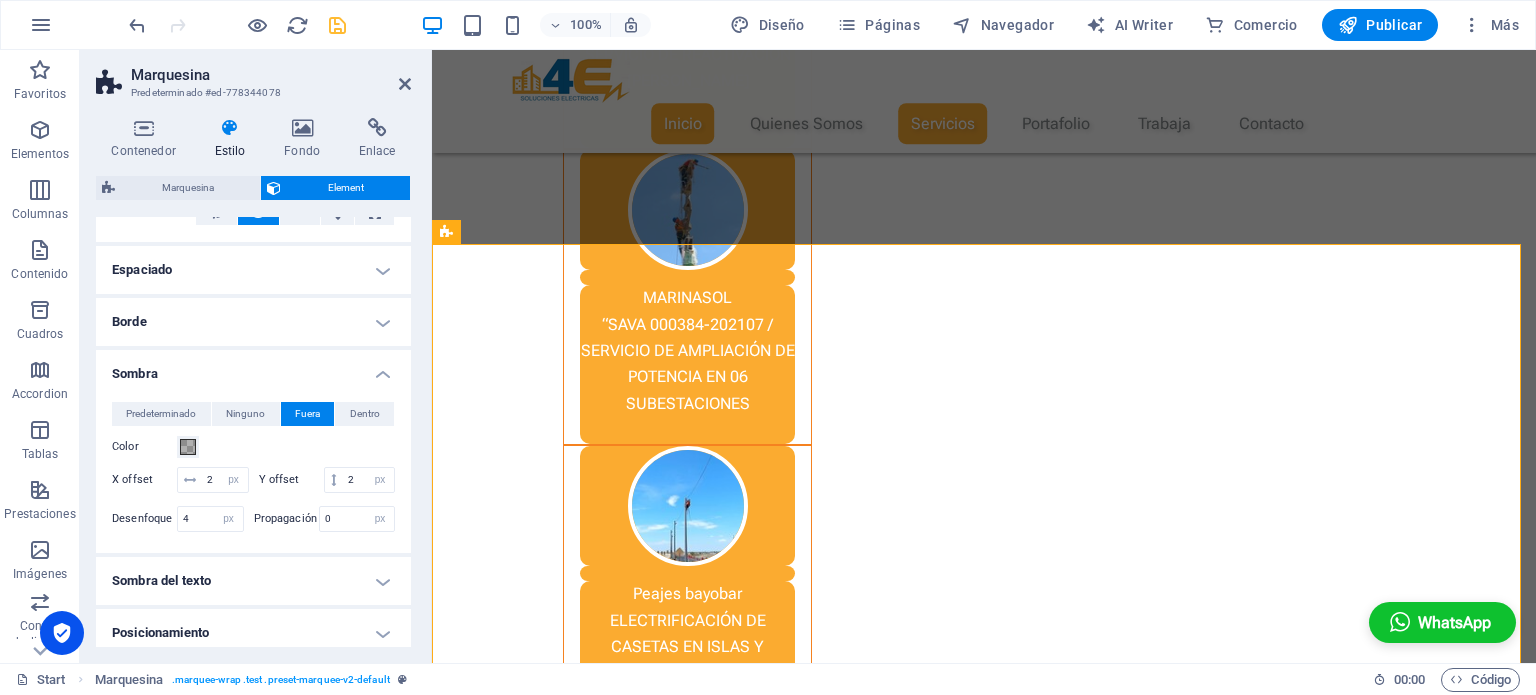 click on "Borde" at bounding box center (253, 322) 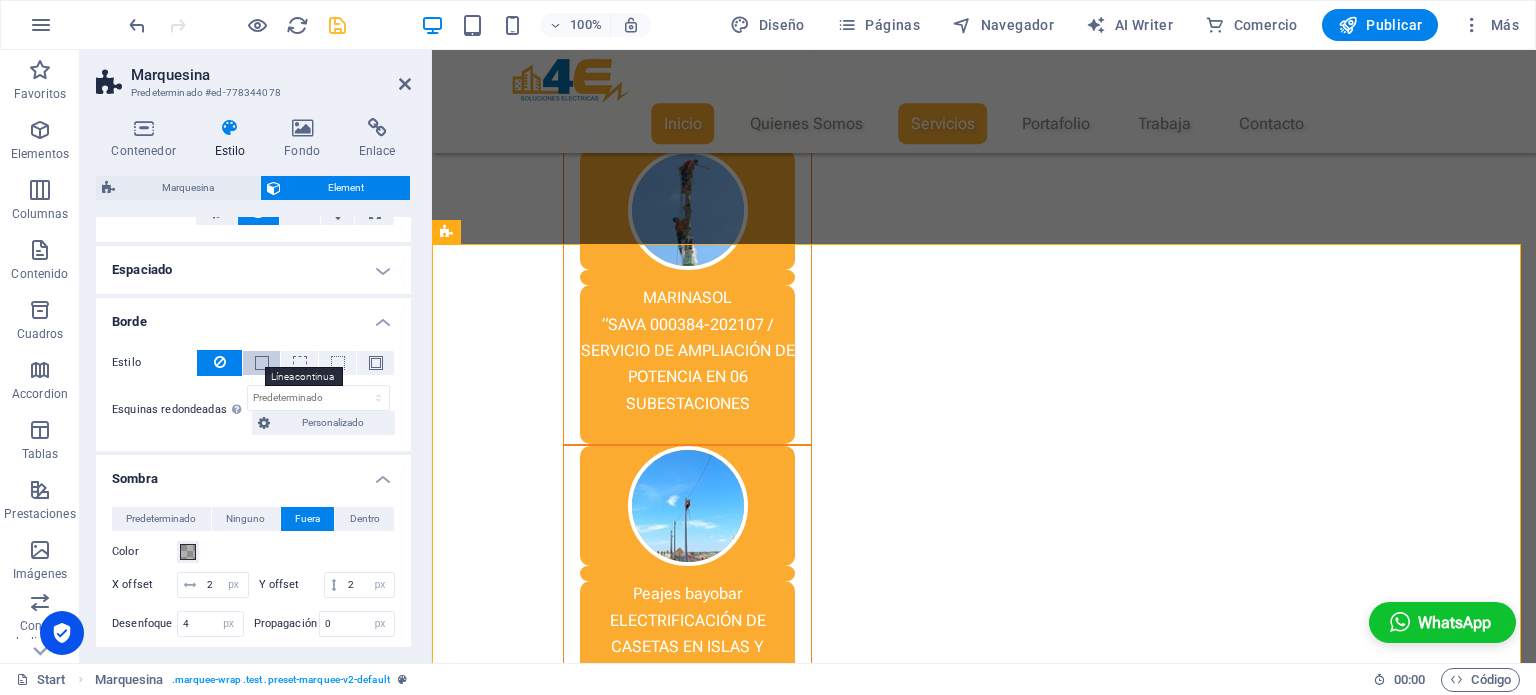 click at bounding box center [262, 363] 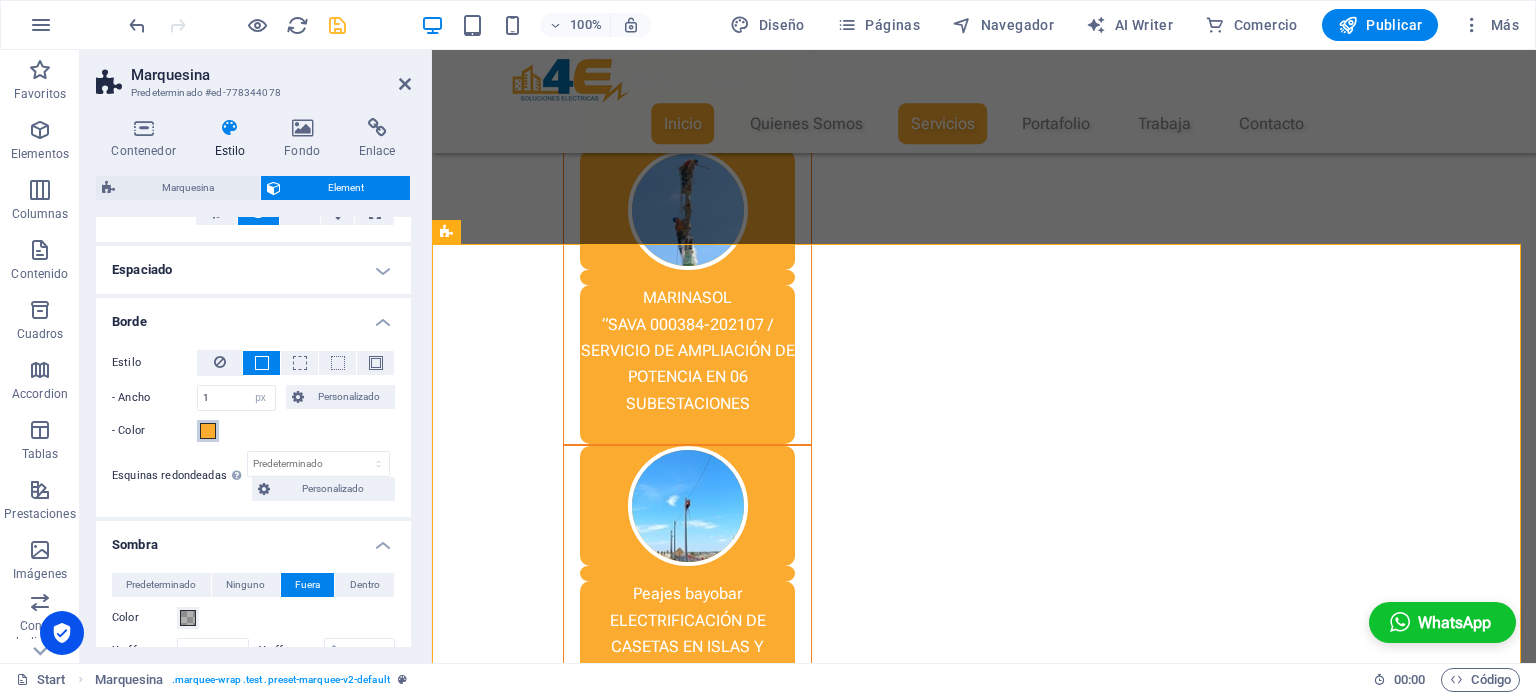 click at bounding box center (208, 431) 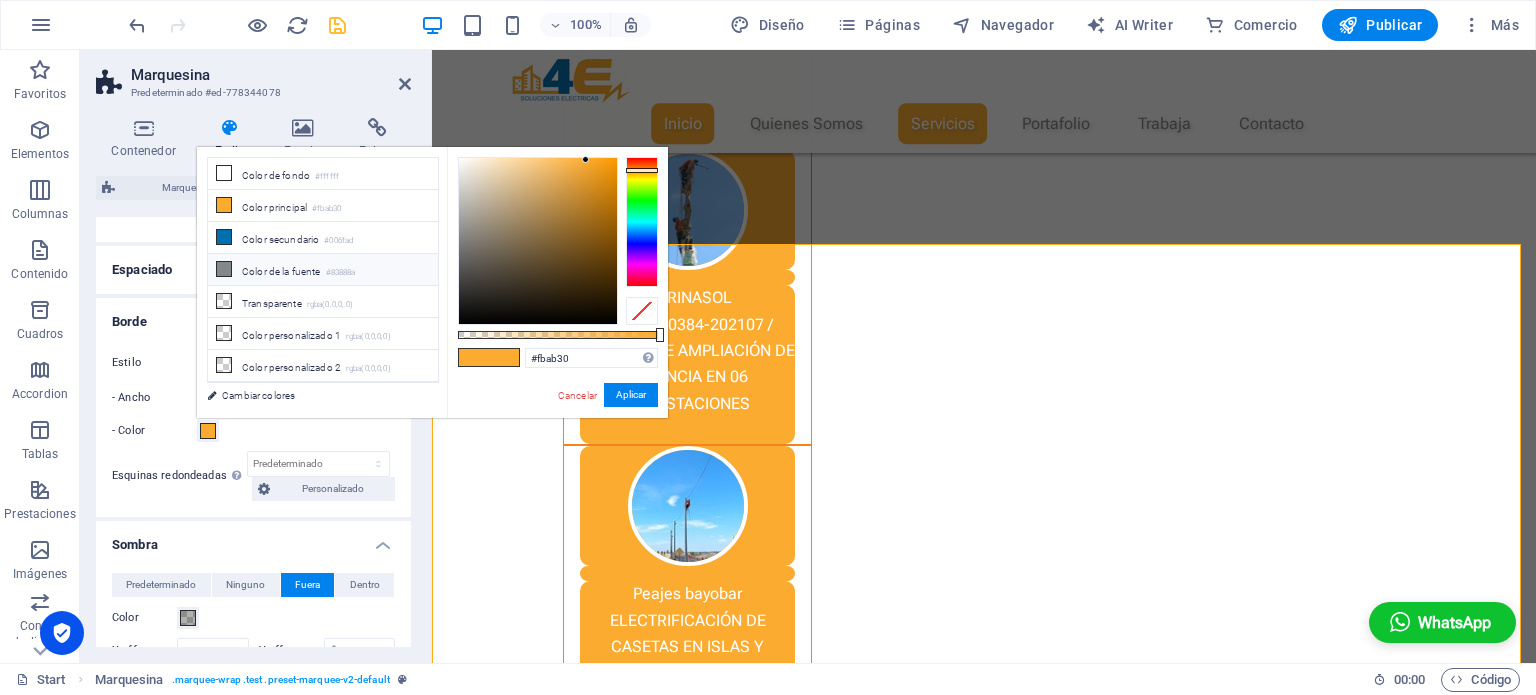 click on "Color de la fuente
#83888a" at bounding box center [323, 270] 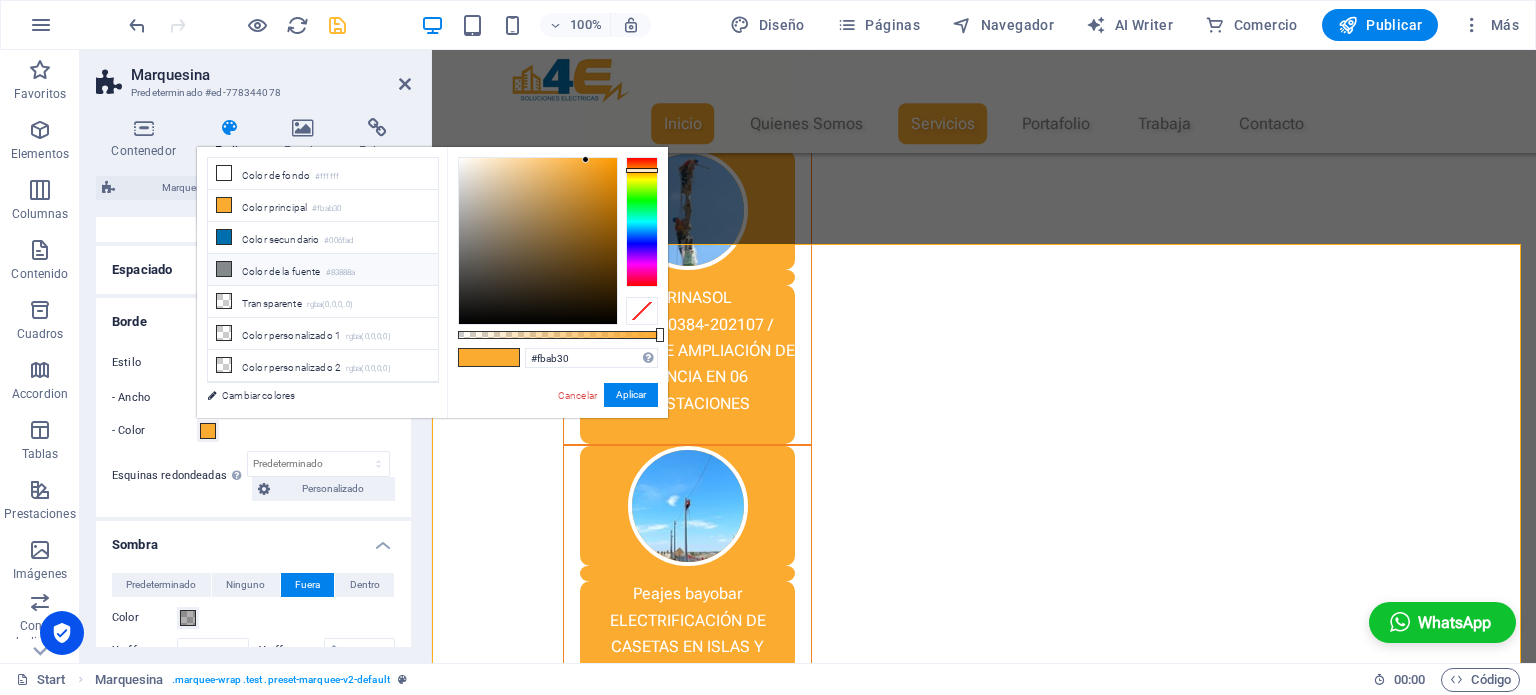 type on "#83888a" 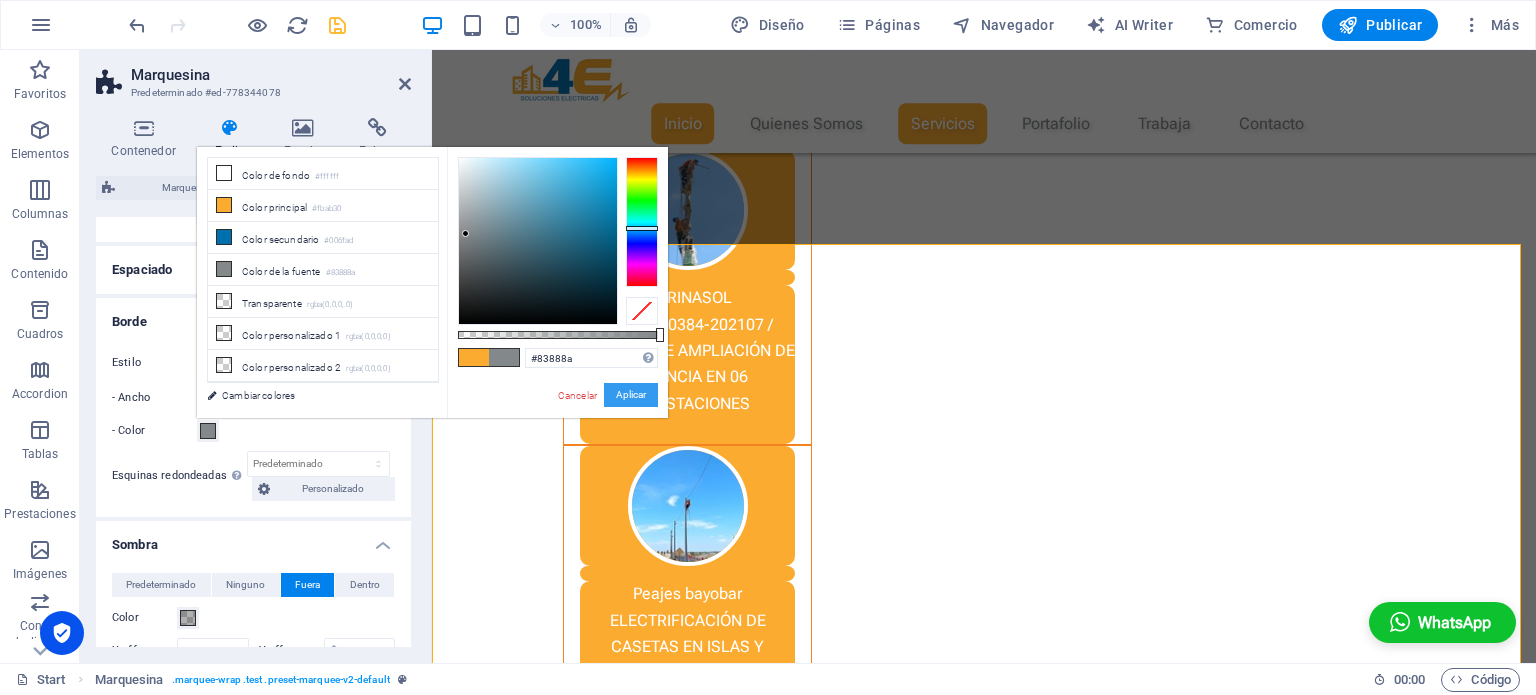 click on "Aplicar" at bounding box center [631, 395] 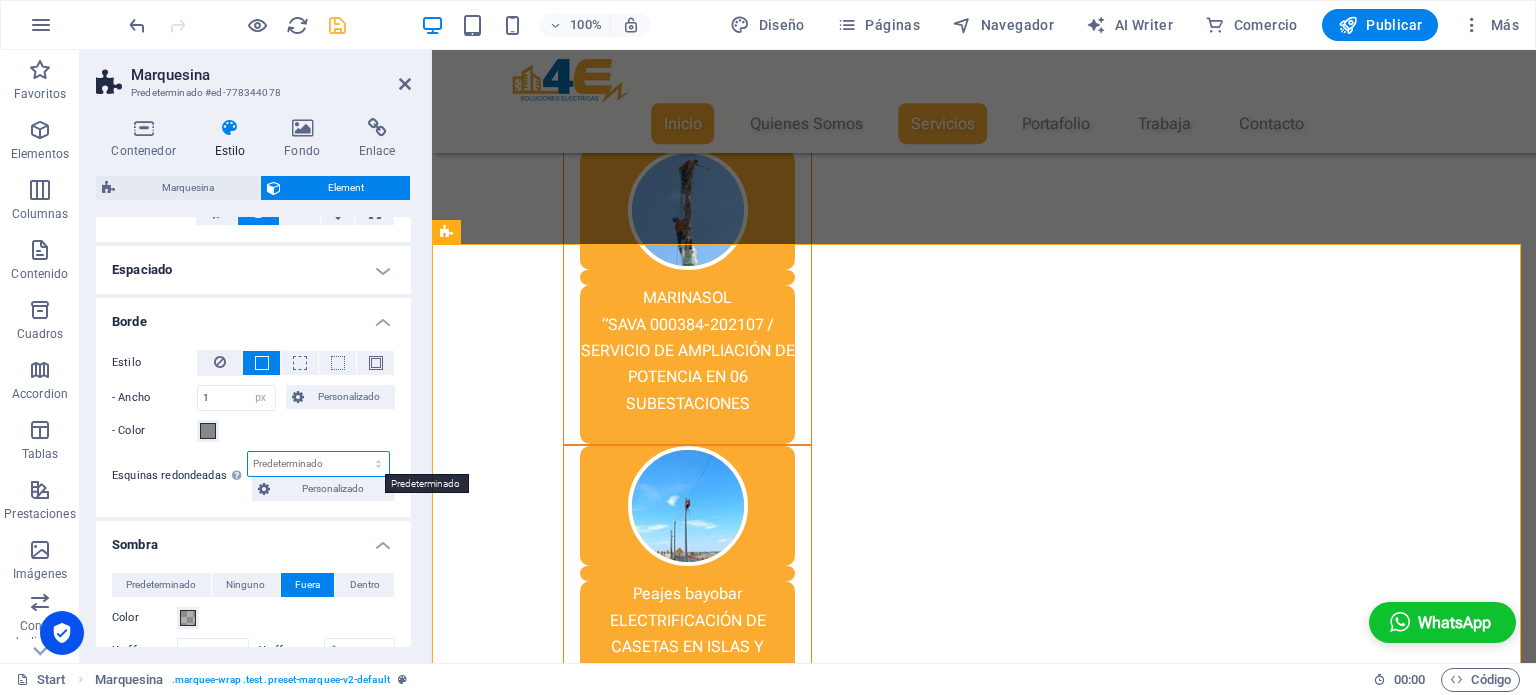 click on "Predeterminado px rem % vh vw Personalizado" at bounding box center [318, 464] 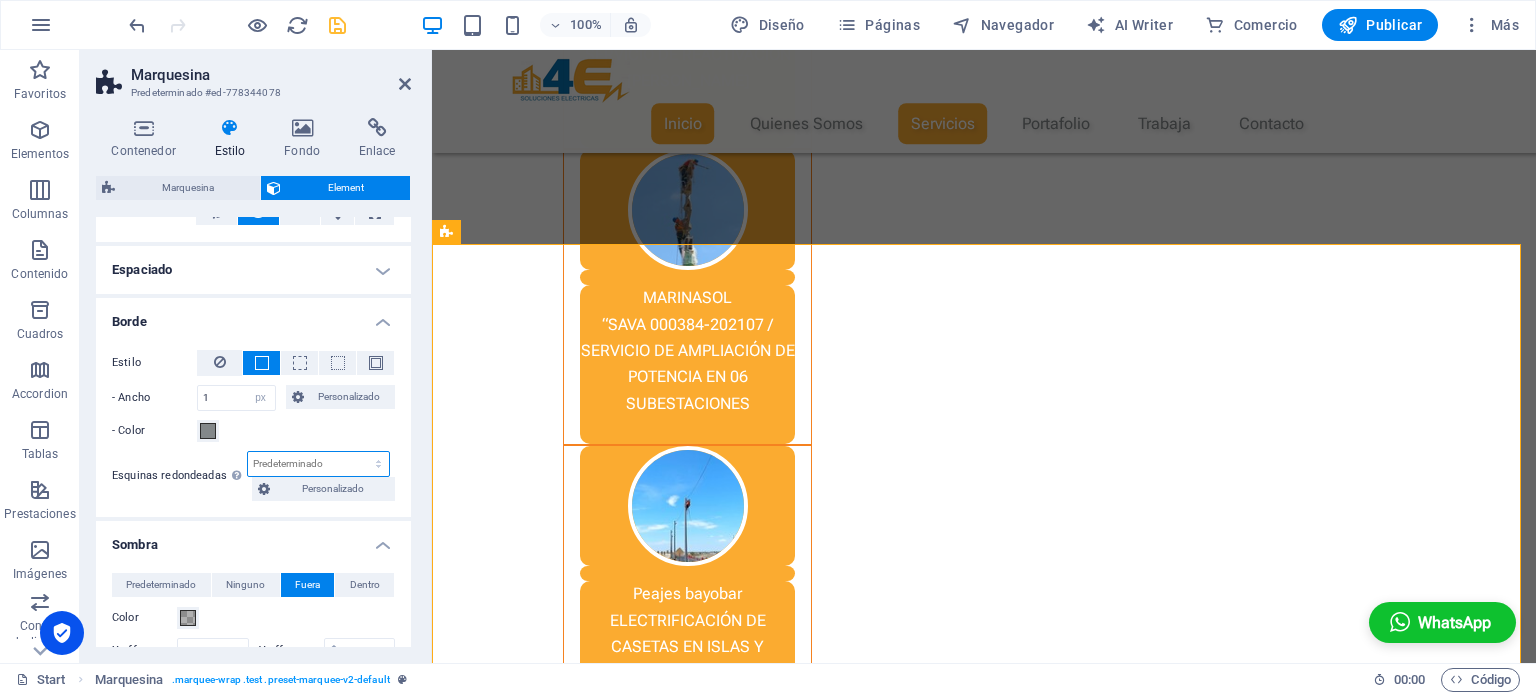 select on "px" 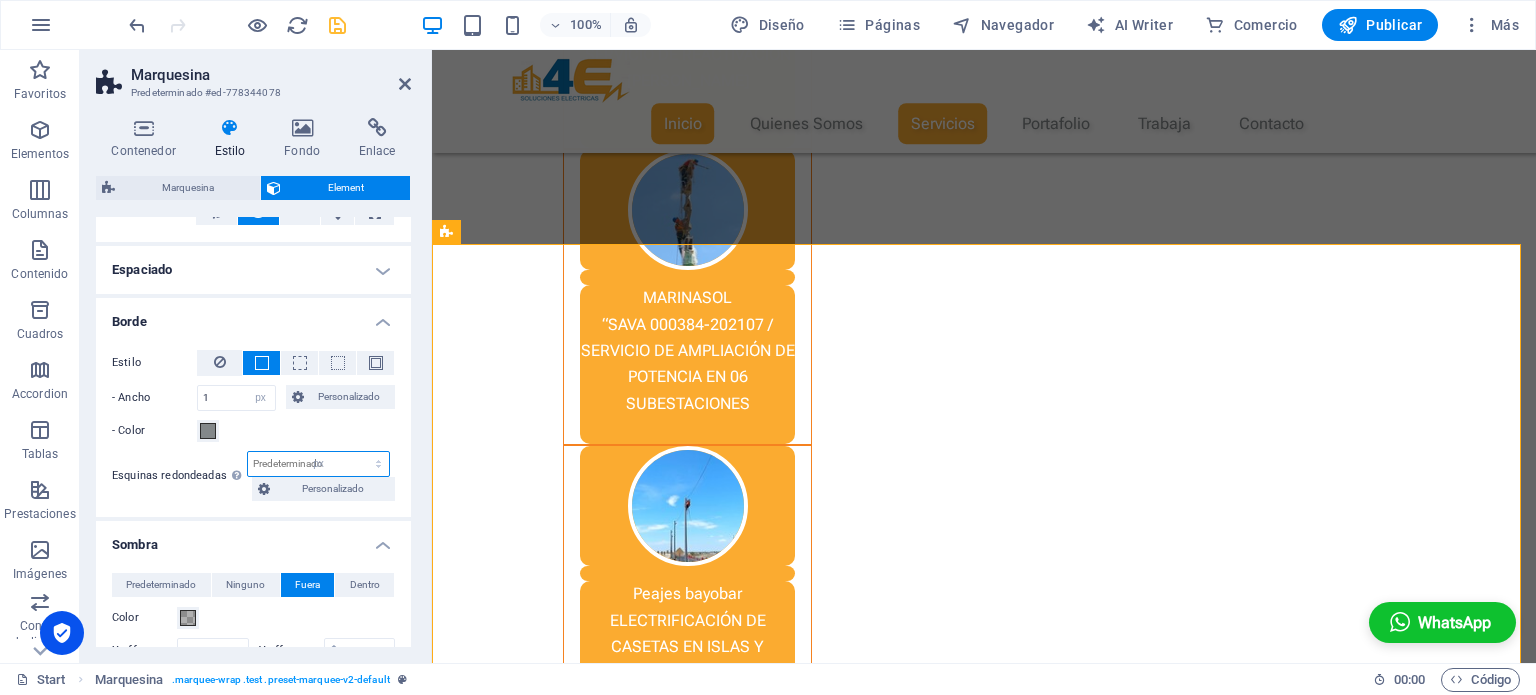 click on "Predeterminado px rem % vh vw Personalizado" at bounding box center (318, 464) 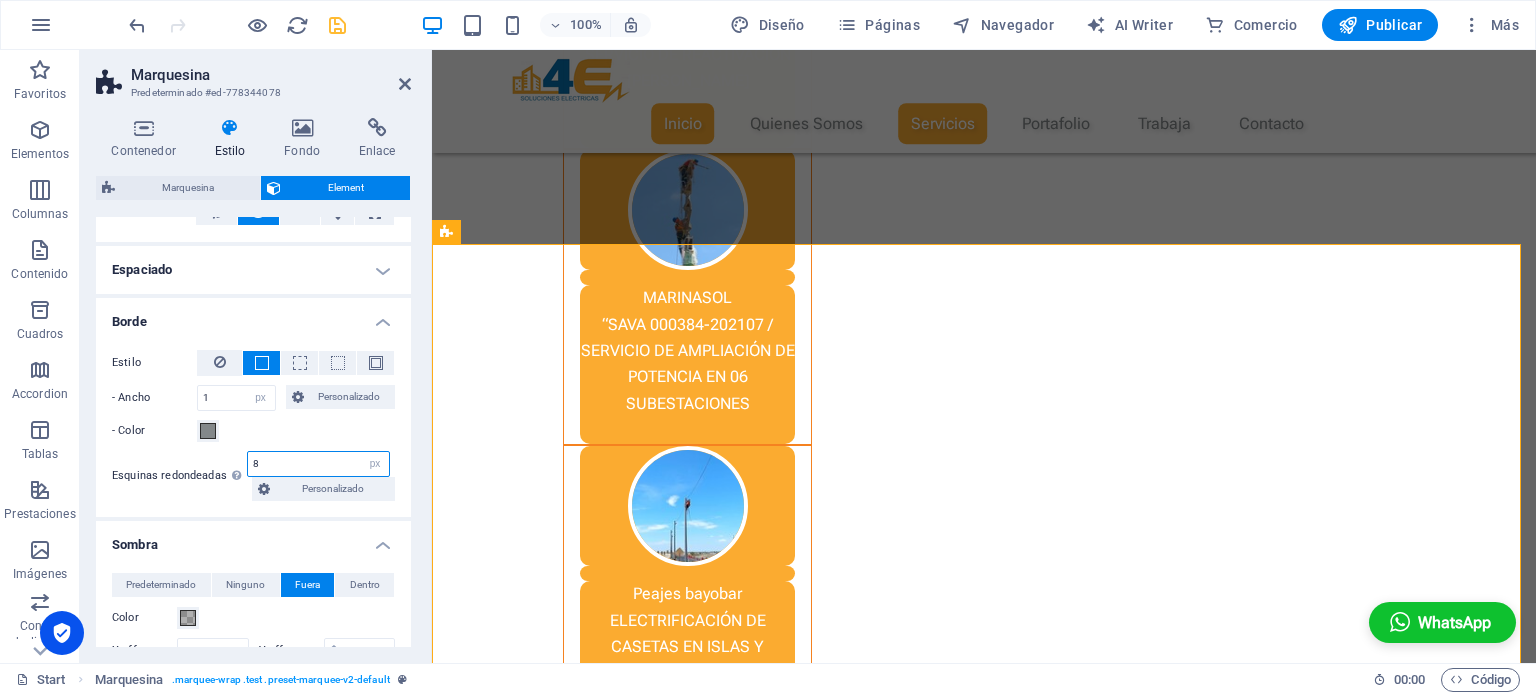 type on "8" 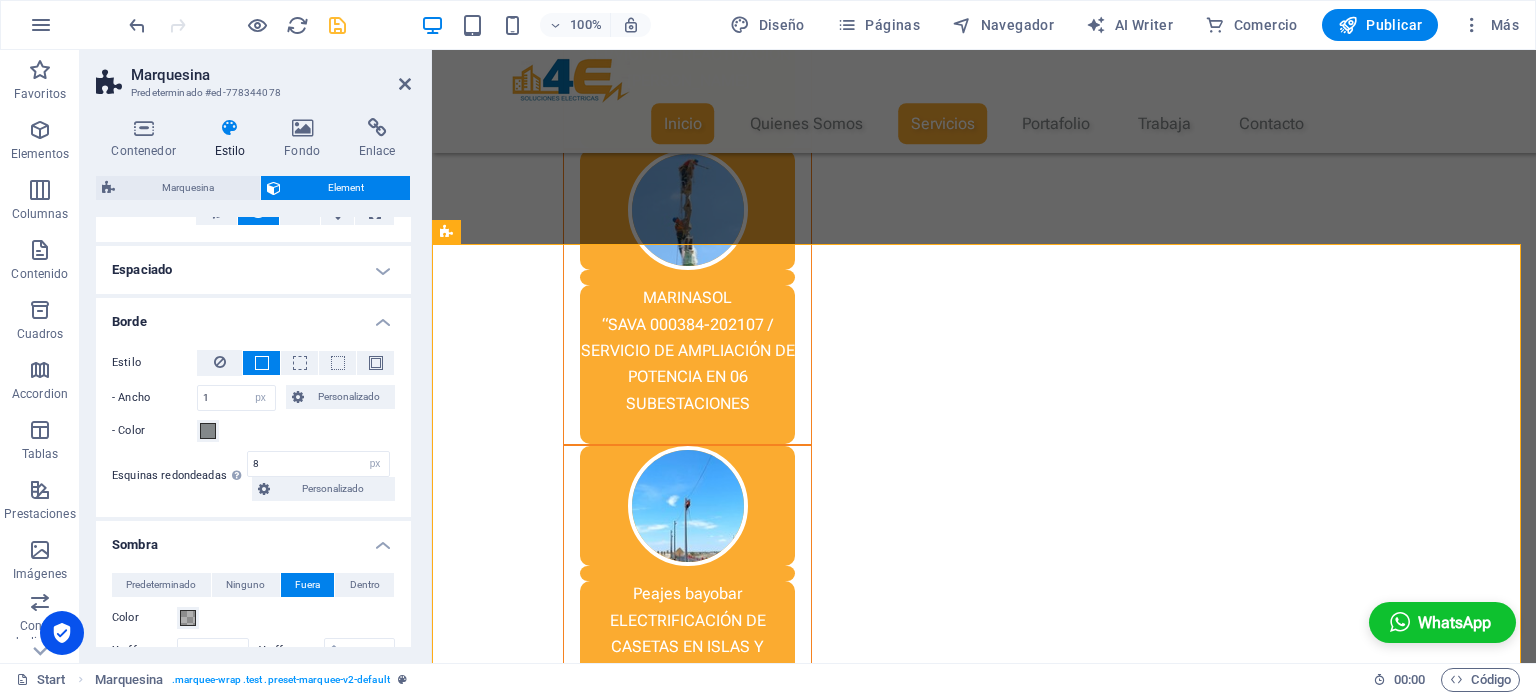 click on "Estilo              - Ancho 1 automático px rem % vh vw Personalizado Personalizado 1 automático px rem % vh vw 1 automático px rem % vh vw 1 automático px rem % vh vw 1 automático px rem % vh vw  - Color Esquinas redondeadas En el caso de imágenes y superposición de fondo, el desbordamiento debe estar oculto para que así las esquinas redondas sean visibles 8 Predeterminado px rem % vh vw Personalizado Personalizado 8 px rem % vh vw 8 px rem % vh vw 8 px rem % vh vw 8 px rem % vh vw" at bounding box center [253, 425] 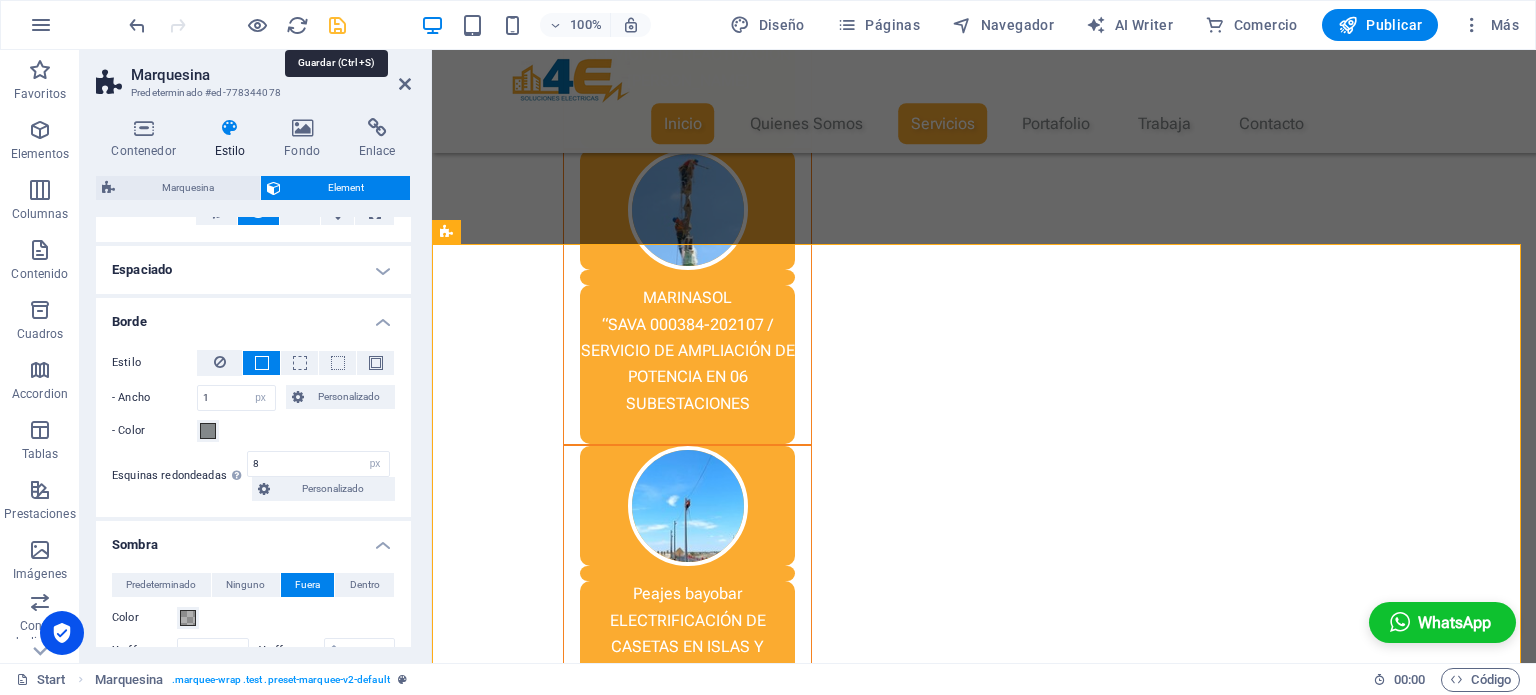 click at bounding box center (337, 25) 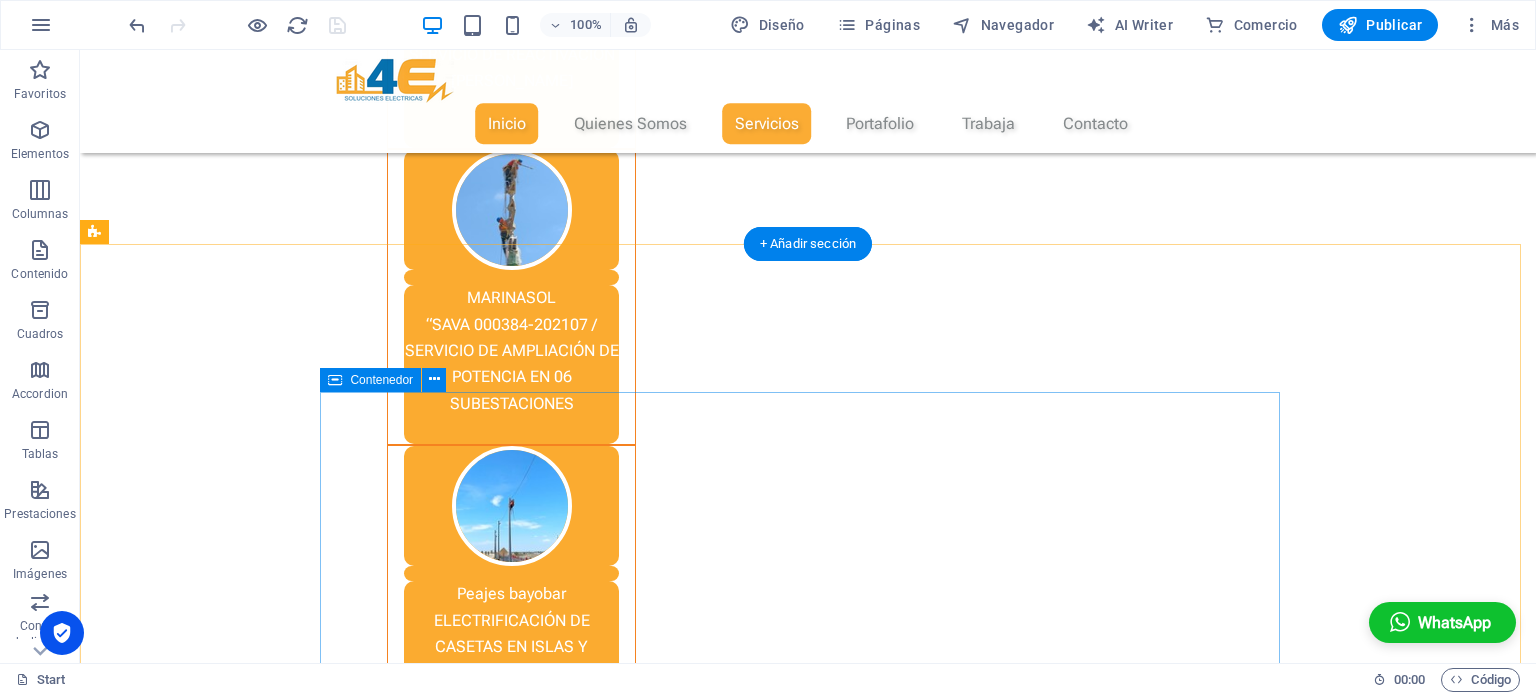click at bounding box center (792, 2981) 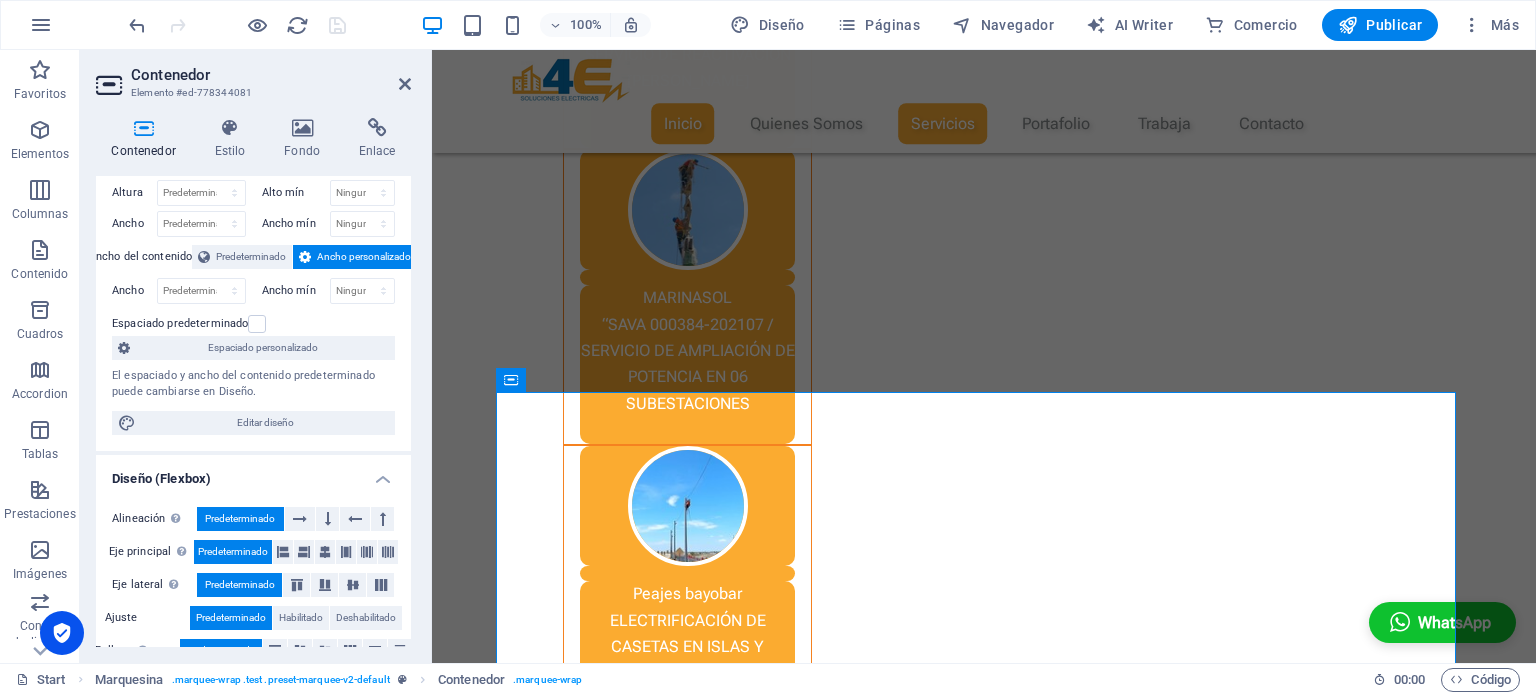 scroll, scrollTop: 0, scrollLeft: 0, axis: both 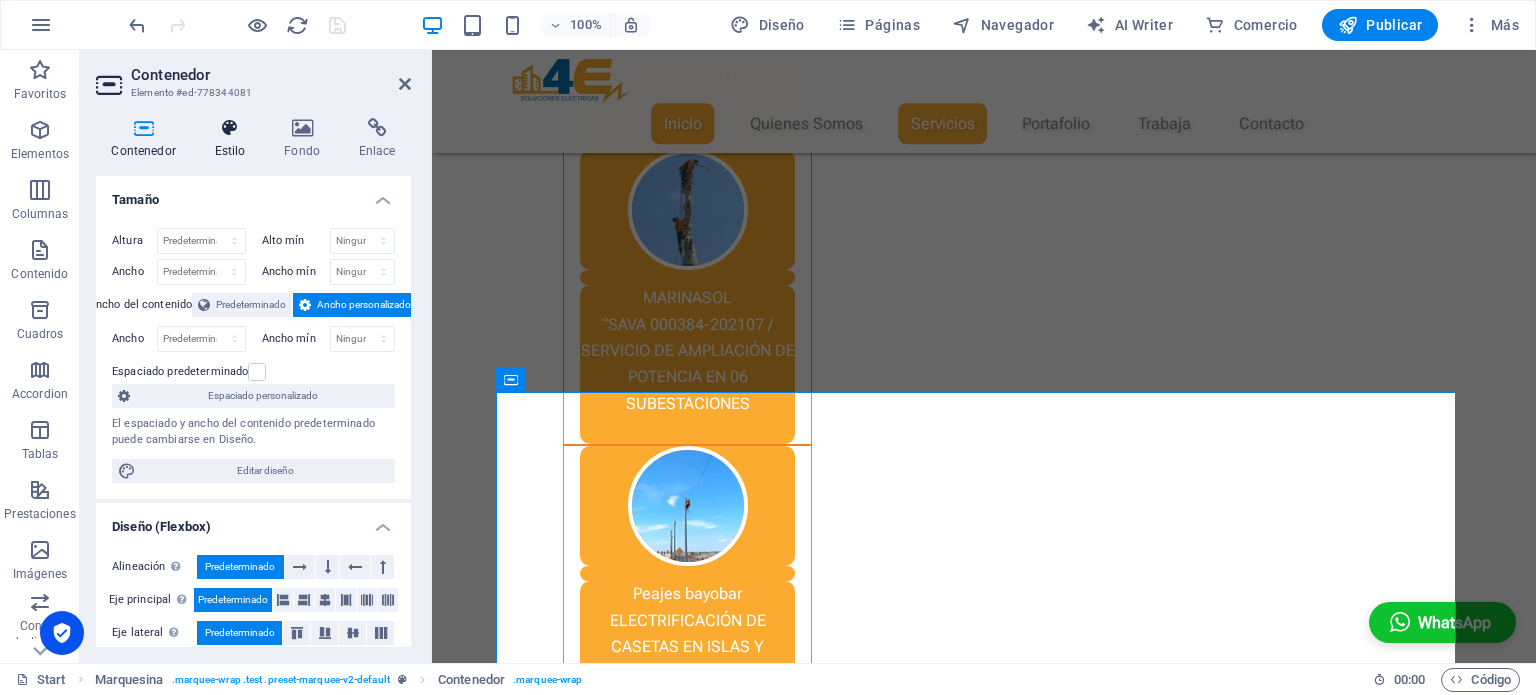 click on "Estilo" at bounding box center (234, 139) 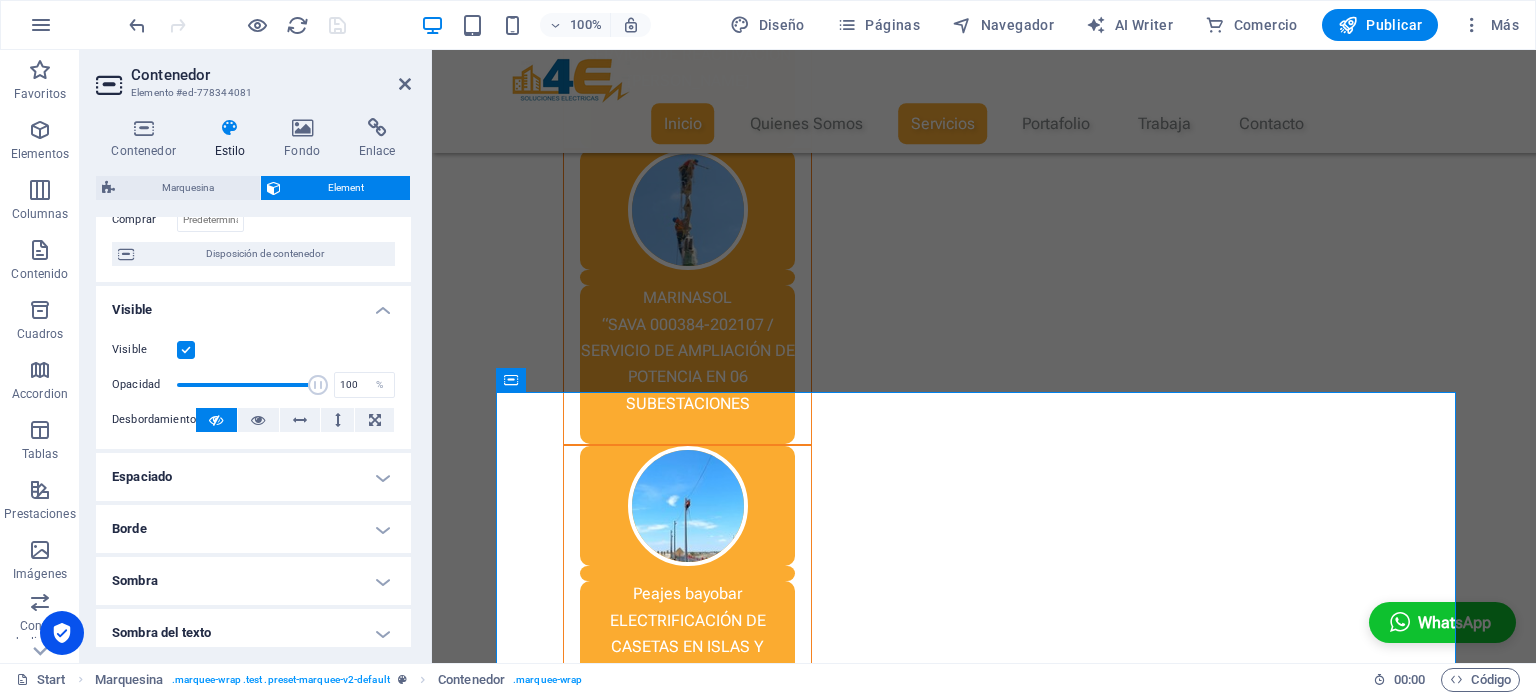 scroll, scrollTop: 160, scrollLeft: 0, axis: vertical 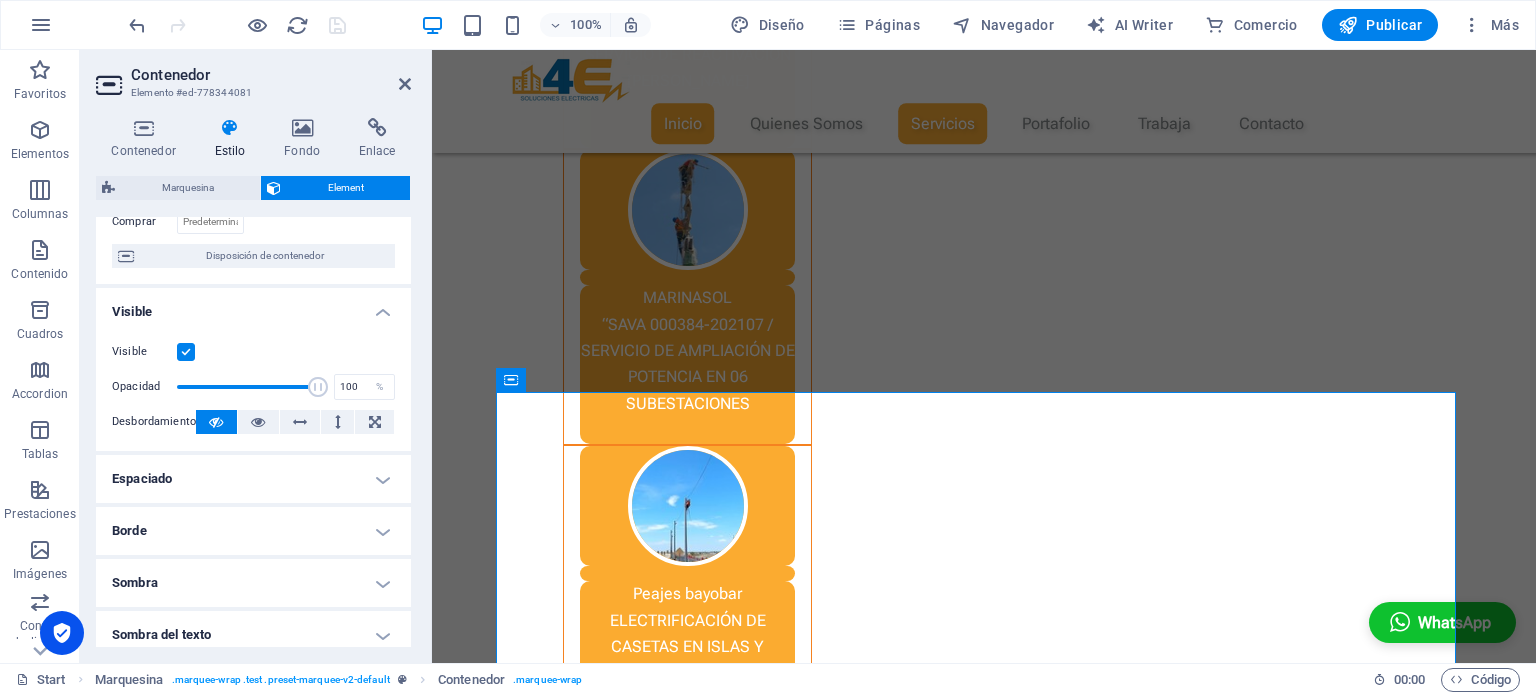 click on "Espaciado" at bounding box center [253, 479] 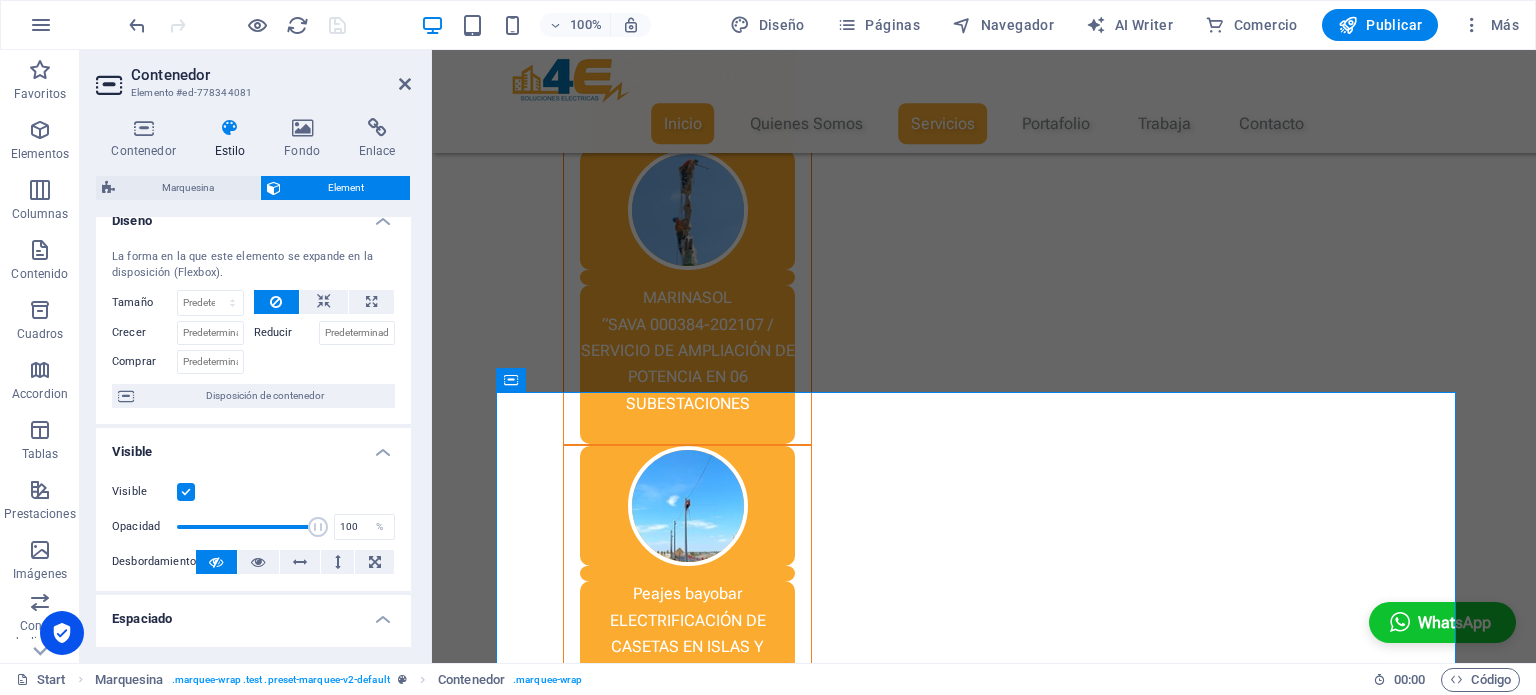 scroll, scrollTop: 0, scrollLeft: 0, axis: both 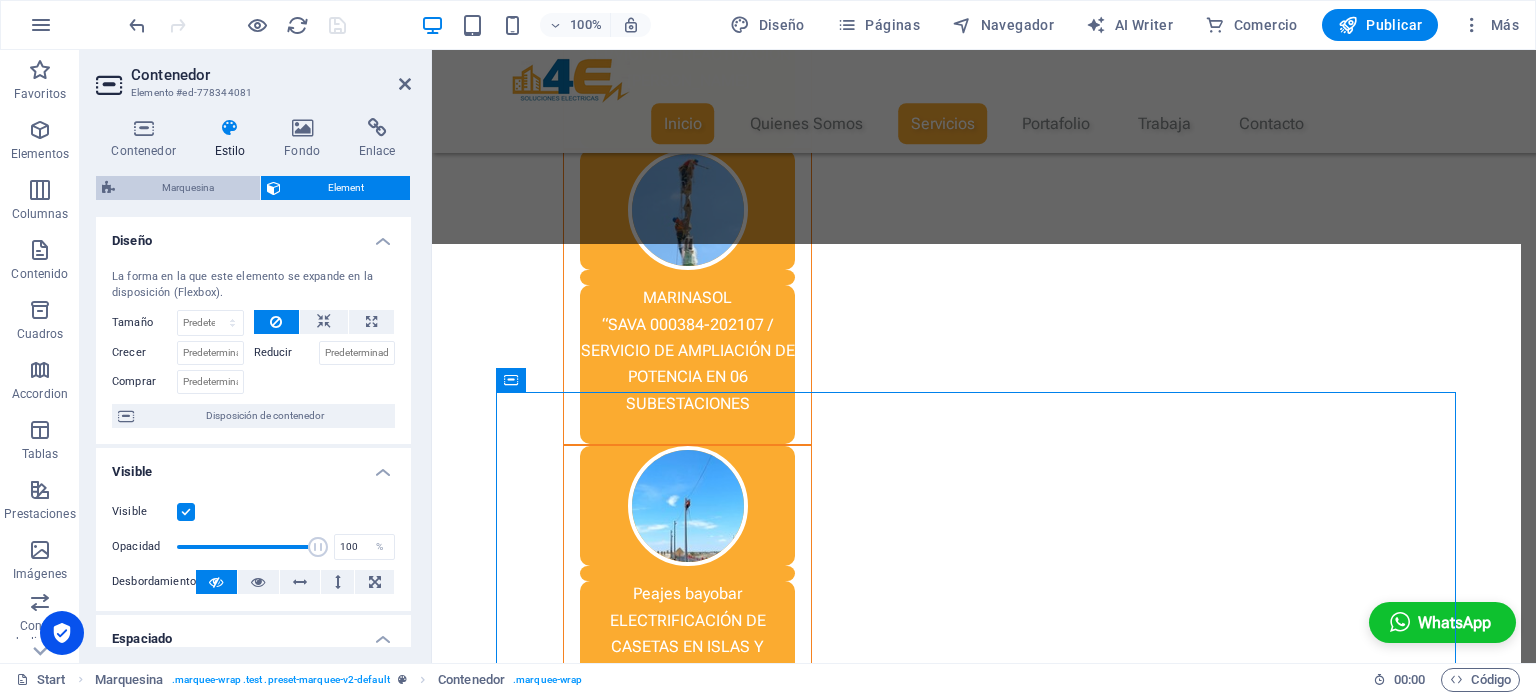 click on "Marquesina" at bounding box center [187, 188] 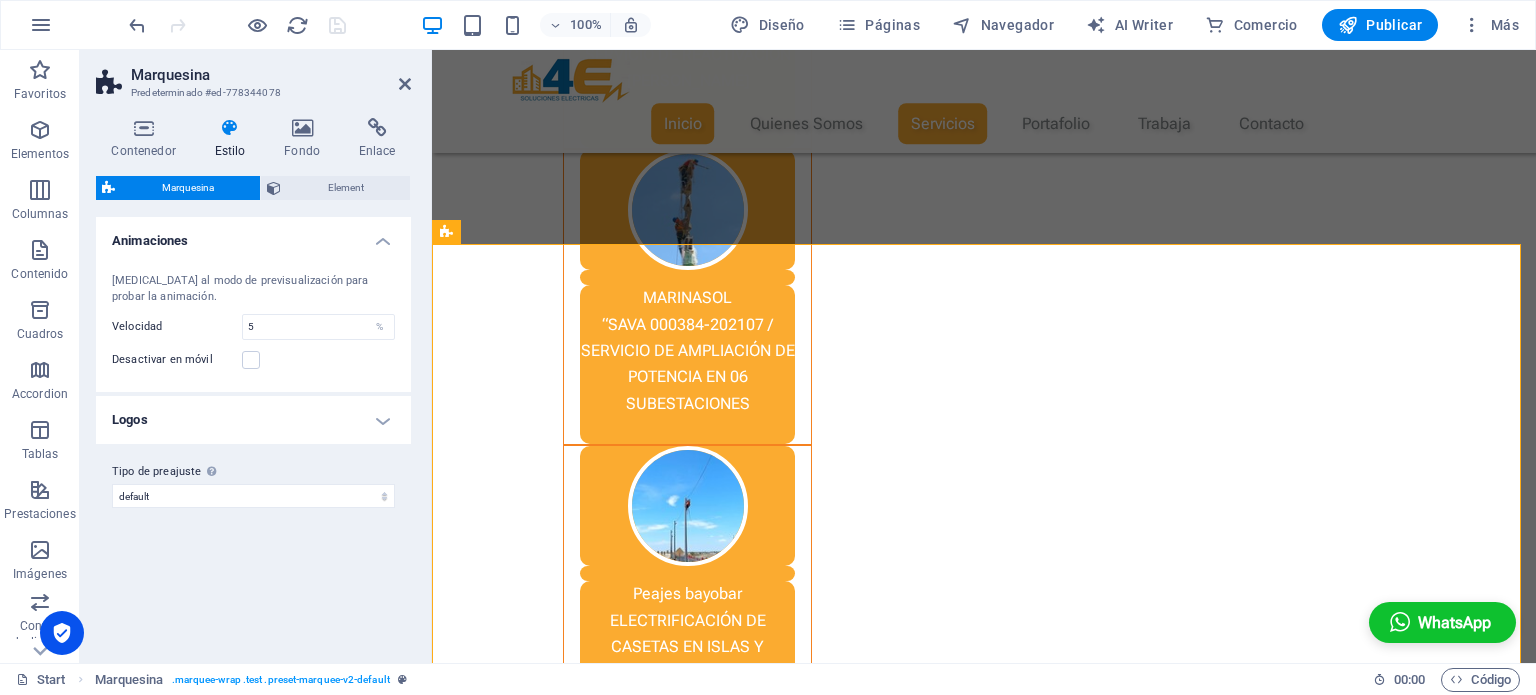 click on "Logos" at bounding box center [253, 420] 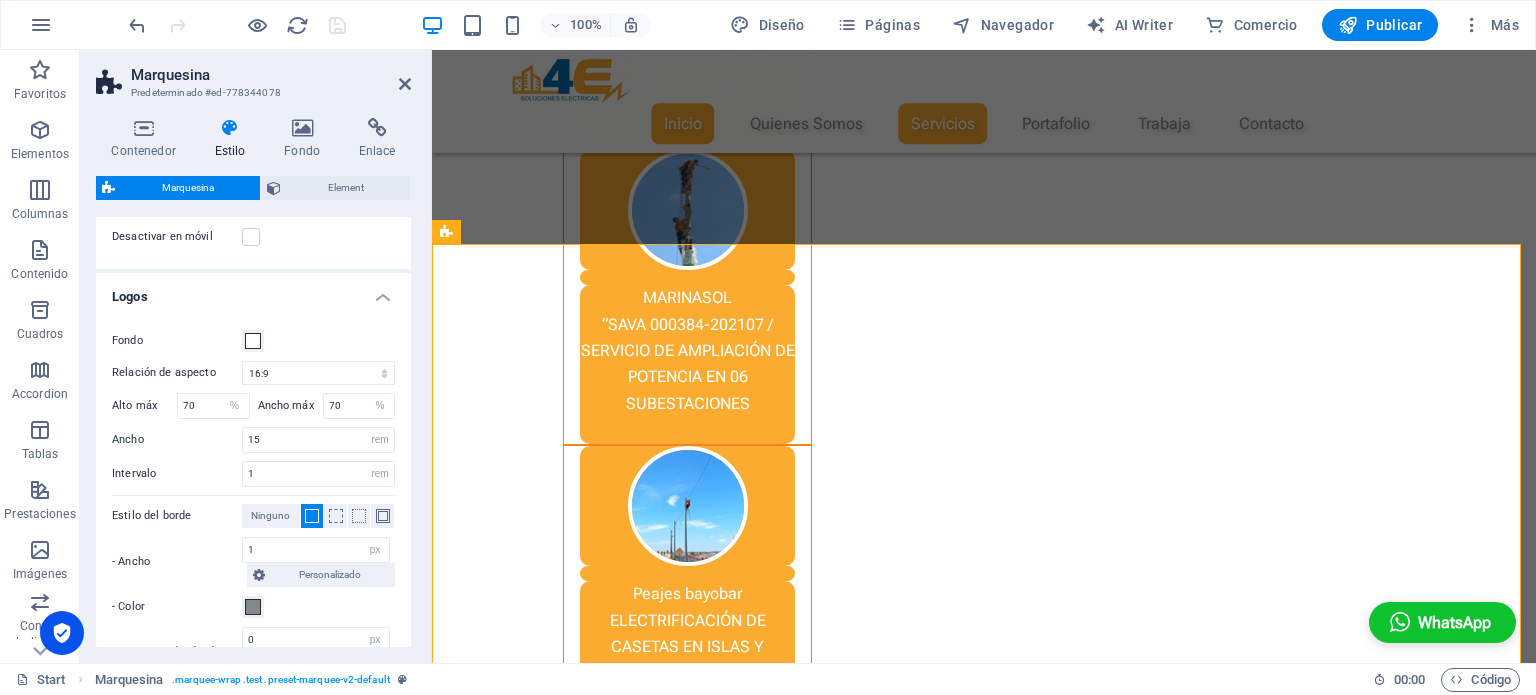 scroll, scrollTop: 134, scrollLeft: 0, axis: vertical 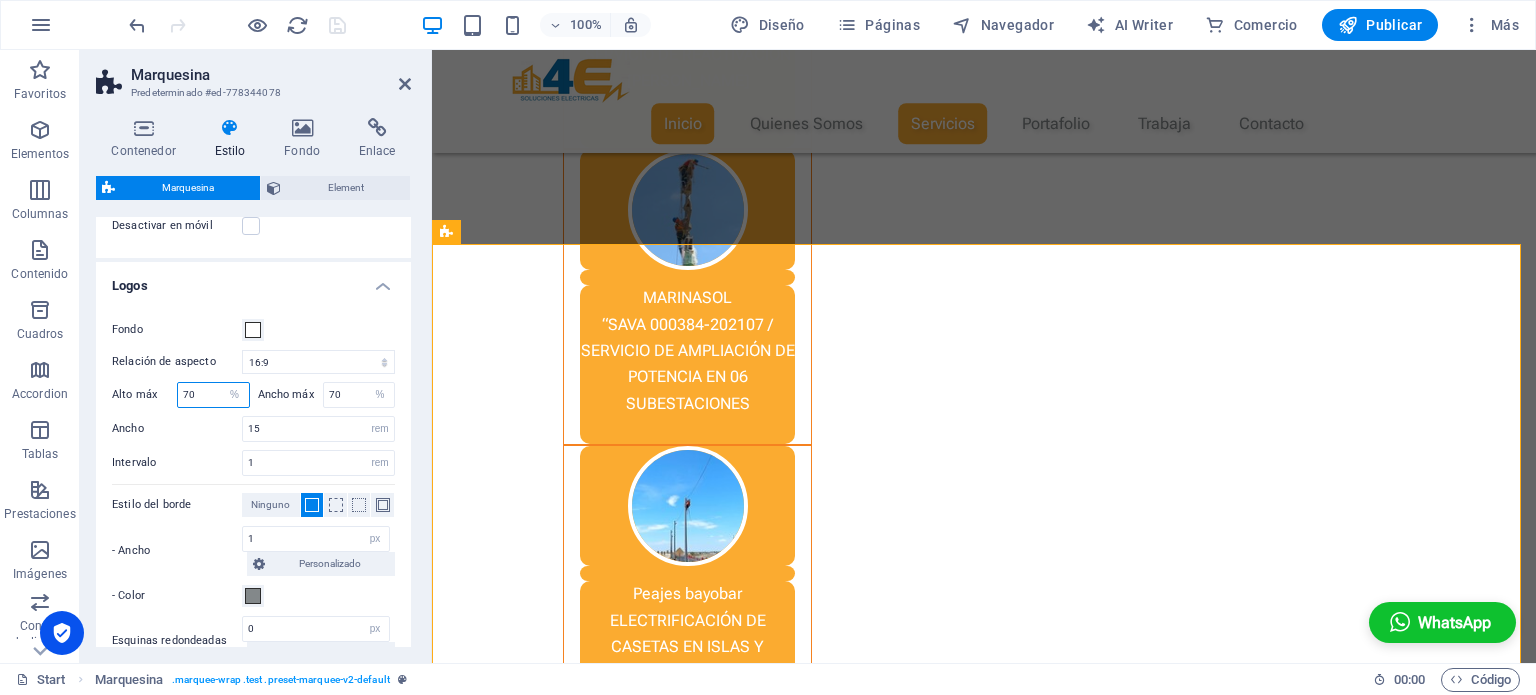 click on "70" at bounding box center [213, 395] 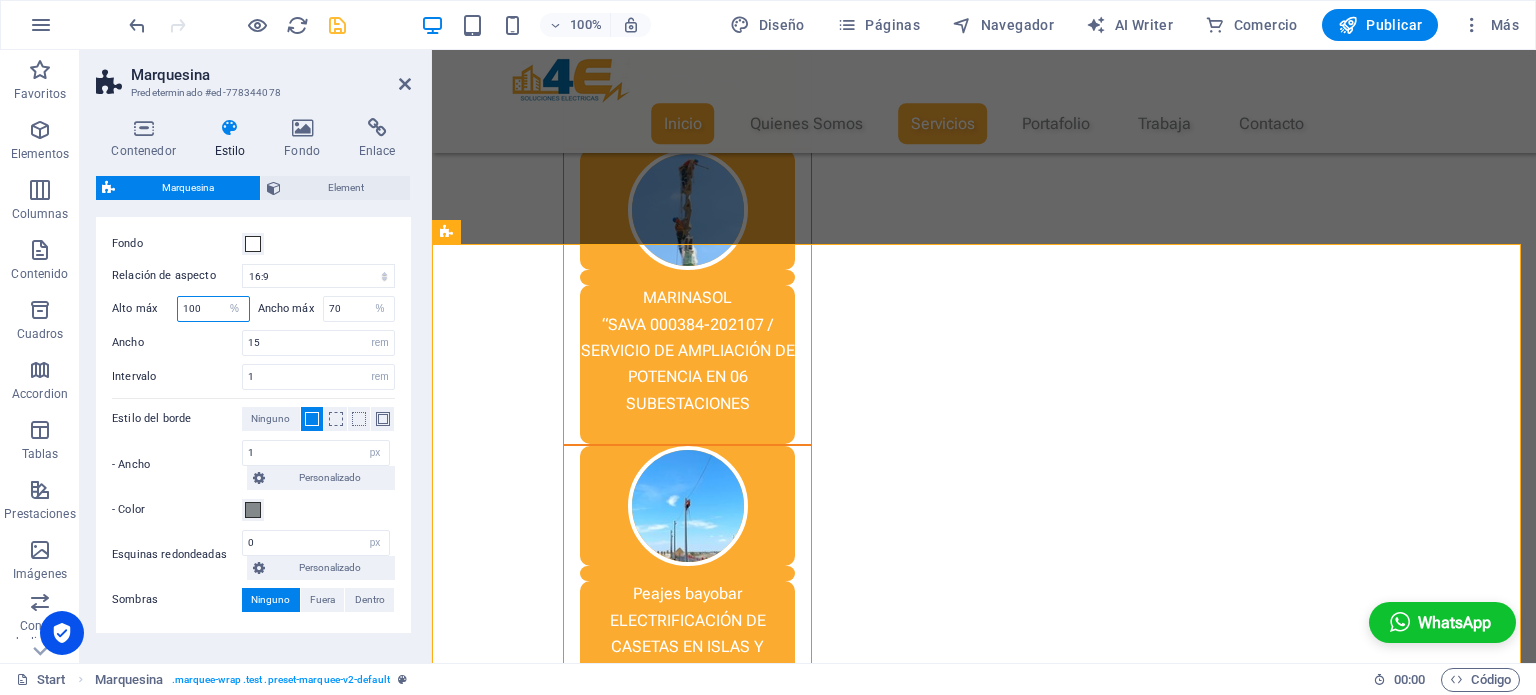scroll, scrollTop: 230, scrollLeft: 0, axis: vertical 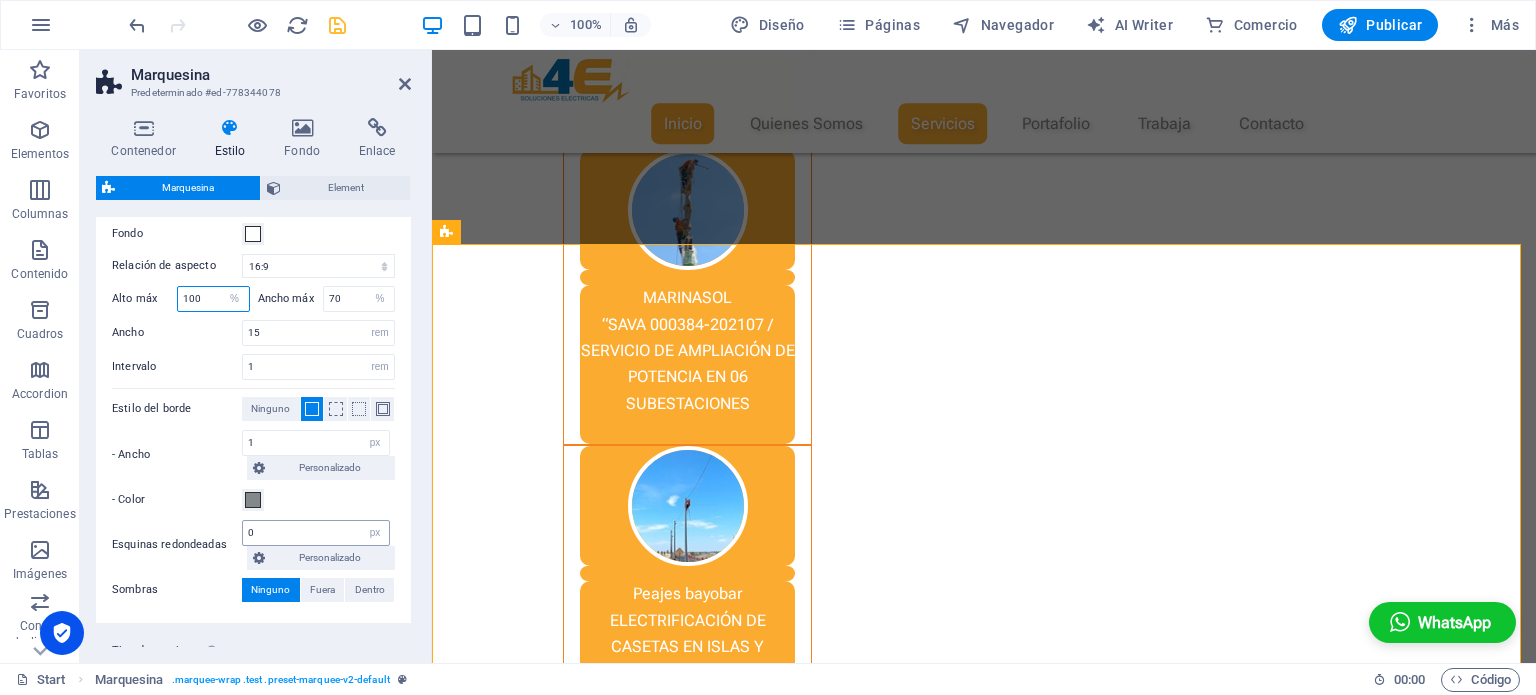 type on "100" 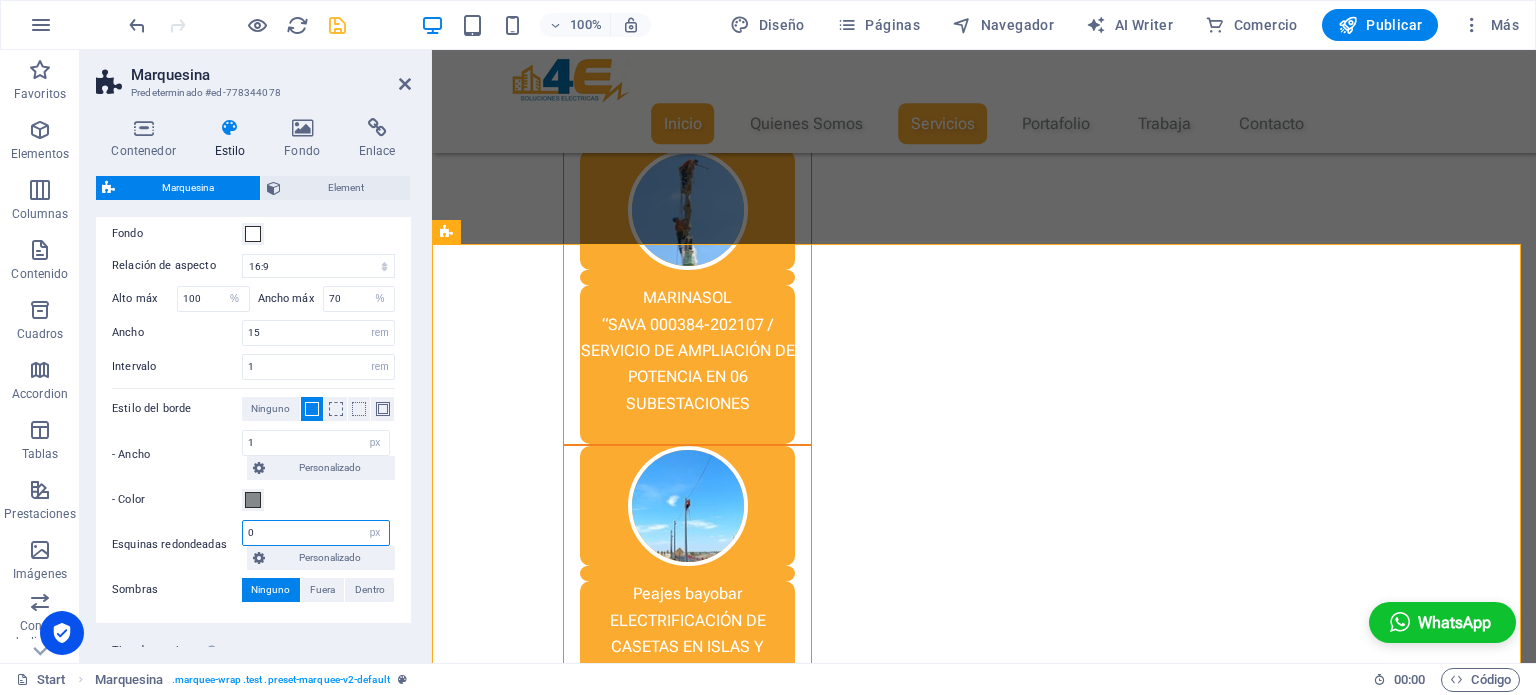 click on "0" at bounding box center [316, 533] 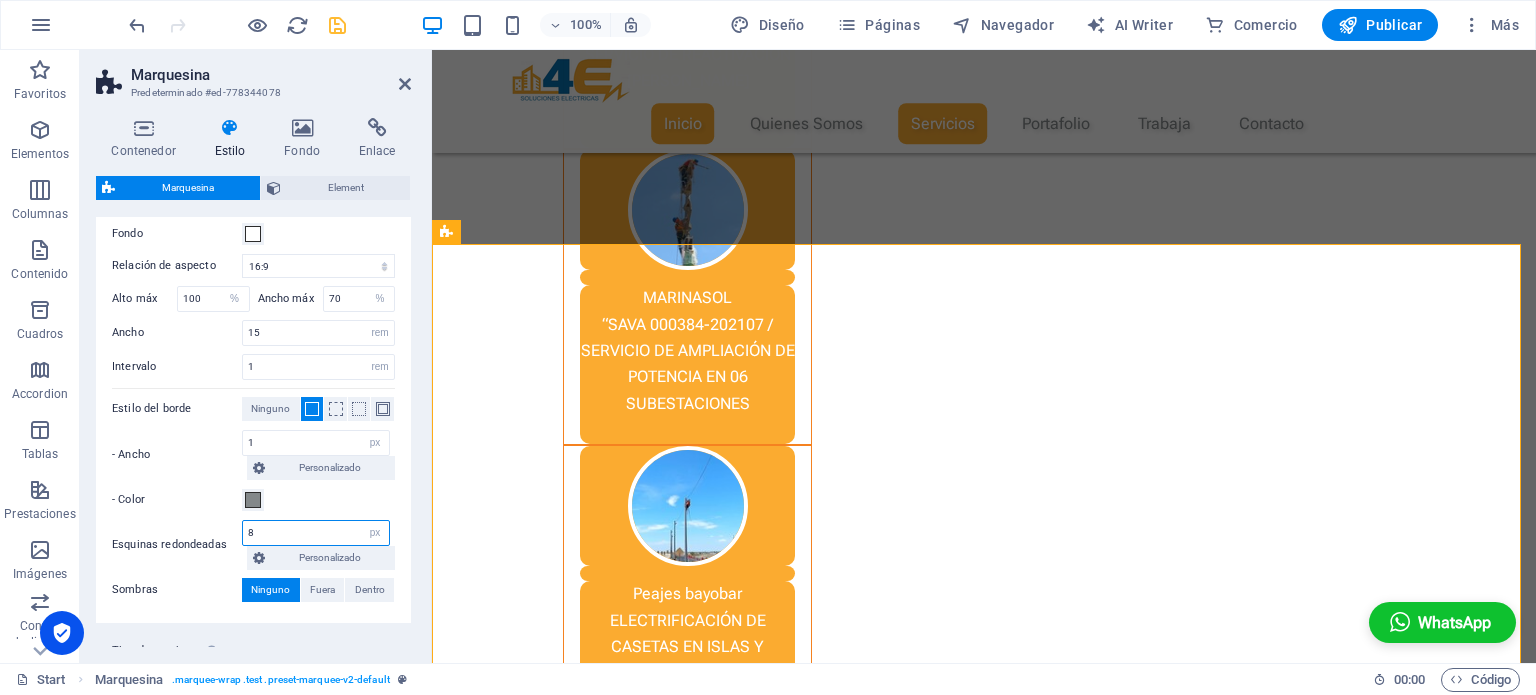 type on "8" 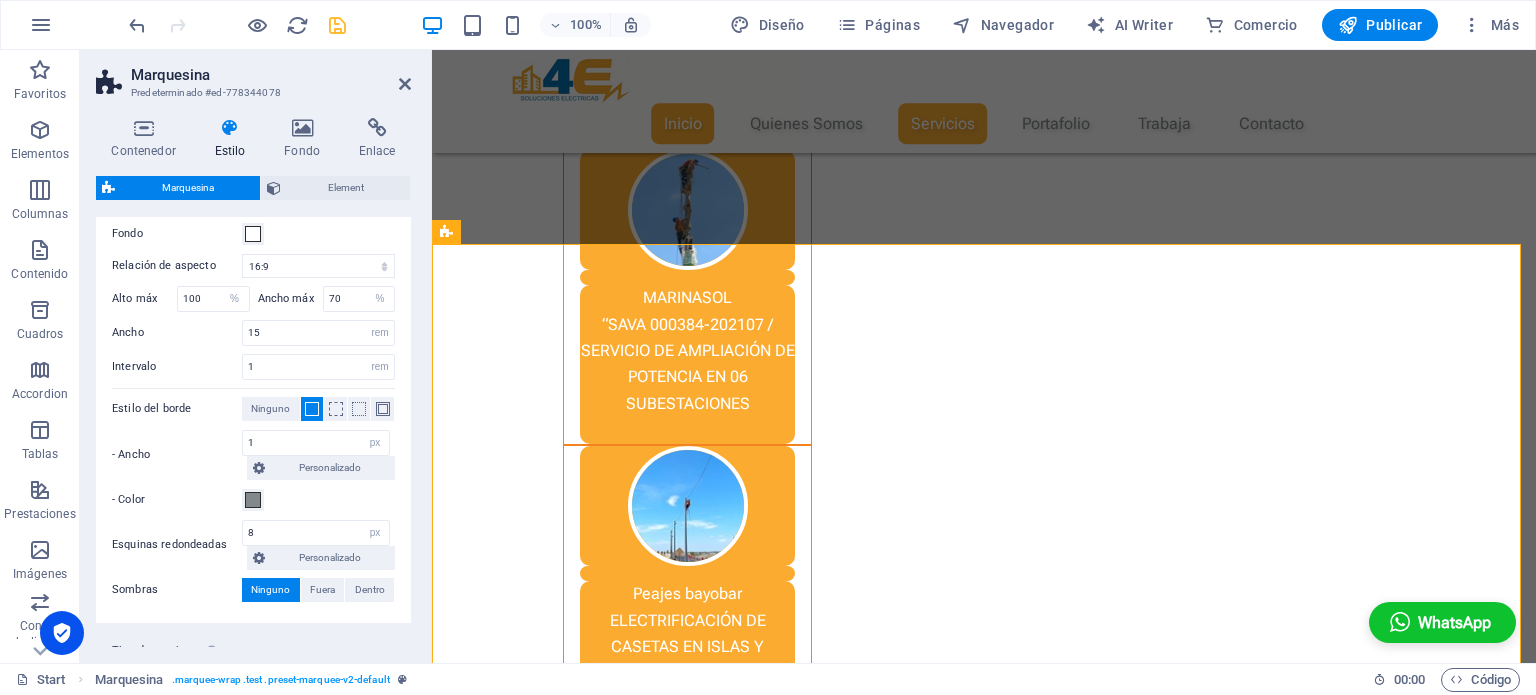 click on "Esquinas redondeadas" at bounding box center (177, 545) 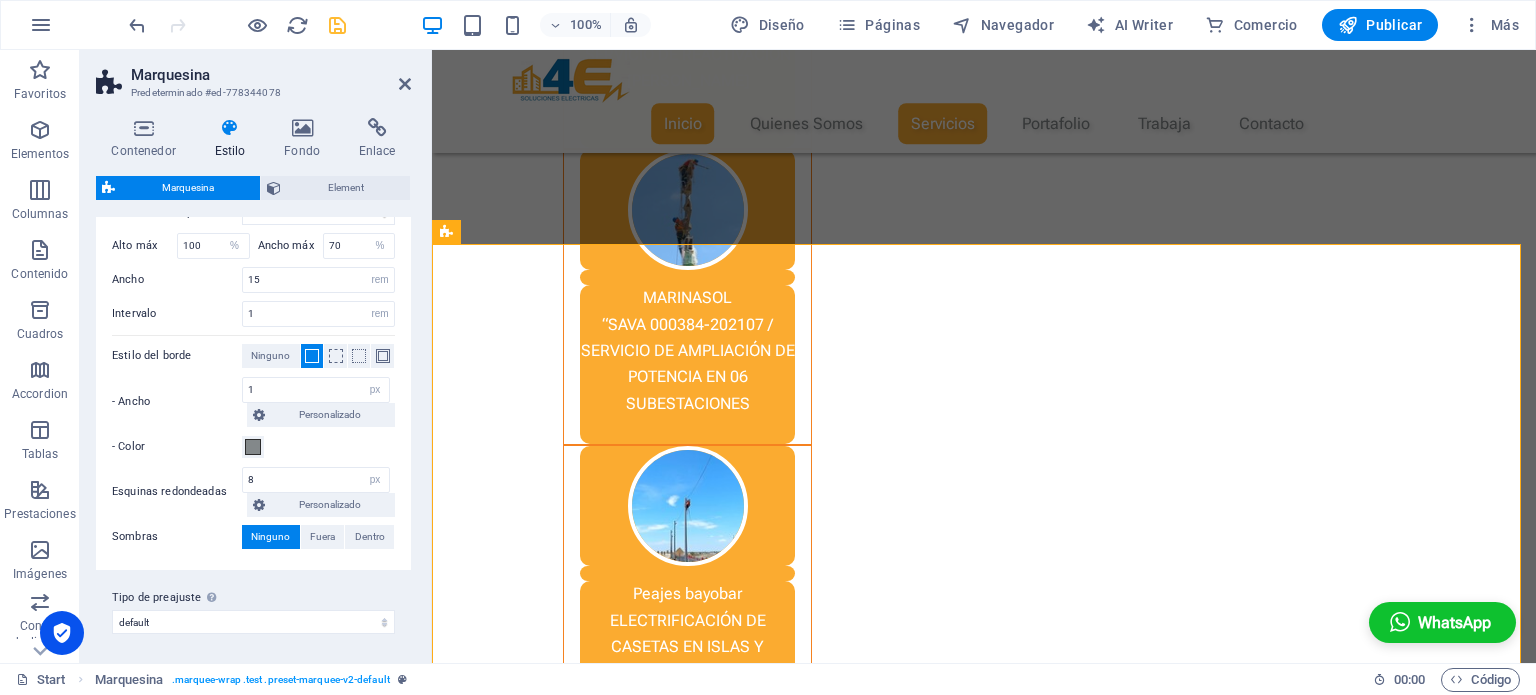 scroll, scrollTop: 282, scrollLeft: 0, axis: vertical 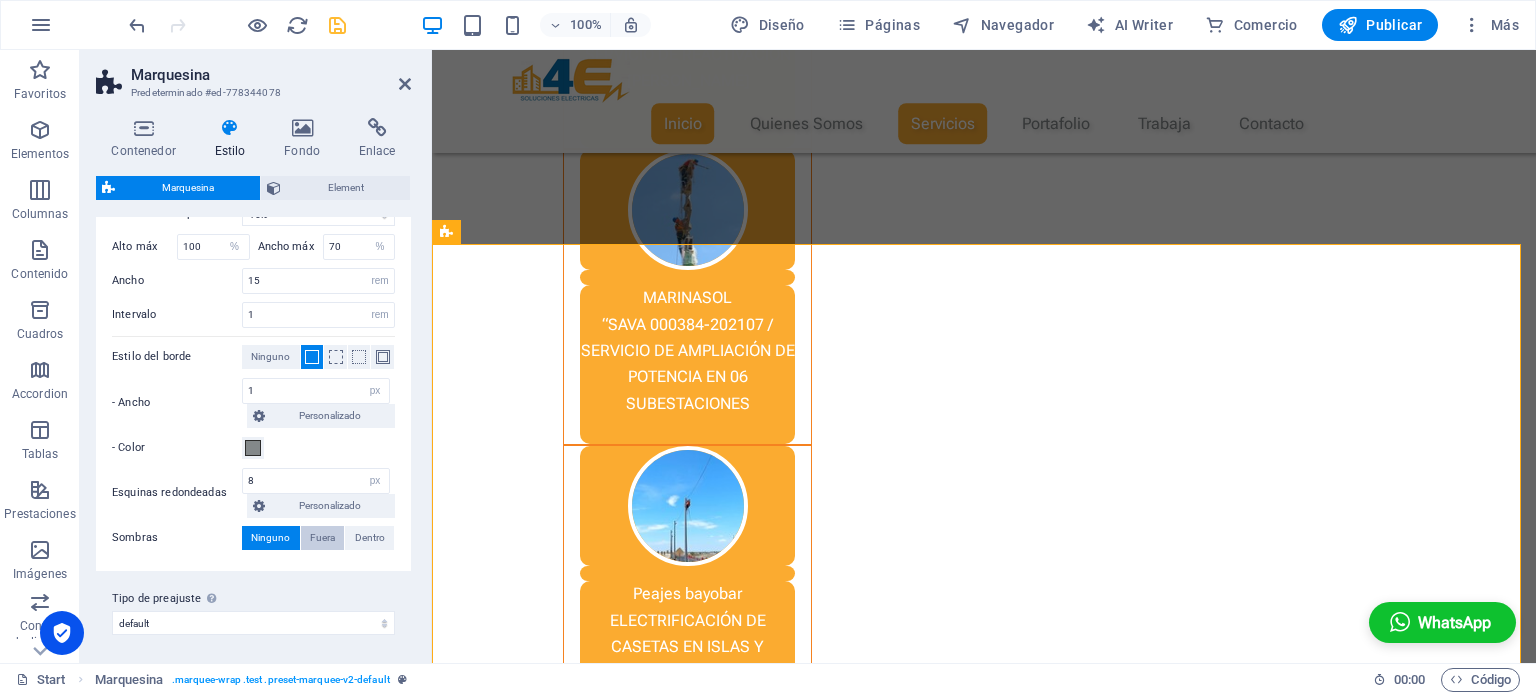 click on "Fuera" at bounding box center [322, 538] 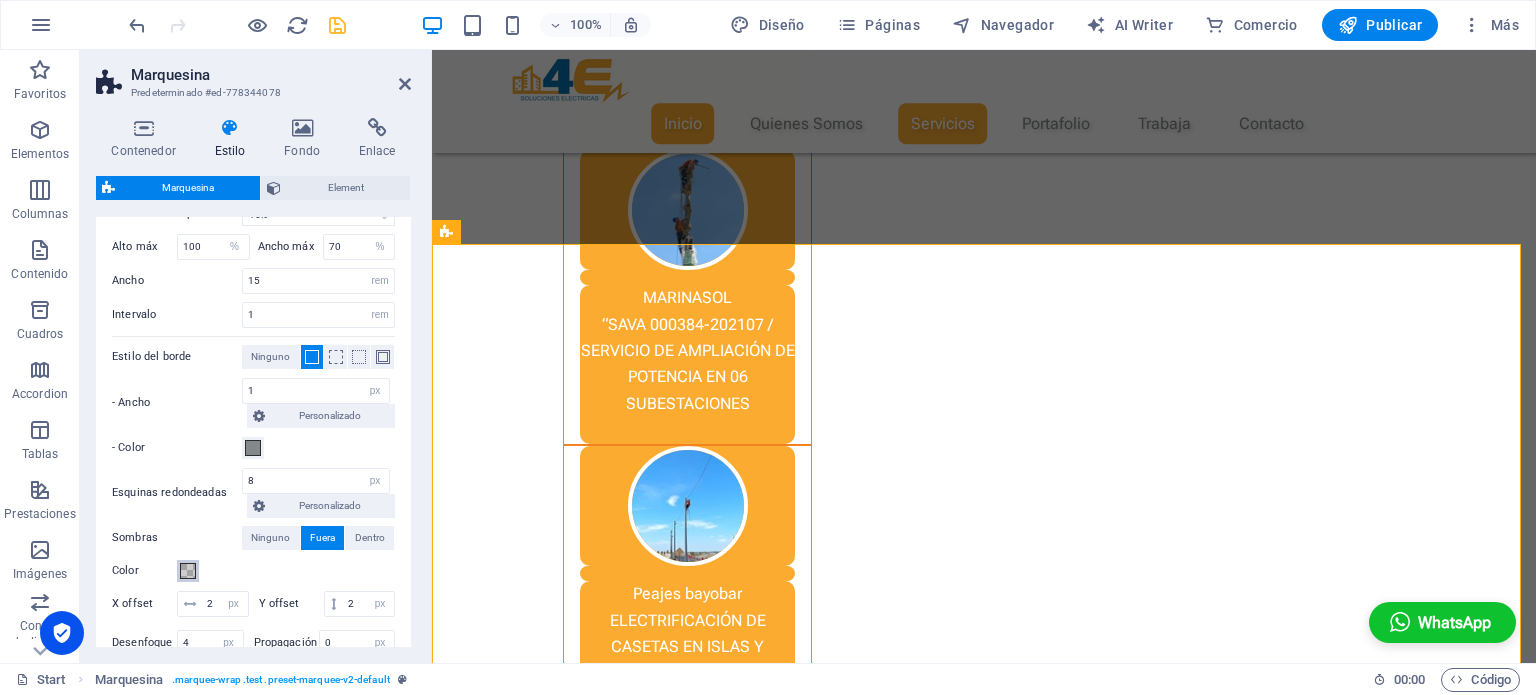 click at bounding box center (188, 571) 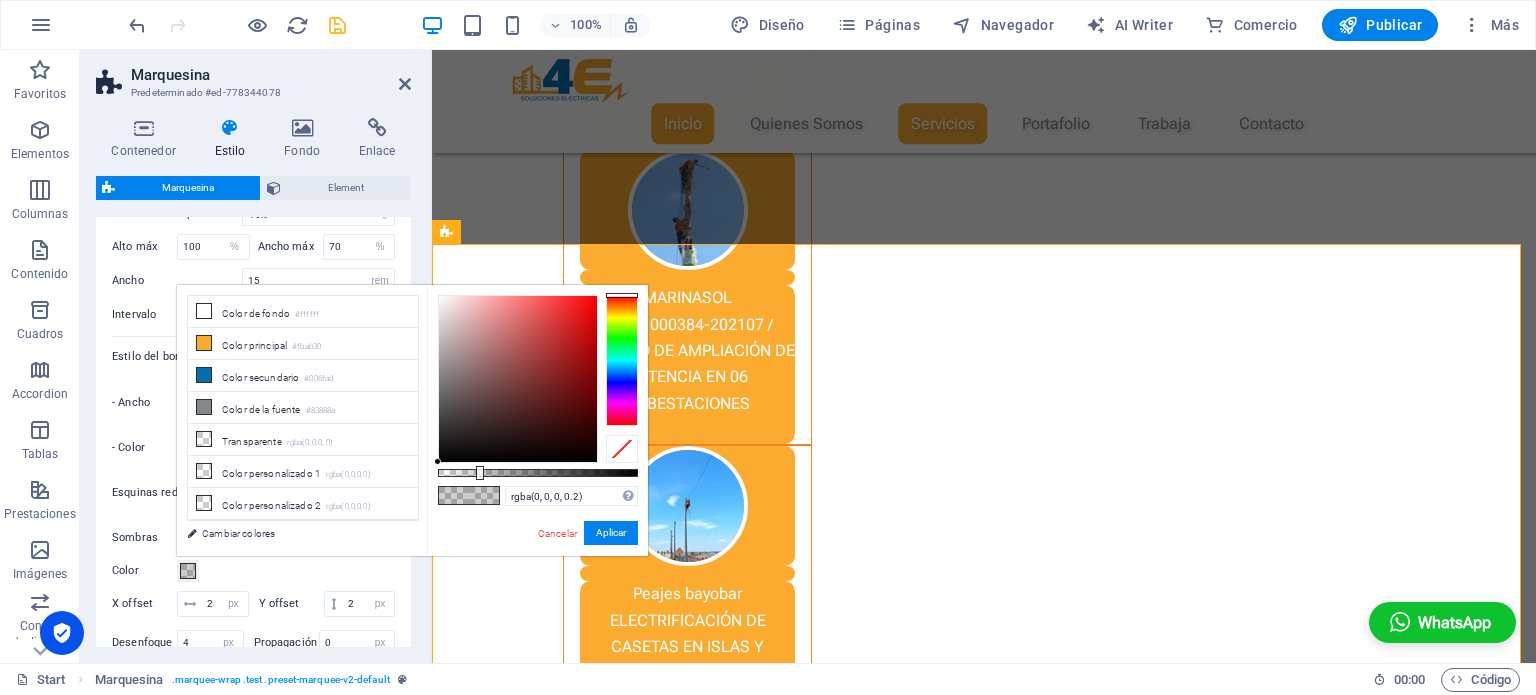 click on "rgba(0, 0, 0, 0.2) Formatos soportados #0852ed rgb(8, 82, 237) rgba(8, 82, 237, 90%) hsv(221,97,93) hsl(221, 93%, 48%) Cancelar Aplicar" at bounding box center [537, 565] 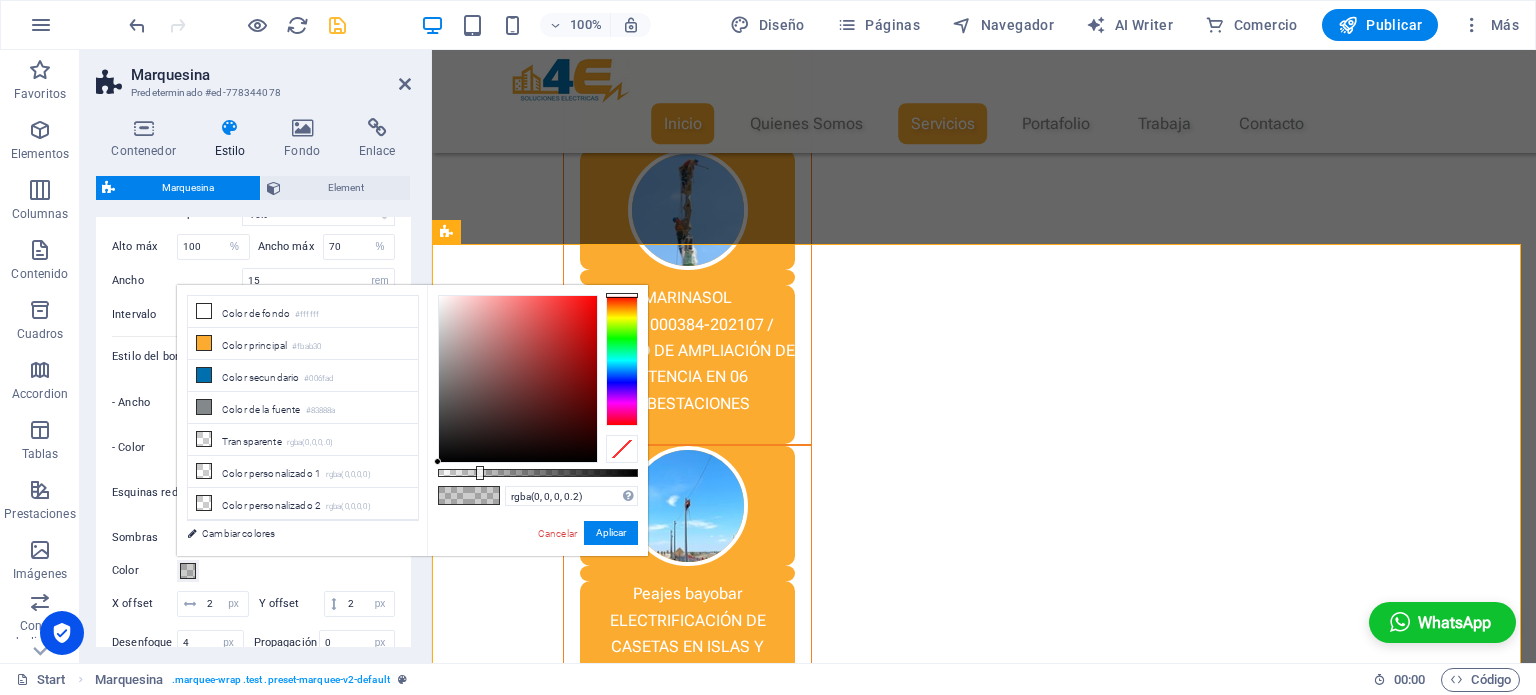 type on "rgba(0, 0, 0, 0.336)" 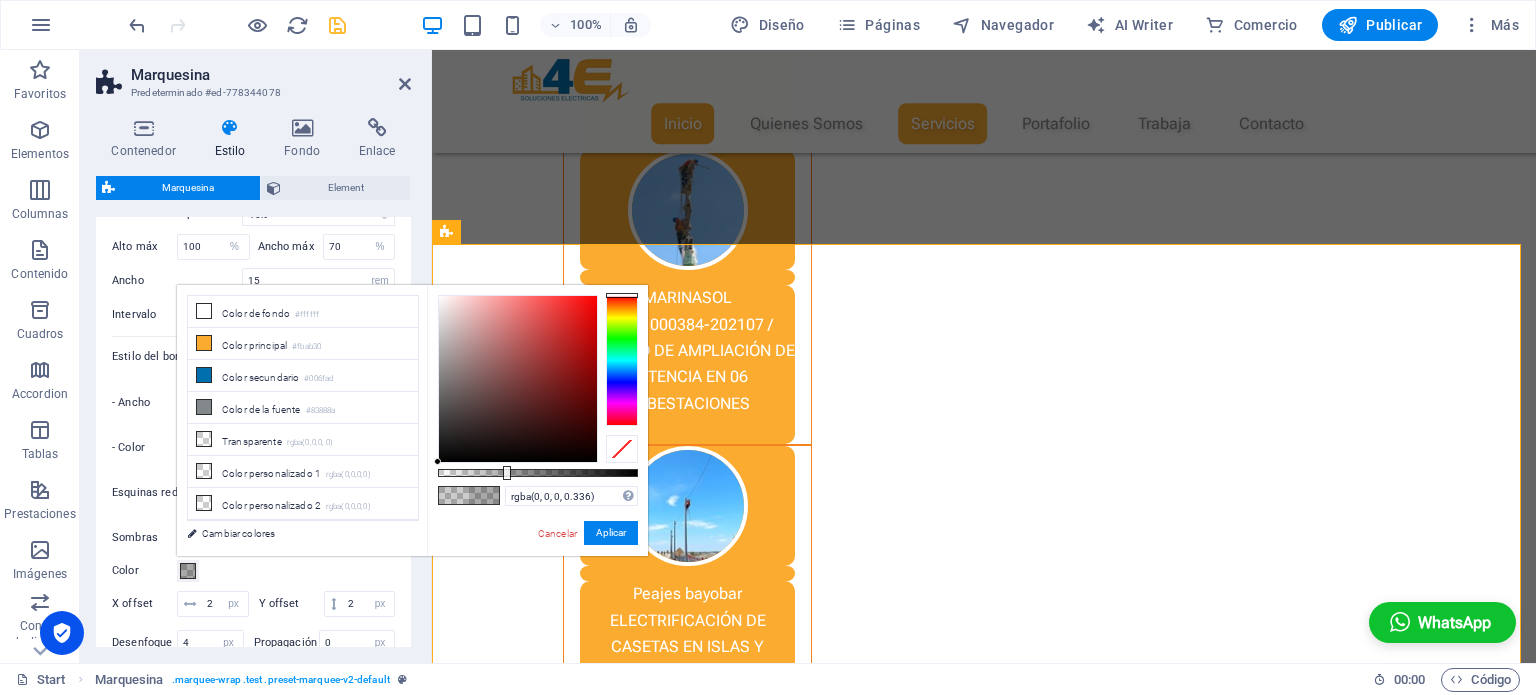 click at bounding box center [538, 473] 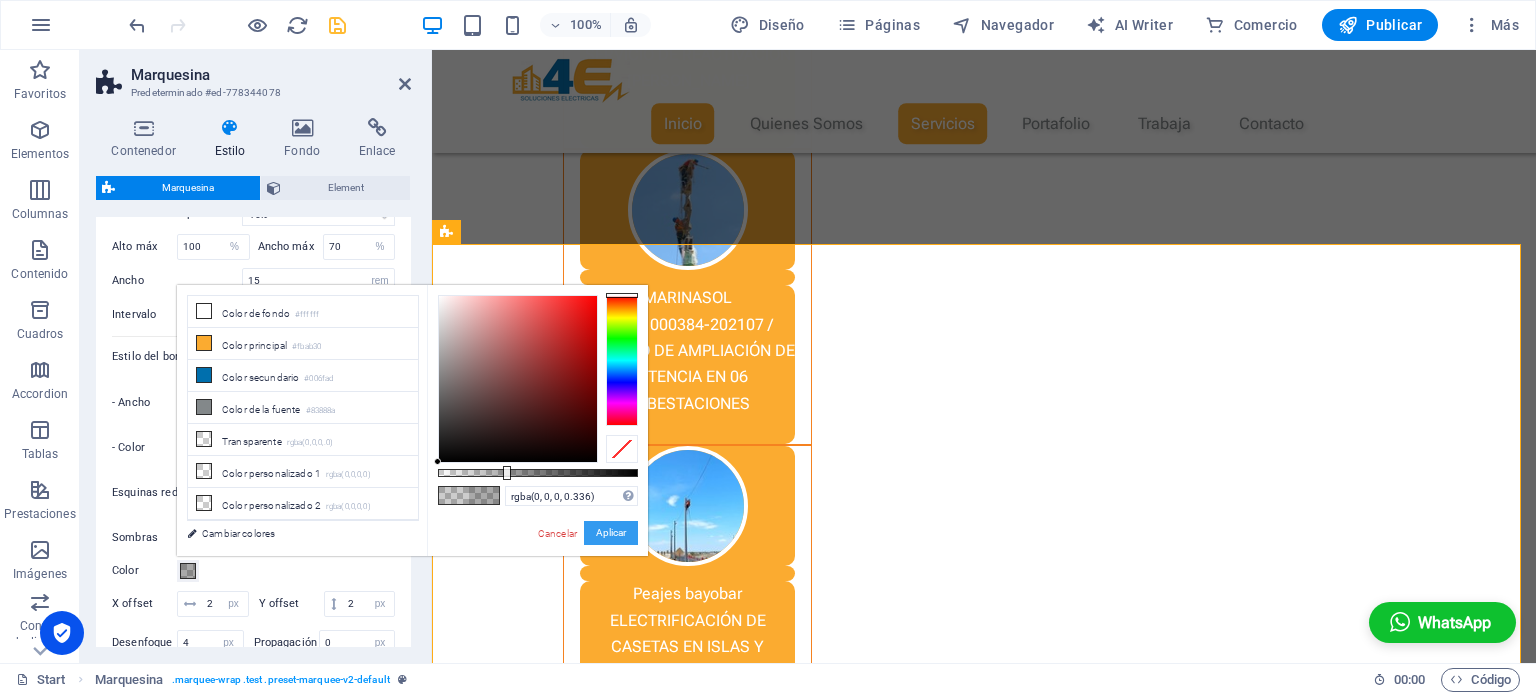 click on "Aplicar" at bounding box center (611, 533) 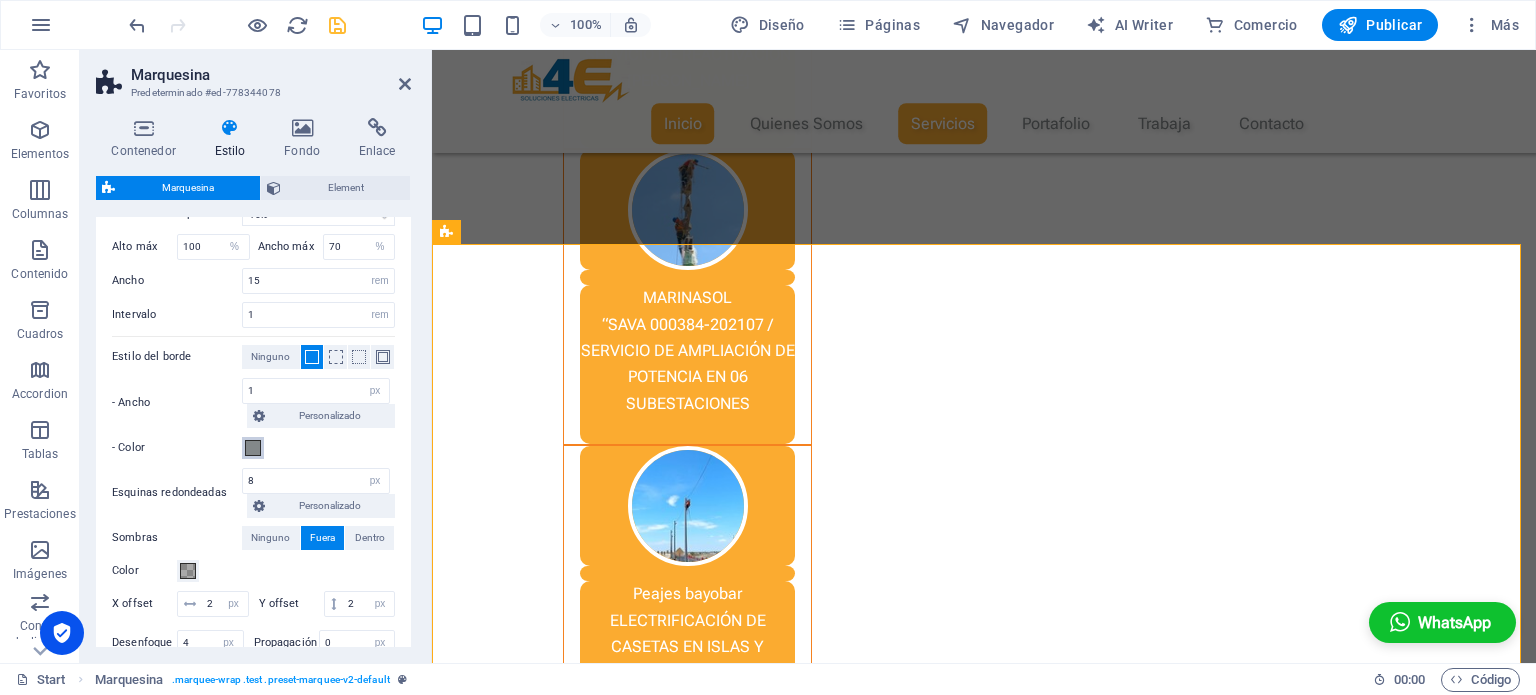 click on "- Color" at bounding box center [253, 448] 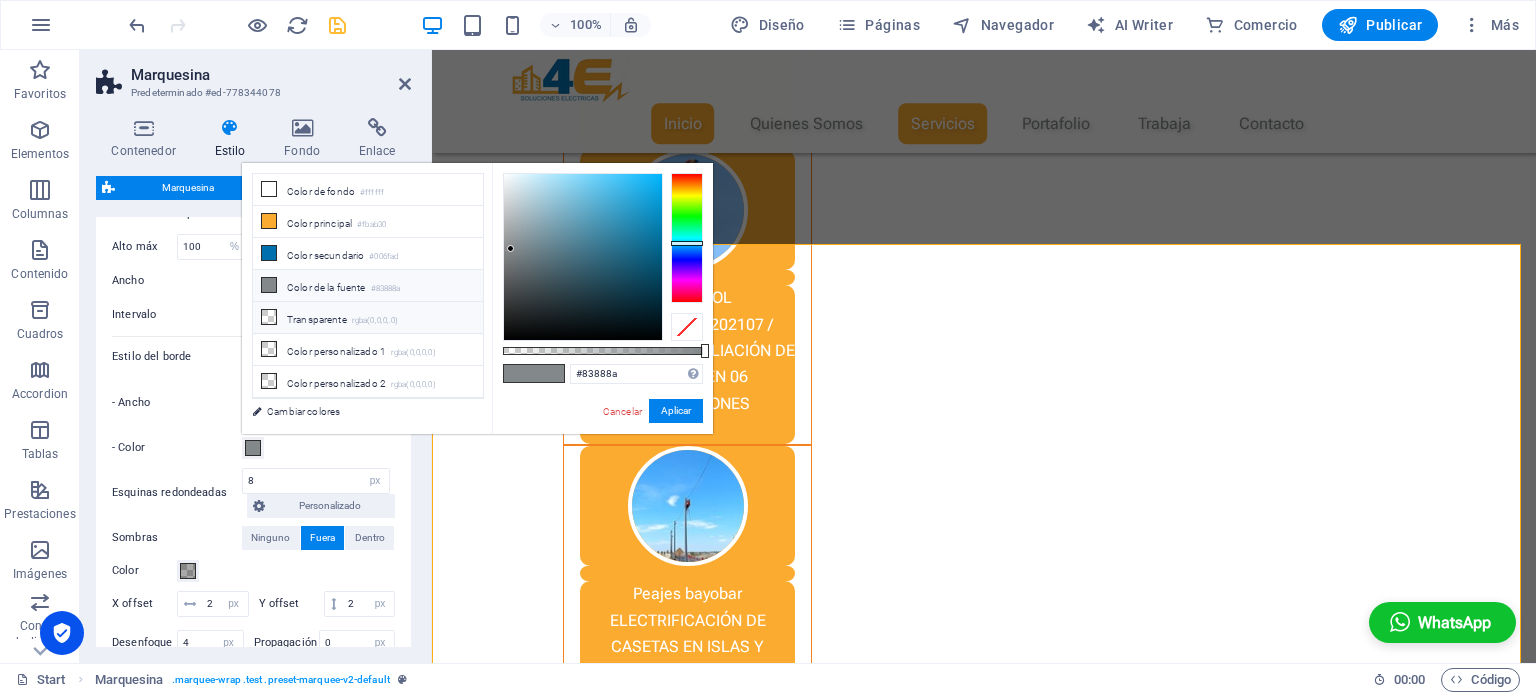 click on "Transparente
rgba(0,0,0,.0)" at bounding box center (368, 318) 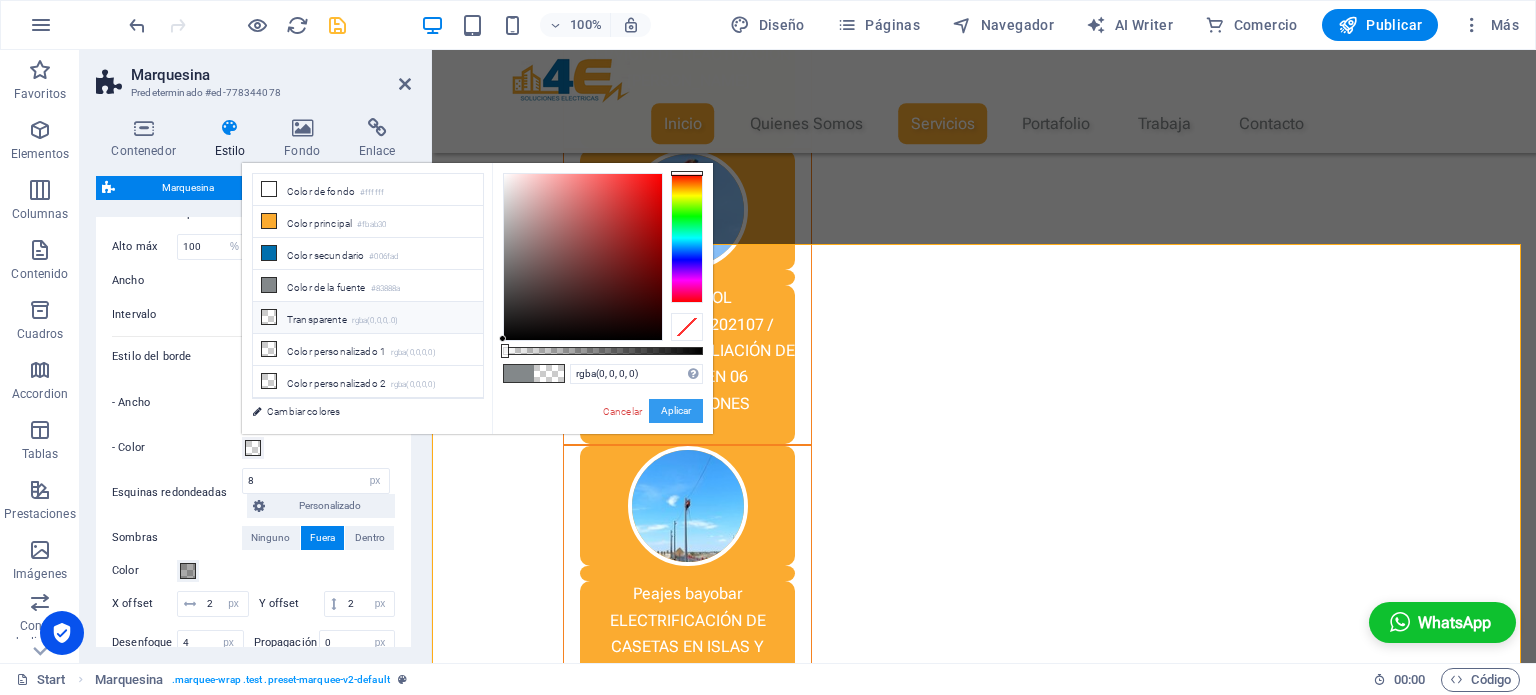 click on "Aplicar" at bounding box center (676, 411) 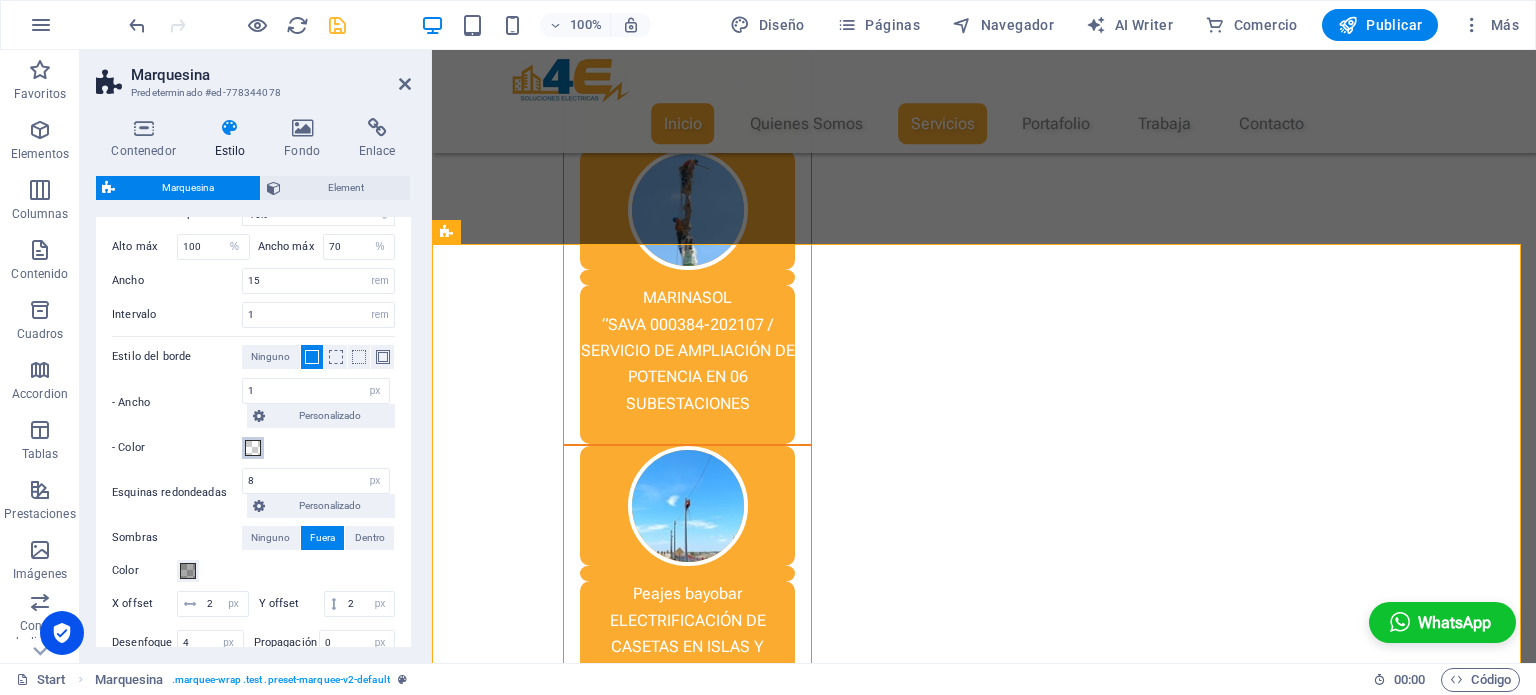 click at bounding box center (253, 448) 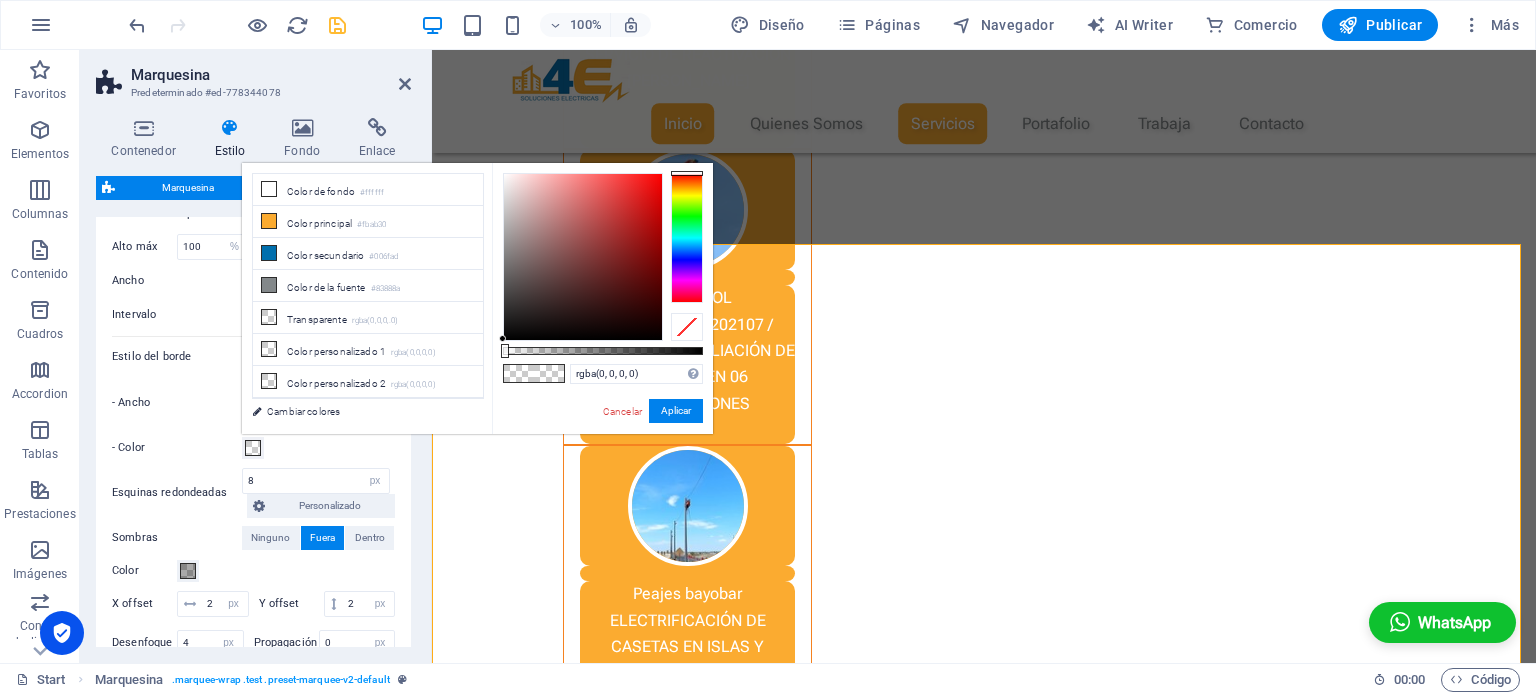 click at bounding box center [253, 448] 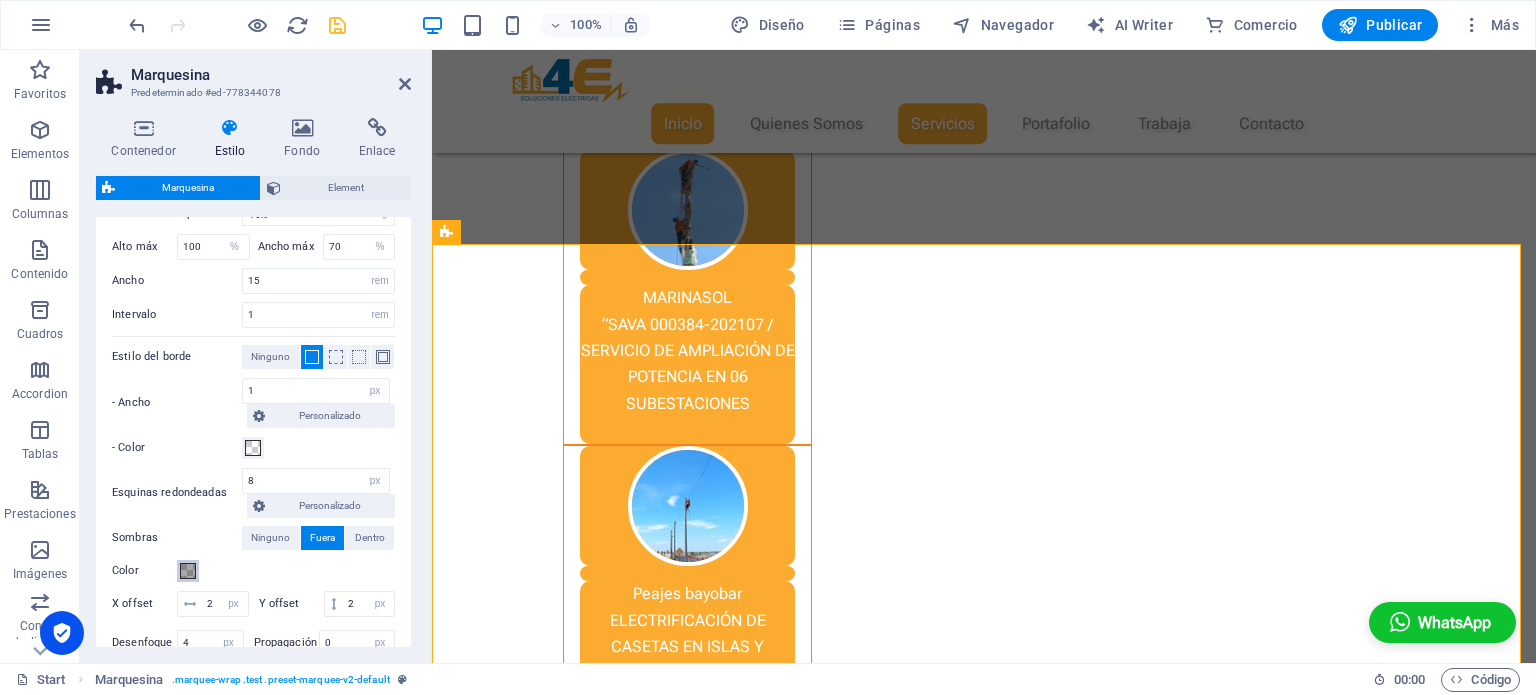 click at bounding box center [188, 571] 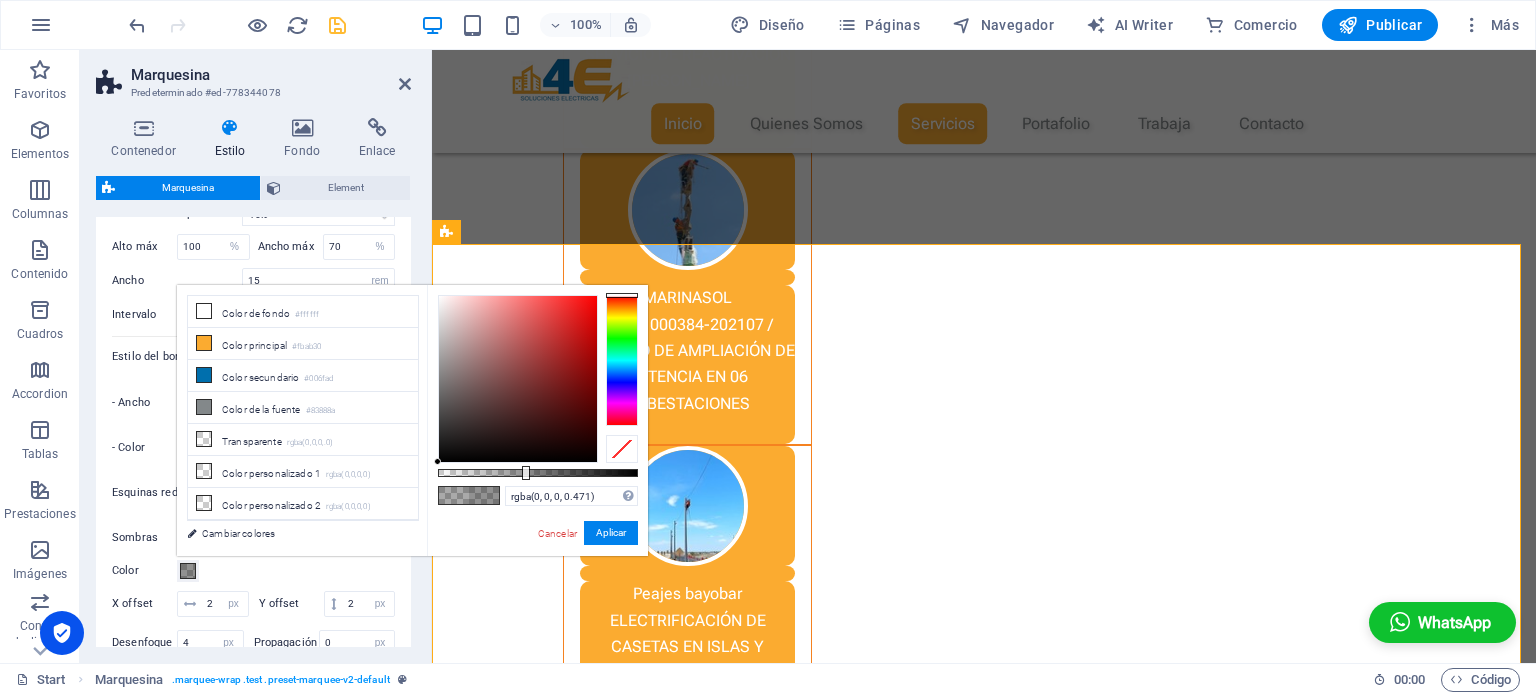 type on "rgba(0, 0, 0, 0.476)" 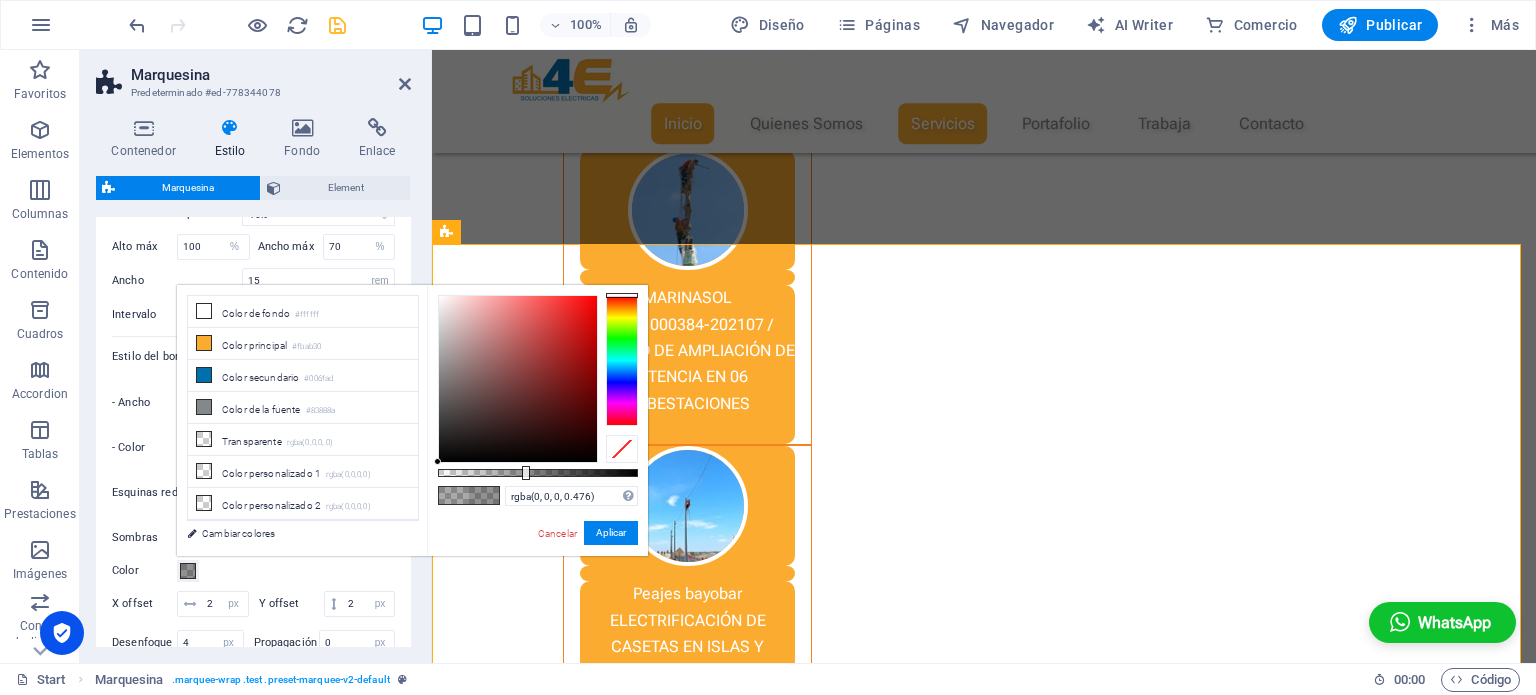 drag, startPoint x: 508, startPoint y: 475, endPoint x: 533, endPoint y: 474, distance: 25.019993 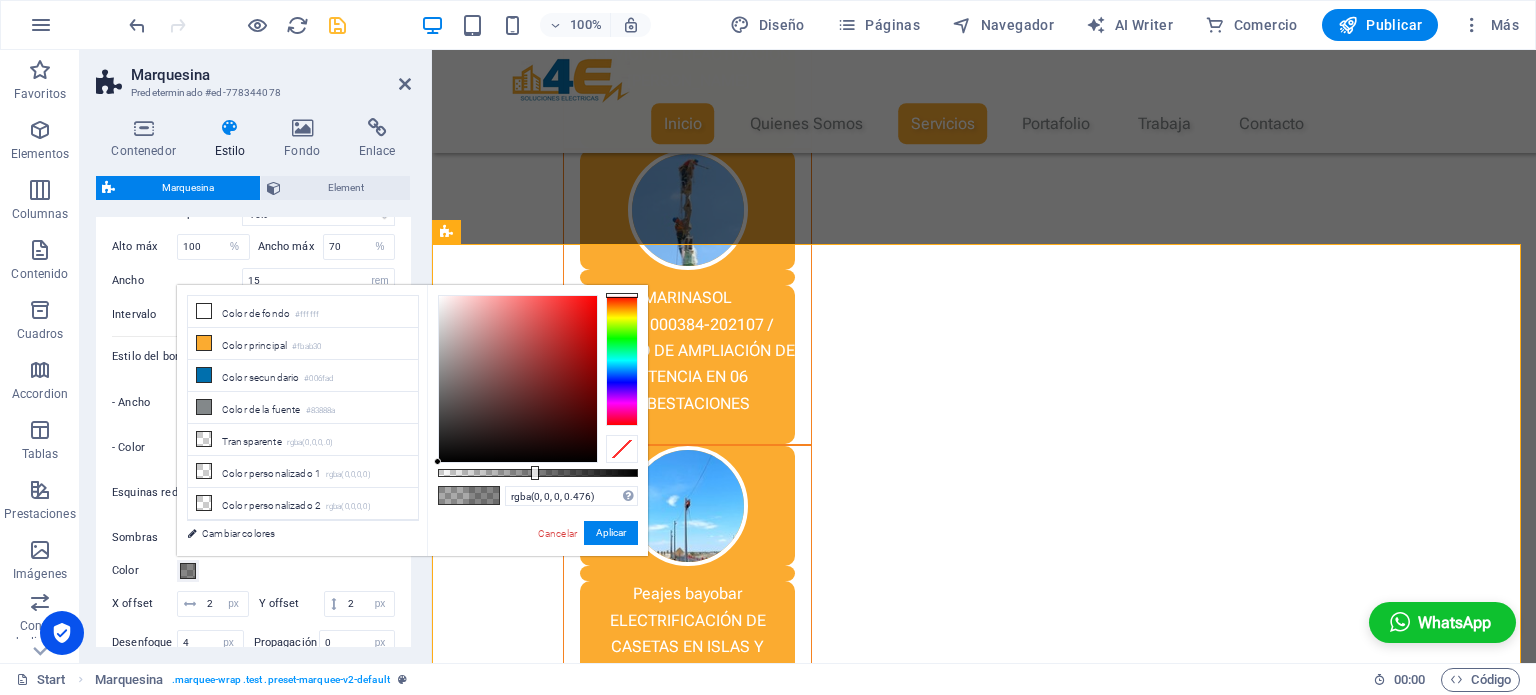 click on "Color" at bounding box center [253, 571] 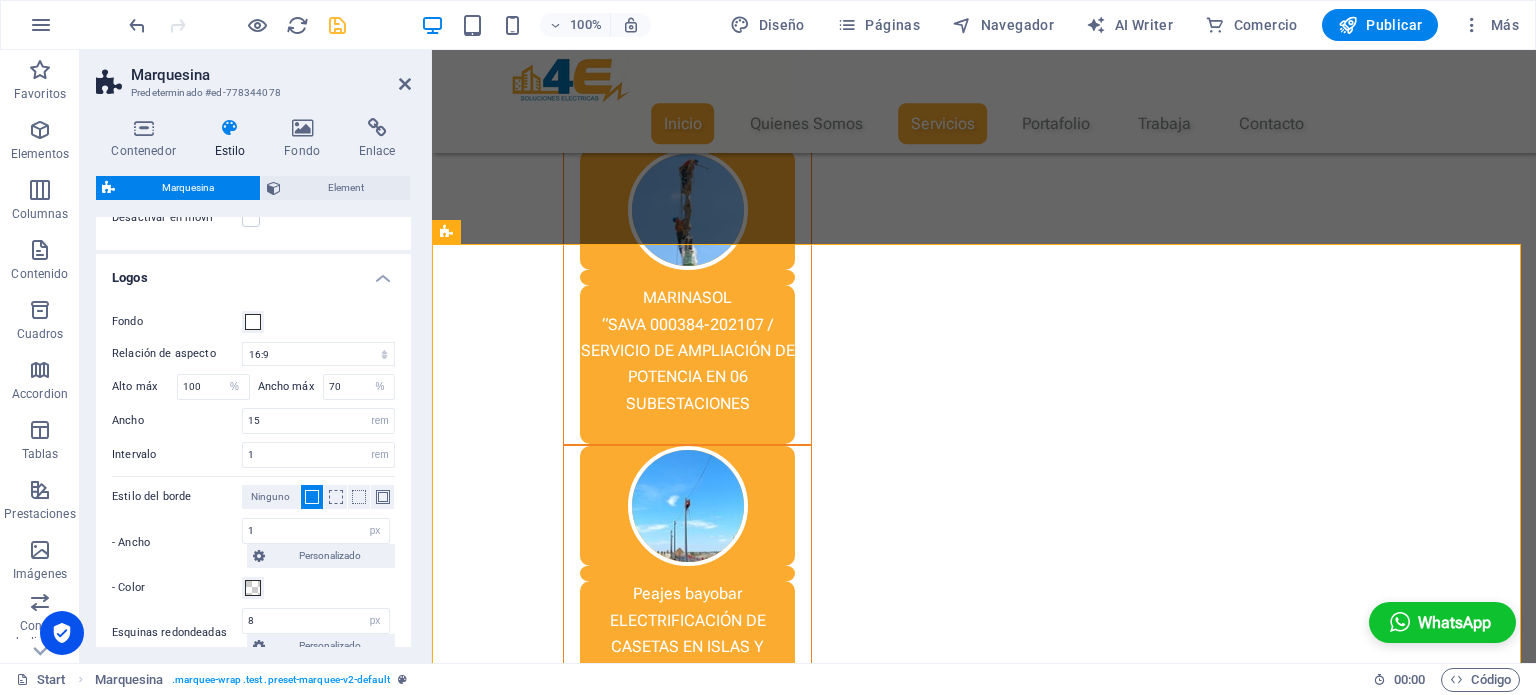 scroll, scrollTop: 139, scrollLeft: 0, axis: vertical 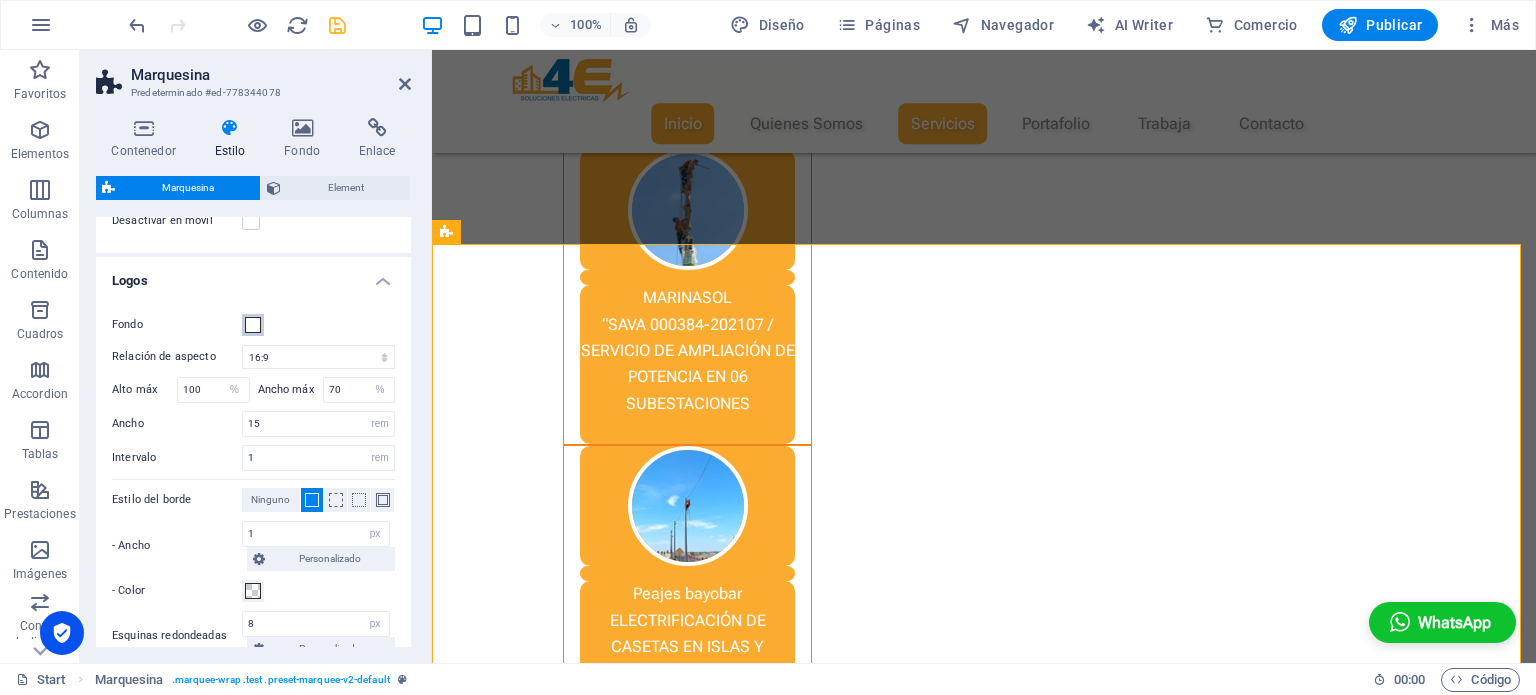 click at bounding box center (253, 325) 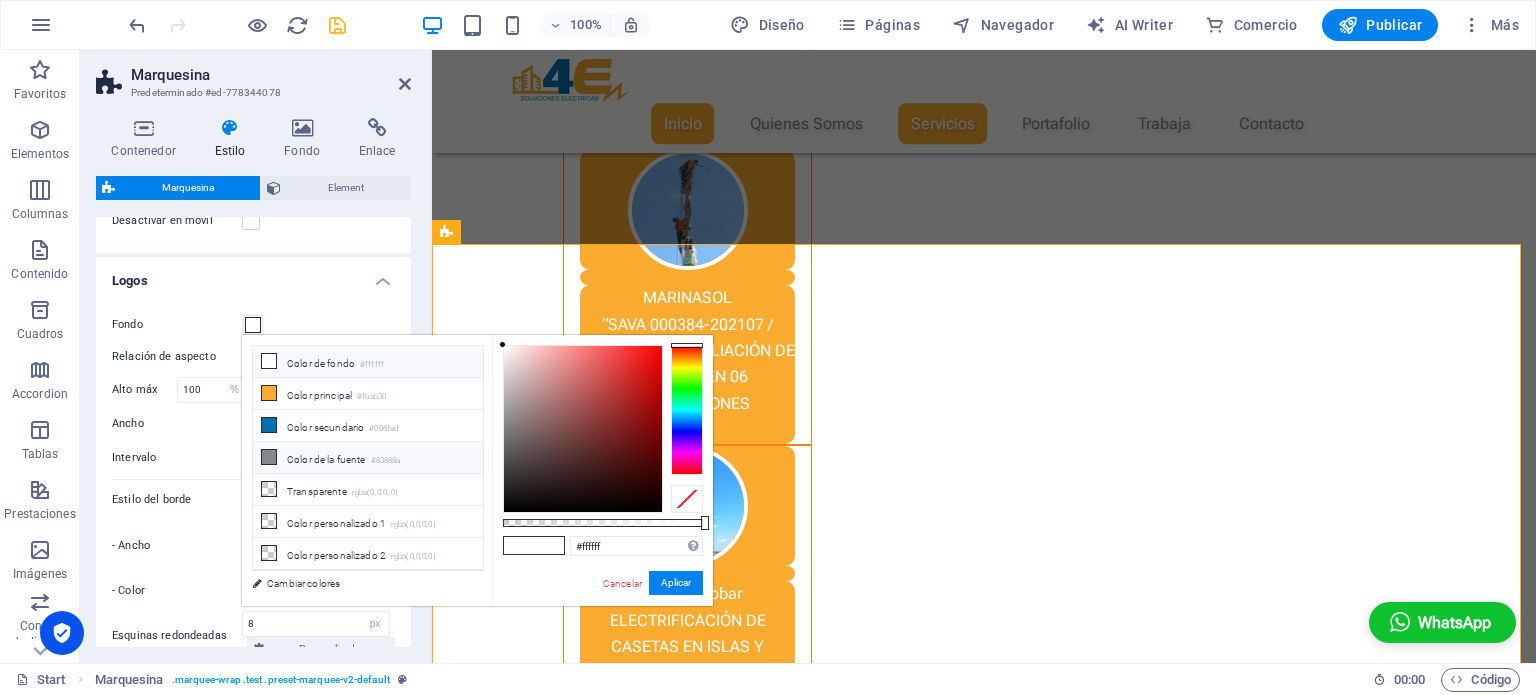 click on "Color de la fuente
#83888a" at bounding box center [368, 458] 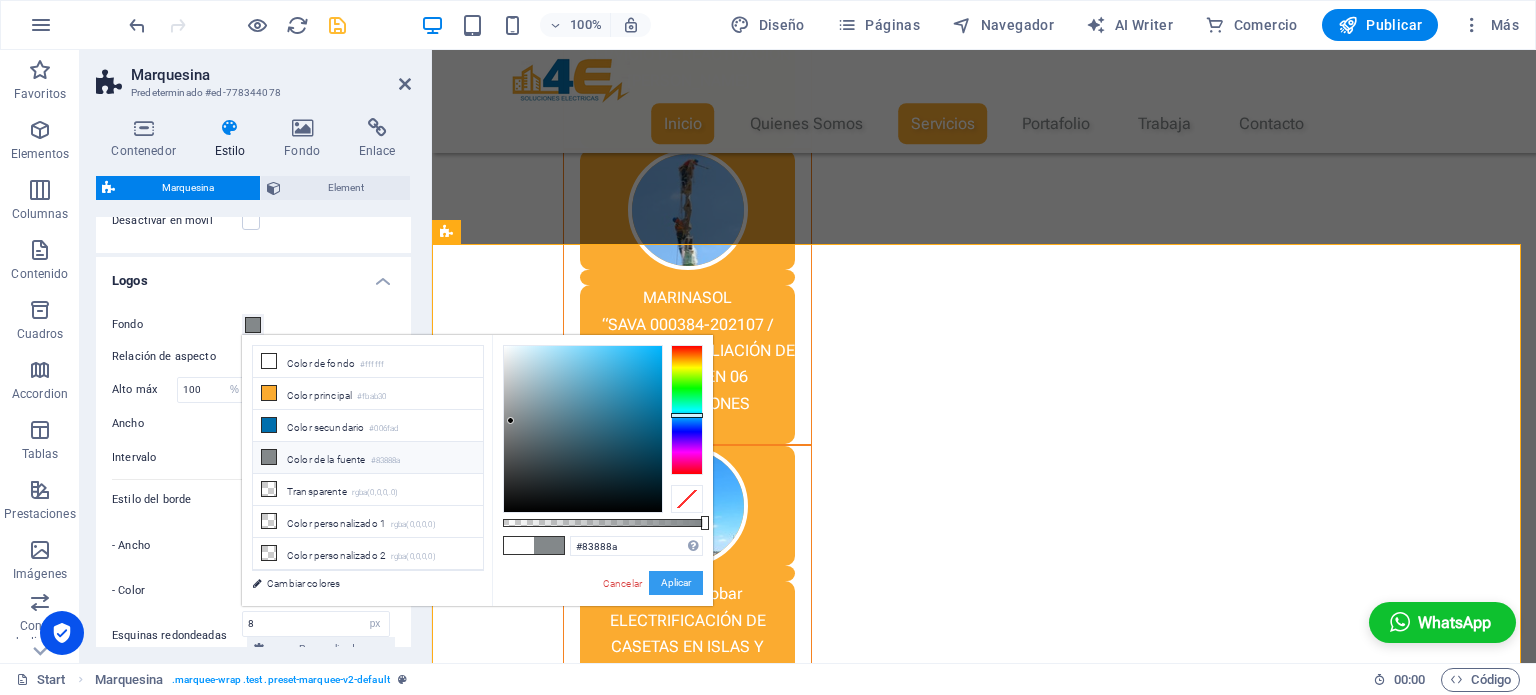 click on "Aplicar" at bounding box center [676, 583] 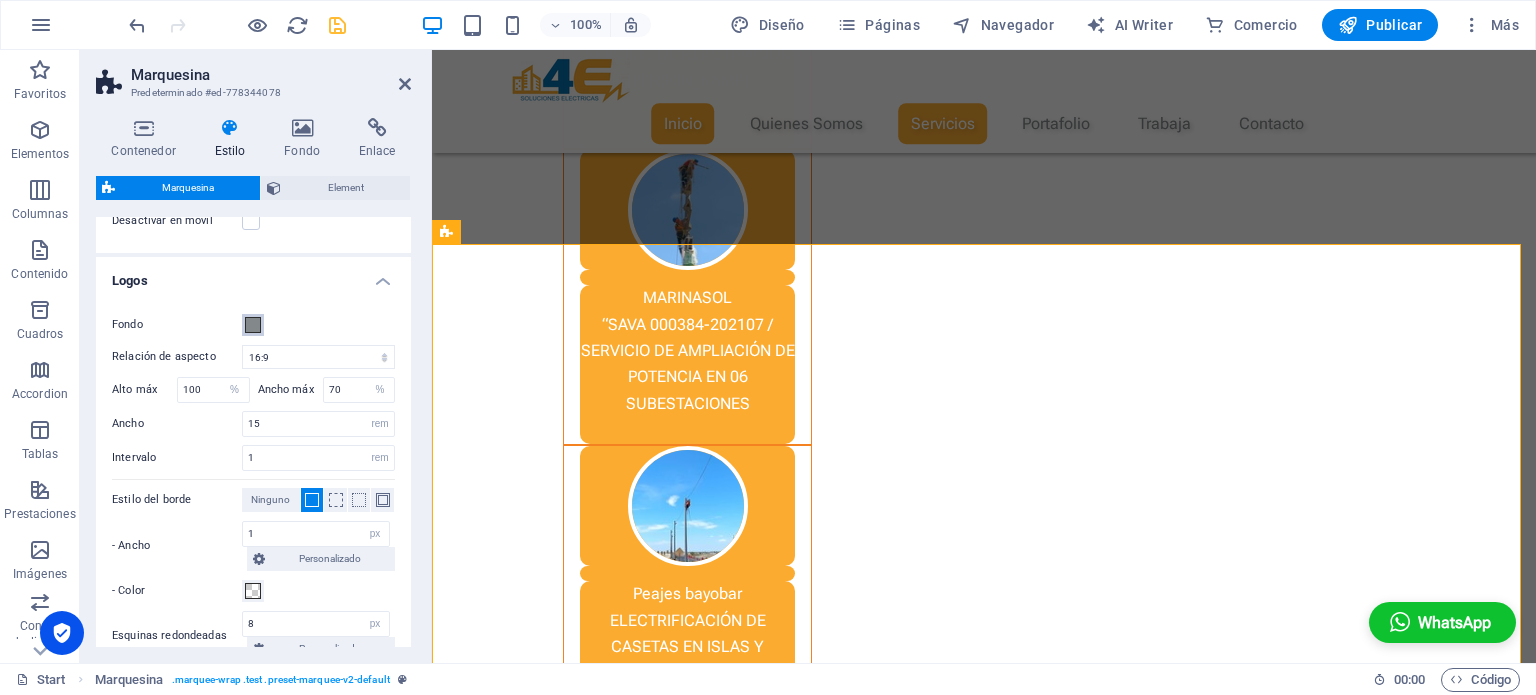 click on "Fondo" at bounding box center [253, 325] 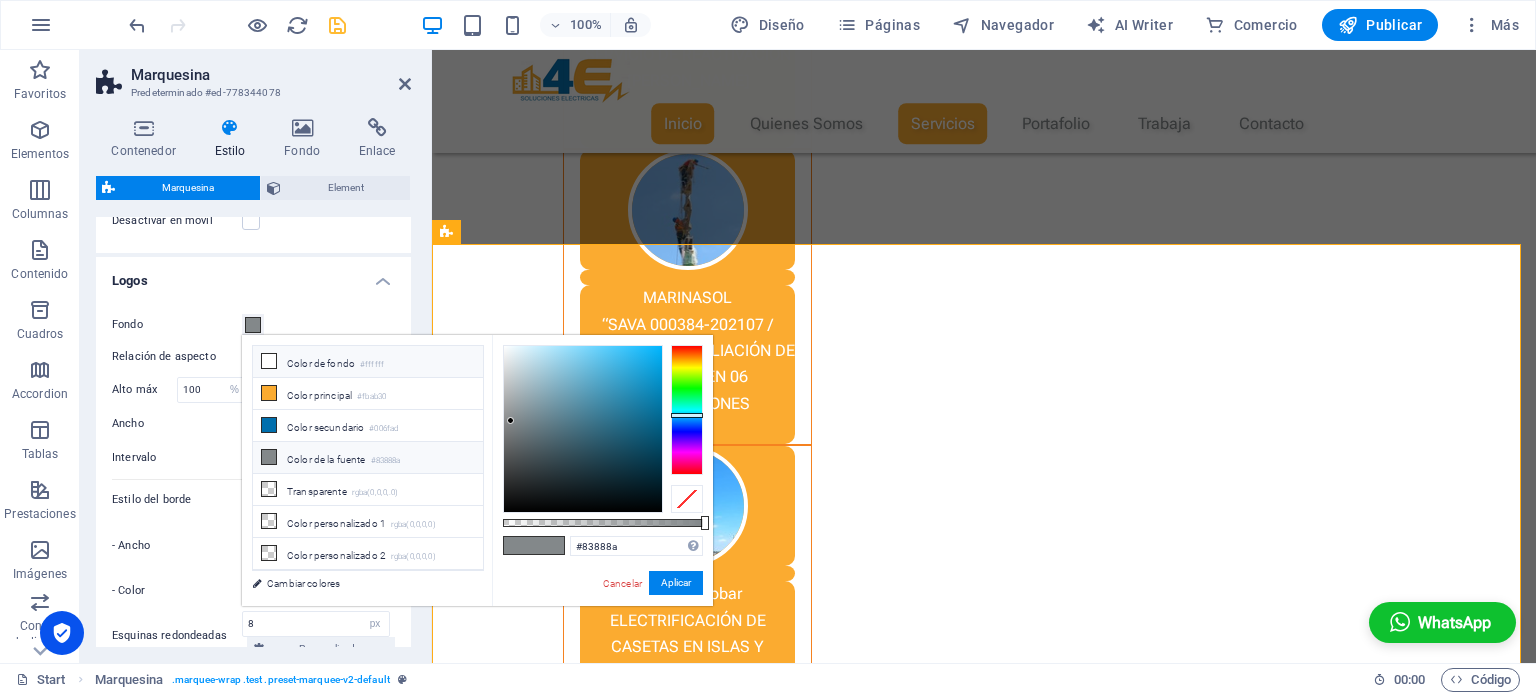 click on "Color de fondo
#ffffff" at bounding box center [368, 362] 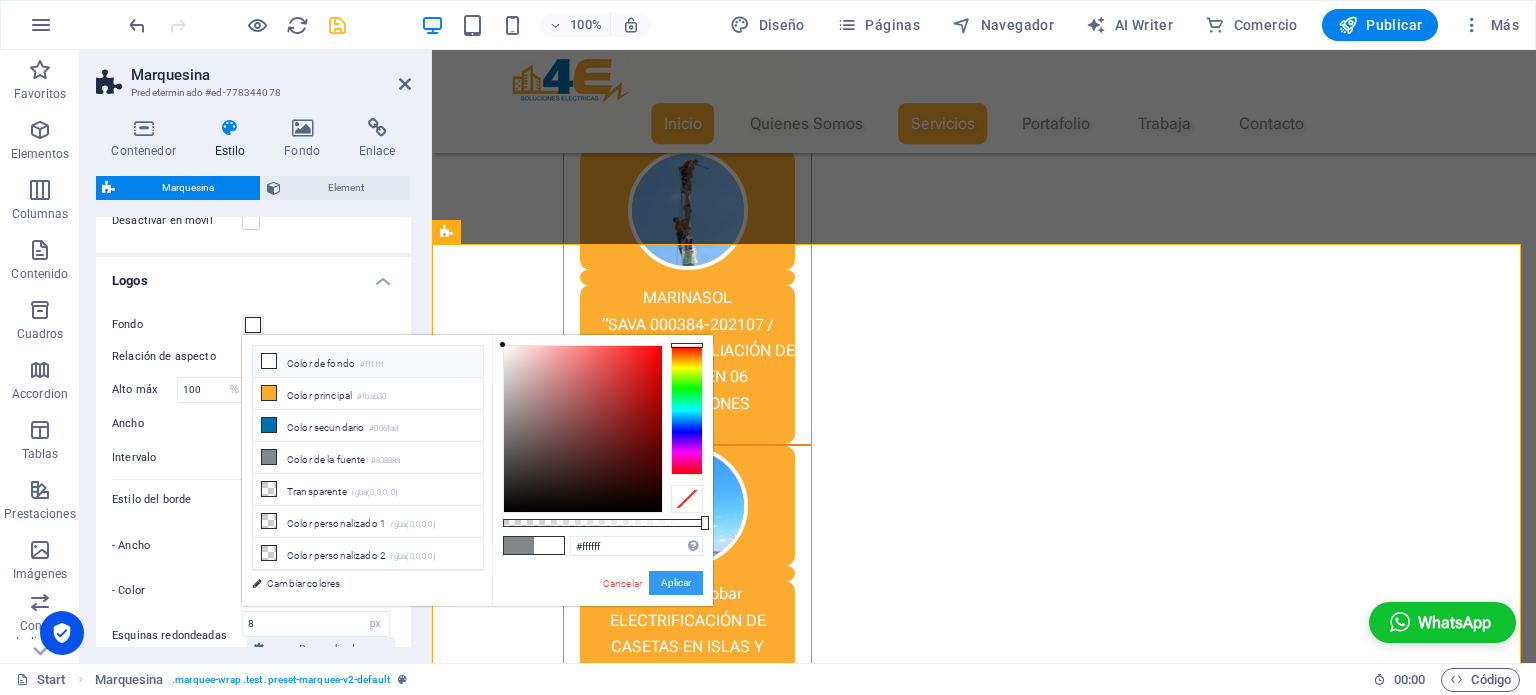 click on "Aplicar" at bounding box center [676, 583] 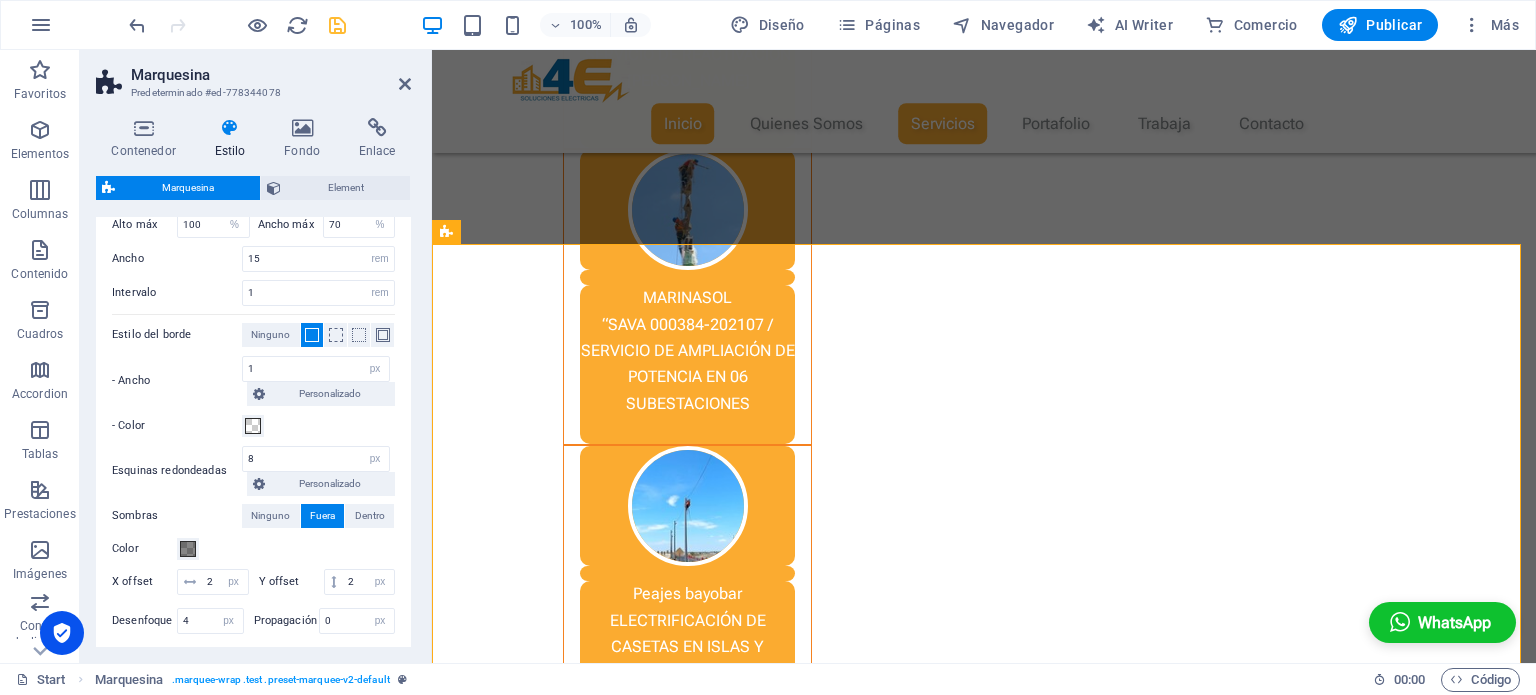 scroll, scrollTop: 404, scrollLeft: 0, axis: vertical 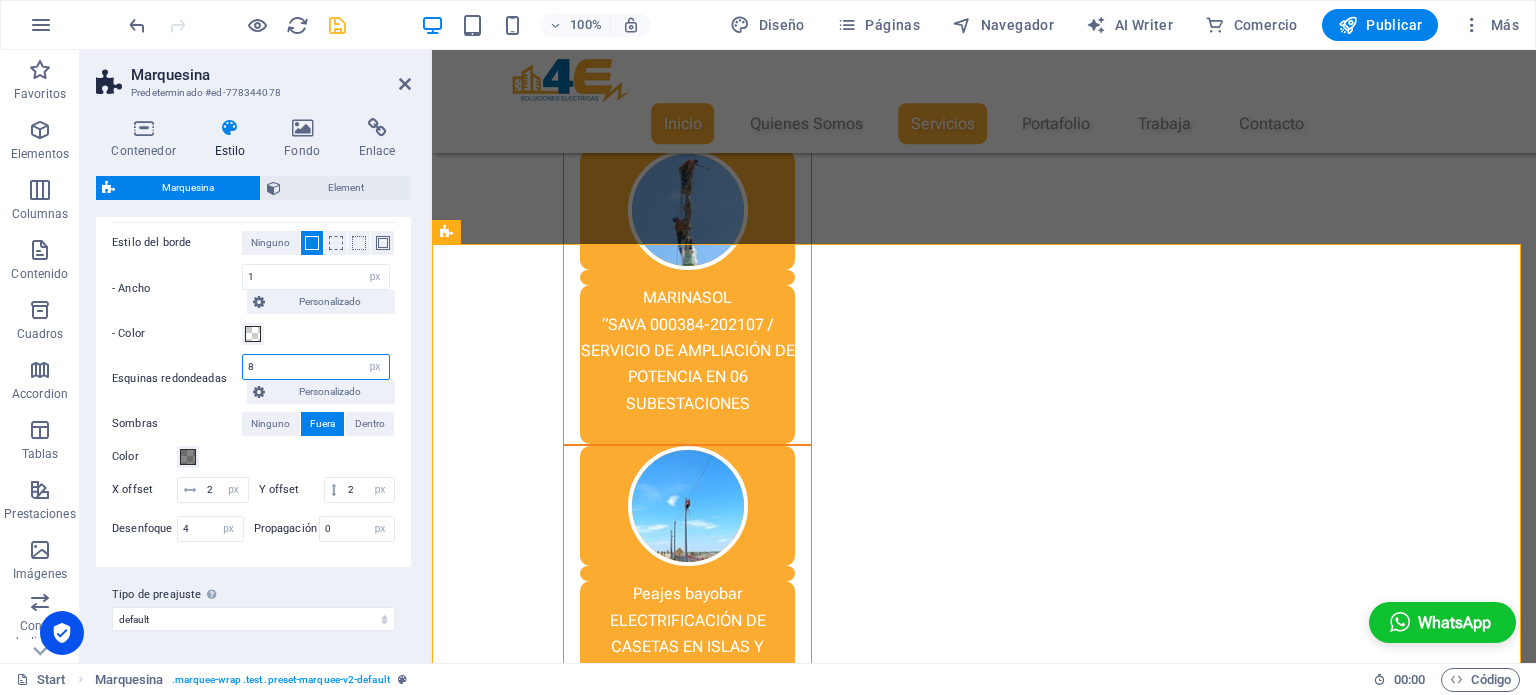 click on "8" at bounding box center [316, 367] 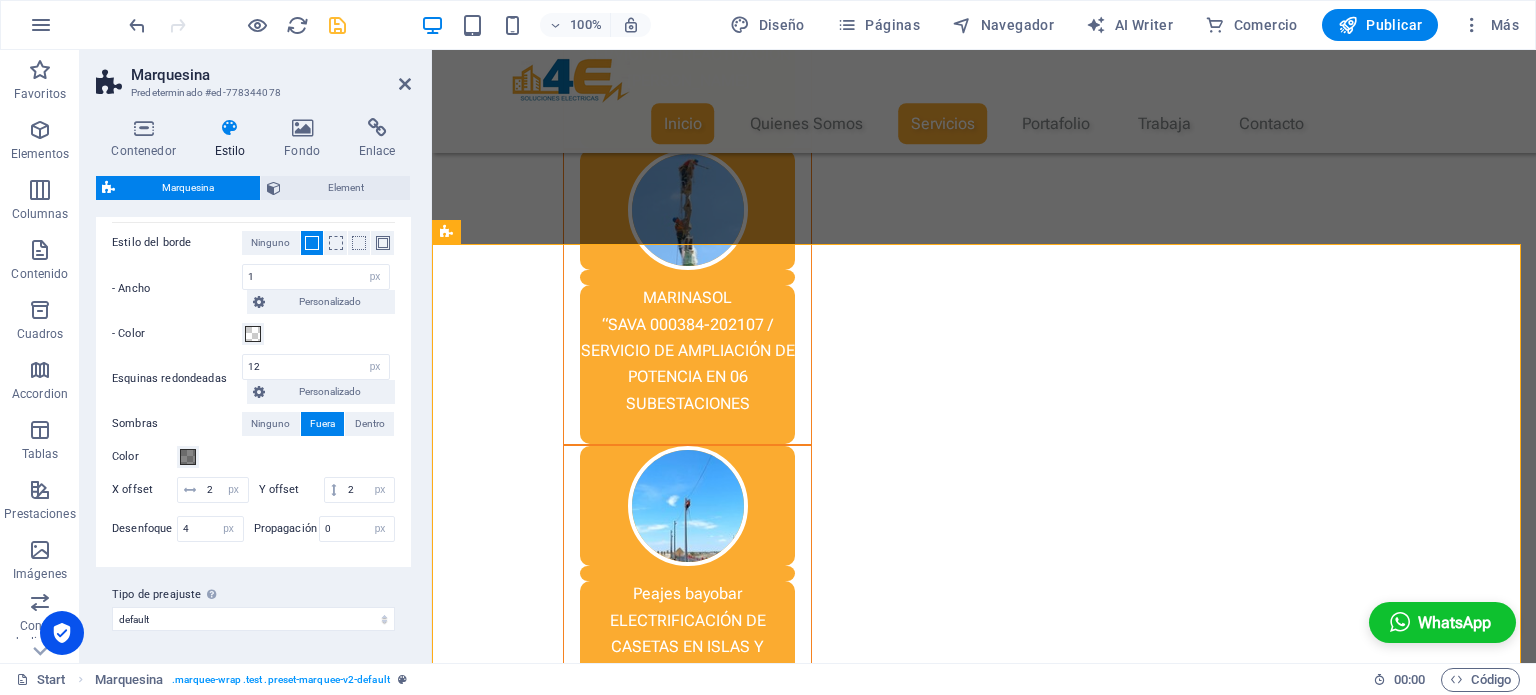 click on "Esquinas redondeadas" at bounding box center (177, 379) 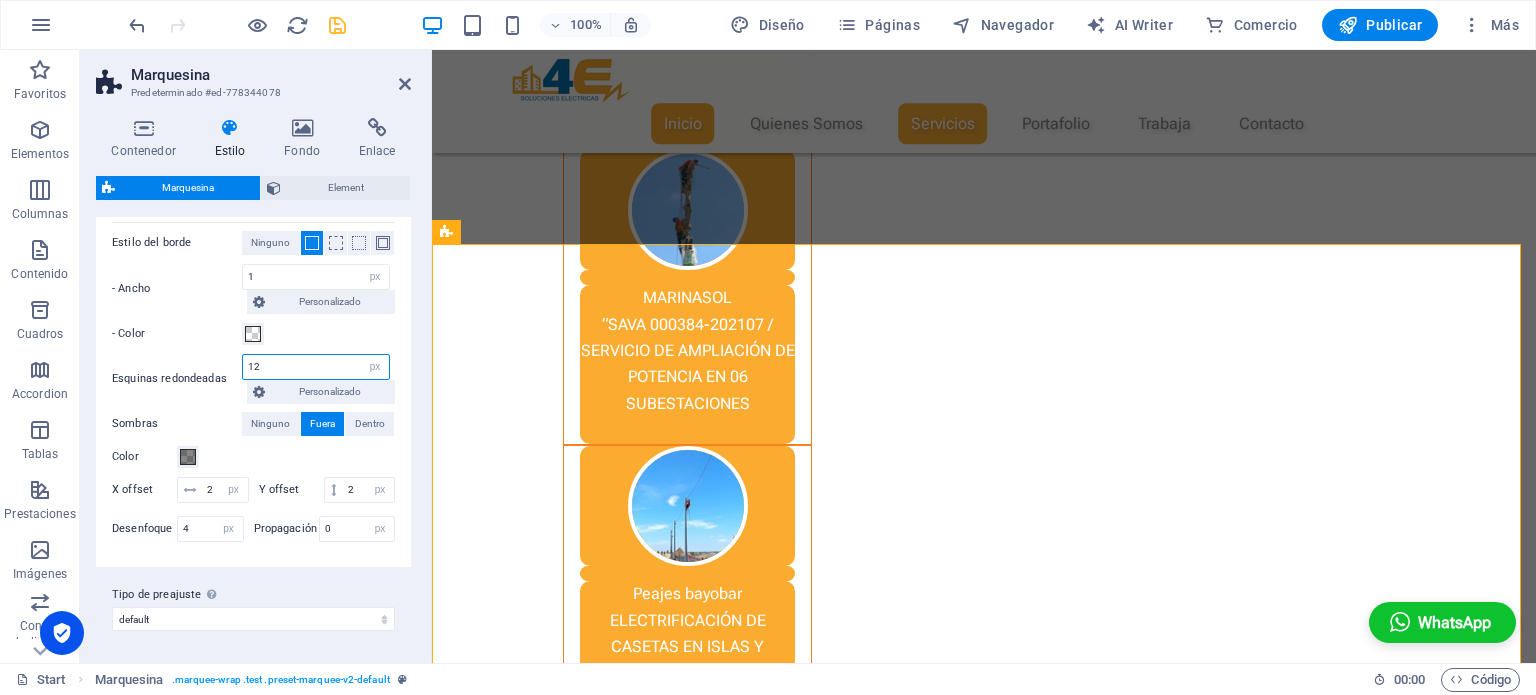 click on "12" at bounding box center (316, 367) 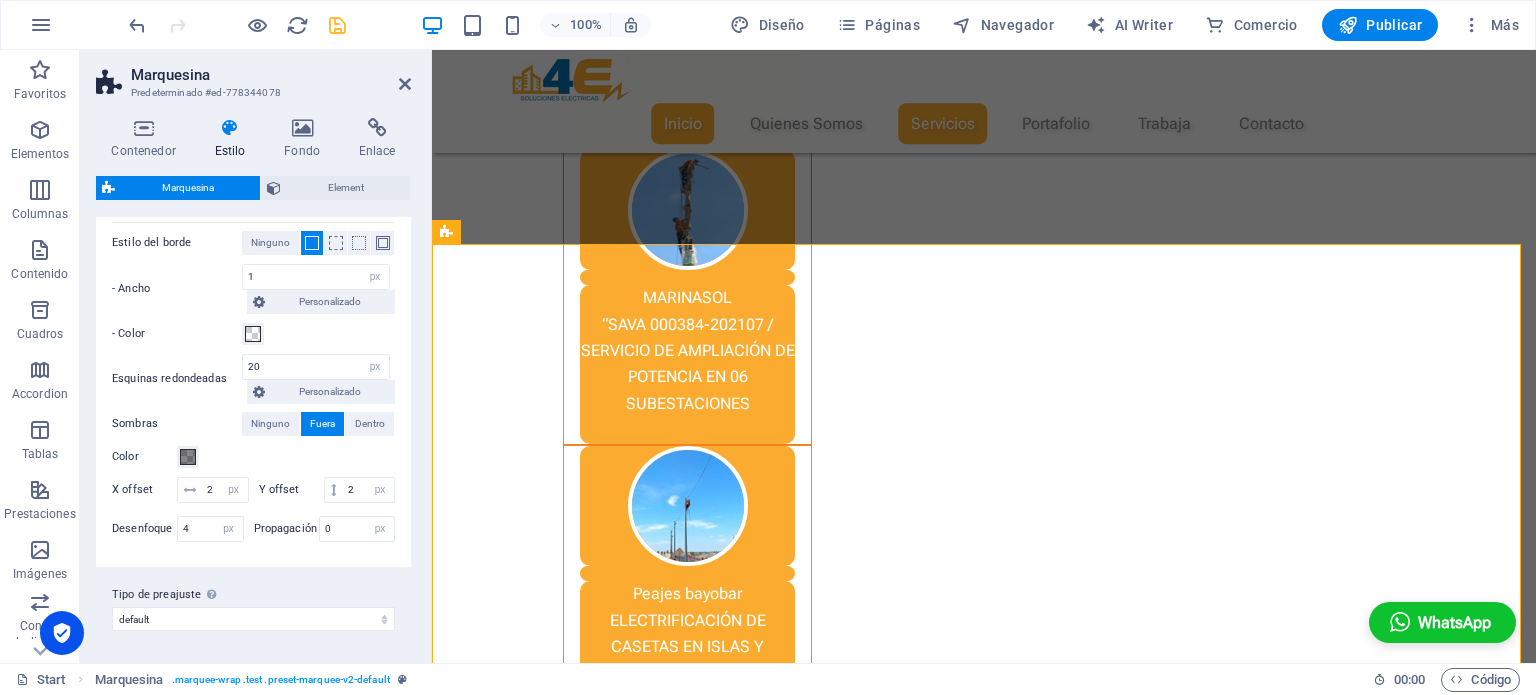 click on "Esquinas redondeadas 20 px rem % vh vw Personalizado Personalizado" at bounding box center [253, 379] 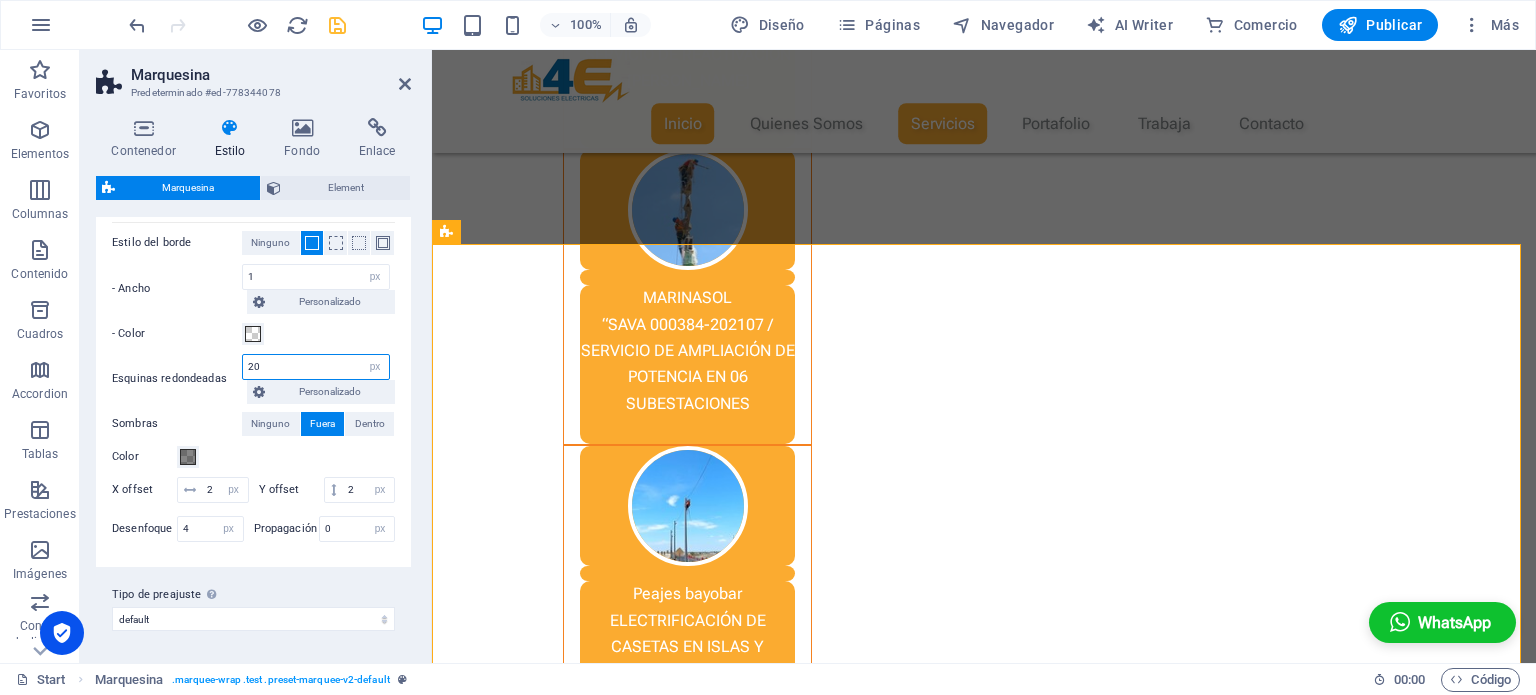 click on "20" at bounding box center (316, 367) 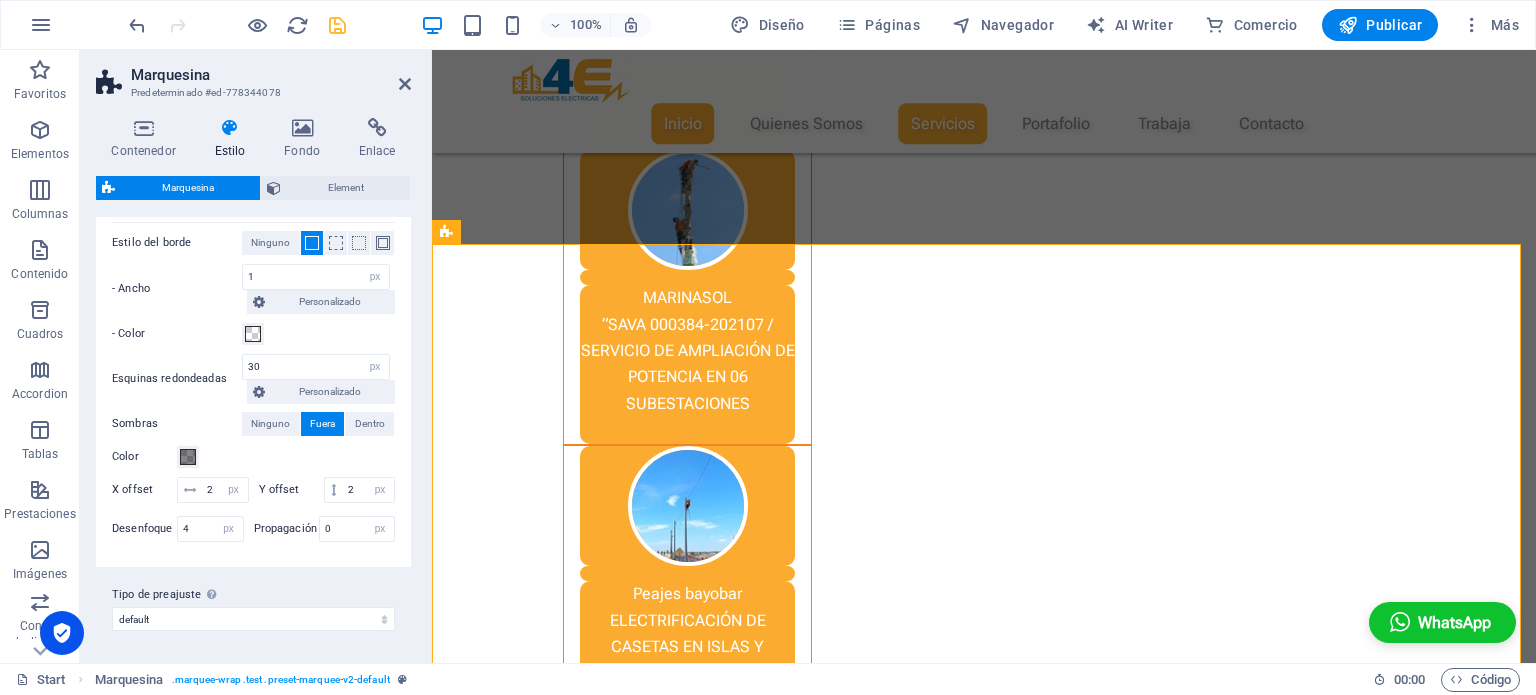 click on "Fondo Relación de aspecto 1:2 1:1 2:1 4:3 16:9 16:10 Alto máx 100 px rem % vh vw Ancho máx 70 px rem % vh vw Ancho 15 px rem % vh vw Intervalo 1 px rem % vh vw Estilo del borde Ninguno              - Ancho 1 px rem vh vw Personalizado Personalizado 1 px rem vh vw 1 px rem vh vw 1 px rem vh vw 1 px rem vh vw  - Color Esquinas redondeadas 30 px rem % vh vw Personalizado Personalizado 30 px rem % vh vw 30 px rem % vh vw 30 px rem % vh vw 30 px rem % vh vw Sombras Ninguno Fuera Dentro Color X offset 2 px rem vh vw Y offset 2 px rem vh vw Desenfoque 4 px rem % vh vw Propagación 0 px rem vh vw" at bounding box center [253, 301] 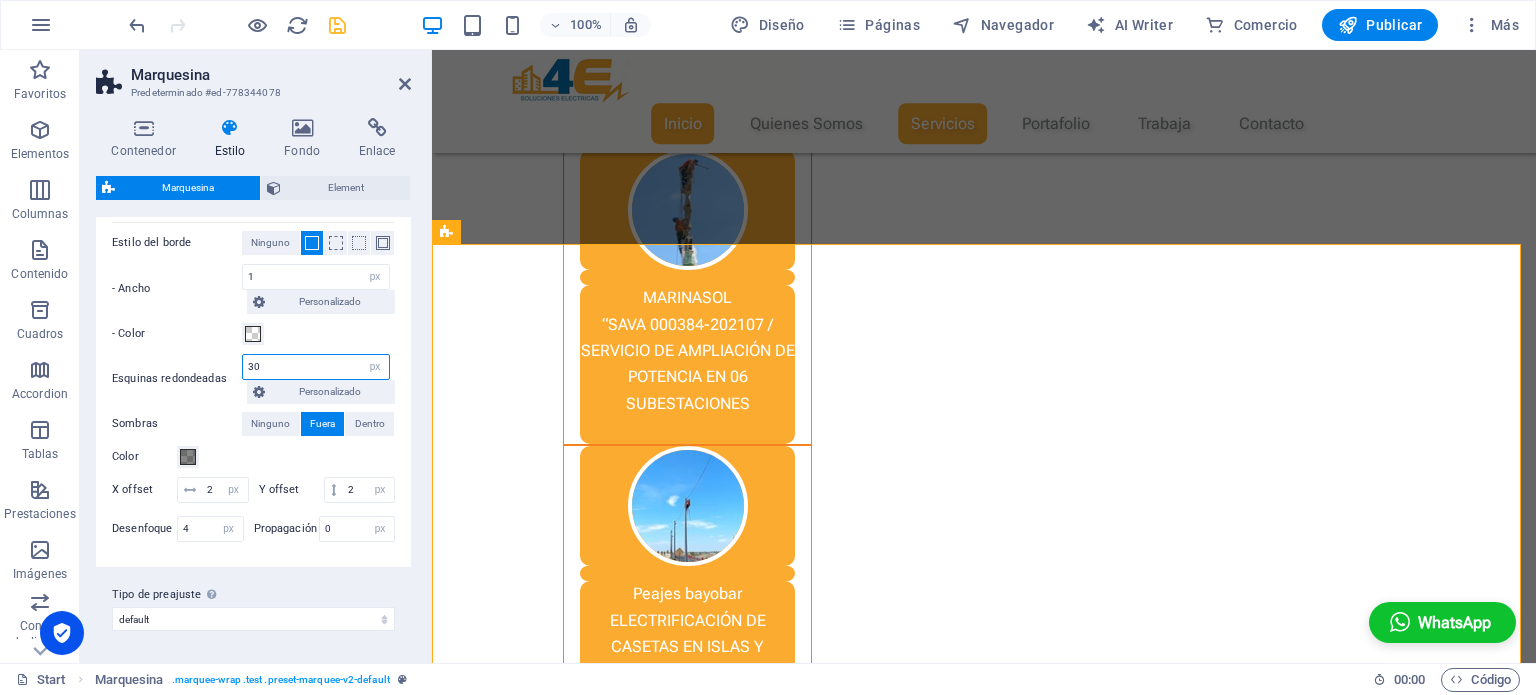 drag, startPoint x: 256, startPoint y: 358, endPoint x: 230, endPoint y: 353, distance: 26.476404 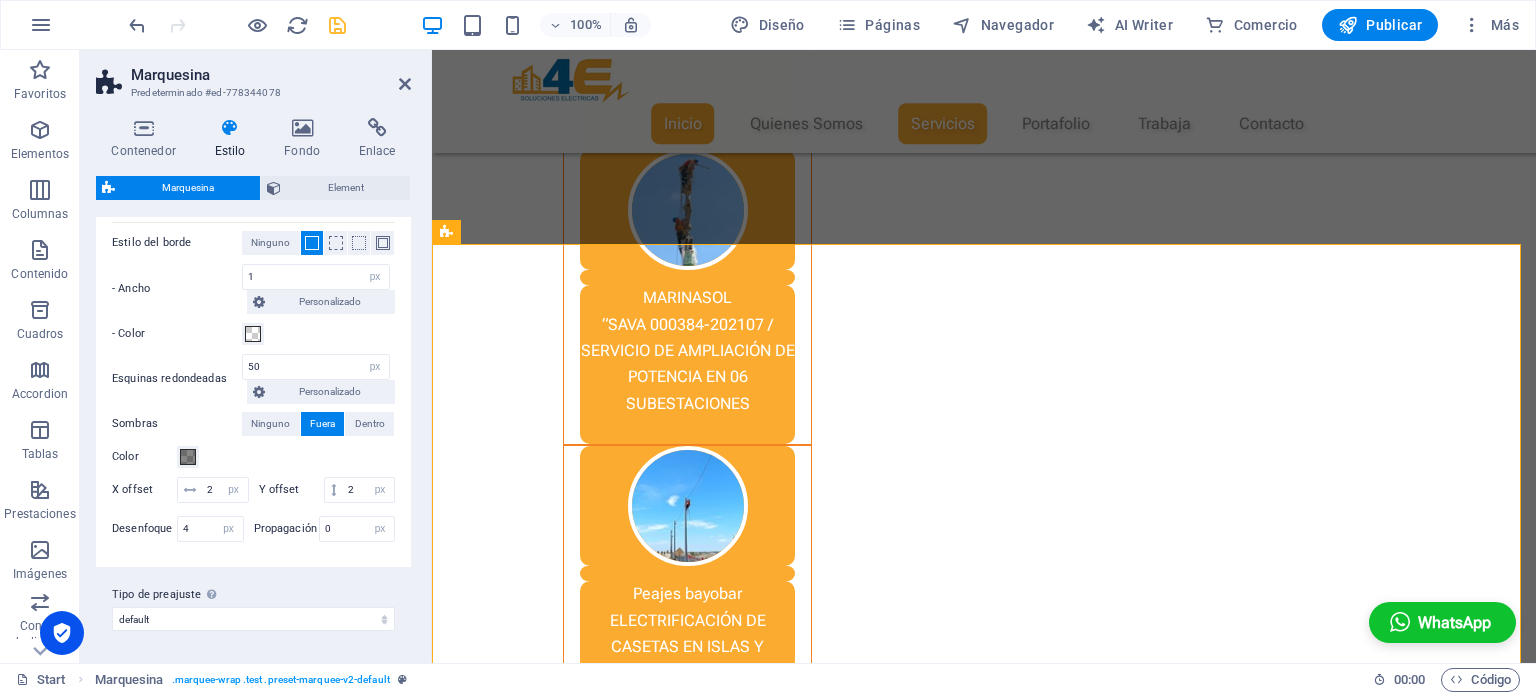click on "Fondo Relación de aspecto 1:2 1:1 2:1 4:3 16:9 16:10 Alto máx 100 px rem % vh vw Ancho máx 70 px rem % vh vw Ancho 15 px rem % vh vw Intervalo 1 px rem % vh vw Estilo del borde Ninguno              - Ancho 1 px rem vh vw Personalizado Personalizado 1 px rem vh vw 1 px rem vh vw 1 px rem vh vw 1 px rem vh vw  - Color Esquinas redondeadas 50 px rem % vh vw Personalizado Personalizado 50 px rem % vh vw 50 px rem % vh vw 50 px rem % vh vw 50 px rem % vh vw Sombras Ninguno Fuera Dentro Color X offset 2 px rem vh vw Y offset 2 px rem vh vw Desenfoque 4 px rem % vh vw Propagación 0 px rem vh vw" at bounding box center (253, 301) 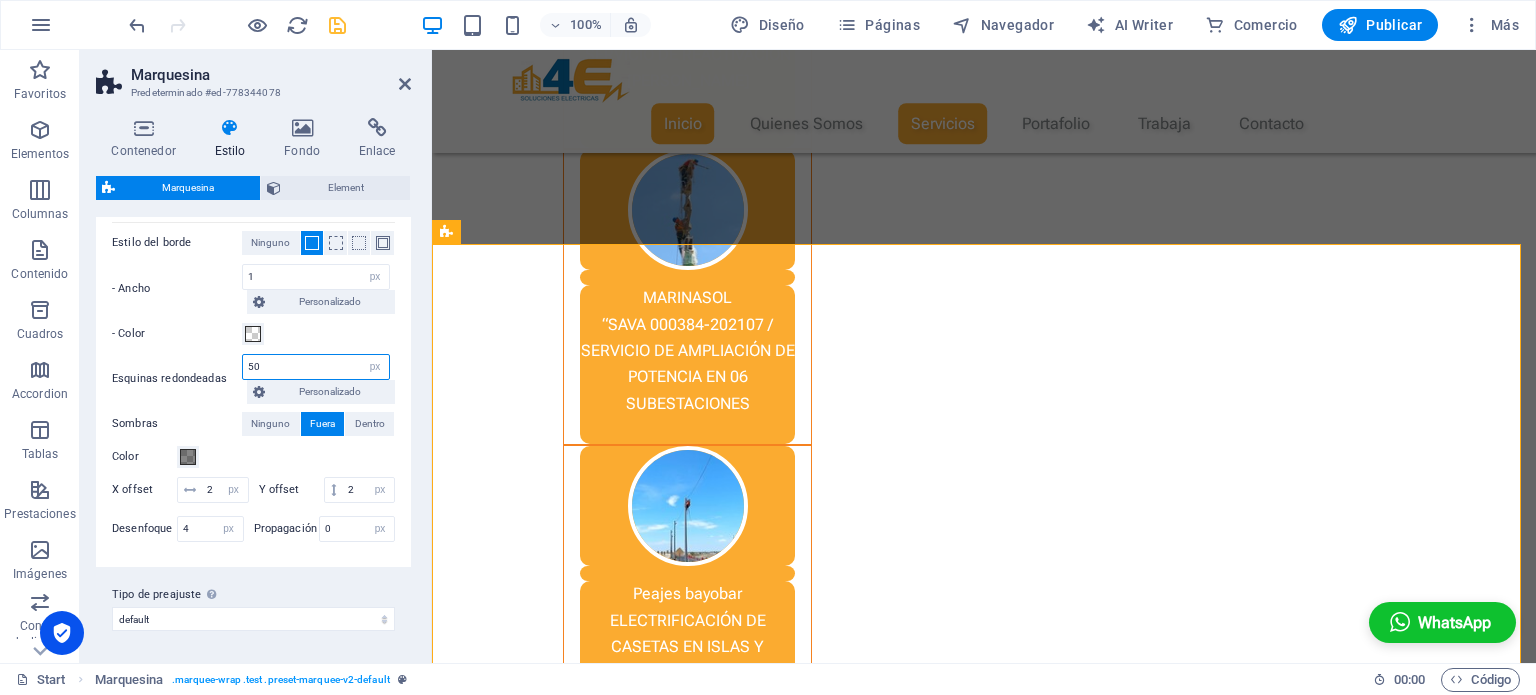 click on "50" at bounding box center [316, 367] 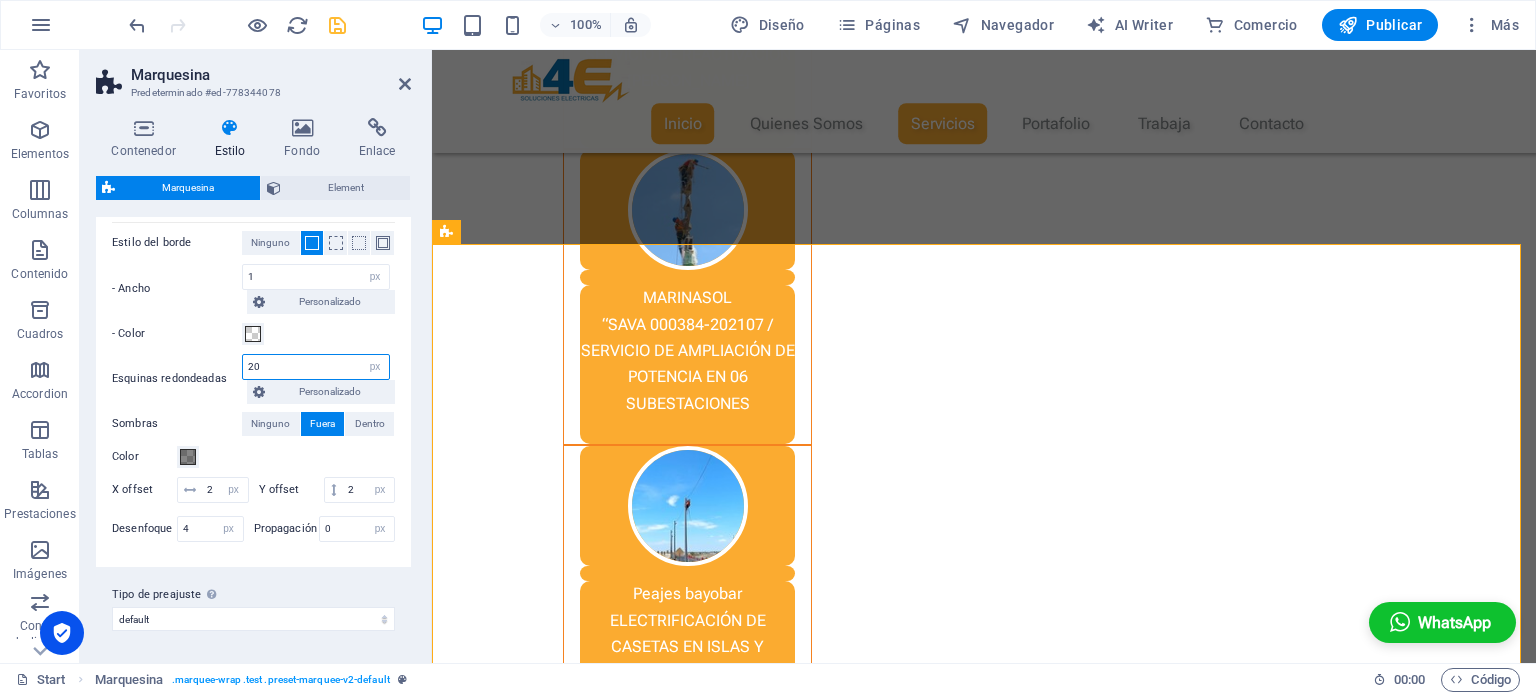 type on "20" 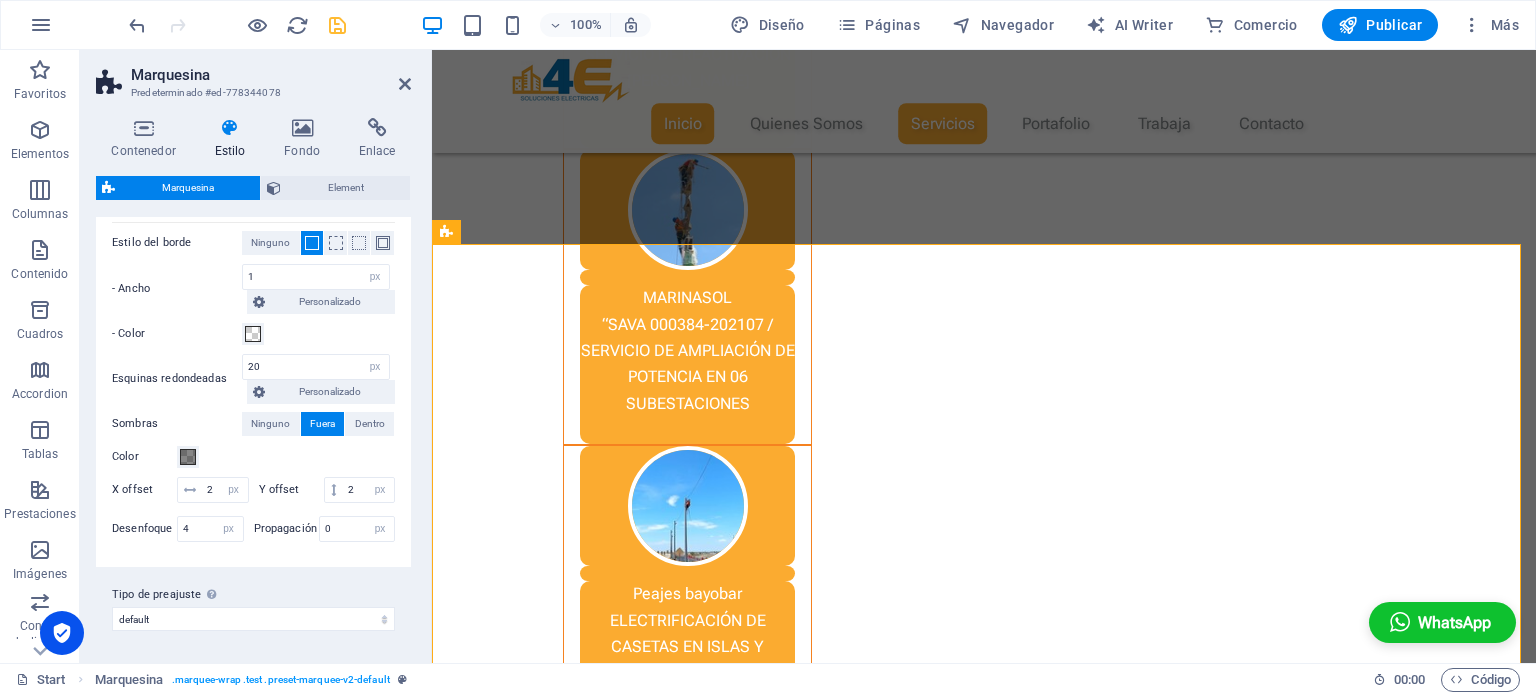 click on "Fondo Relación de aspecto 1:2 1:1 2:1 4:3 16:9 16:10 Alto máx 100 px rem % vh vw Ancho máx 70 px rem % vh vw Ancho 15 px rem % vh vw Intervalo 1 px rem % vh vw Estilo del borde Ninguno              - Ancho 1 px rem vh vw Personalizado Personalizado 1 px rem vh vw 1 px rem vh vw 1 px rem vh vw 1 px rem vh vw  - Color Esquinas redondeadas 20 px rem % vh vw Personalizado Personalizado 20 px rem % vh vw 20 px rem % vh vw 20 px rem % vh vw 20 px rem % vh vw Sombras Ninguno Fuera Dentro Color X offset 2 px rem vh vw Y offset 2 px rem vh vw Desenfoque 4 px rem % vh vw Propagación 0 px rem vh vw" at bounding box center (253, 301) 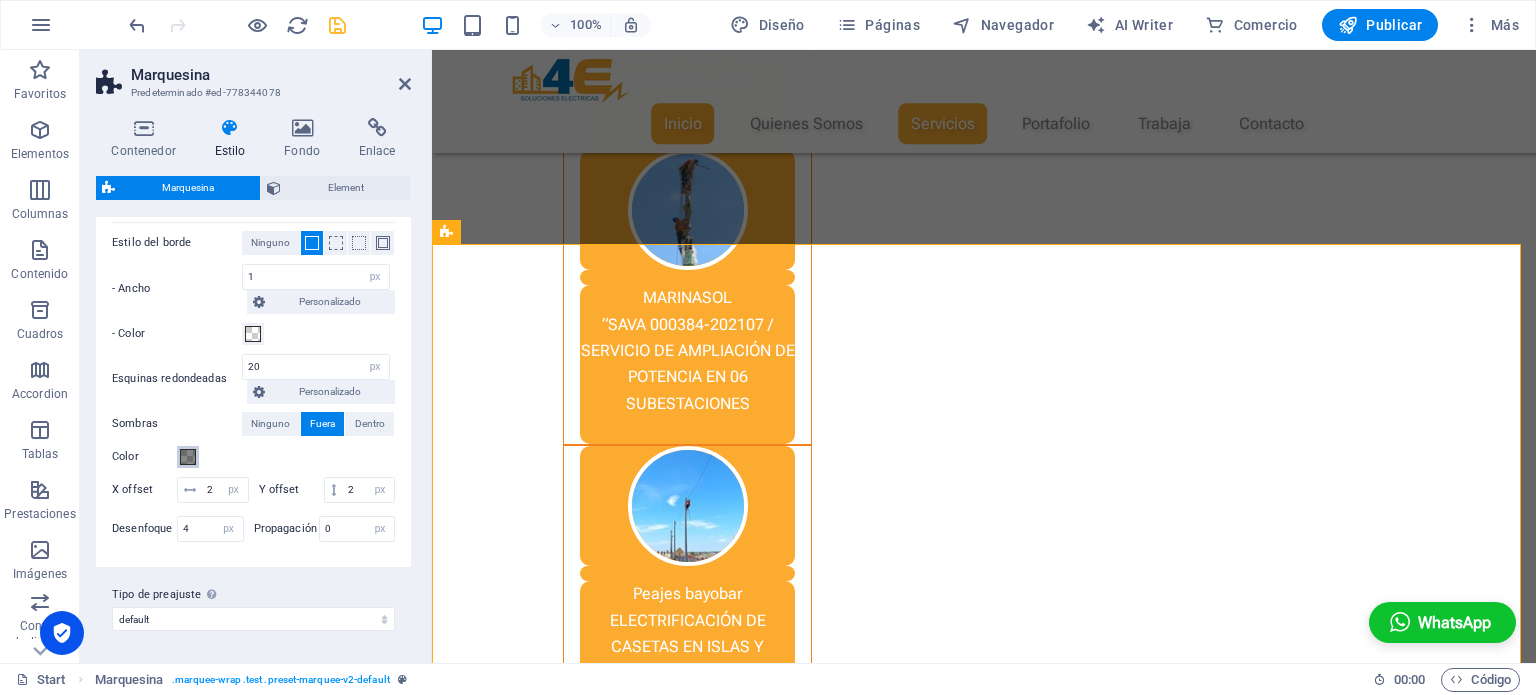 click at bounding box center [188, 457] 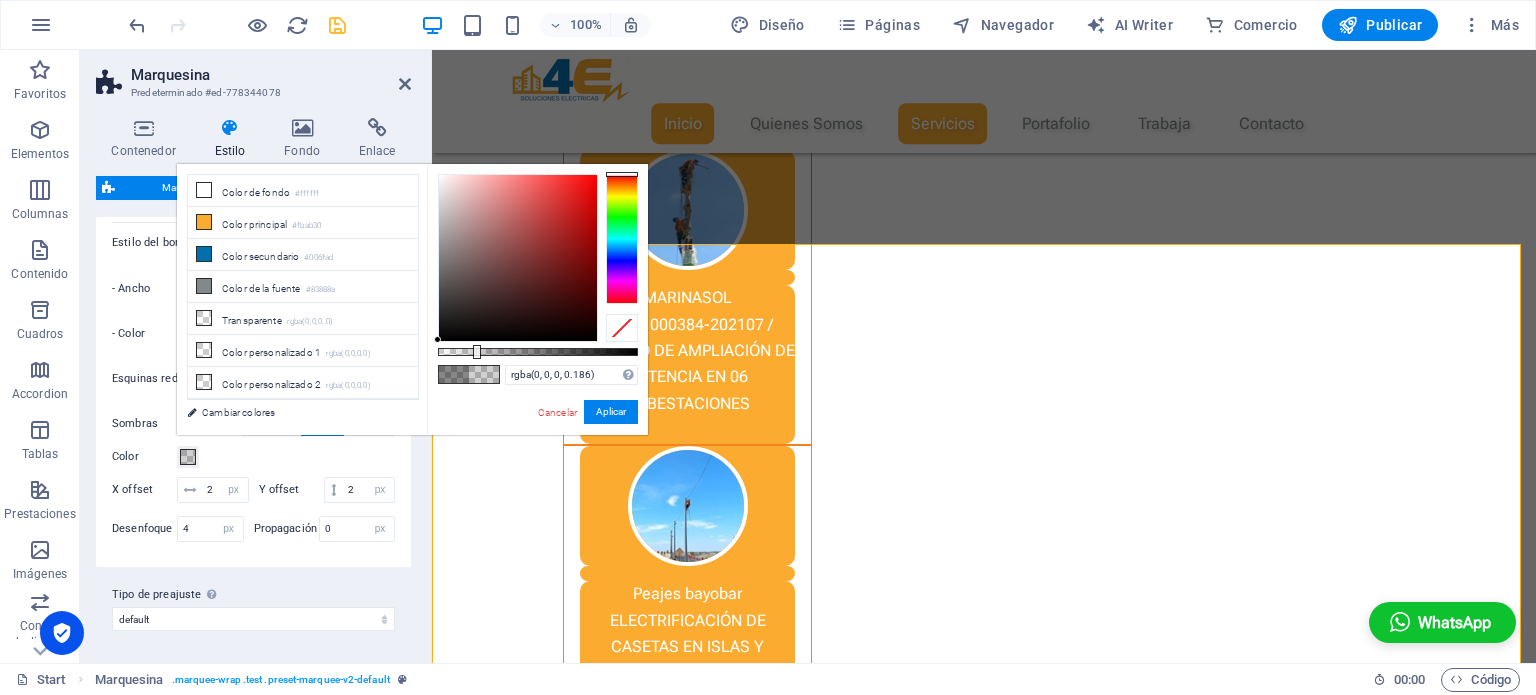 click at bounding box center (538, 352) 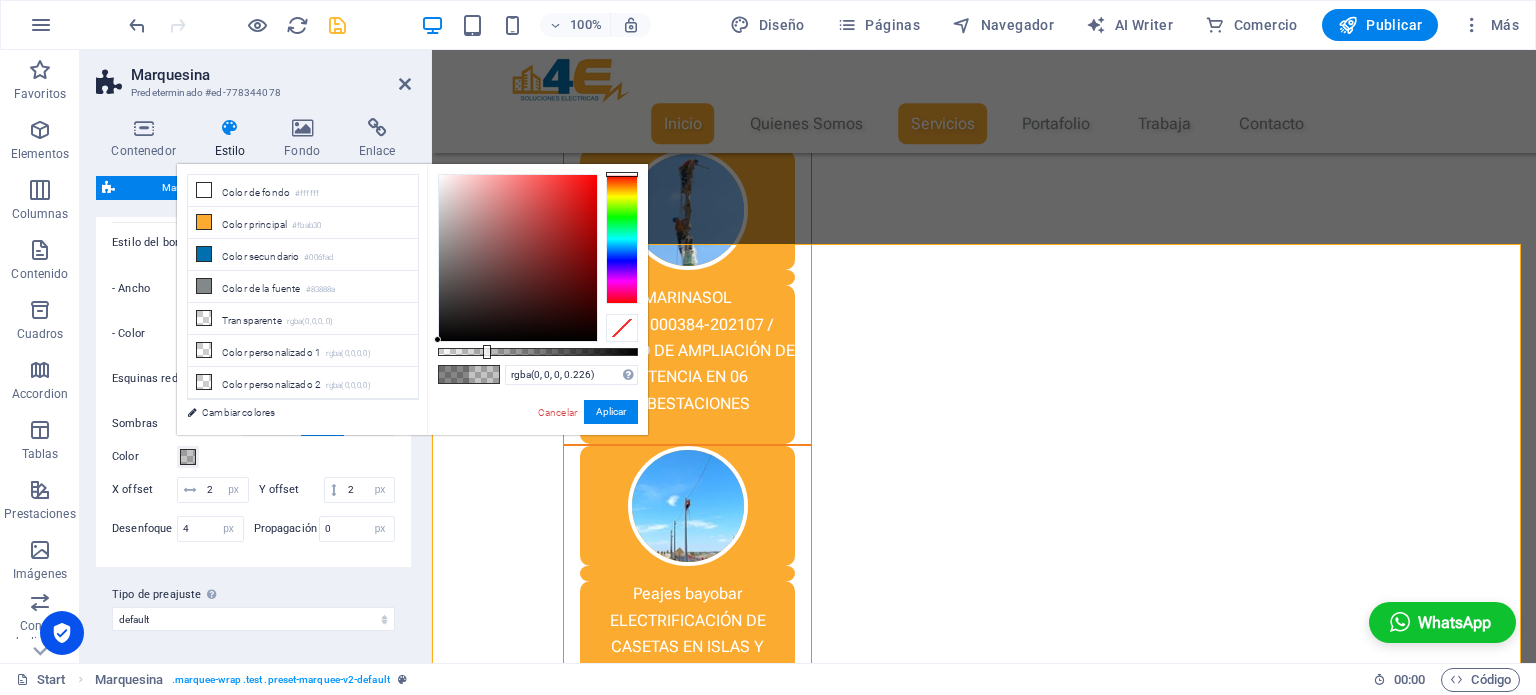 type on "rgba(0, 0, 0, 0.221)" 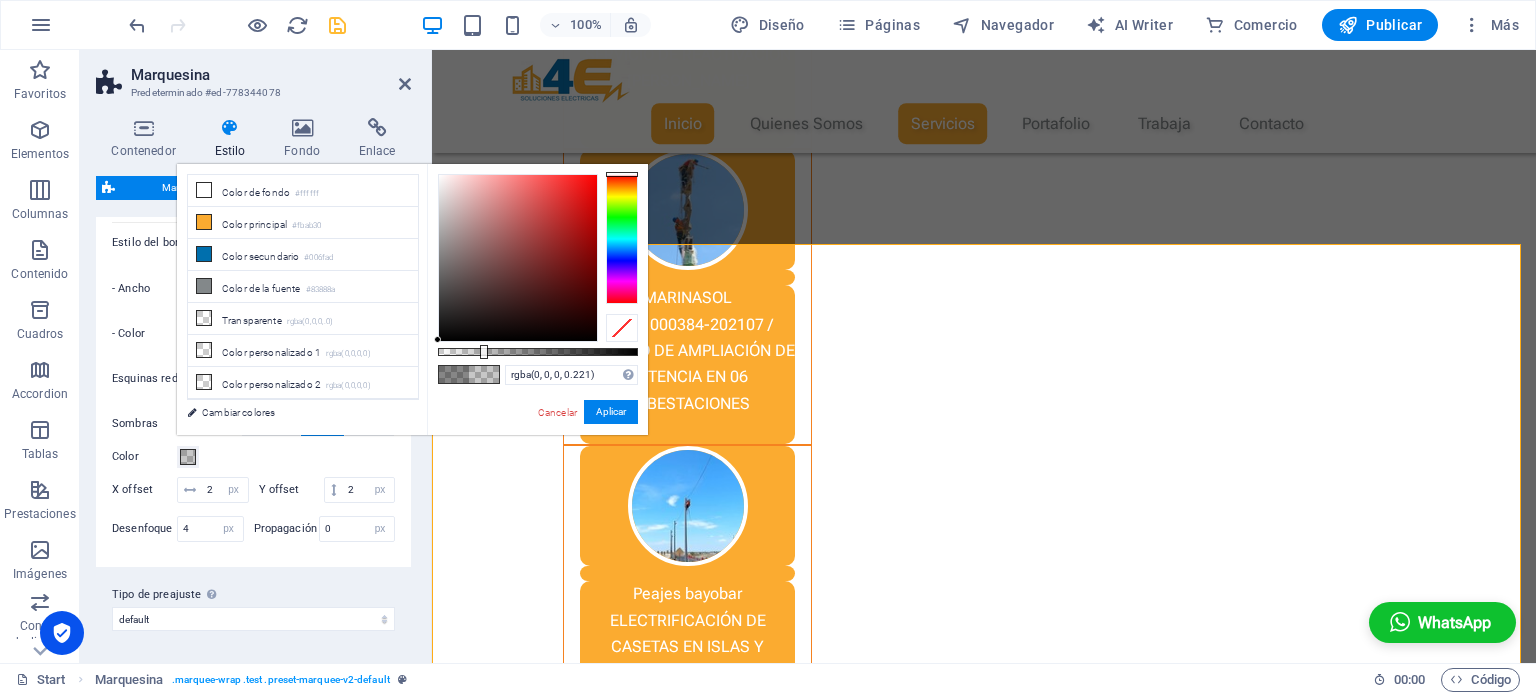 click at bounding box center (484, 352) 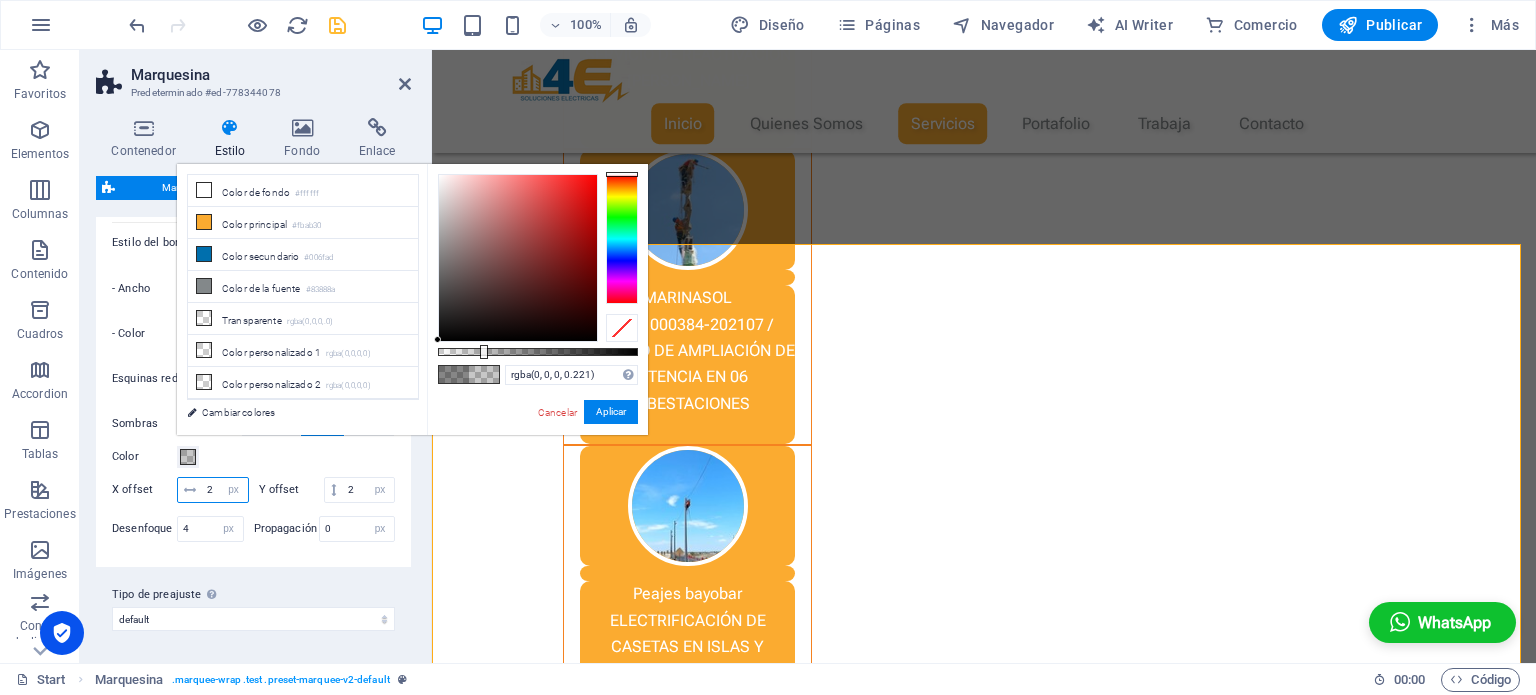 click on "2" at bounding box center [225, 490] 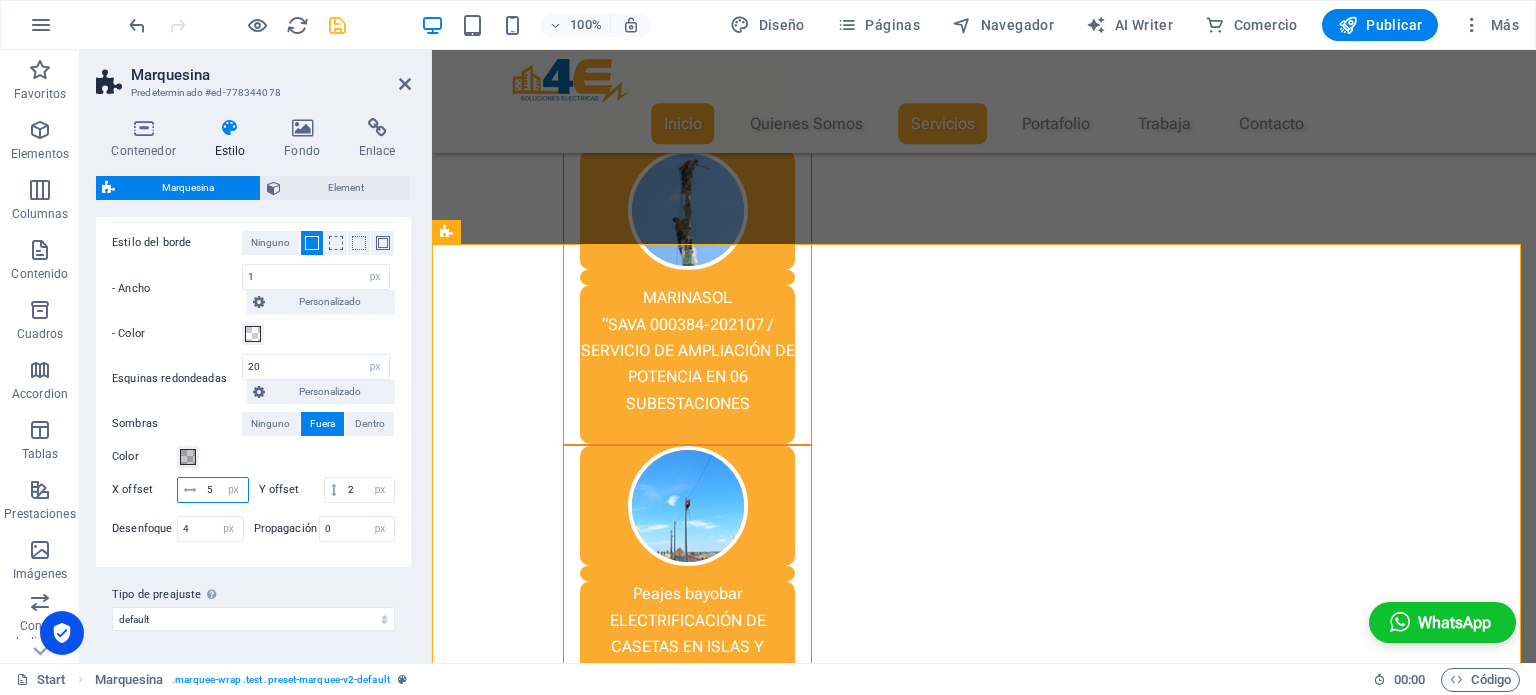 type on "2" 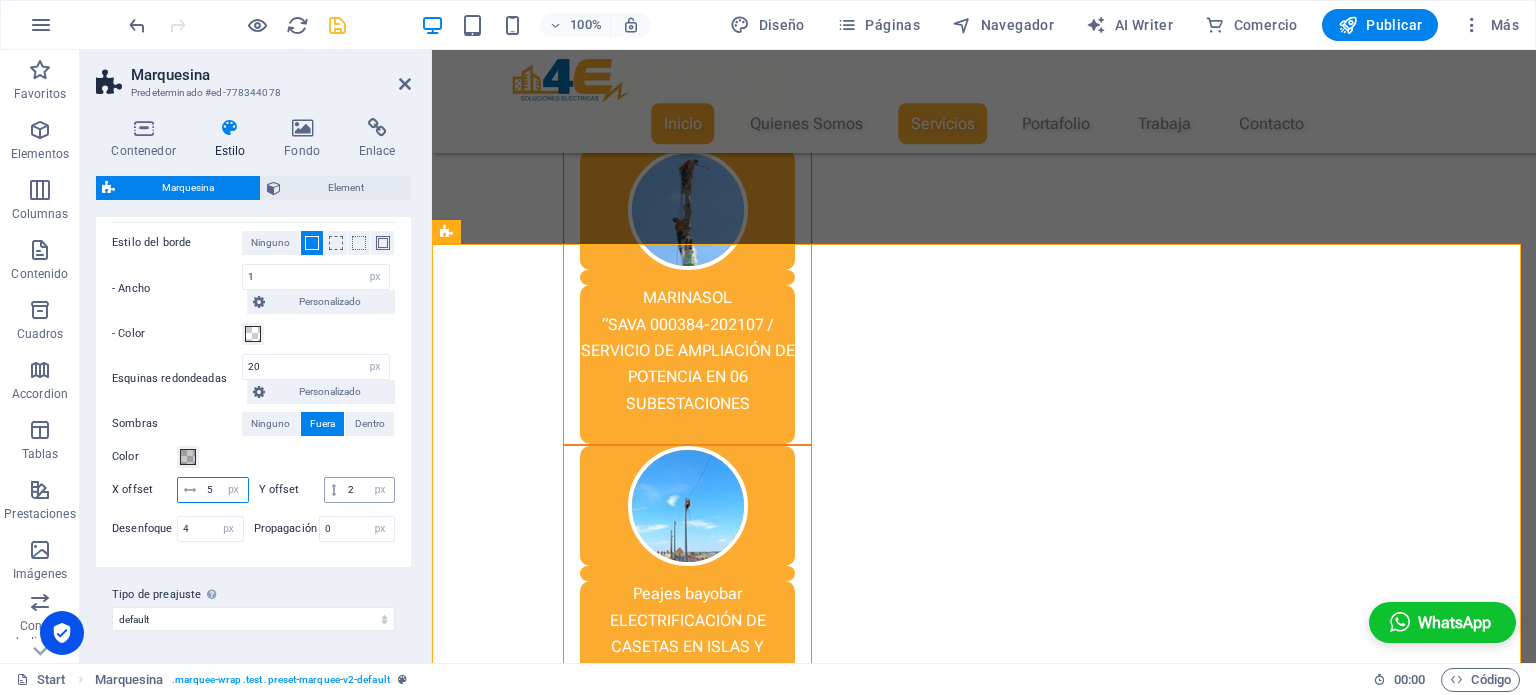 type on "5" 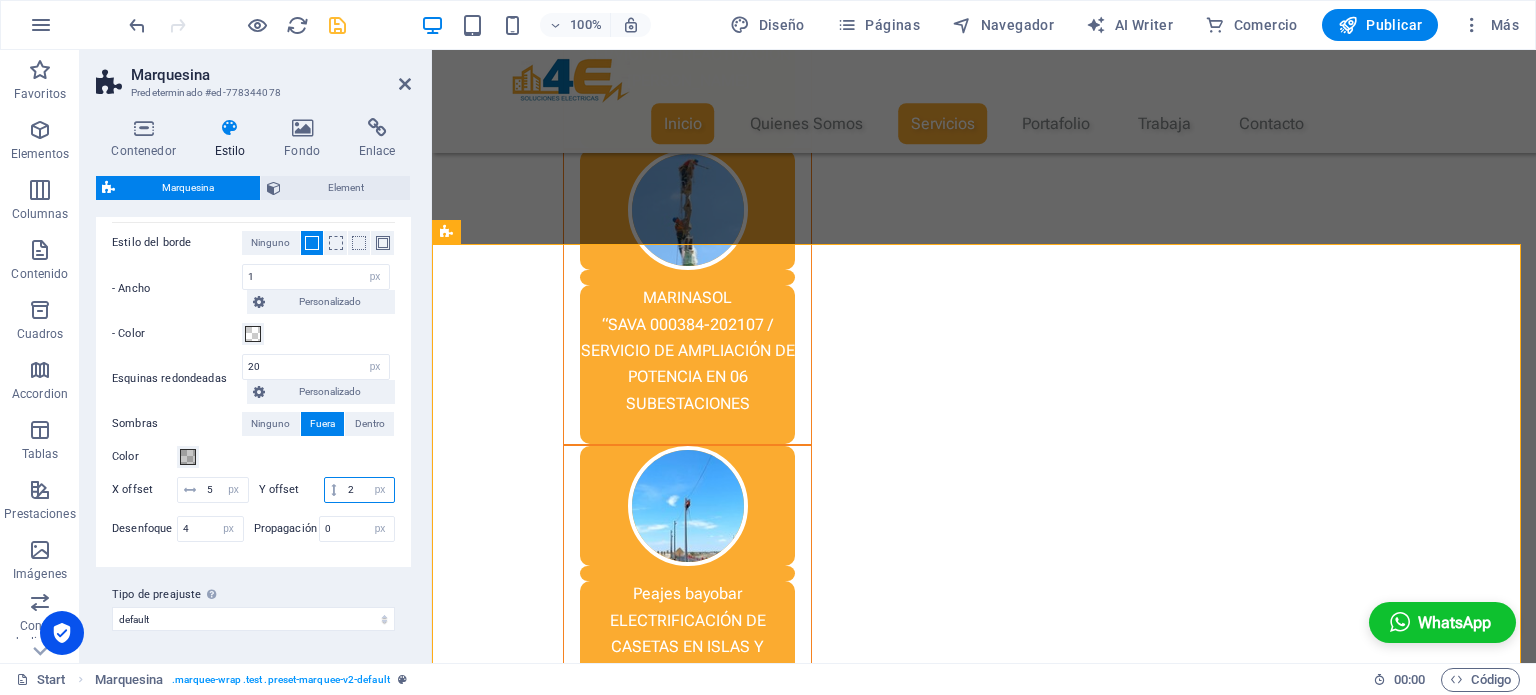click on "2" at bounding box center (368, 490) 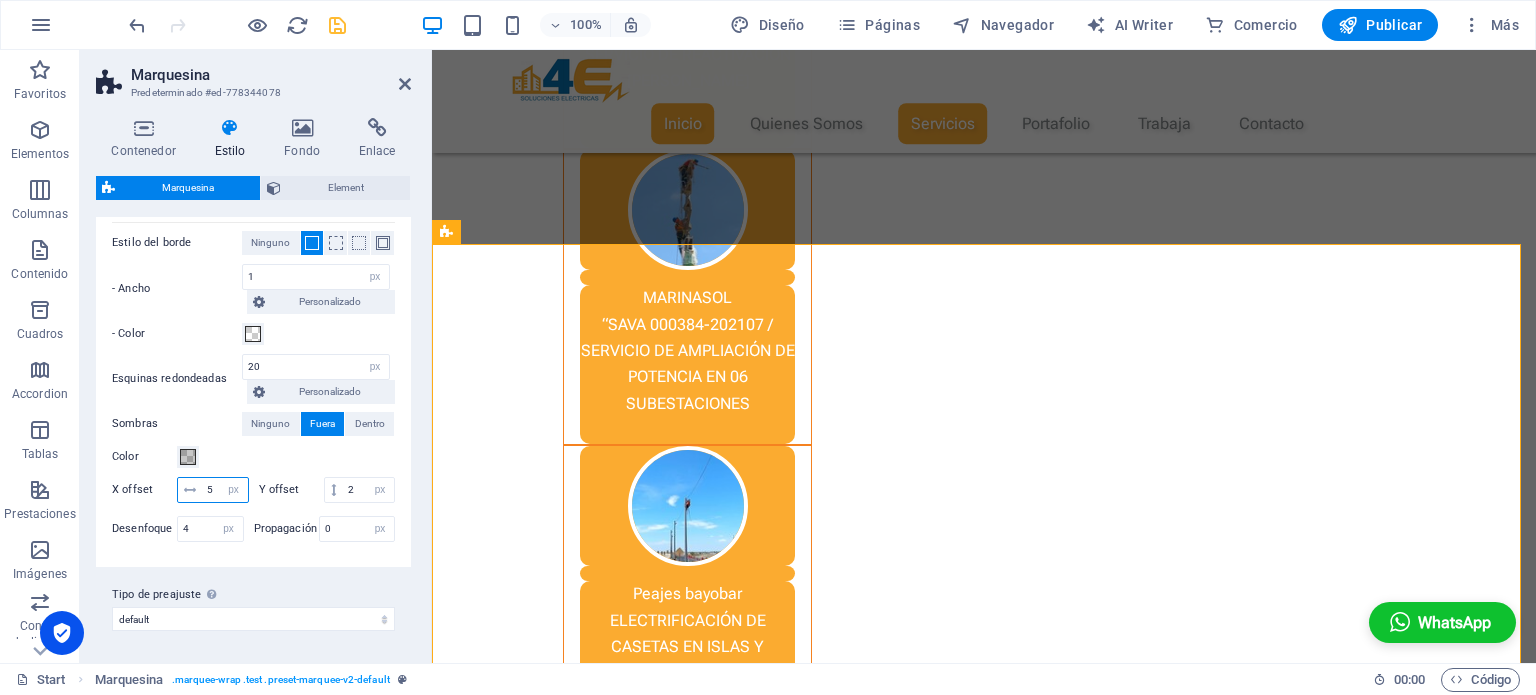 click on "5" at bounding box center [225, 490] 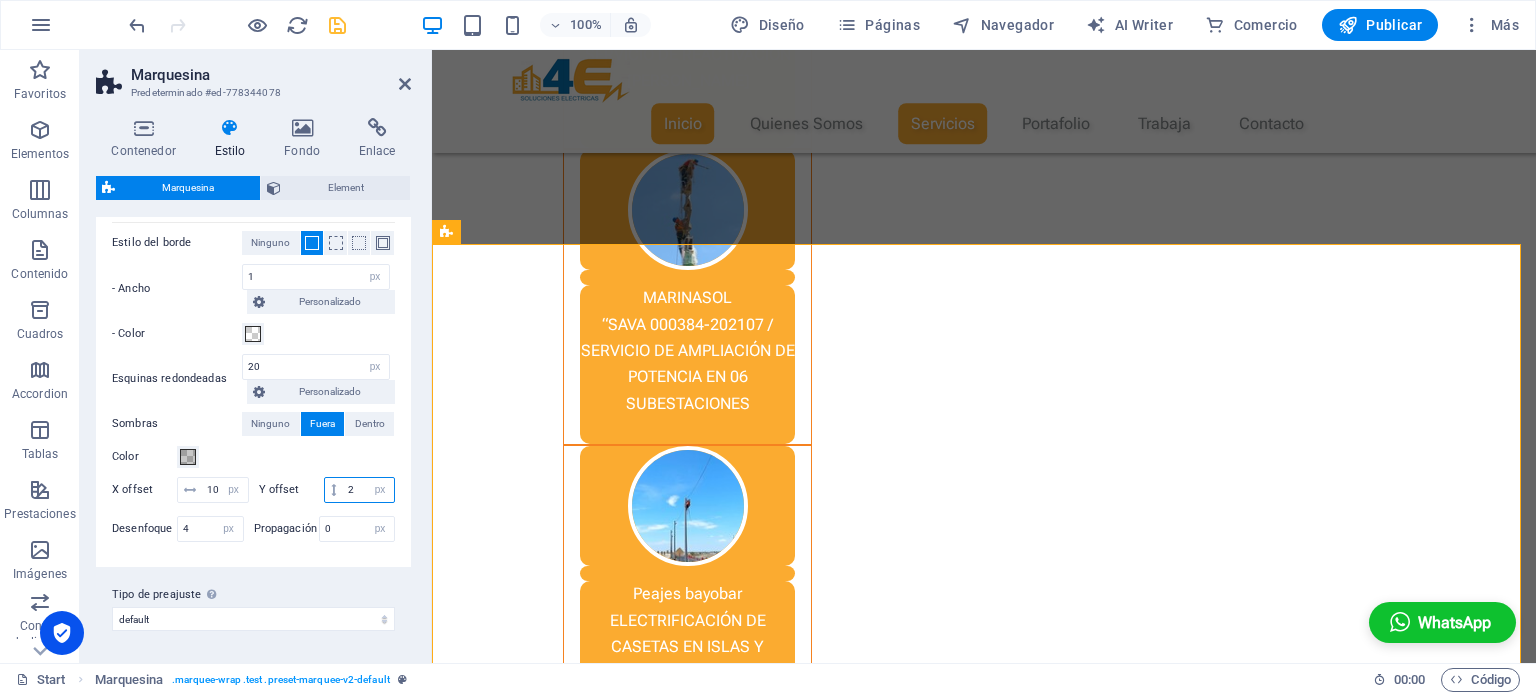 click on "2" at bounding box center [368, 490] 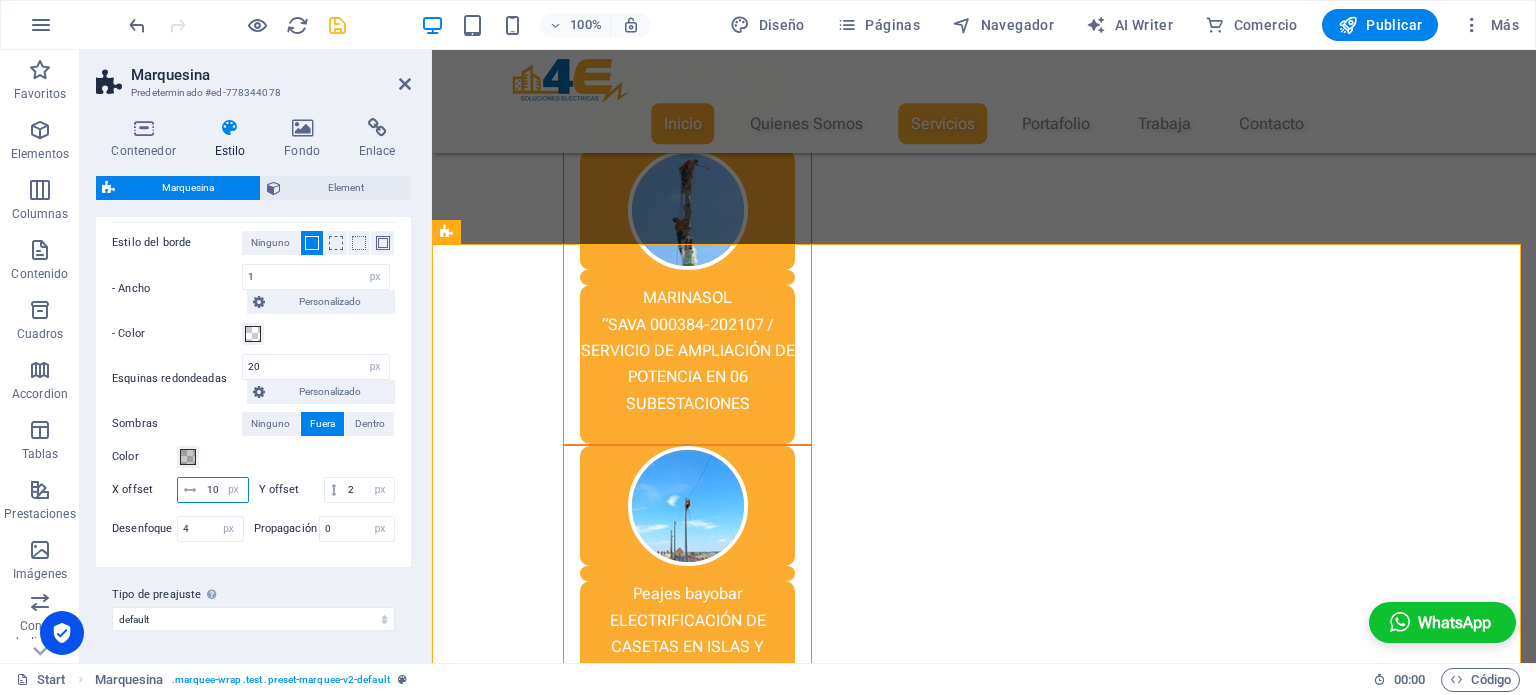 click on "10" at bounding box center [225, 490] 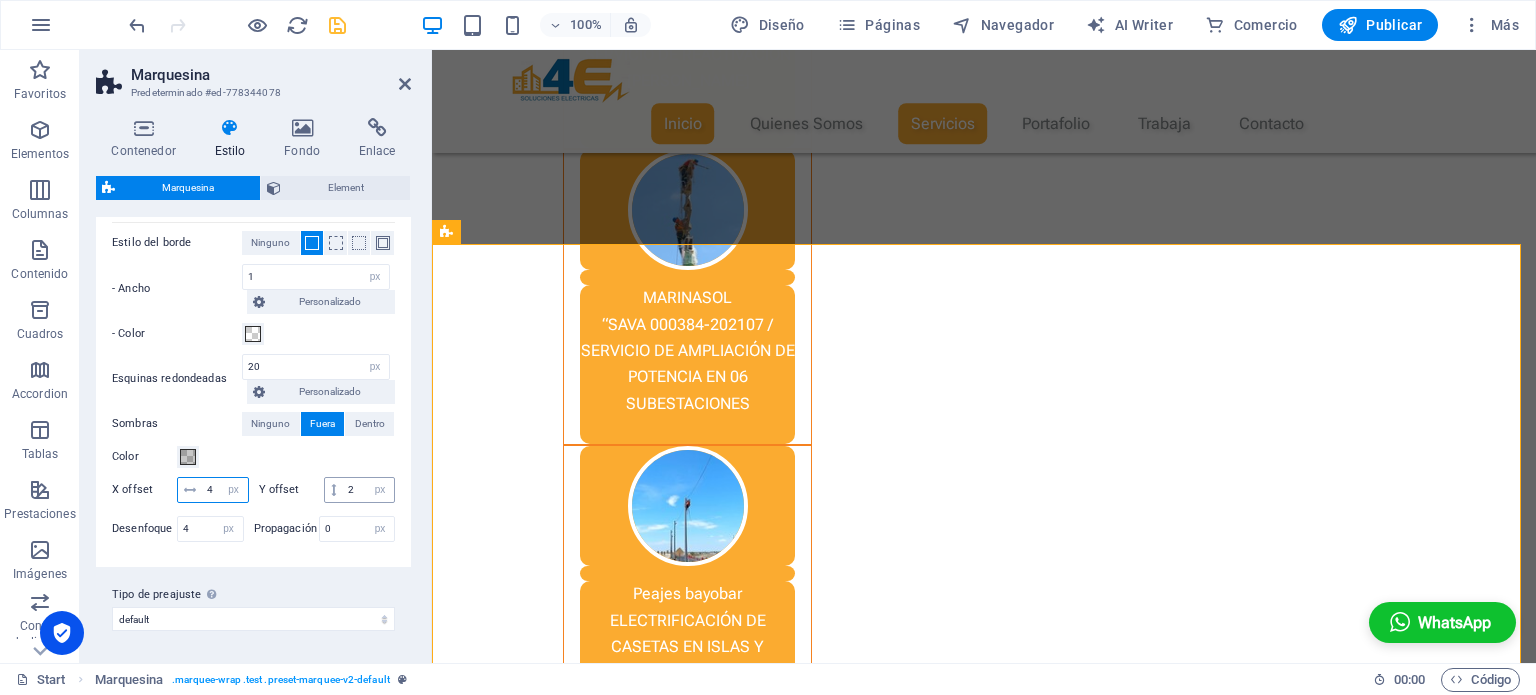 type on "4" 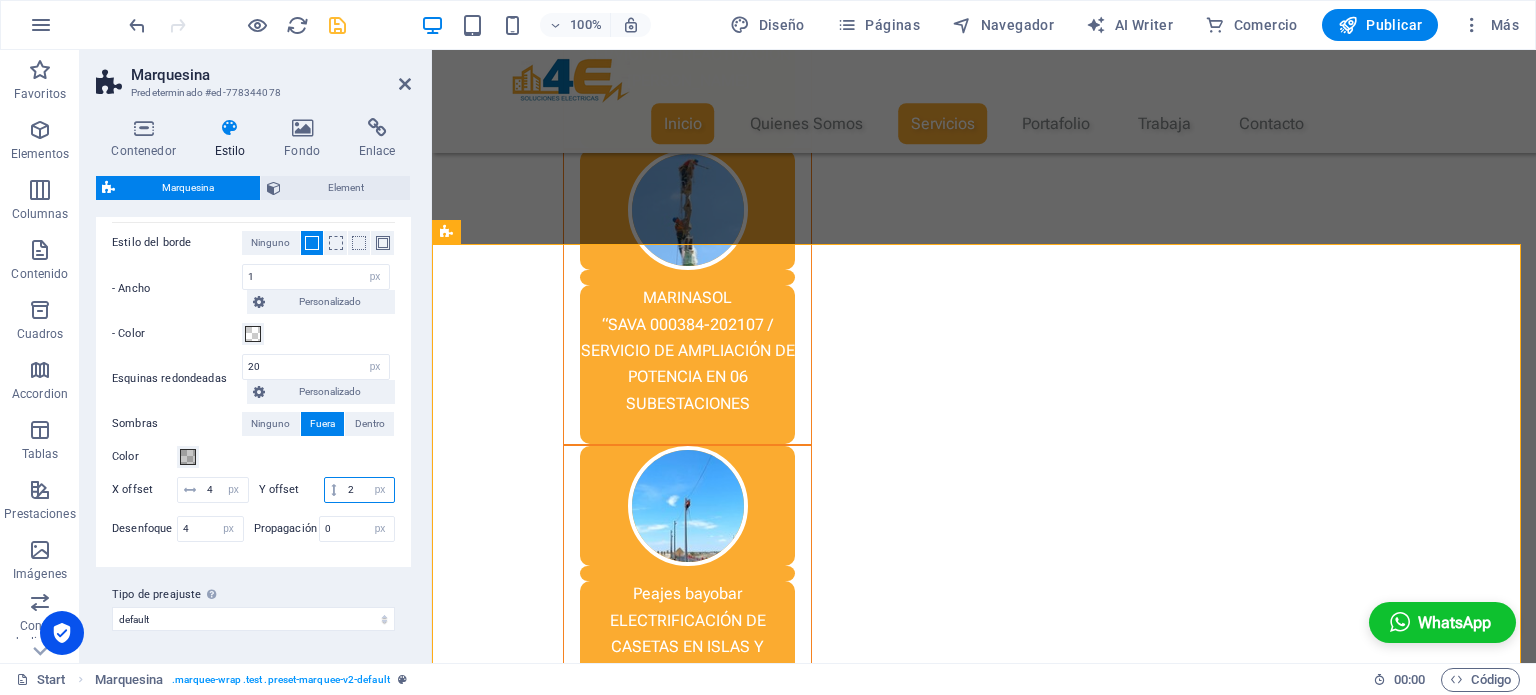 click on "2" at bounding box center (368, 490) 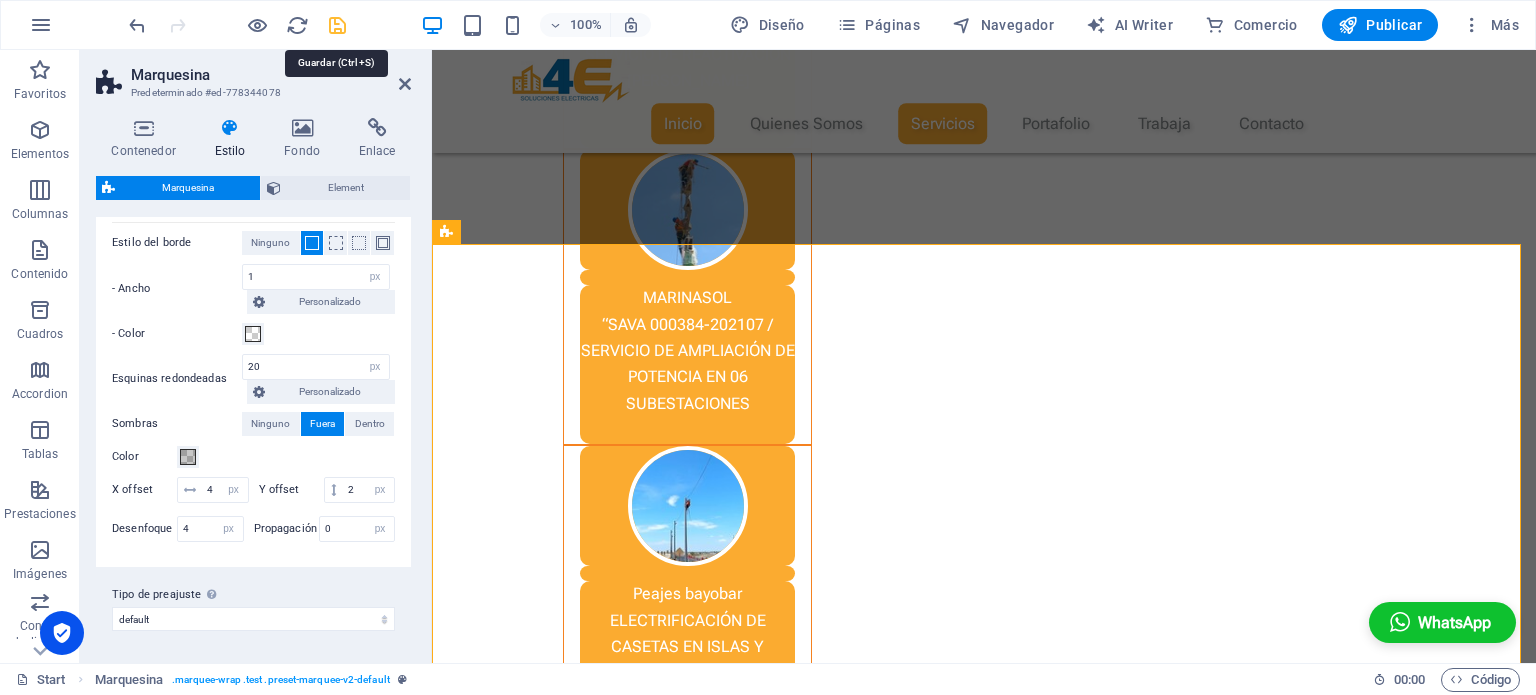 click at bounding box center [337, 25] 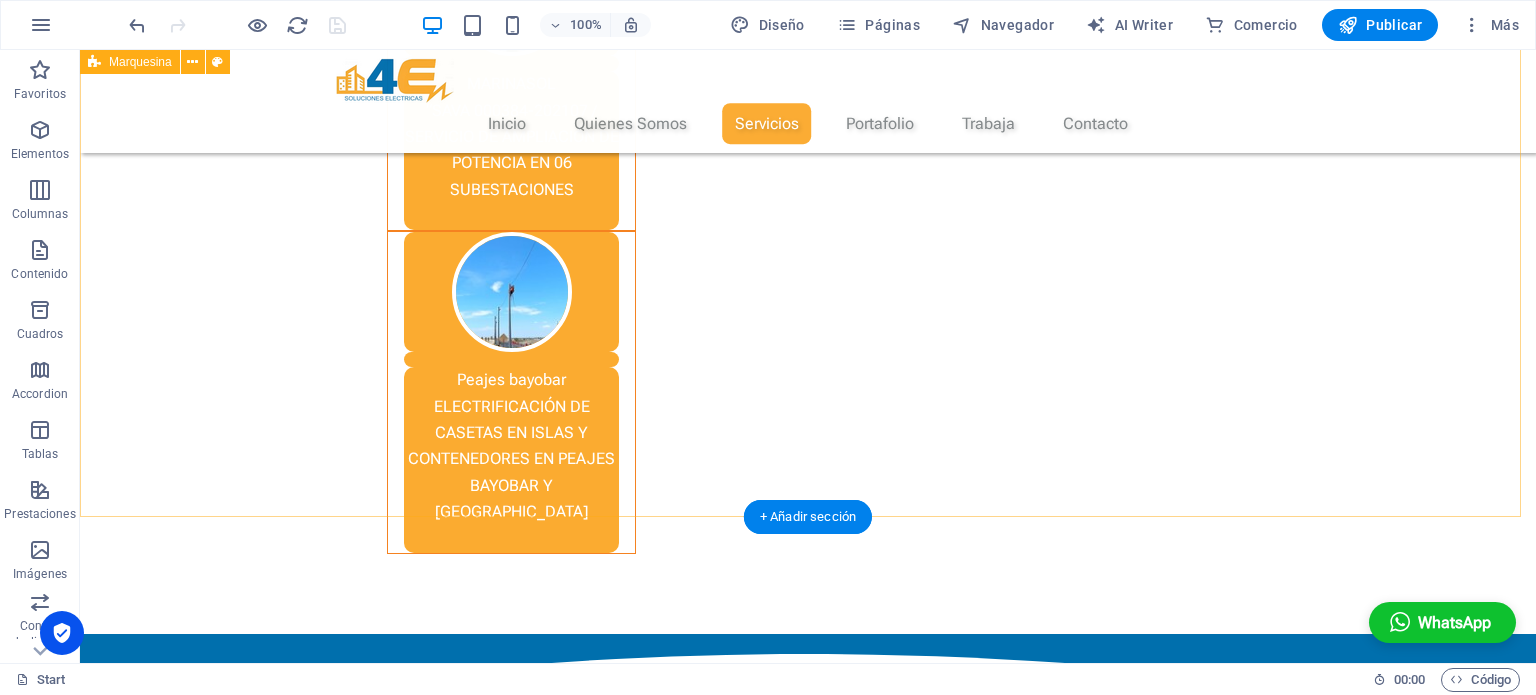 scroll, scrollTop: 3614, scrollLeft: 0, axis: vertical 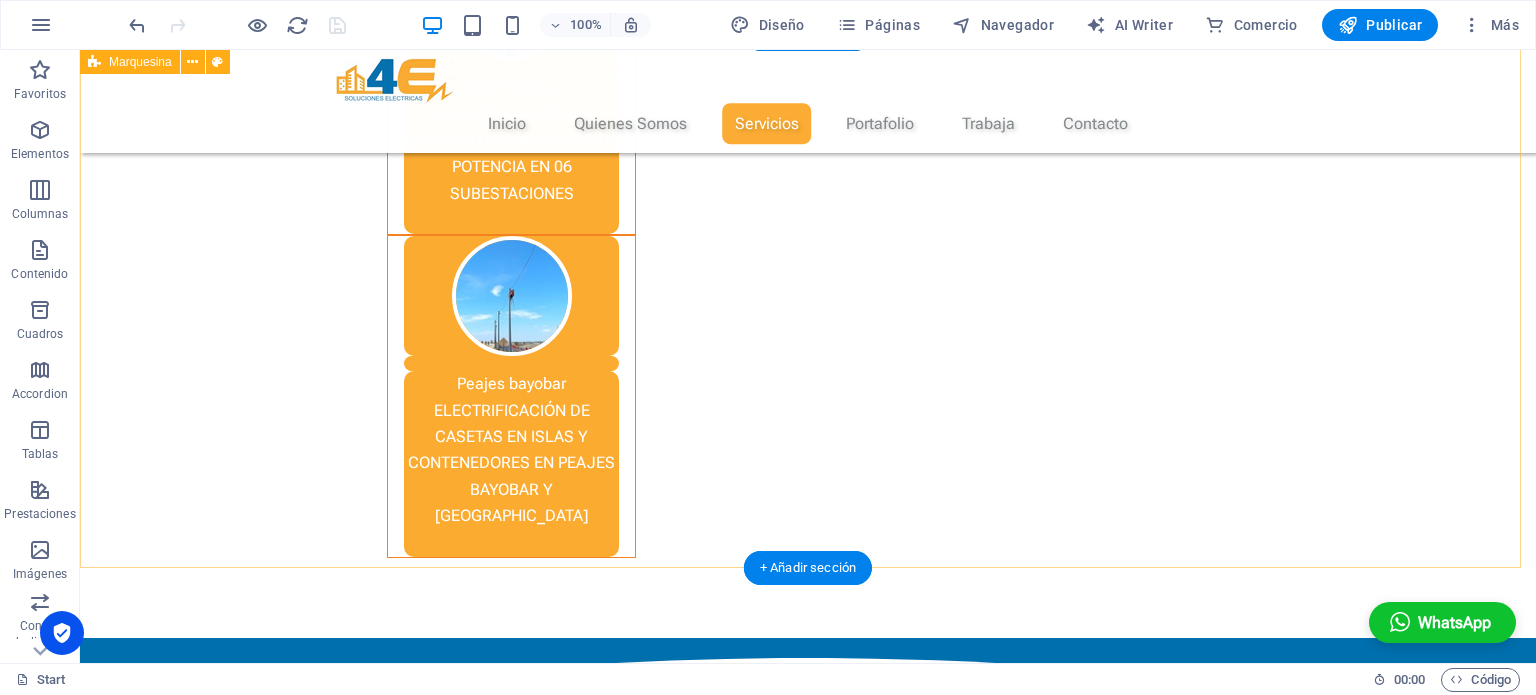 click on "Nuestros Clientes" at bounding box center (808, 3176) 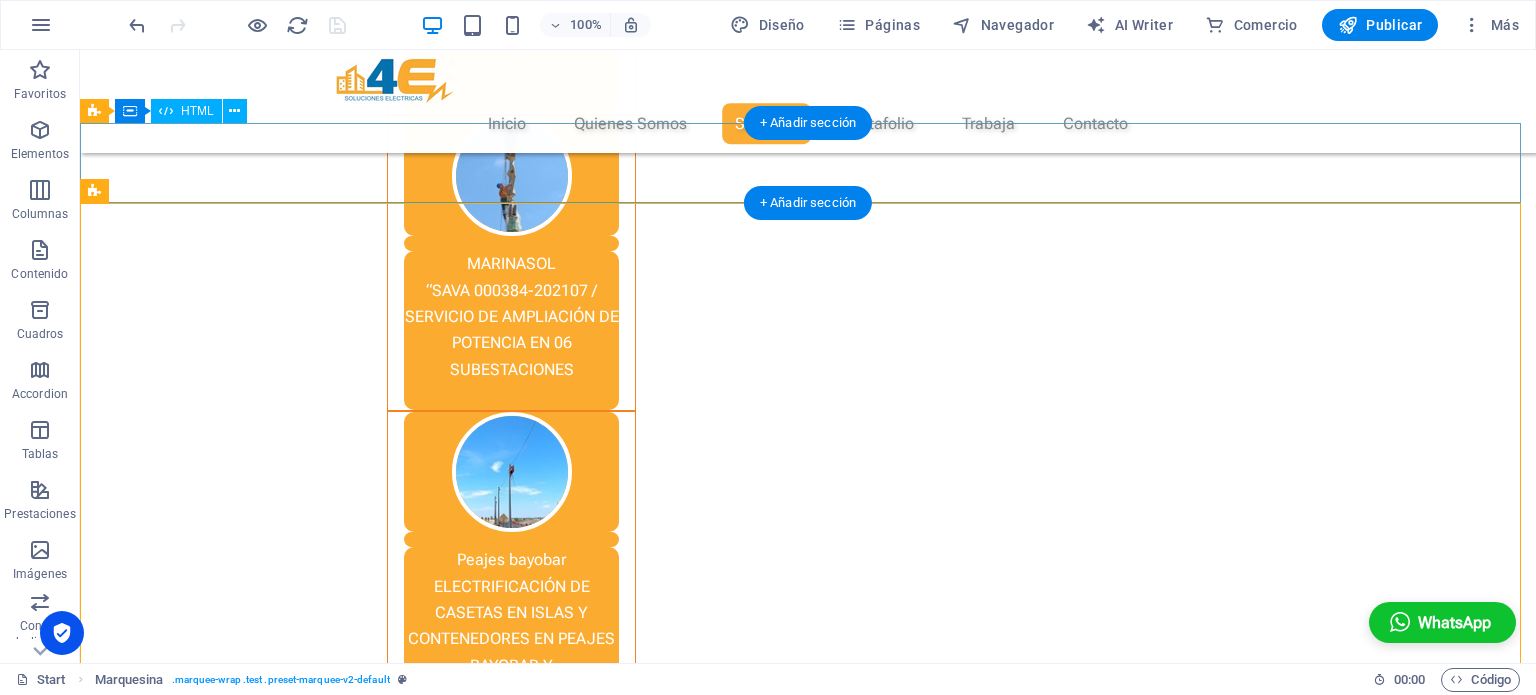 scroll, scrollTop: 3448, scrollLeft: 0, axis: vertical 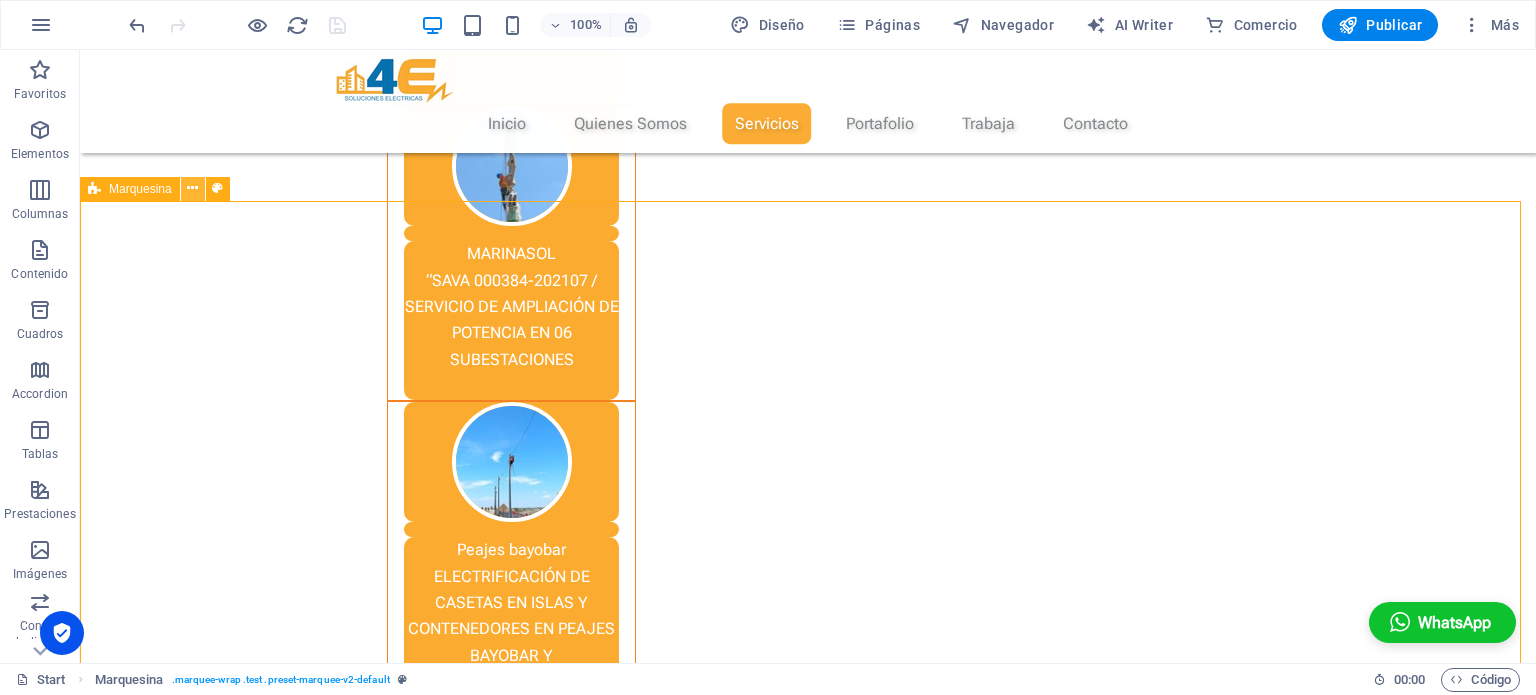 click at bounding box center [192, 188] 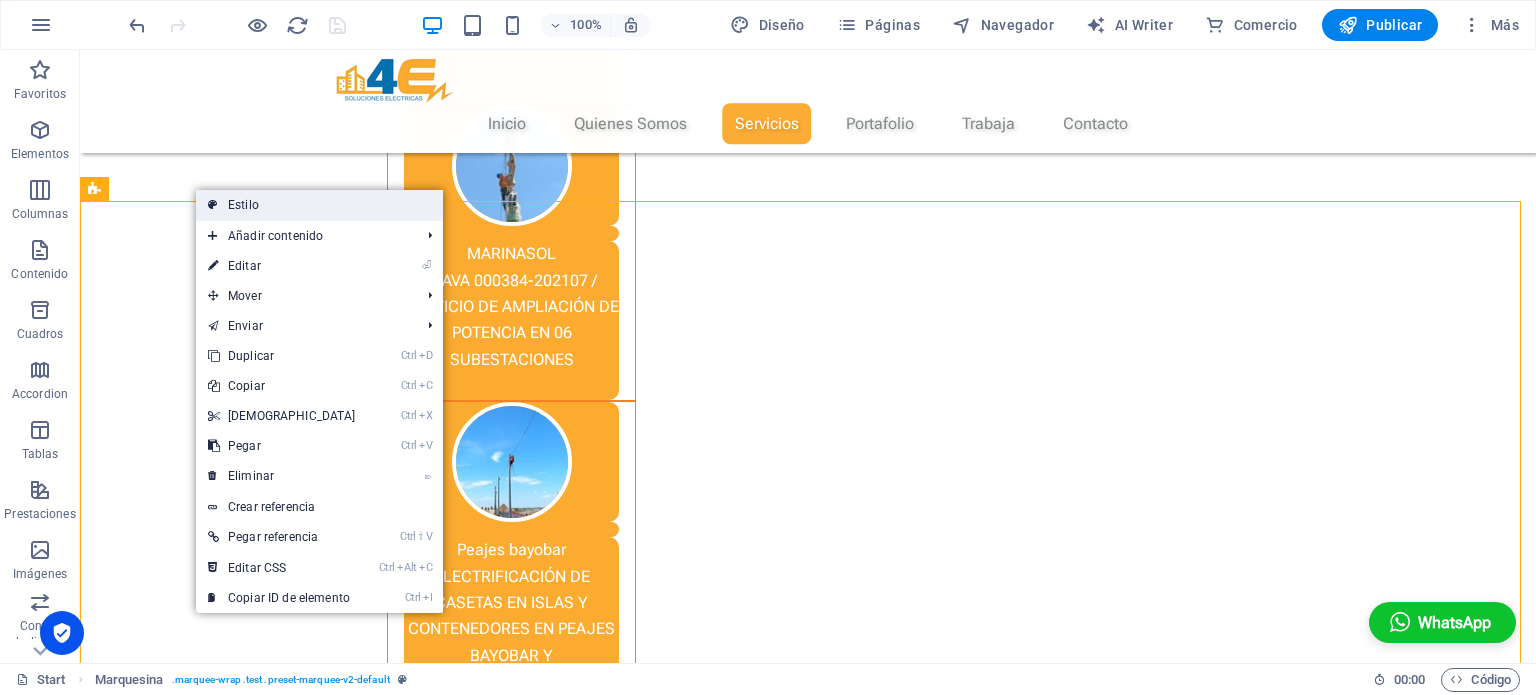 click on "Estilo" at bounding box center [319, 205] 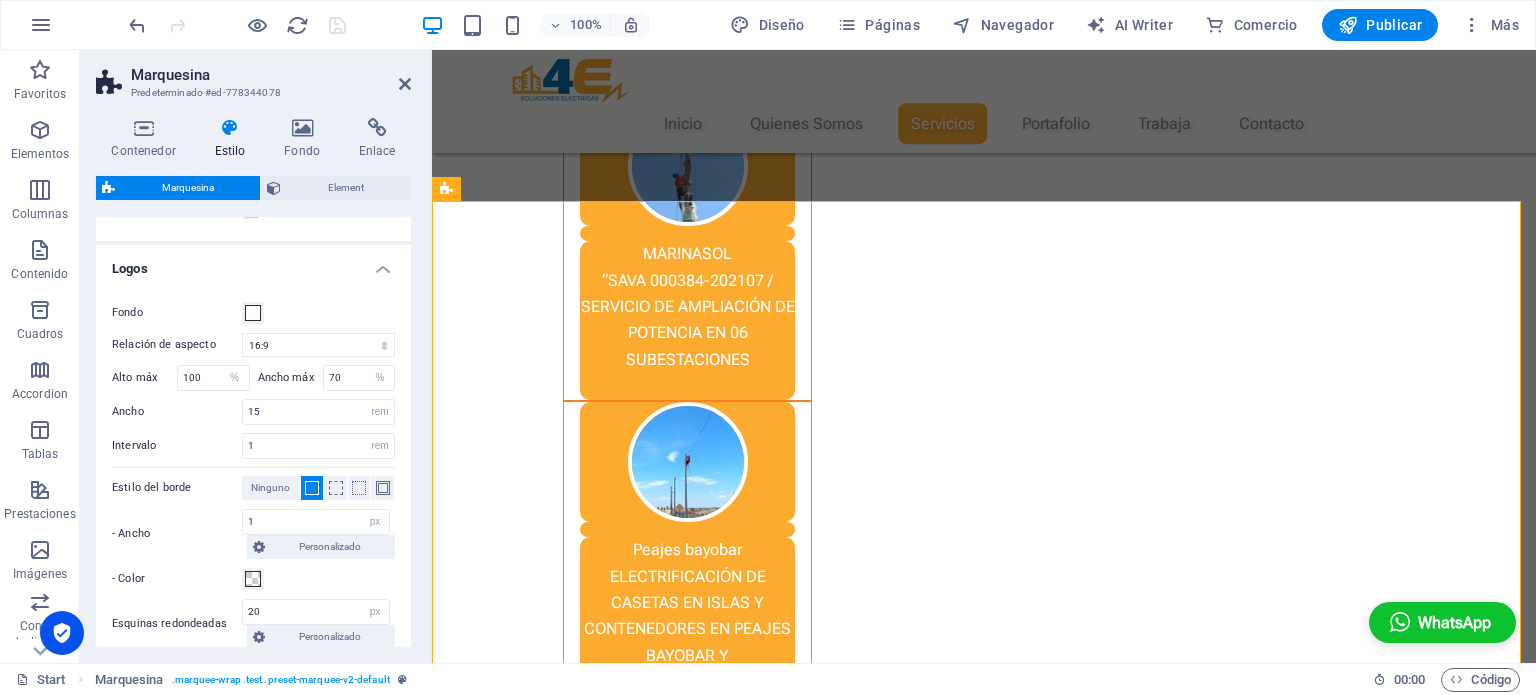 scroll, scrollTop: 150, scrollLeft: 0, axis: vertical 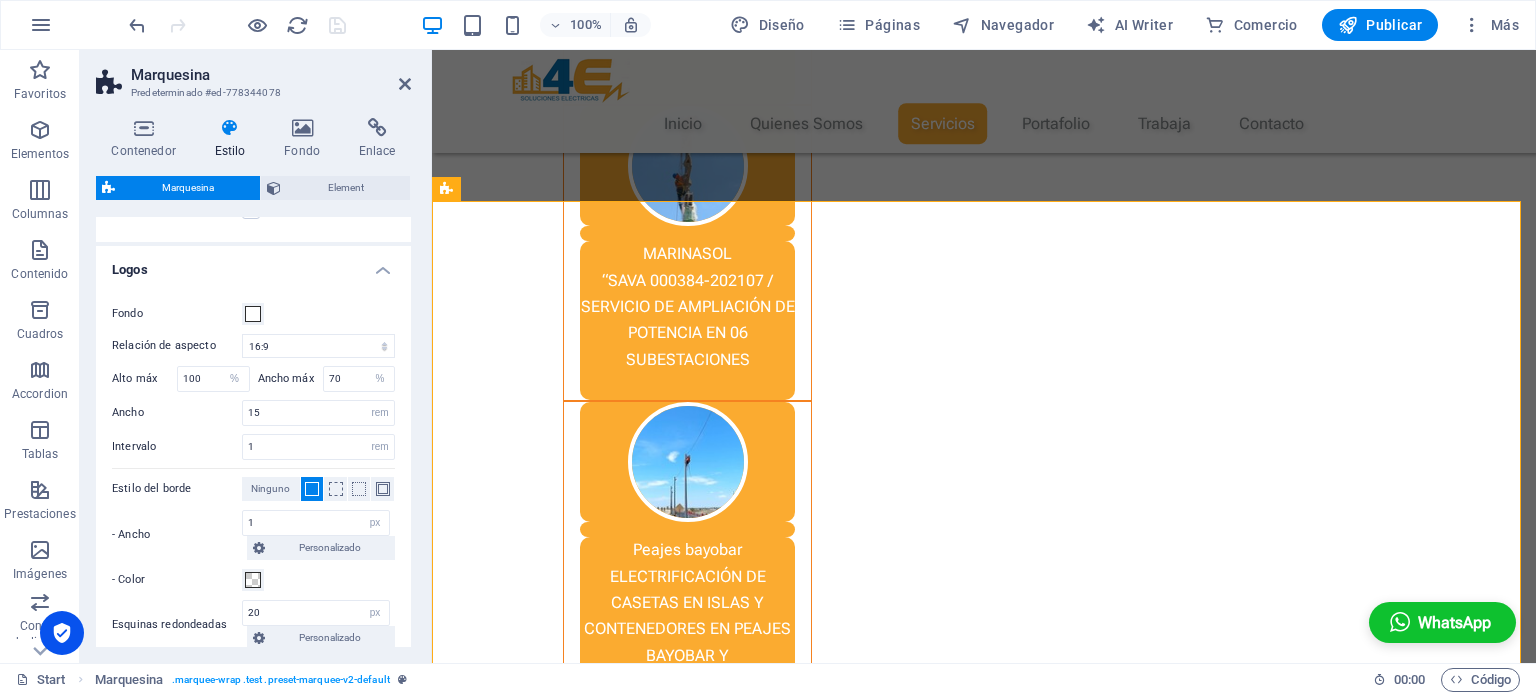 click on "Logos" at bounding box center [253, 264] 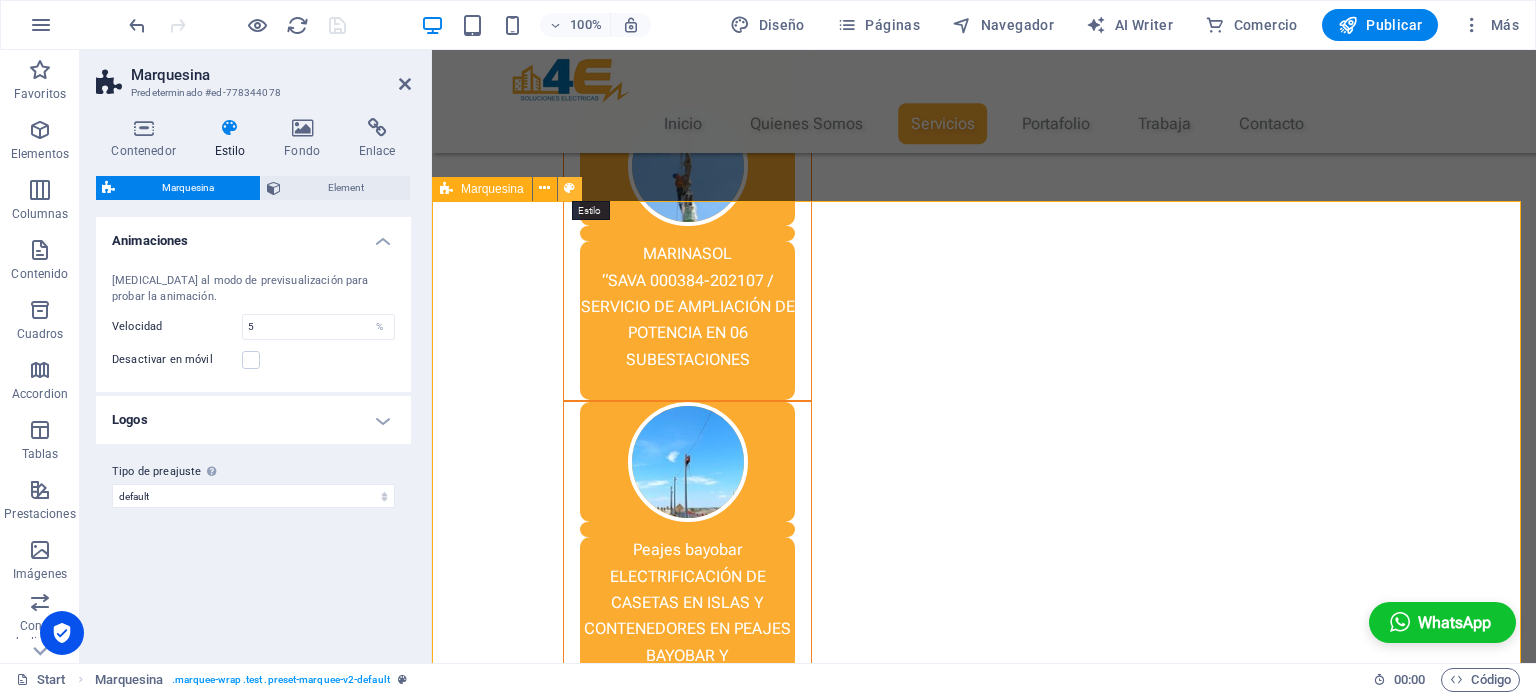 click at bounding box center (569, 188) 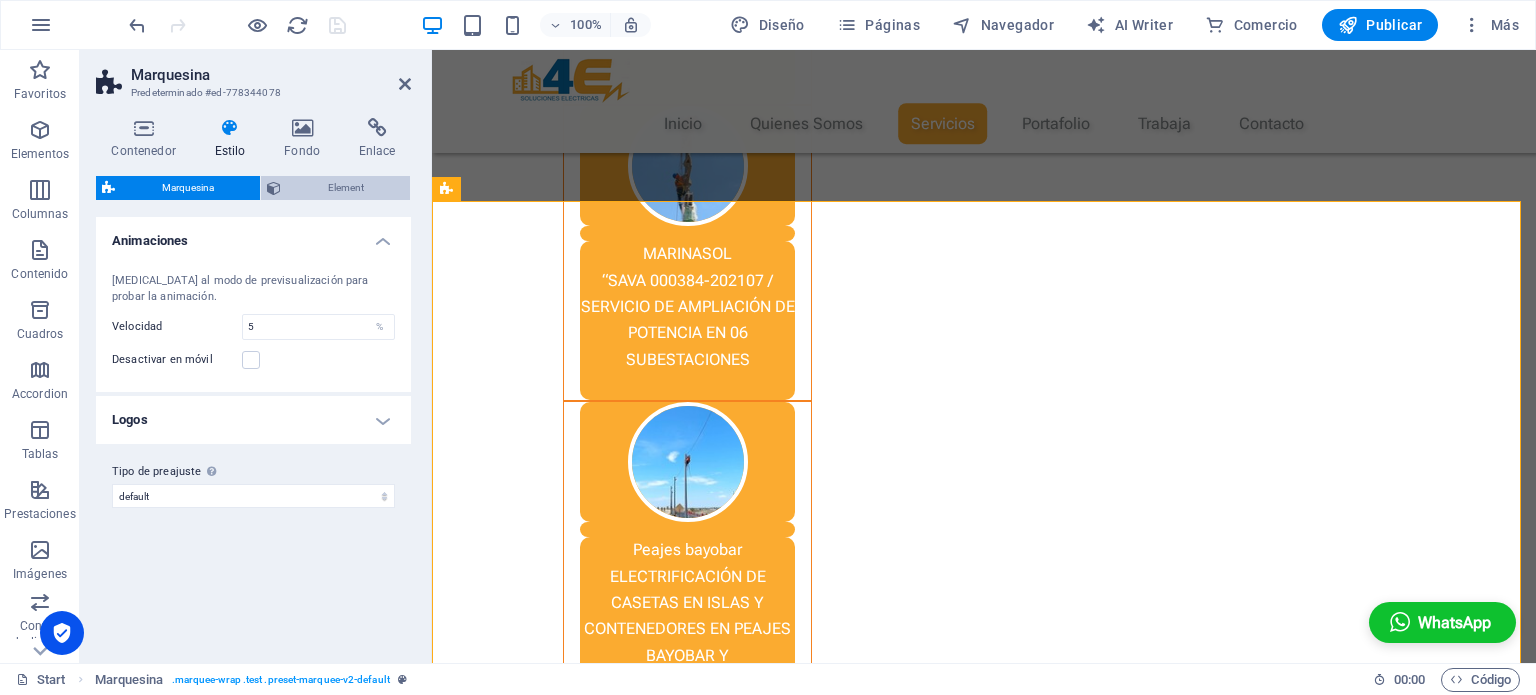 click on "Element" at bounding box center [345, 188] 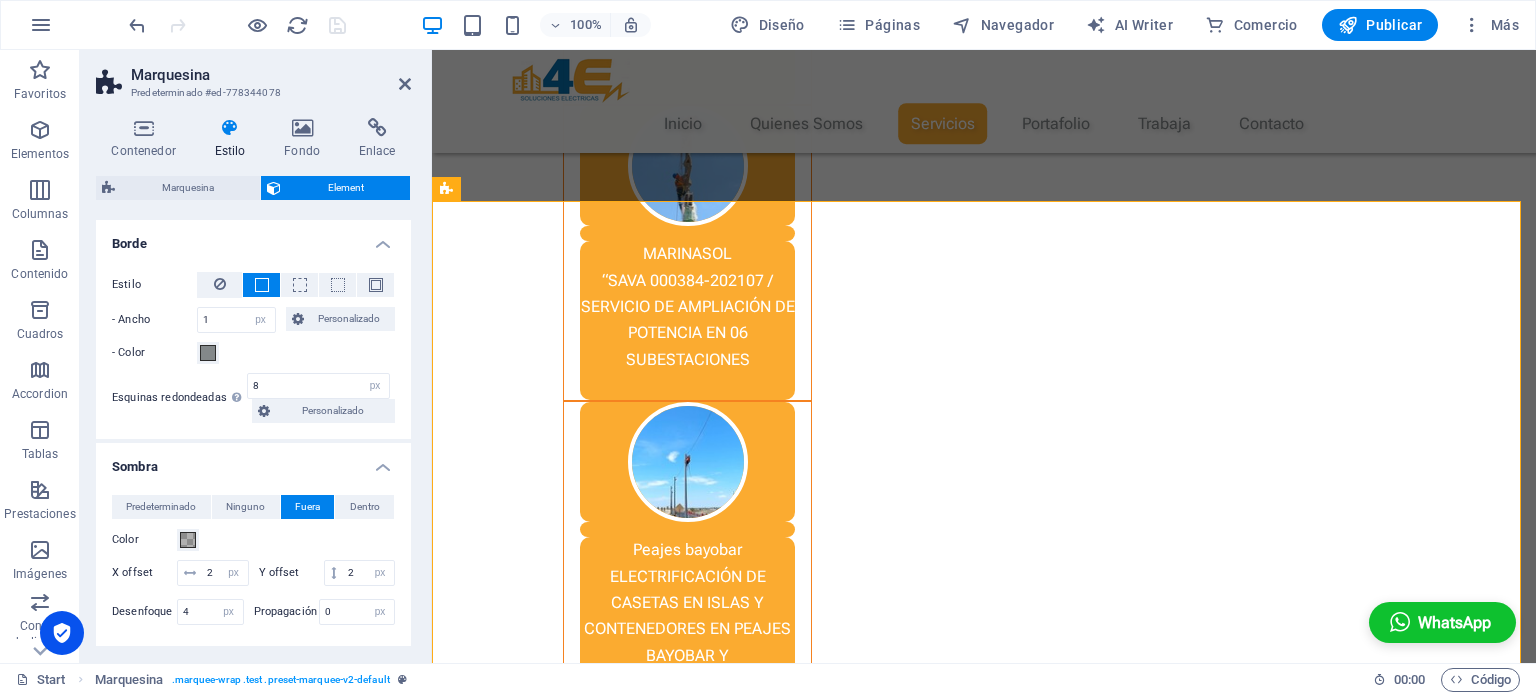 scroll, scrollTop: 222, scrollLeft: 0, axis: vertical 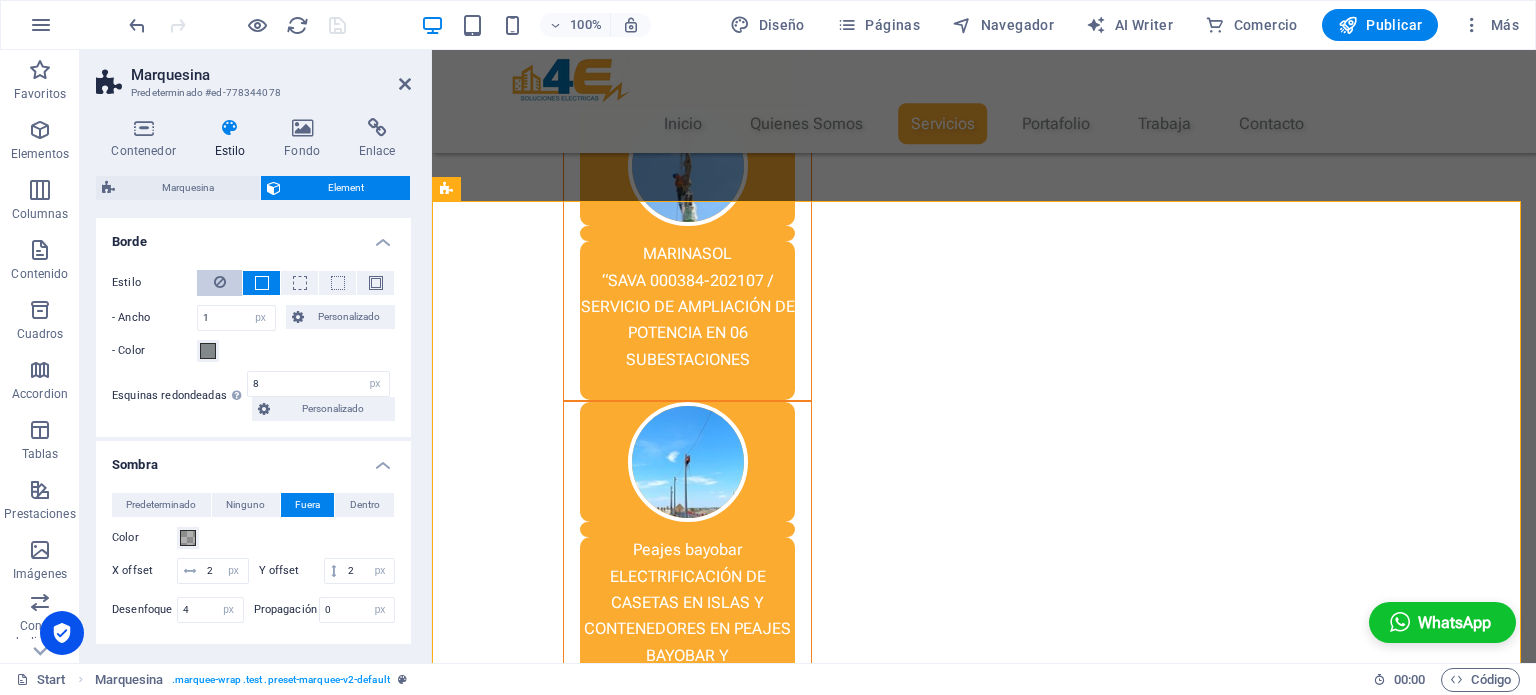 click at bounding box center (220, 282) 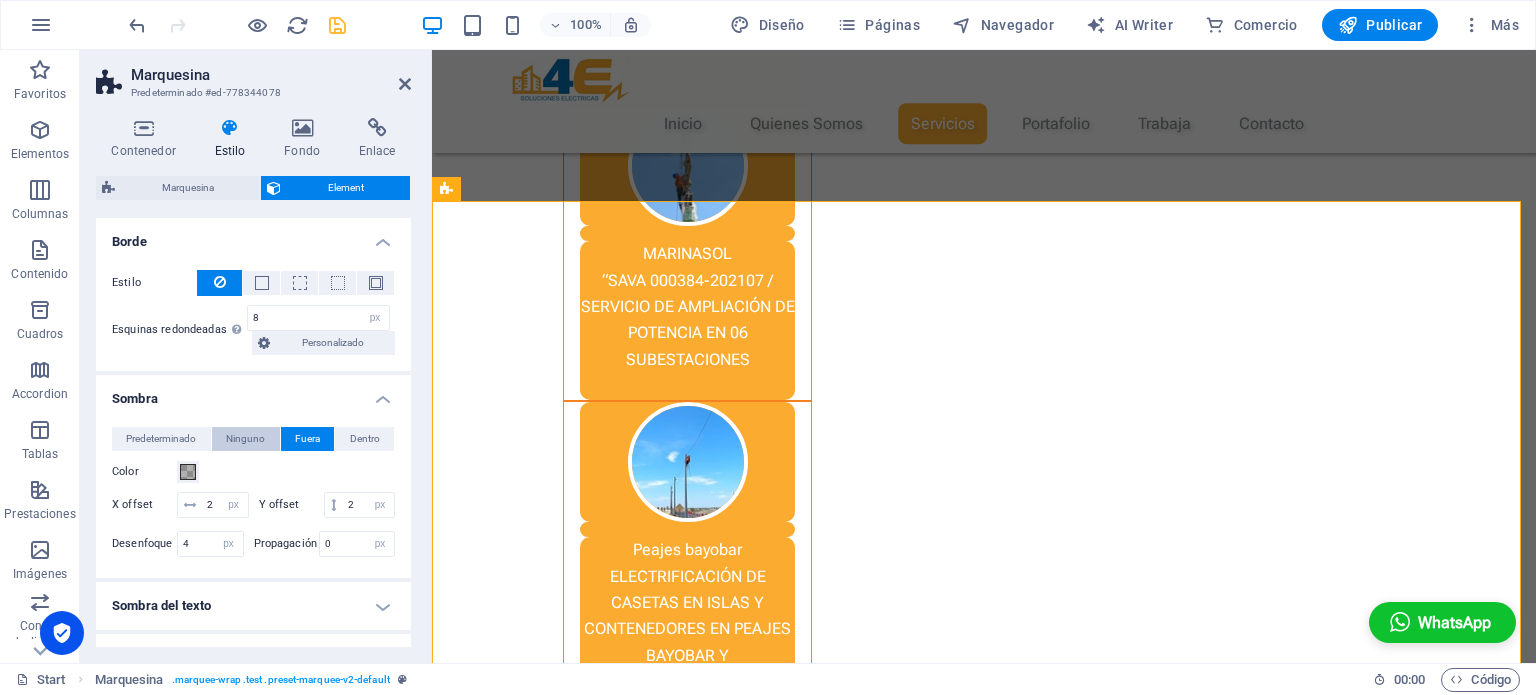 click on "Ninguno" at bounding box center [245, 439] 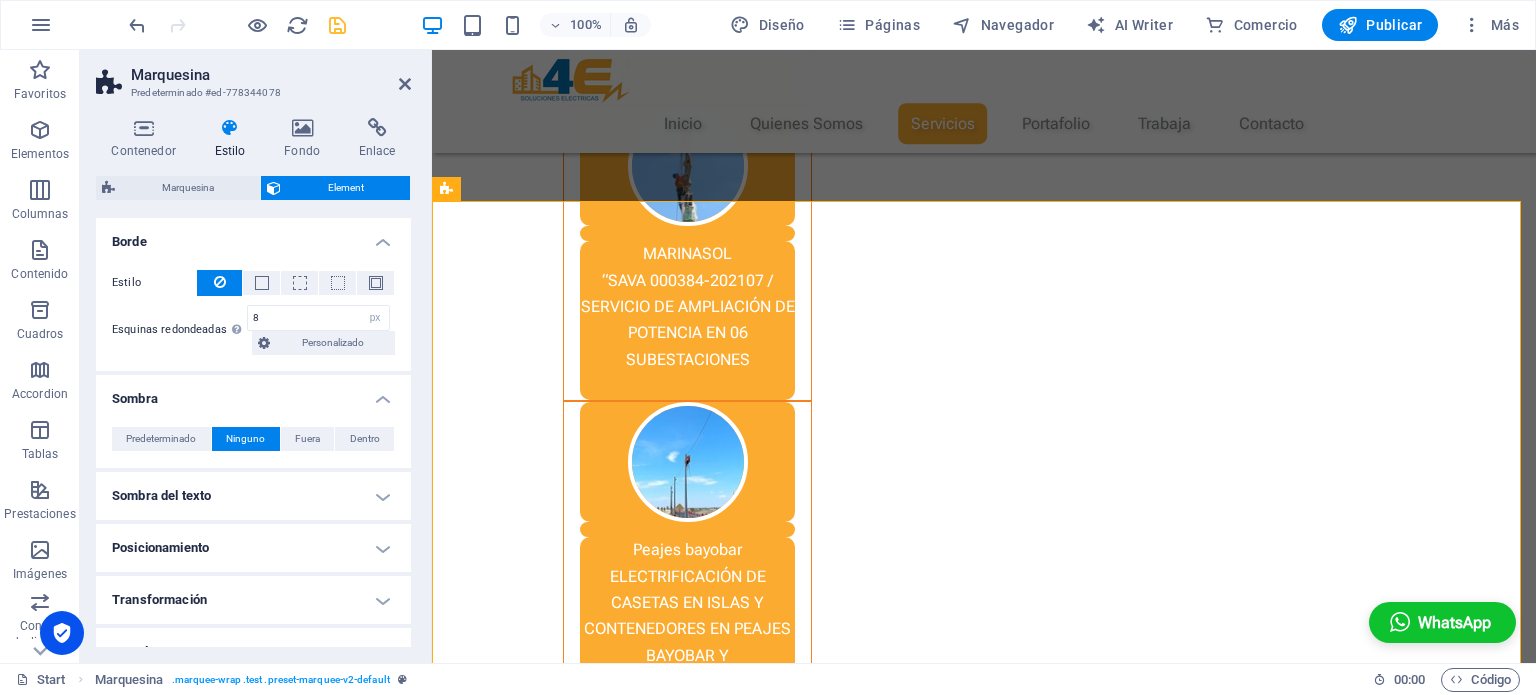 click on "Sombra" at bounding box center (253, 393) 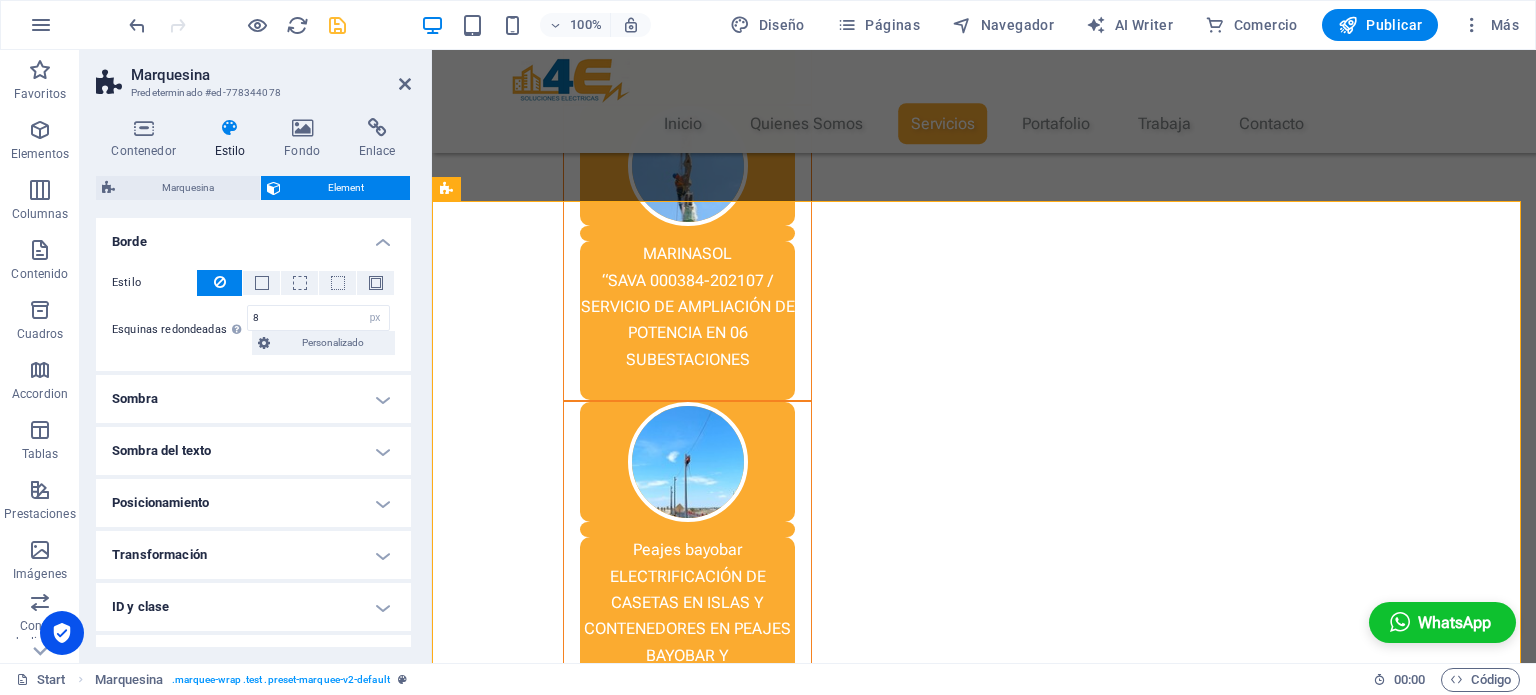 click on "Borde" at bounding box center (253, 236) 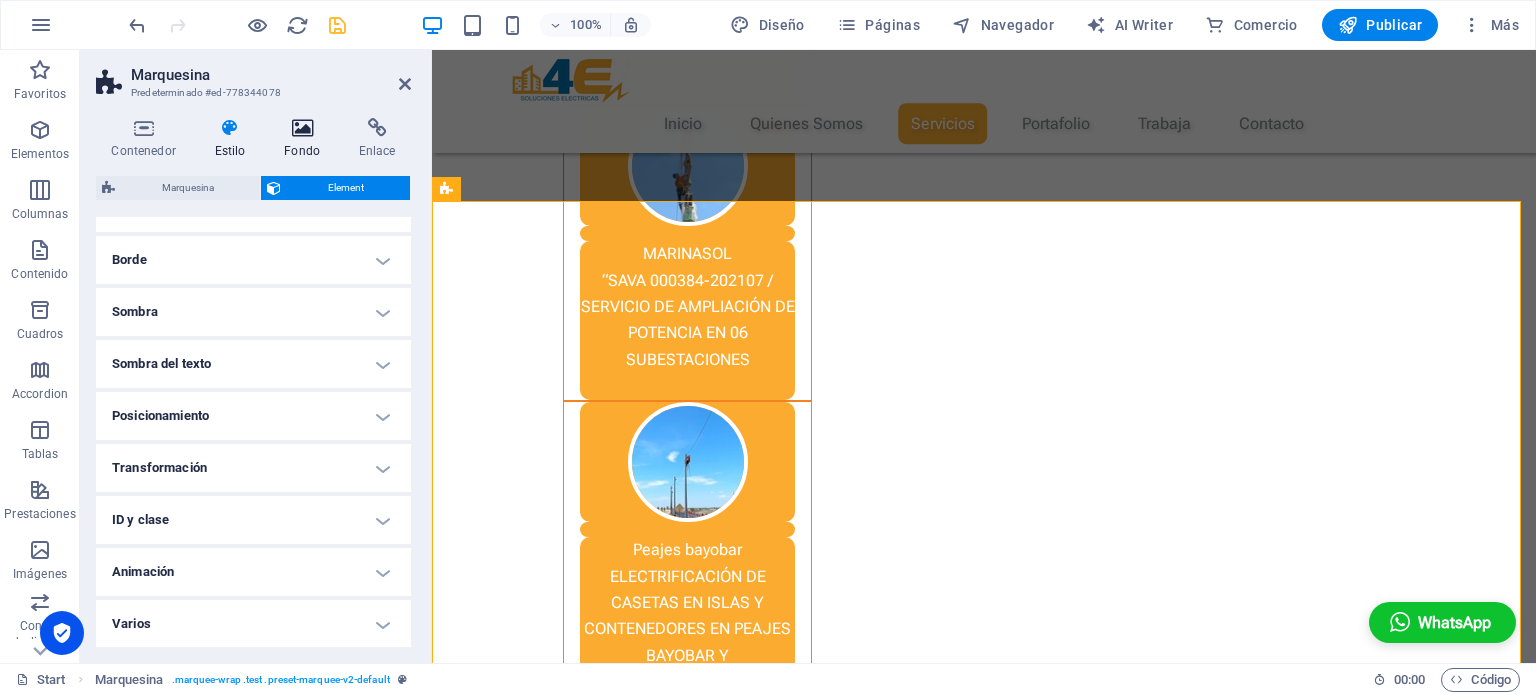 click at bounding box center (302, 128) 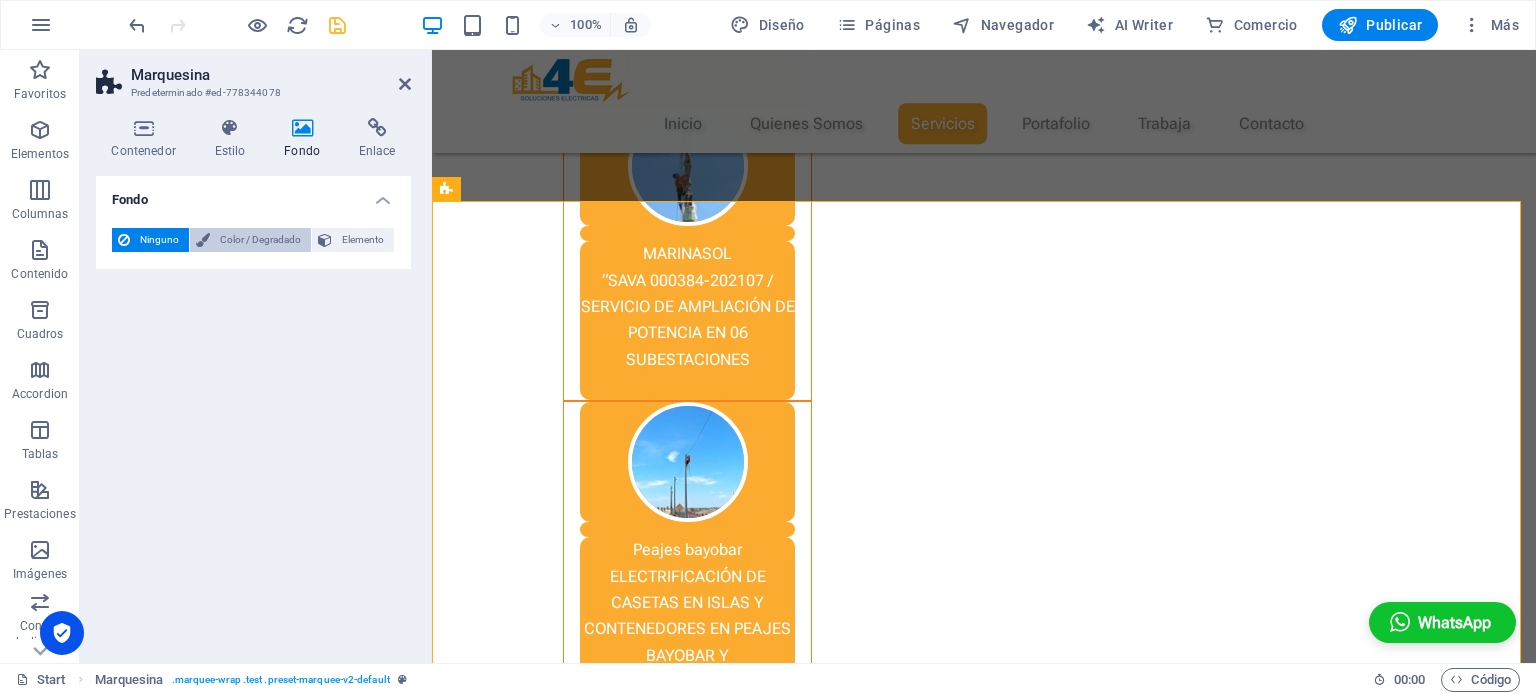 click on "Color / Degradado" at bounding box center (260, 240) 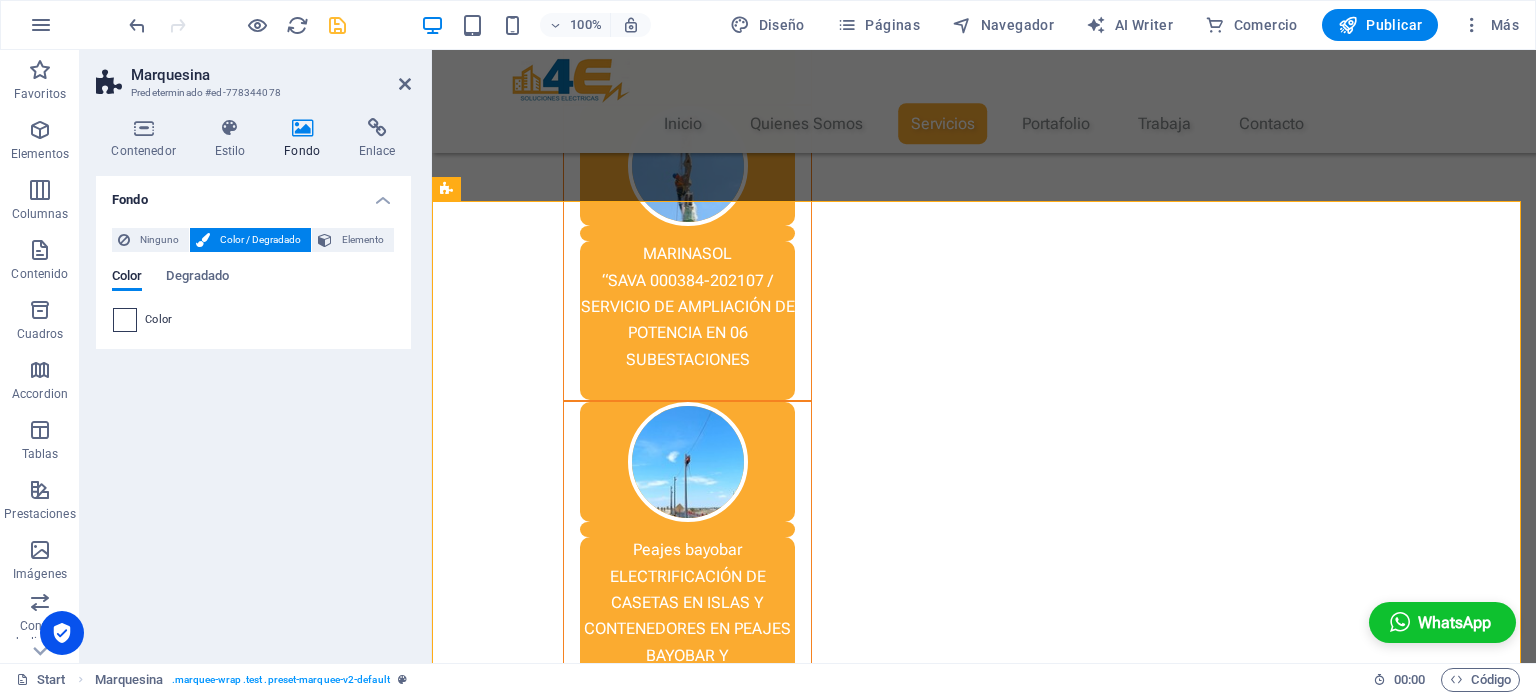 click at bounding box center [125, 320] 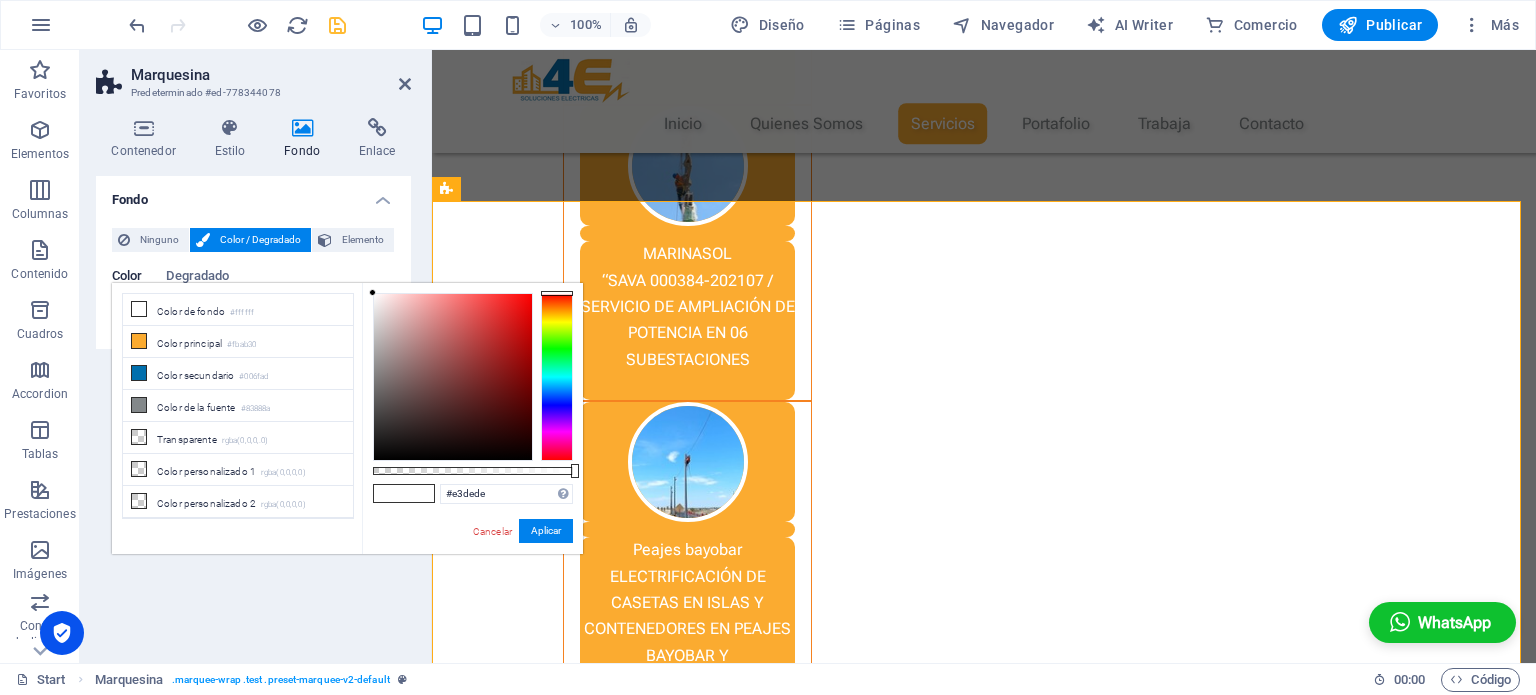 click at bounding box center (453, 377) 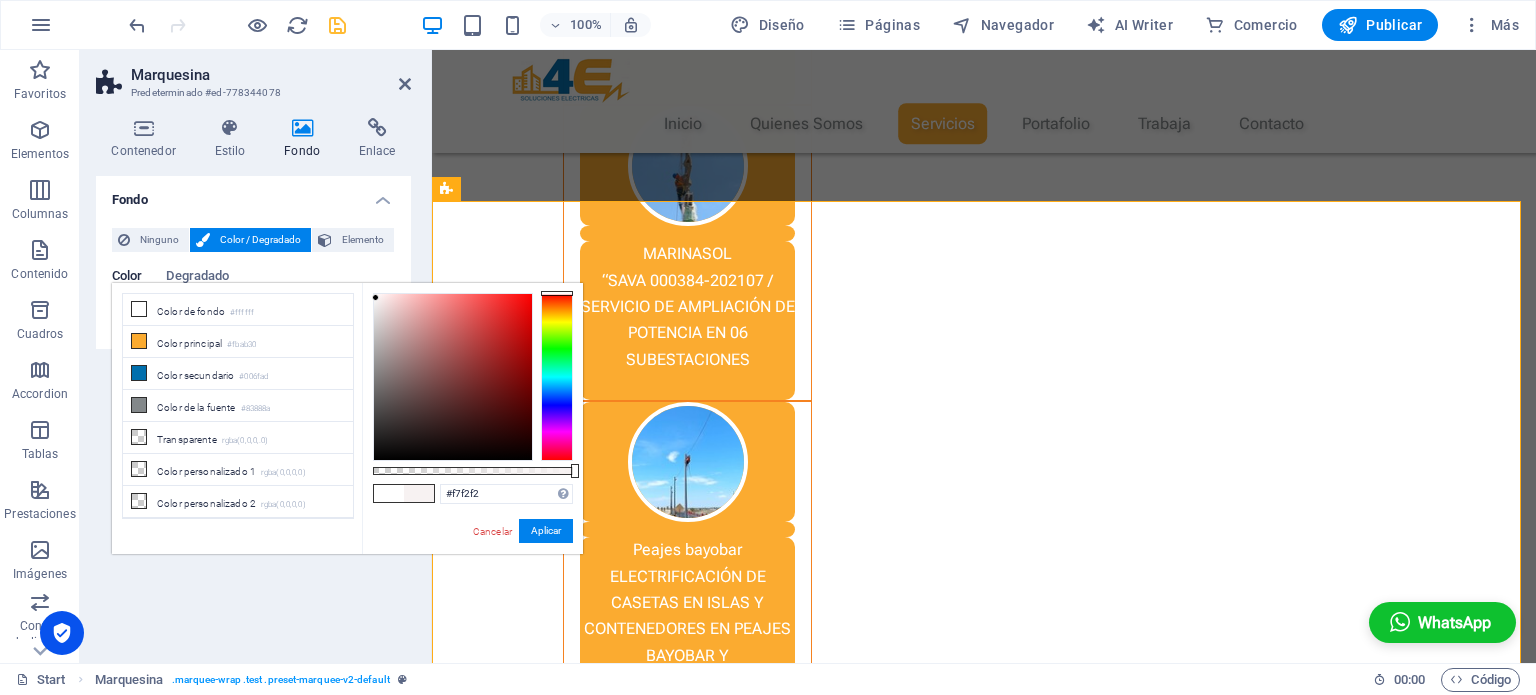 drag, startPoint x: 376, startPoint y: 311, endPoint x: 376, endPoint y: 298, distance: 13 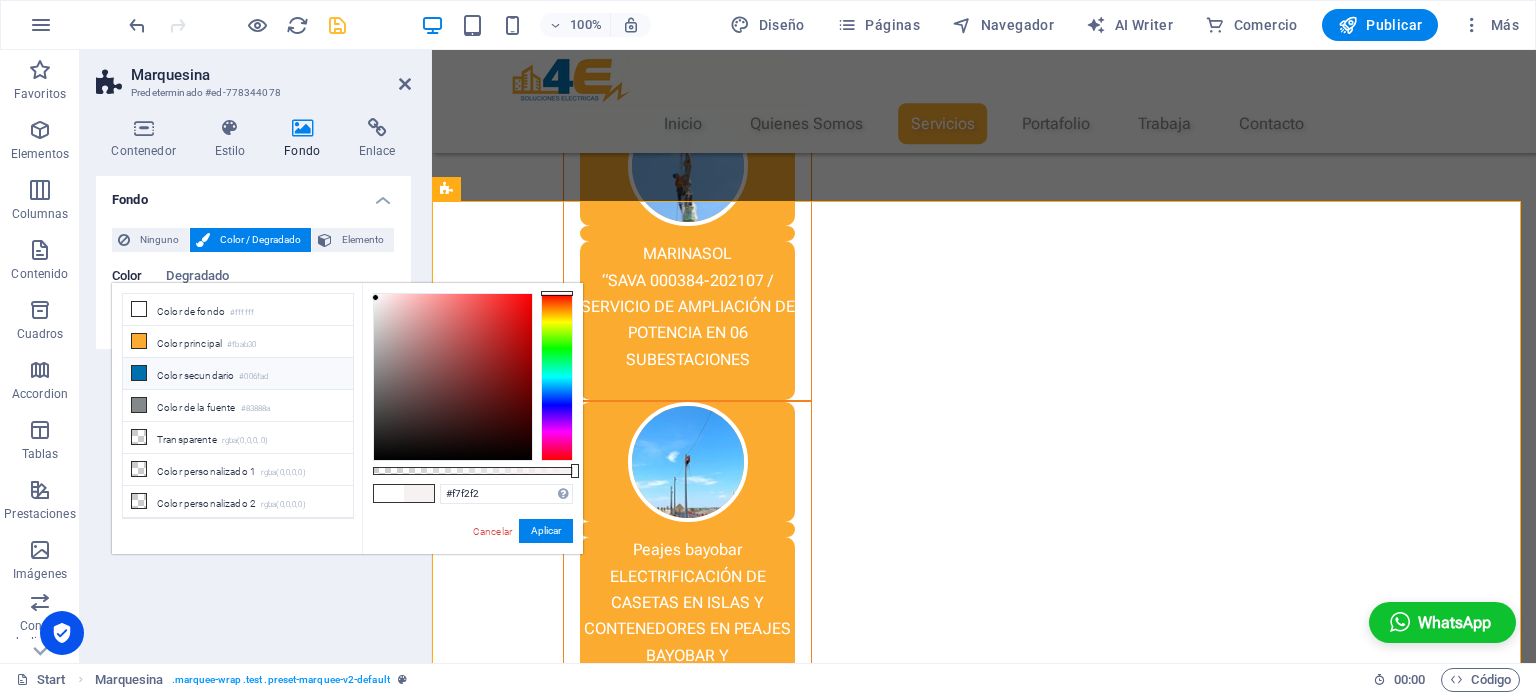 click on "Color secundario
#006fad" at bounding box center (238, 374) 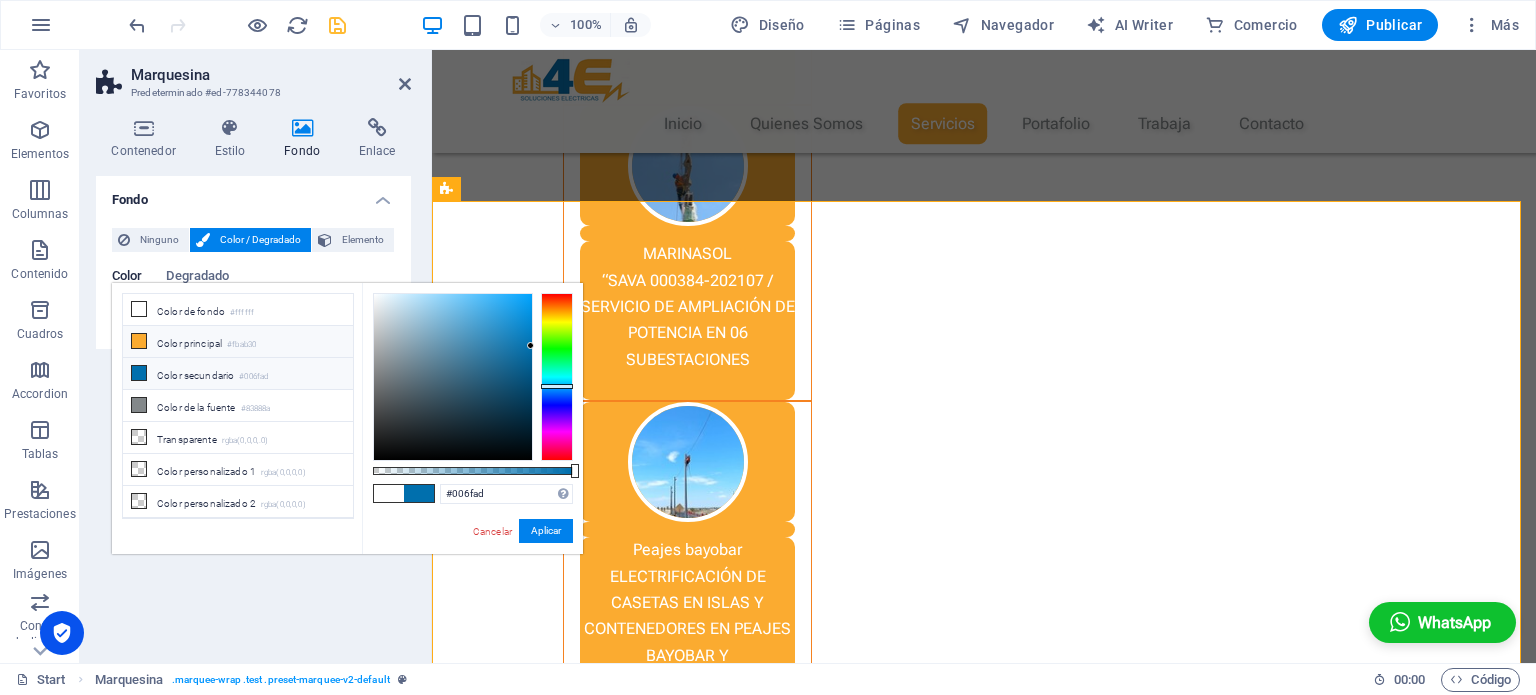 click on "Color principal
#fbab30" at bounding box center (238, 342) 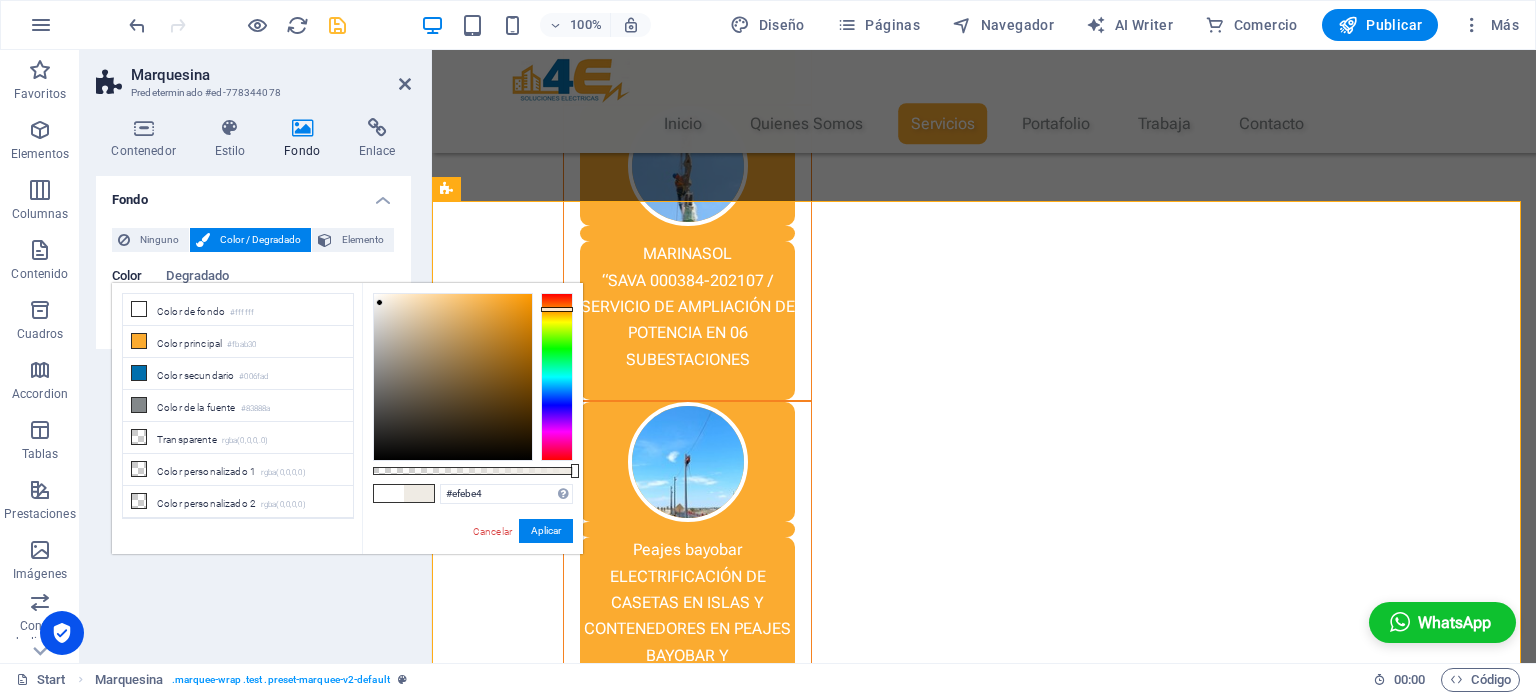 click at bounding box center (453, 377) 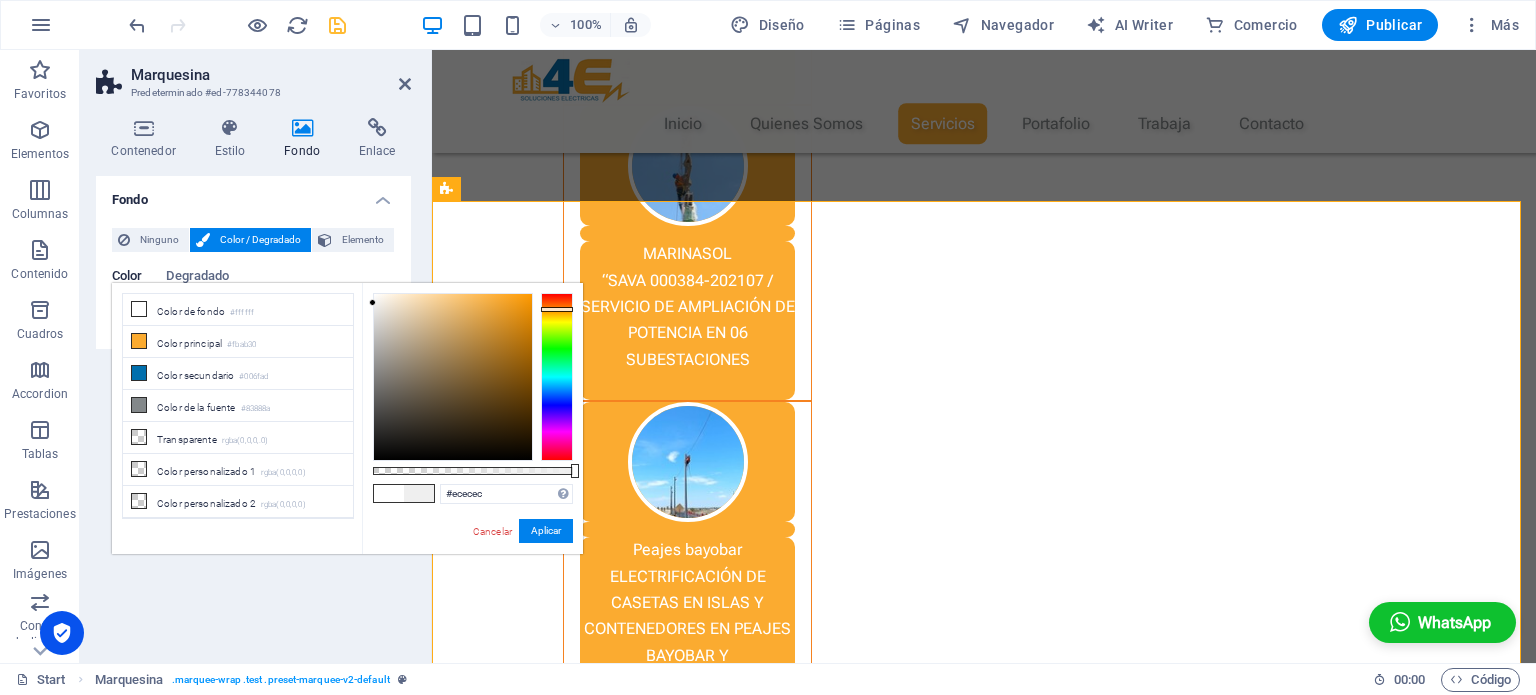 type on "#eaeaea" 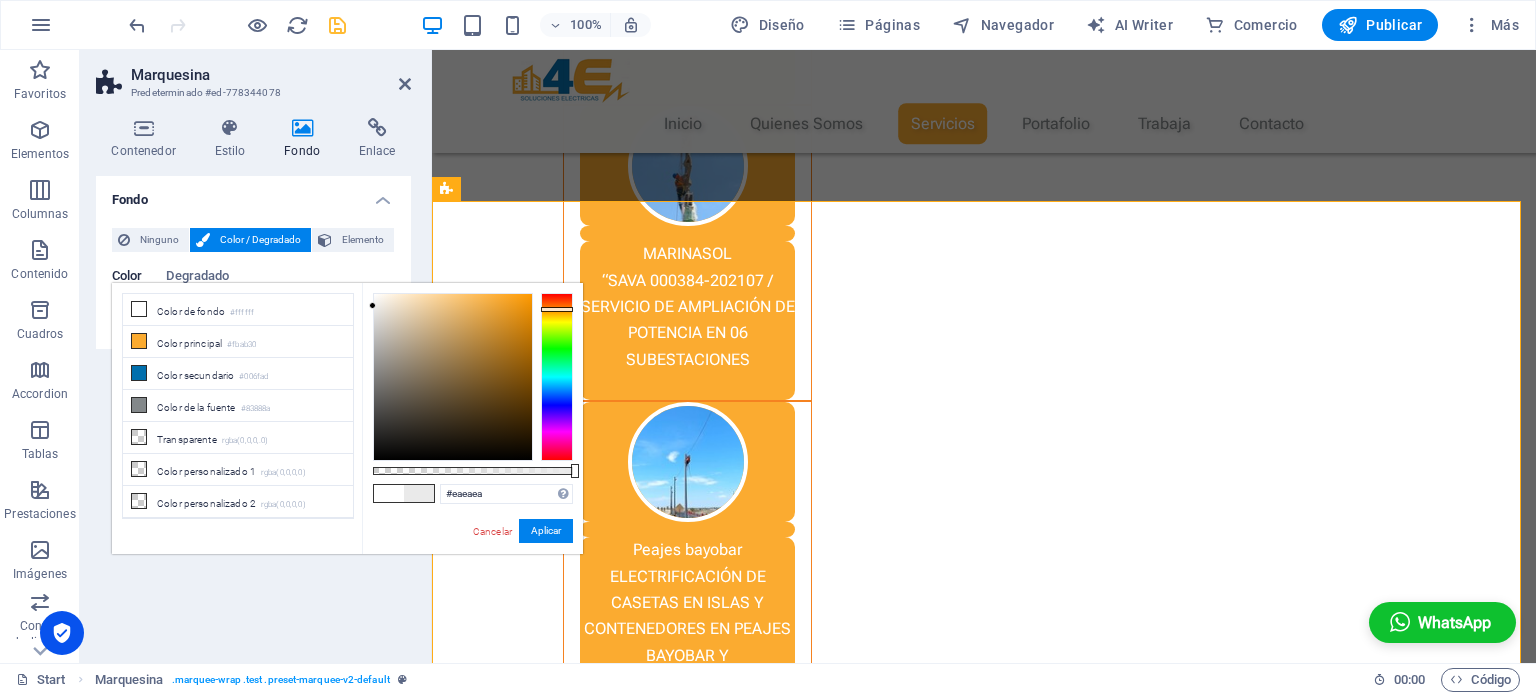 drag, startPoint x: 380, startPoint y: 303, endPoint x: 362, endPoint y: 306, distance: 18.248287 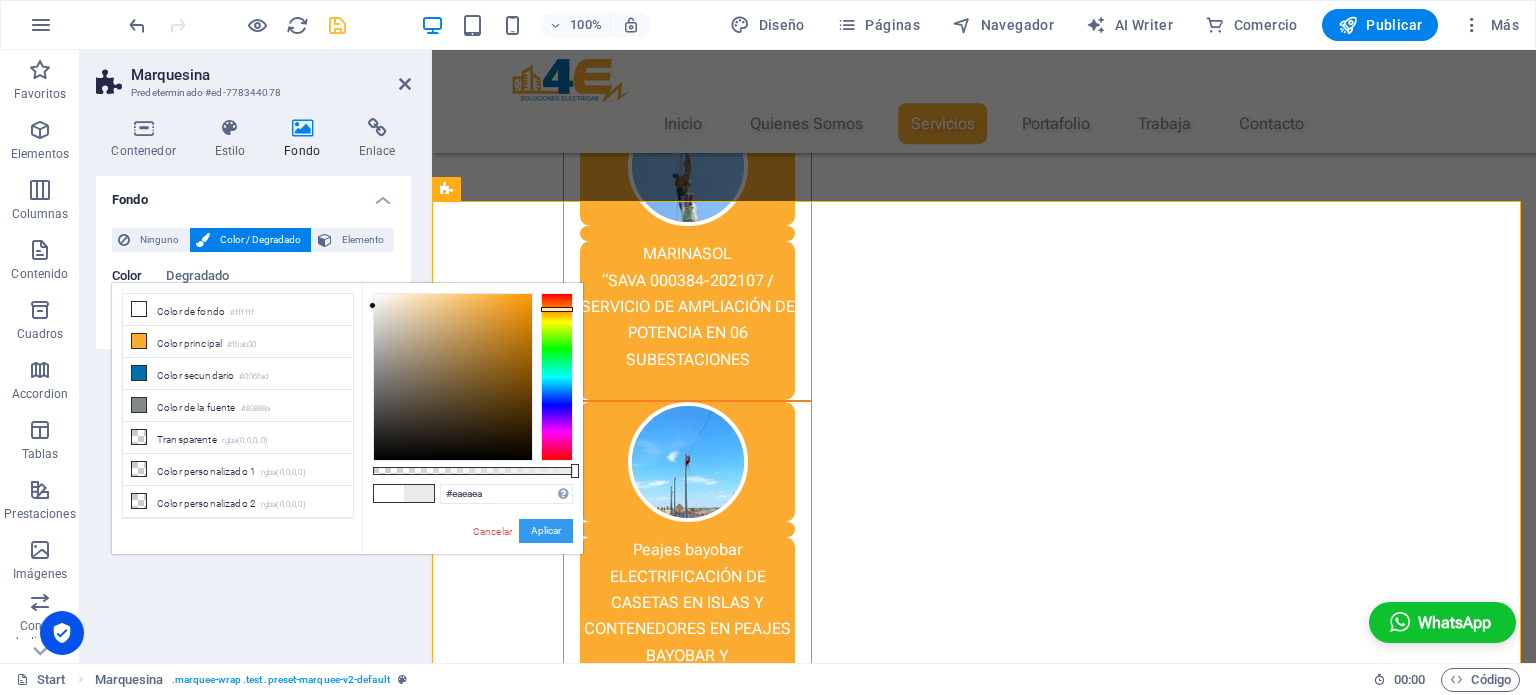 click on "Aplicar" at bounding box center [546, 531] 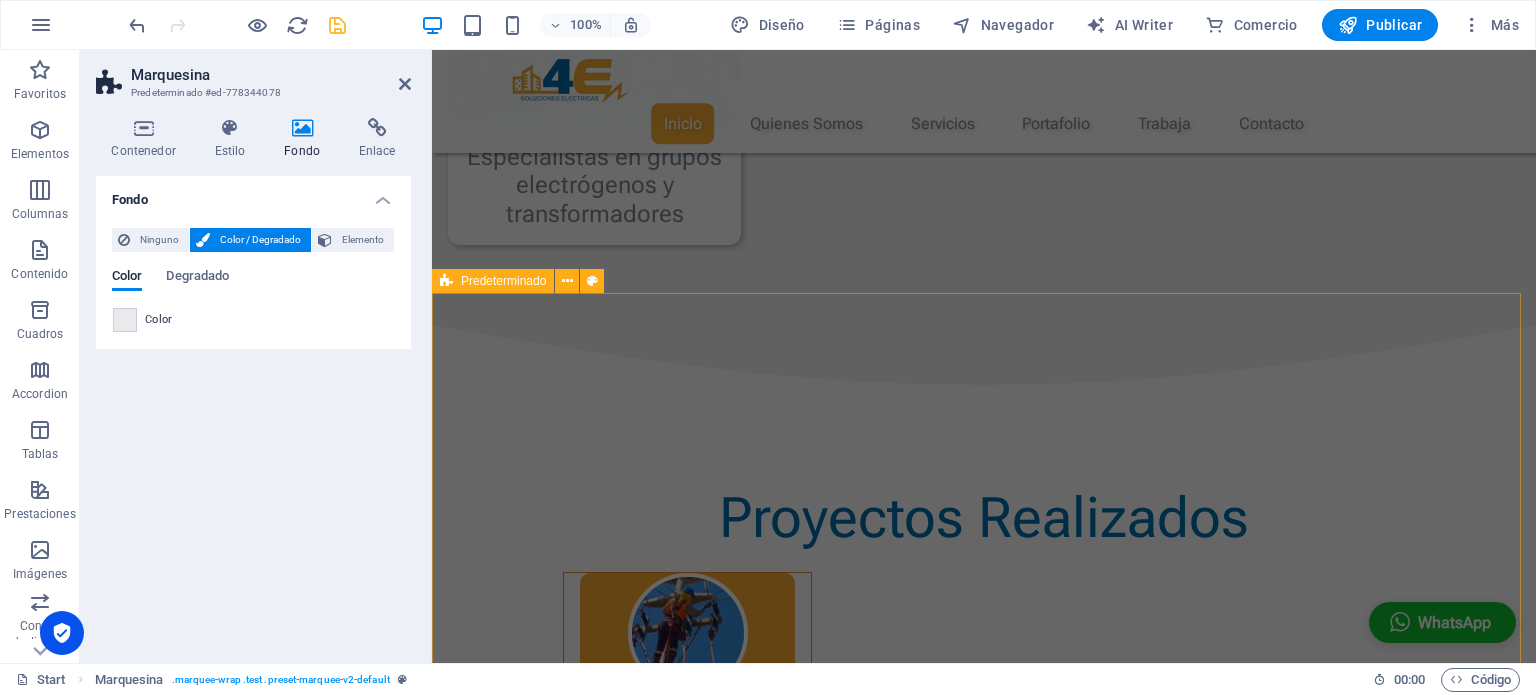 scroll, scrollTop: 2281, scrollLeft: 0, axis: vertical 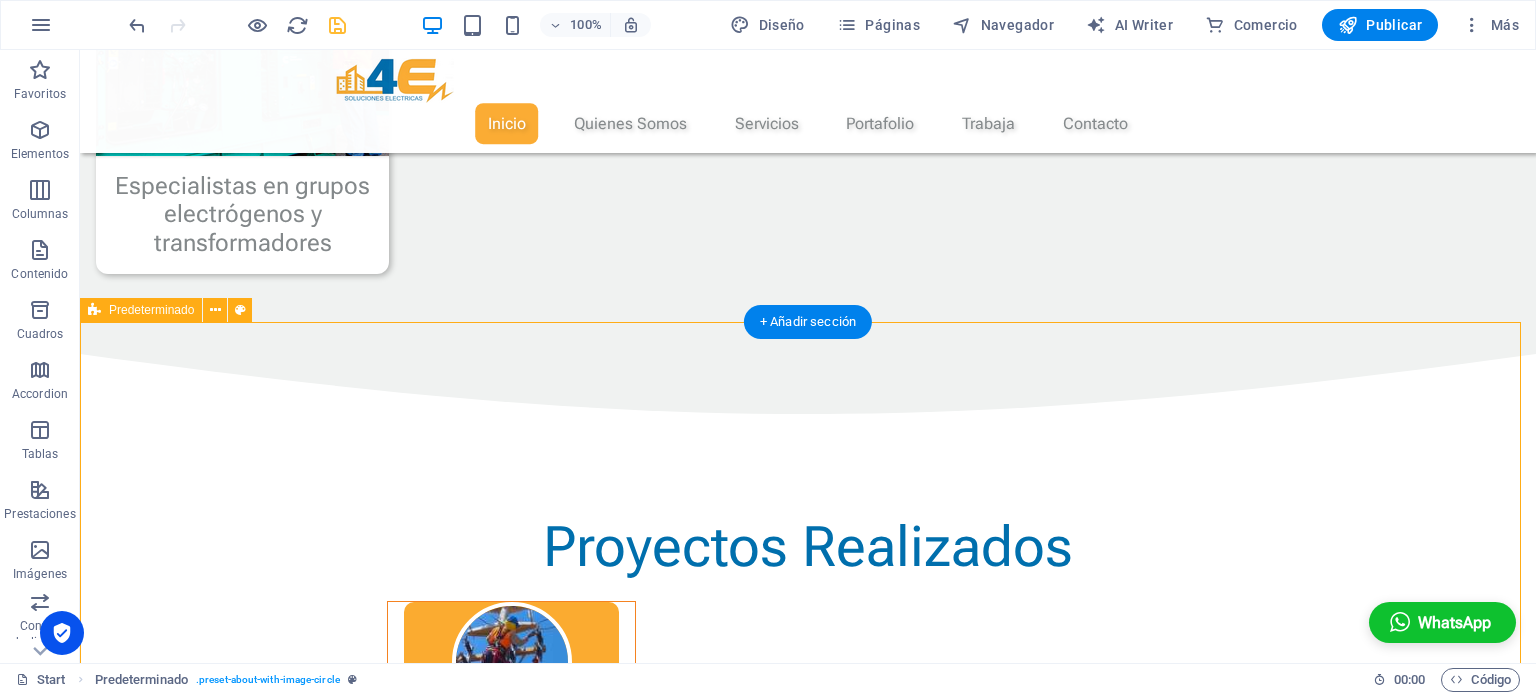 click on "Nuestra Empresa Somos tu socio confiable en soluciones eléctricas, con base en [GEOGRAPHIC_DATA] y atención a todo el [GEOGRAPHIC_DATA]. Brindamos un servicio completo y de alta calidad: desde el diseño y ejecución de proyectos, hasta el mantenimiento especializado que asegura el óptimo rendimiento de tus instalaciones. Contamos con un equipo profesional, apasionado por lo que hace y comprometido con la excelencia, la seguridad y el cumplimiento de todas las normativas del sector. Ver mas" at bounding box center (808, 2445) 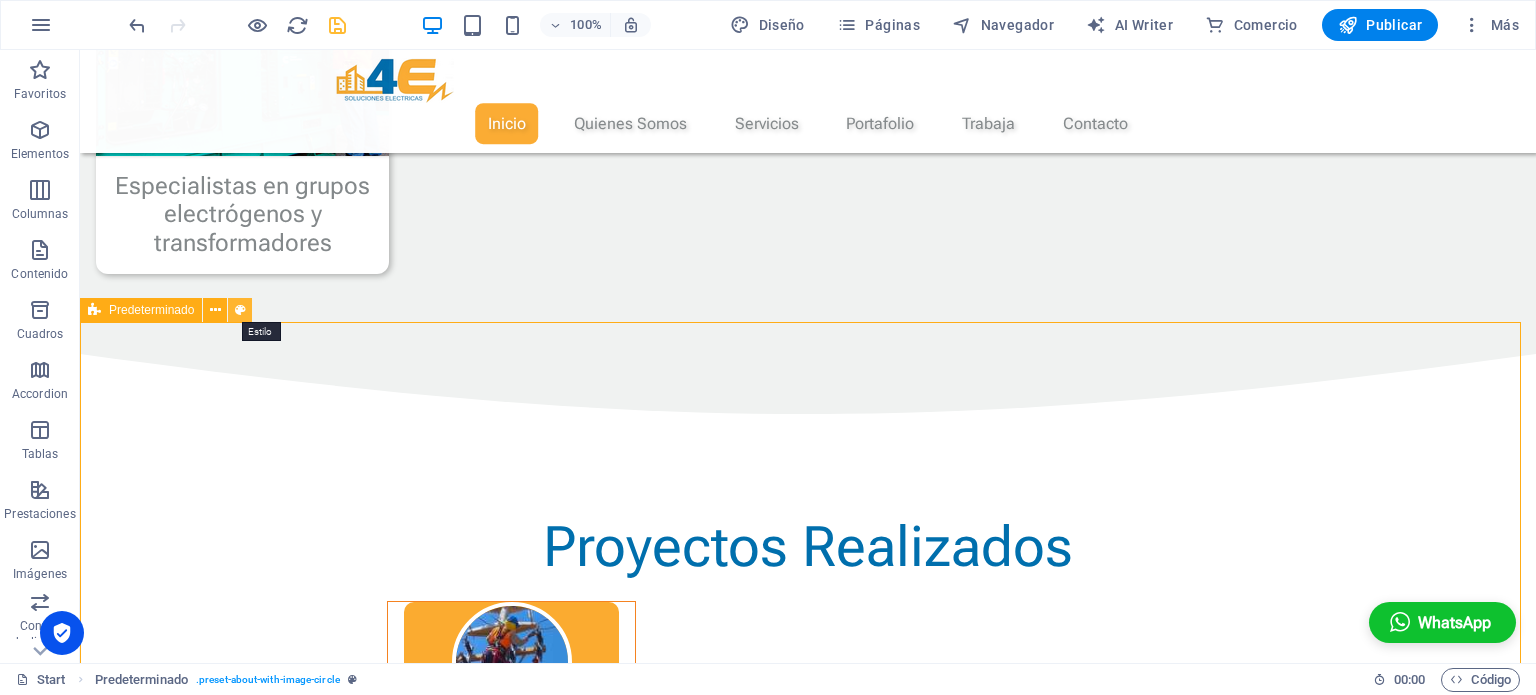 click at bounding box center [240, 310] 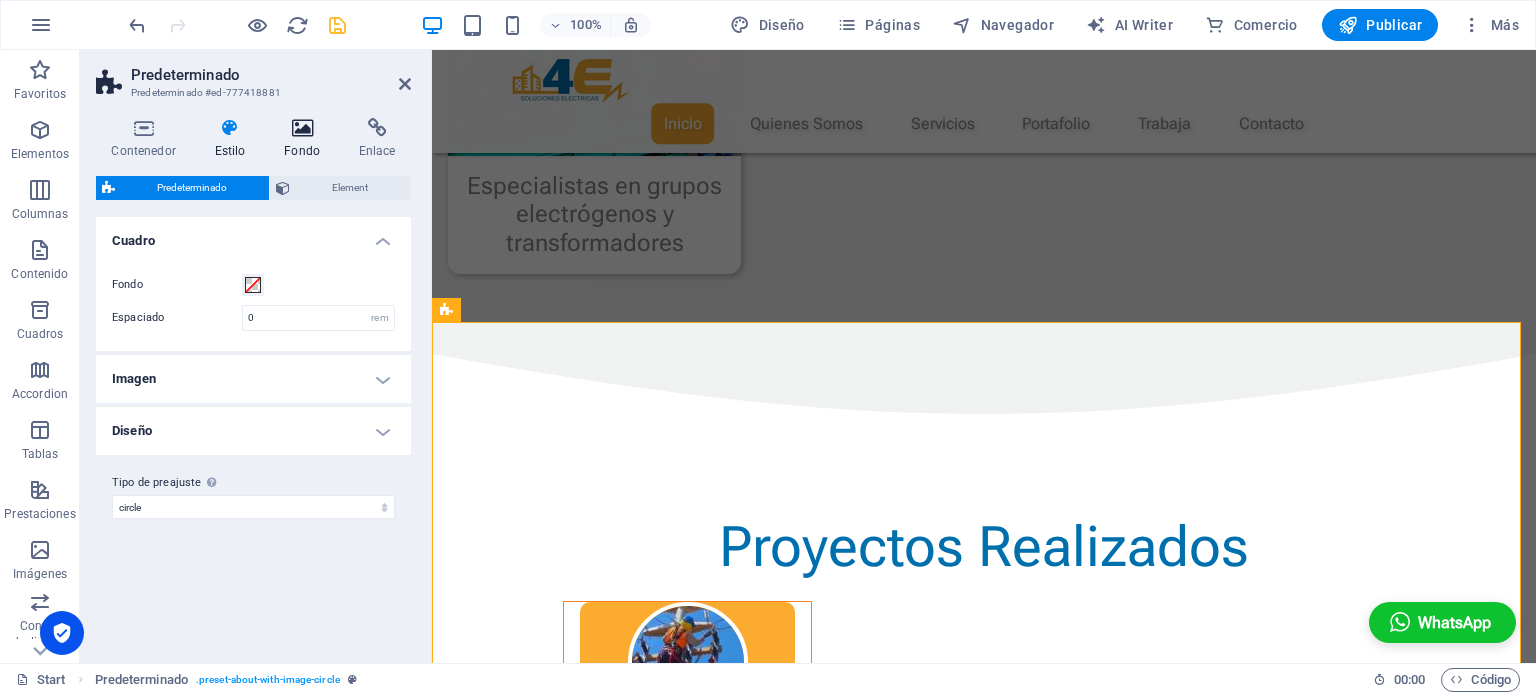 click at bounding box center [302, 128] 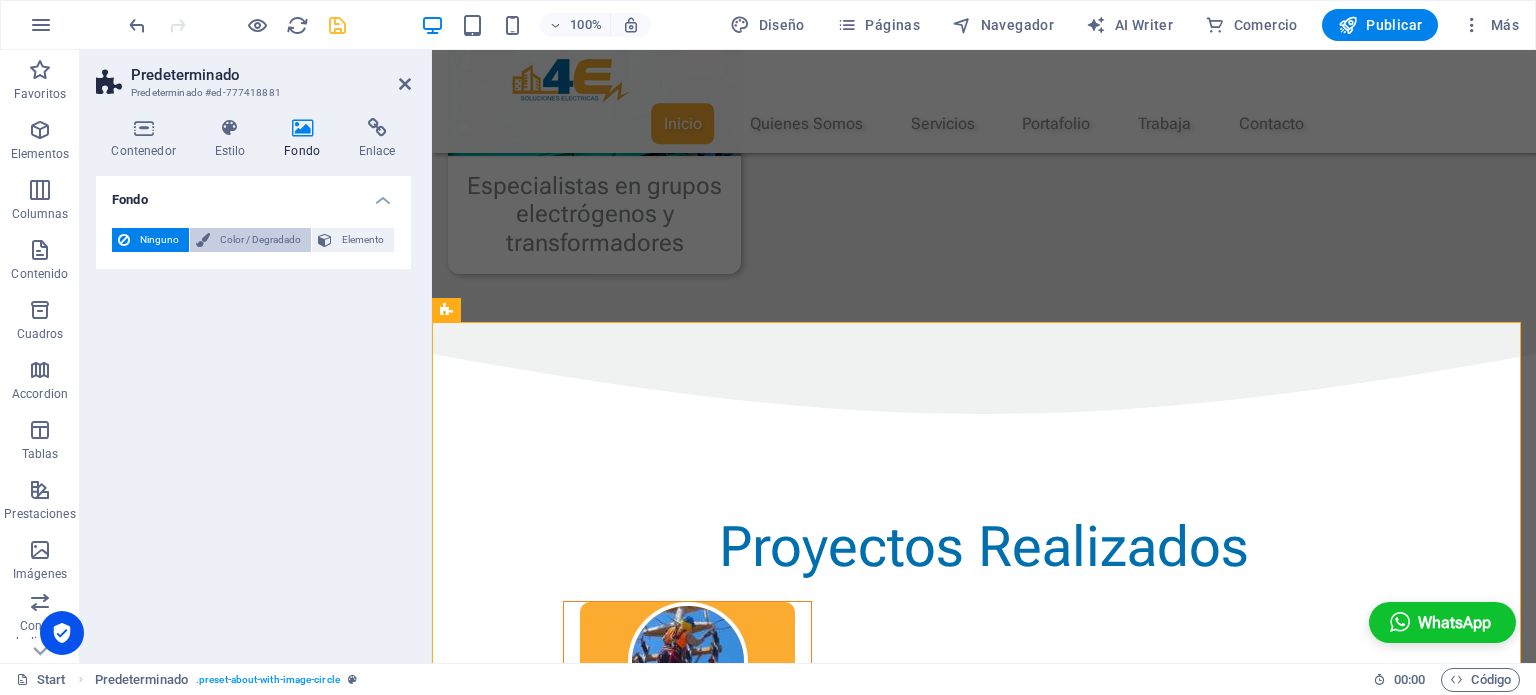 click on "Color / Degradado" at bounding box center [260, 240] 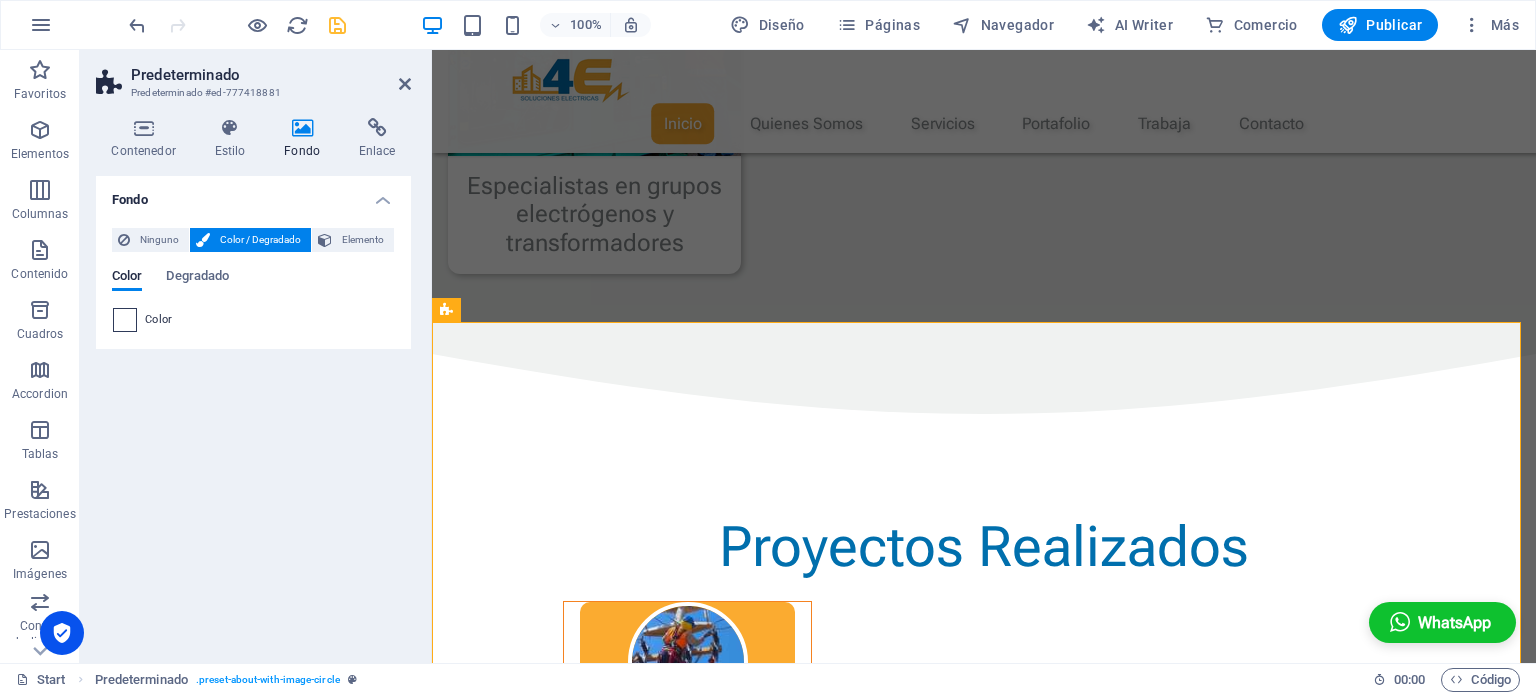 click at bounding box center [125, 320] 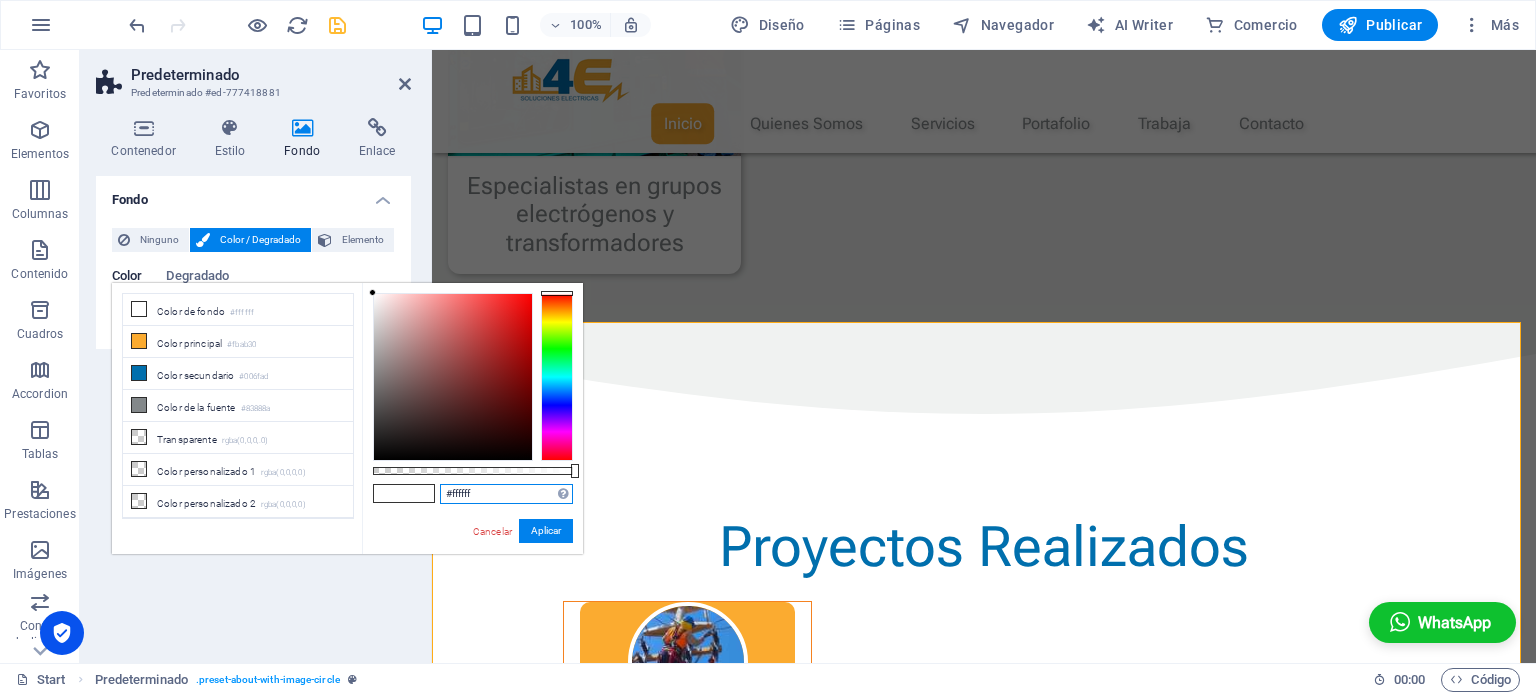 click on "#ffffff" at bounding box center (506, 494) 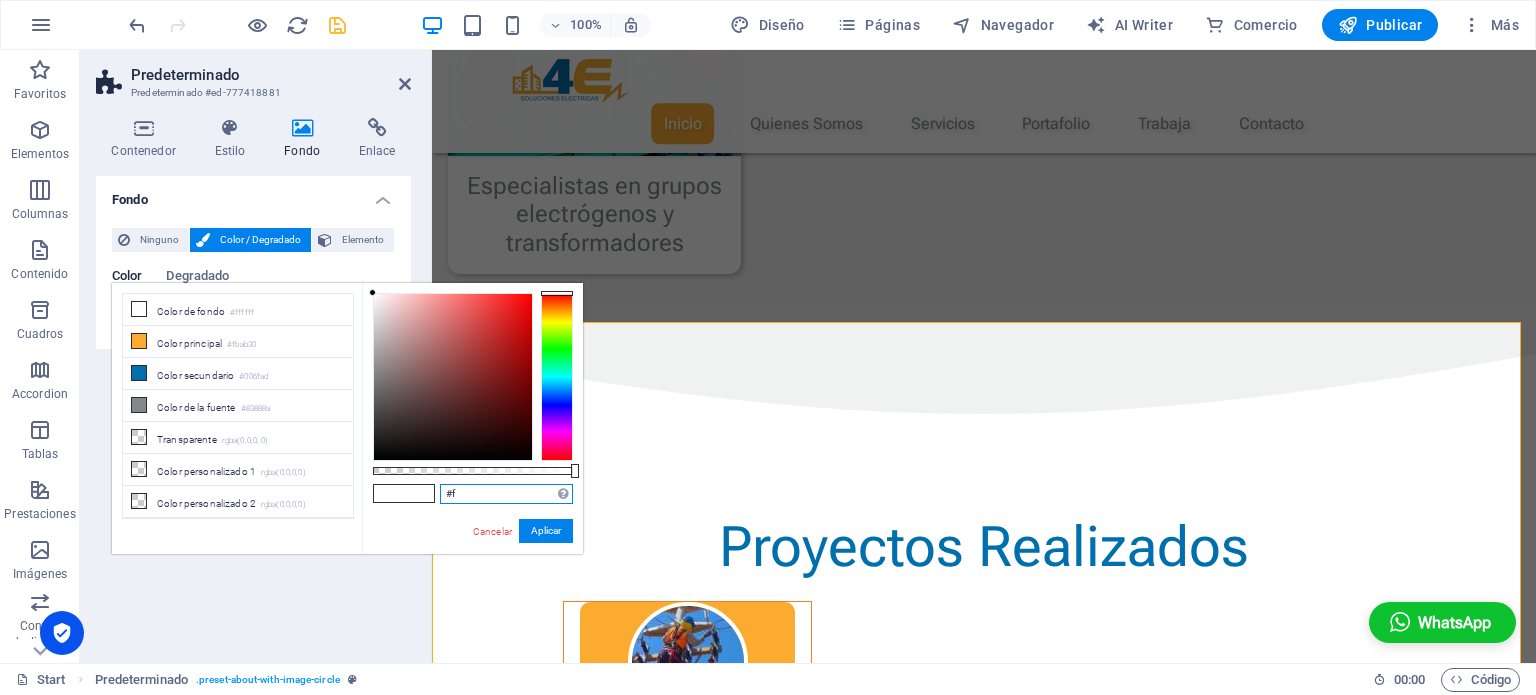 type on "#" 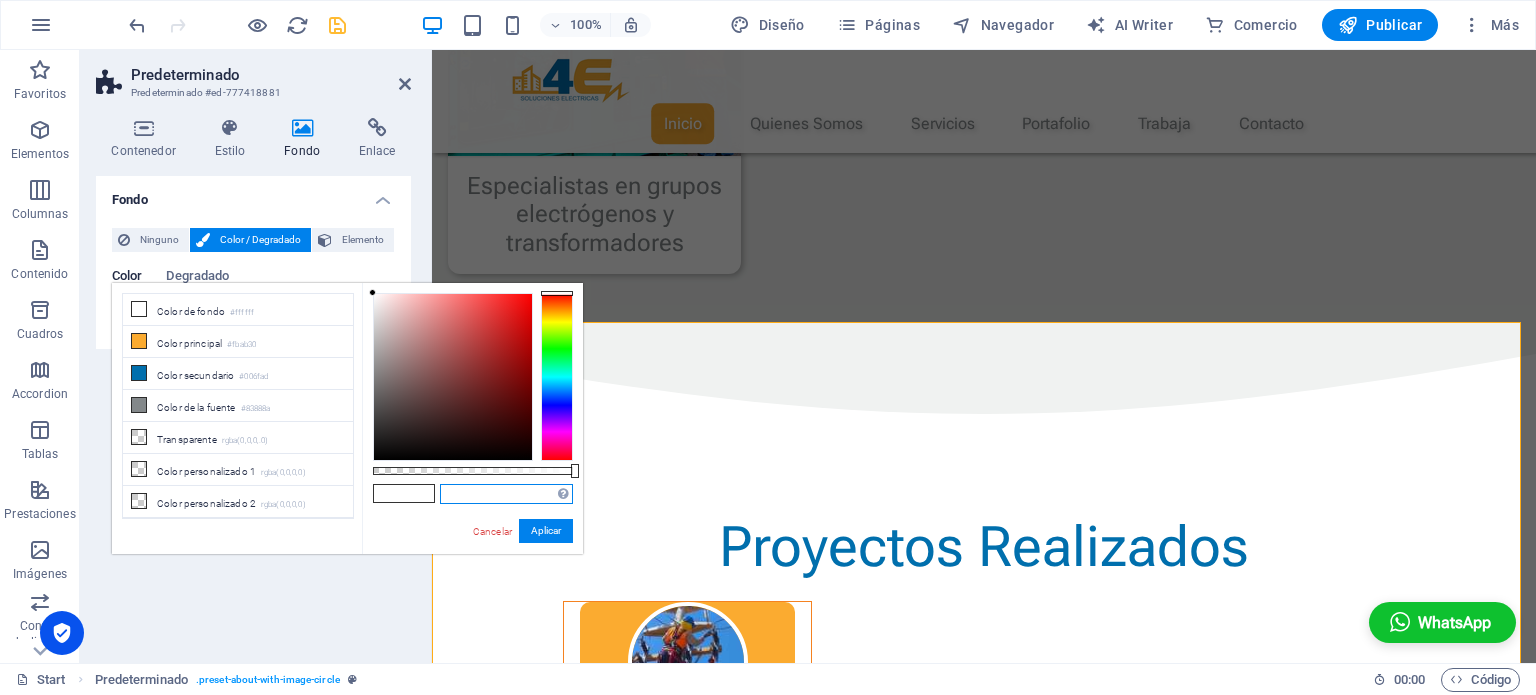 paste on "#f0f2f" 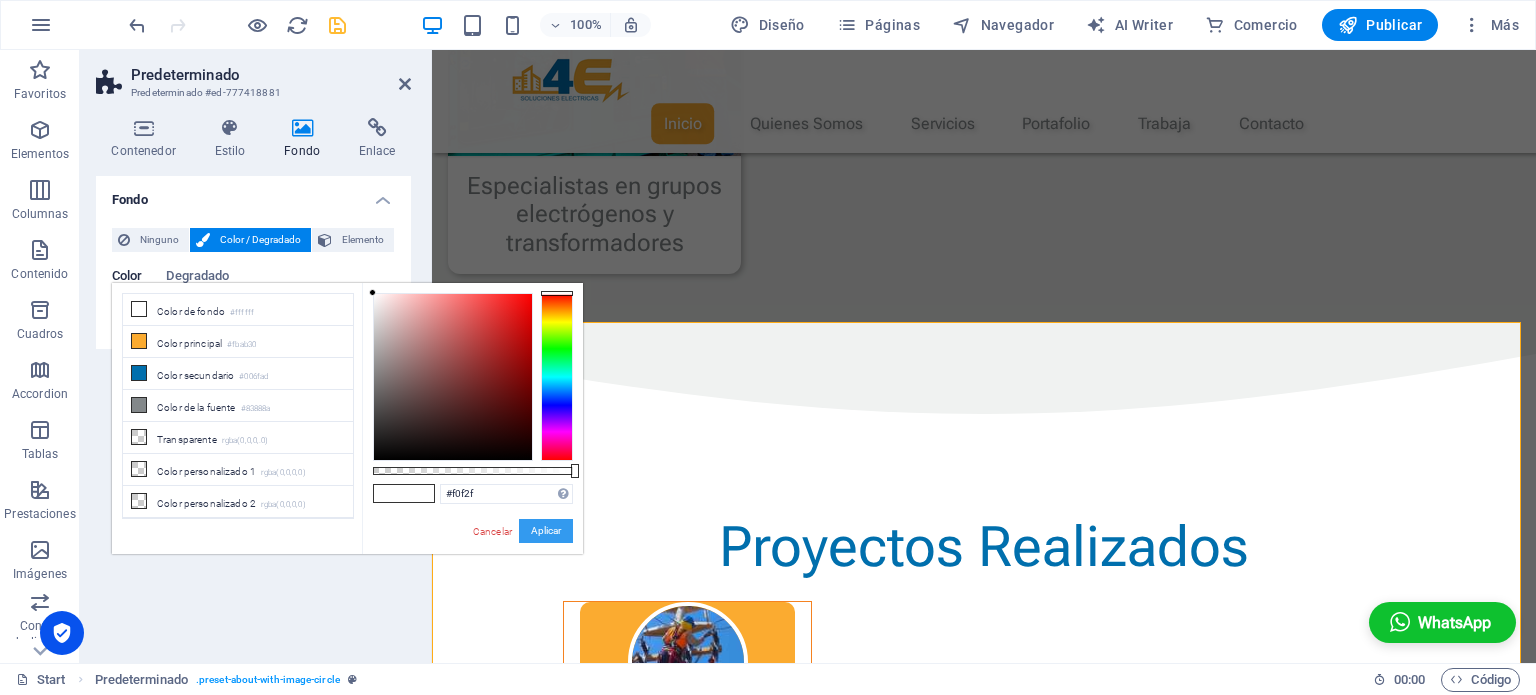 click on "Aplicar" at bounding box center (546, 531) 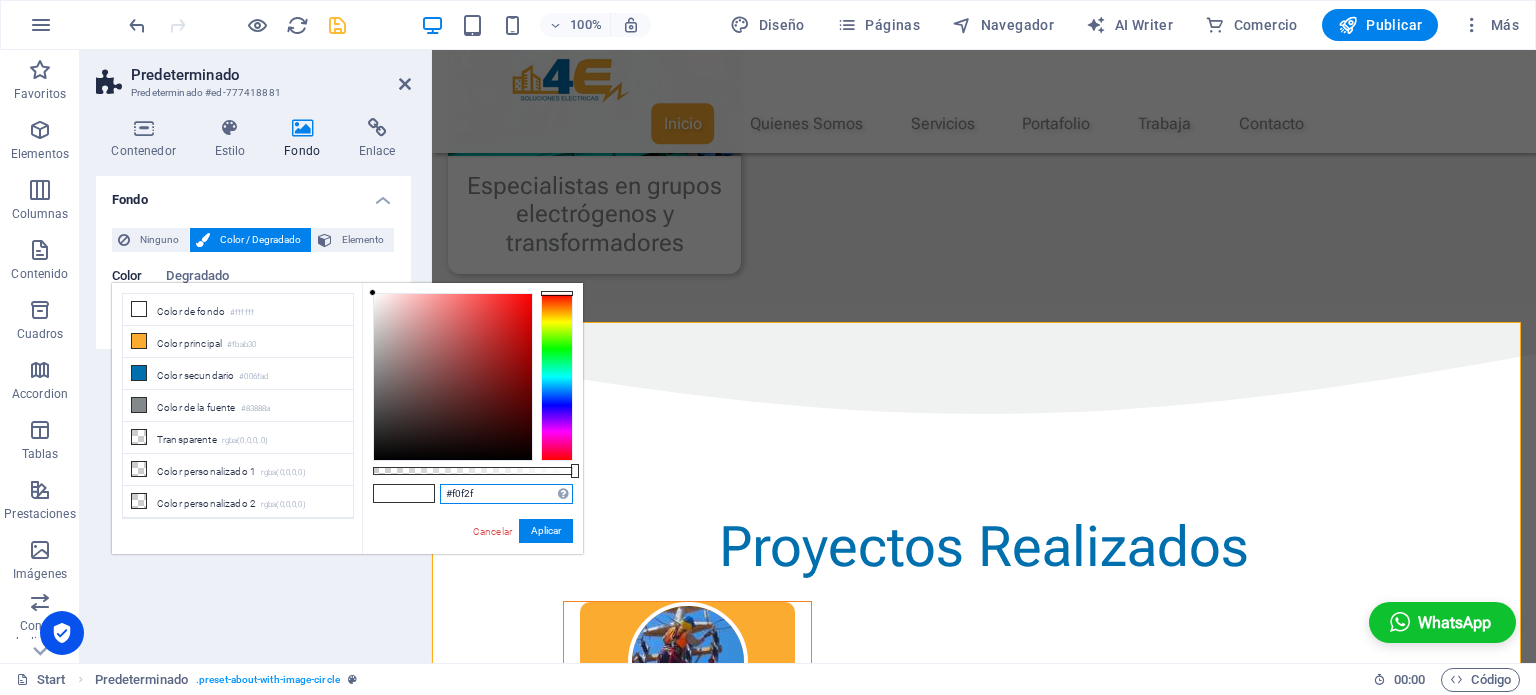click on "#f0f2f" at bounding box center [506, 494] 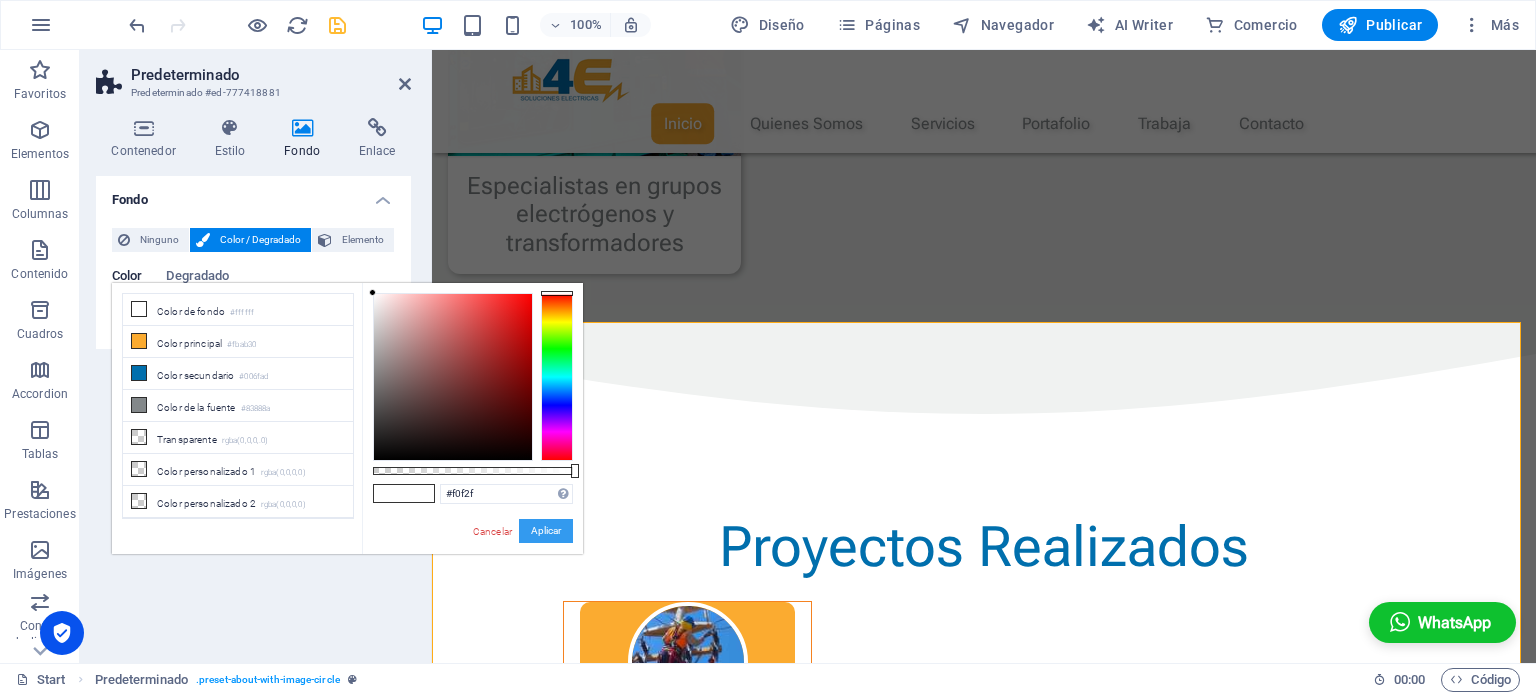 click on "Aplicar" at bounding box center (546, 531) 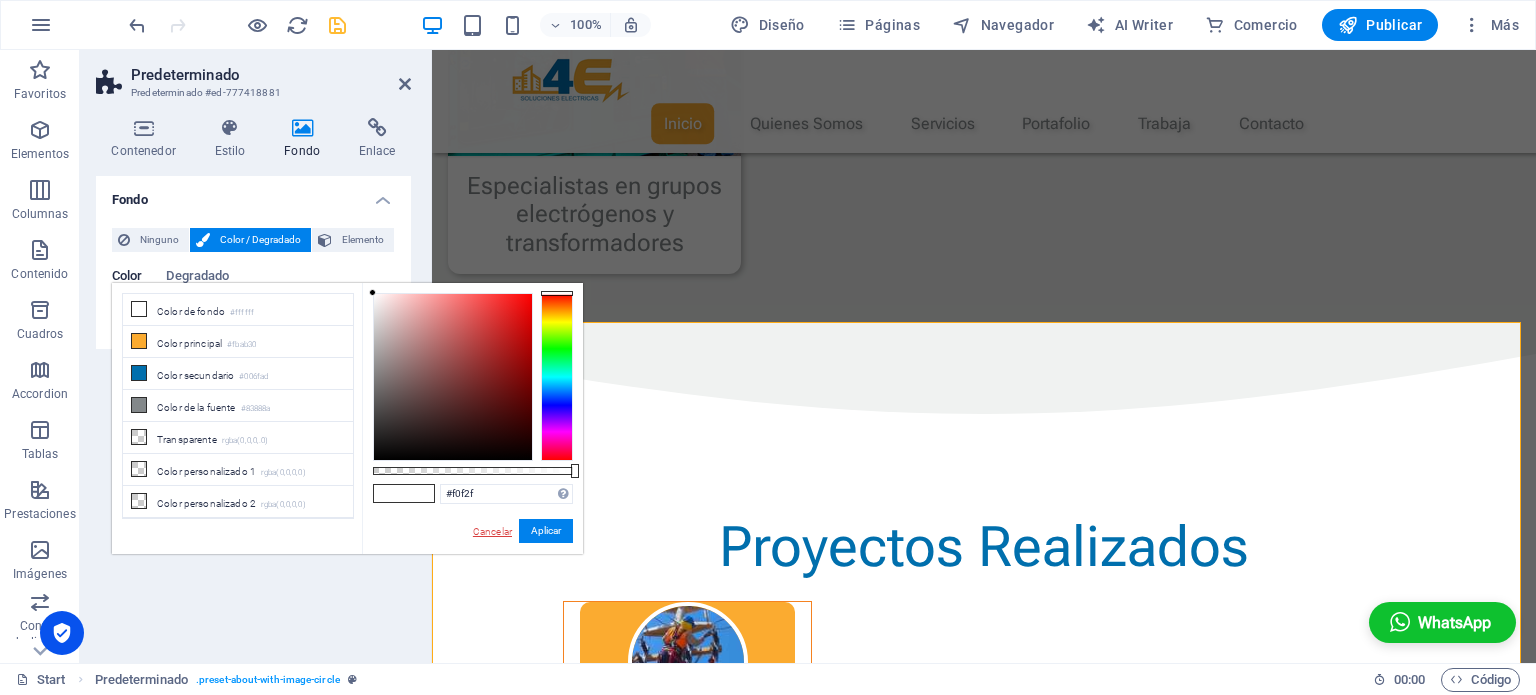 click on "Cancelar" at bounding box center [492, 531] 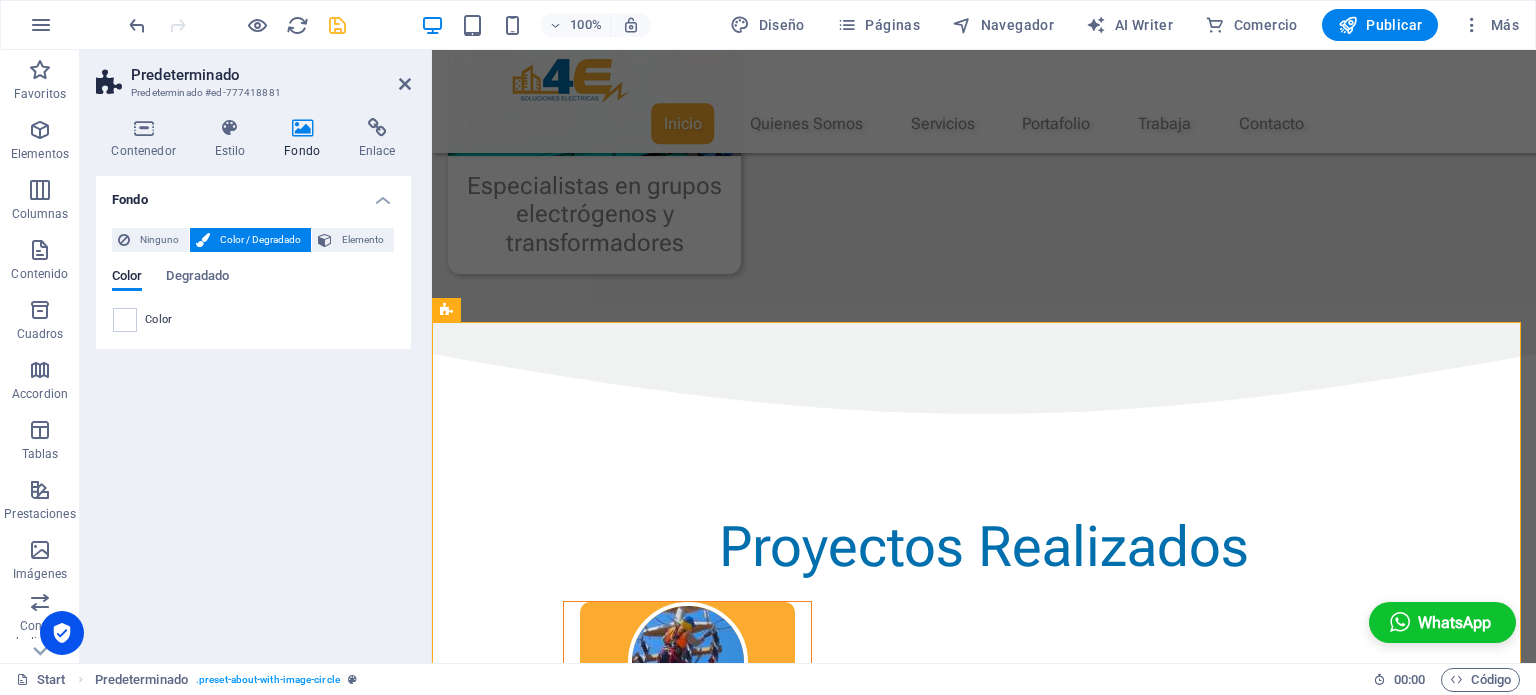 click on "Fondo Ninguno Color / Degradado Elemento Estirar fondo a ancho completo Superposición de colores Sitúa una superposición sobre el fondo para colorearla Parallax 0 % Imagen Control deslizante de imágenes Mapa Video YouTube Vimeo HTML Color Degradado Color Un elemento principal contiene un fondo. Editar fondo en el elemento principal" at bounding box center [253, 411] 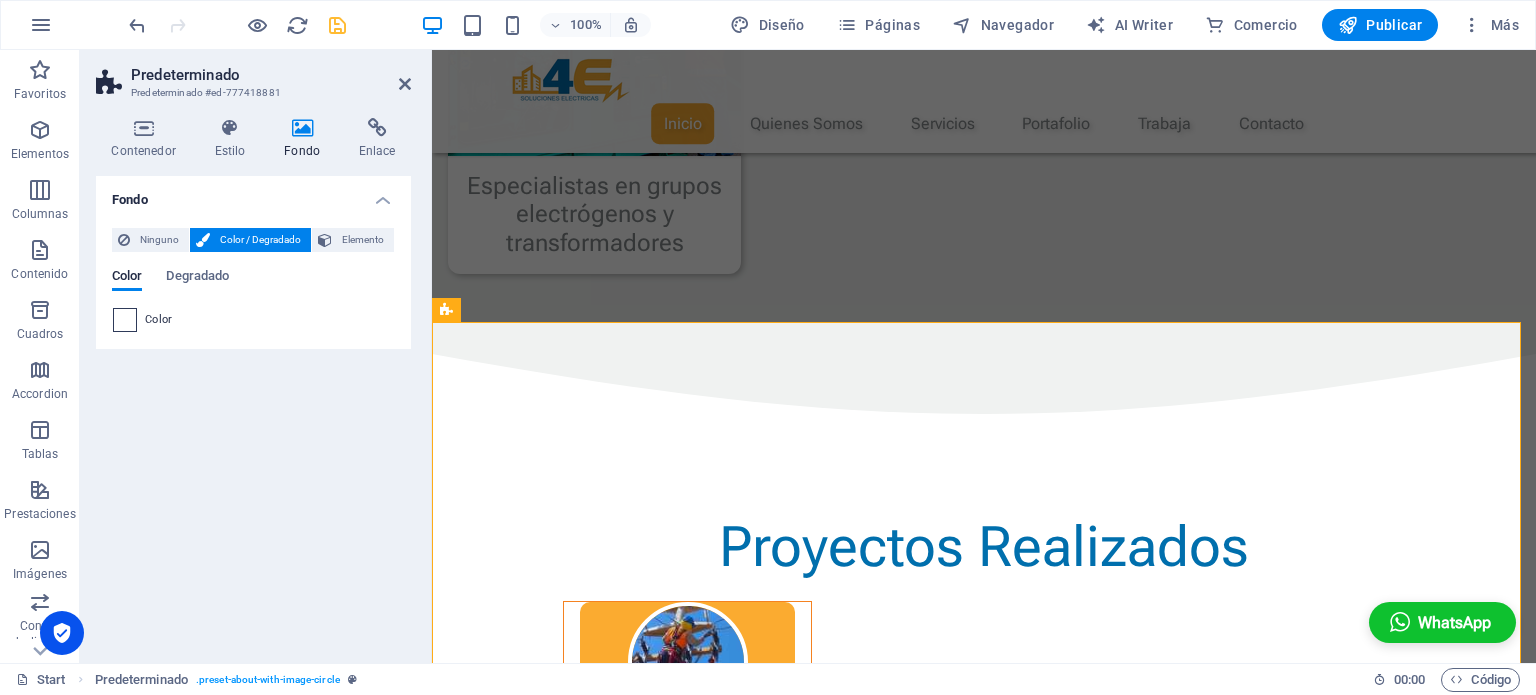 click at bounding box center (125, 320) 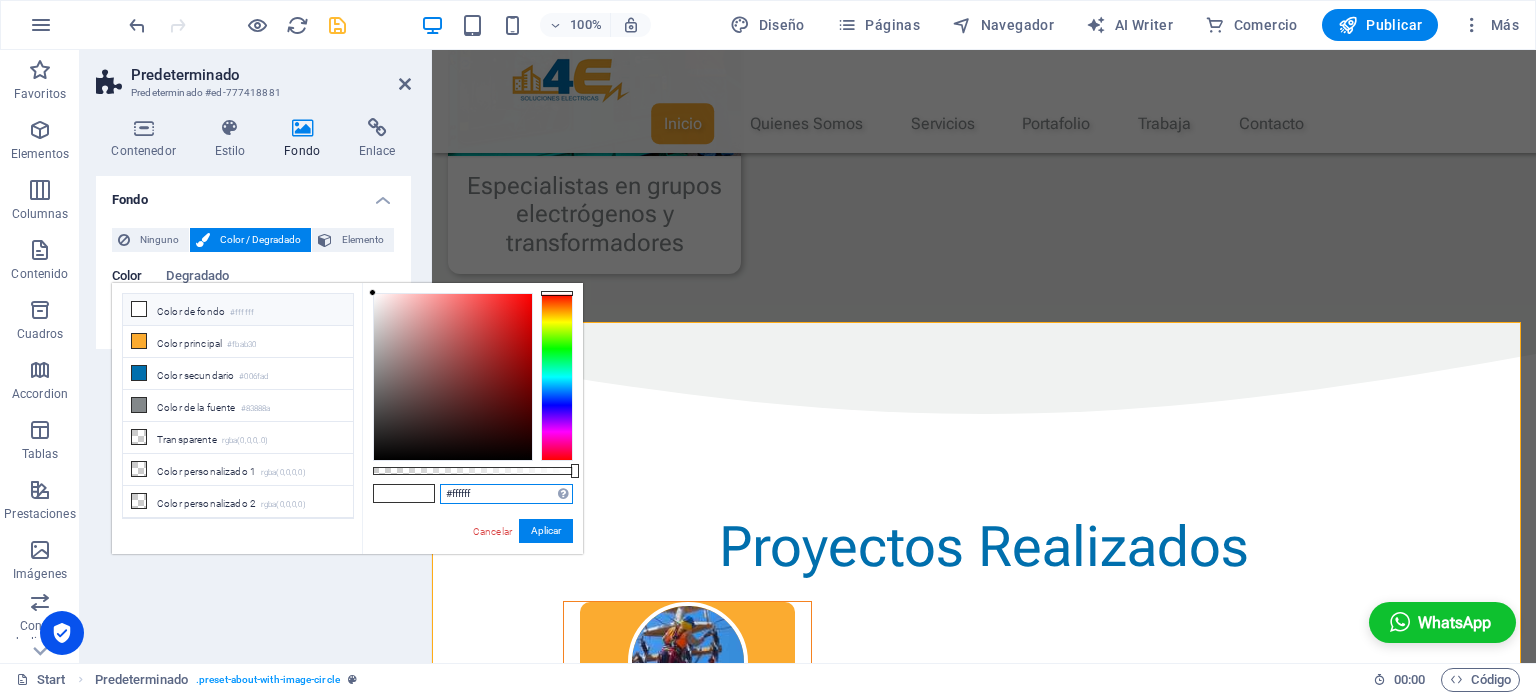 click on "#ffffff" at bounding box center (506, 494) 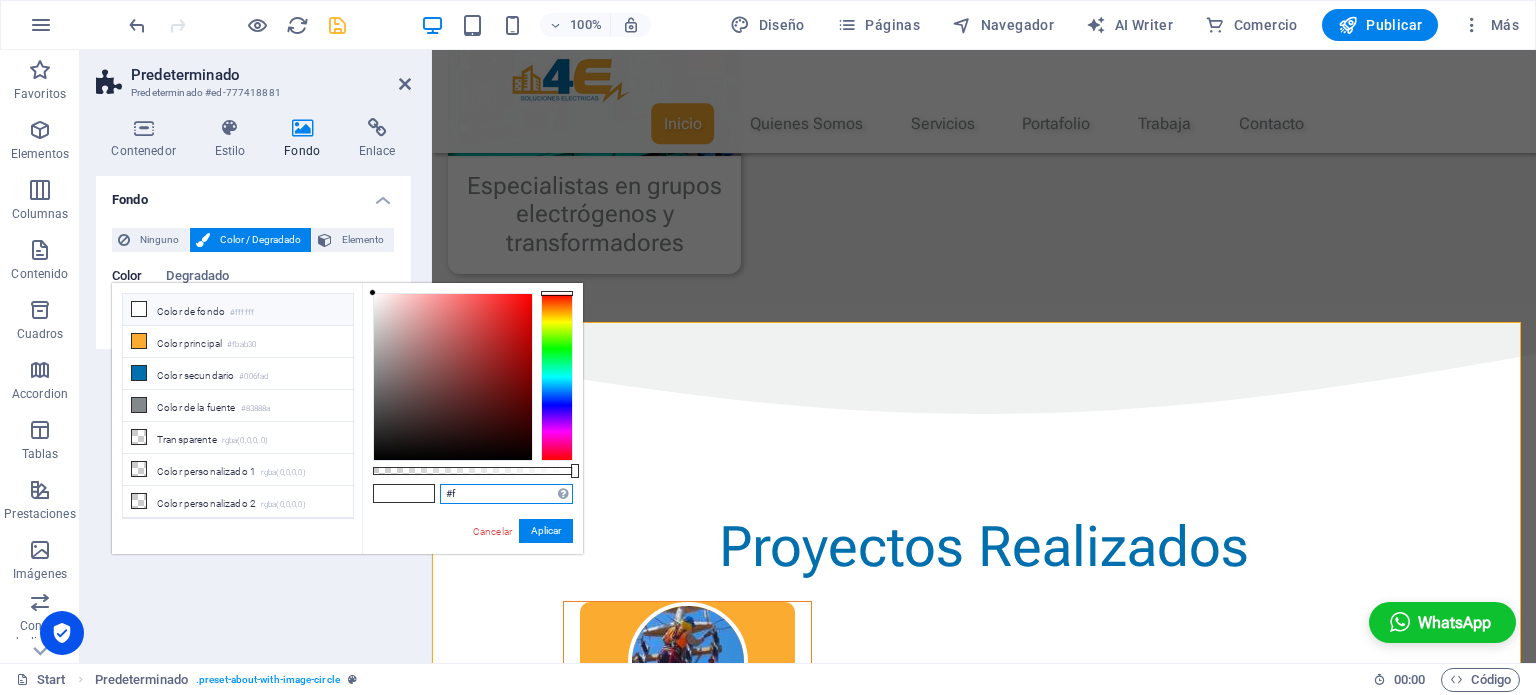 type on "#" 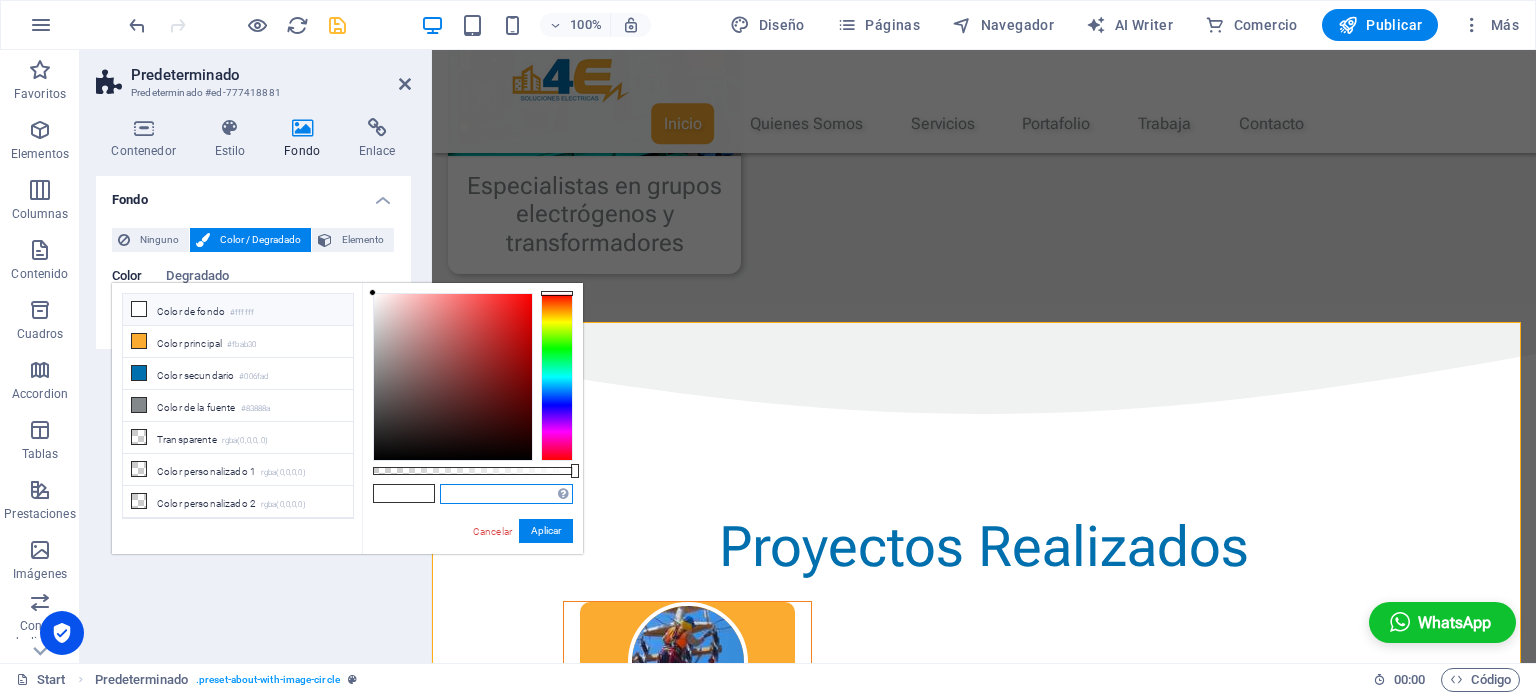 paste on "#f0f2f" 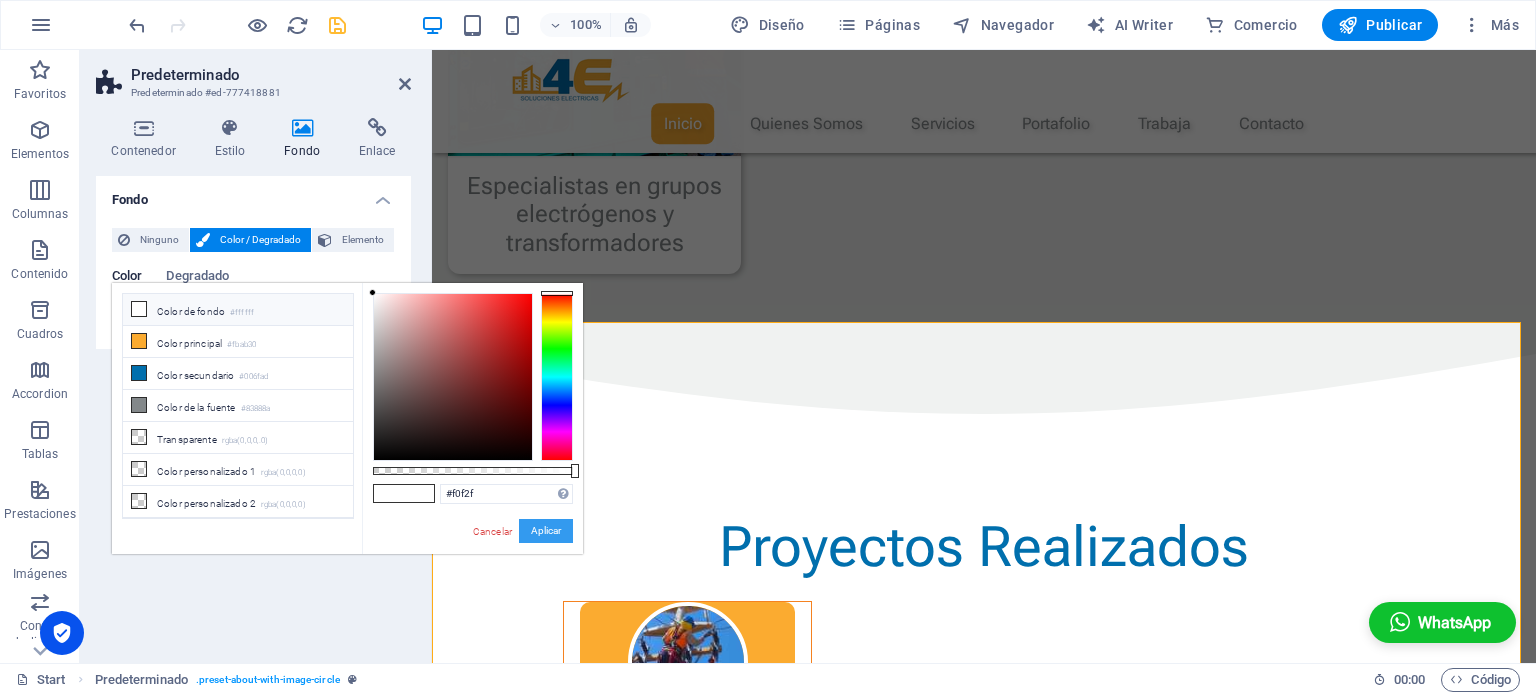 click on "Aplicar" at bounding box center [546, 531] 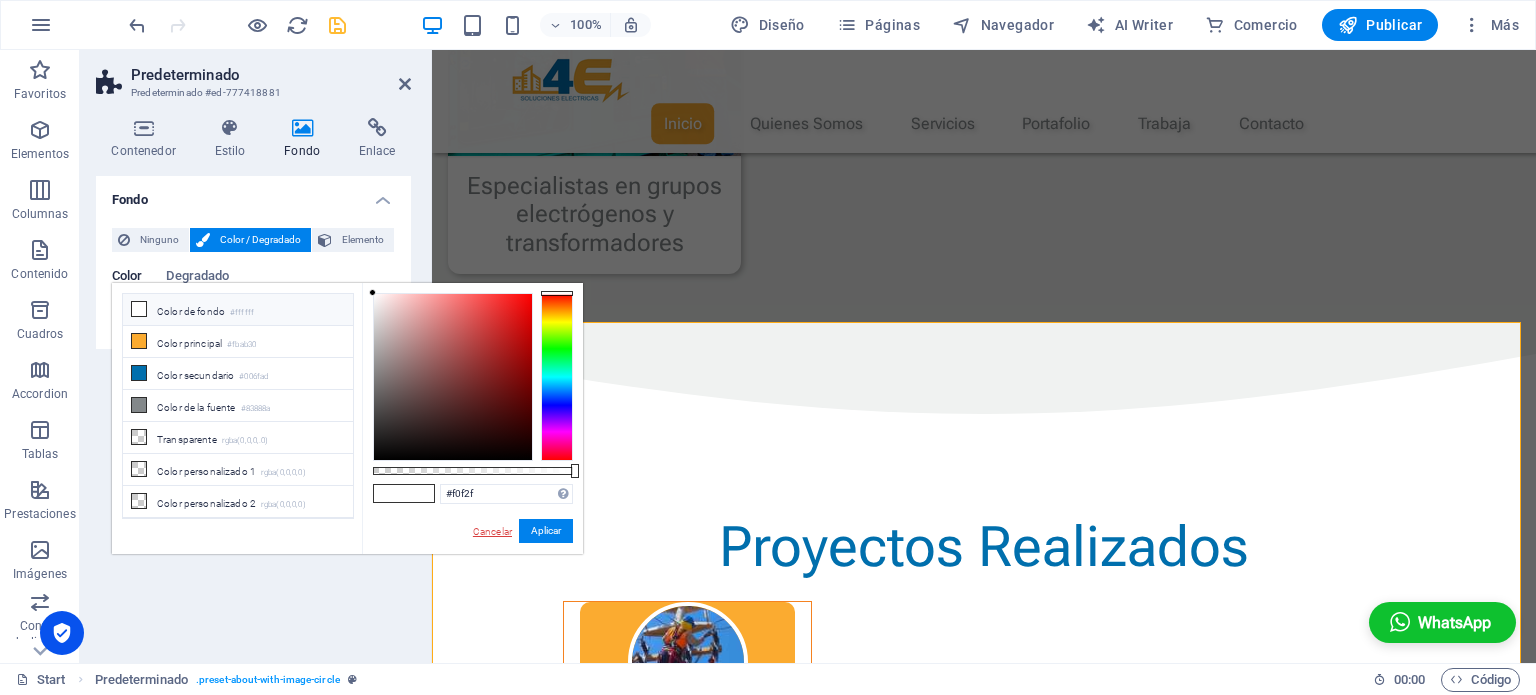 click on "Cancelar" at bounding box center (492, 531) 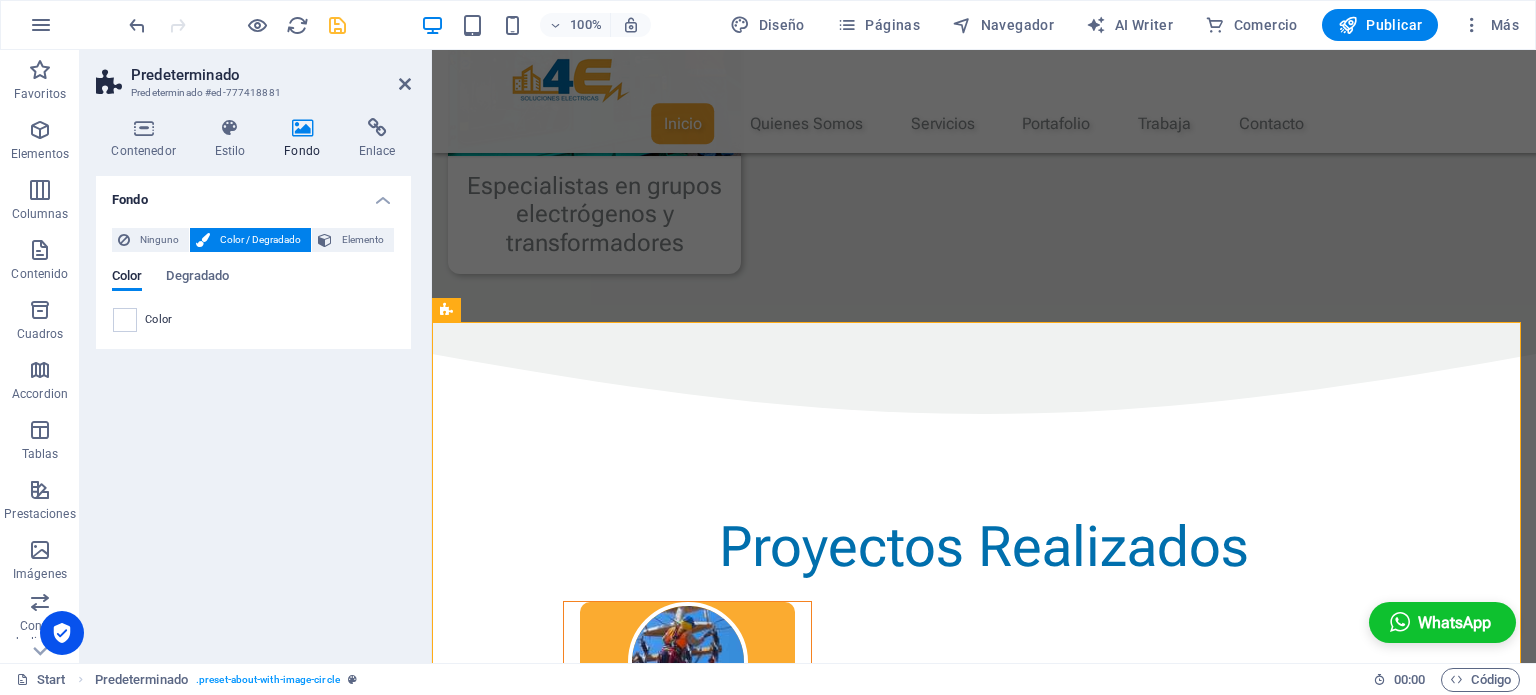 click on "Fondo Ninguno Color / Degradado Elemento Estirar fondo a ancho completo Superposición de colores Sitúa una superposición sobre el fondo para colorearla Parallax 0 % Imagen Control deslizante de imágenes Mapa Video YouTube Vimeo HTML Color Degradado Color Un elemento principal contiene un fondo. Editar fondo en el elemento principal" at bounding box center (253, 411) 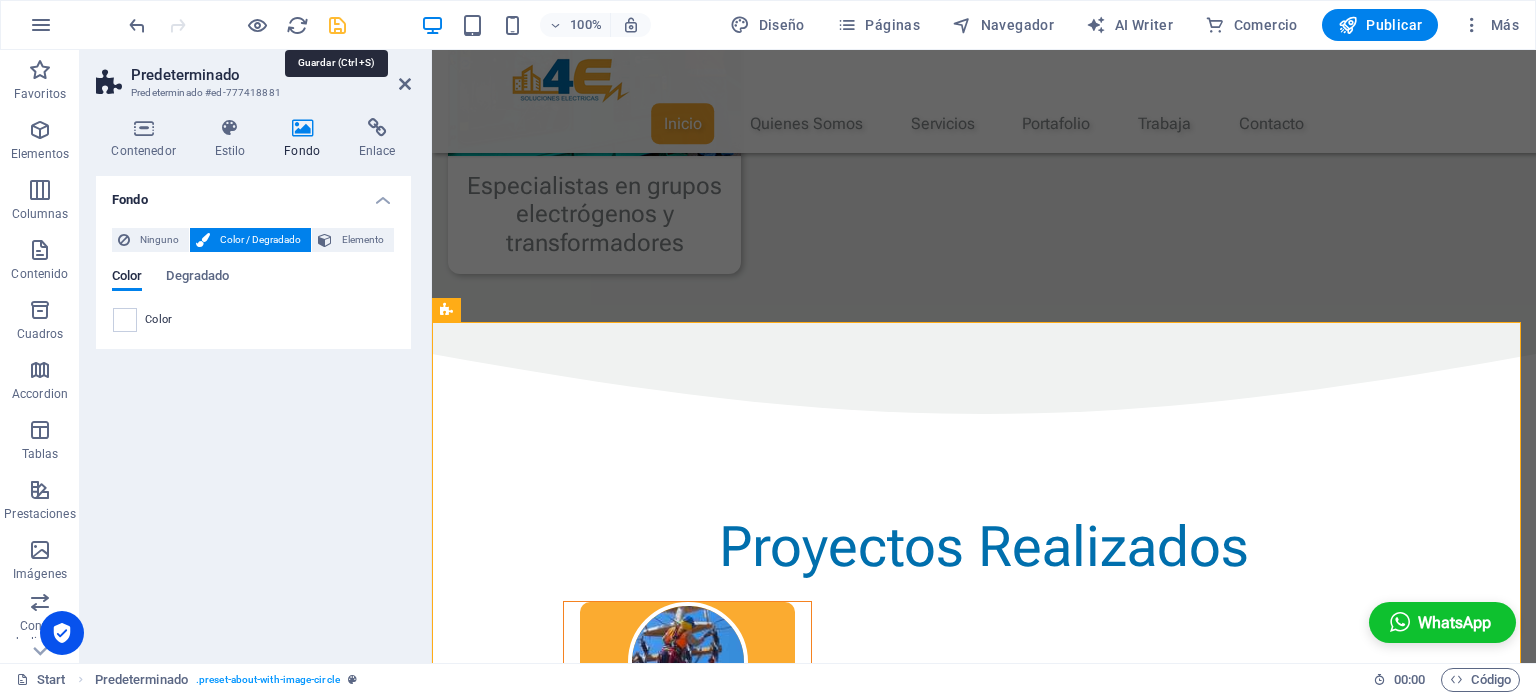 click at bounding box center (337, 25) 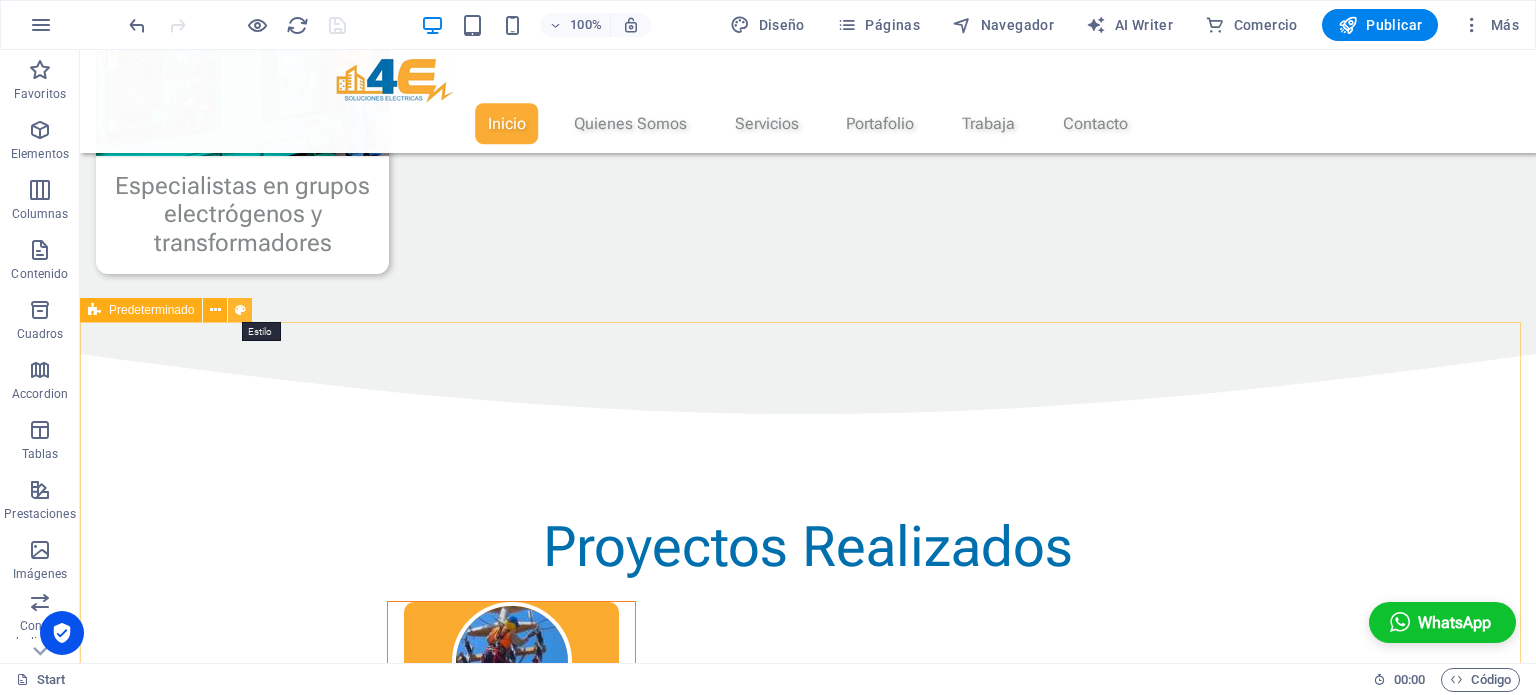 click at bounding box center (240, 310) 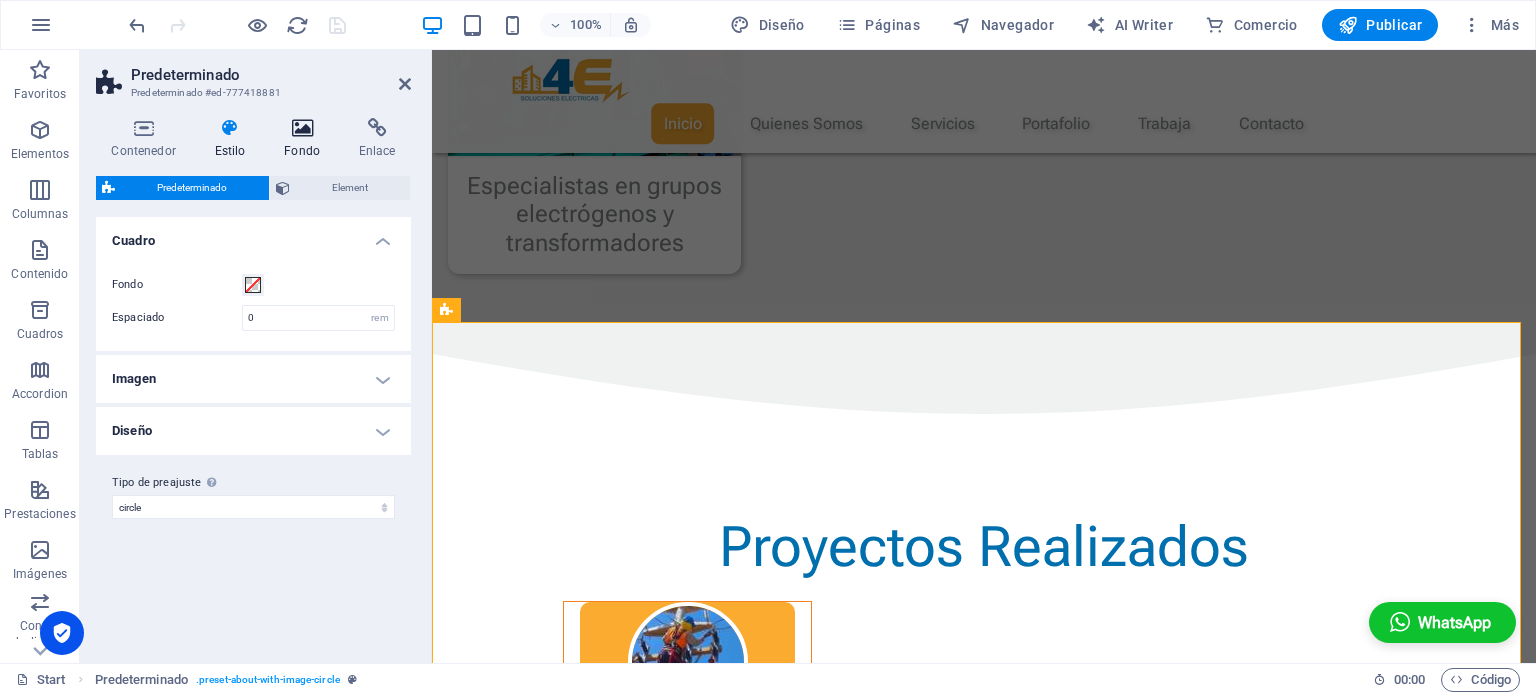 click on "Fondo" at bounding box center [306, 139] 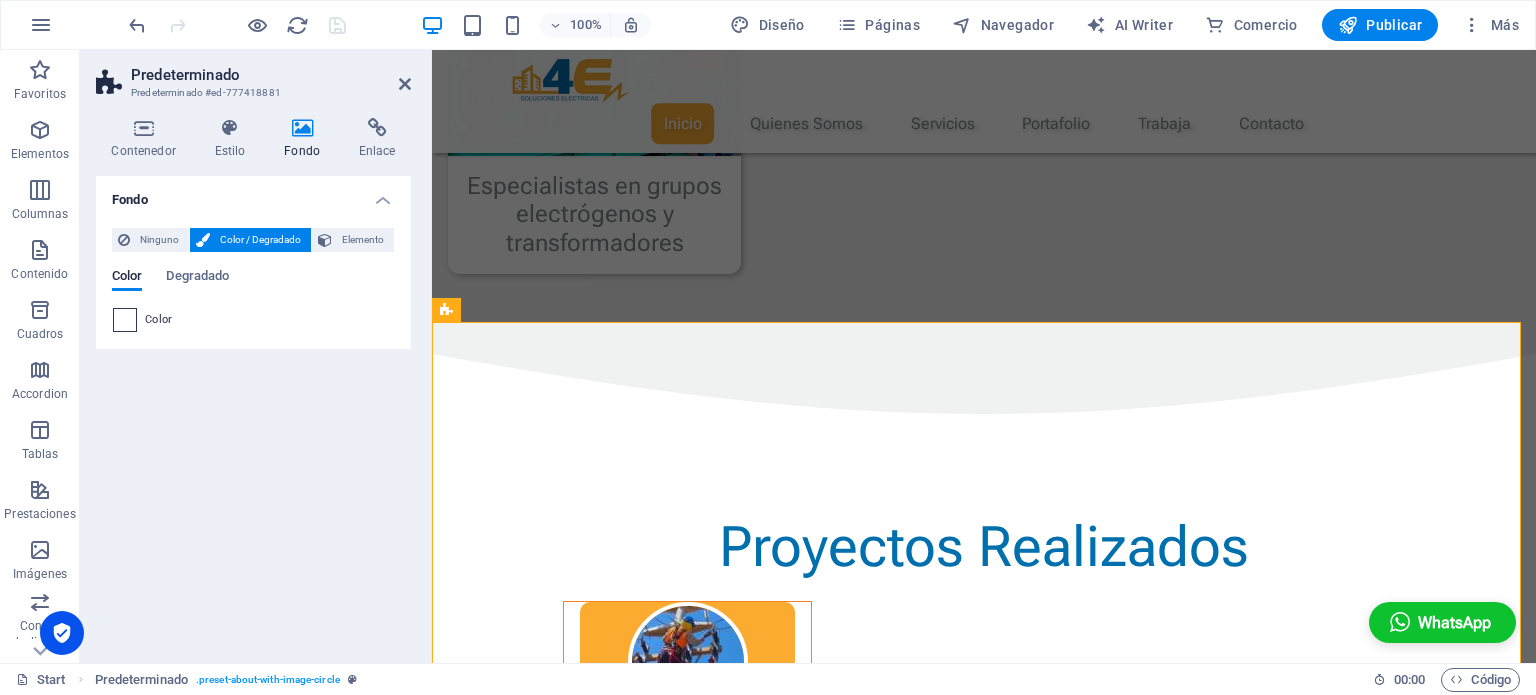 click at bounding box center [125, 320] 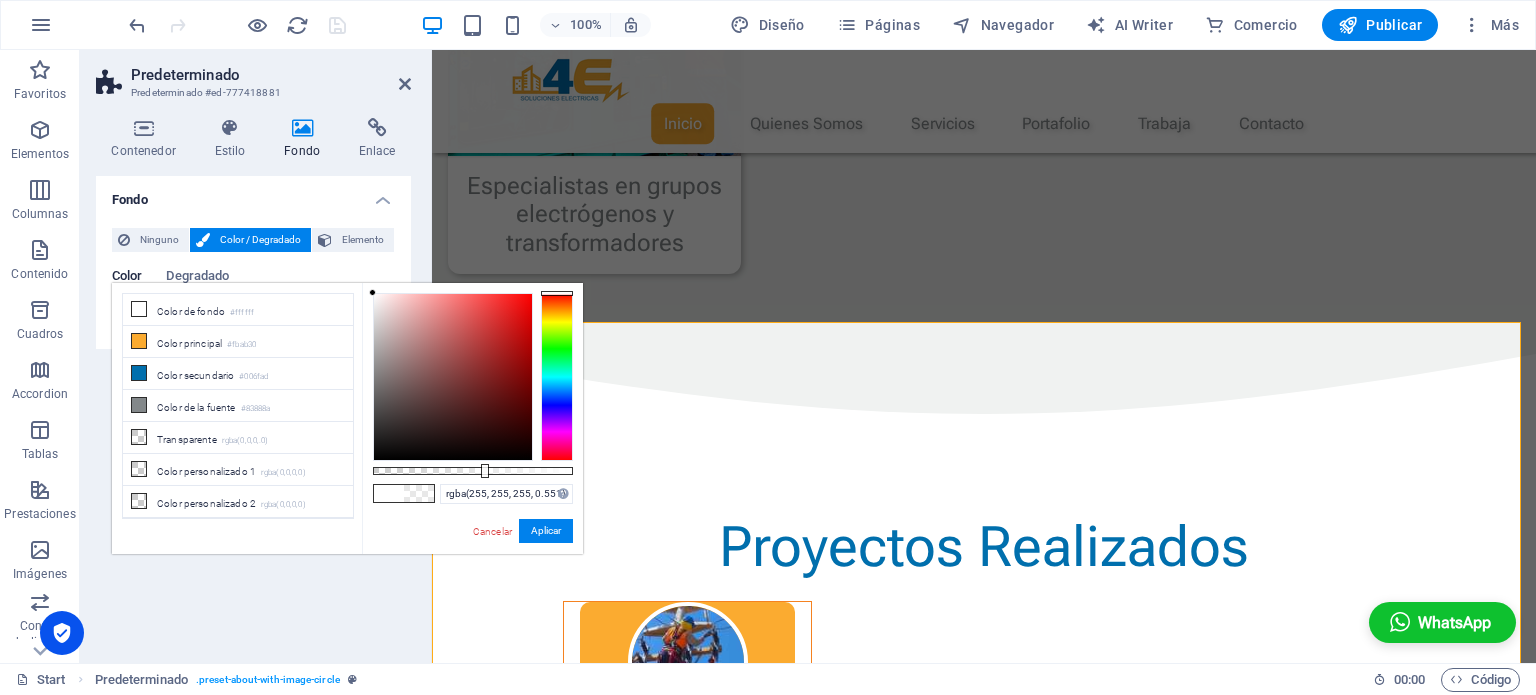 click at bounding box center (473, 471) 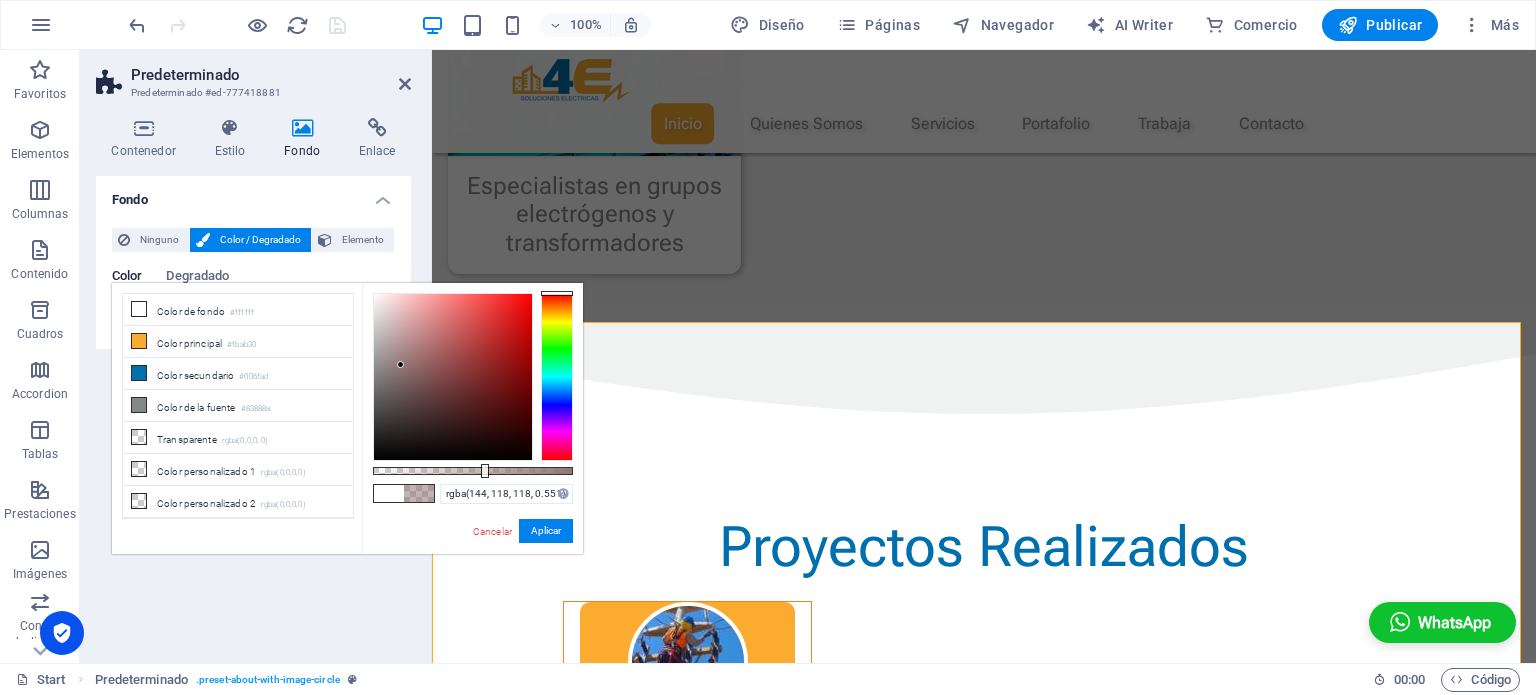 click at bounding box center (453, 377) 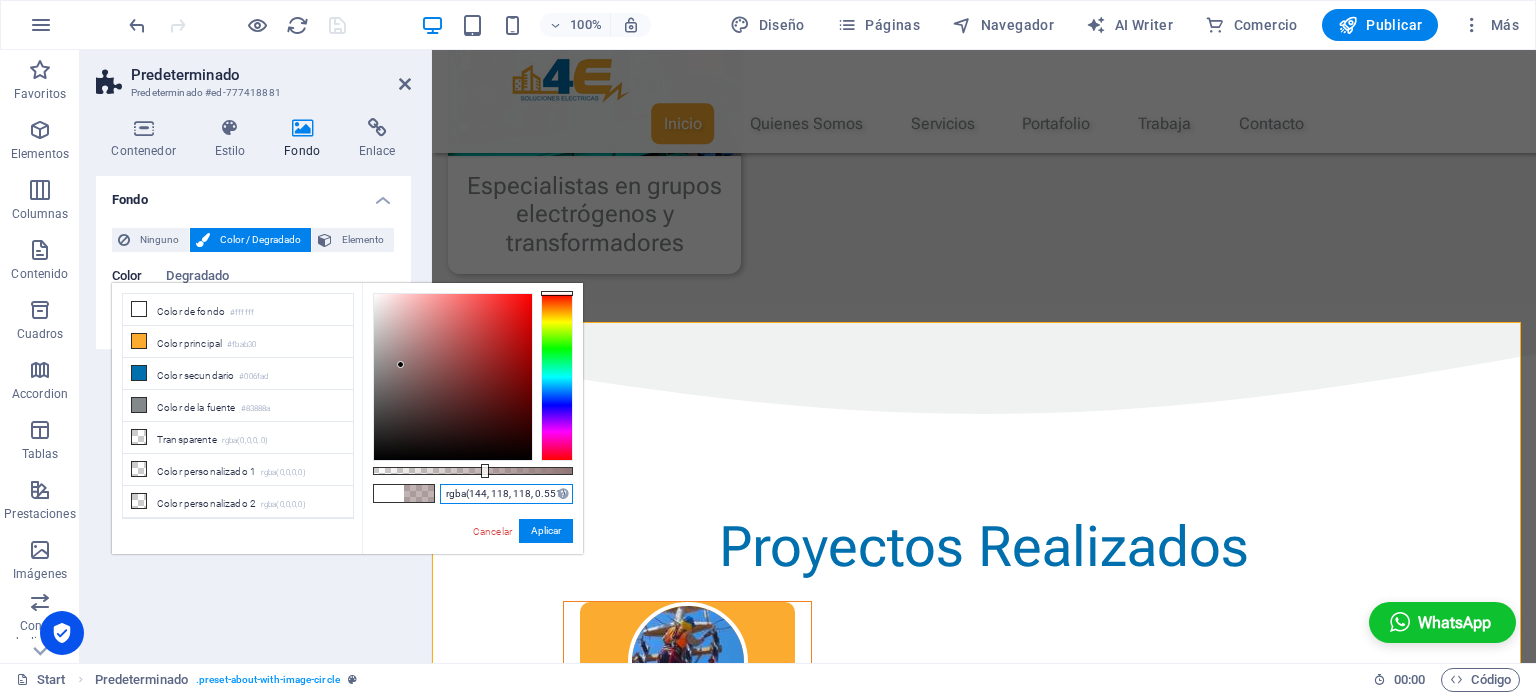 click on "rgba(144, 118, 118, 0.551)" at bounding box center (506, 494) 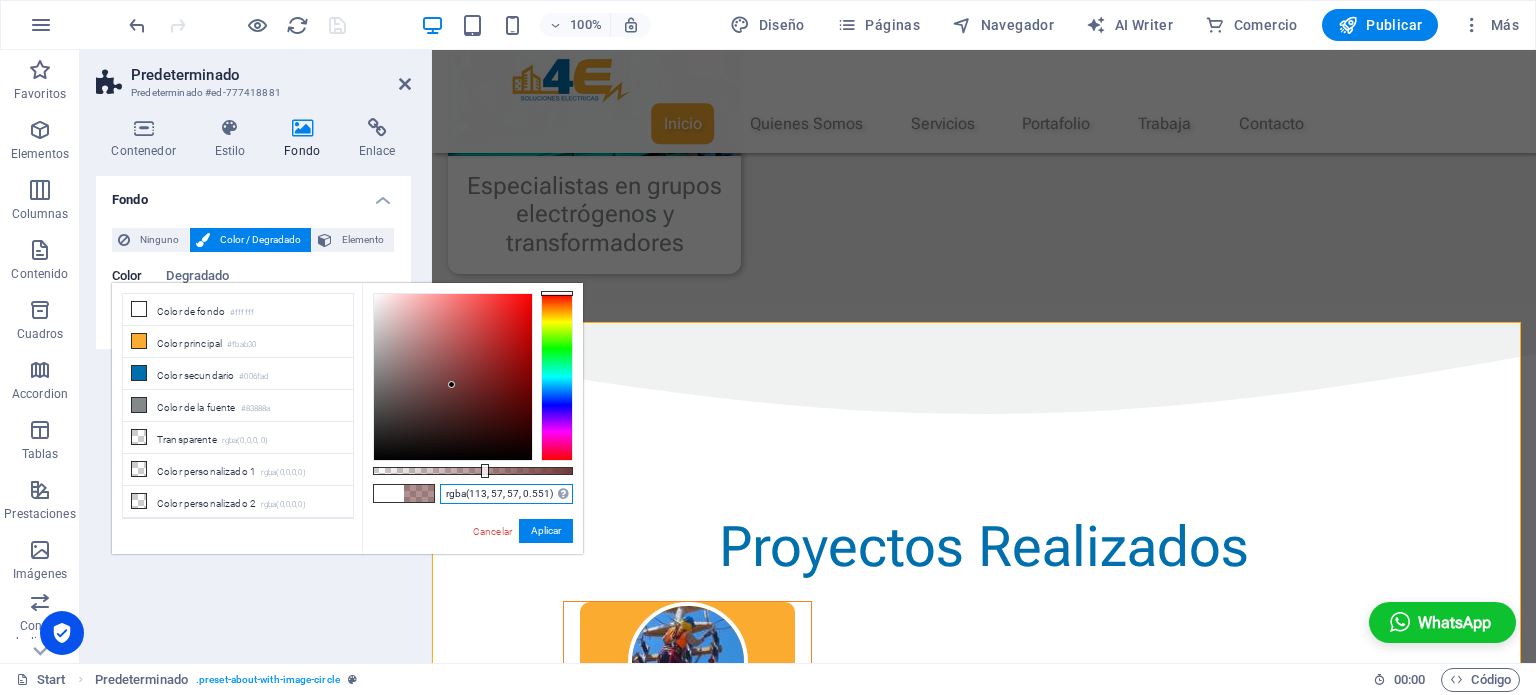 click at bounding box center (453, 377) 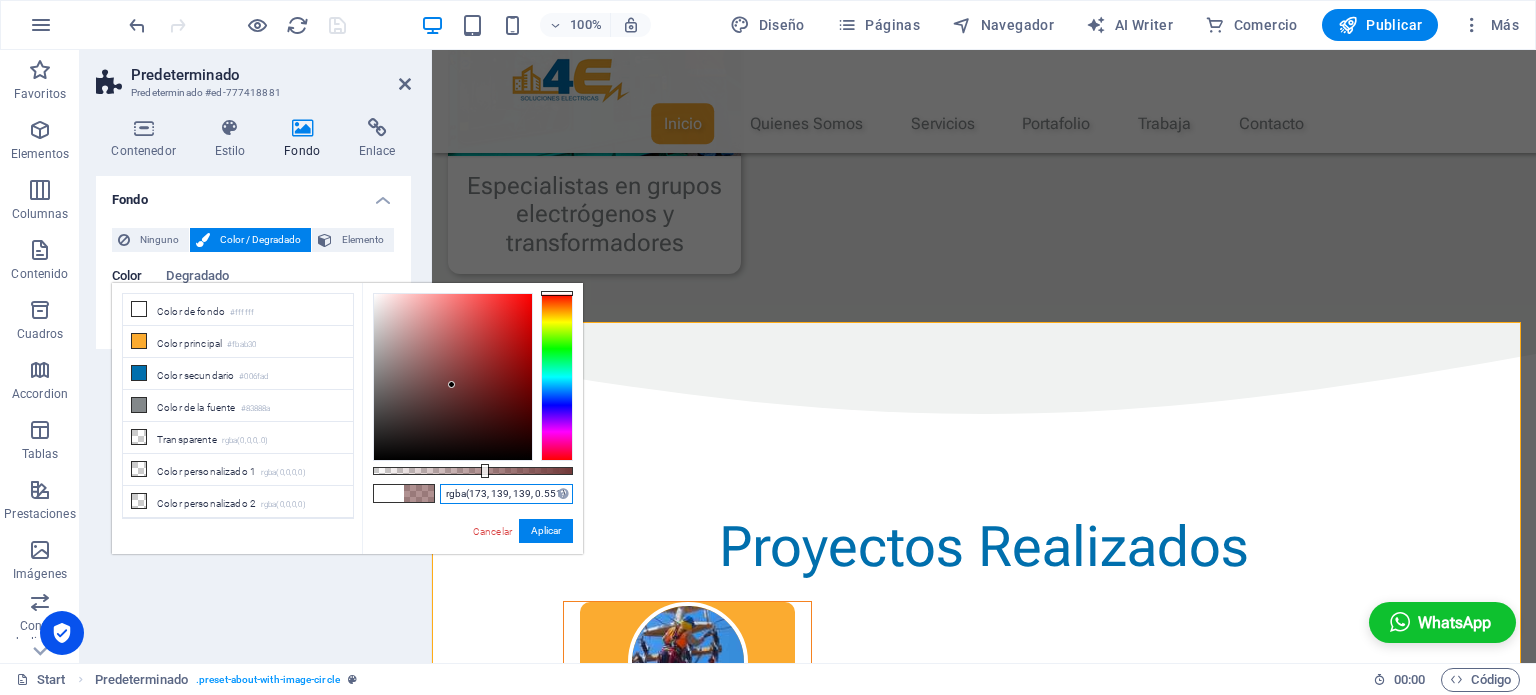 click at bounding box center [453, 377] 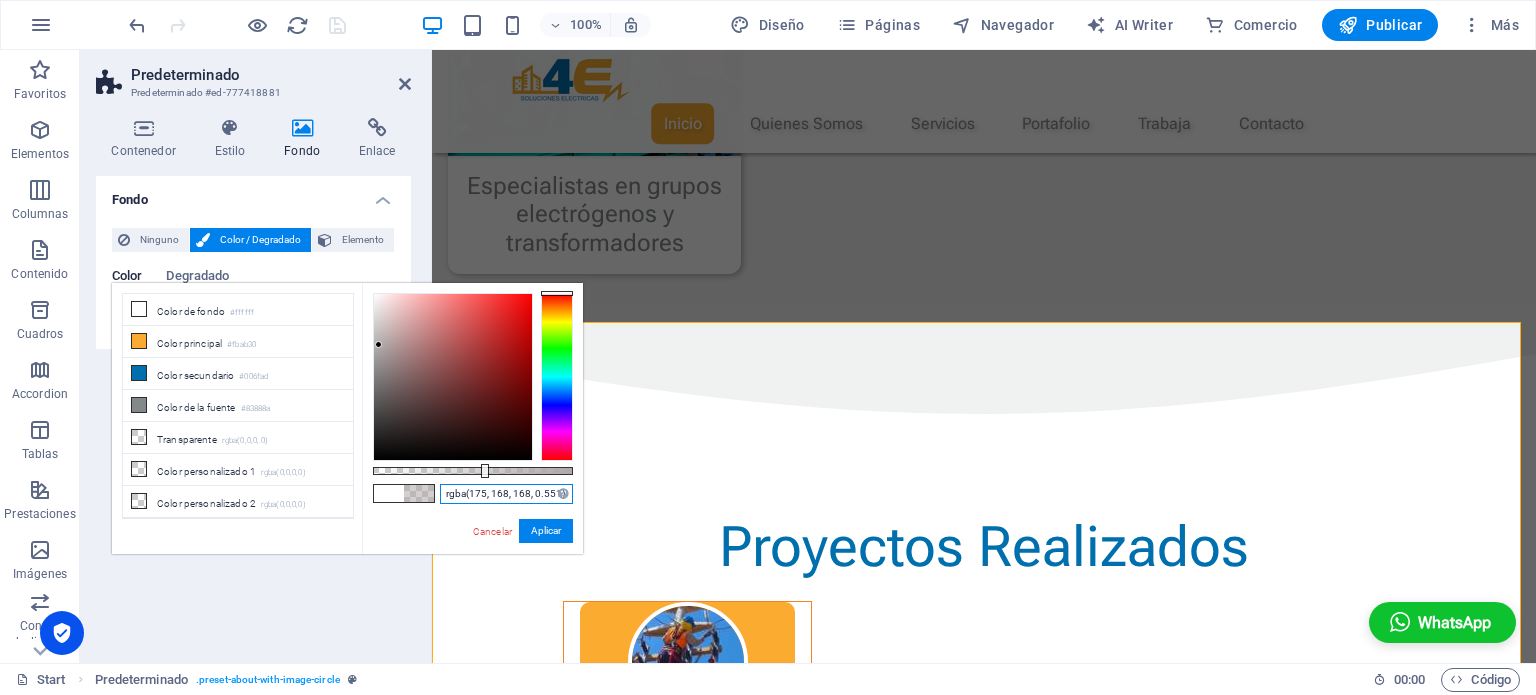 click at bounding box center (453, 377) 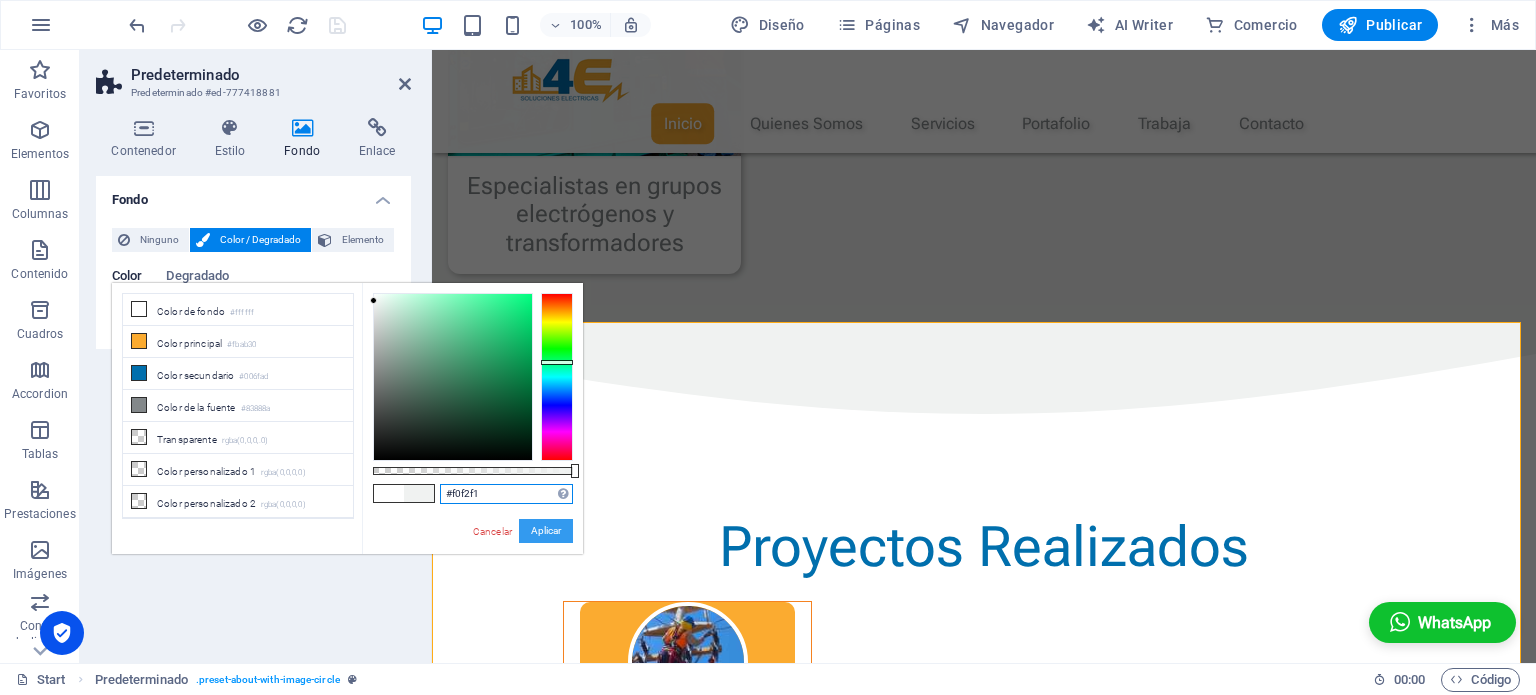 type on "#f0f2f1" 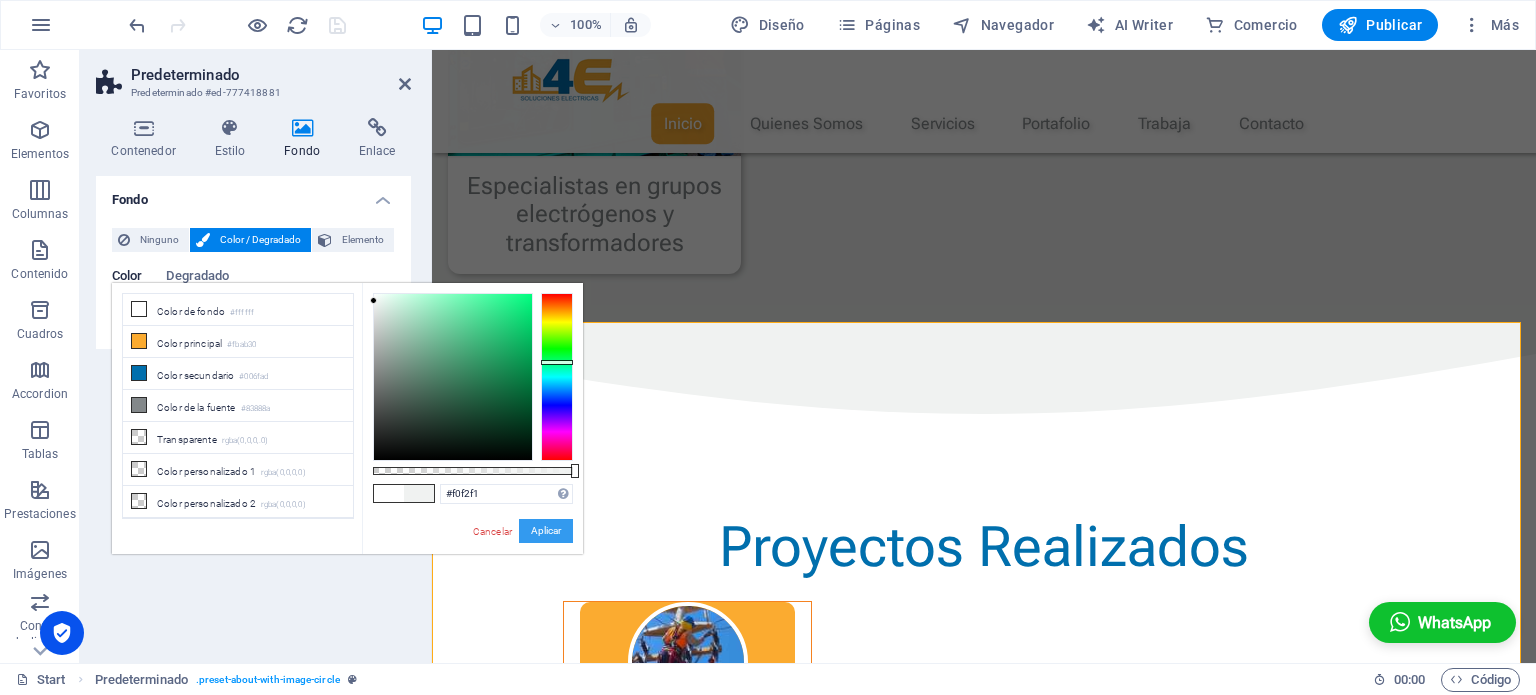 click on "Aplicar" at bounding box center (546, 531) 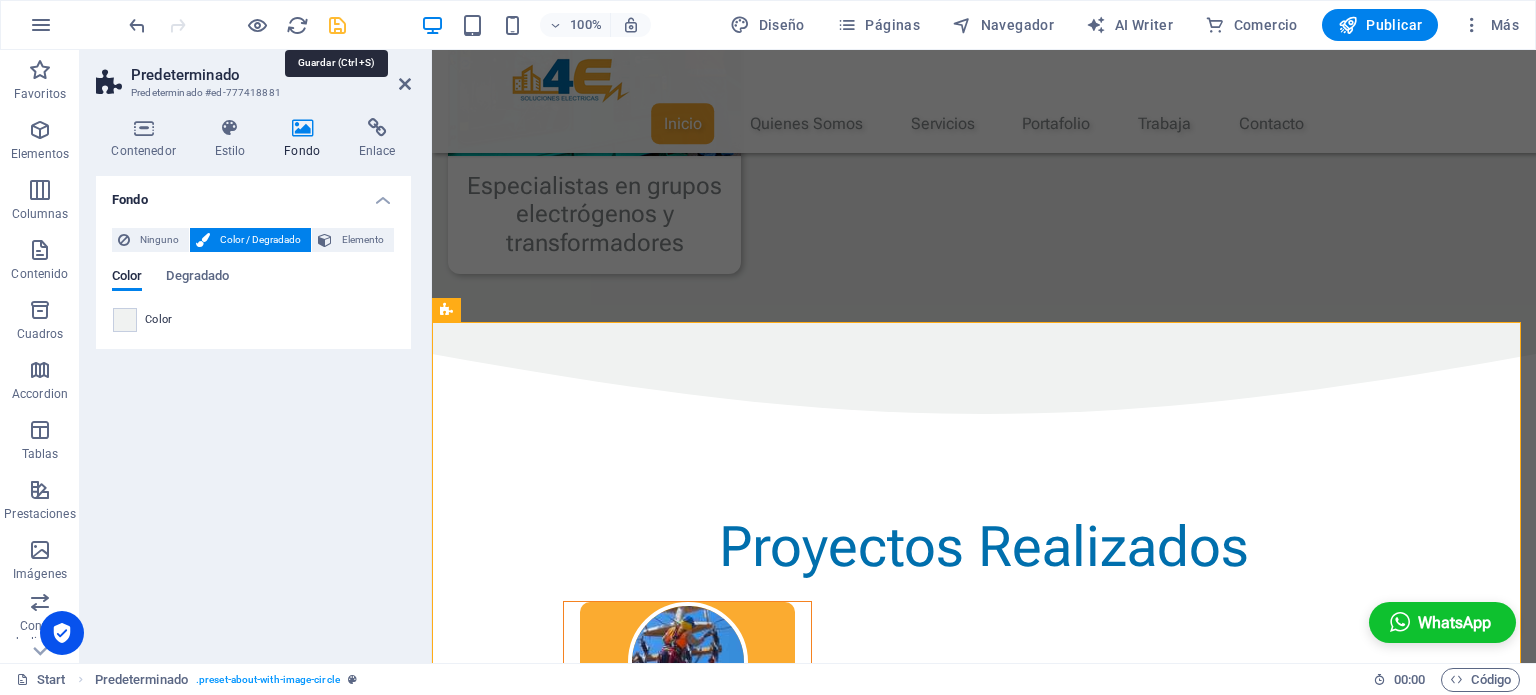 click at bounding box center [337, 25] 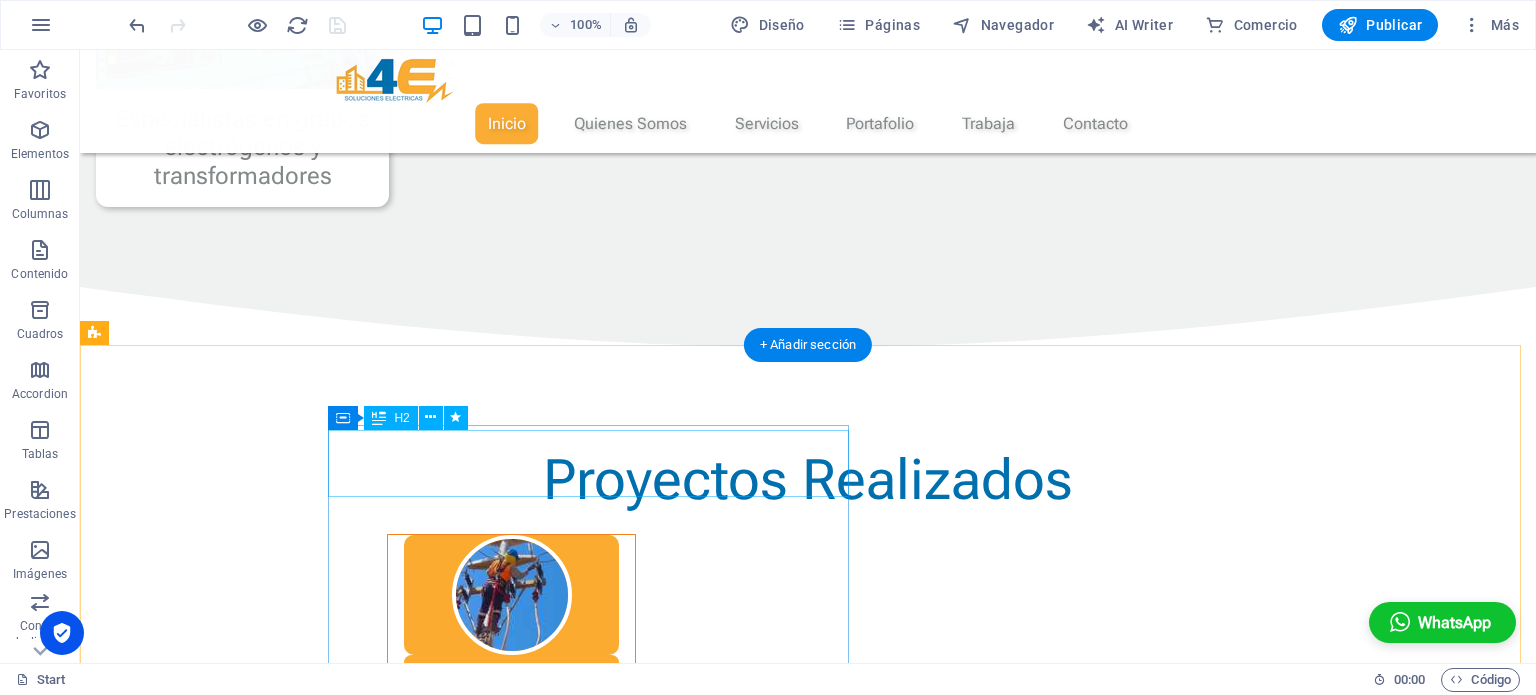 scroll, scrollTop: 2257, scrollLeft: 0, axis: vertical 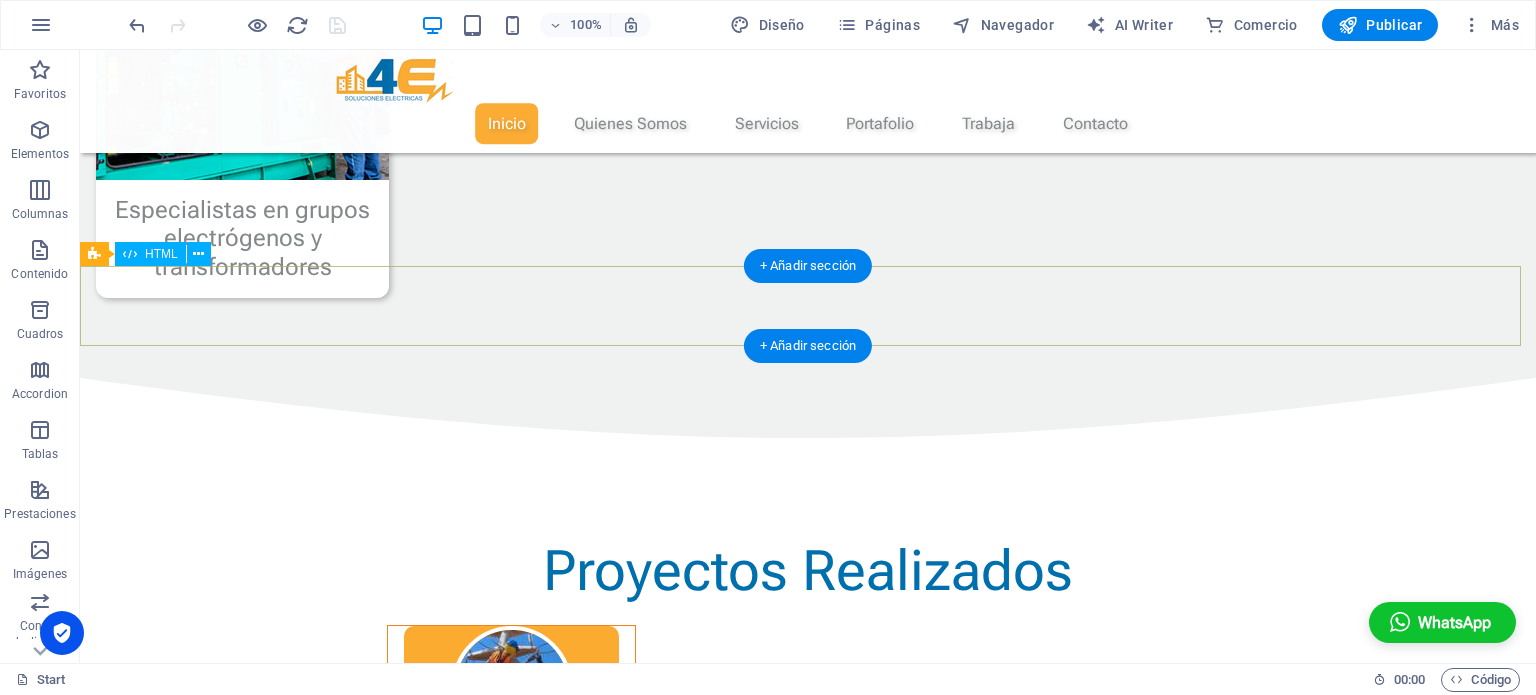 click at bounding box center (808, 2035) 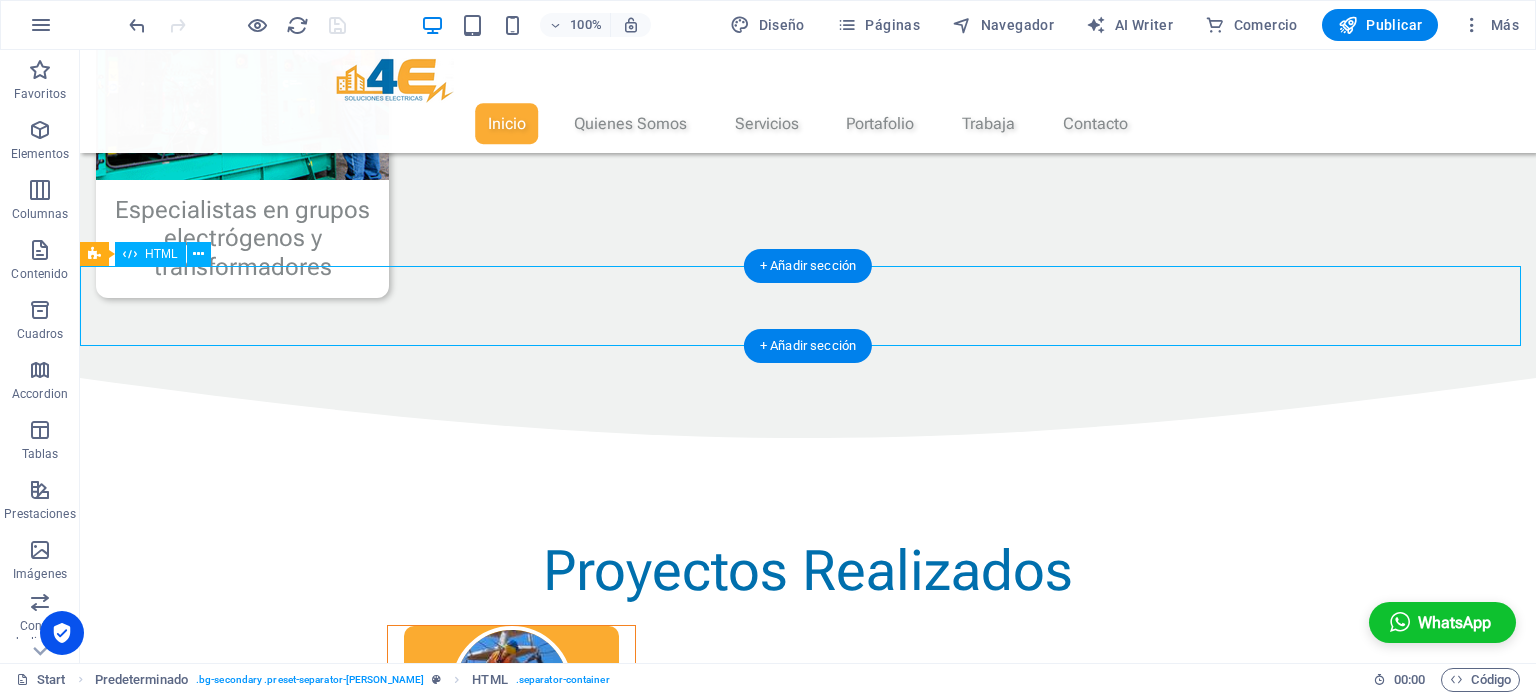 click at bounding box center [808, 2035] 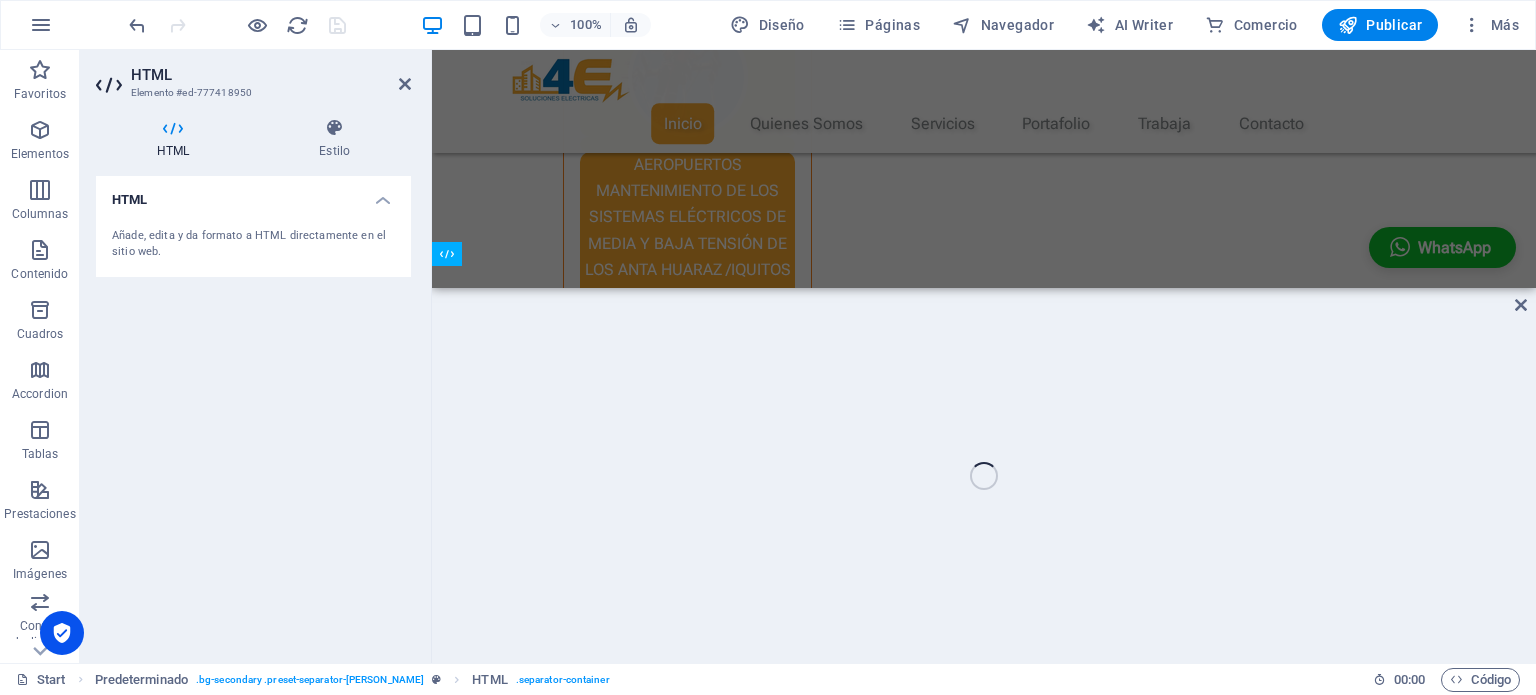 scroll, scrollTop: 1995, scrollLeft: 0, axis: vertical 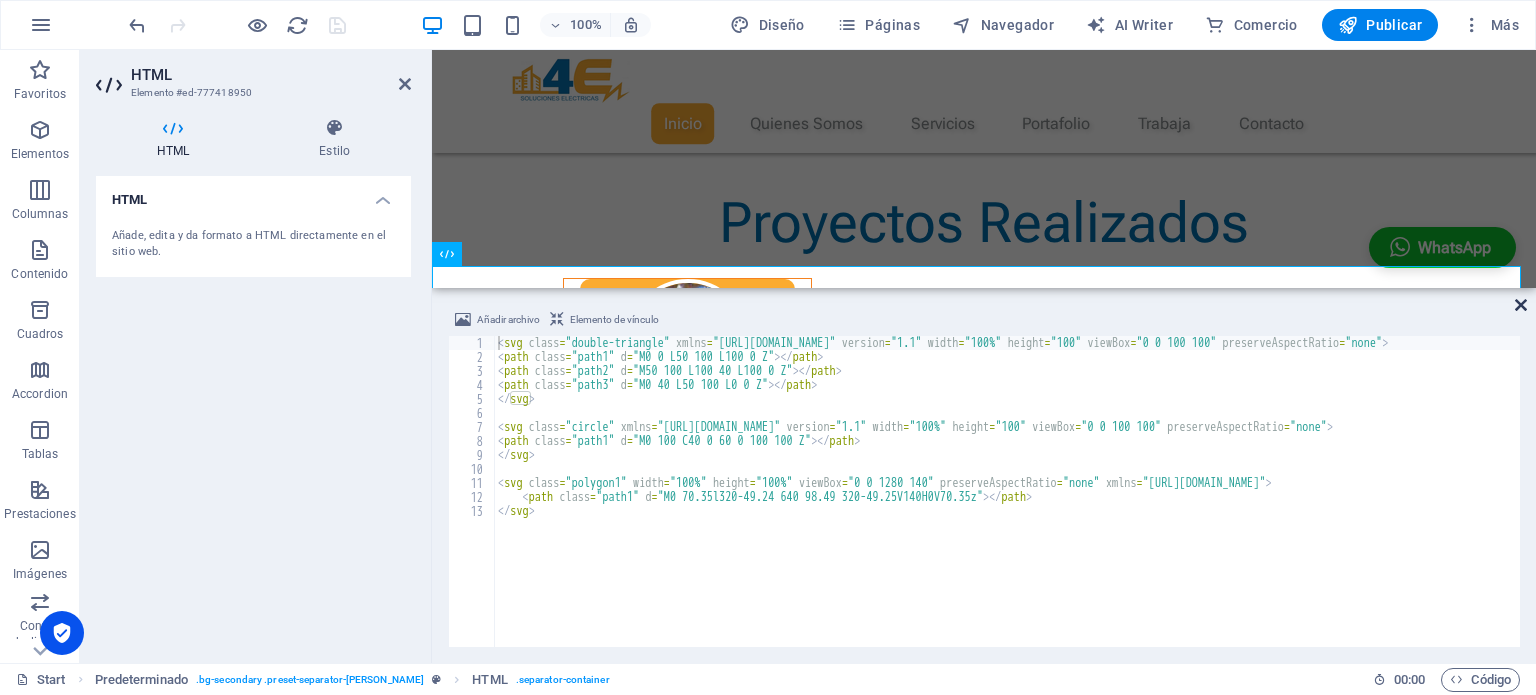 click at bounding box center (1521, 305) 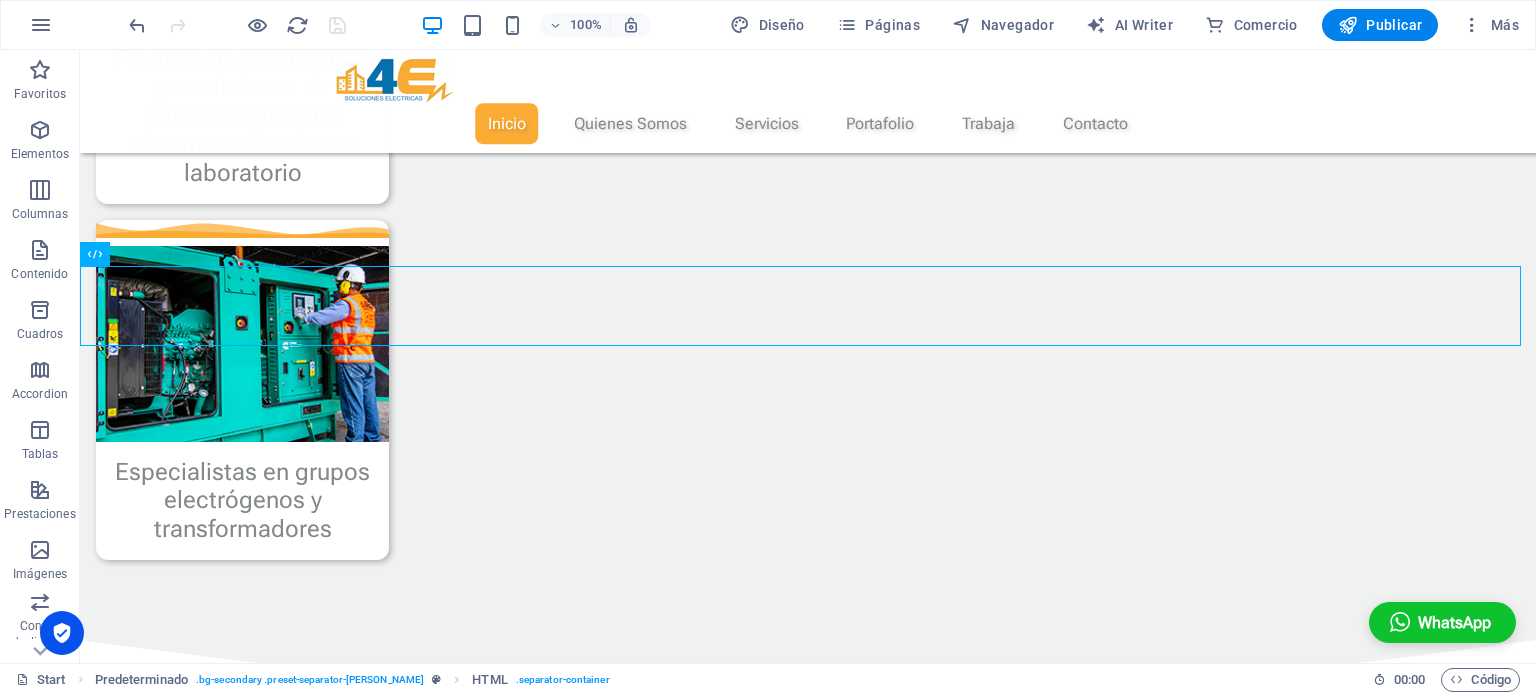 scroll, scrollTop: 2257, scrollLeft: 0, axis: vertical 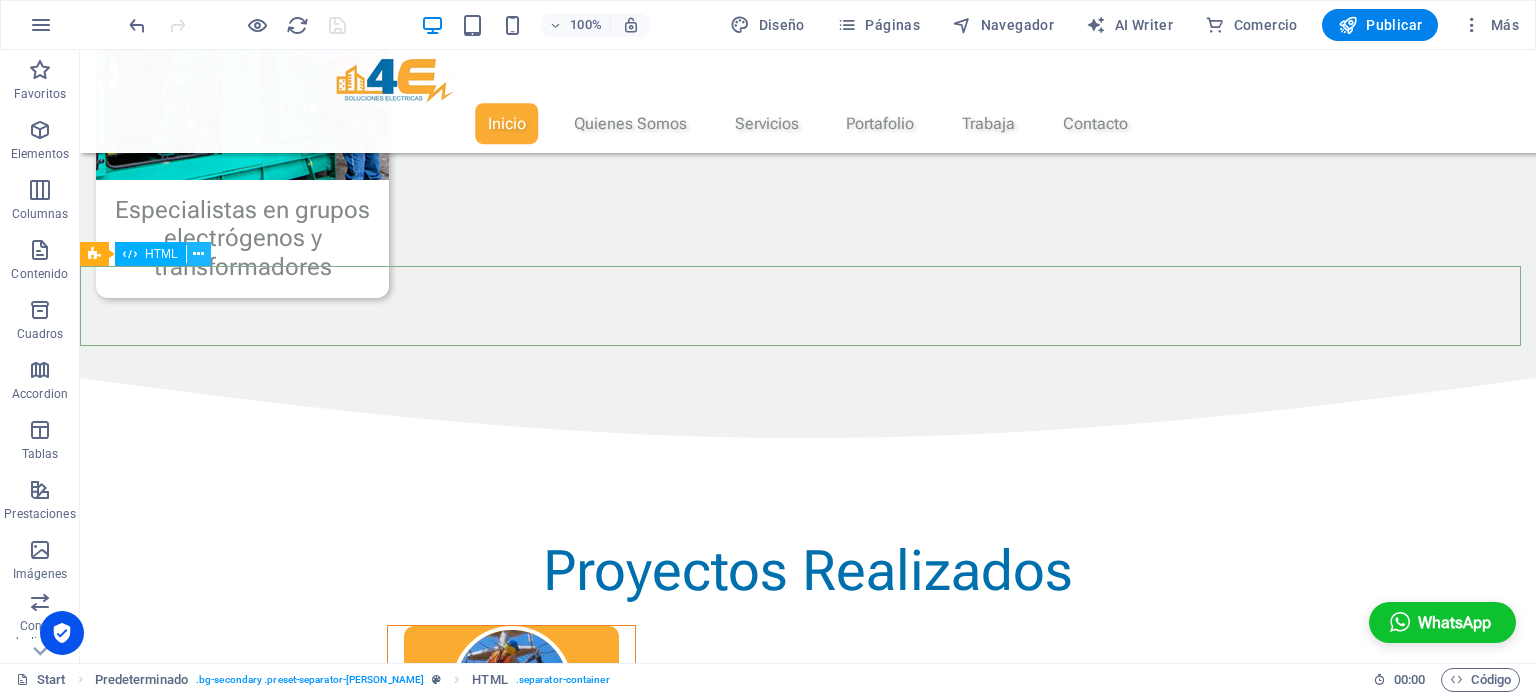 click at bounding box center [198, 254] 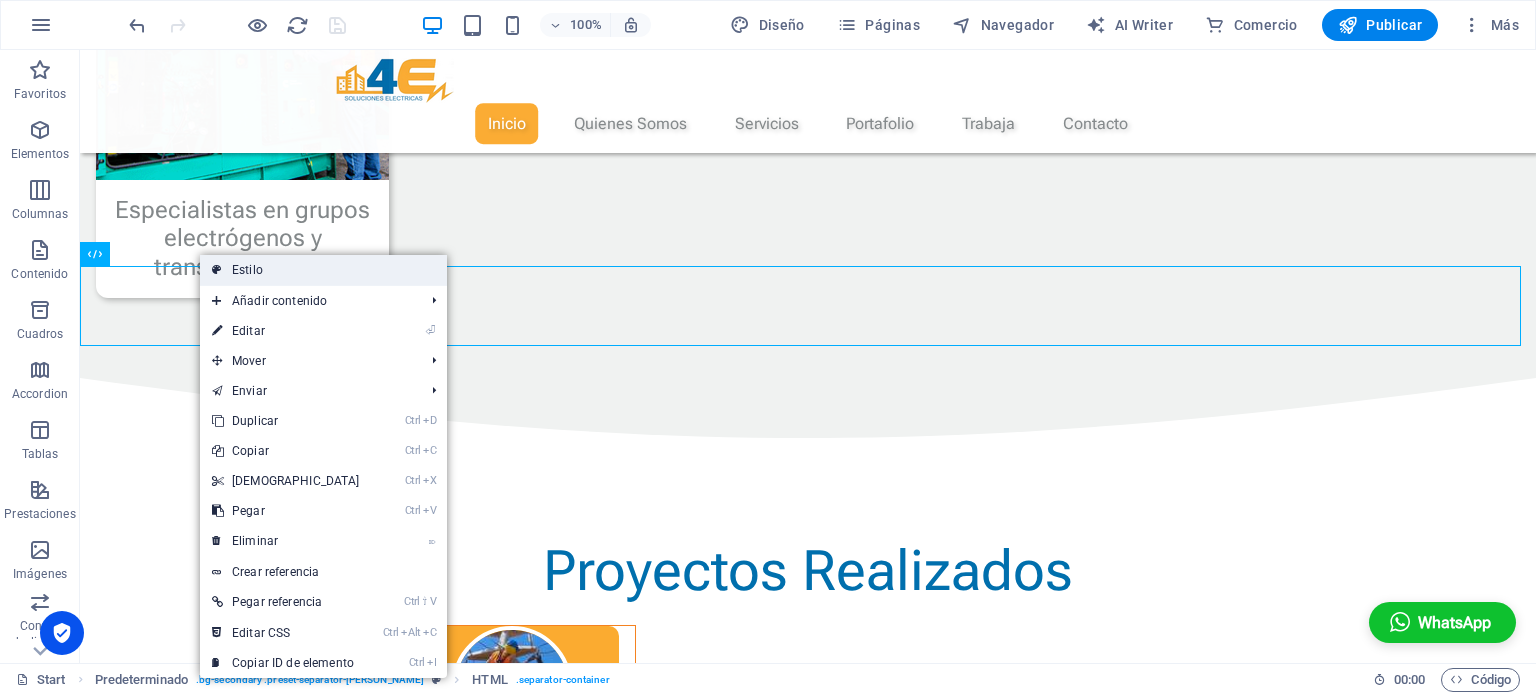 click on "Estilo" at bounding box center (323, 270) 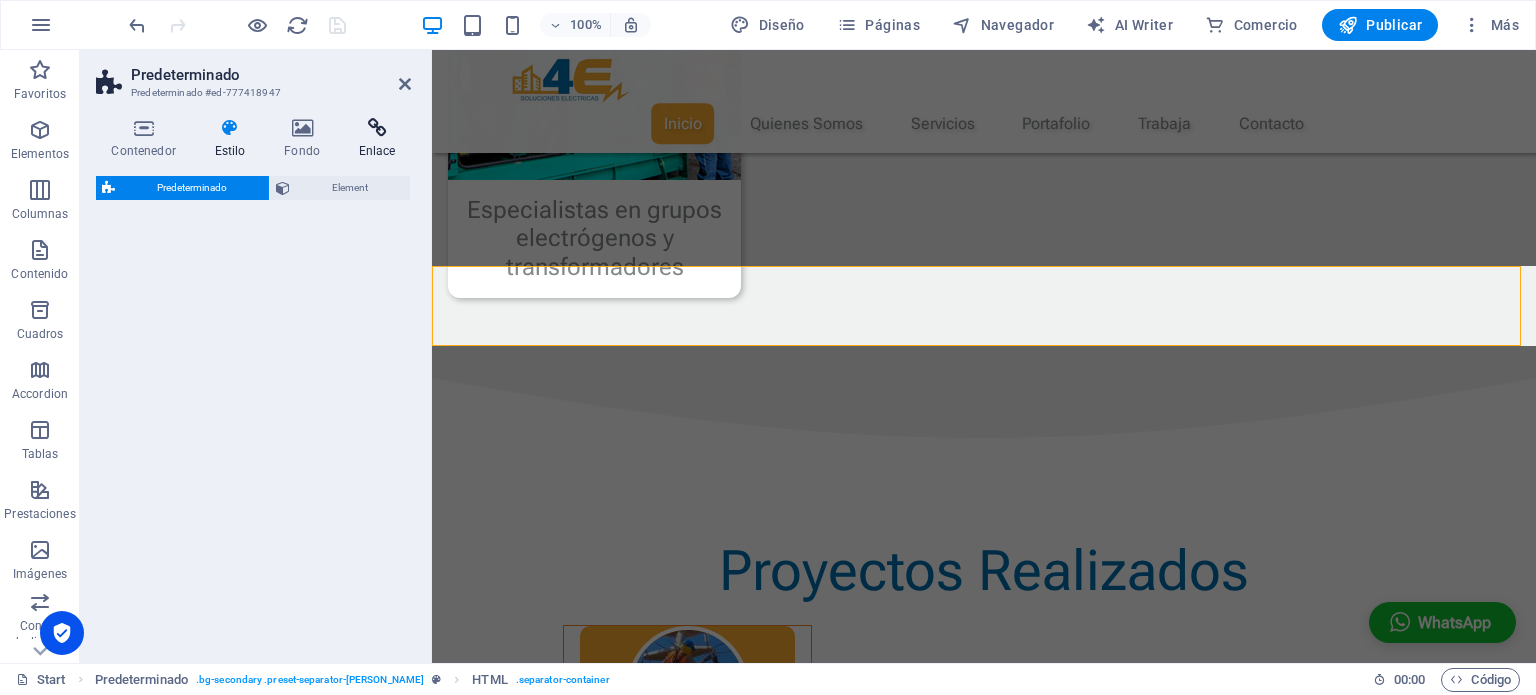 select on "rem" 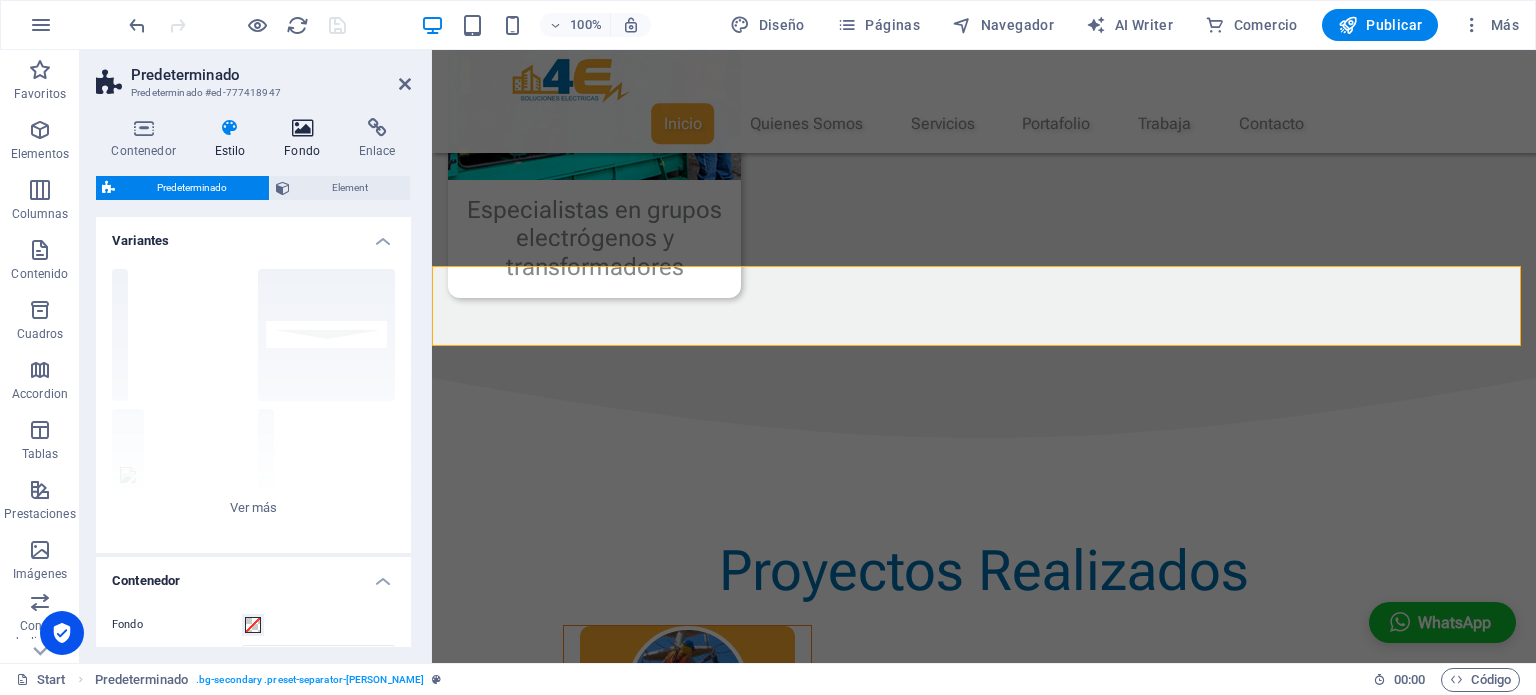 click at bounding box center (302, 128) 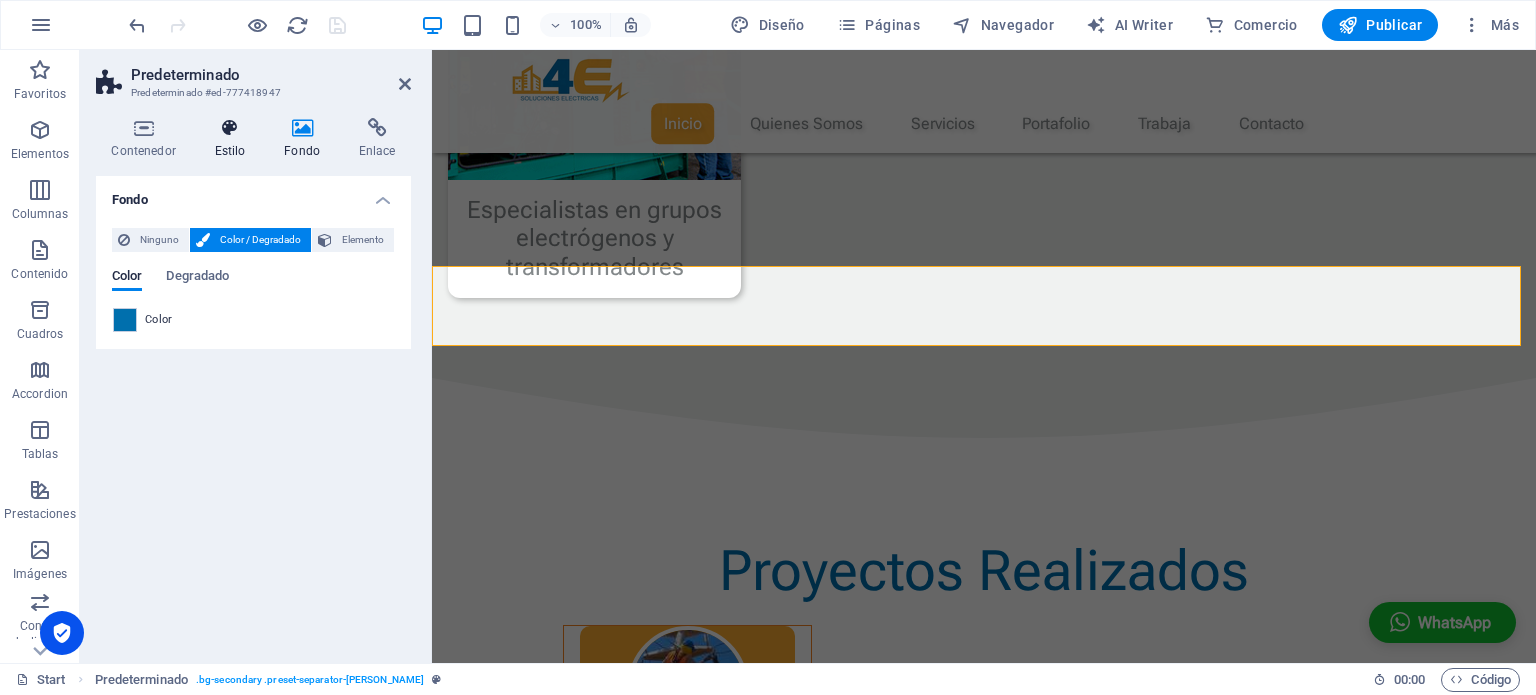 click on "Estilo" at bounding box center (234, 139) 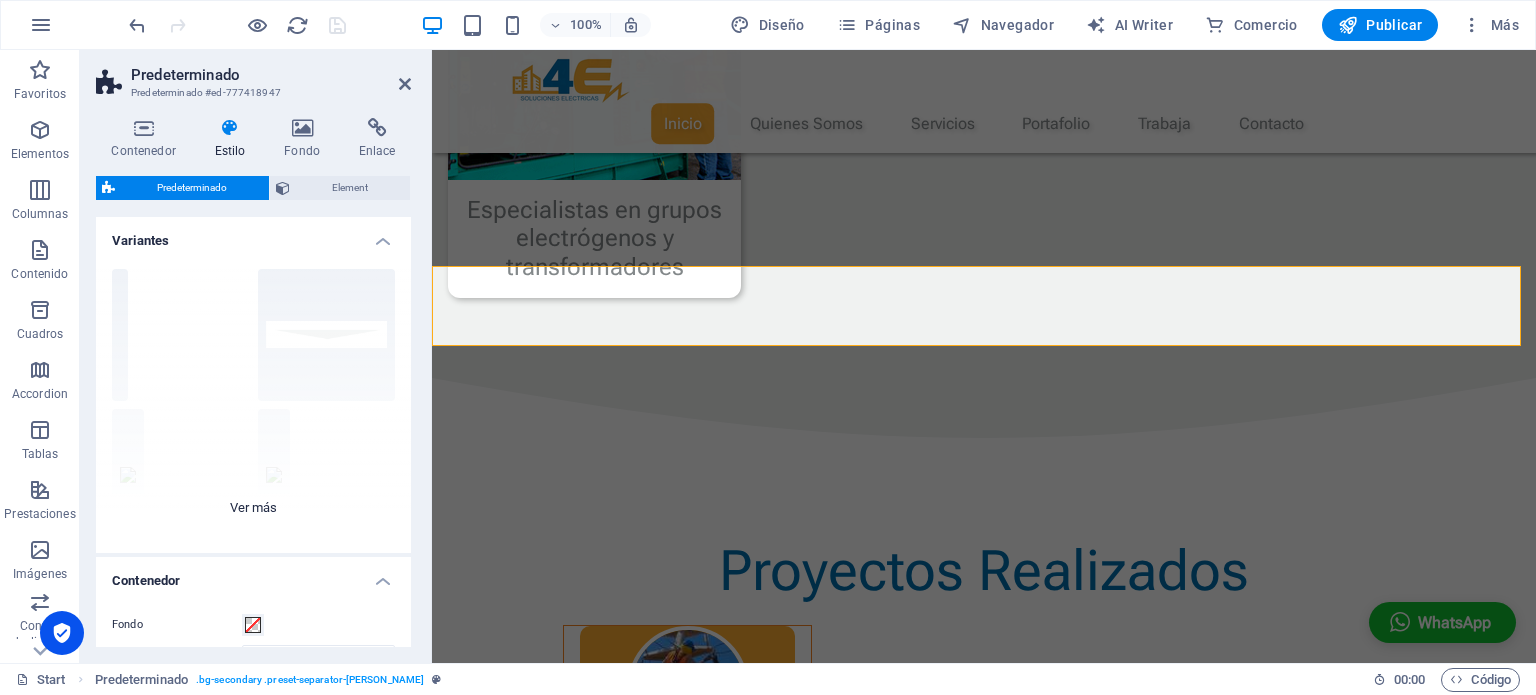 scroll, scrollTop: 208, scrollLeft: 0, axis: vertical 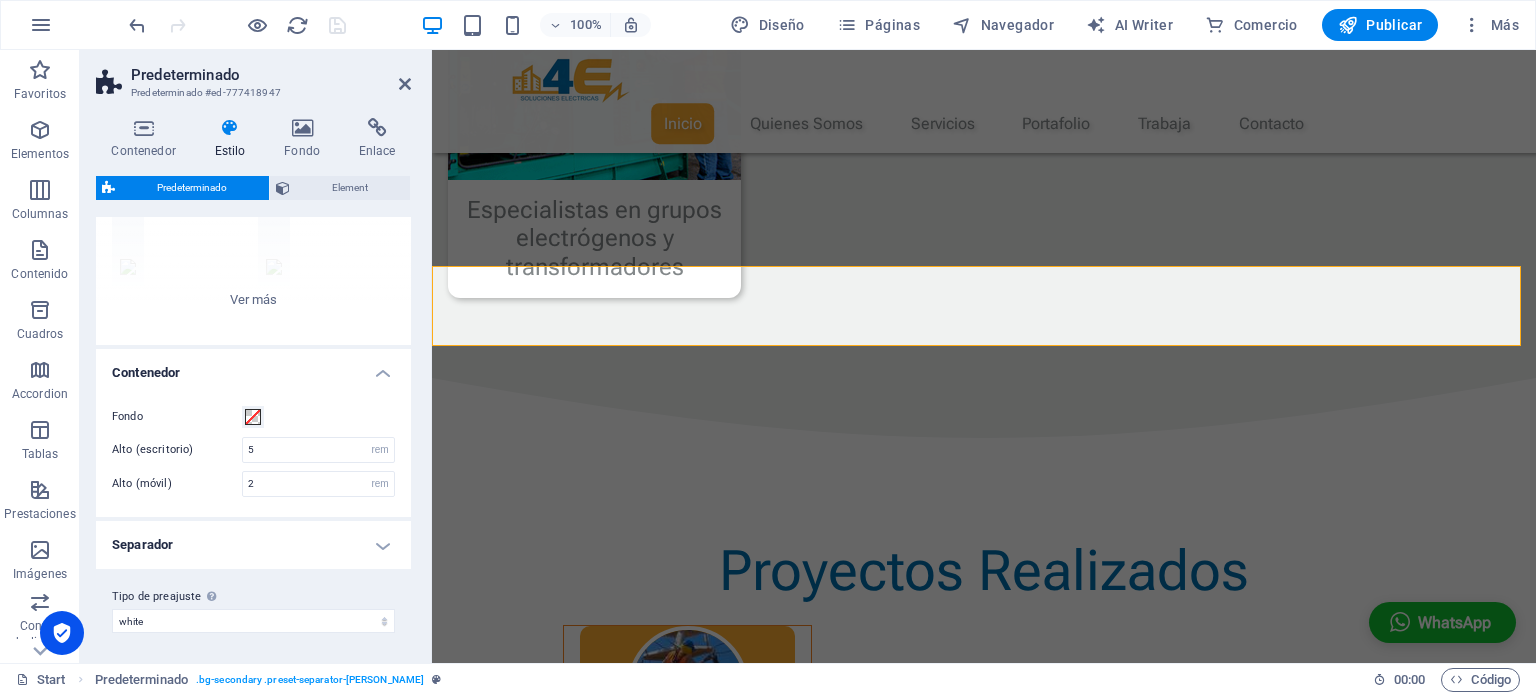 click on "Separador" at bounding box center [253, 545] 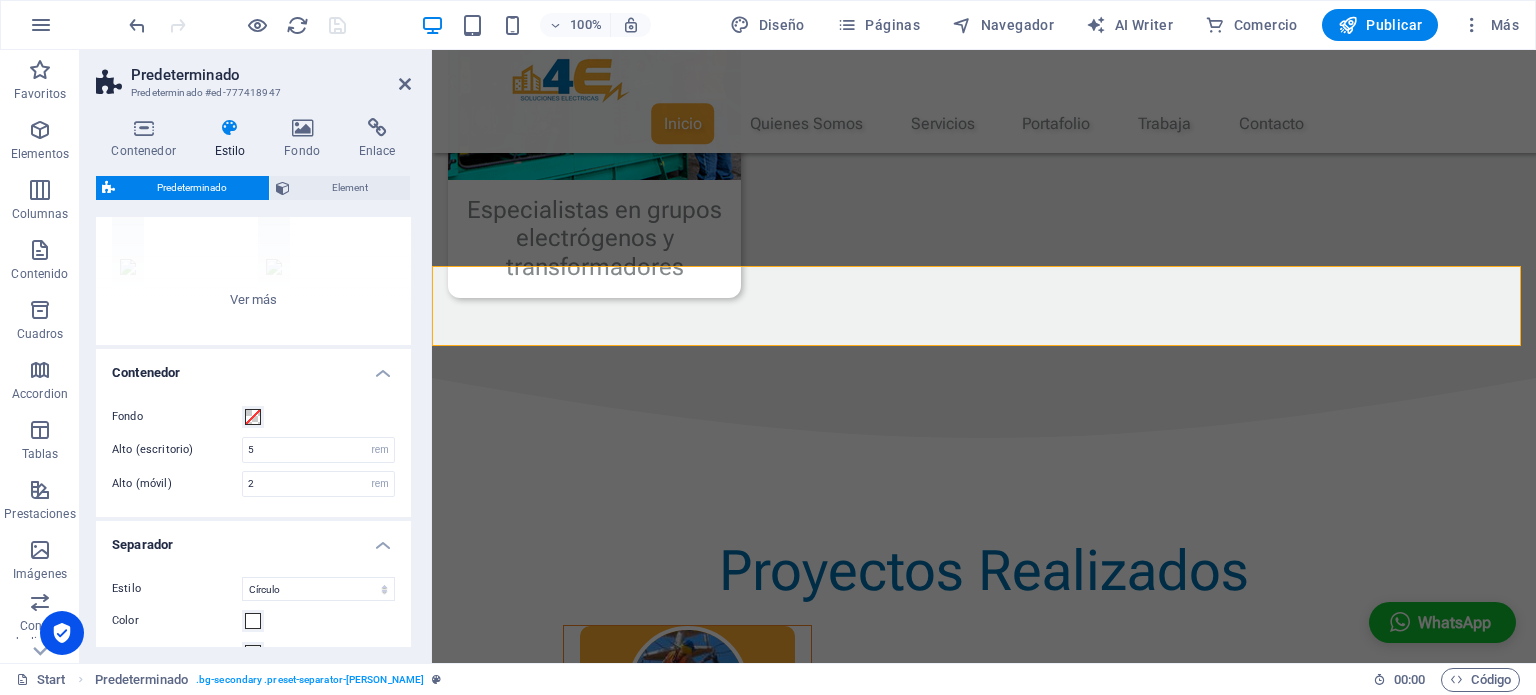 scroll, scrollTop: 388, scrollLeft: 0, axis: vertical 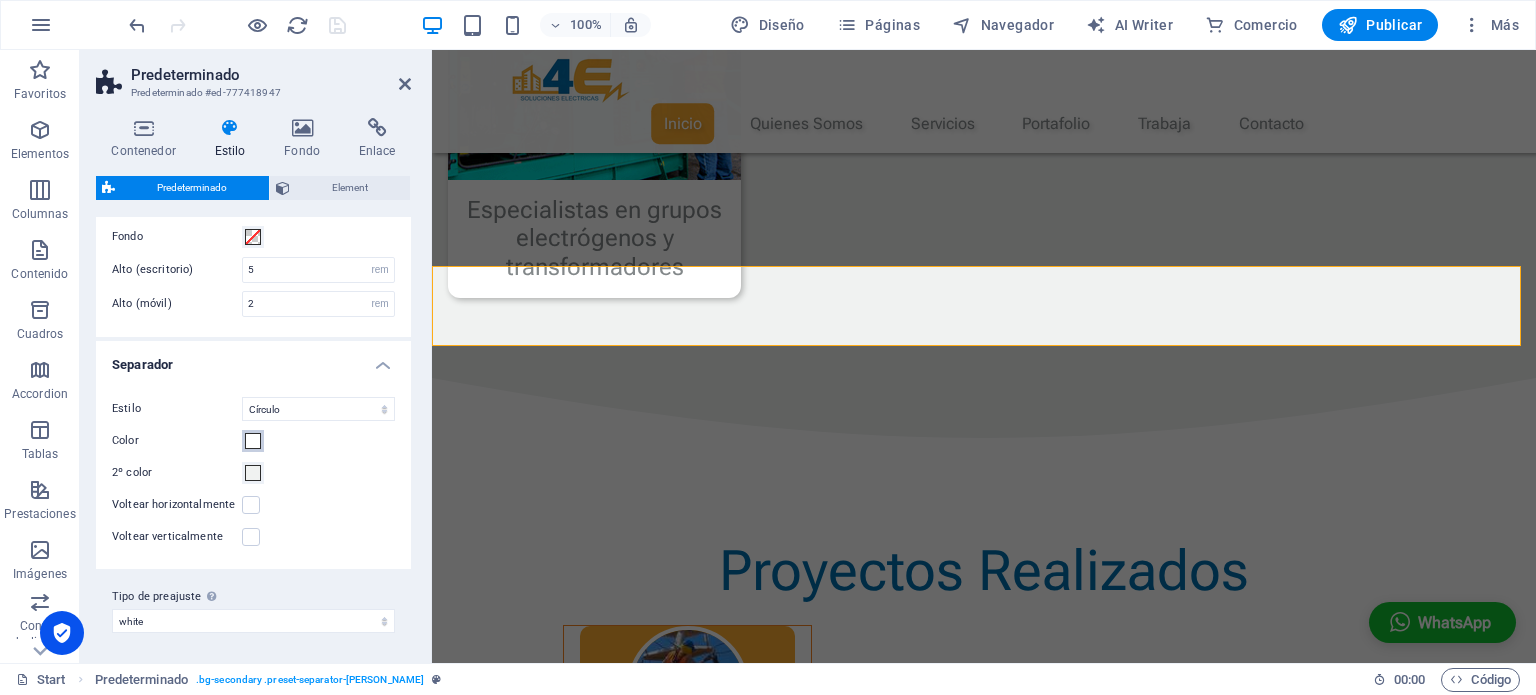 click at bounding box center [253, 441] 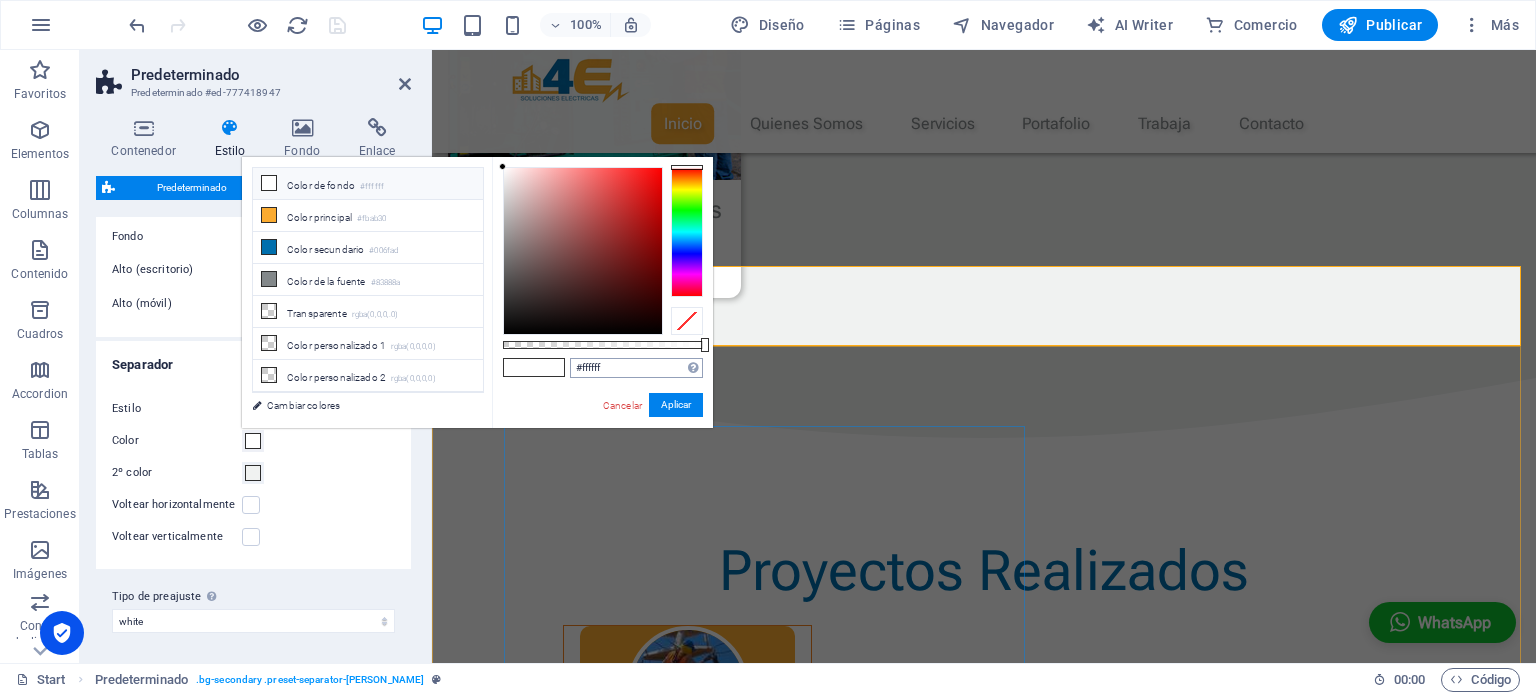 drag, startPoint x: 599, startPoint y: 354, endPoint x: 599, endPoint y: 367, distance: 13 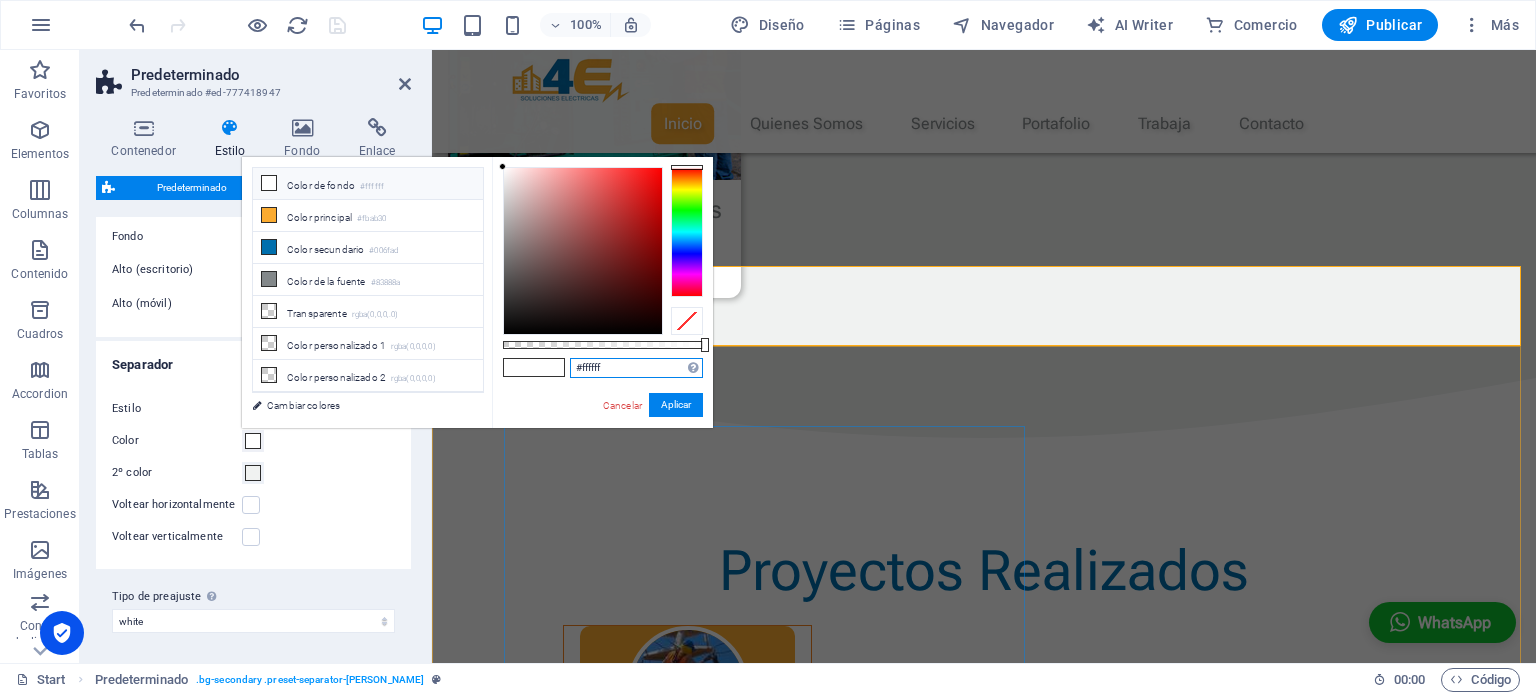 click on "#ffffff" at bounding box center [636, 368] 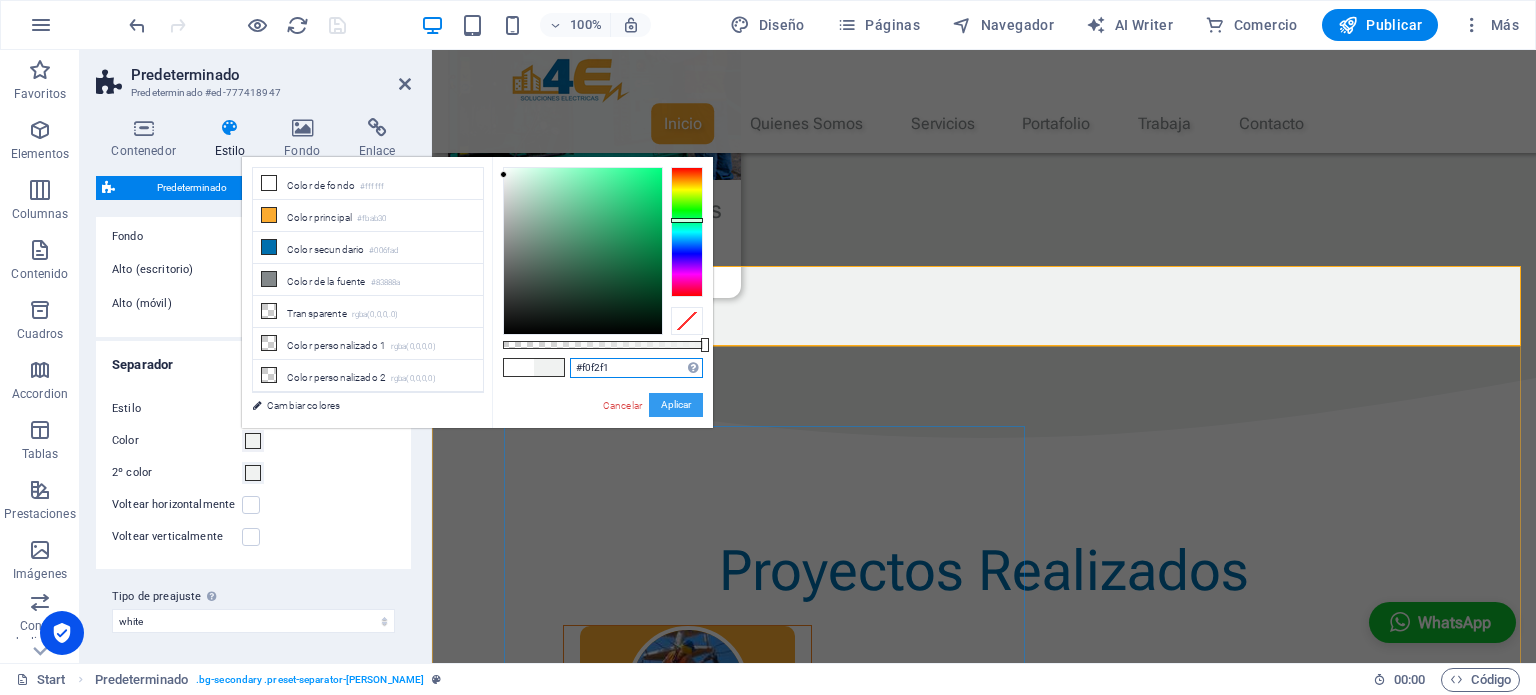 type on "#f0f2f1" 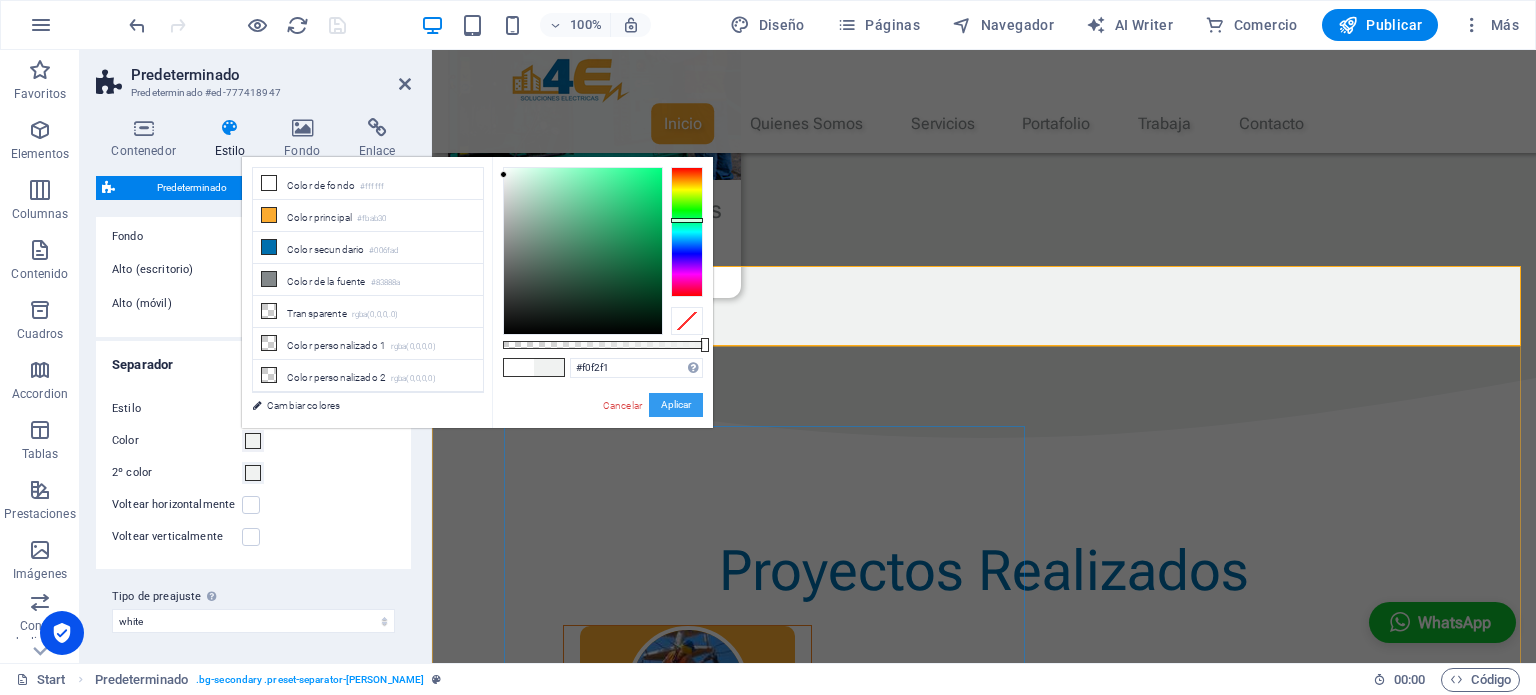click on "Aplicar" at bounding box center (676, 405) 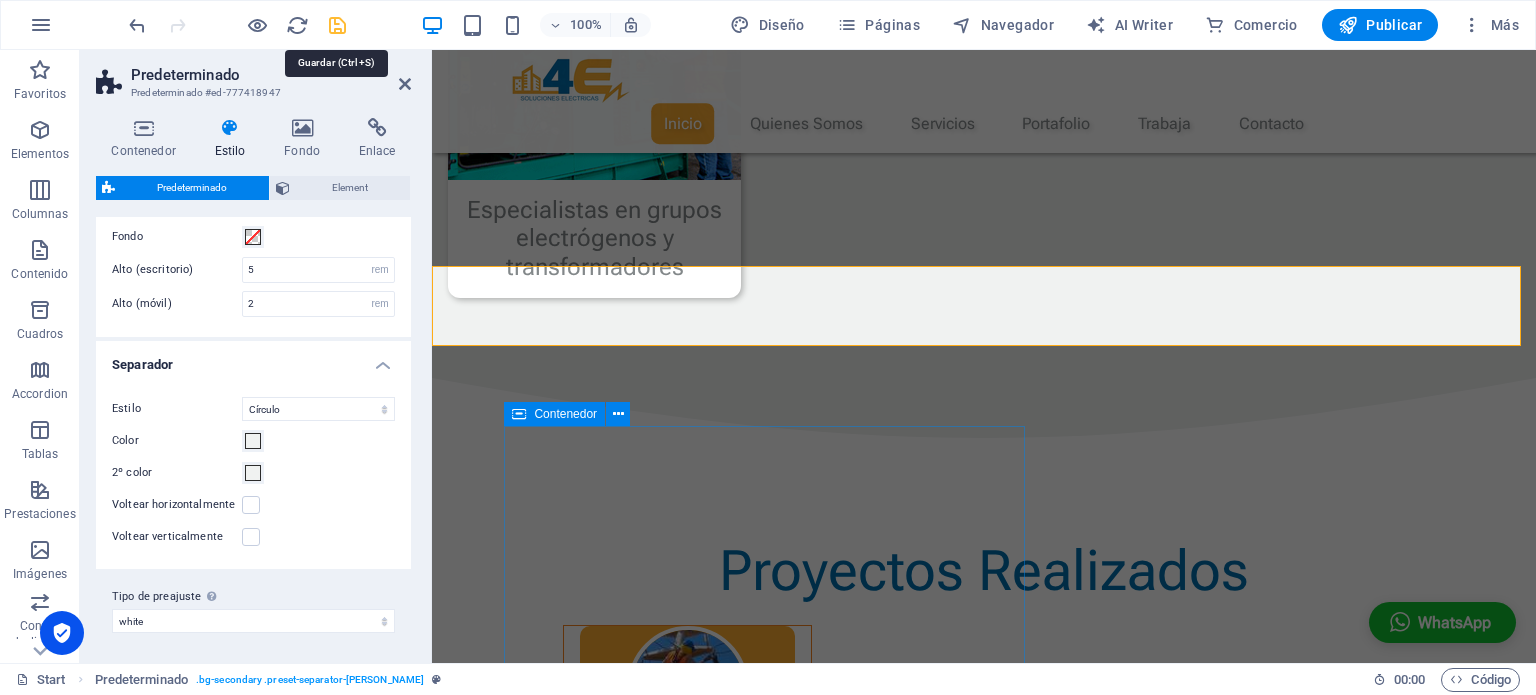 click at bounding box center [337, 25] 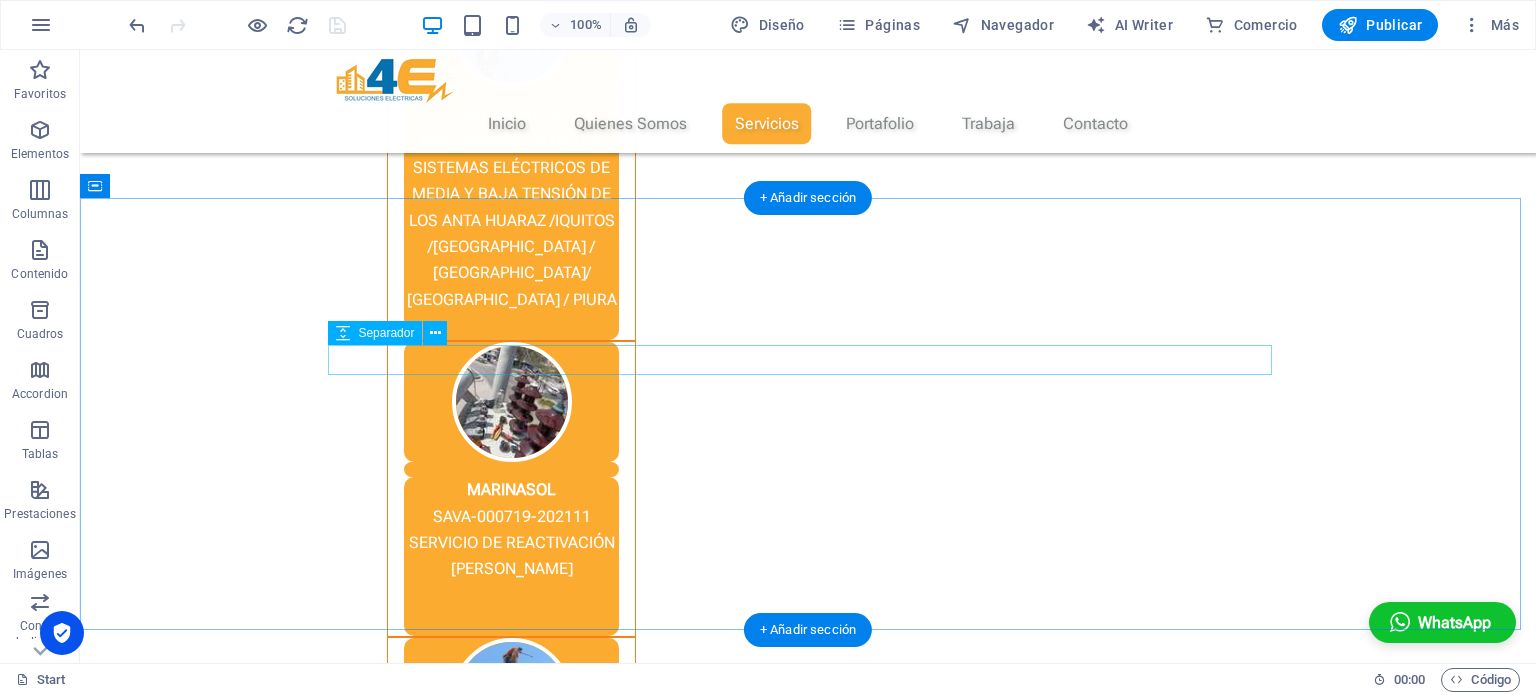 scroll, scrollTop: 2960, scrollLeft: 0, axis: vertical 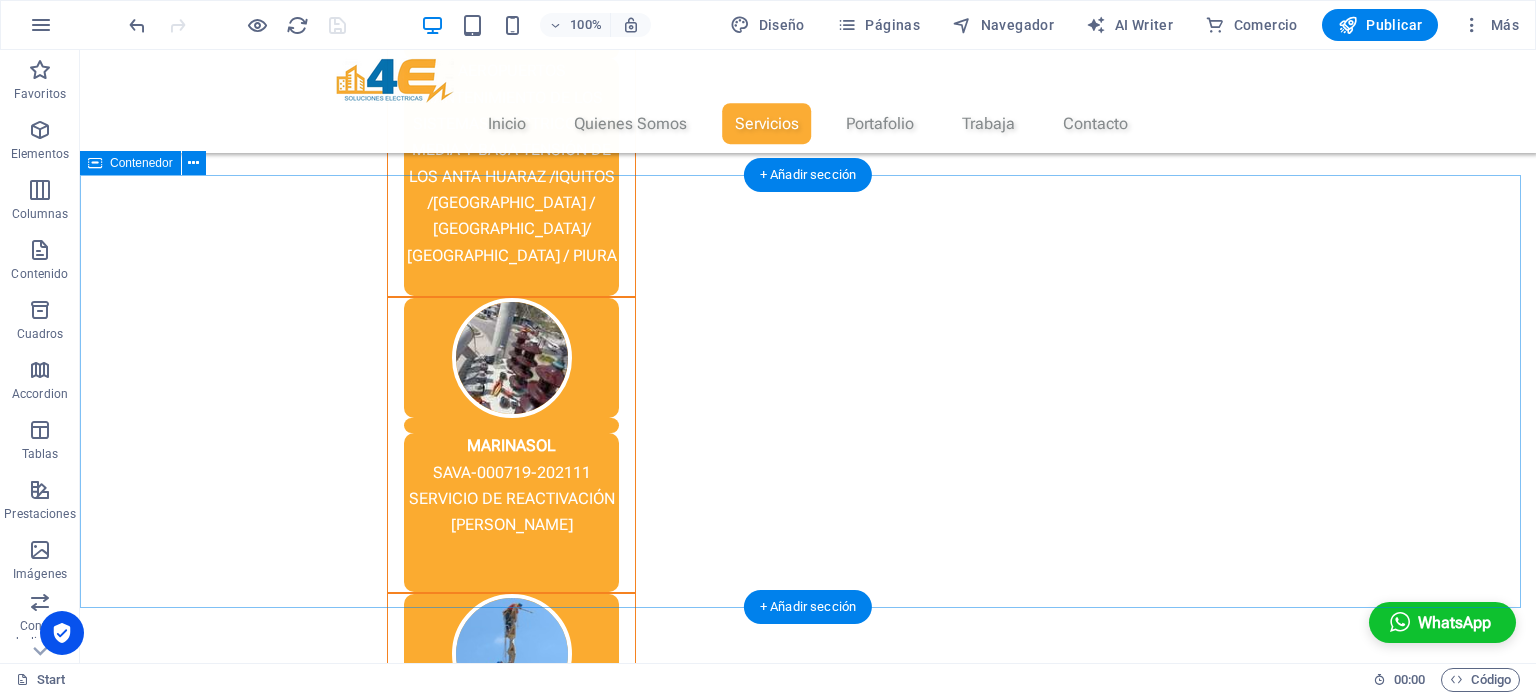 click on "Homologaciones" at bounding box center (808, 2438) 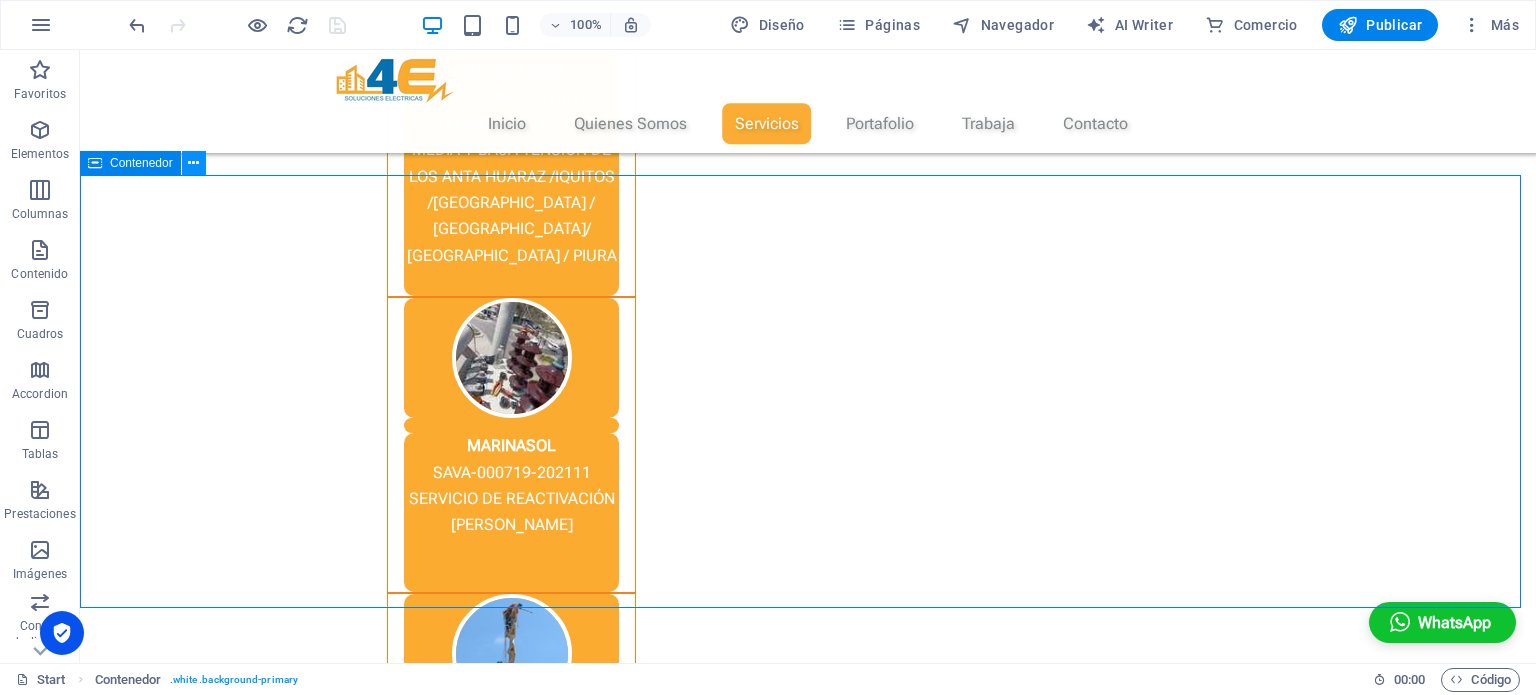 click at bounding box center (193, 163) 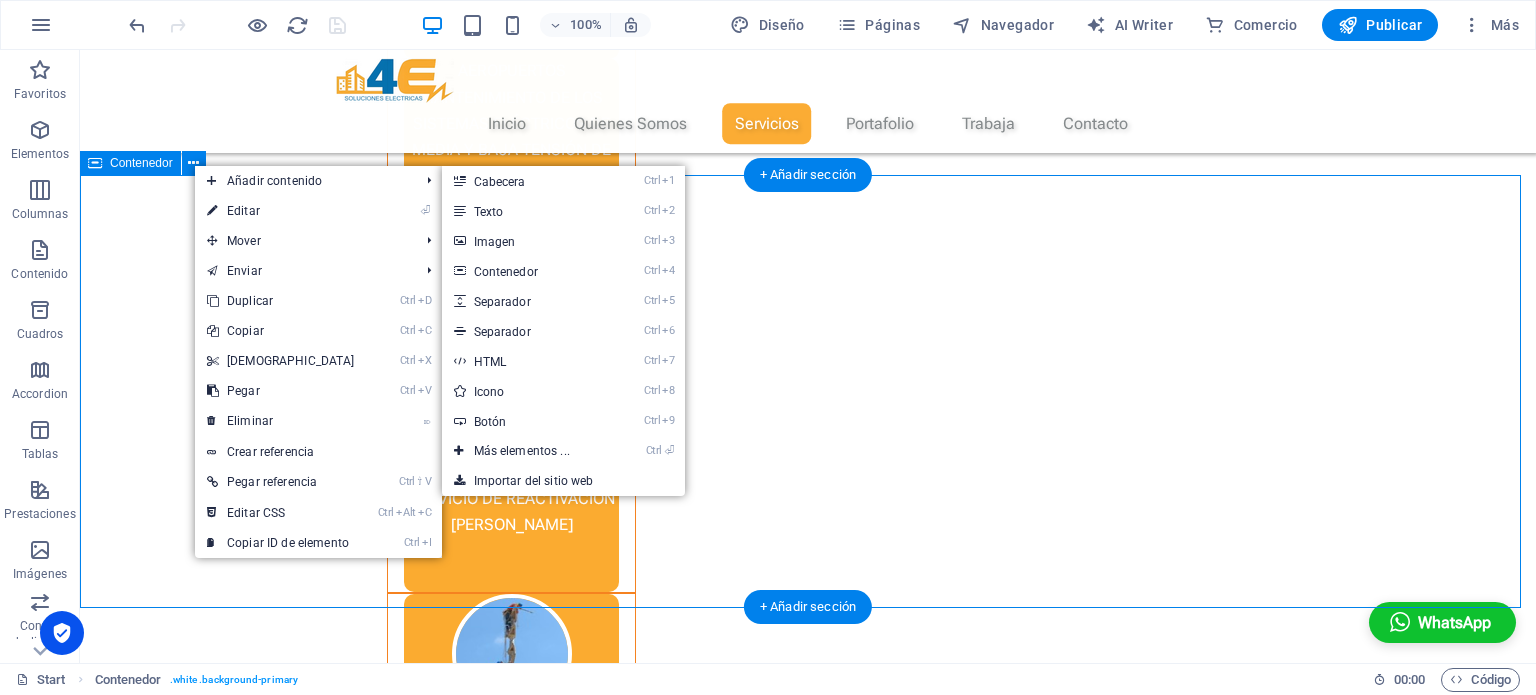 click on "Homologaciones" at bounding box center [808, 2438] 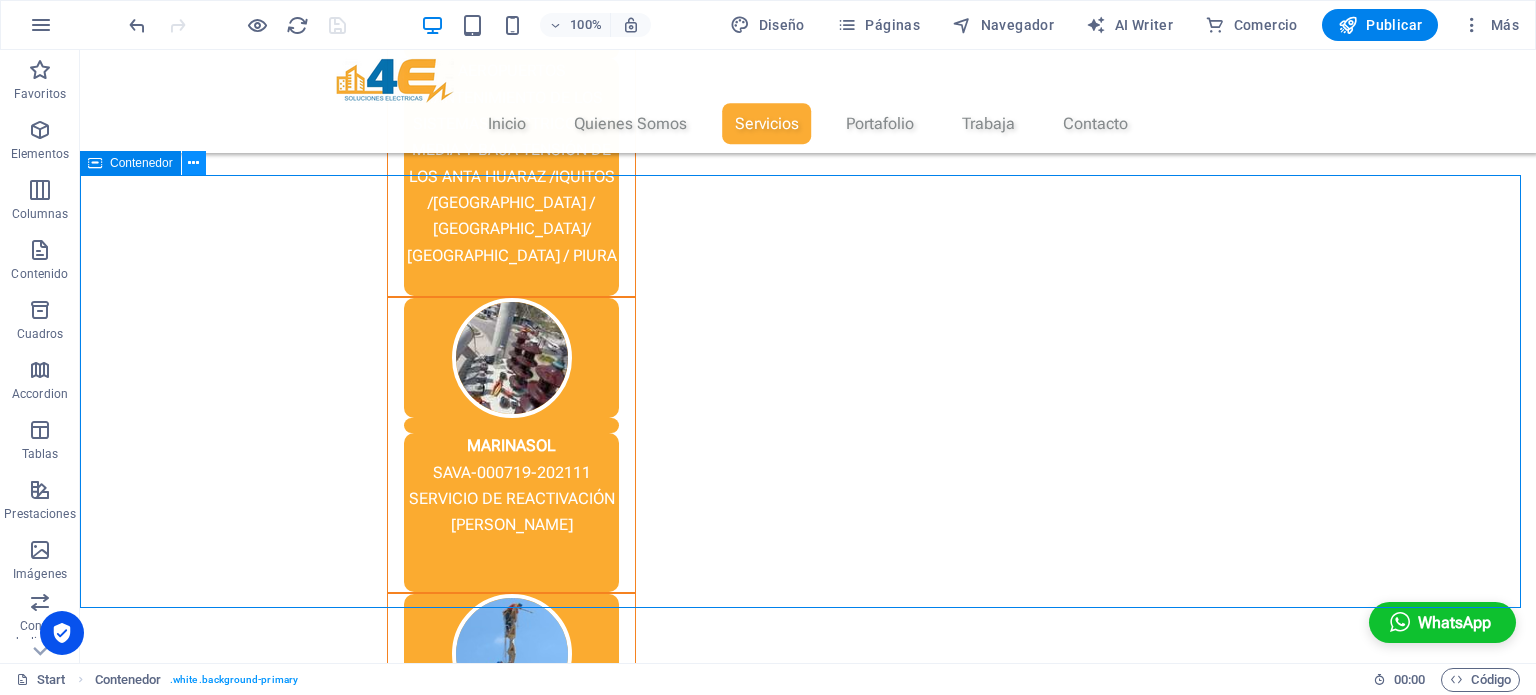 click at bounding box center [193, 163] 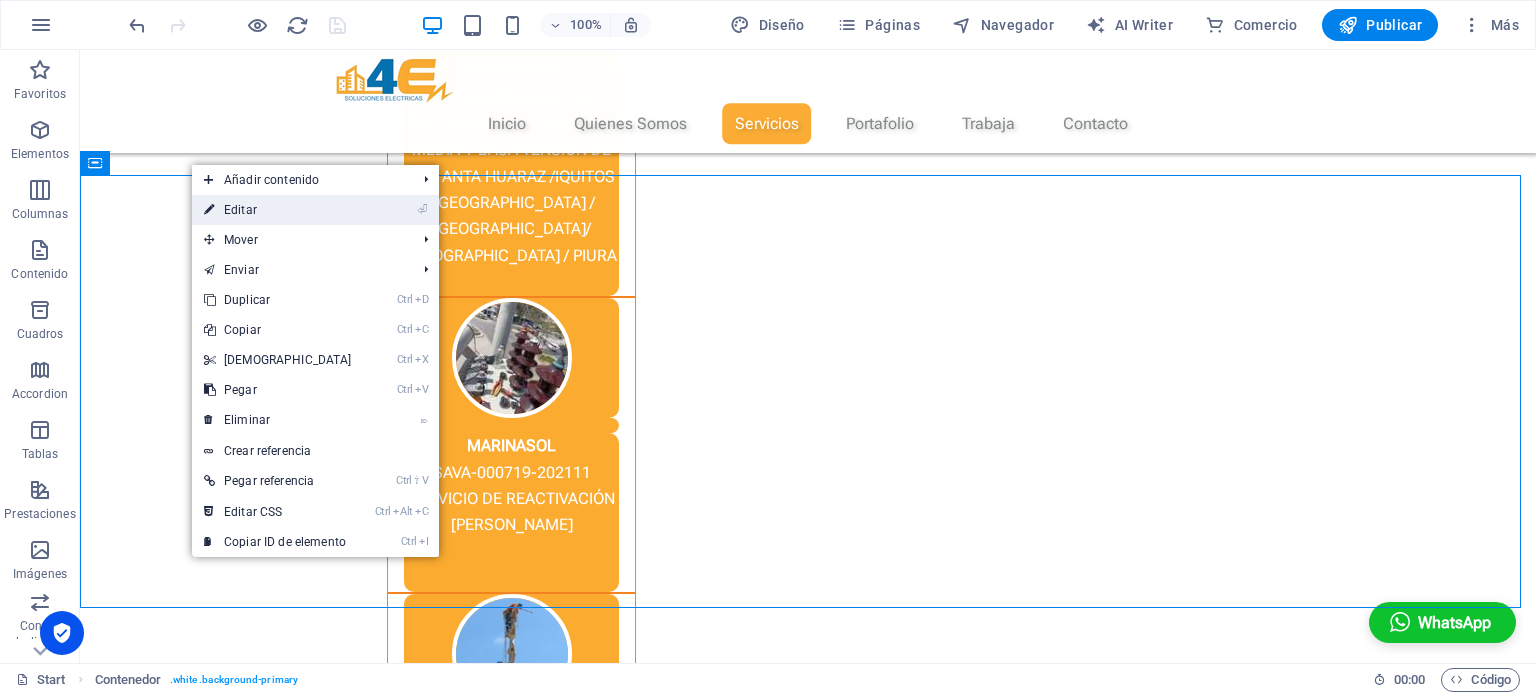 click on "⏎  Editar" at bounding box center (278, 210) 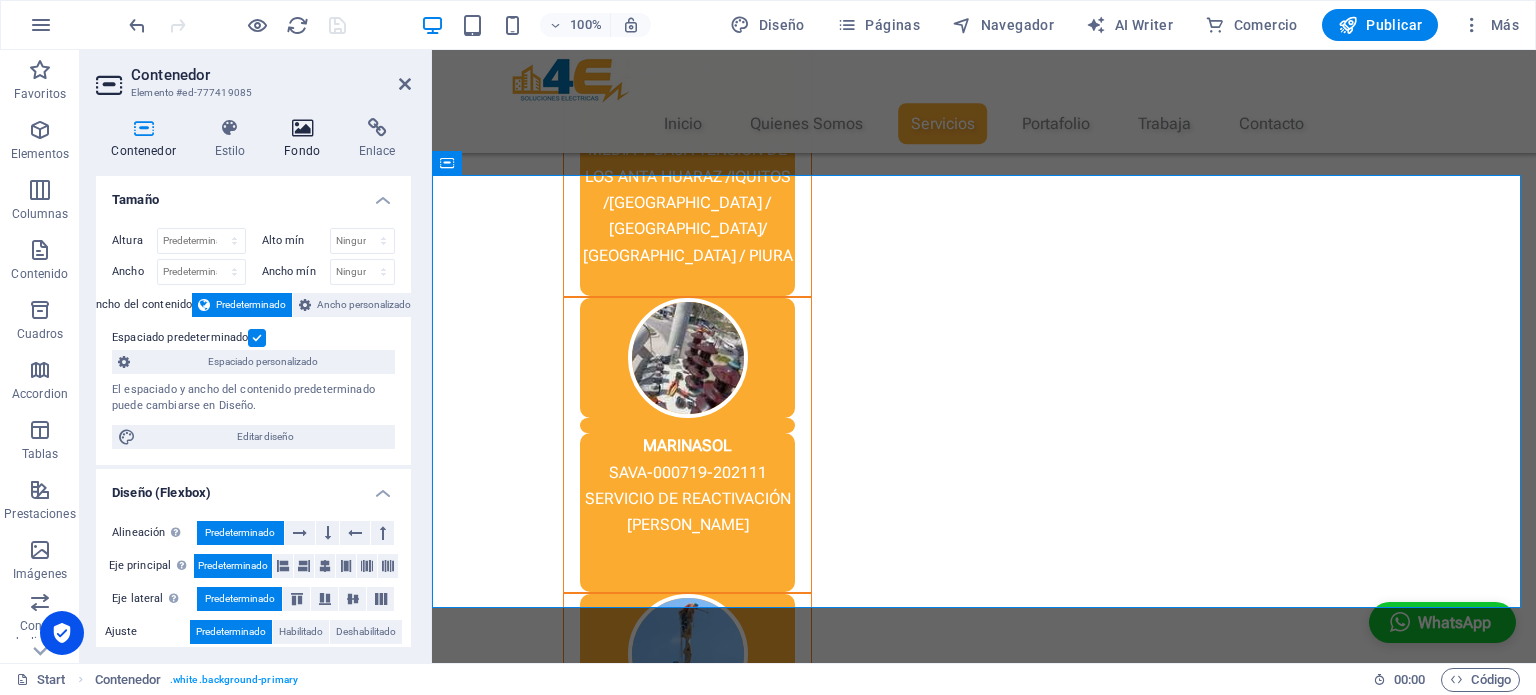 click at bounding box center [302, 128] 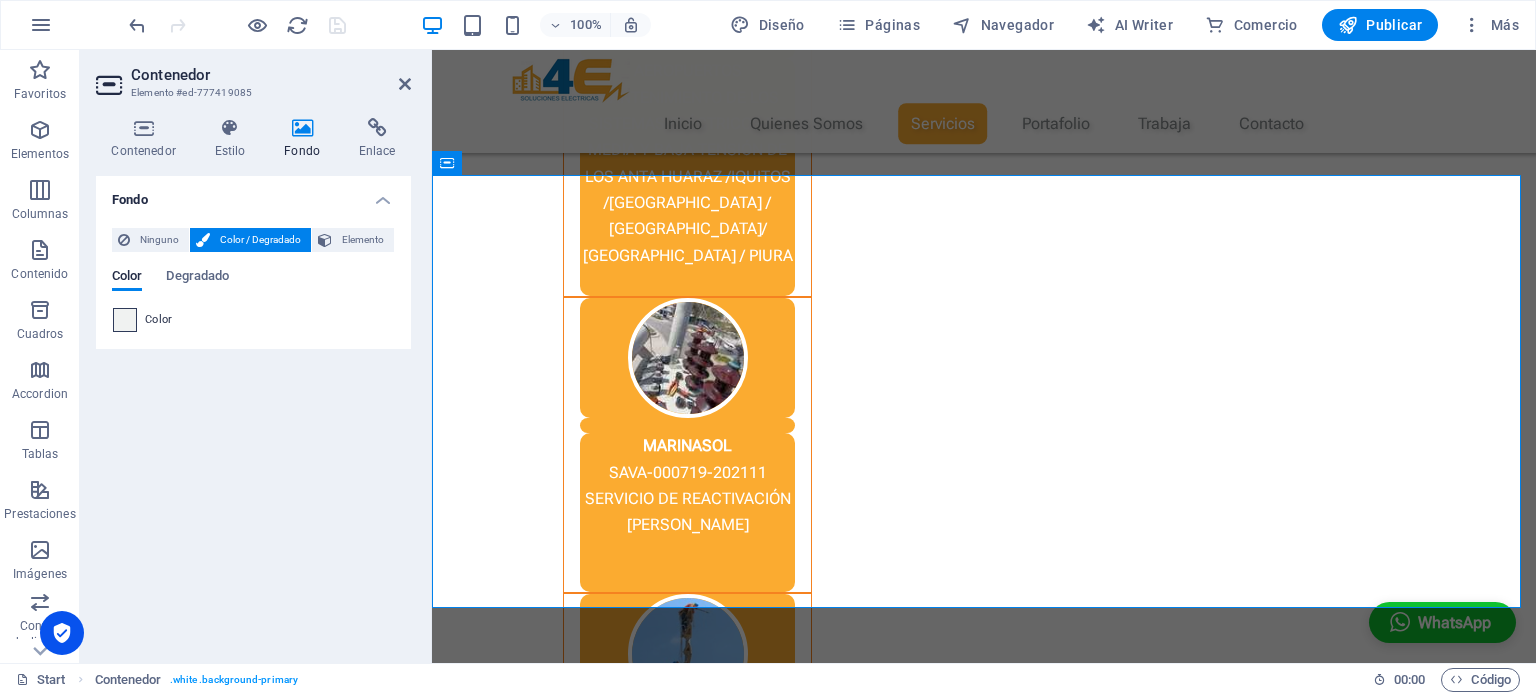 click at bounding box center (125, 320) 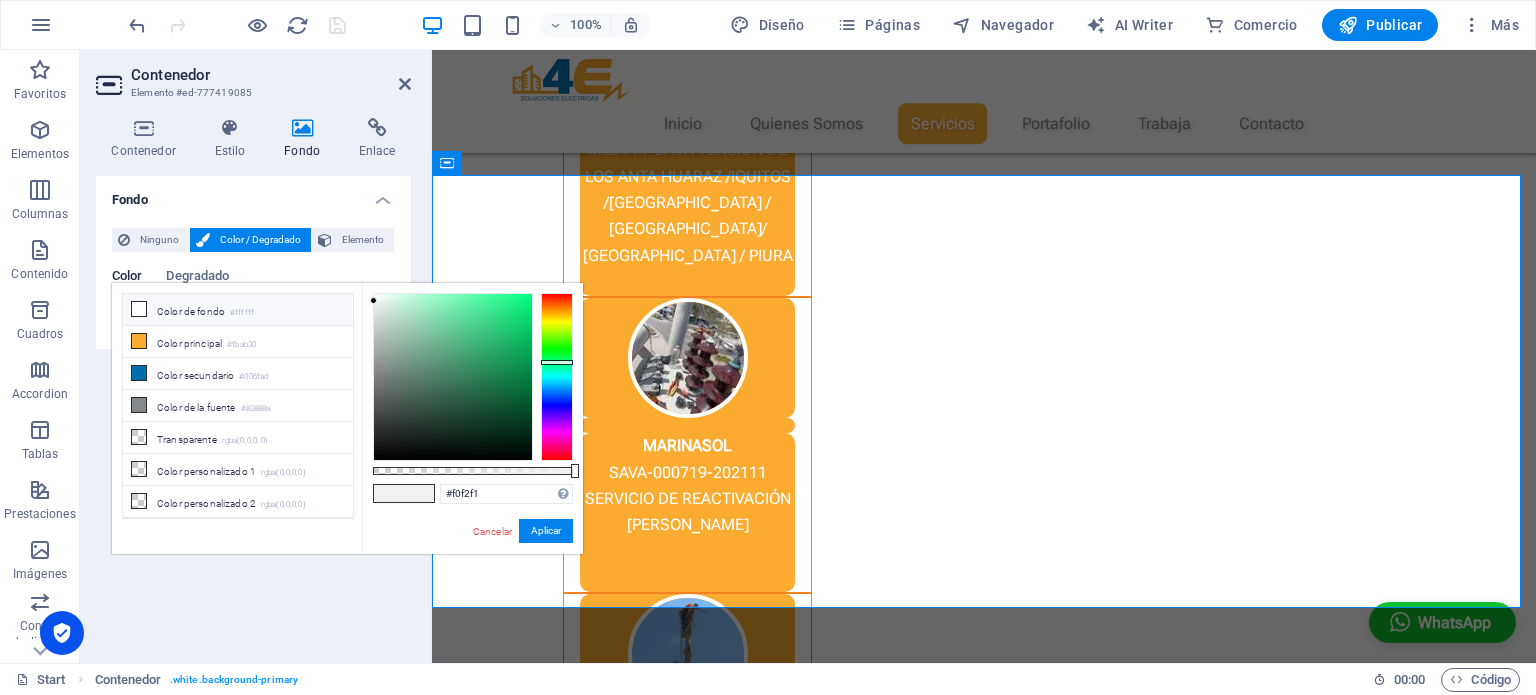 click on "Color de fondo
#ffffff" at bounding box center (238, 310) 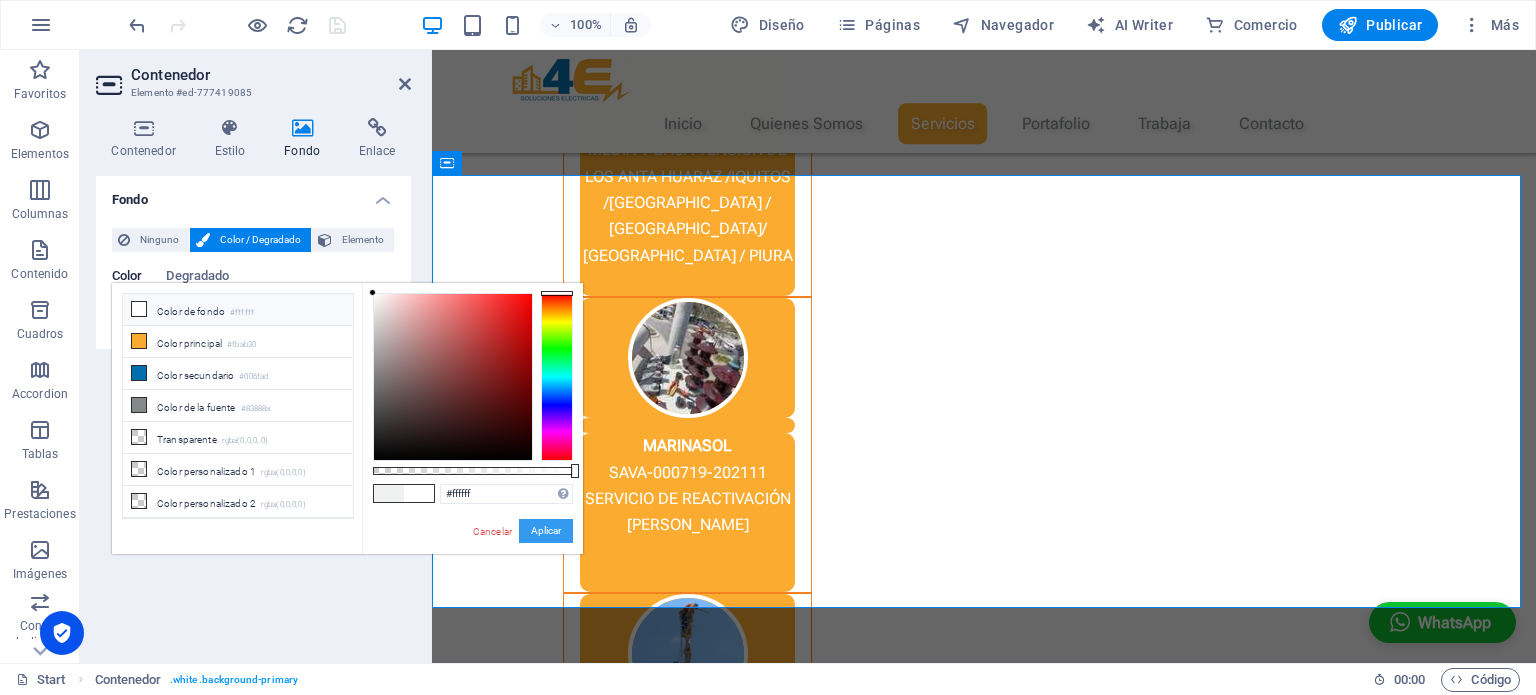 click on "Aplicar" at bounding box center (546, 531) 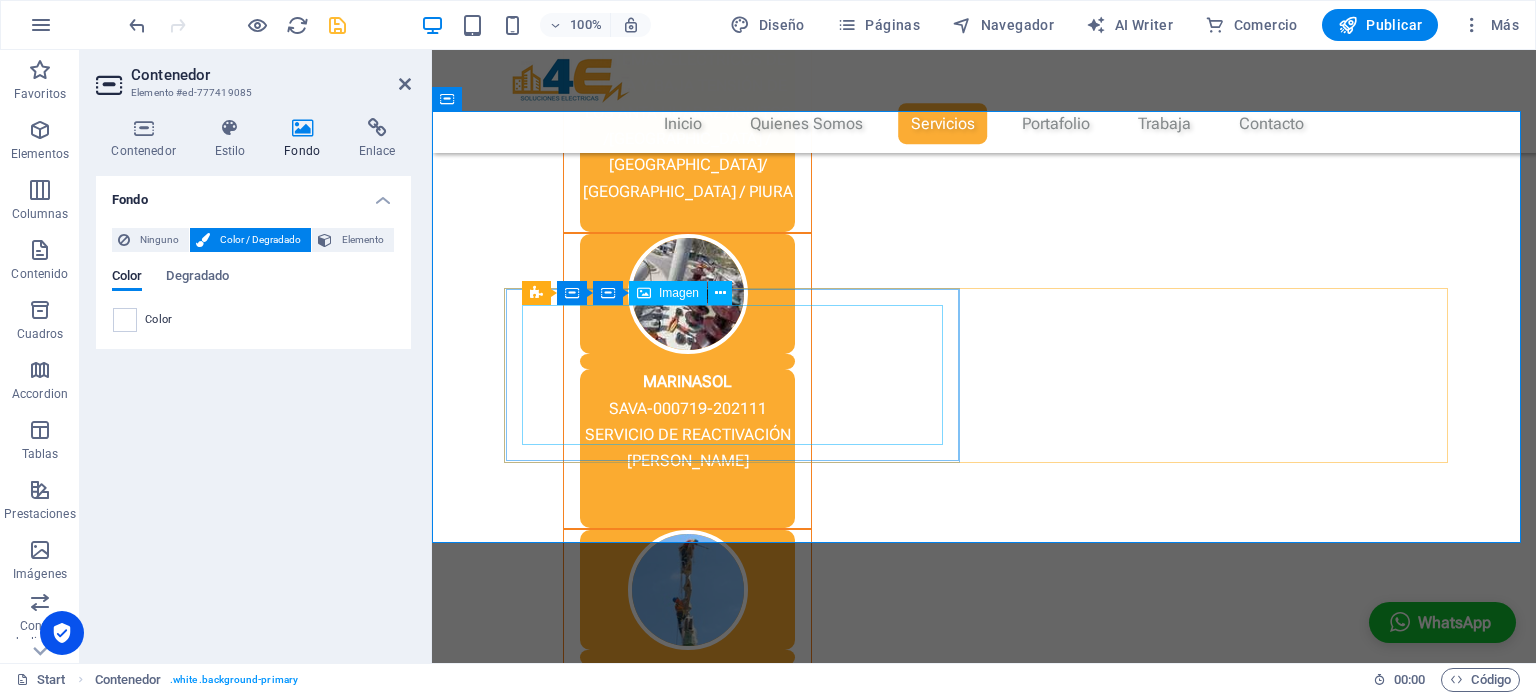 scroll, scrollTop: 3025, scrollLeft: 0, axis: vertical 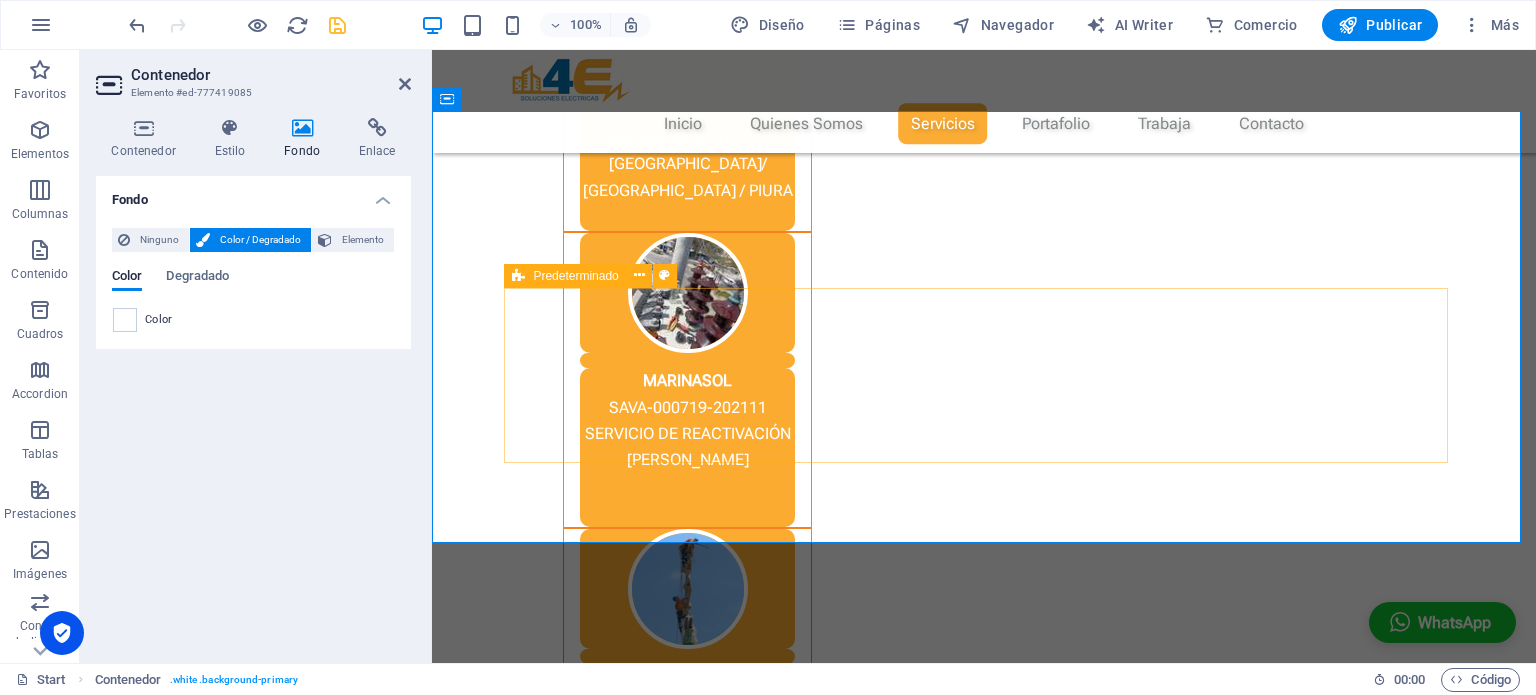 click at bounding box center [984, 2422] 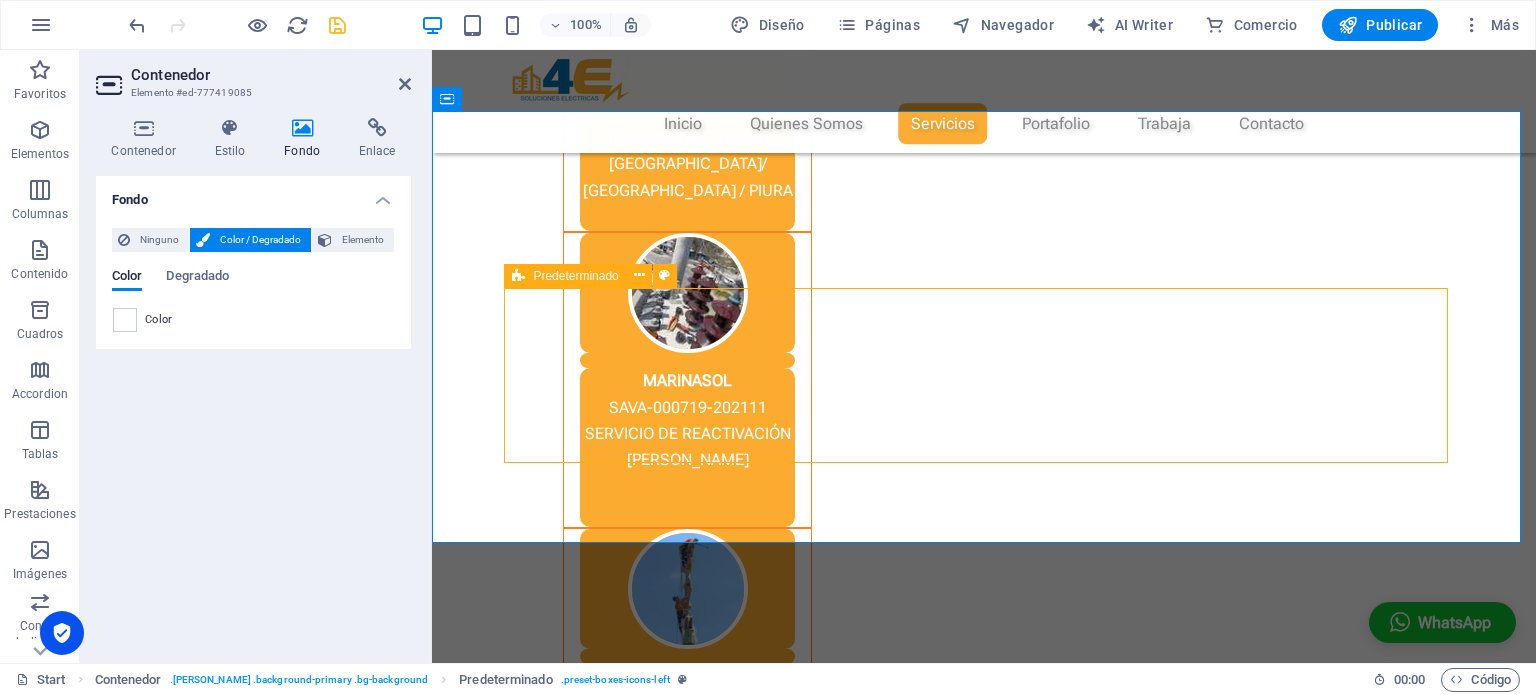 click at bounding box center [984, 2422] 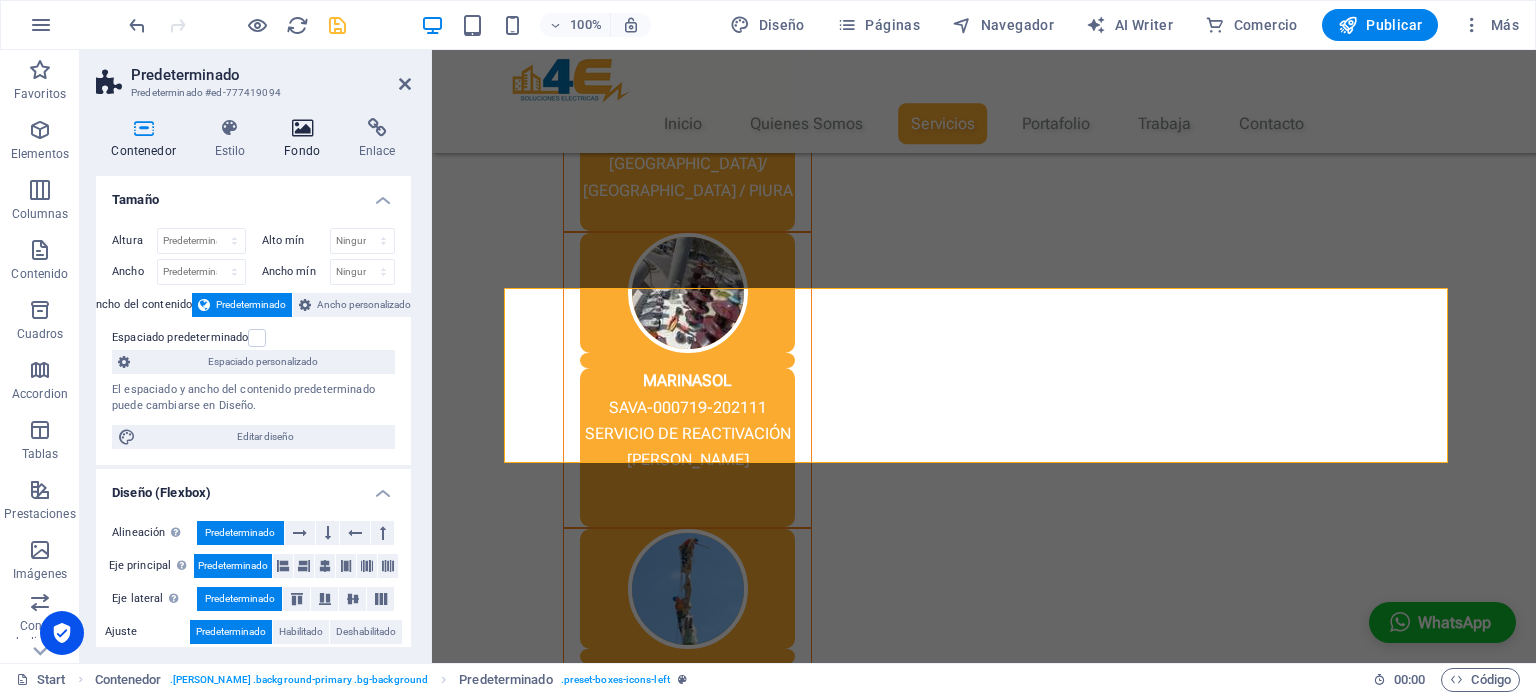 click at bounding box center [302, 128] 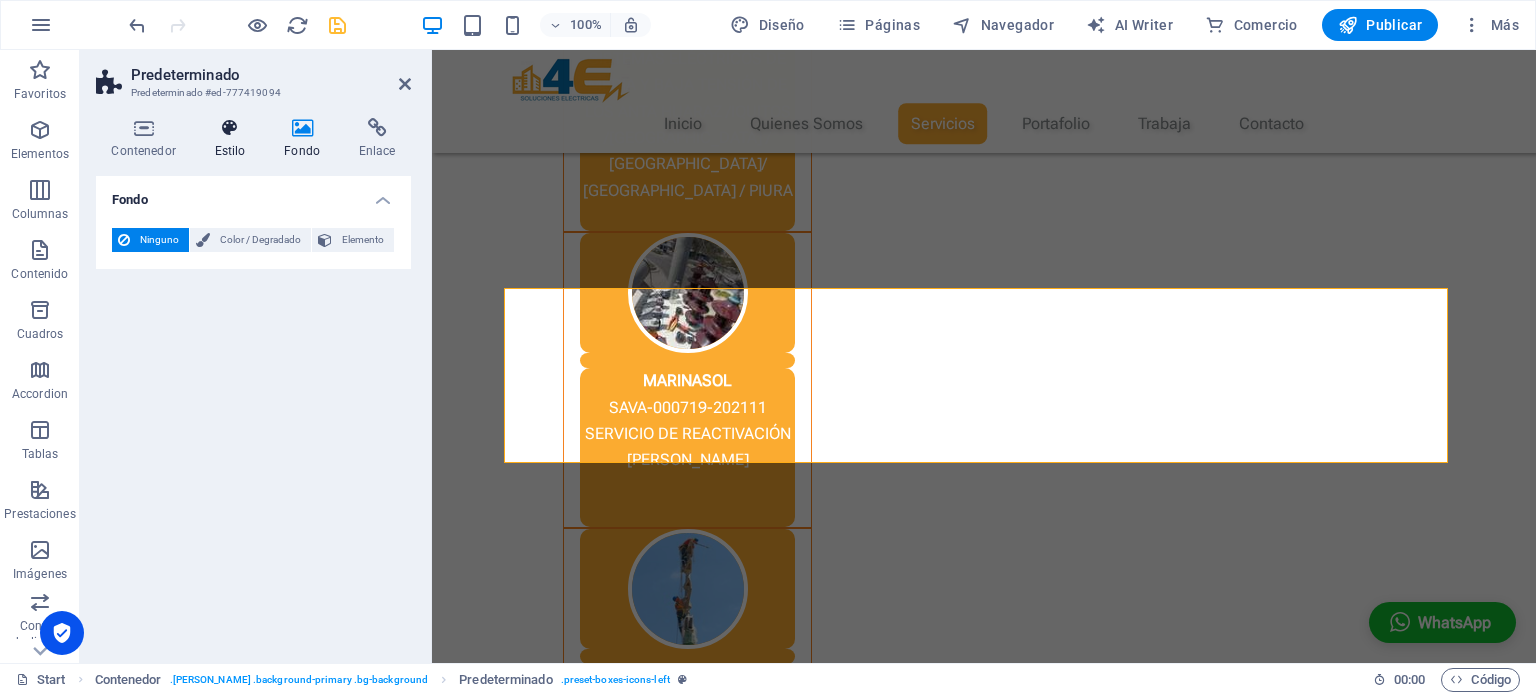 click at bounding box center (230, 128) 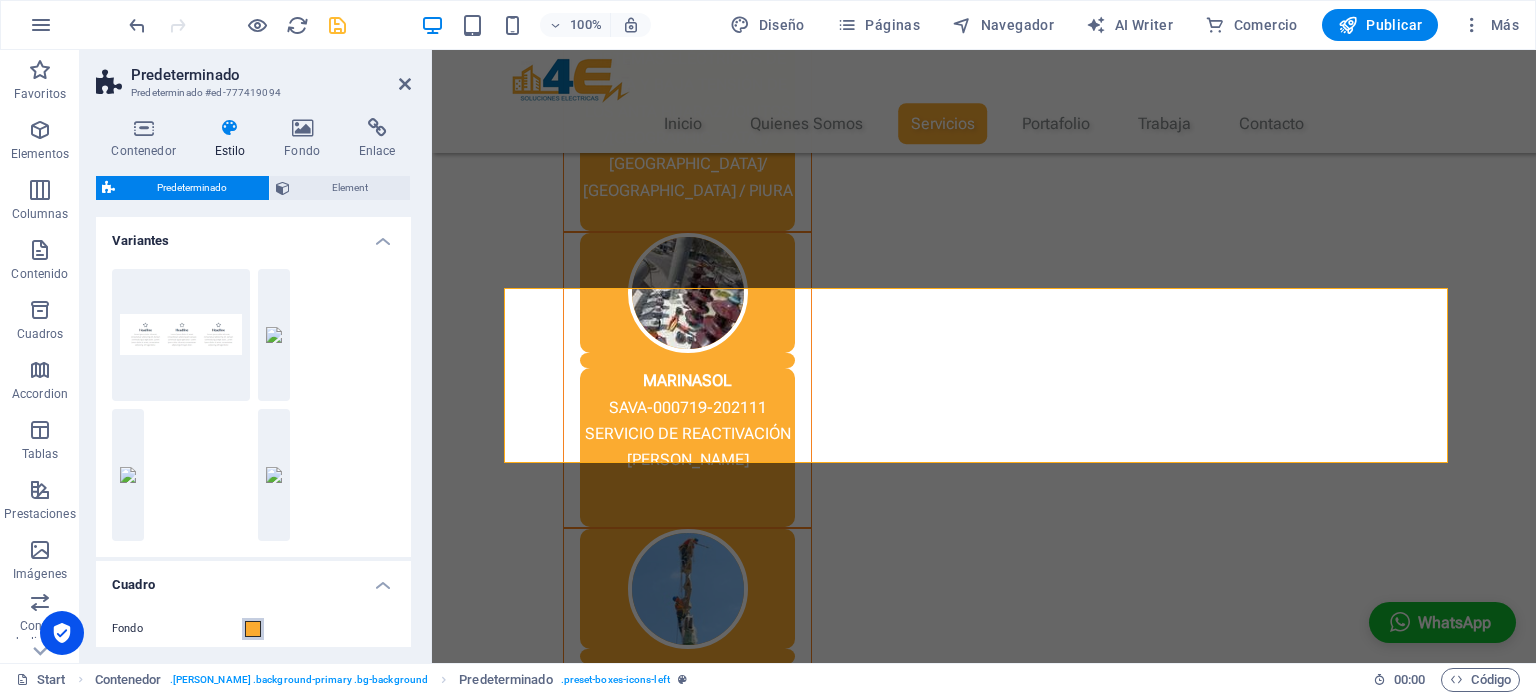 click at bounding box center [253, 629] 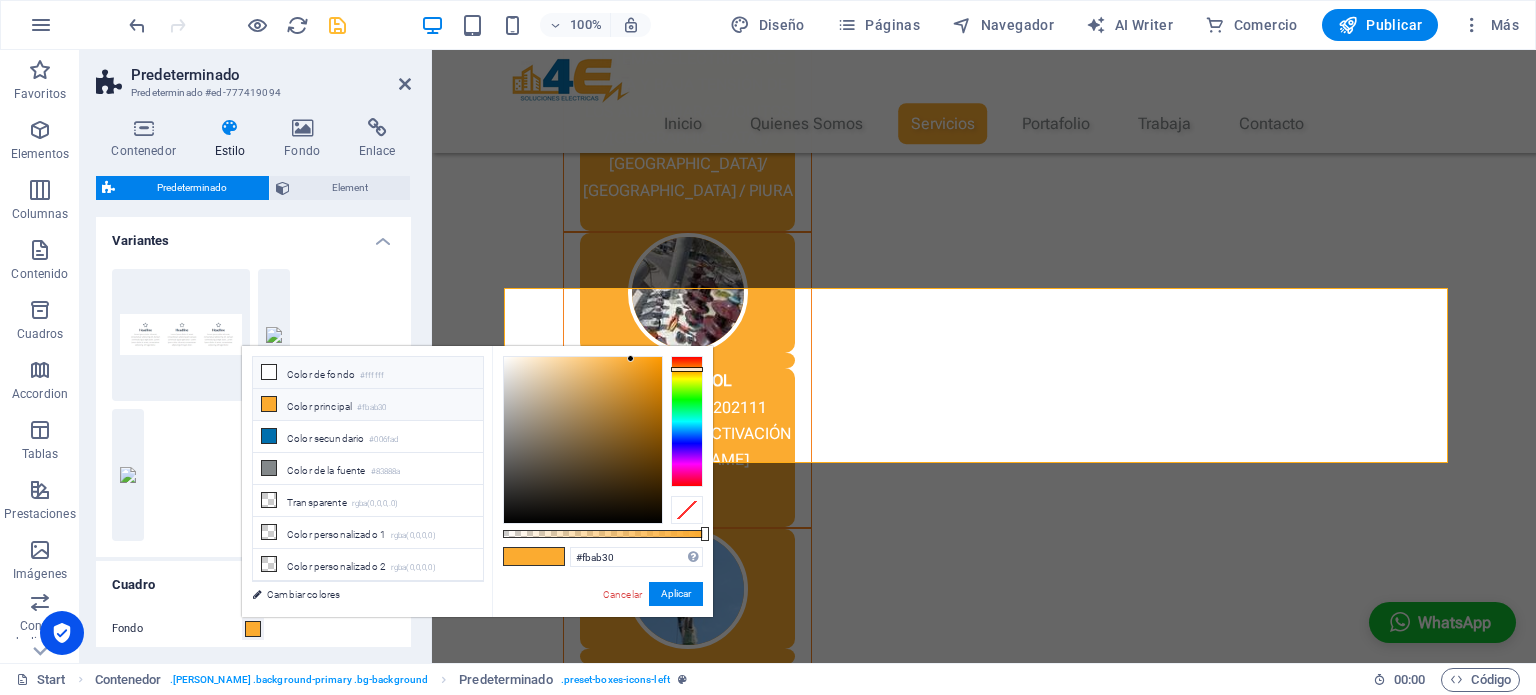 click on "Color de fondo
#ffffff" at bounding box center [368, 373] 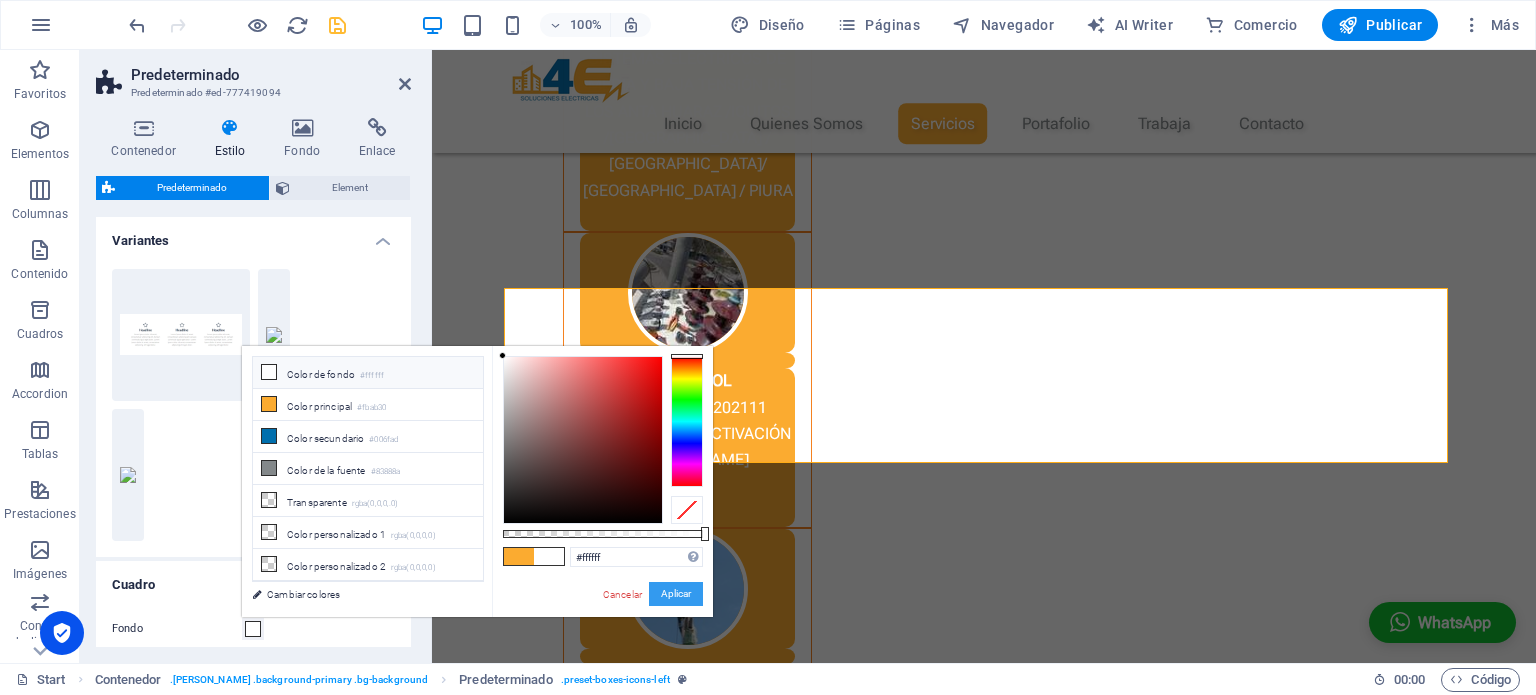 click on "Aplicar" at bounding box center (676, 594) 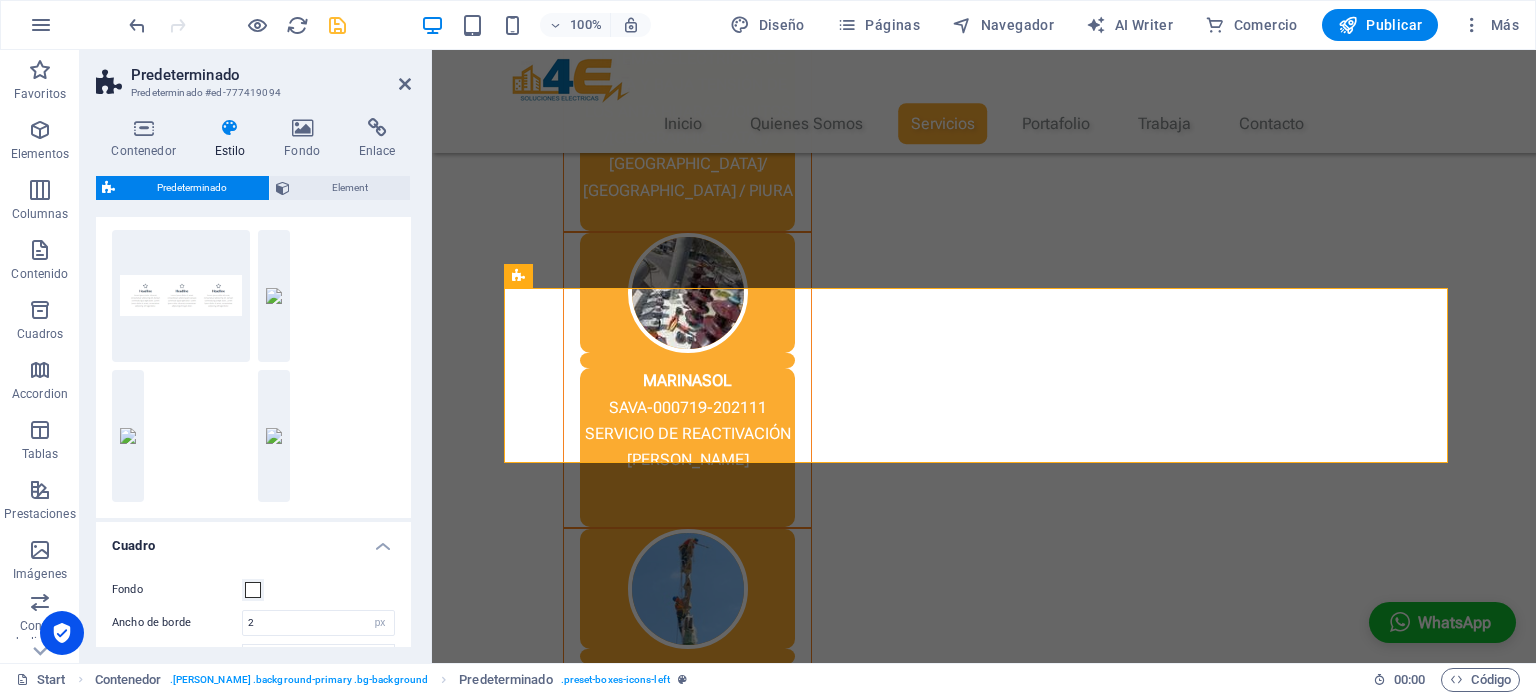 scroll, scrollTop: 0, scrollLeft: 0, axis: both 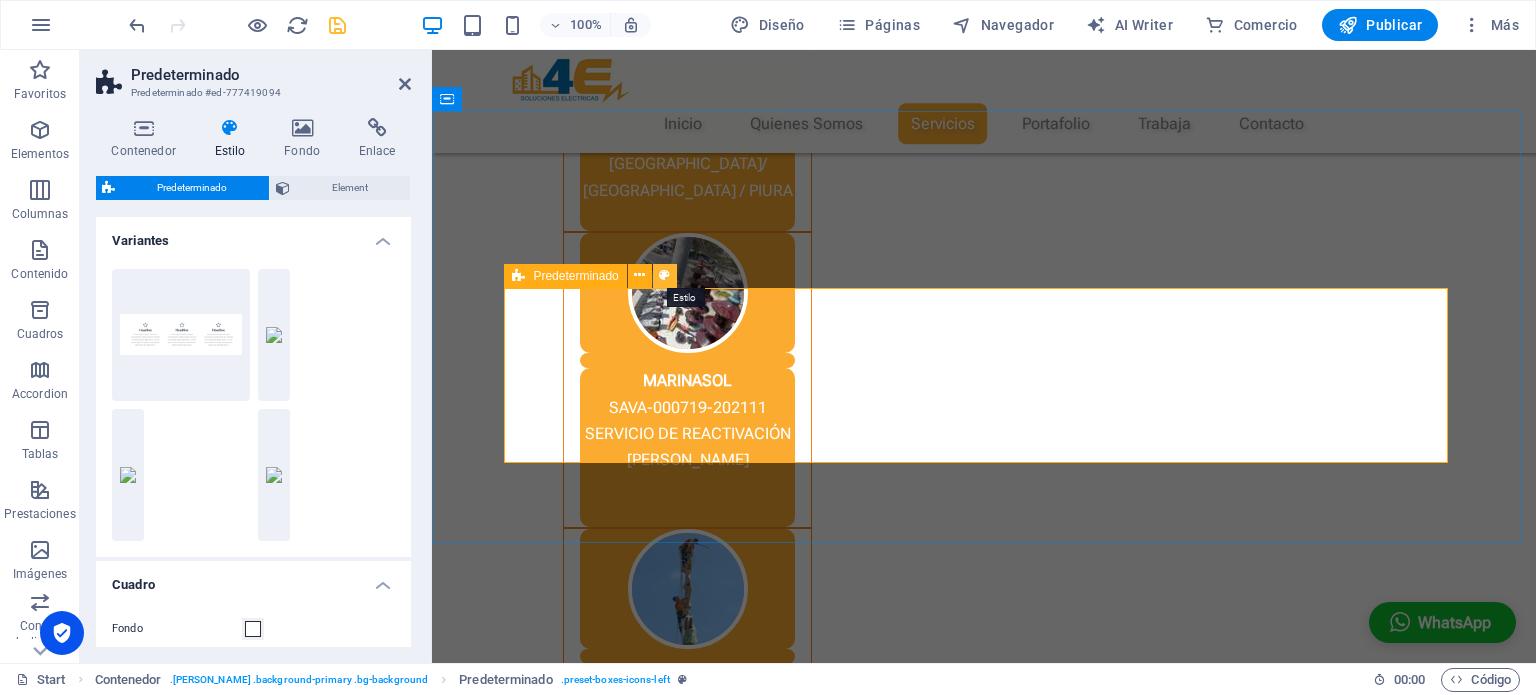 click at bounding box center (664, 275) 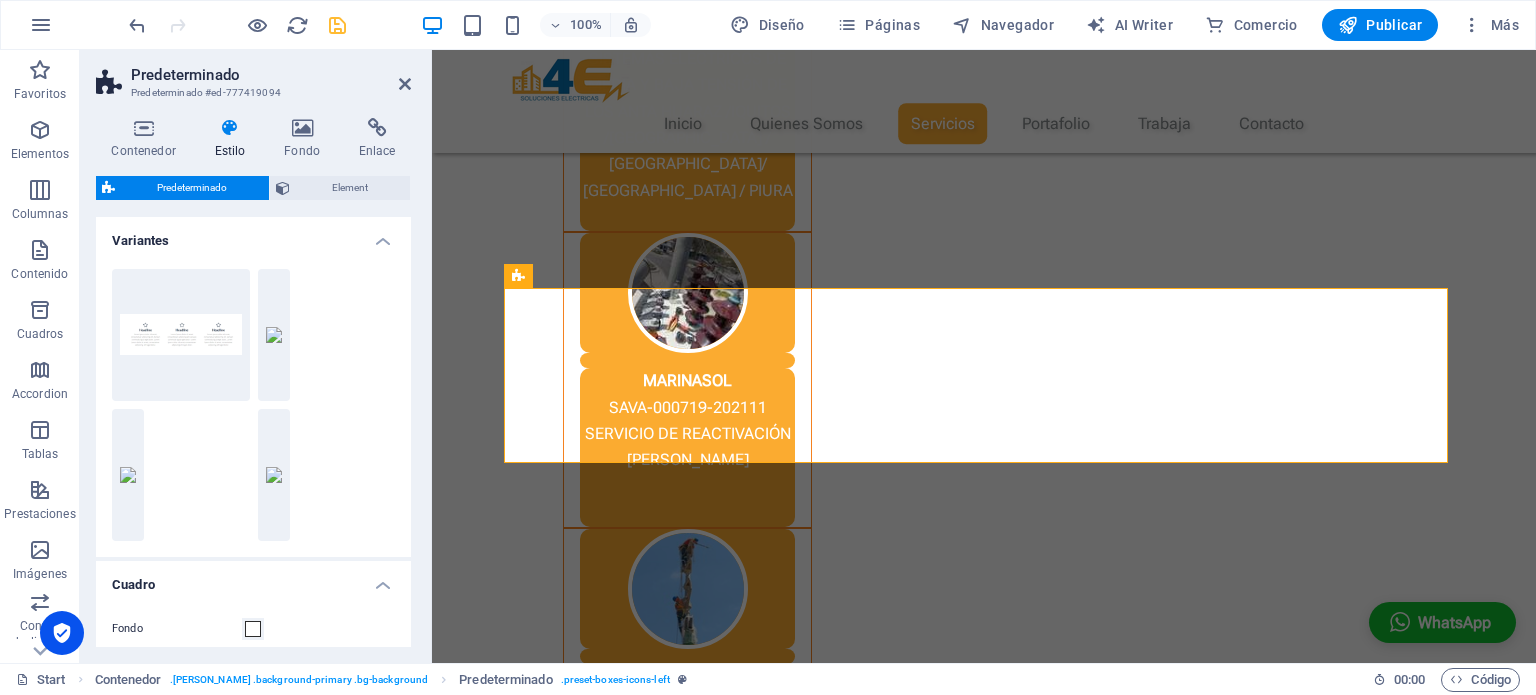 click on "Predeterminado Element Diseño La forma en la que este elemento se expande en la disposición (Flexbox). Tamaño Predeterminado automático px % 1/1 1/2 1/3 1/4 1/5 1/6 1/7 1/8 1/9 1/10 Crecer Reducir Comprar Disposición de contenedor Visible Visible Opacidad 100 % Desbordamiento Espaciado Margen Predeterminado automático px % rem vw vh Personalizado Personalizado automático px % rem vw vh automático px % rem vw vh automático px % rem vw vh automático px % rem vw vh Espaciado Predeterminado px rem % vh vw Personalizado Personalizado px rem % vh vw px rem % vh vw px rem % vh vw px rem % vh vw Borde Estilo              - Ancho 1 automático px rem % vh vw Personalizado Personalizado 1 automático px rem % vh vw 1 automático px rem % vh vw 1 automático px rem % vh vw 1 automático px rem % vh vw  - Color Esquinas redondeadas En el caso de imágenes y superposición de fondo, el desbordamiento debe estar oculto para que así las esquinas redondas sean visibles Predeterminado px rem % vh vw px %" at bounding box center [253, 411] 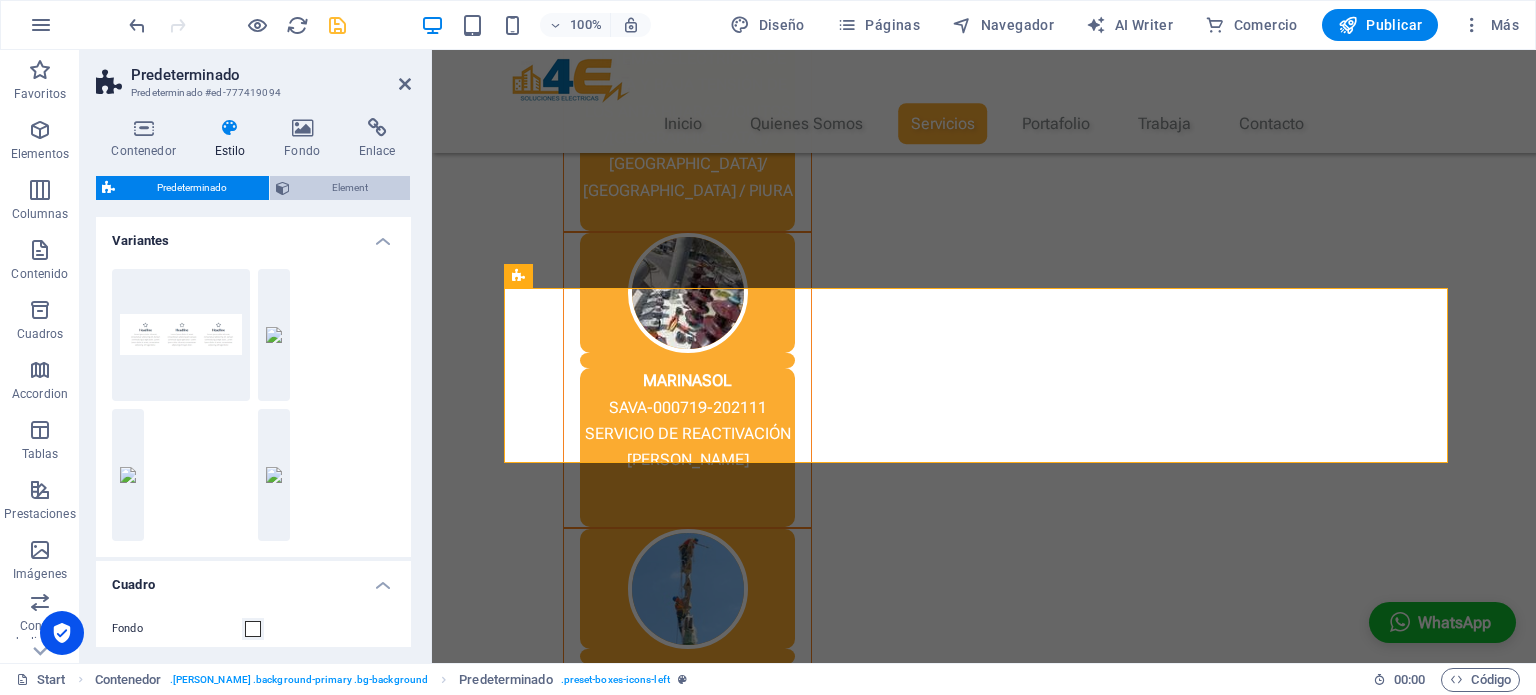 click on "Element" at bounding box center [350, 188] 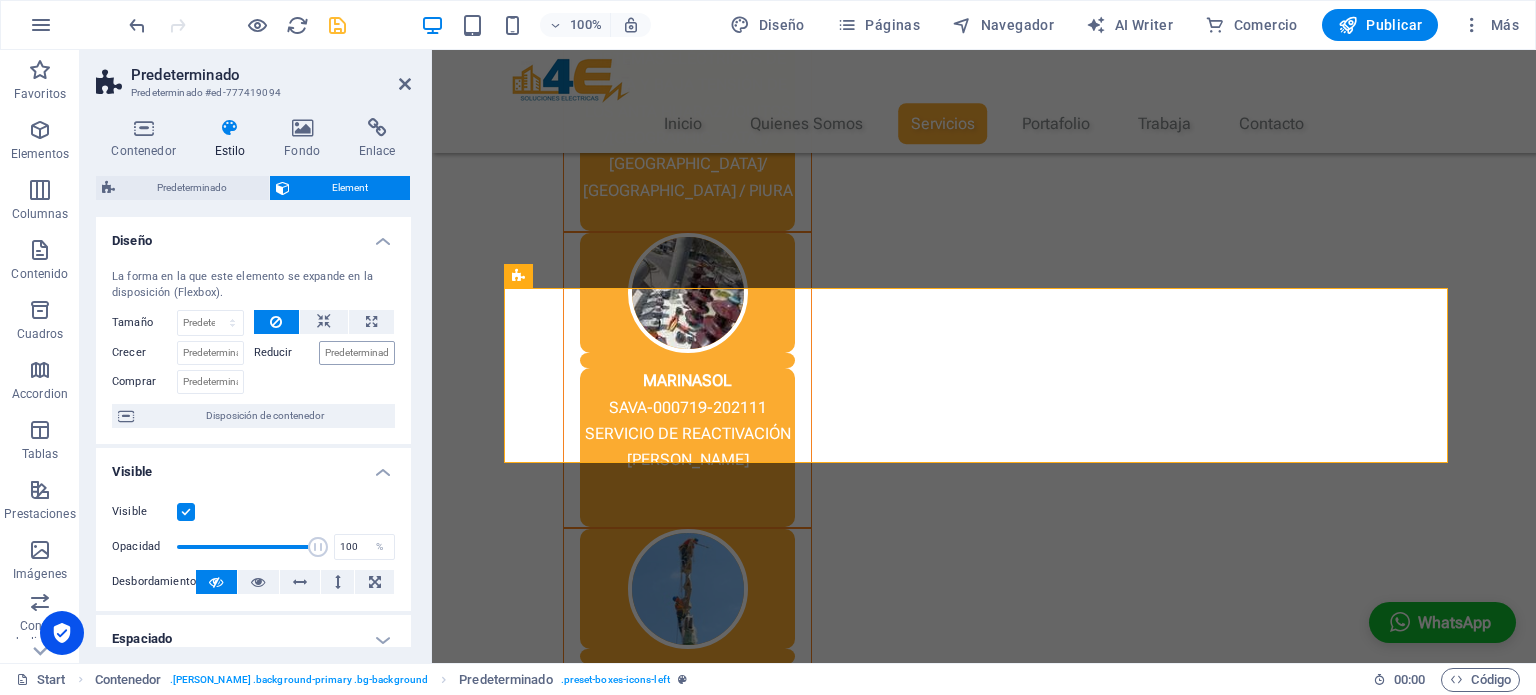 scroll, scrollTop: 40, scrollLeft: 0, axis: vertical 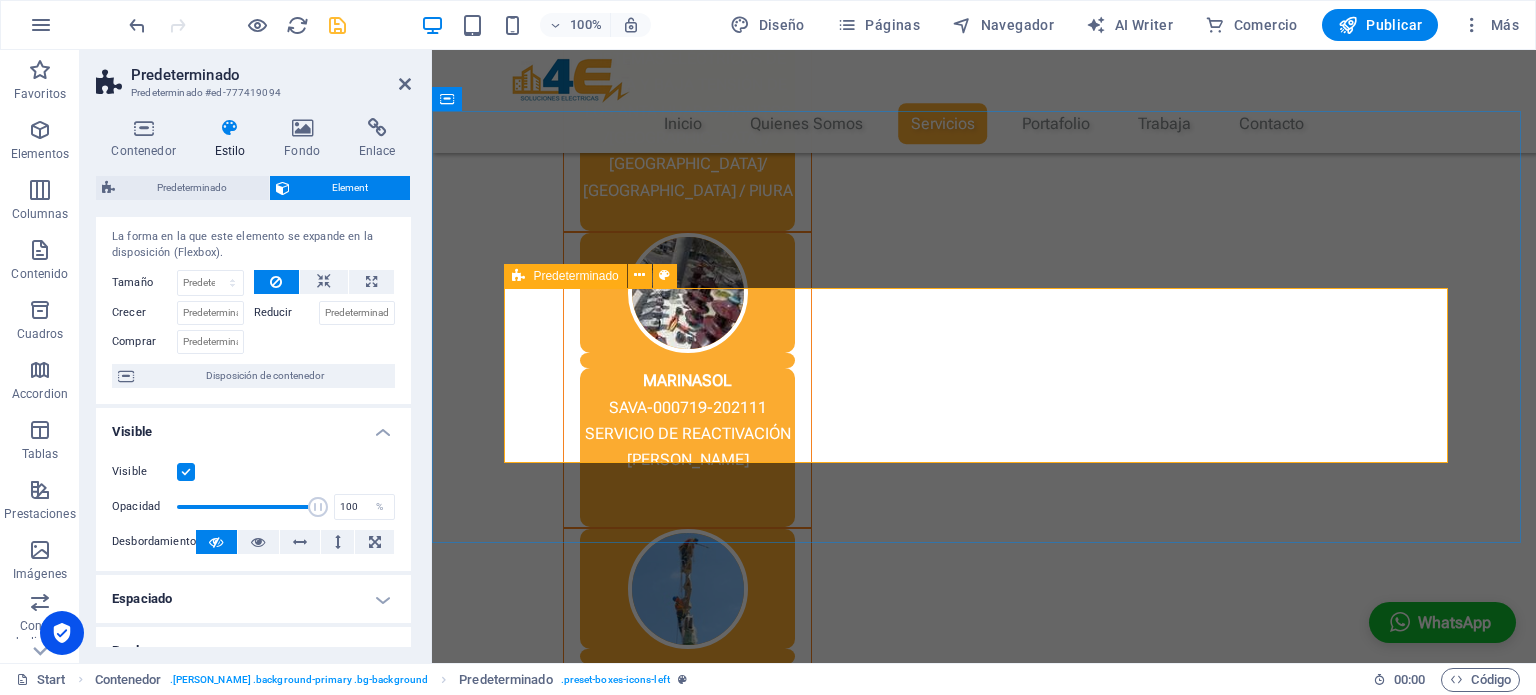 click at bounding box center [984, 2422] 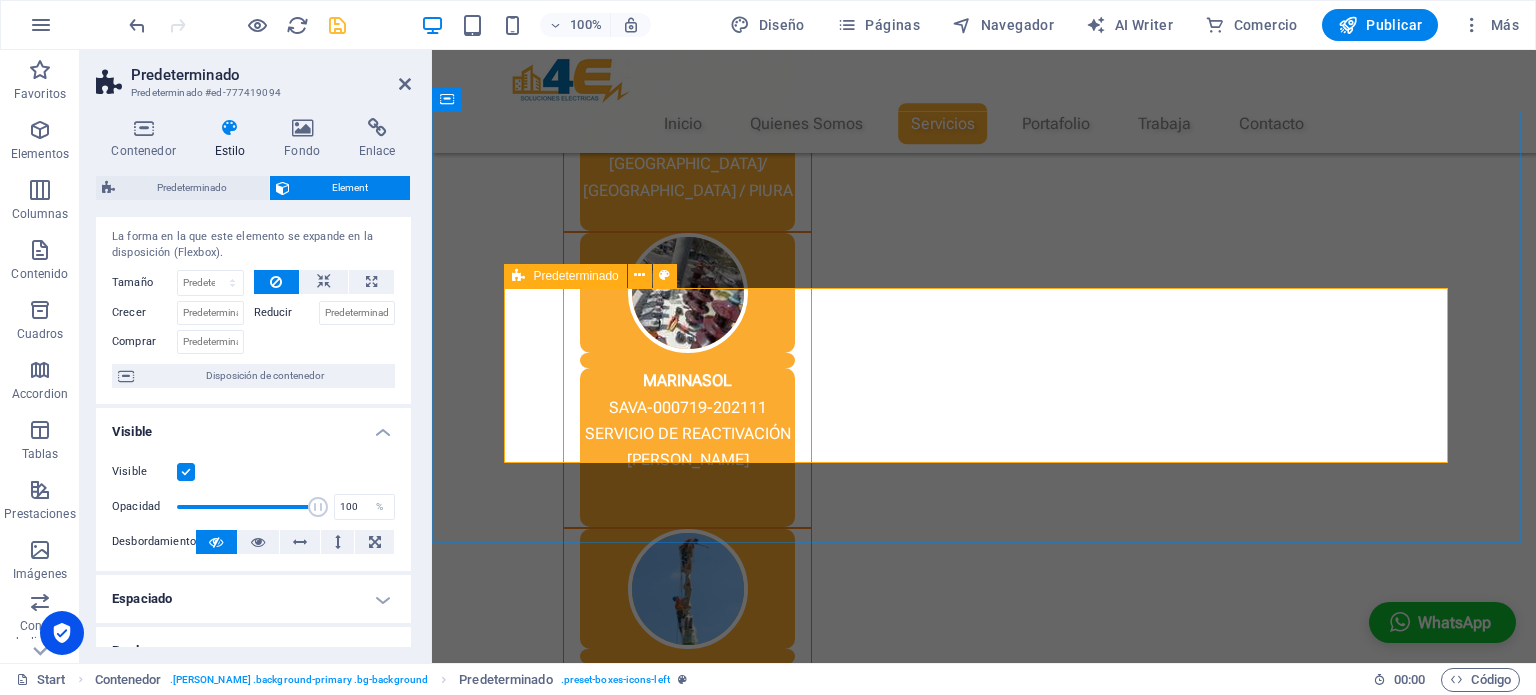 click at bounding box center (984, 2422) 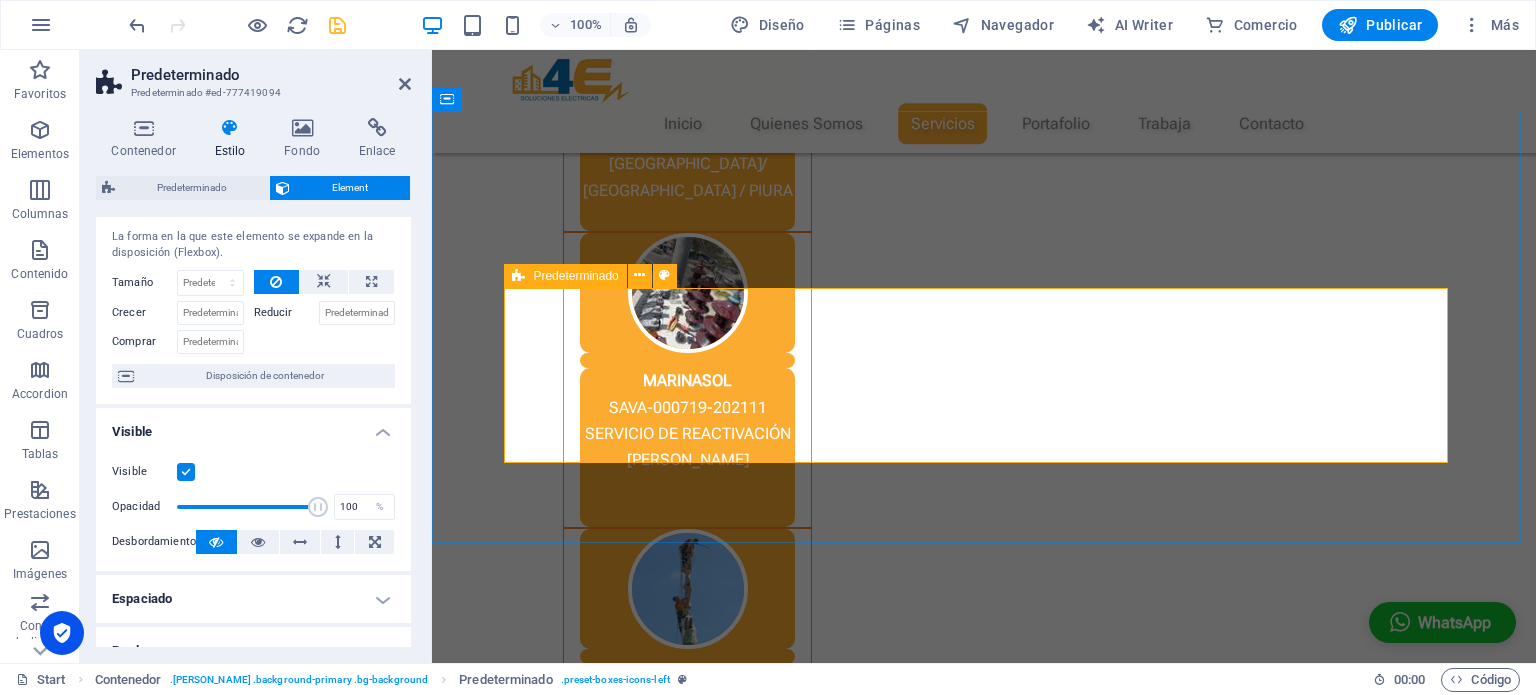 click at bounding box center [984, 2422] 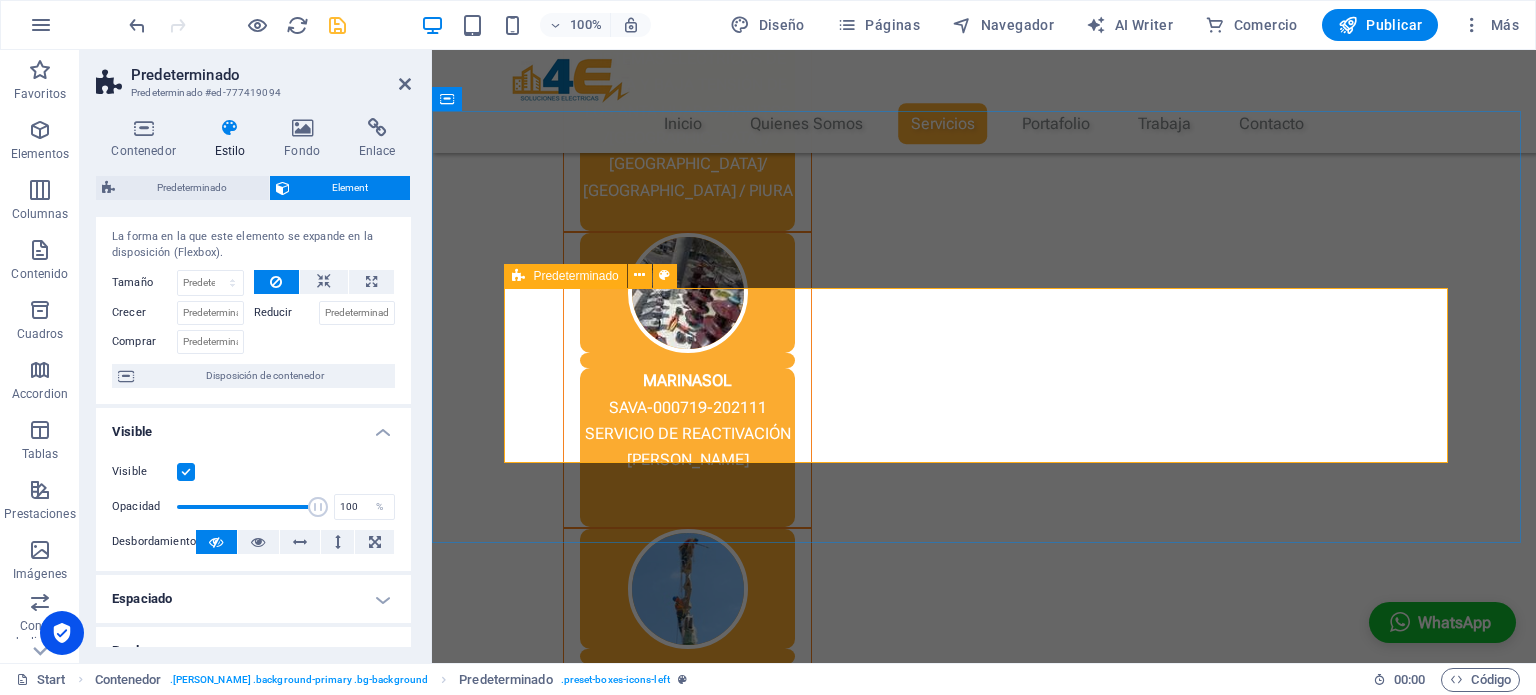 click at bounding box center [984, 2422] 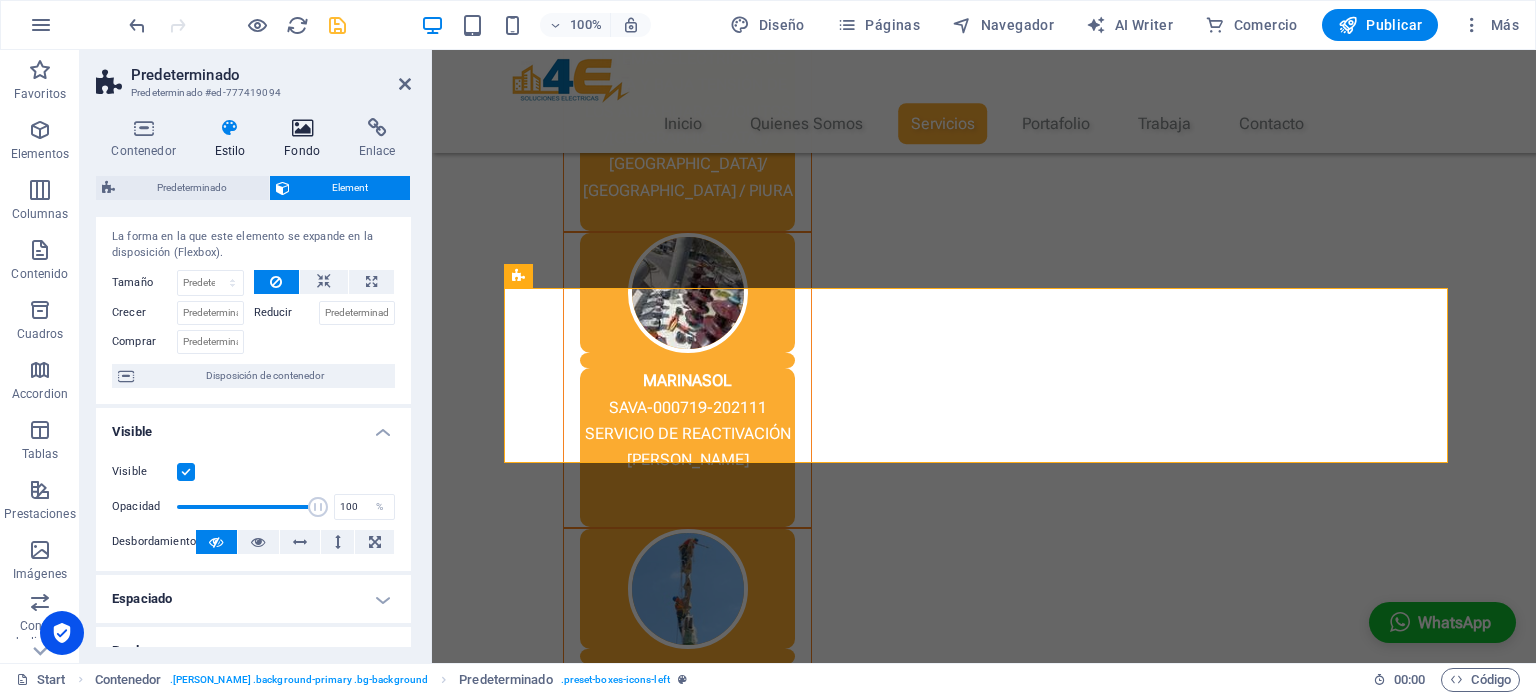 click at bounding box center [302, 128] 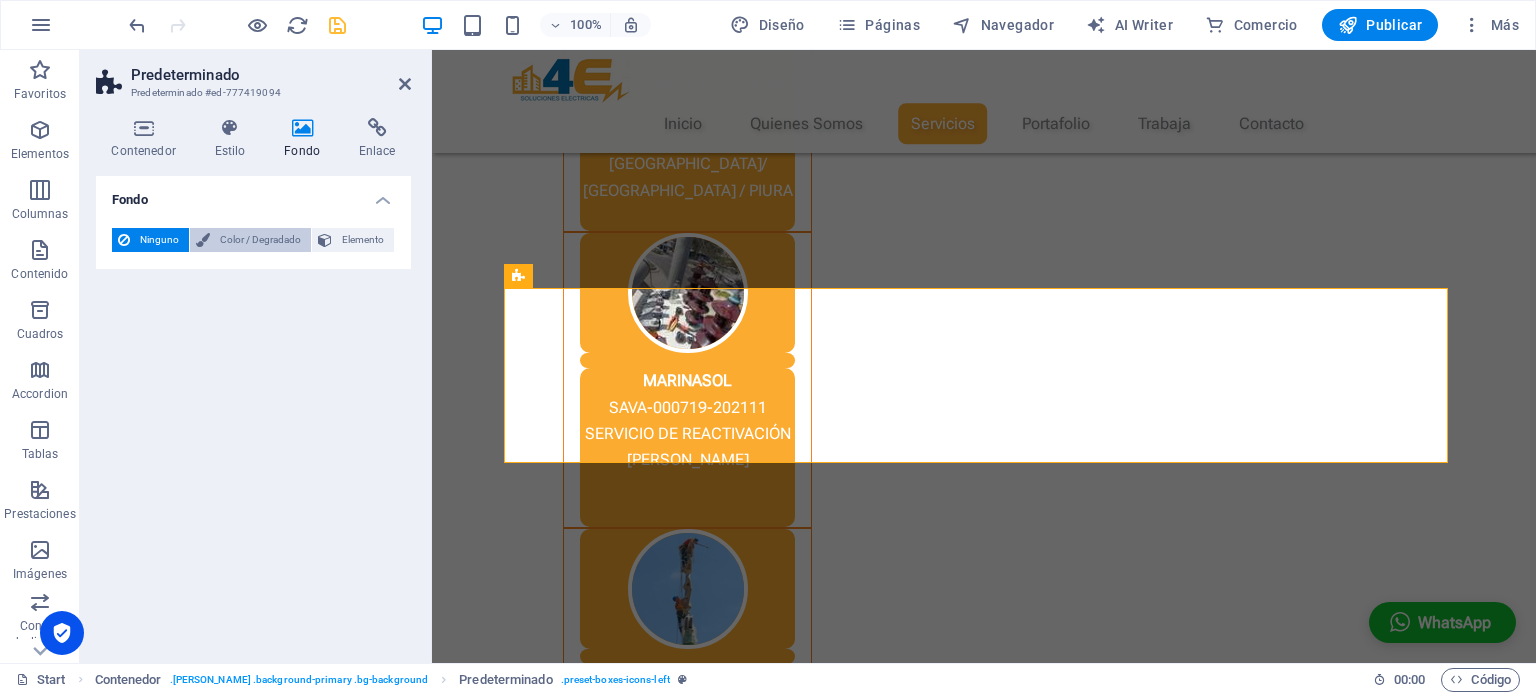 click on "Color / Degradado" at bounding box center (260, 240) 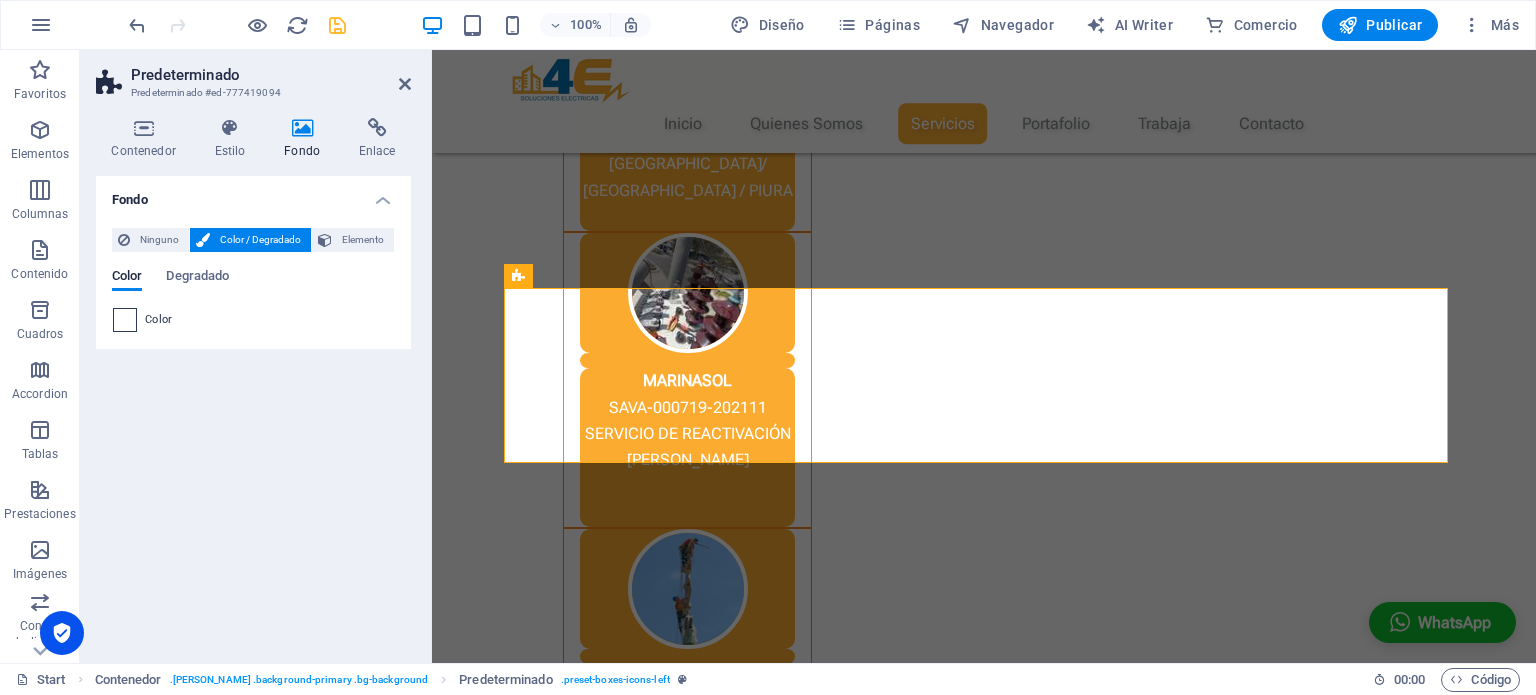 click at bounding box center [125, 320] 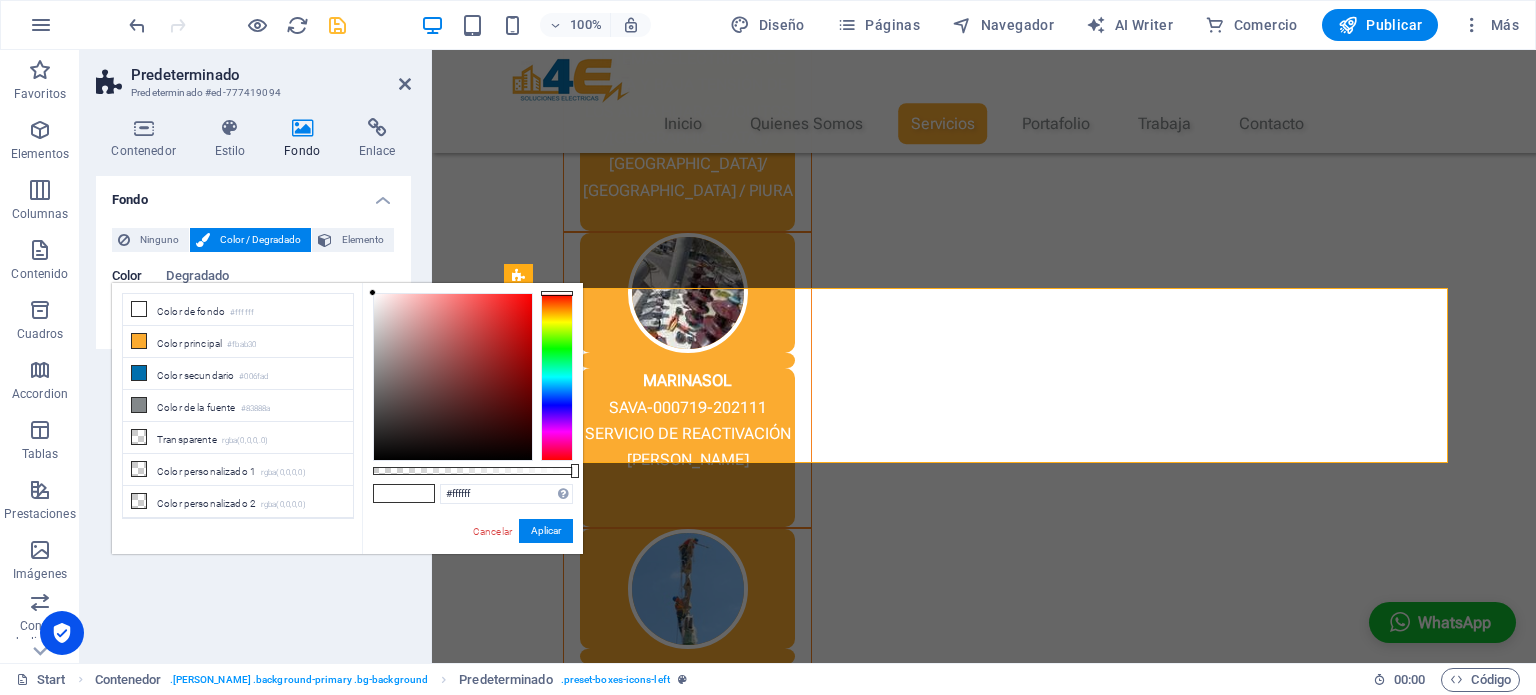 click on "Fondo" at bounding box center [253, 194] 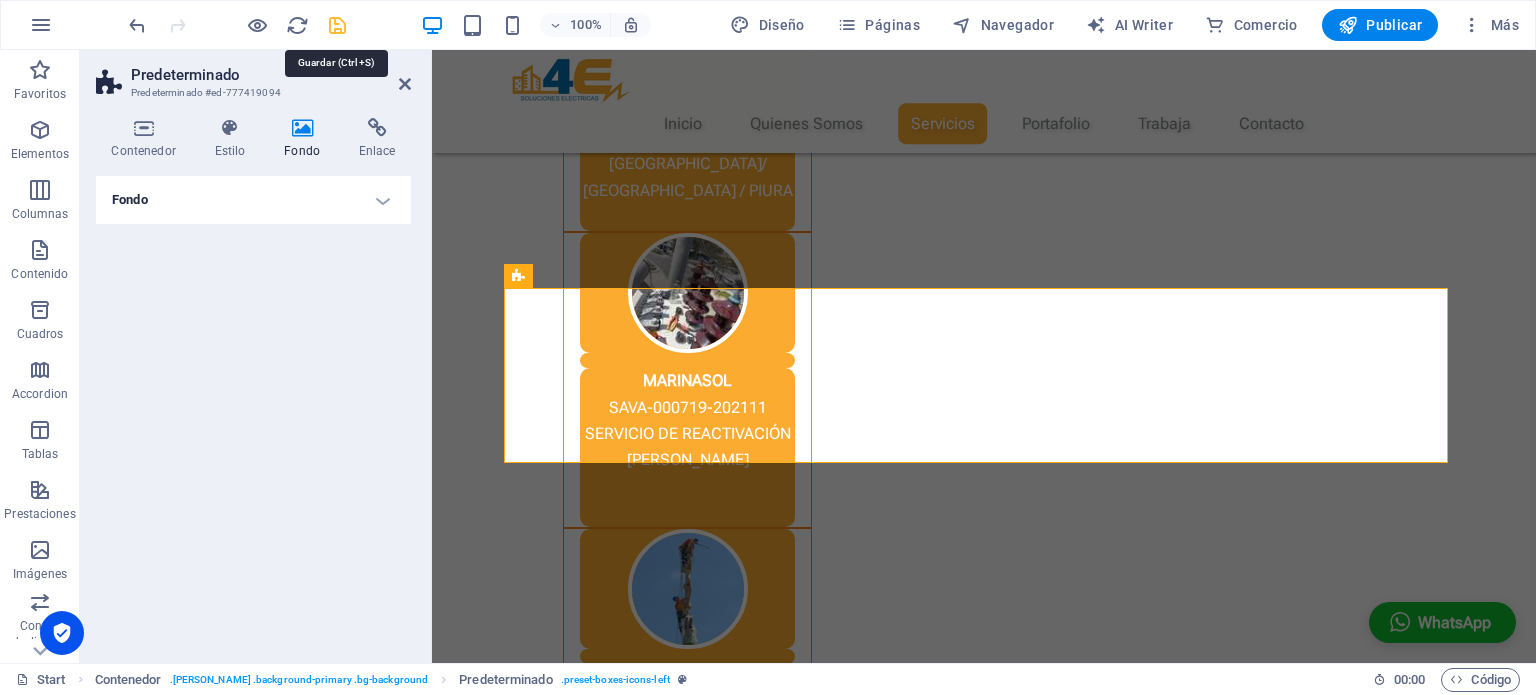 click at bounding box center (337, 25) 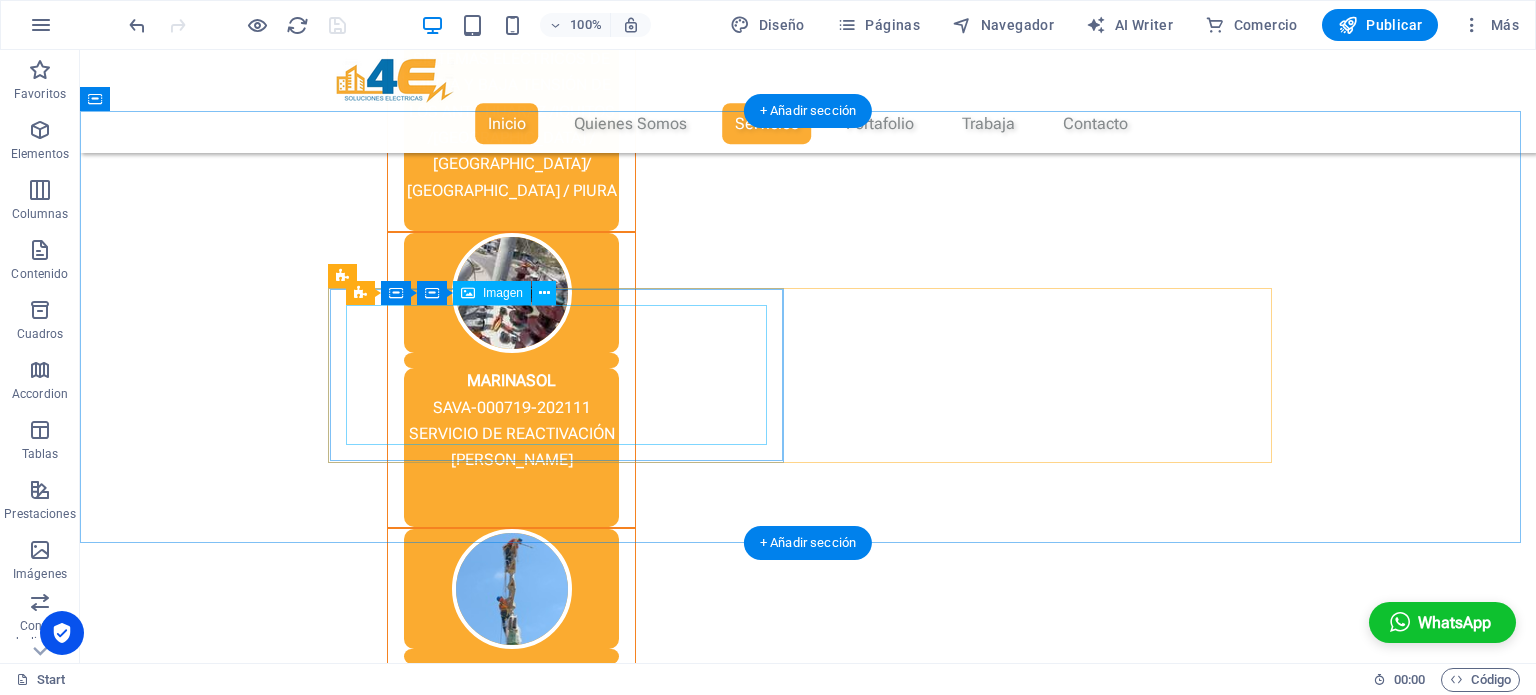 click at bounding box center (808, 2361) 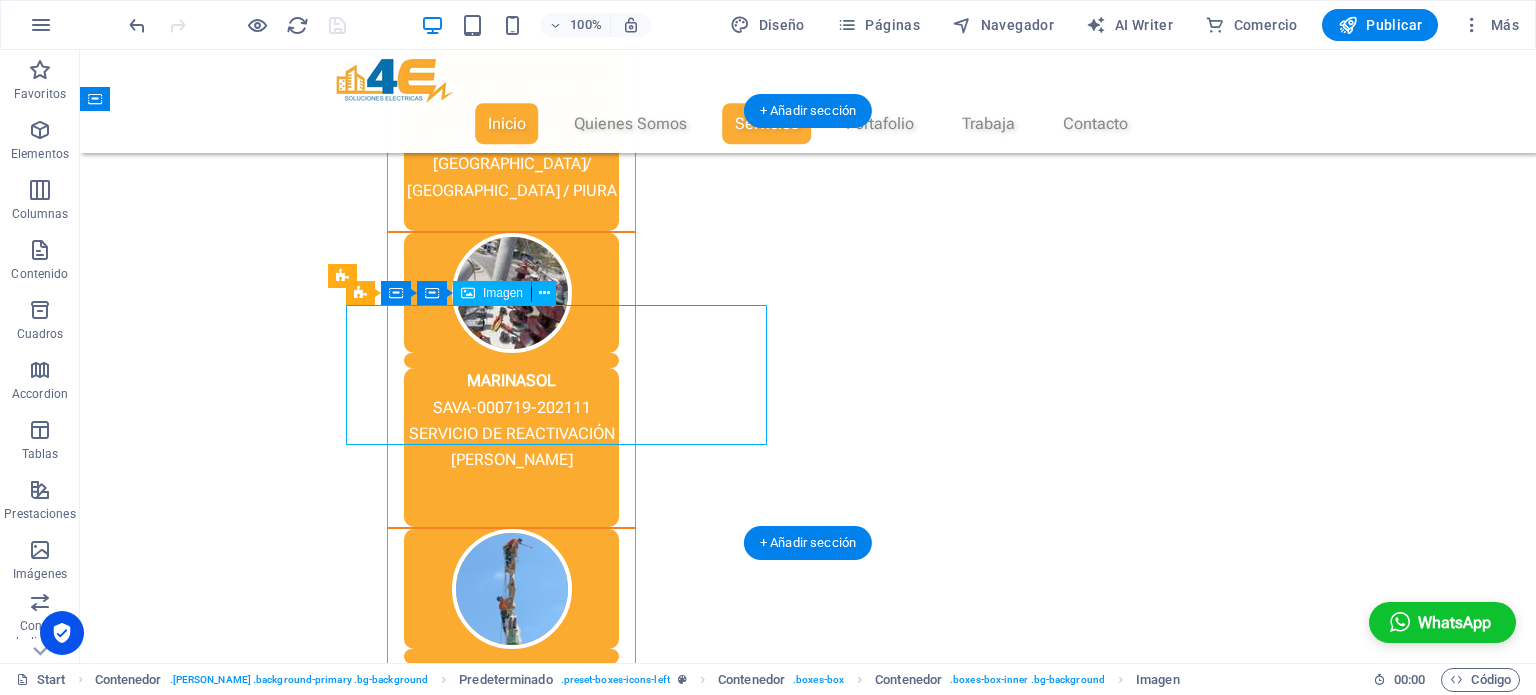 click at bounding box center [808, 2361] 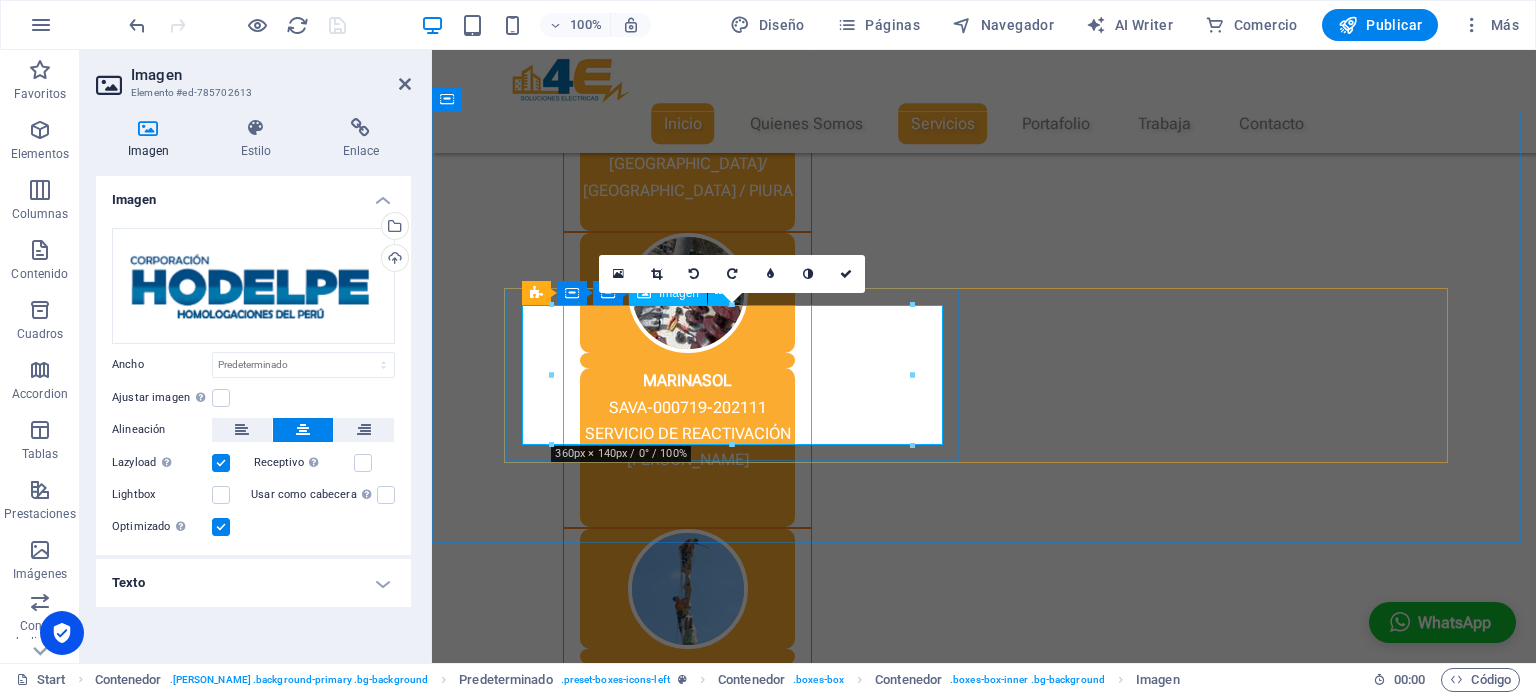 click at bounding box center (984, 2361) 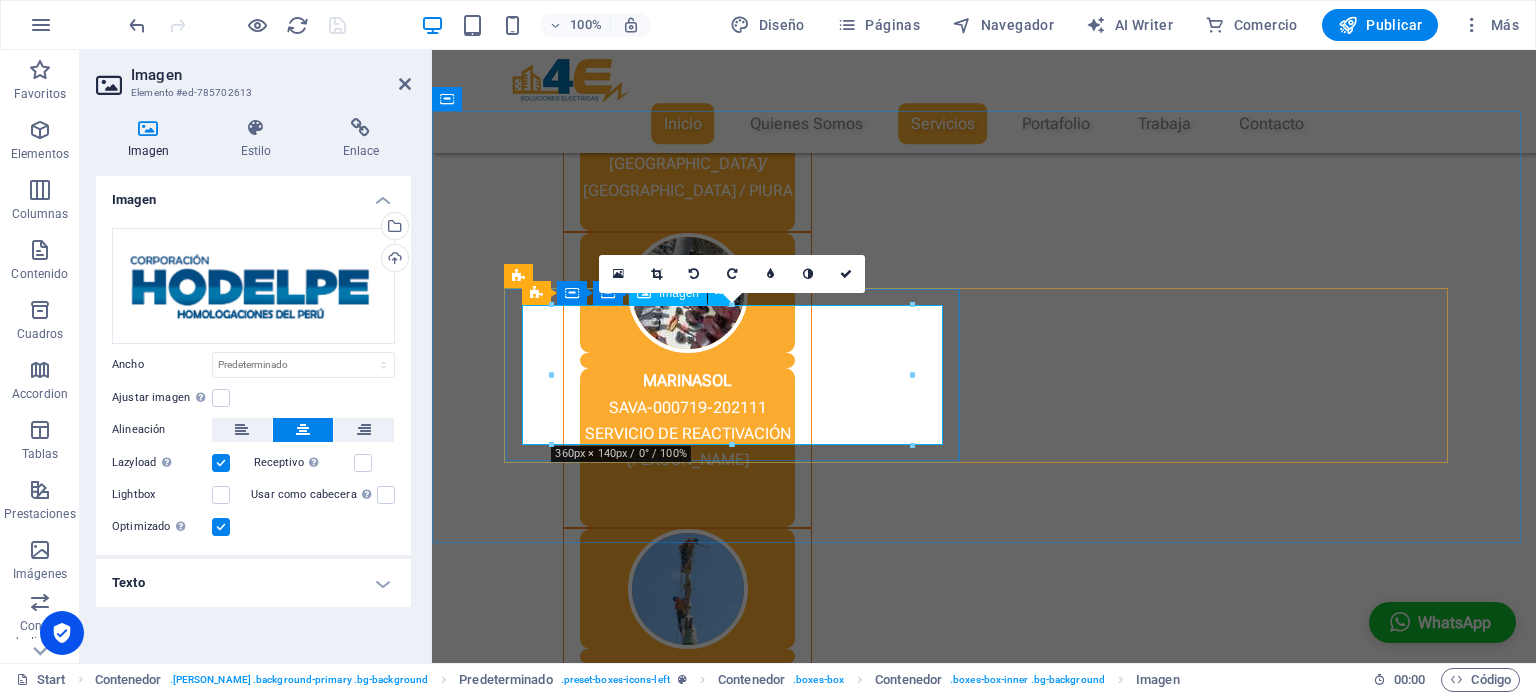 click at bounding box center (984, 2361) 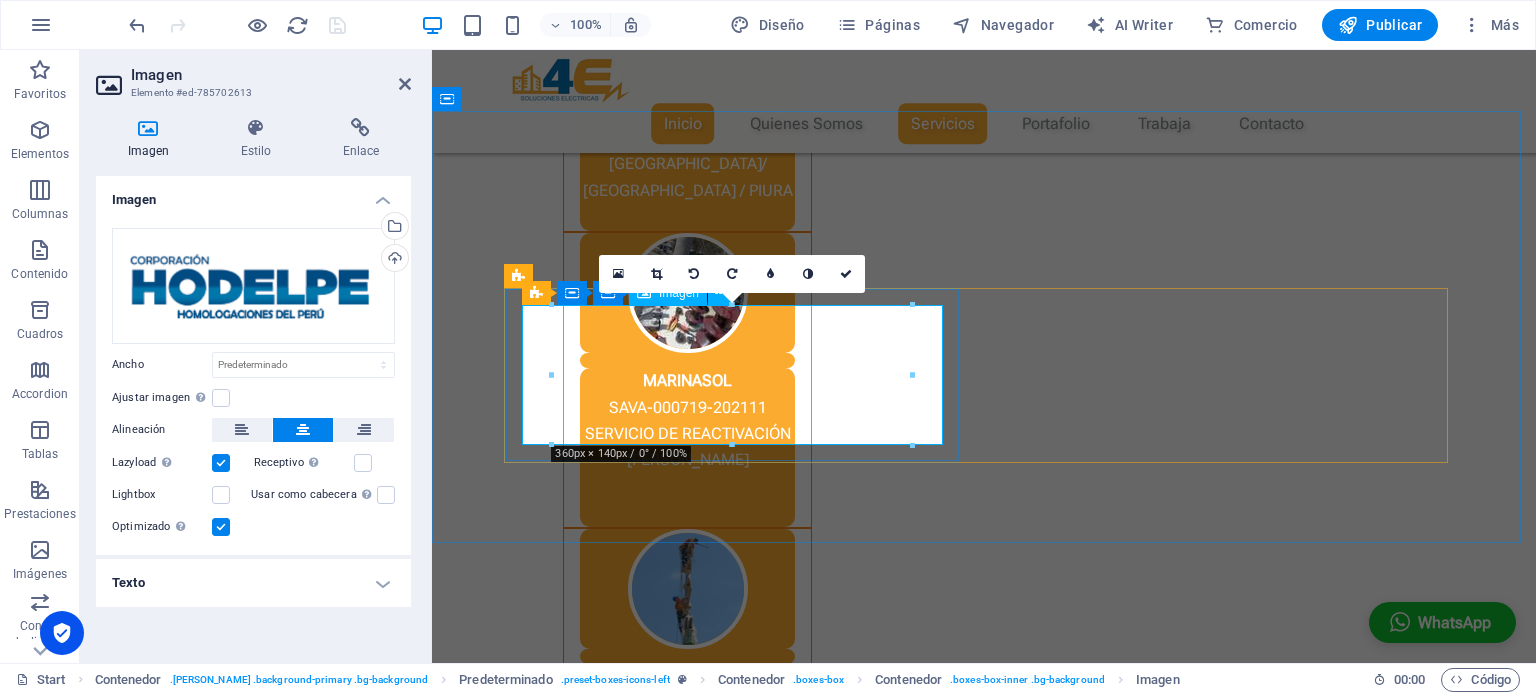 click at bounding box center [984, 2361] 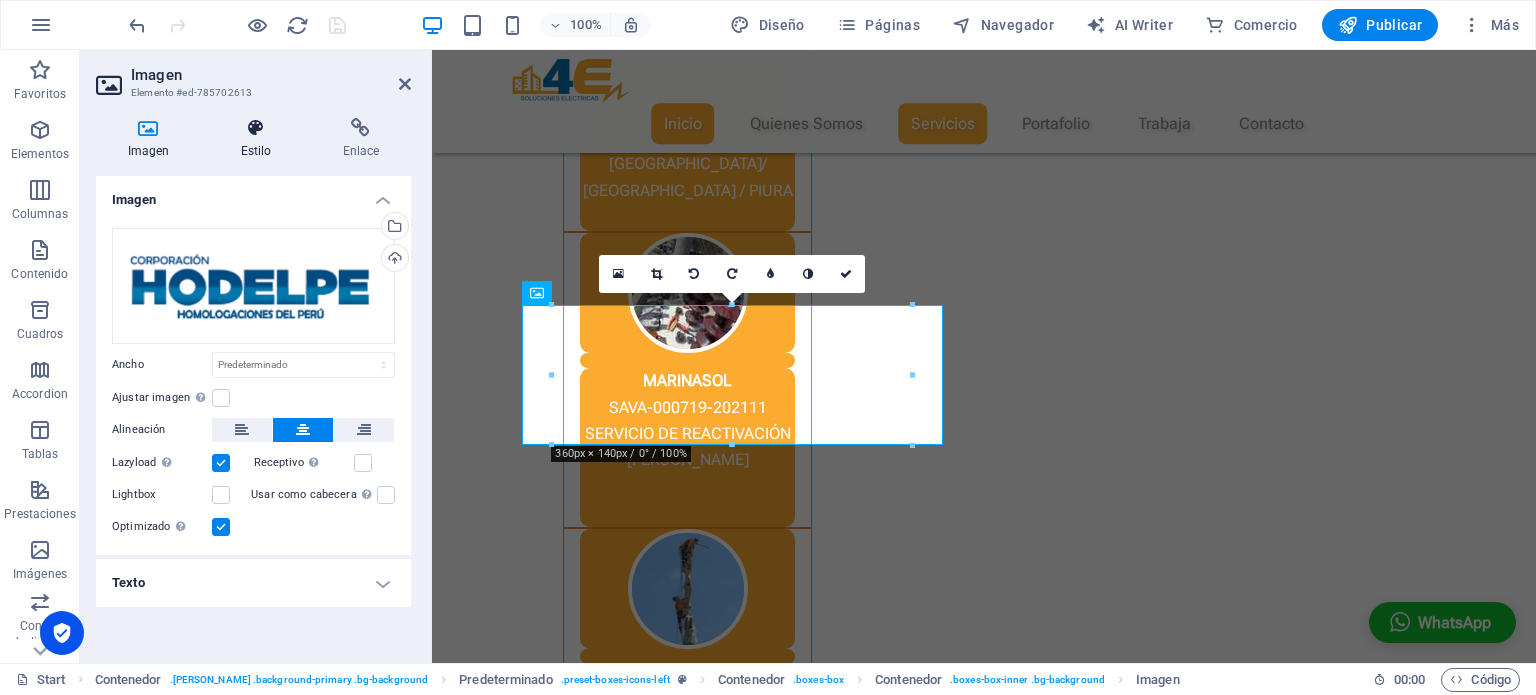 click at bounding box center [256, 128] 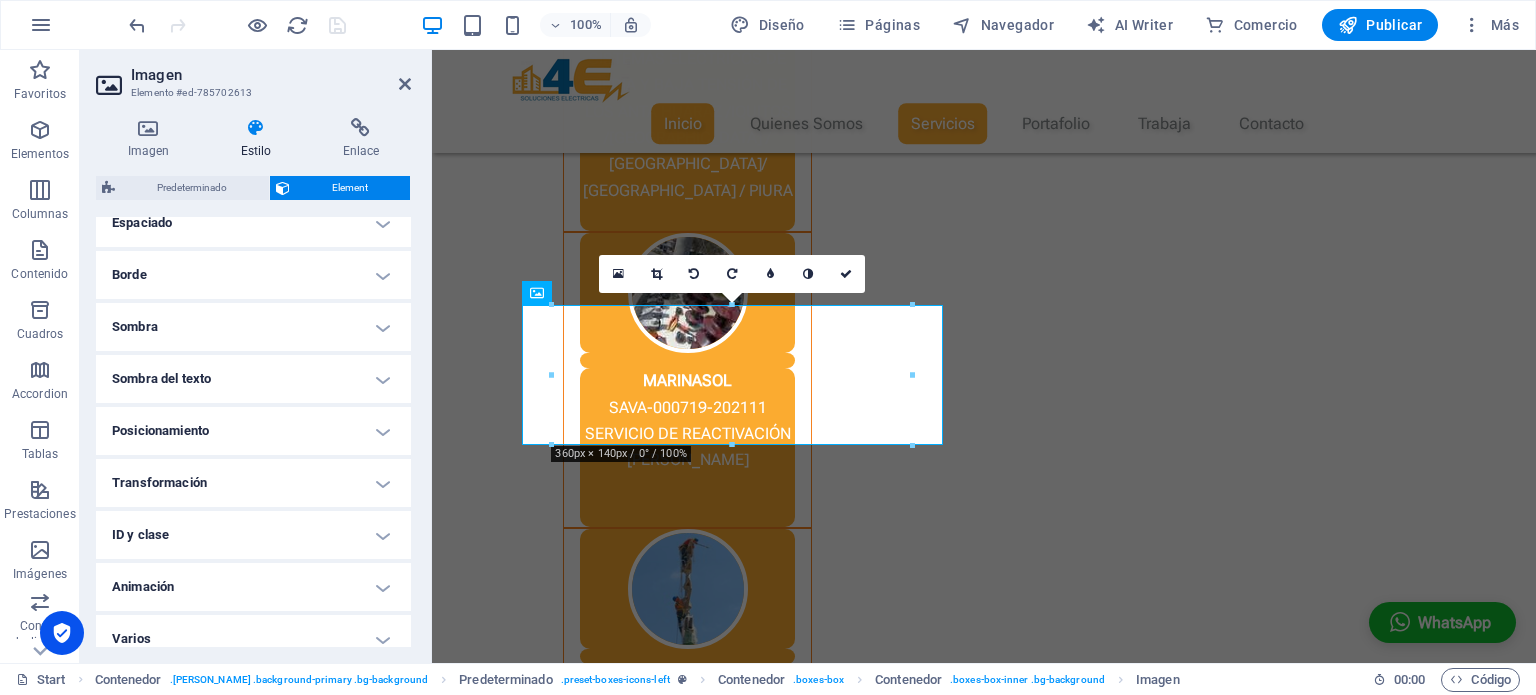 scroll, scrollTop: 431, scrollLeft: 0, axis: vertical 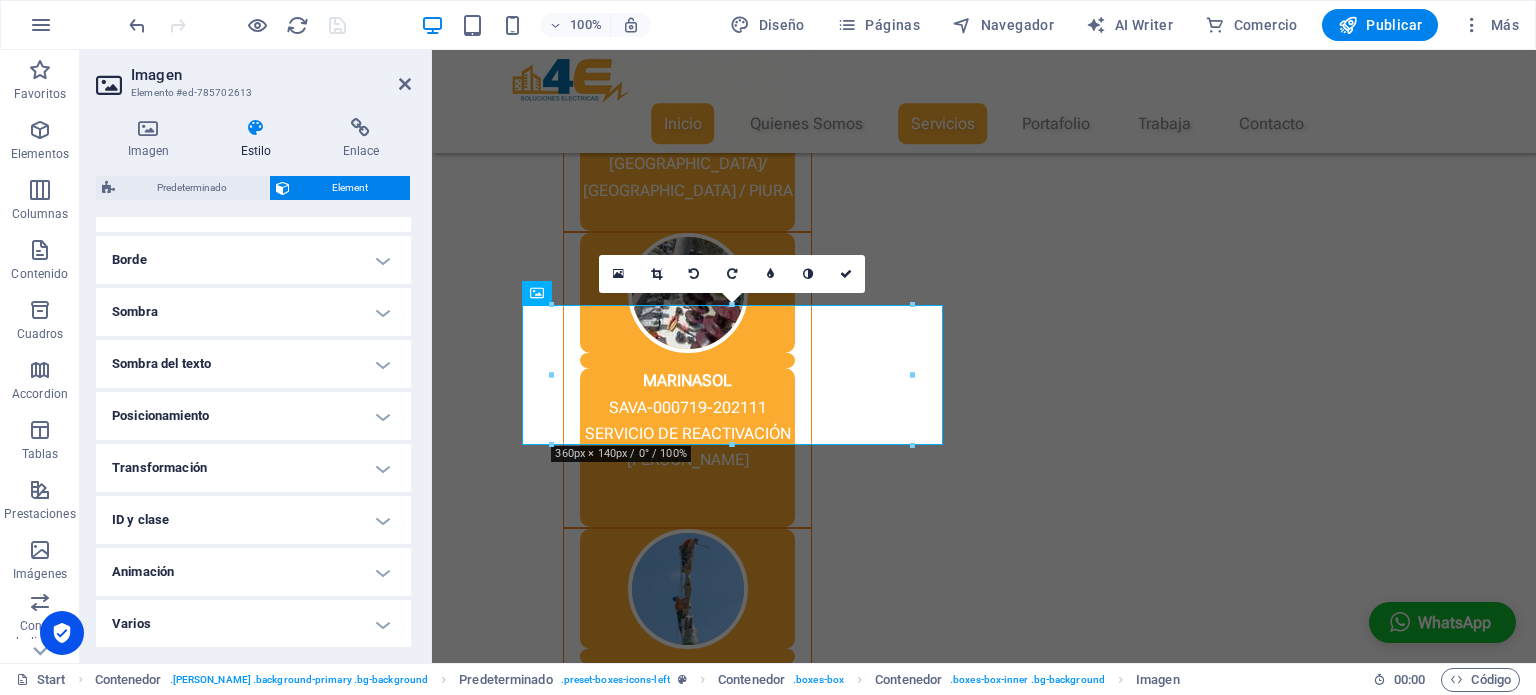 click on "Sombra" at bounding box center (253, 312) 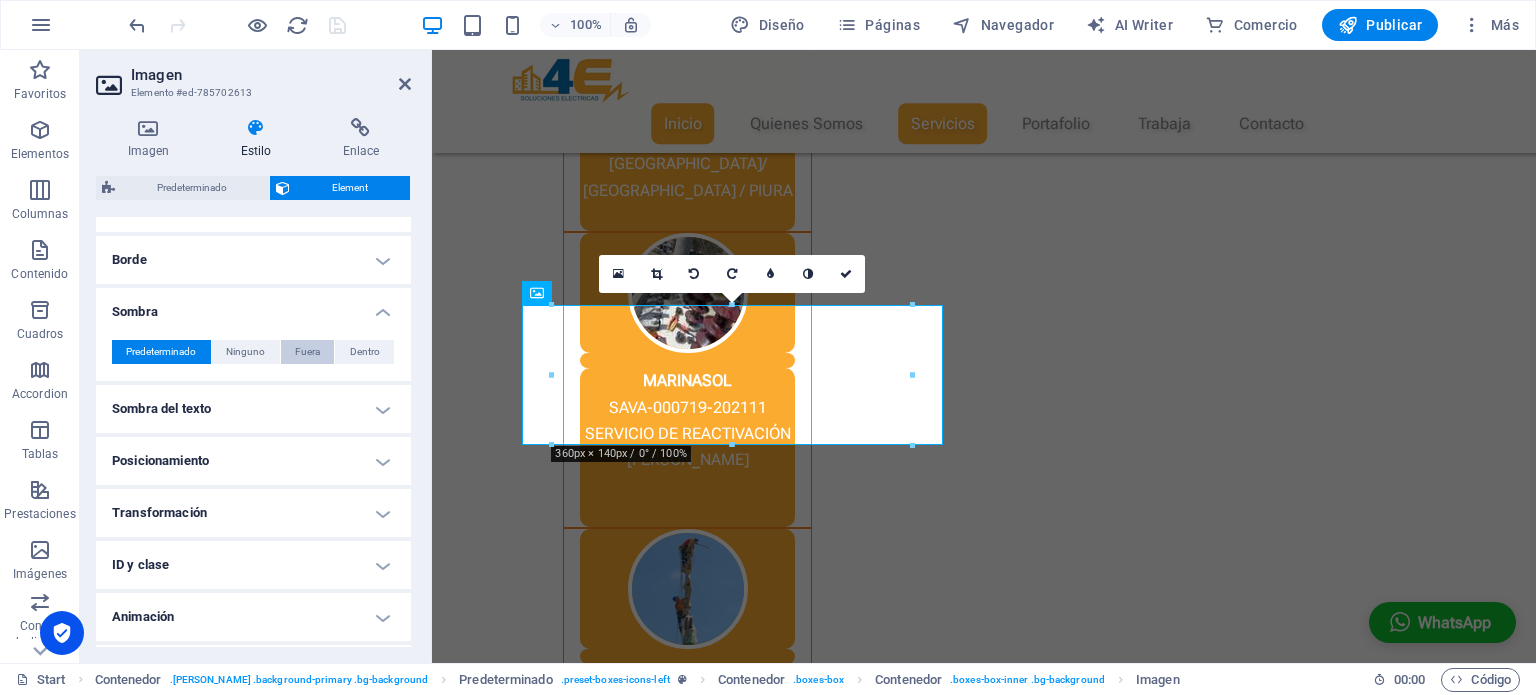 click on "Fuera" at bounding box center [307, 352] 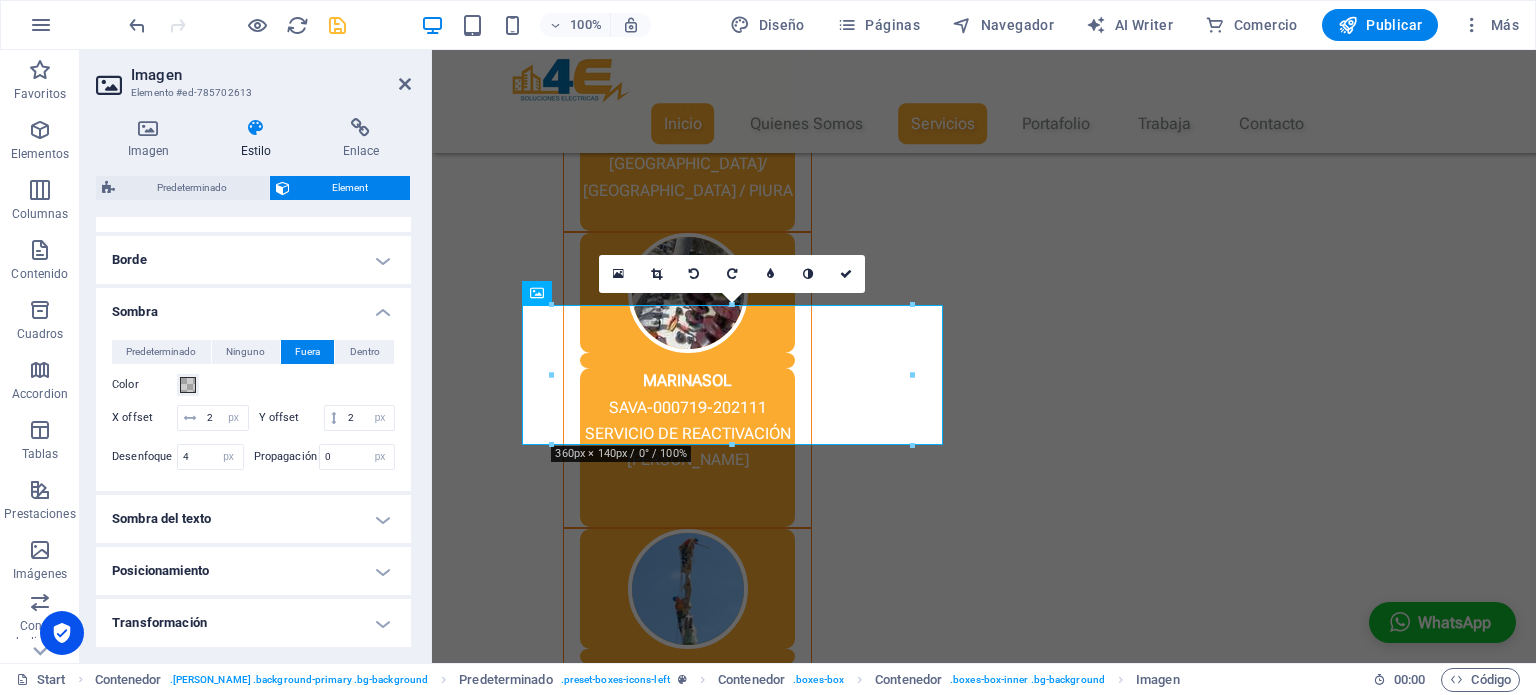 click on "Borde" at bounding box center [253, 260] 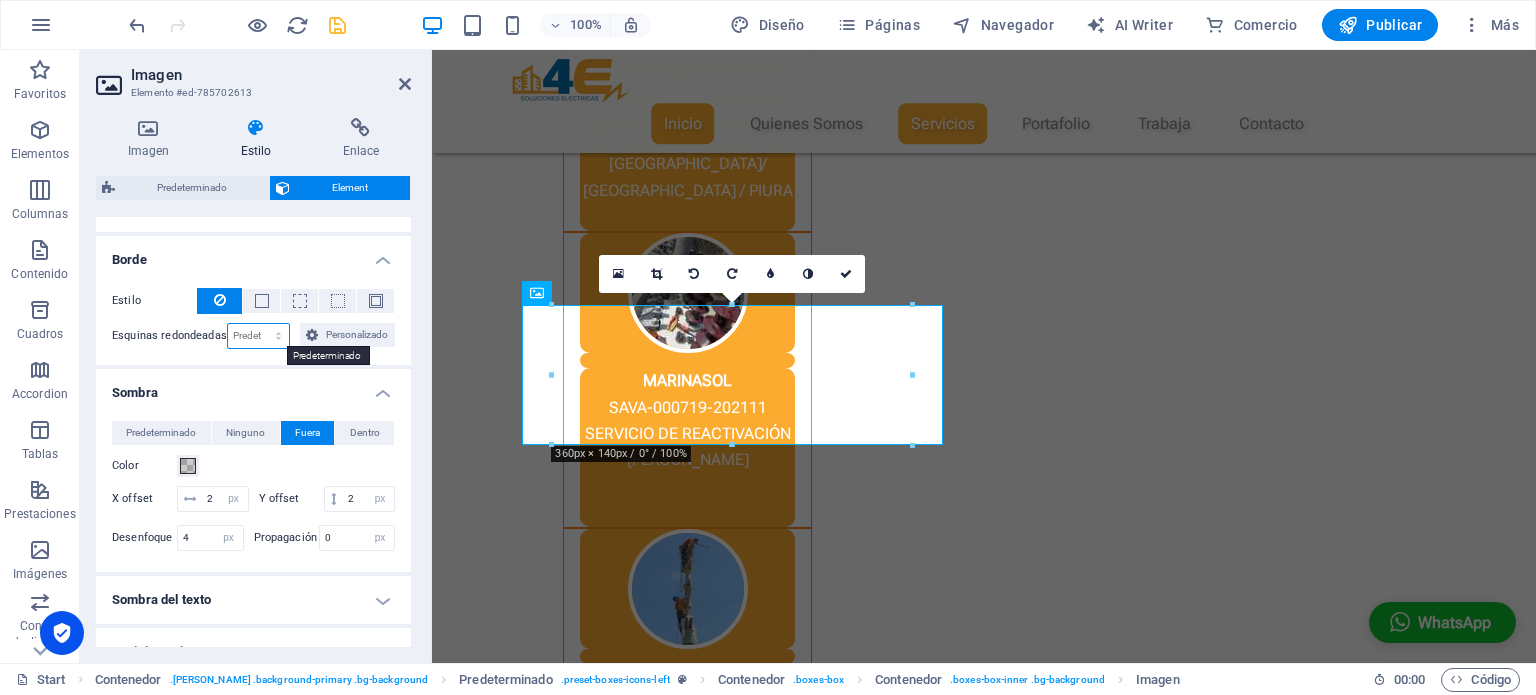 click on "Predeterminado px rem % vh vw Personalizado" at bounding box center [259, 336] 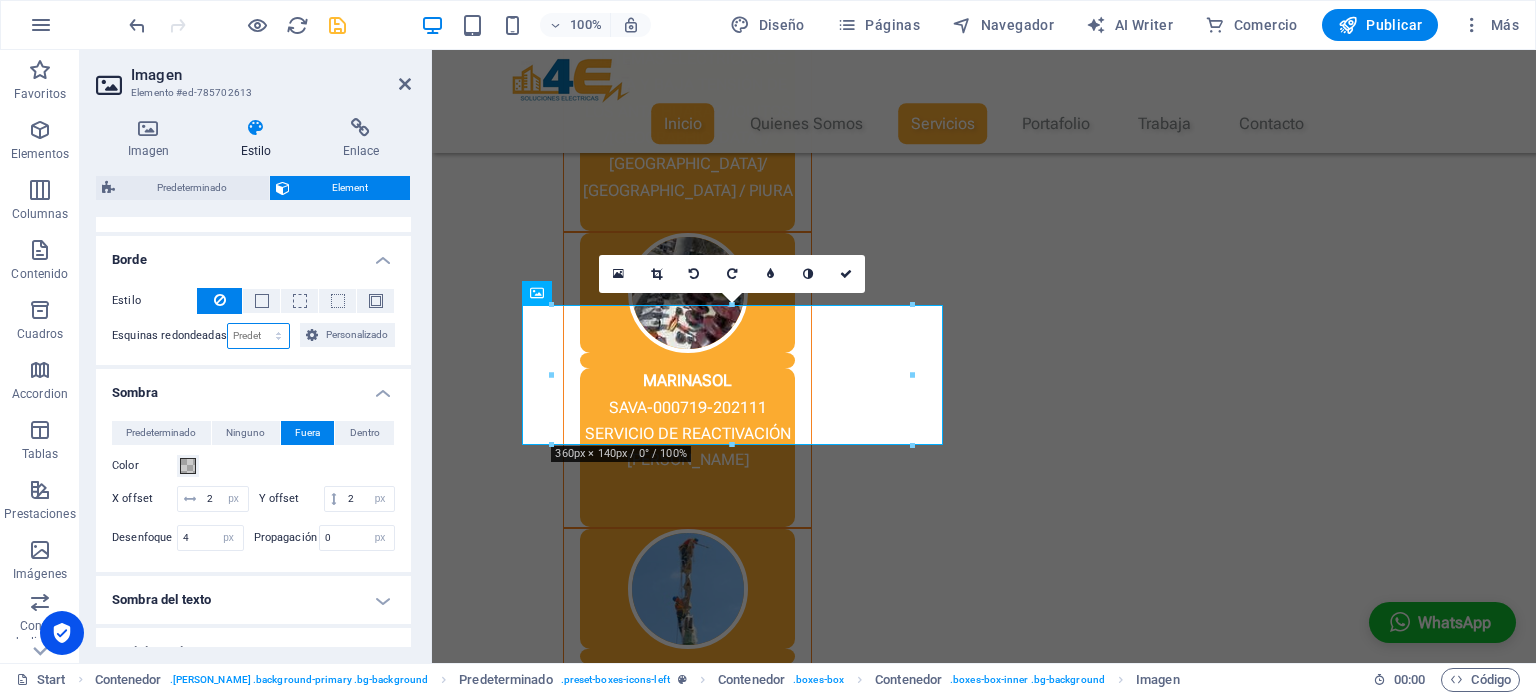 select on "px" 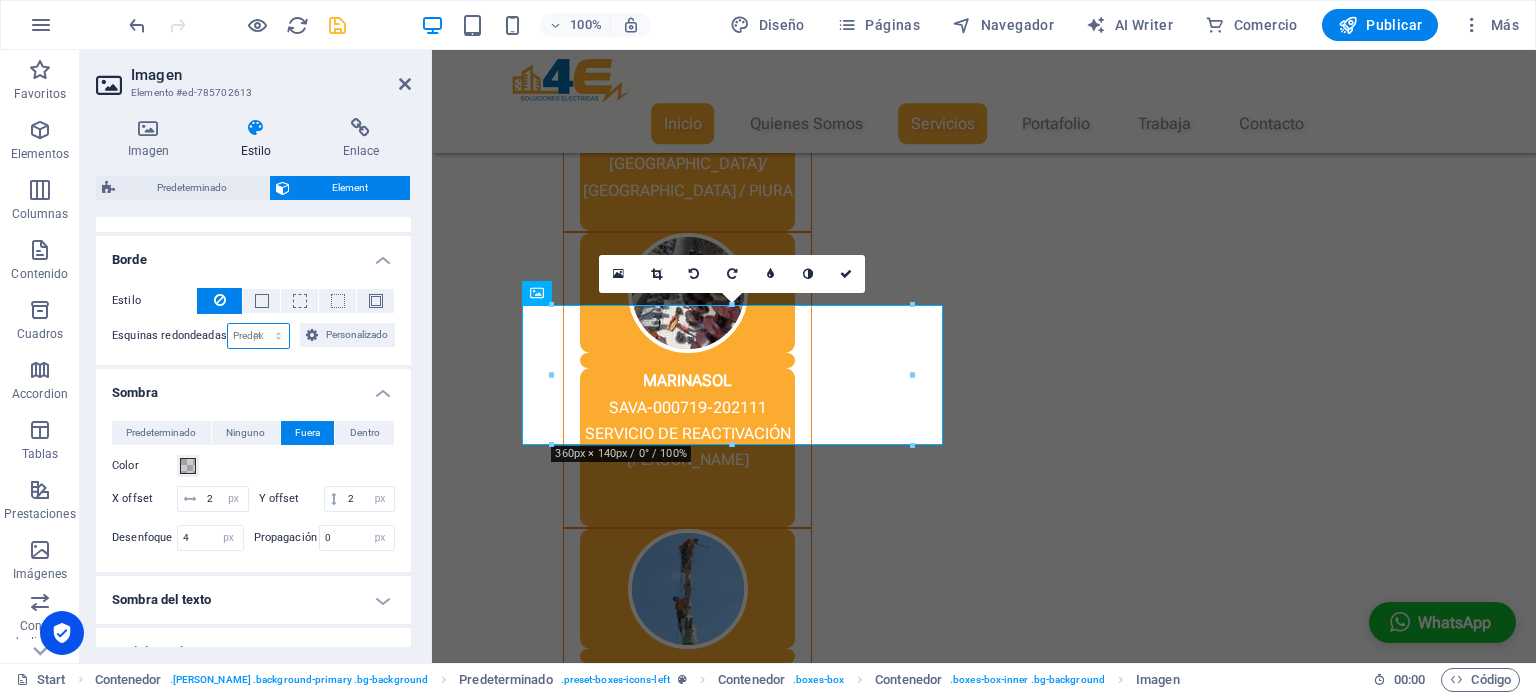 click on "Predeterminado px rem % vh vw Personalizado" at bounding box center (259, 336) 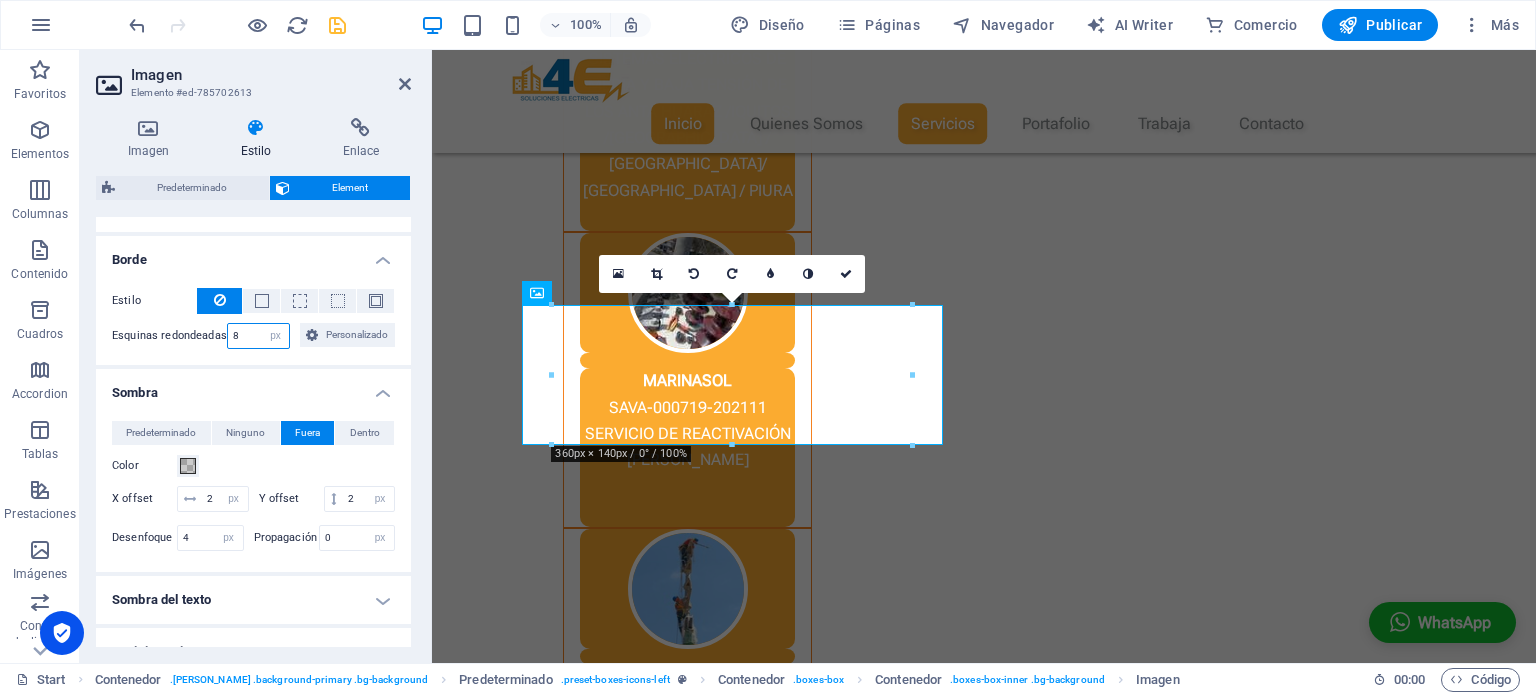 type on "8" 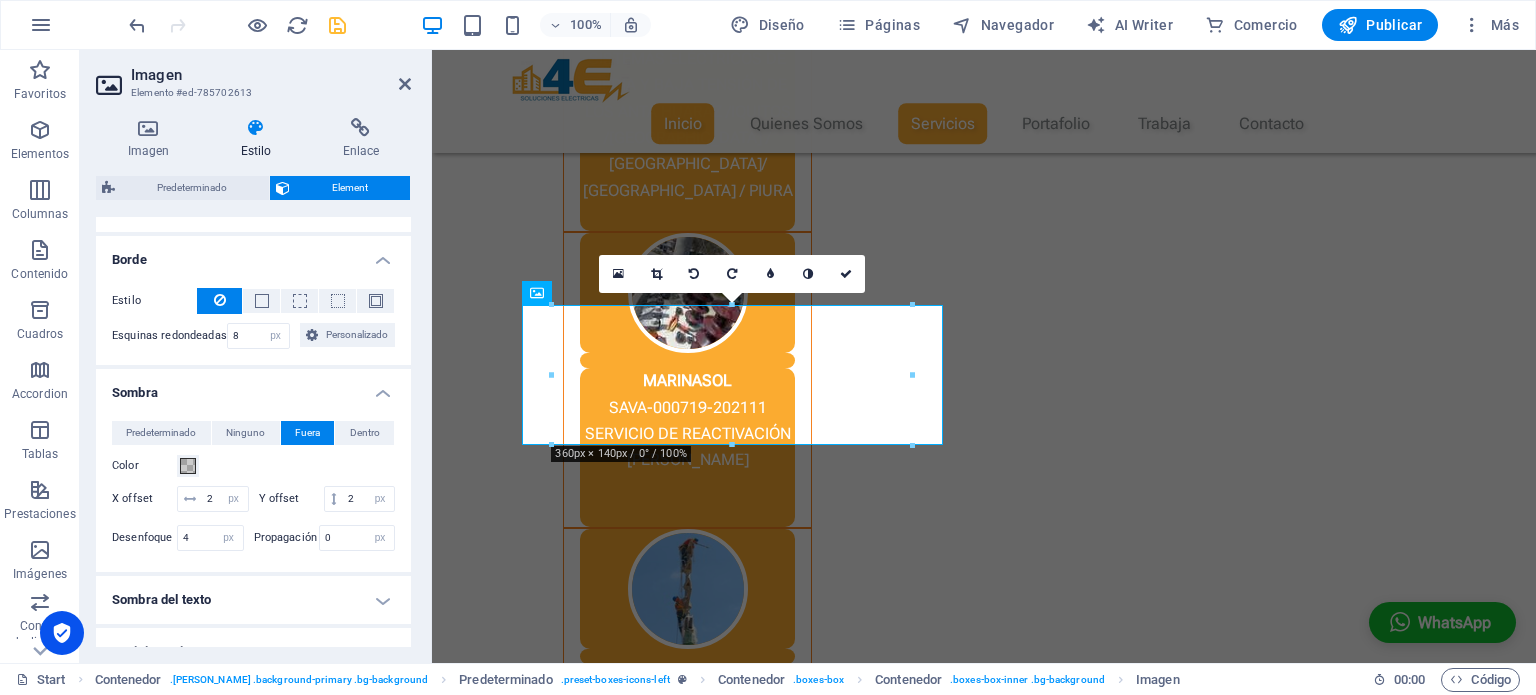 click on "Esquinas redondeadas" at bounding box center (169, 336) 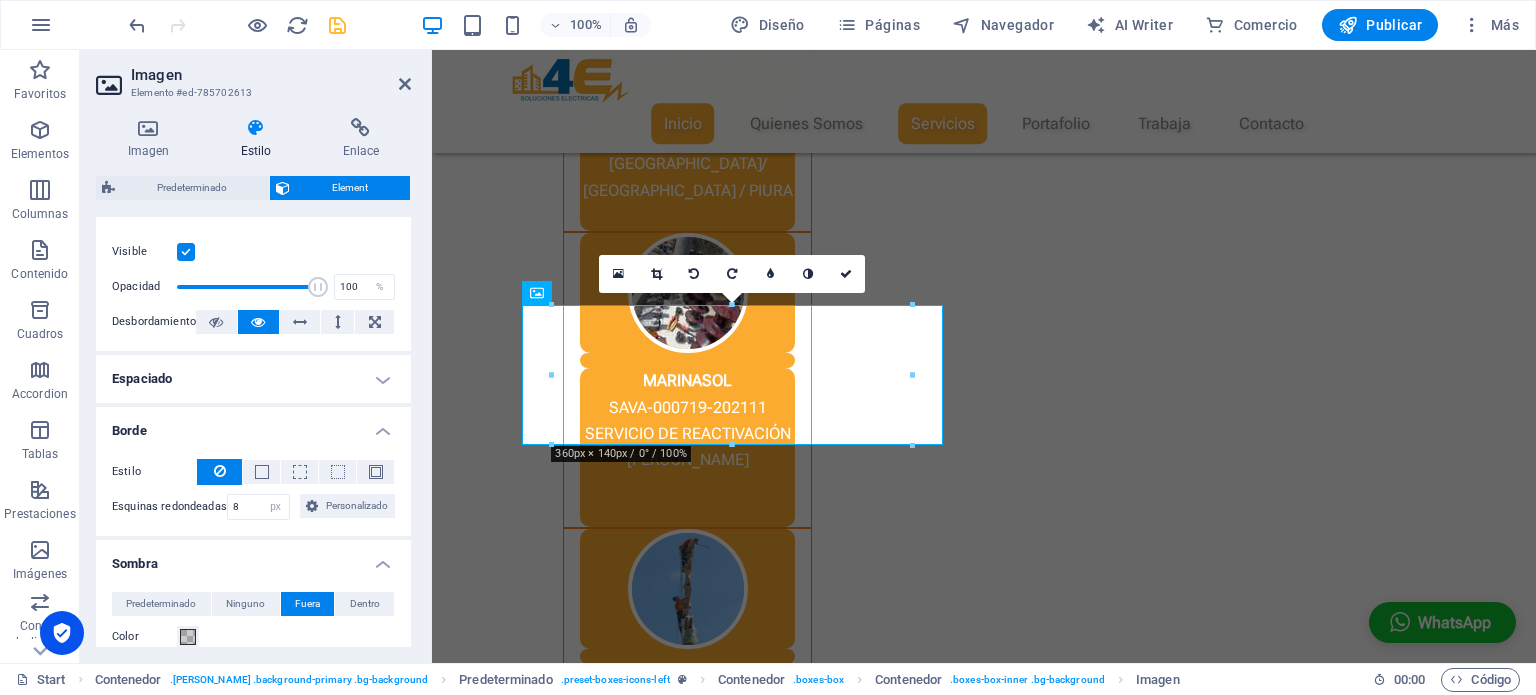 scroll, scrollTop: 258, scrollLeft: 0, axis: vertical 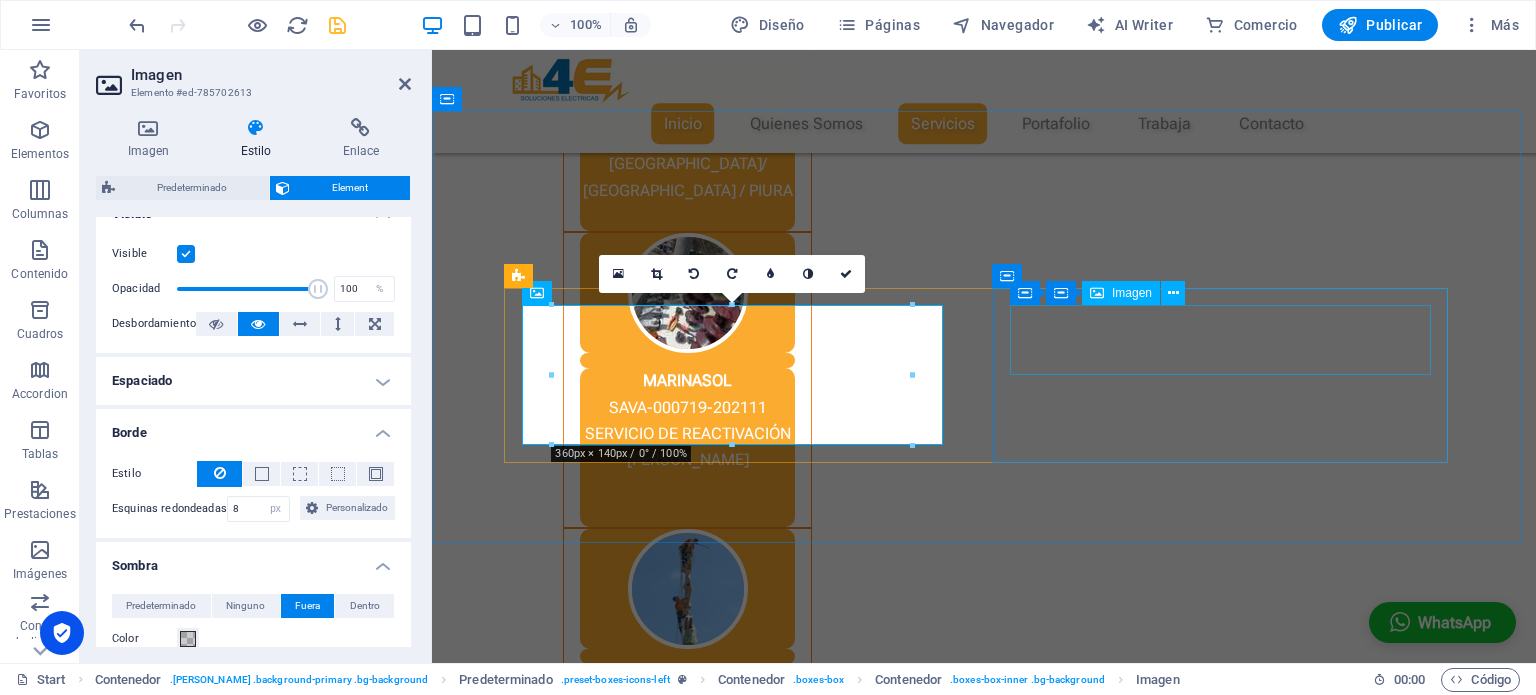 click at bounding box center [984, 2518] 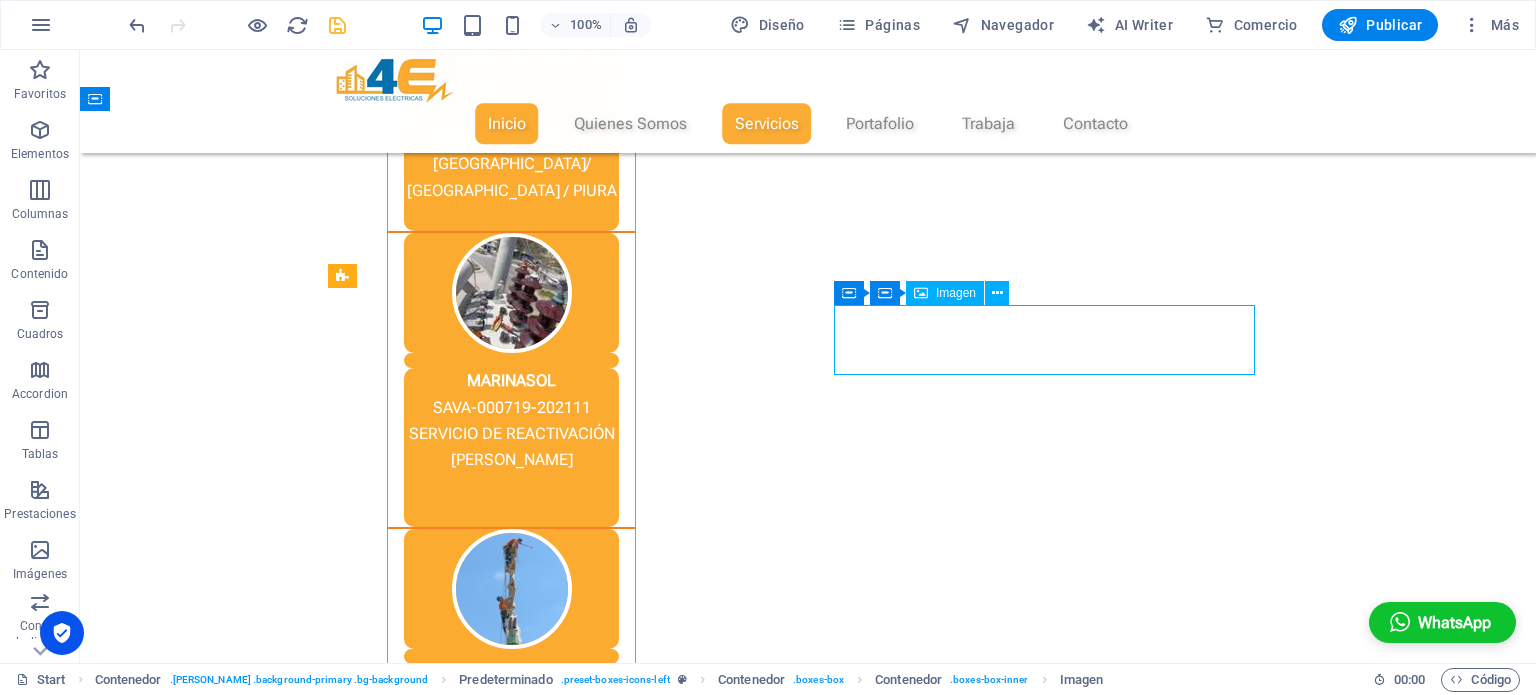 click at bounding box center (808, 2518) 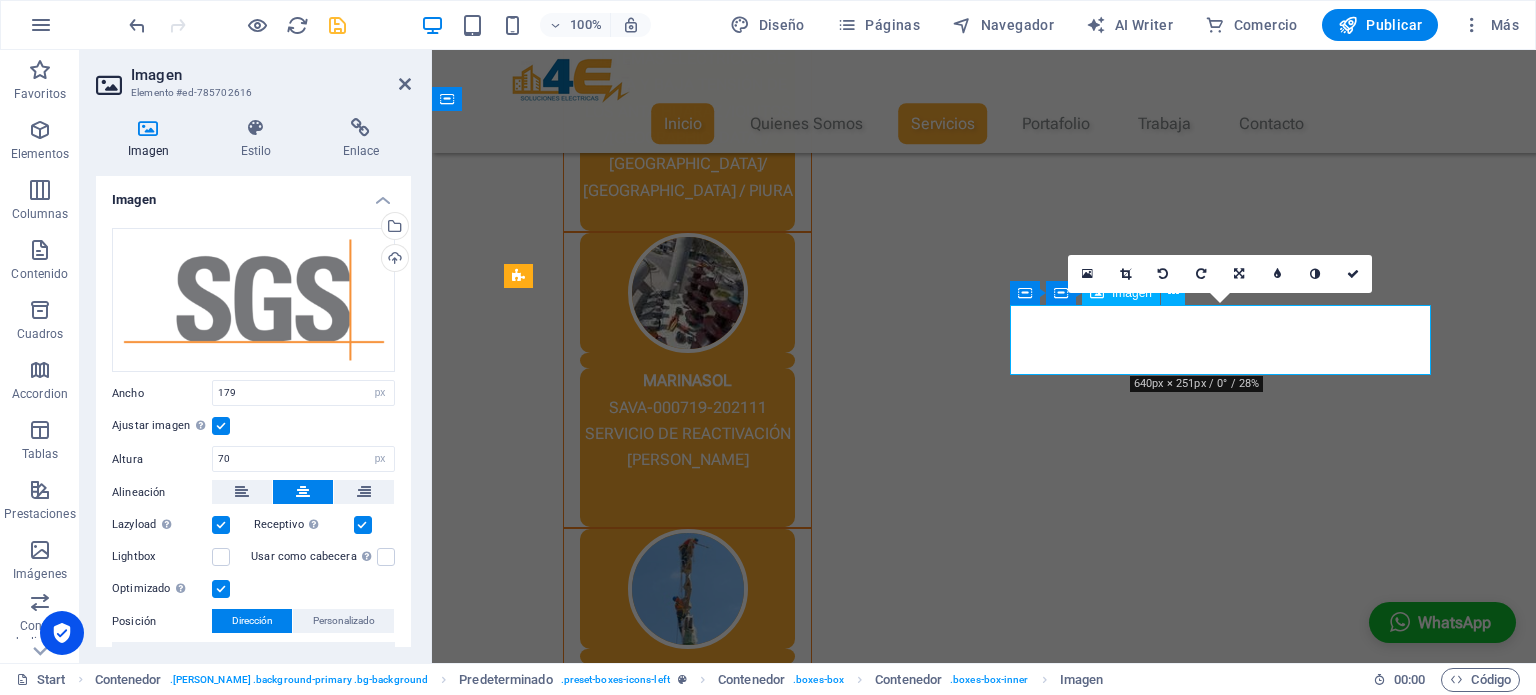 click at bounding box center (984, 2518) 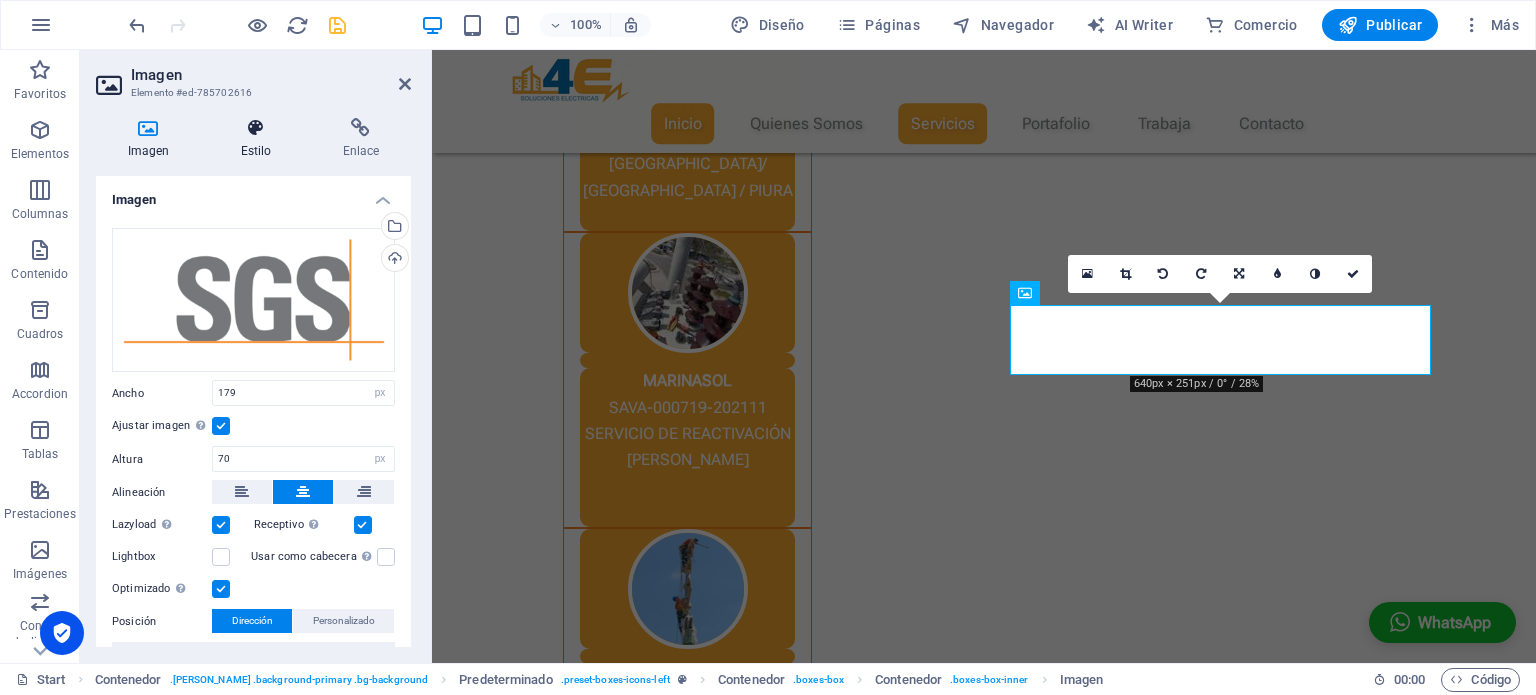 click at bounding box center (256, 128) 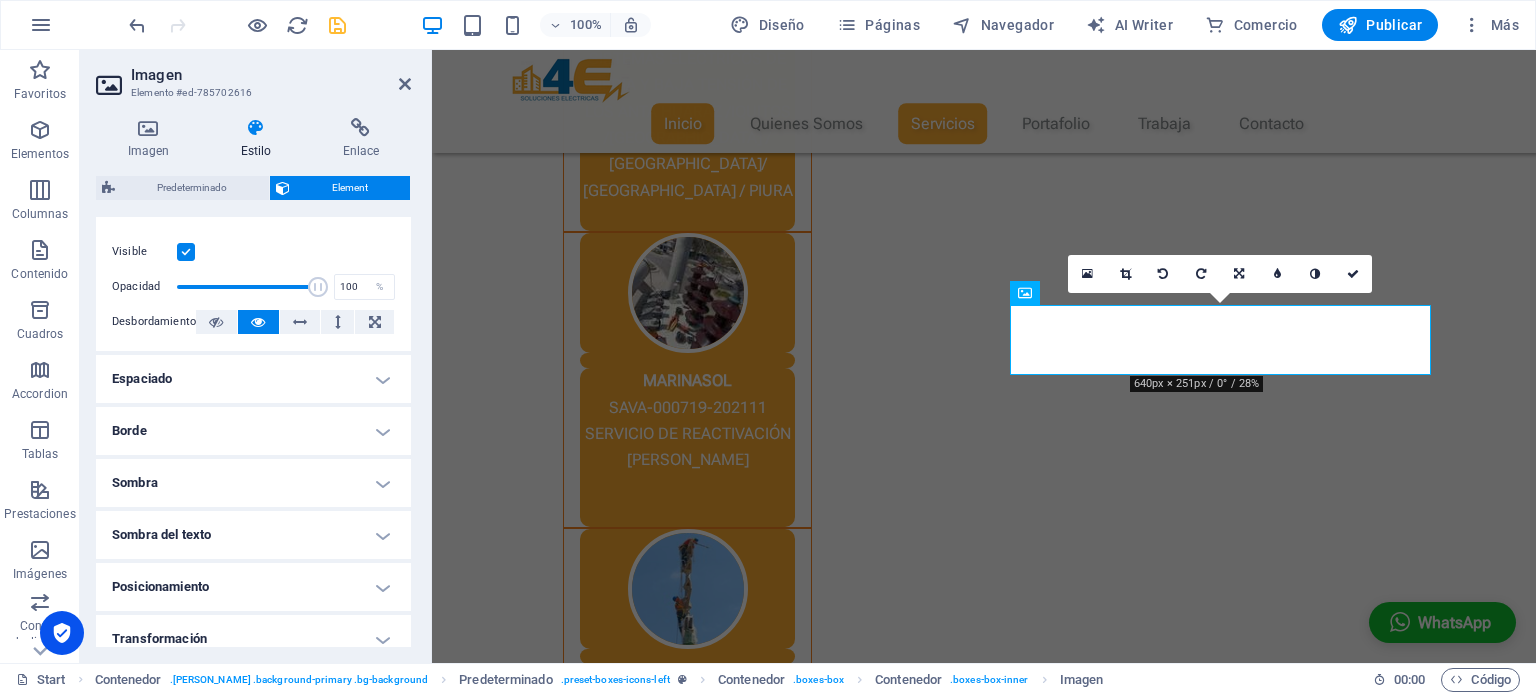 scroll, scrollTop: 264, scrollLeft: 0, axis: vertical 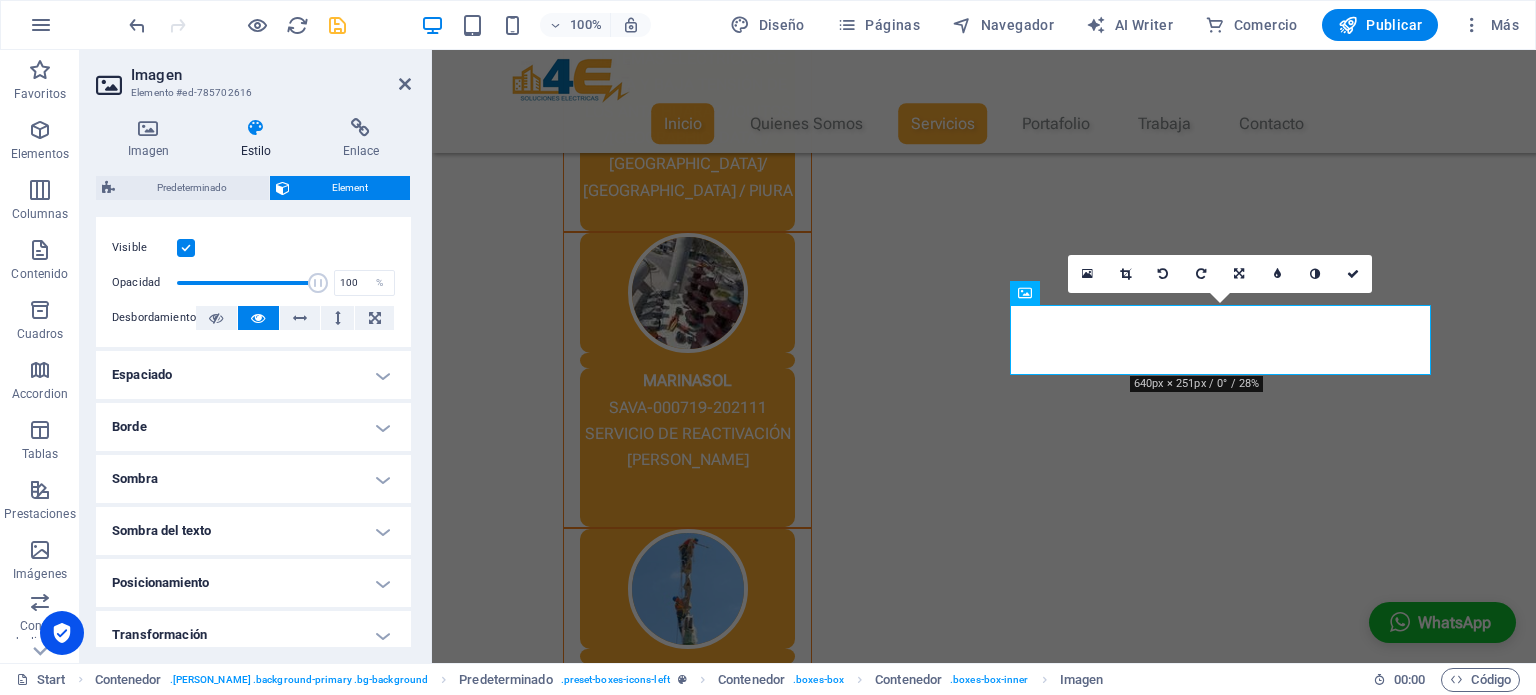 click on "Borde" at bounding box center (253, 427) 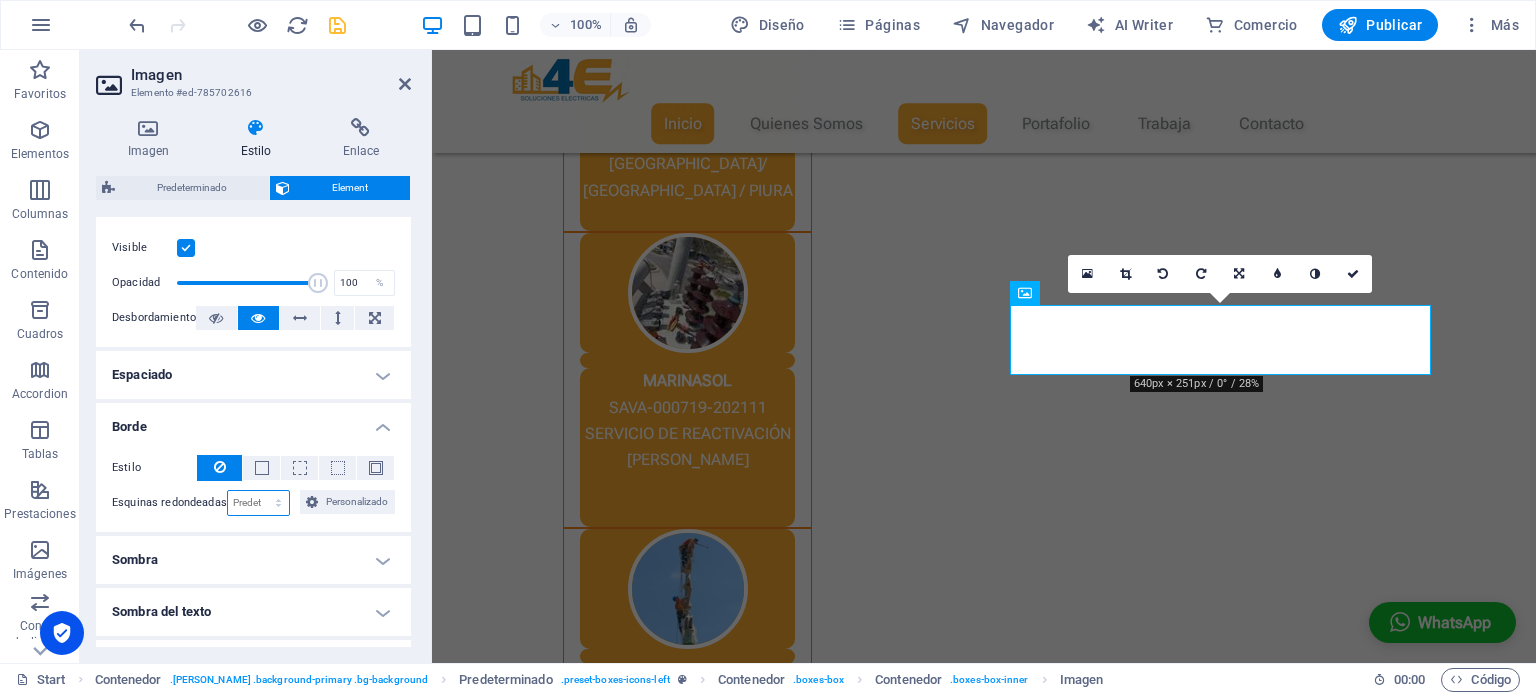 click on "Predeterminado px rem % vh vw Personalizado" at bounding box center (259, 503) 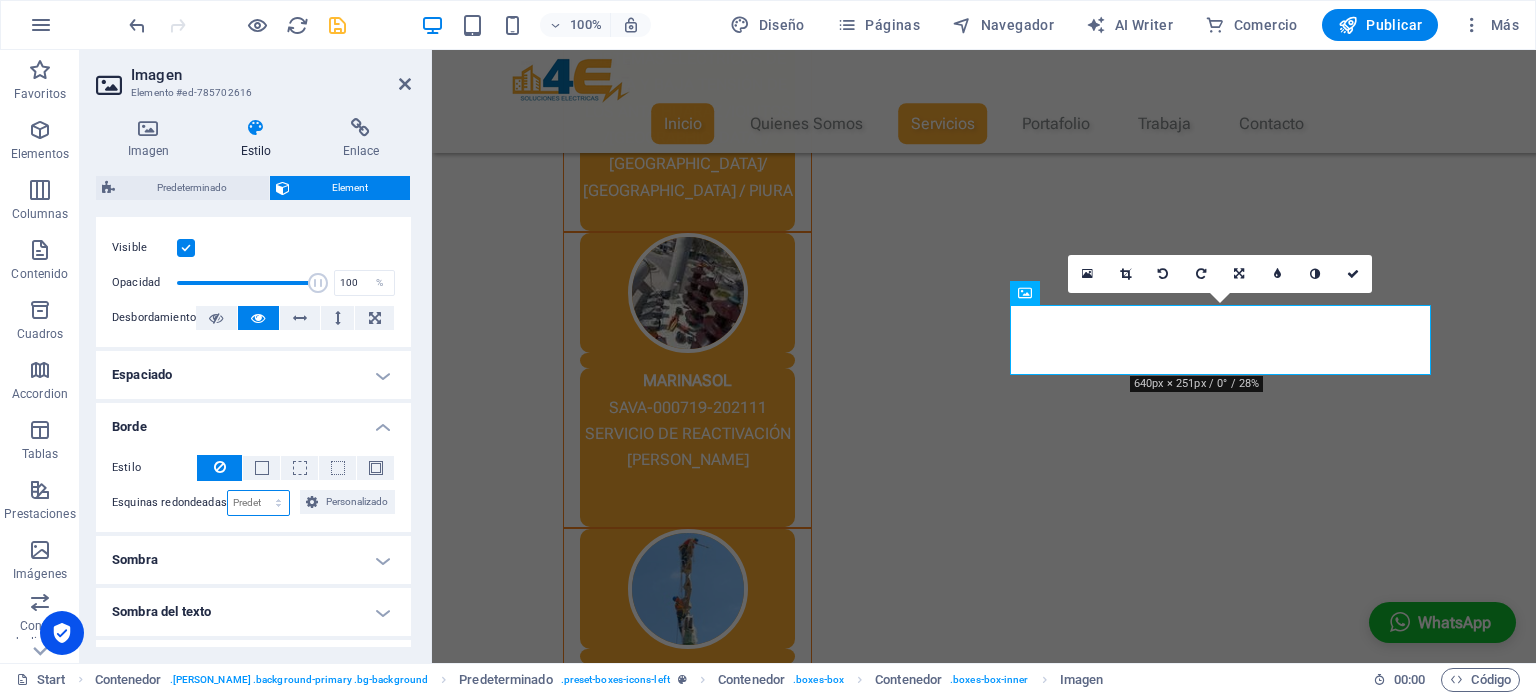select on "px" 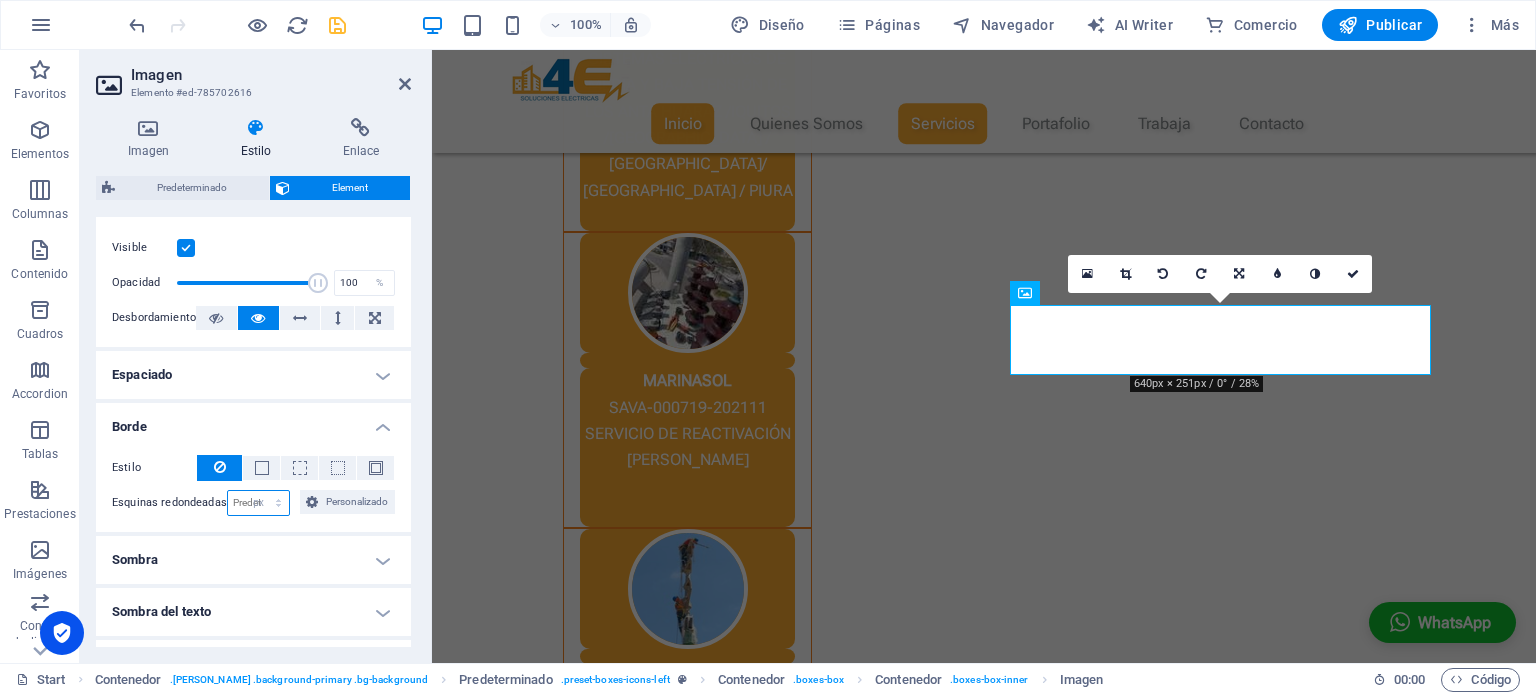 click on "Predeterminado px rem % vh vw Personalizado" at bounding box center [259, 503] 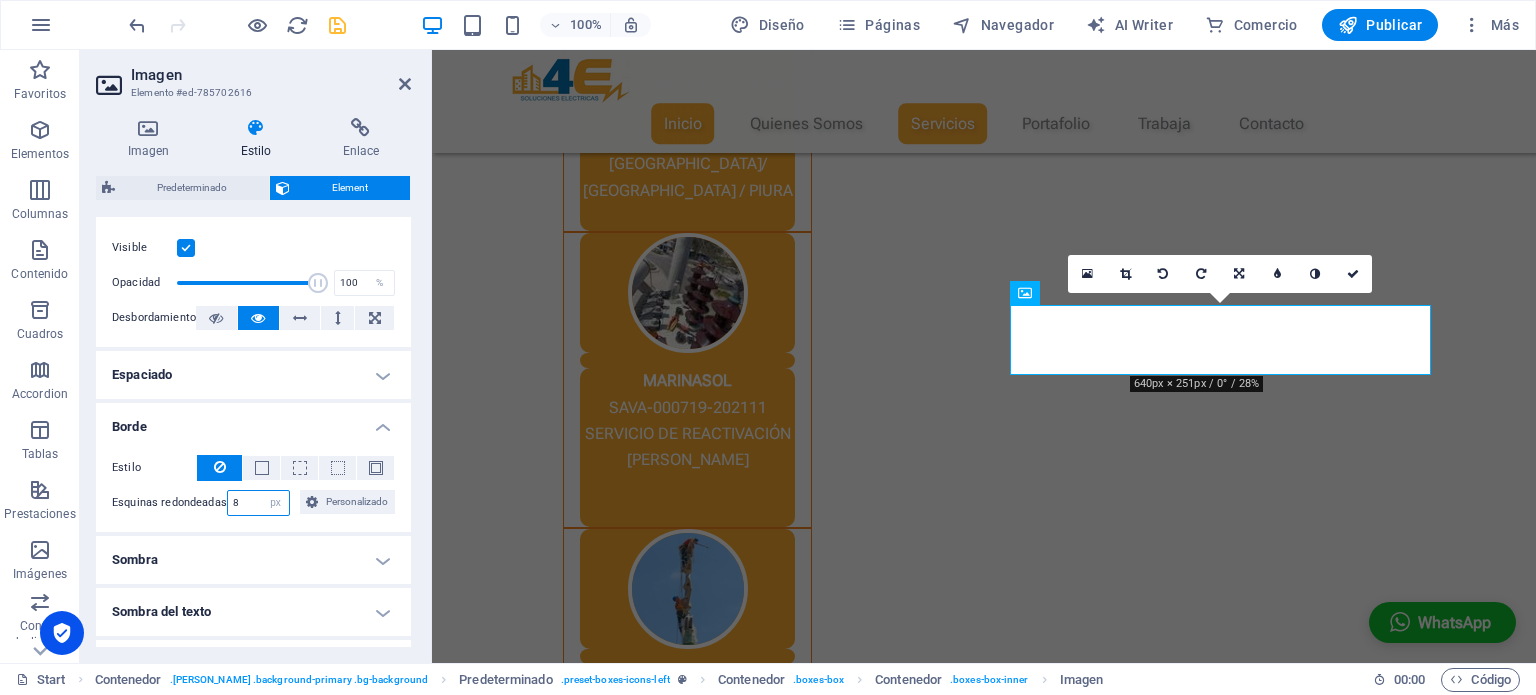 type on "8" 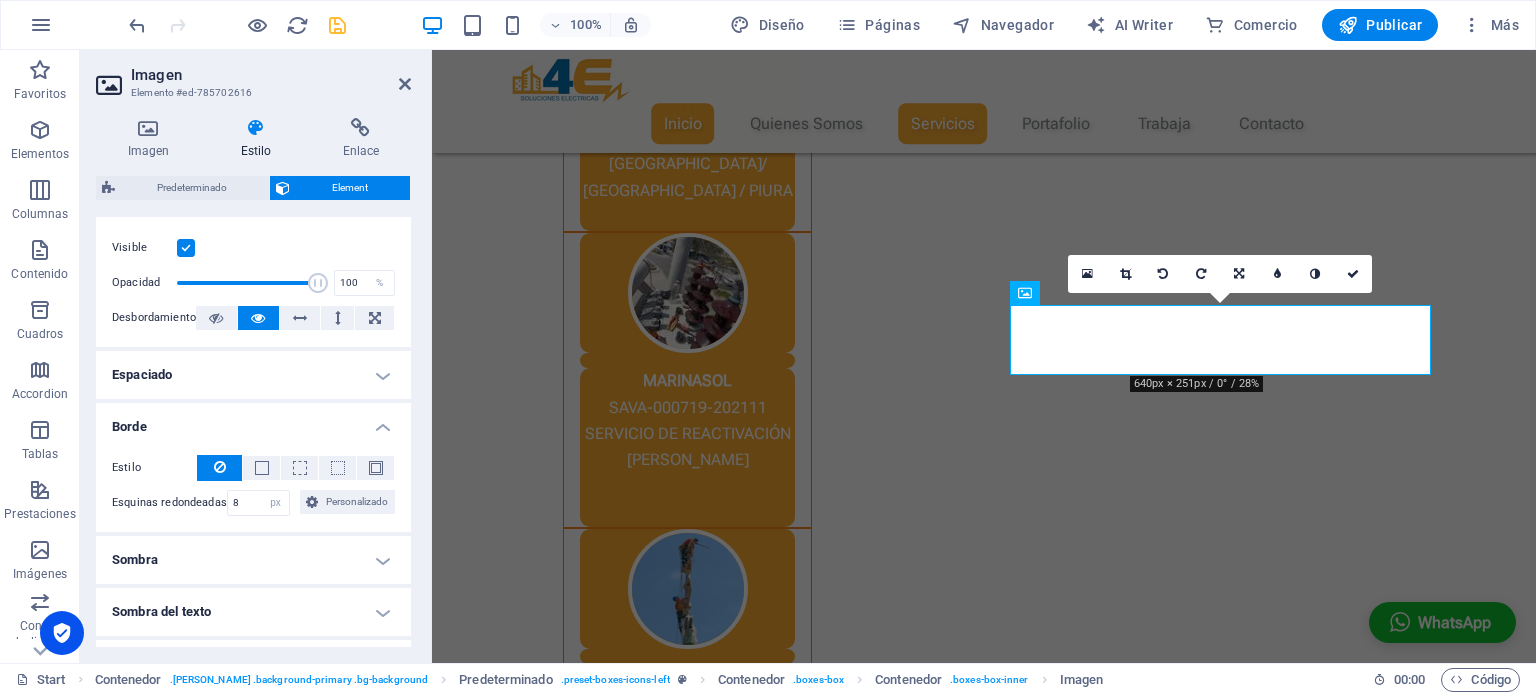 click on "Sombra" at bounding box center [253, 560] 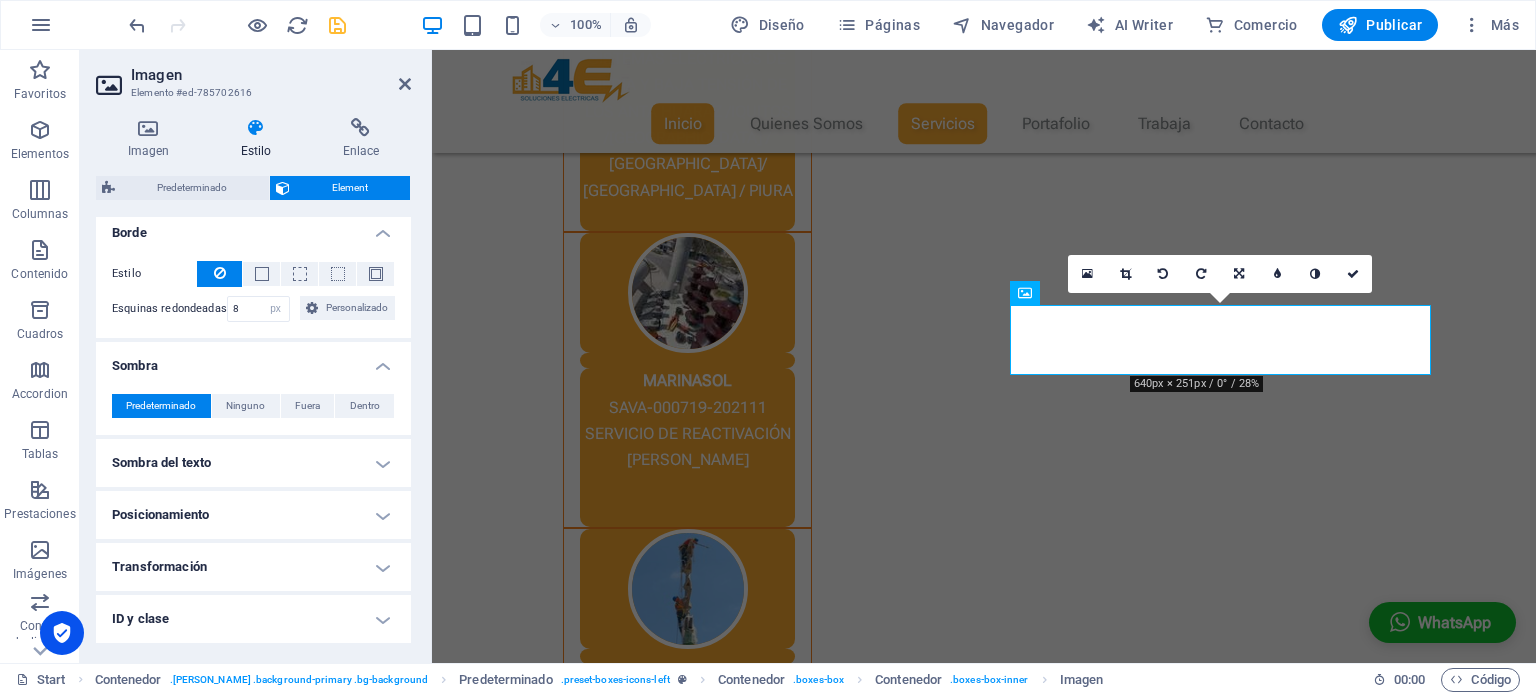 scroll, scrollTop: 459, scrollLeft: 0, axis: vertical 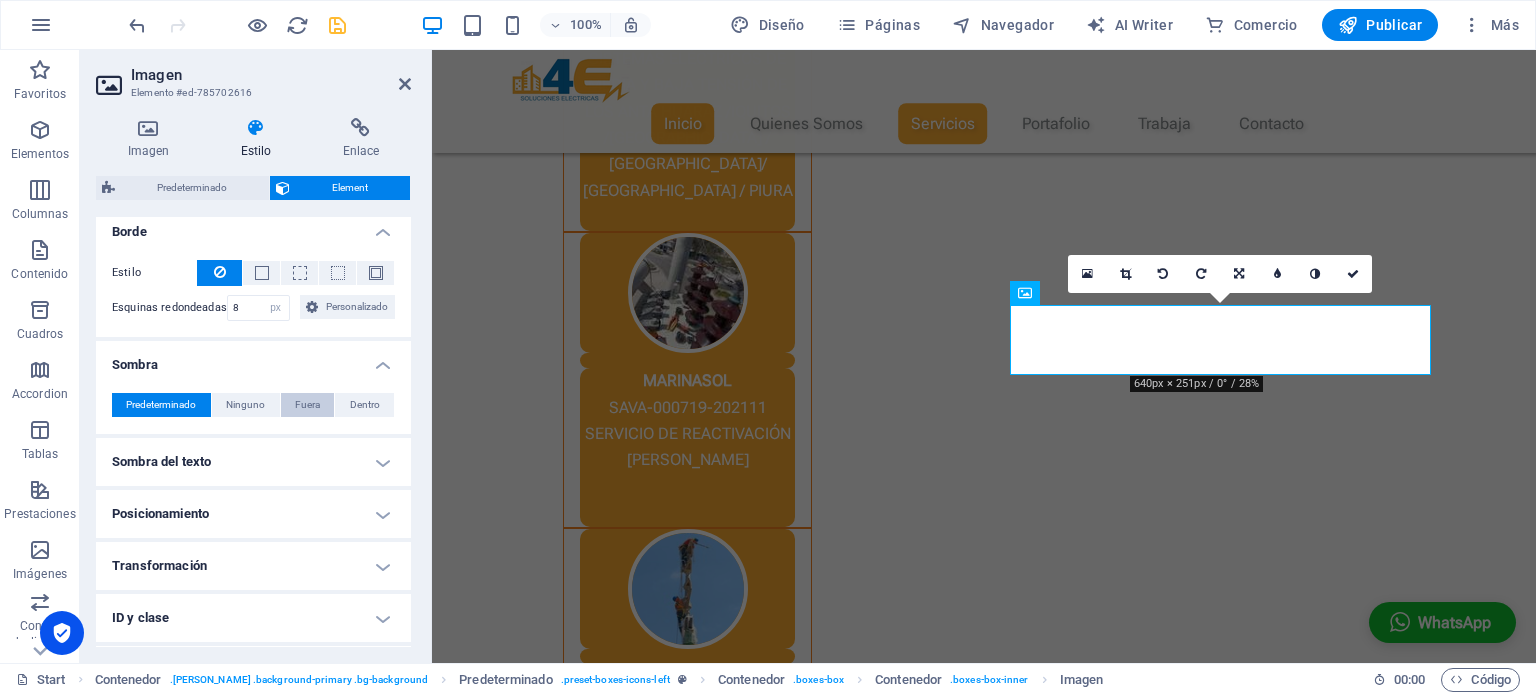 click on "Fuera" at bounding box center [307, 405] 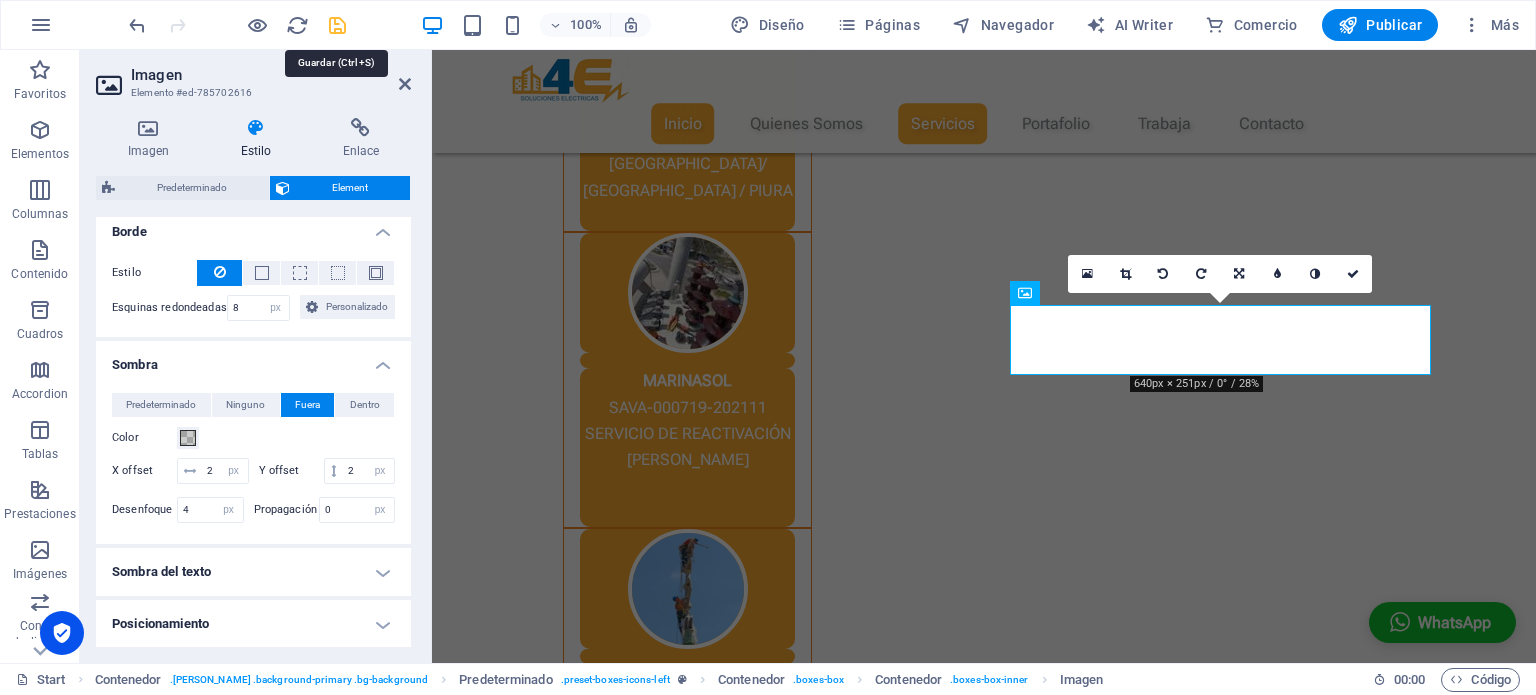 click at bounding box center (337, 25) 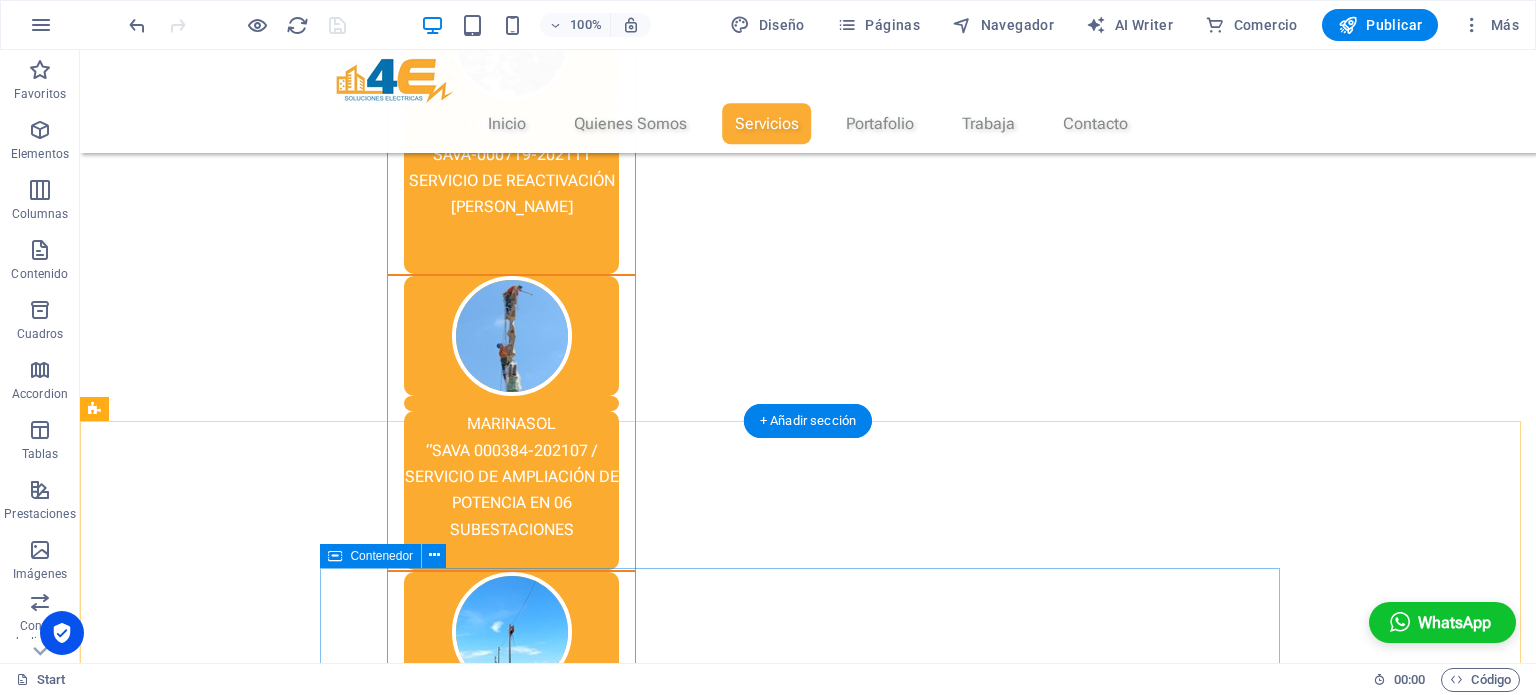 scroll, scrollTop: 3281, scrollLeft: 0, axis: vertical 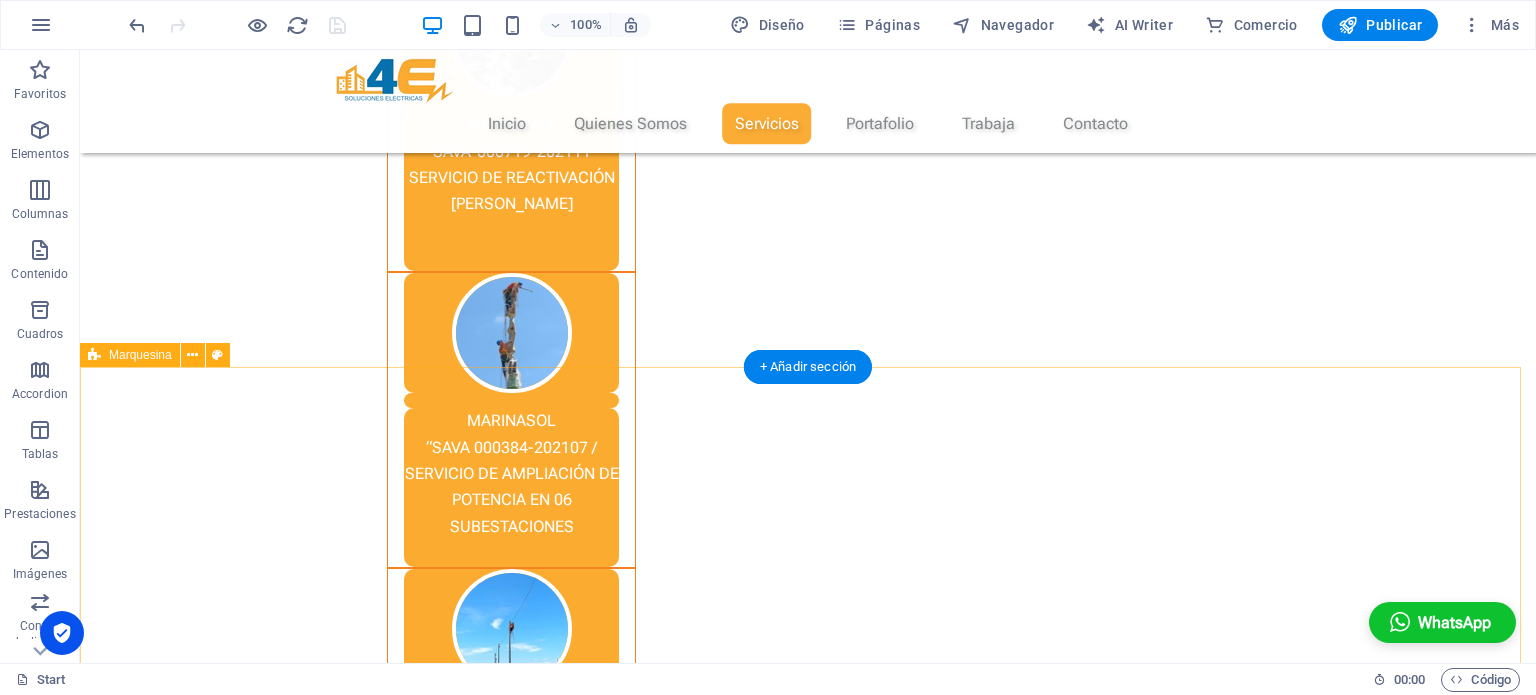 click on "Nuestros Clientes" at bounding box center (808, 3508) 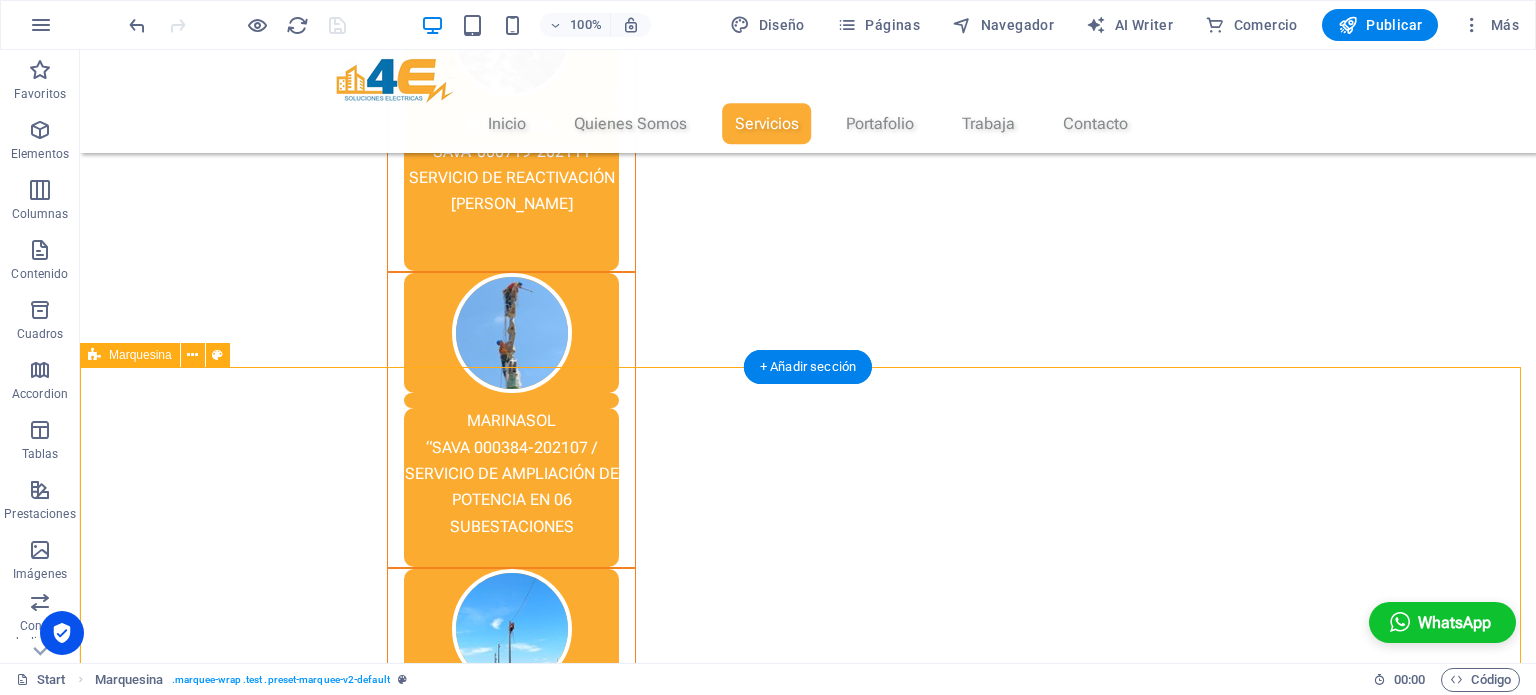 click on "Nuestros Clientes" at bounding box center [808, 3508] 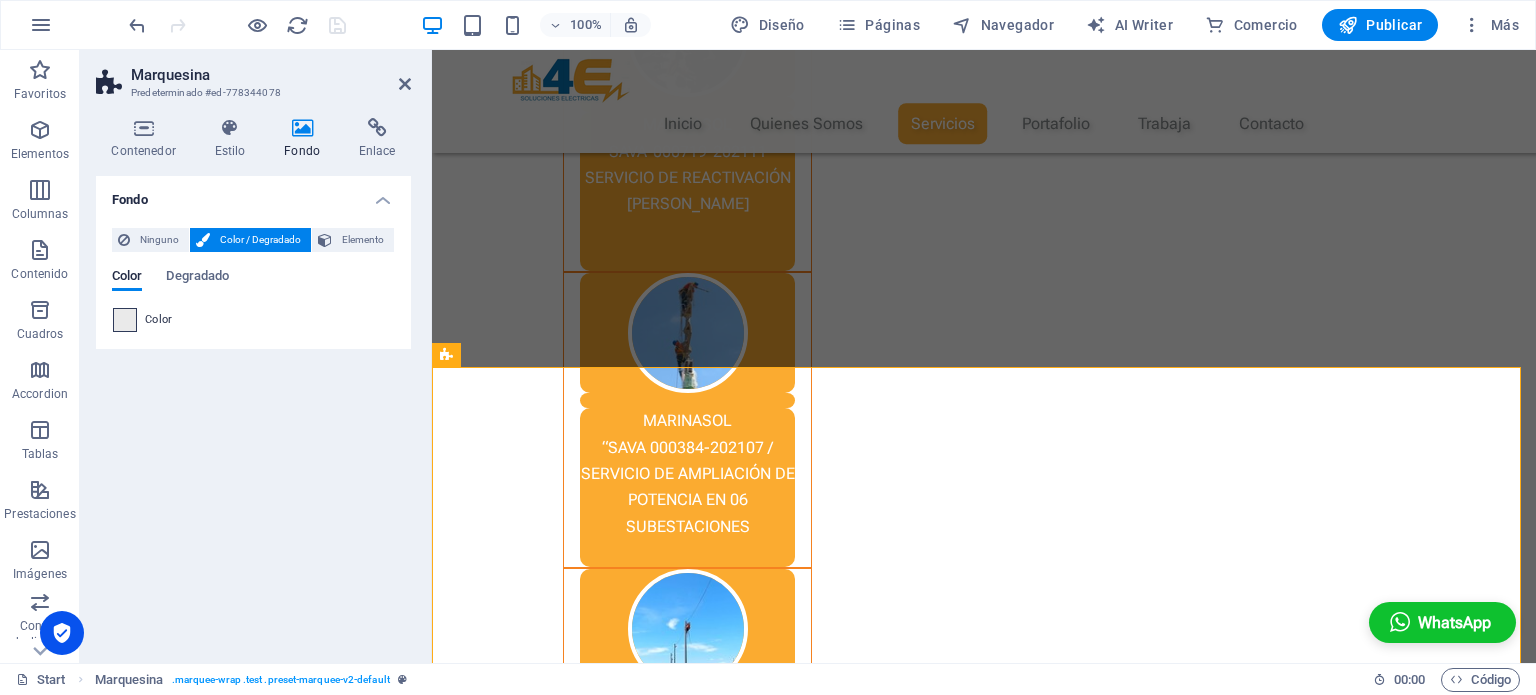click at bounding box center (125, 320) 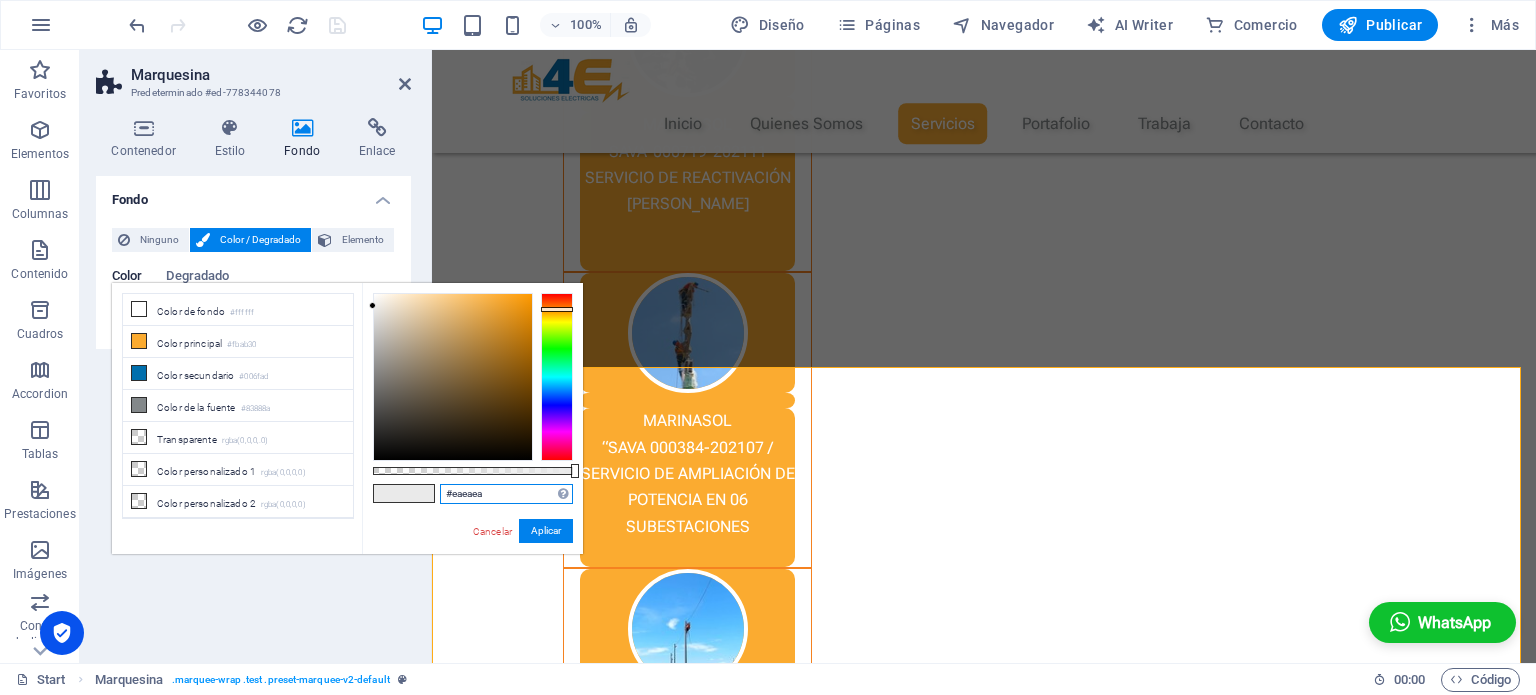 click on "#eaeaea" at bounding box center [506, 494] 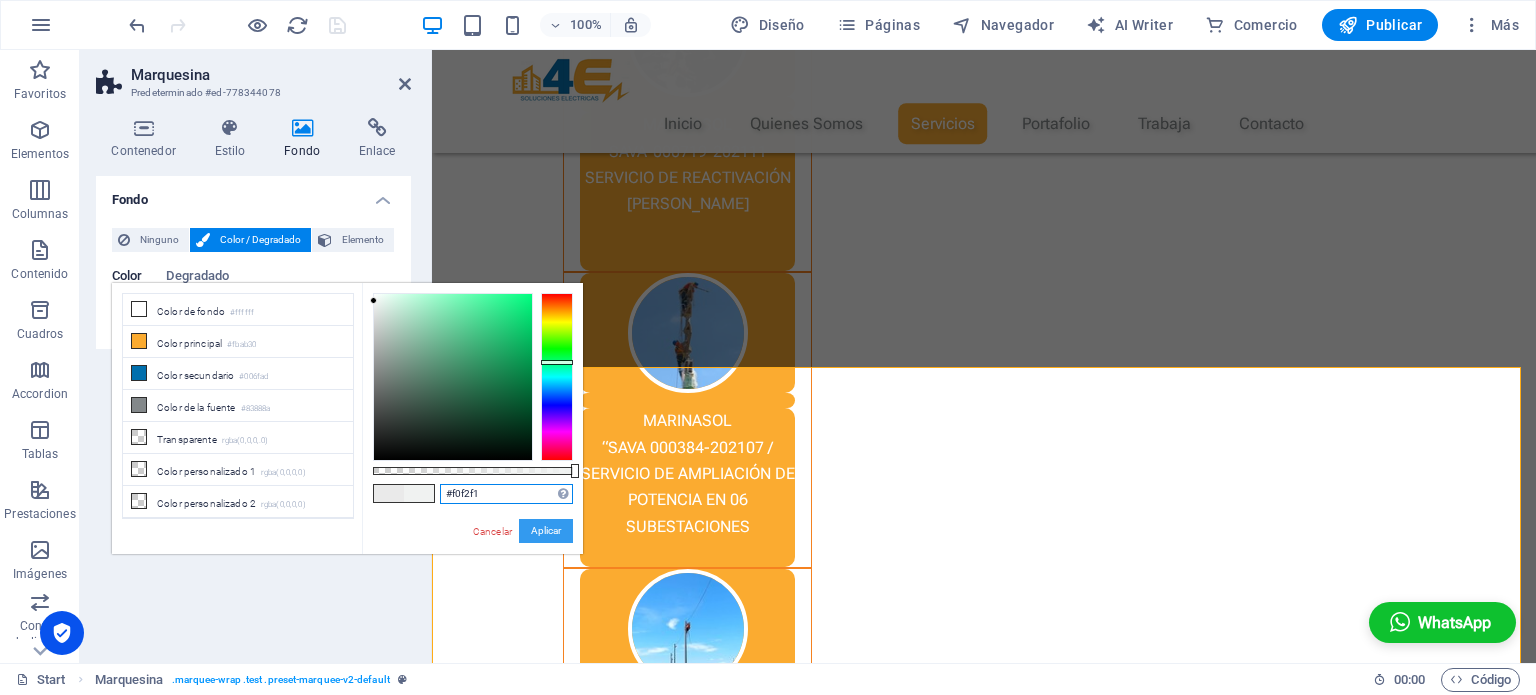 type on "#f0f2f1" 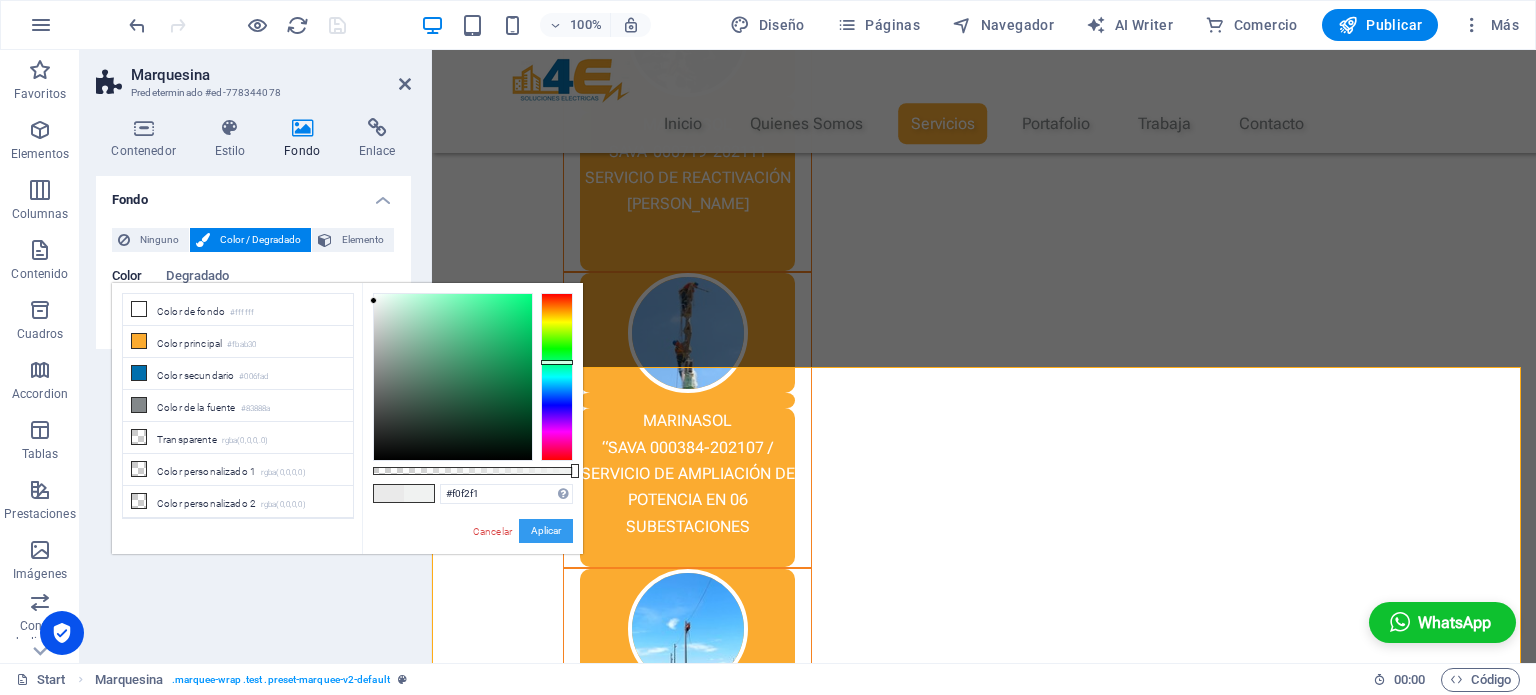 click on "Aplicar" at bounding box center [546, 531] 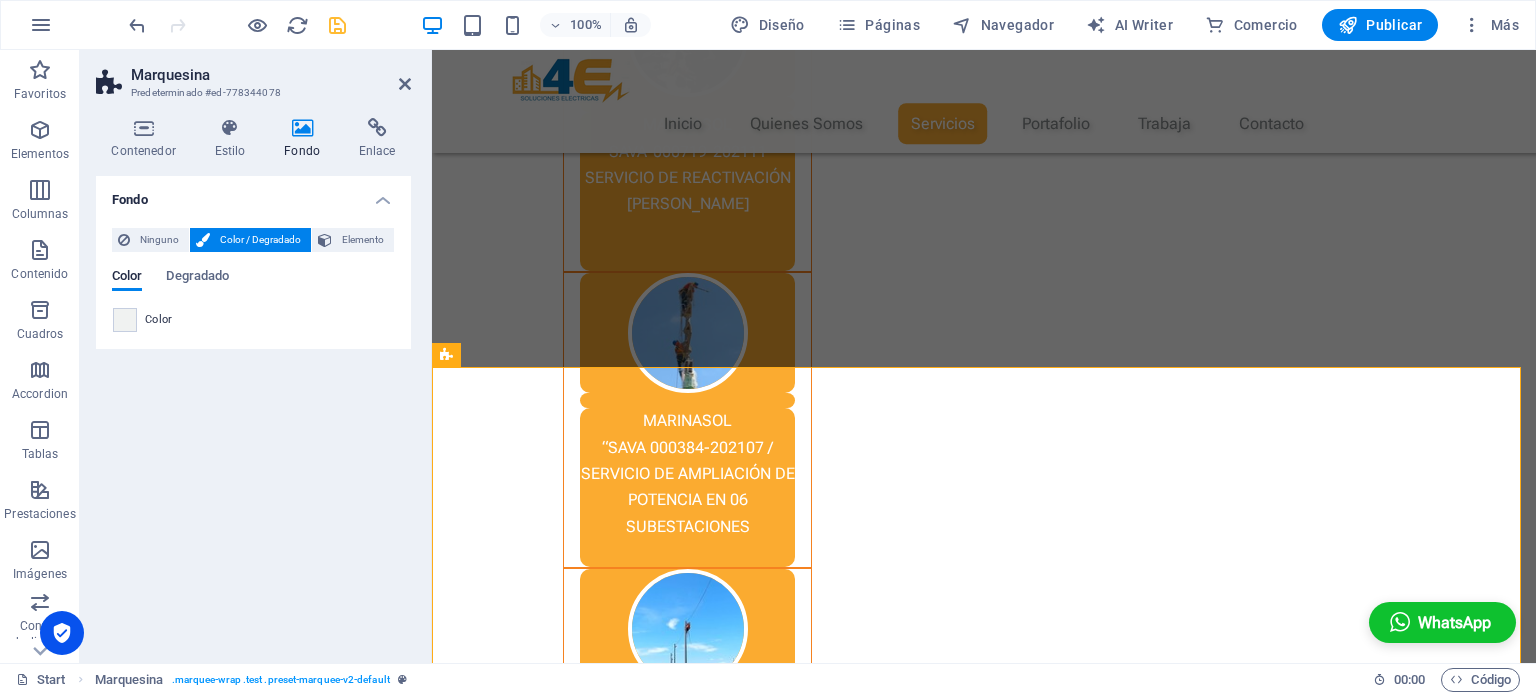 click at bounding box center [337, 25] 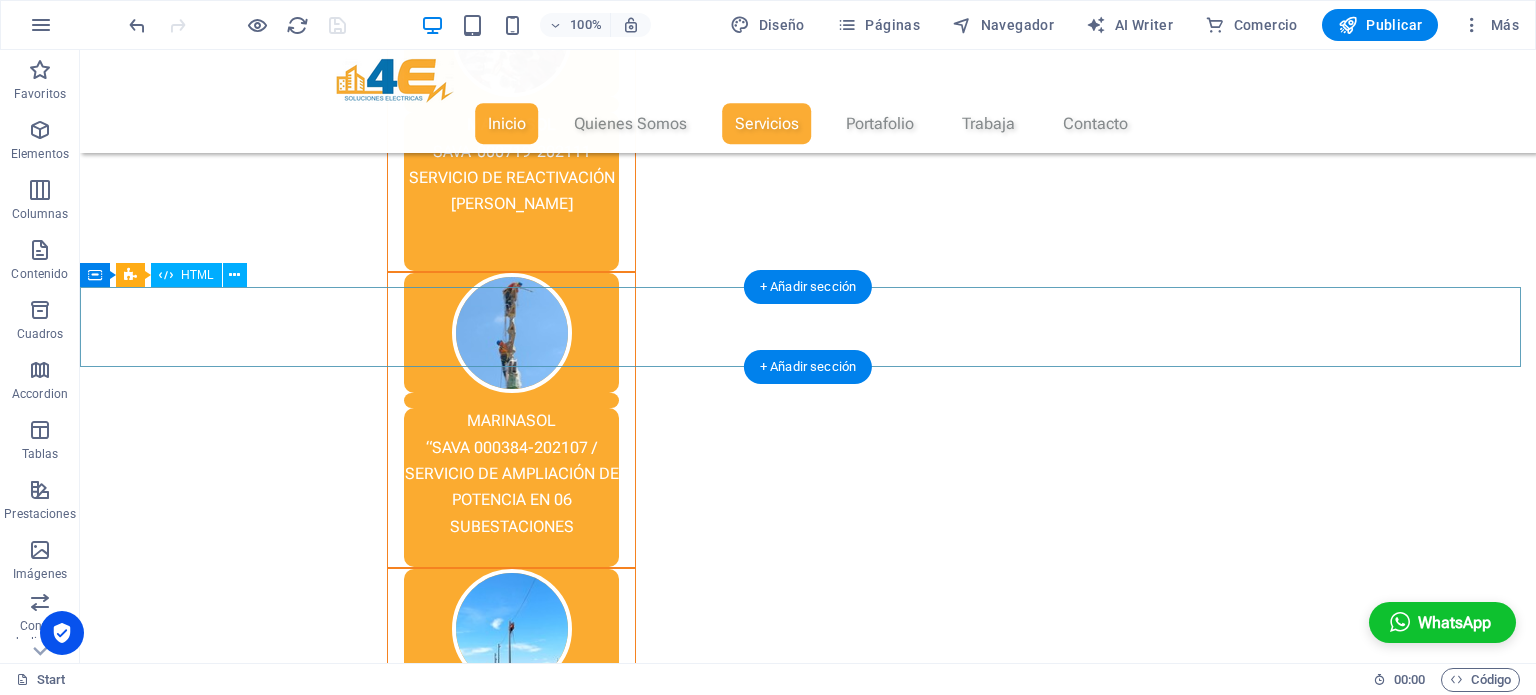 click at bounding box center [808, 2916] 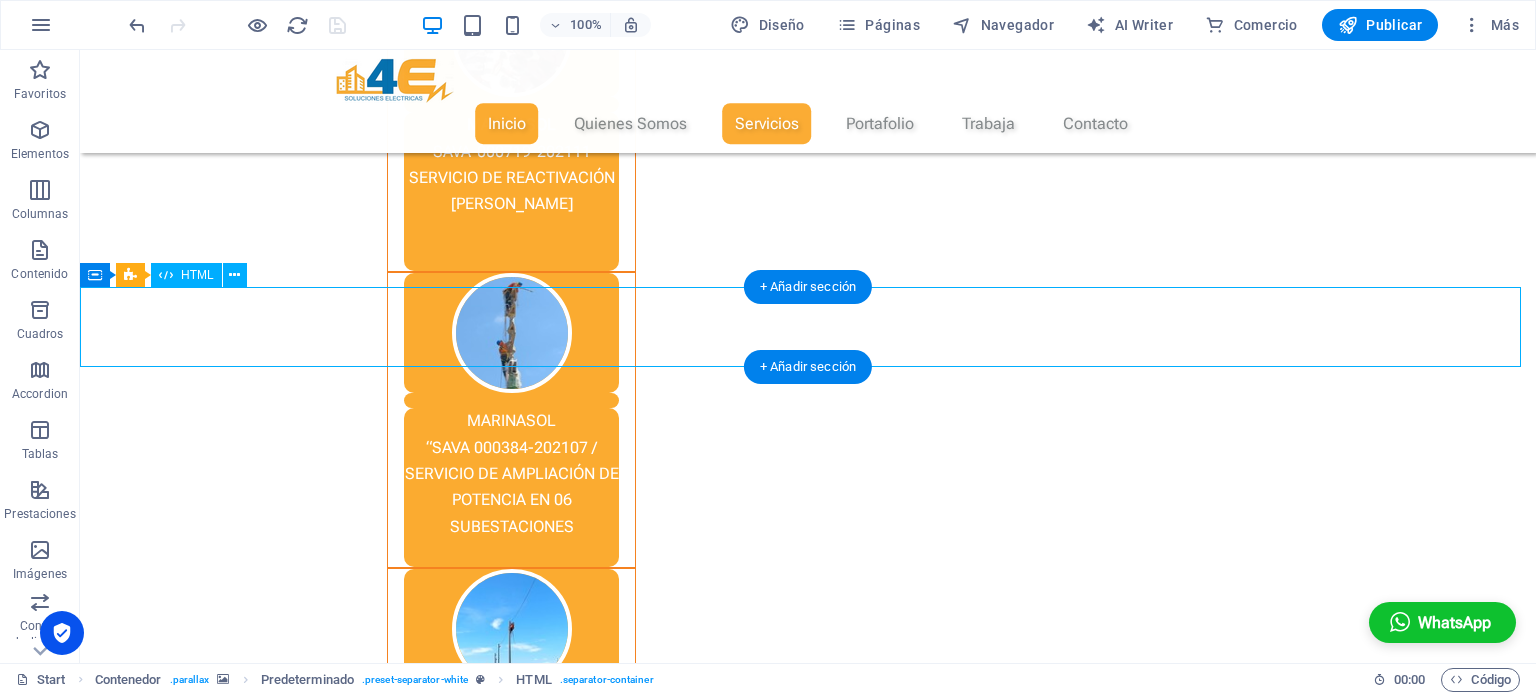 click at bounding box center (808, 2916) 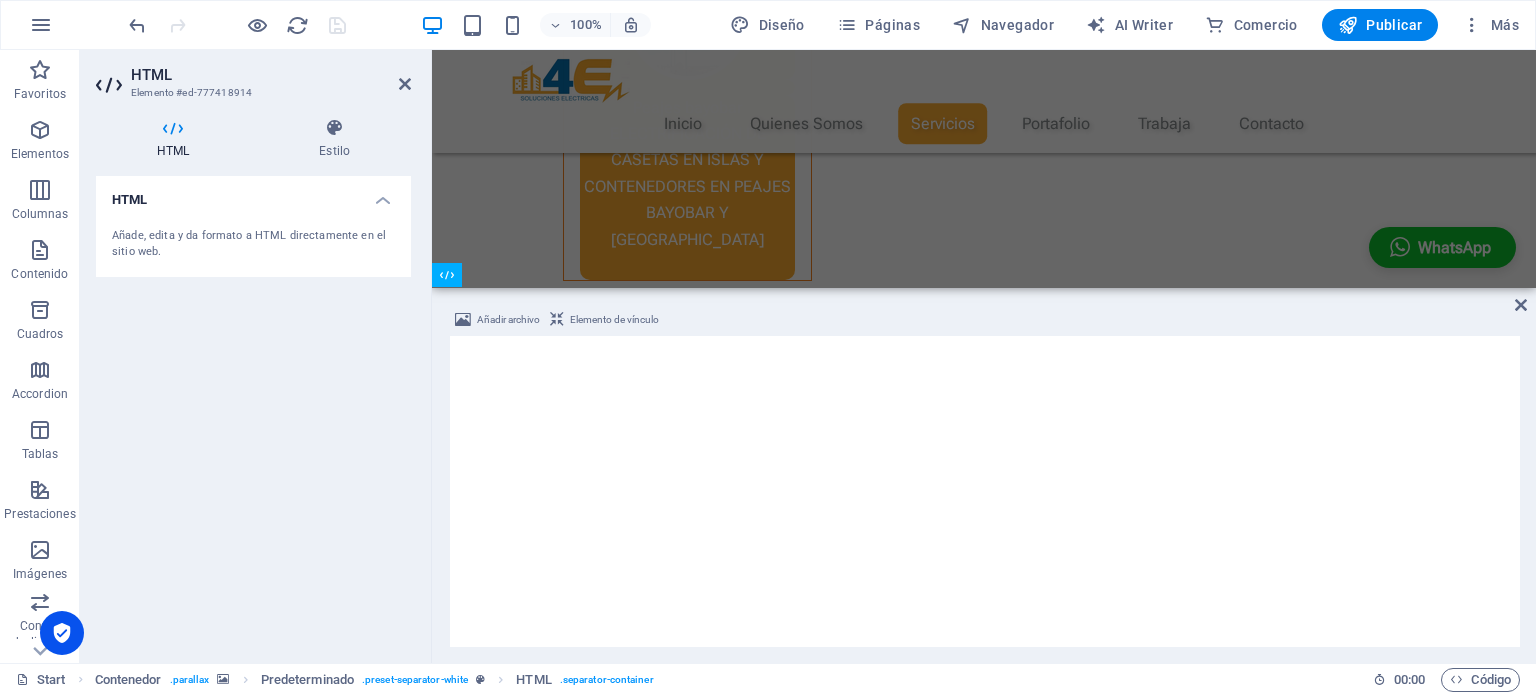 scroll, scrollTop: 3019, scrollLeft: 0, axis: vertical 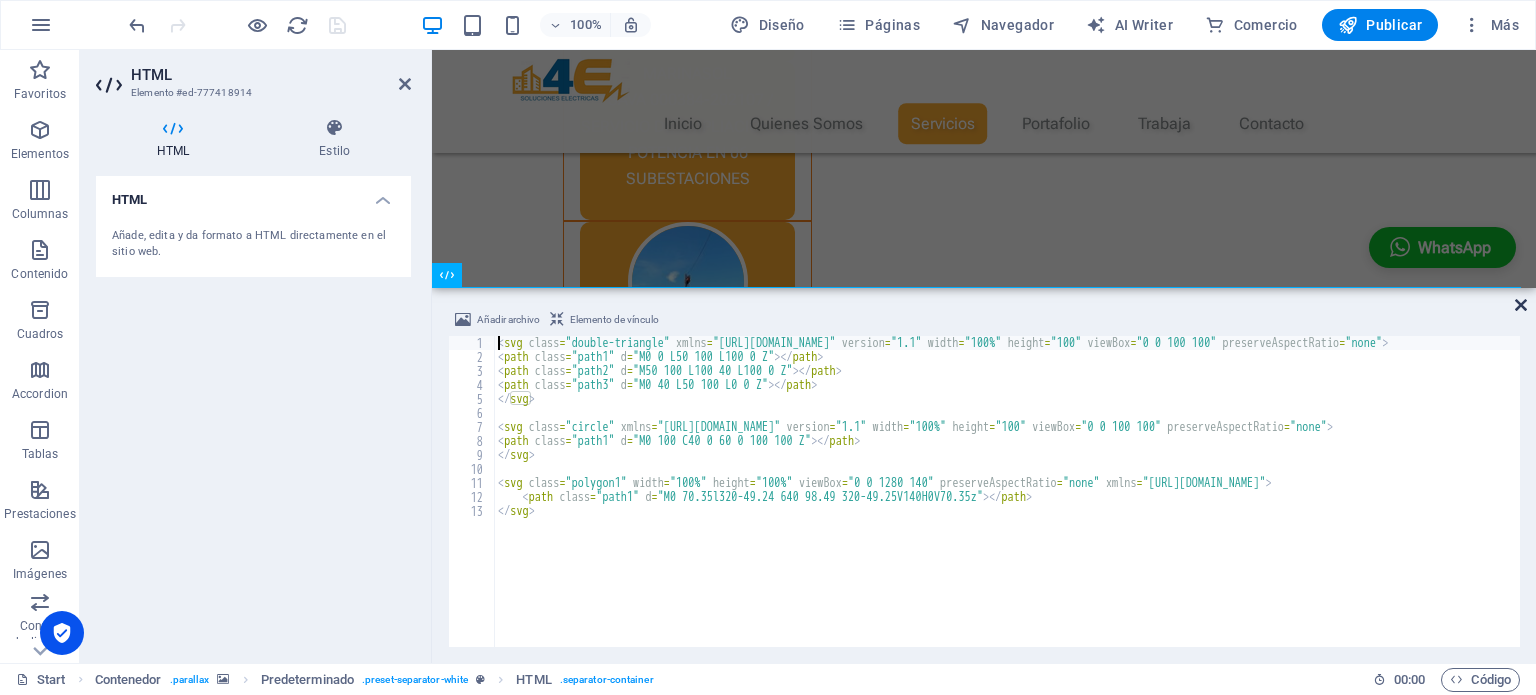 click at bounding box center (1521, 305) 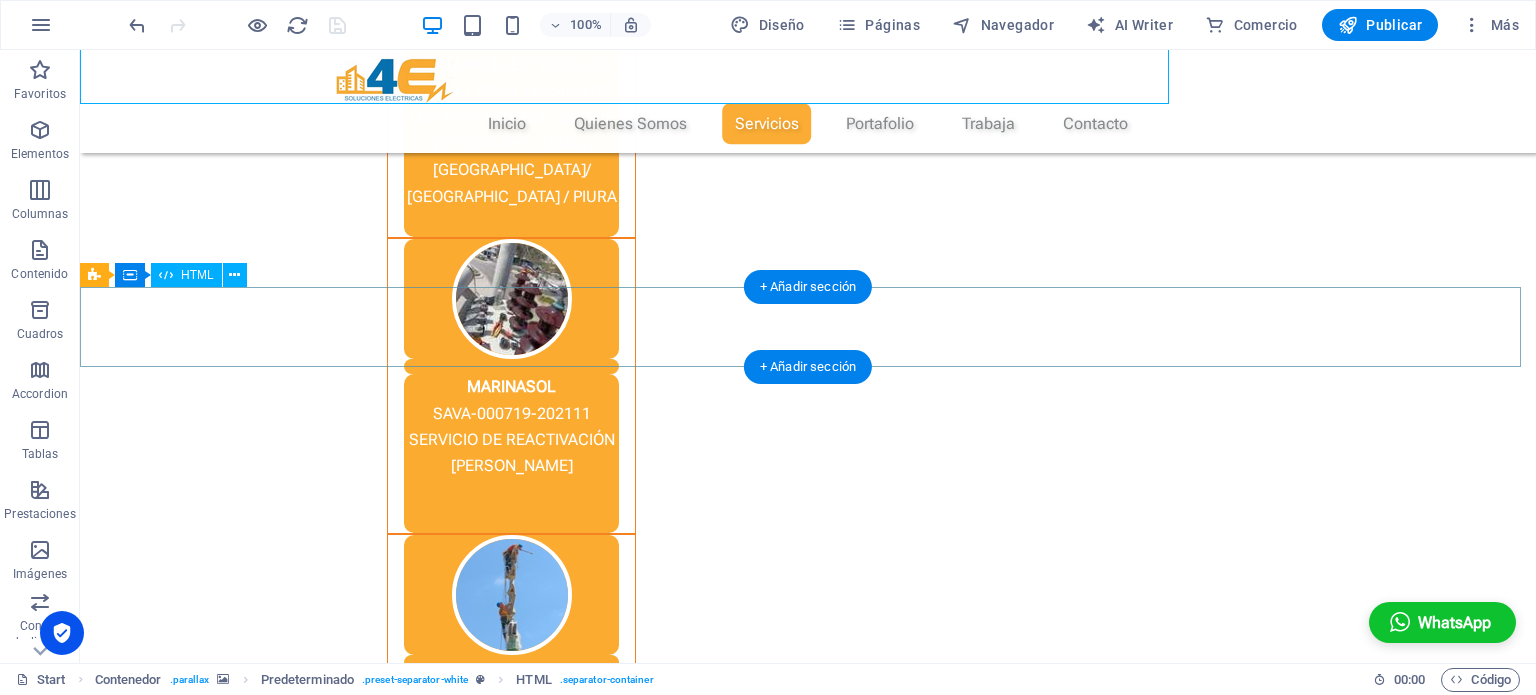 scroll, scrollTop: 3281, scrollLeft: 0, axis: vertical 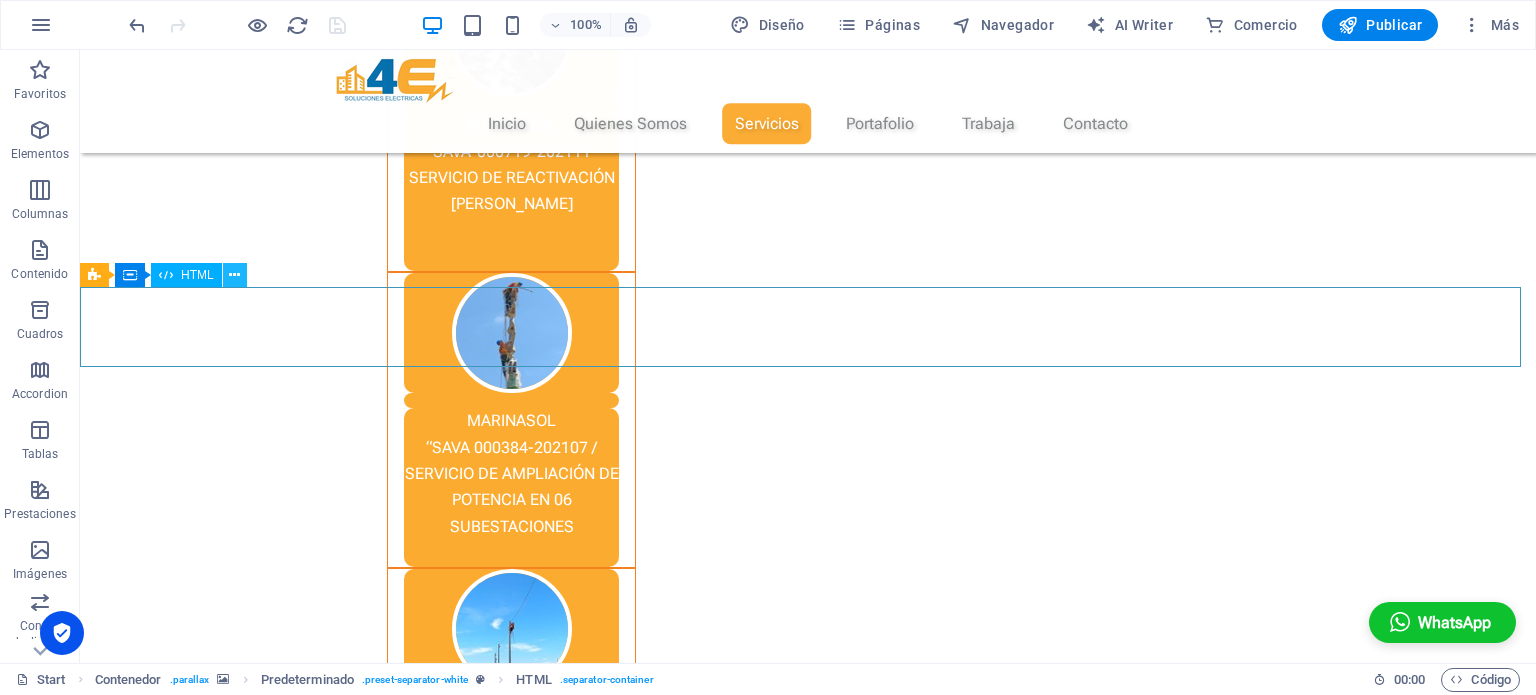 click at bounding box center [235, 275] 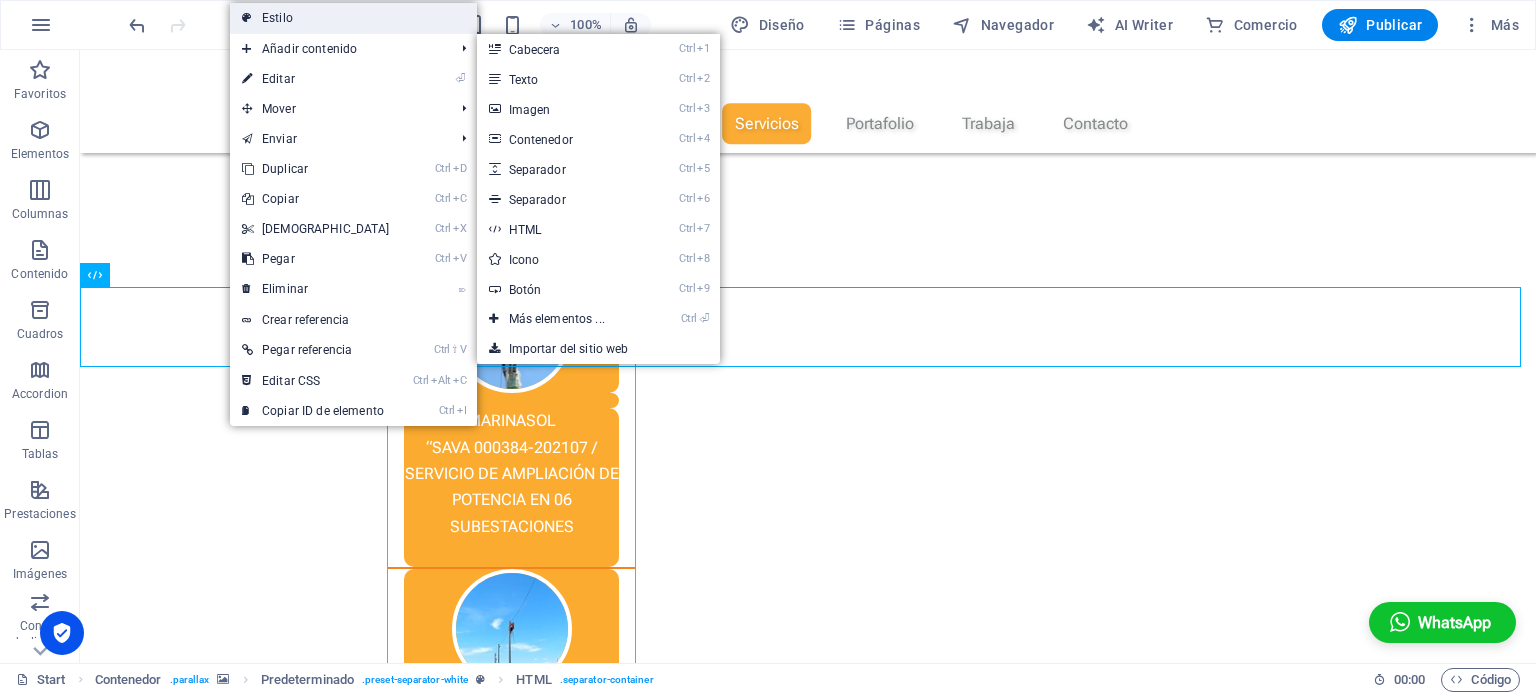 click on "Estilo" at bounding box center [353, 18] 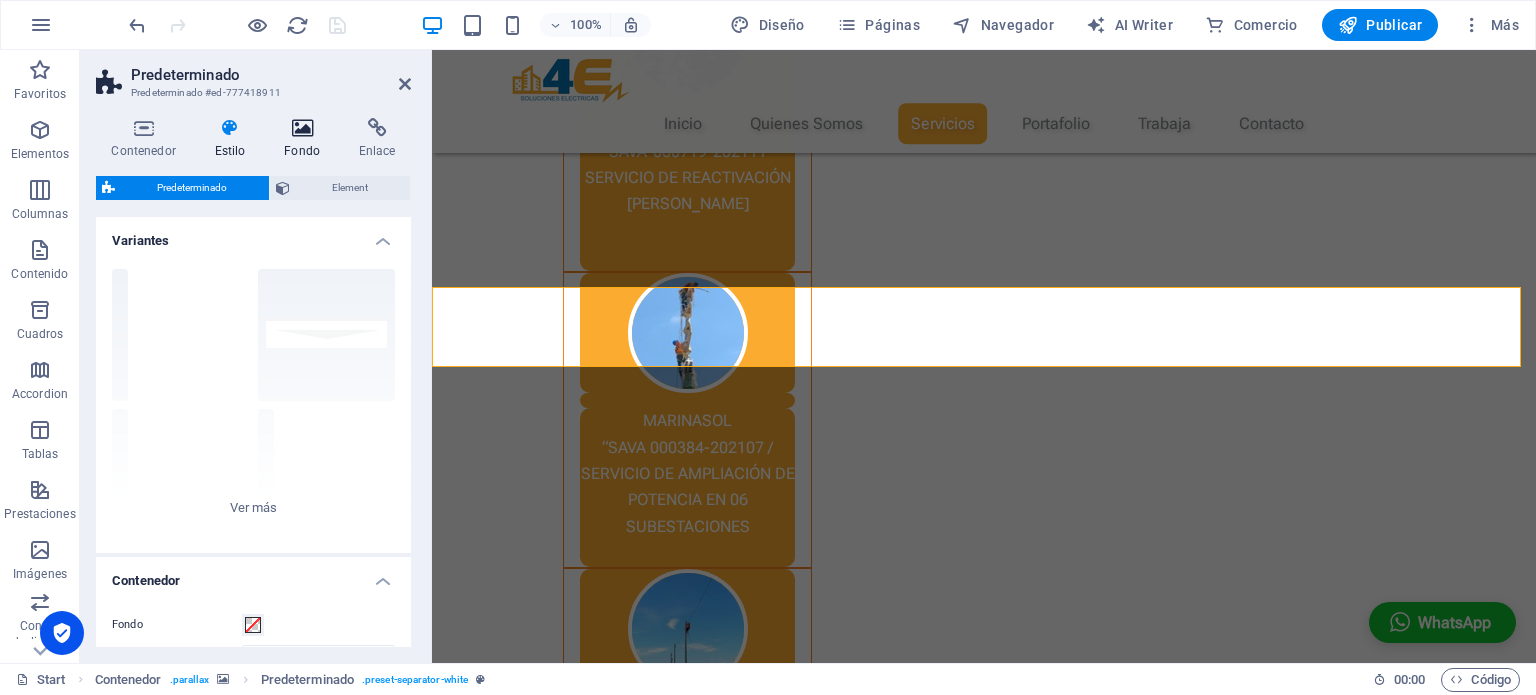 click at bounding box center [302, 128] 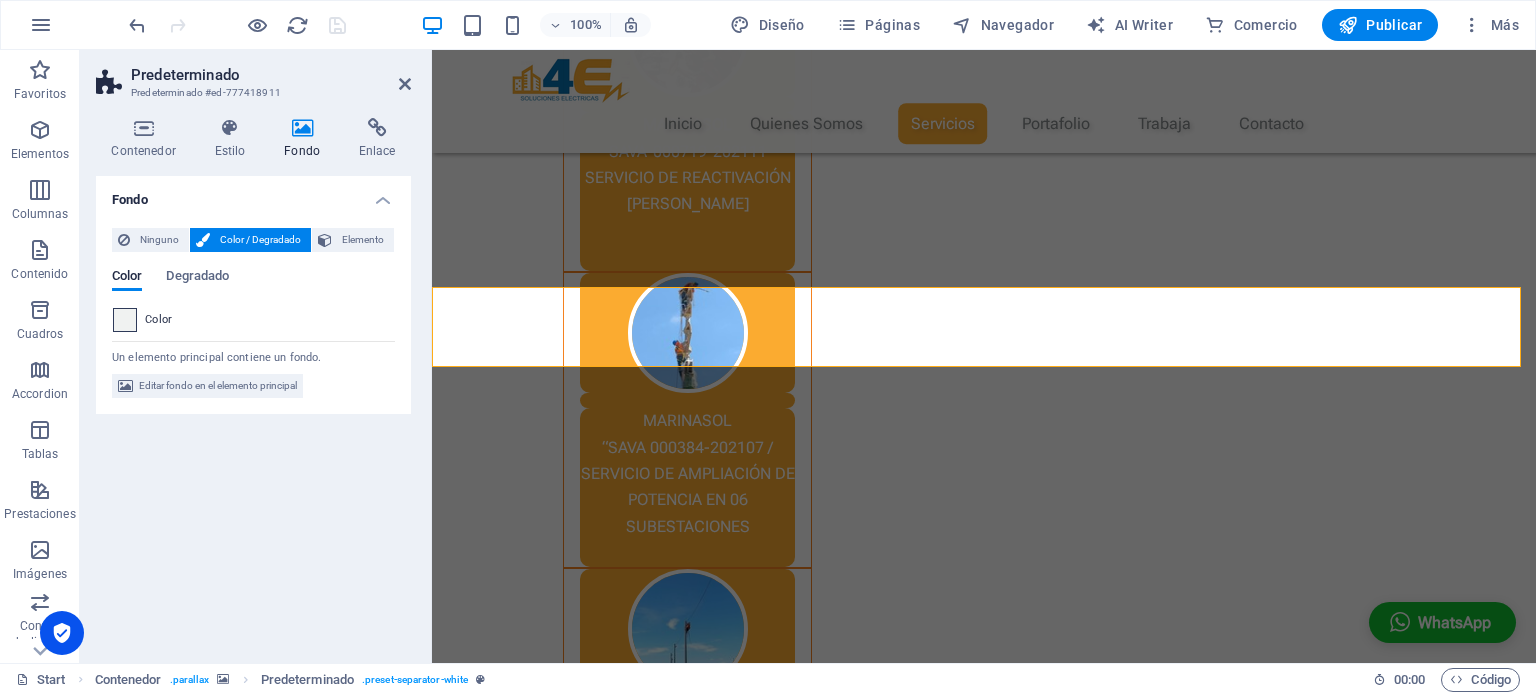 click at bounding box center (125, 320) 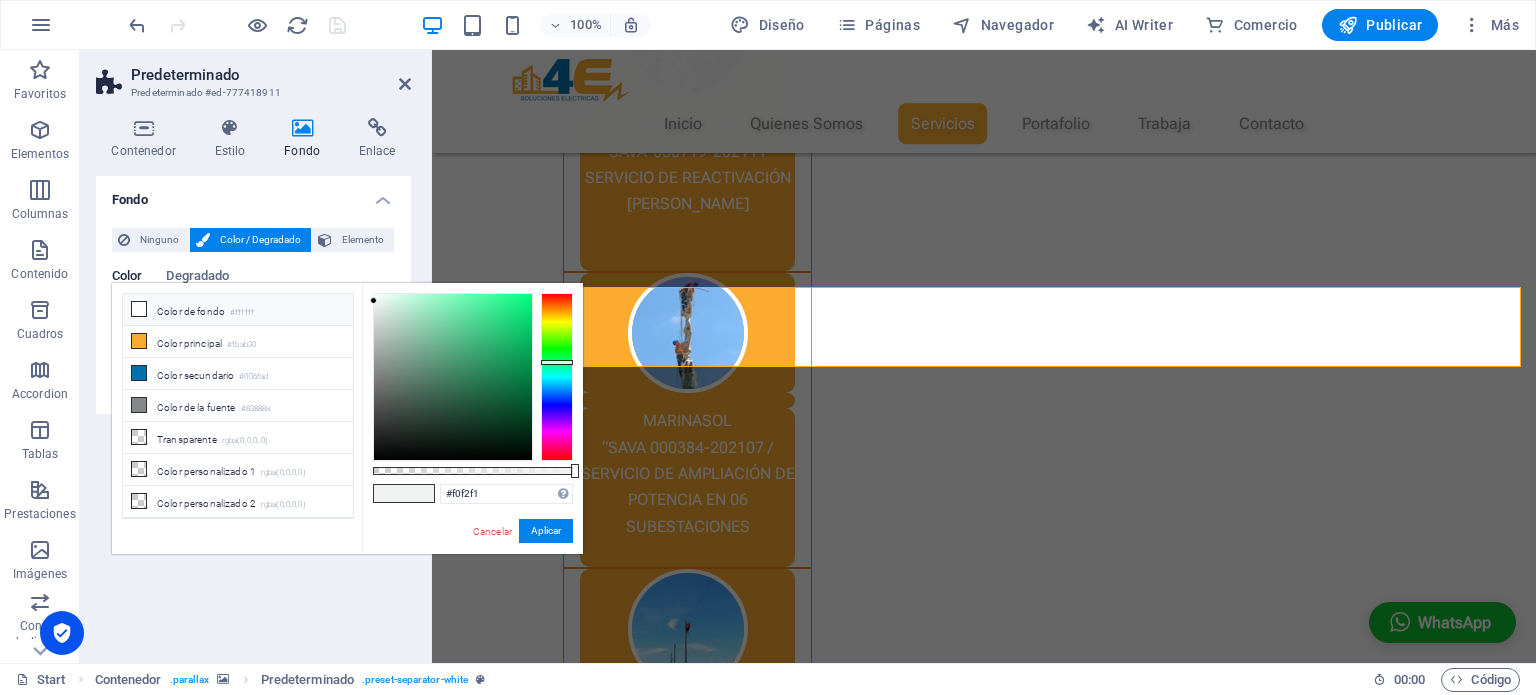 click on "Color de fondo
#ffffff" at bounding box center (238, 310) 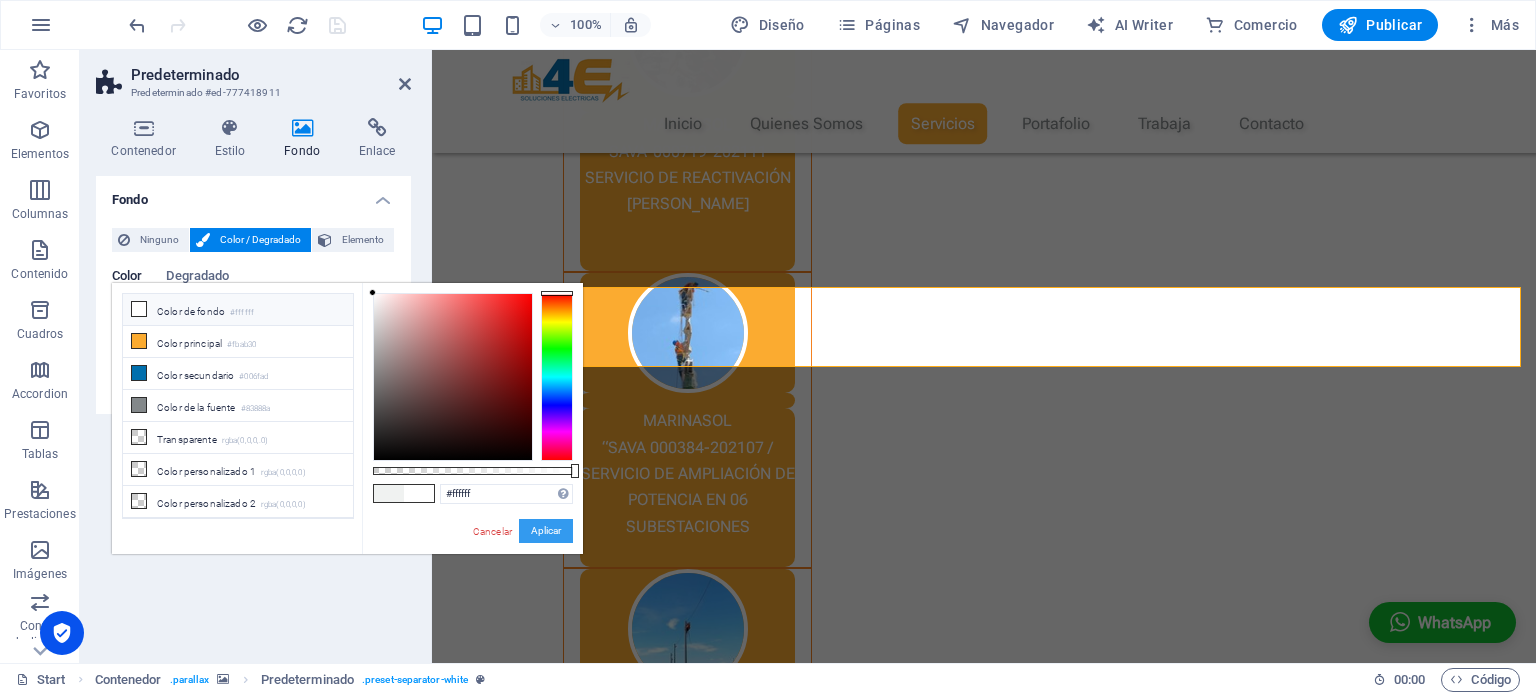 click on "Aplicar" at bounding box center [546, 531] 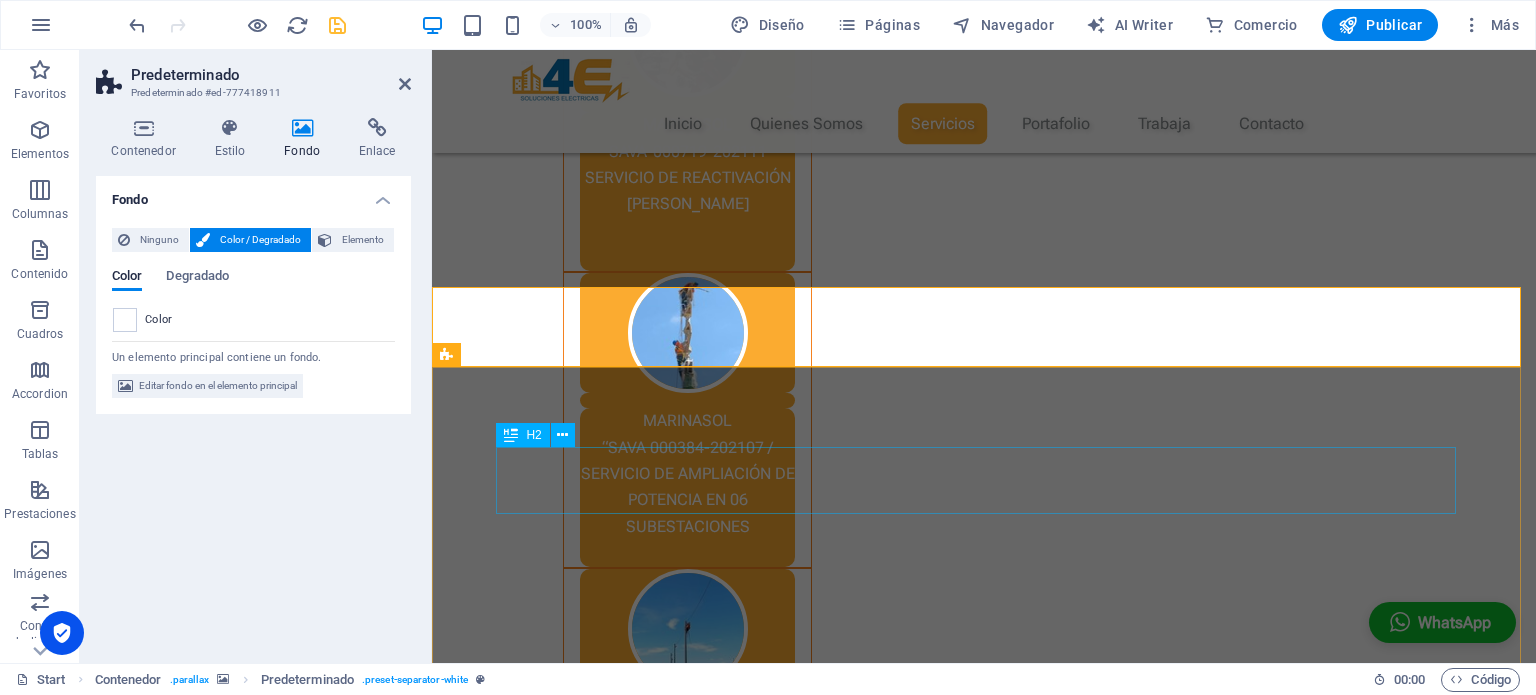 click on "Nuestros Clientes" at bounding box center (984, 3069) 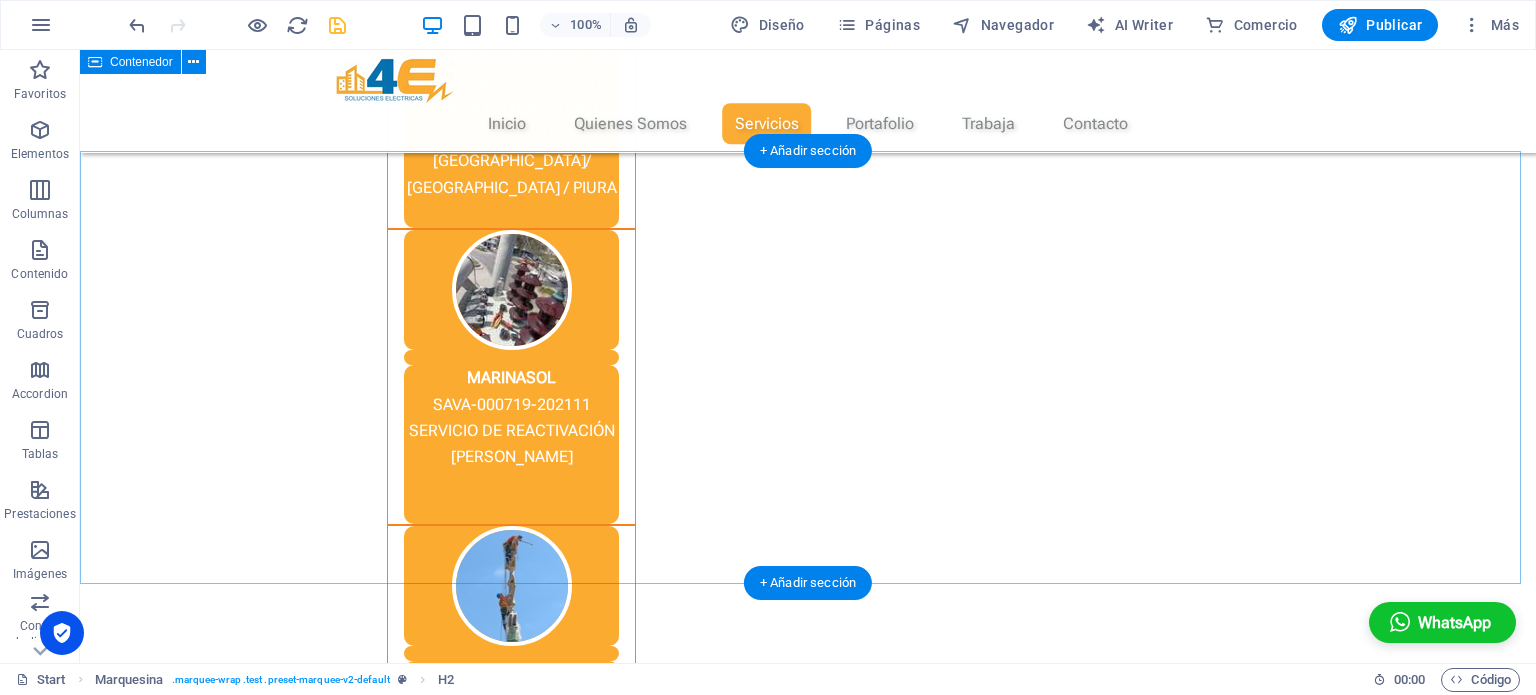 scroll, scrollTop: 2960, scrollLeft: 0, axis: vertical 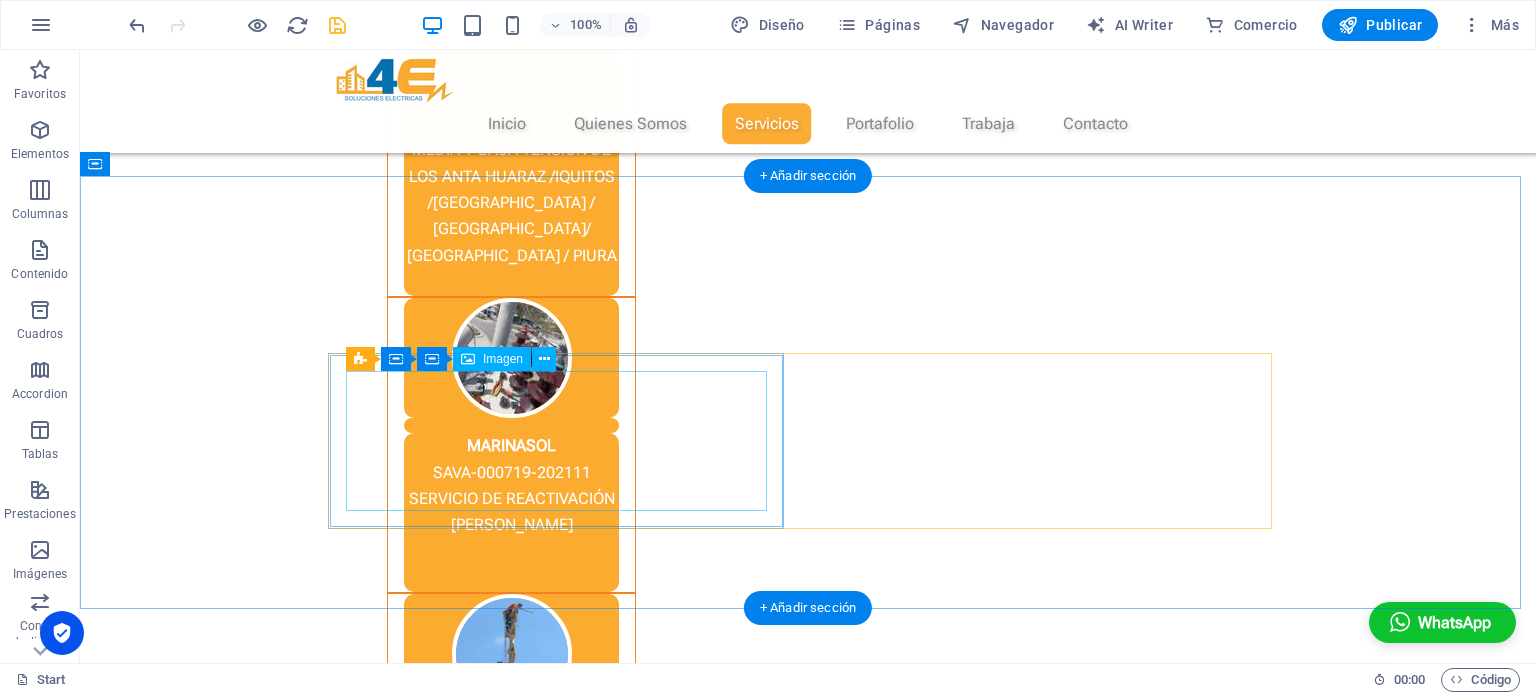 click at bounding box center (808, 2426) 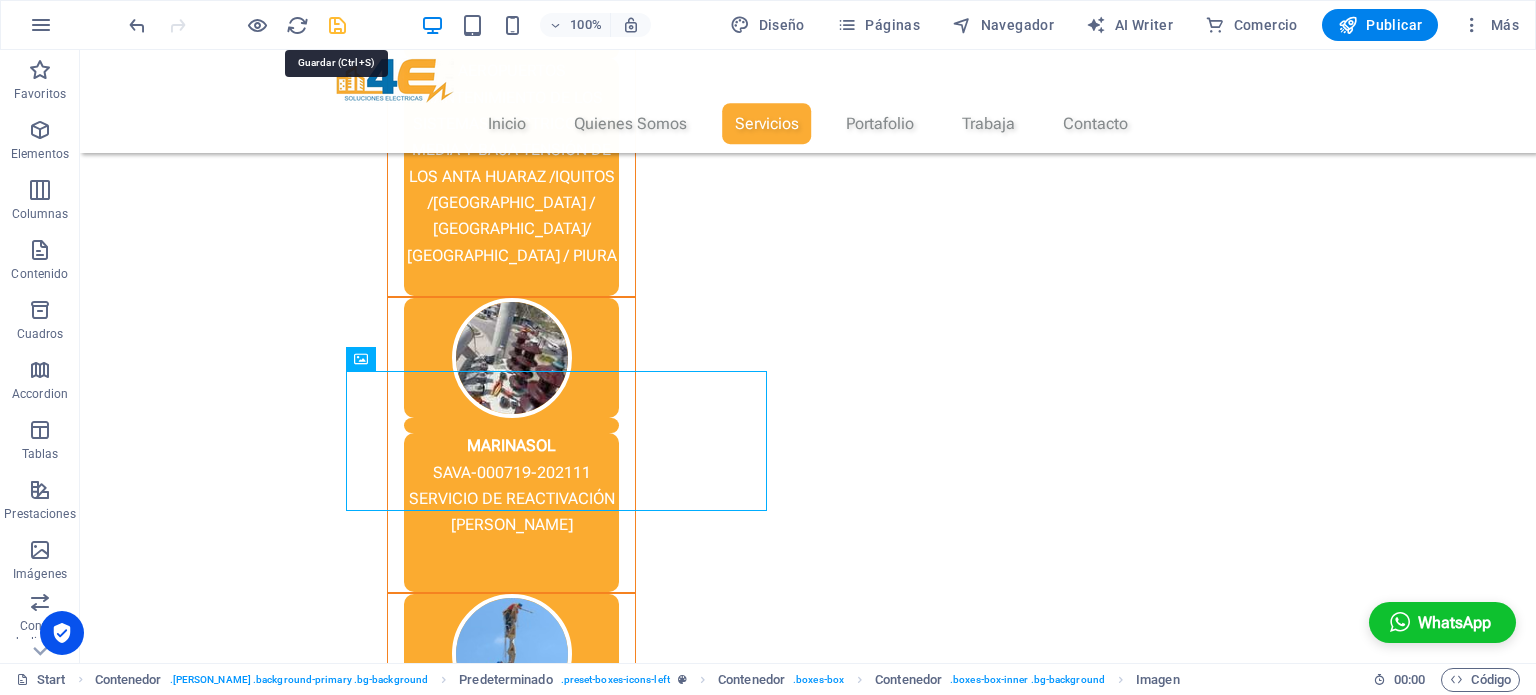 click at bounding box center [337, 25] 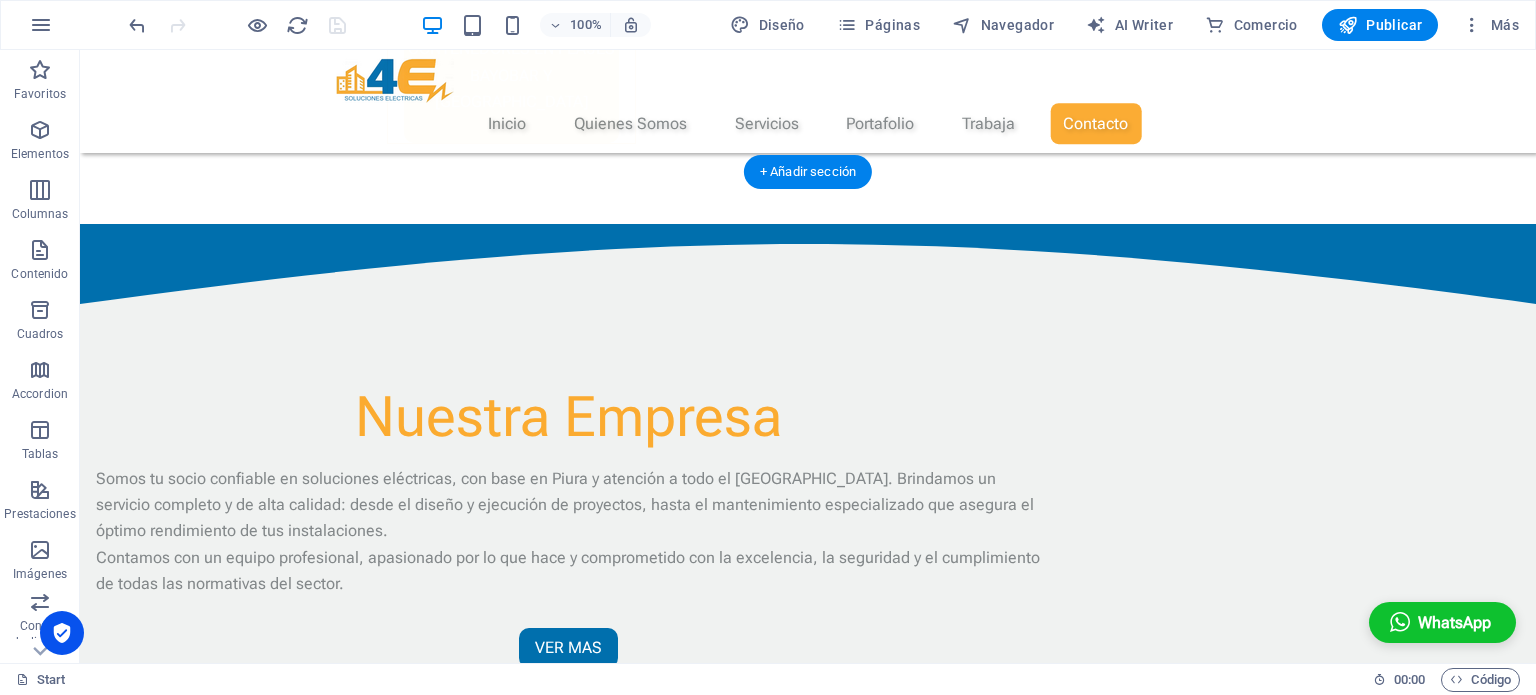 scroll, scrollTop: 4008, scrollLeft: 0, axis: vertical 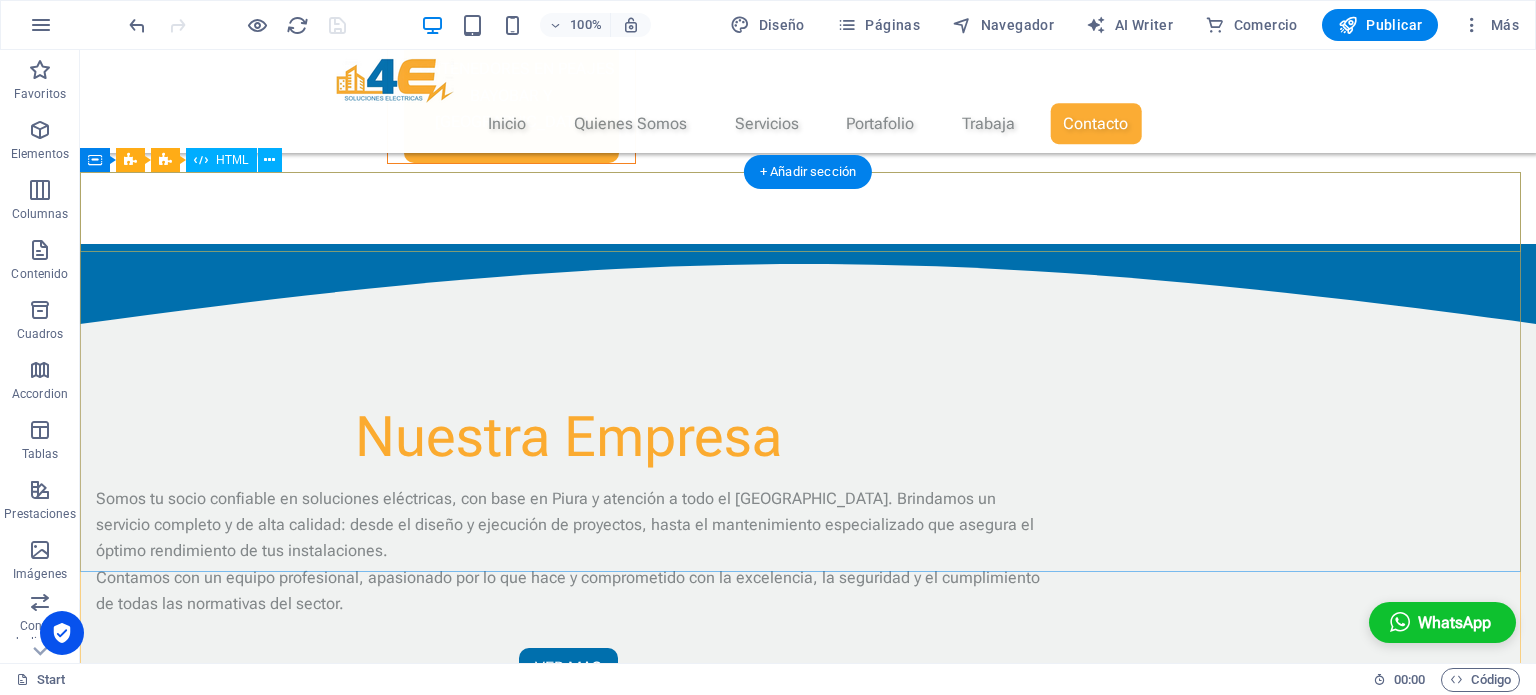 click at bounding box center (808, 3774) 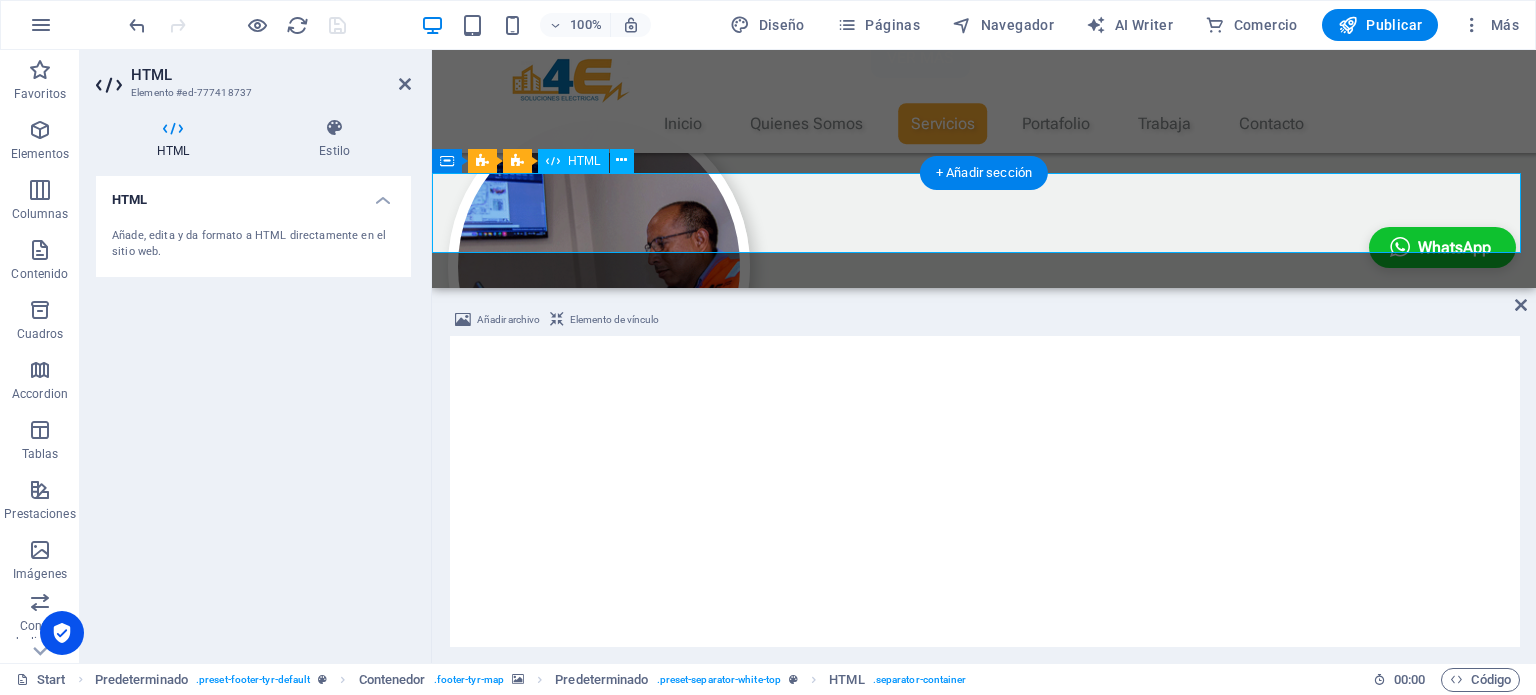 scroll, scrollTop: 3745, scrollLeft: 0, axis: vertical 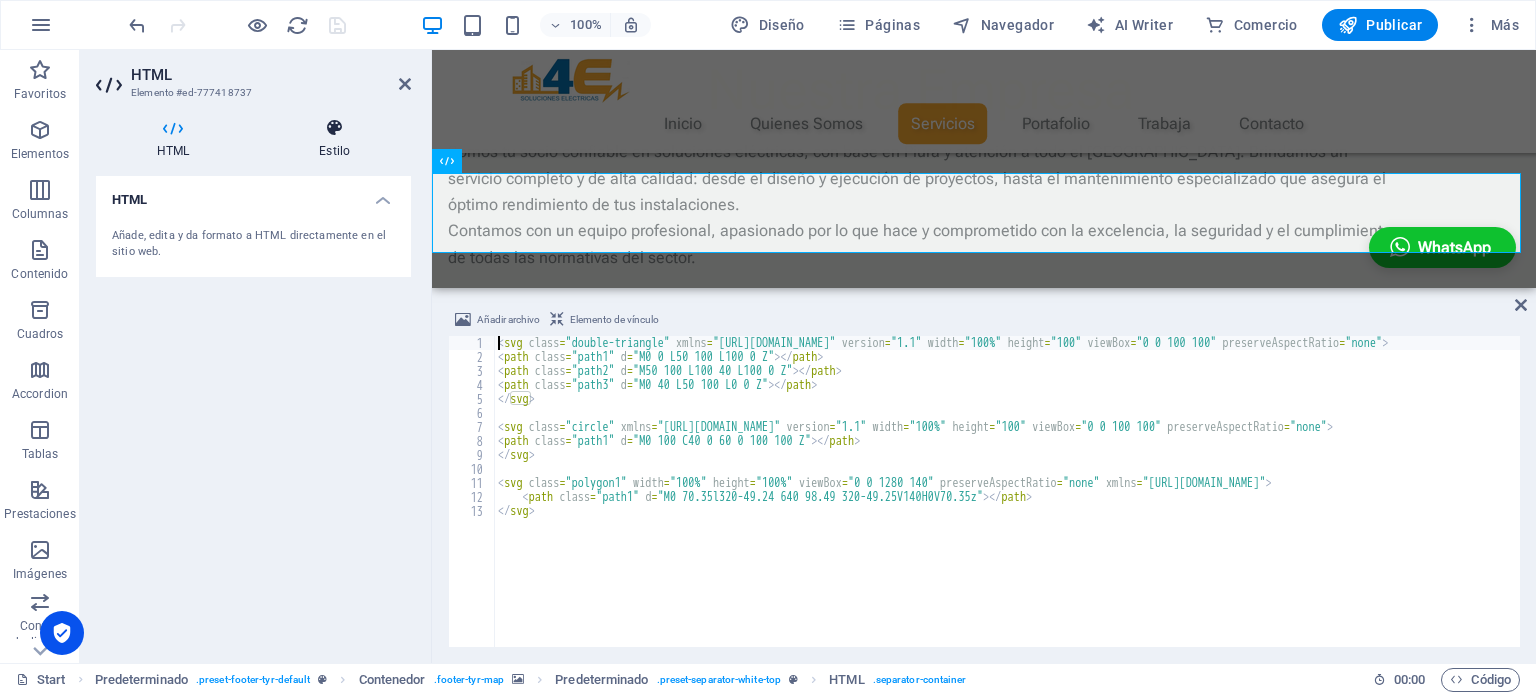 click on "Estilo" at bounding box center [334, 139] 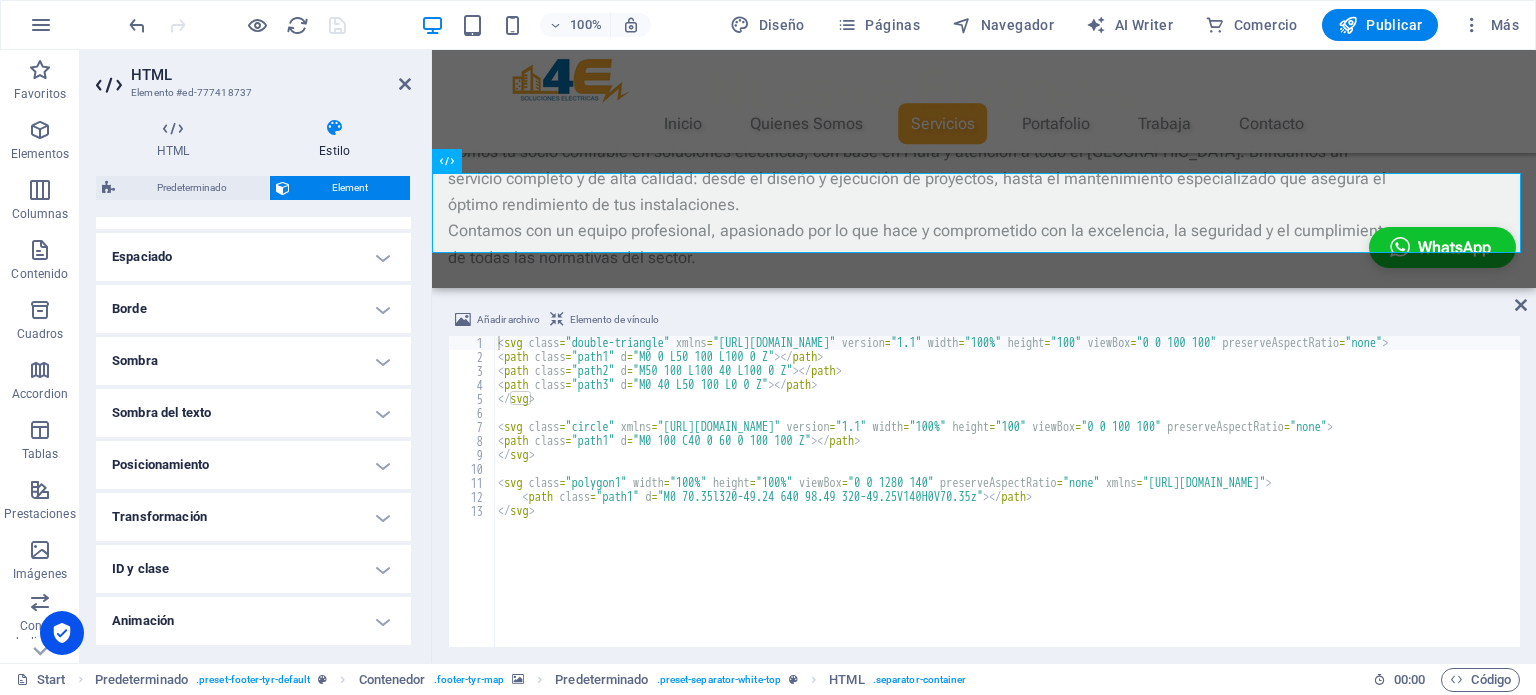 scroll, scrollTop: 431, scrollLeft: 0, axis: vertical 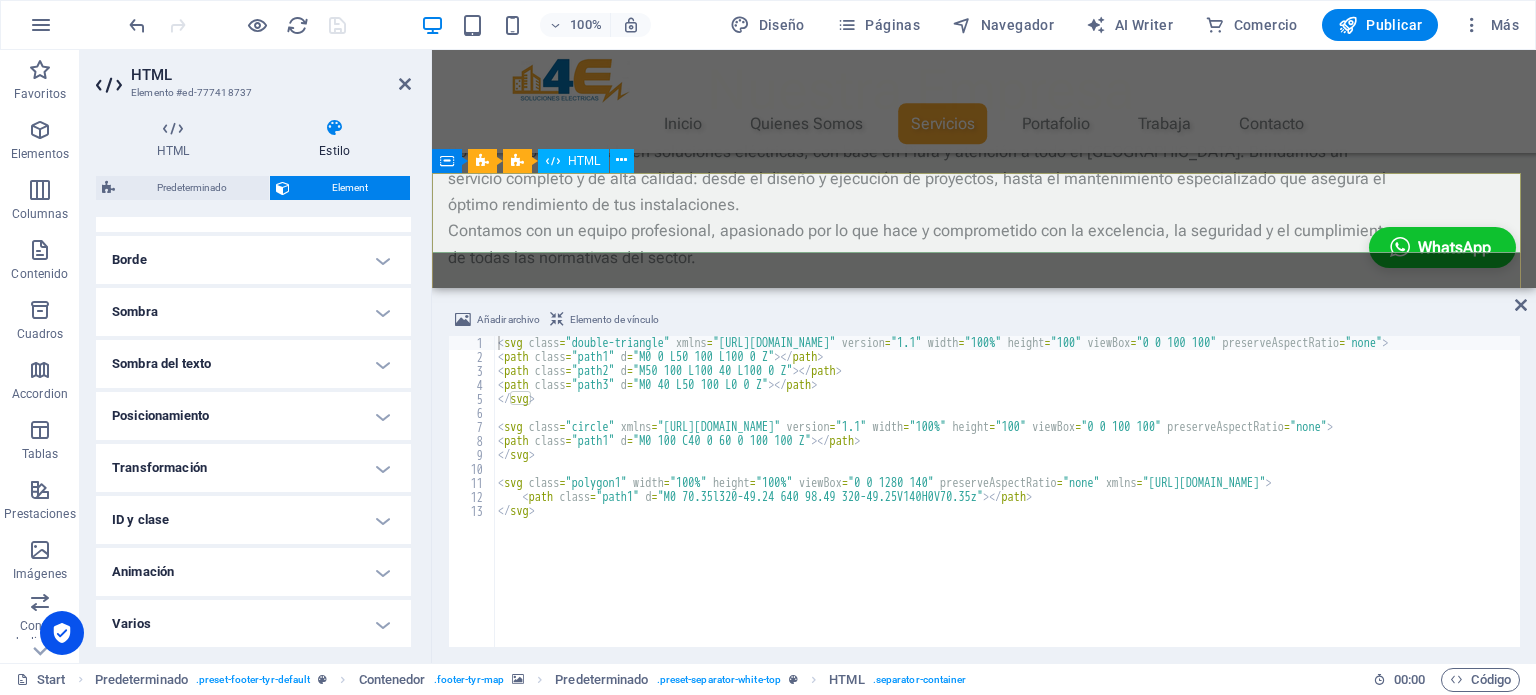 click at bounding box center (984, 3146) 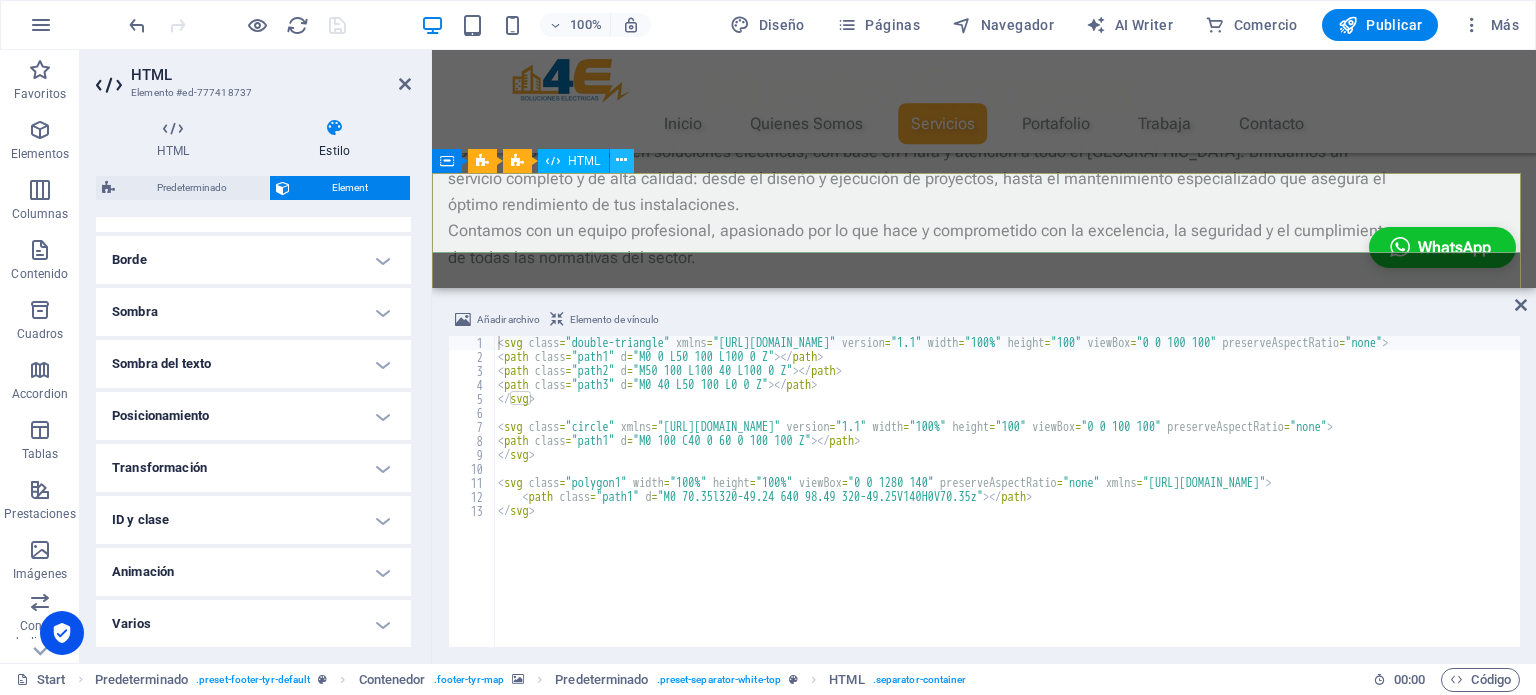 click at bounding box center (621, 160) 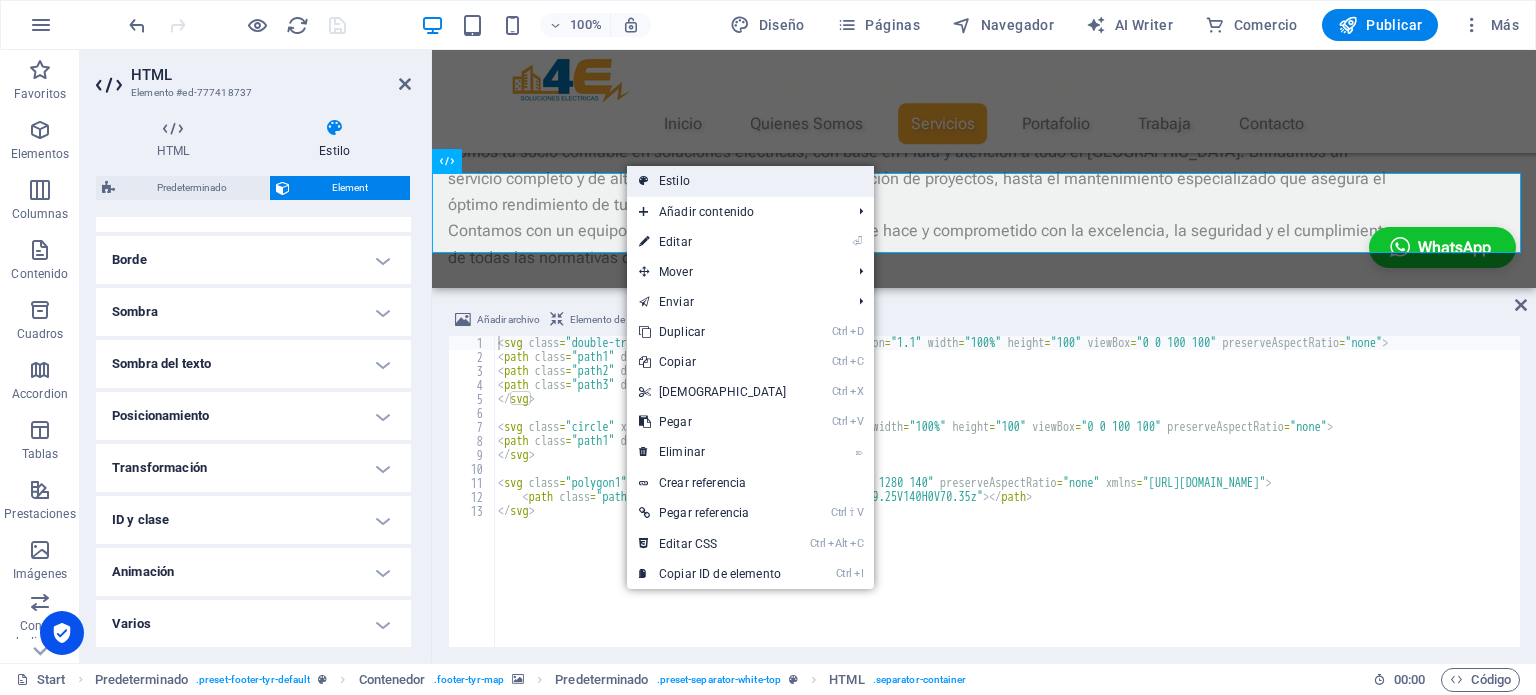 drag, startPoint x: 644, startPoint y: 174, endPoint x: 81, endPoint y: 163, distance: 563.1074 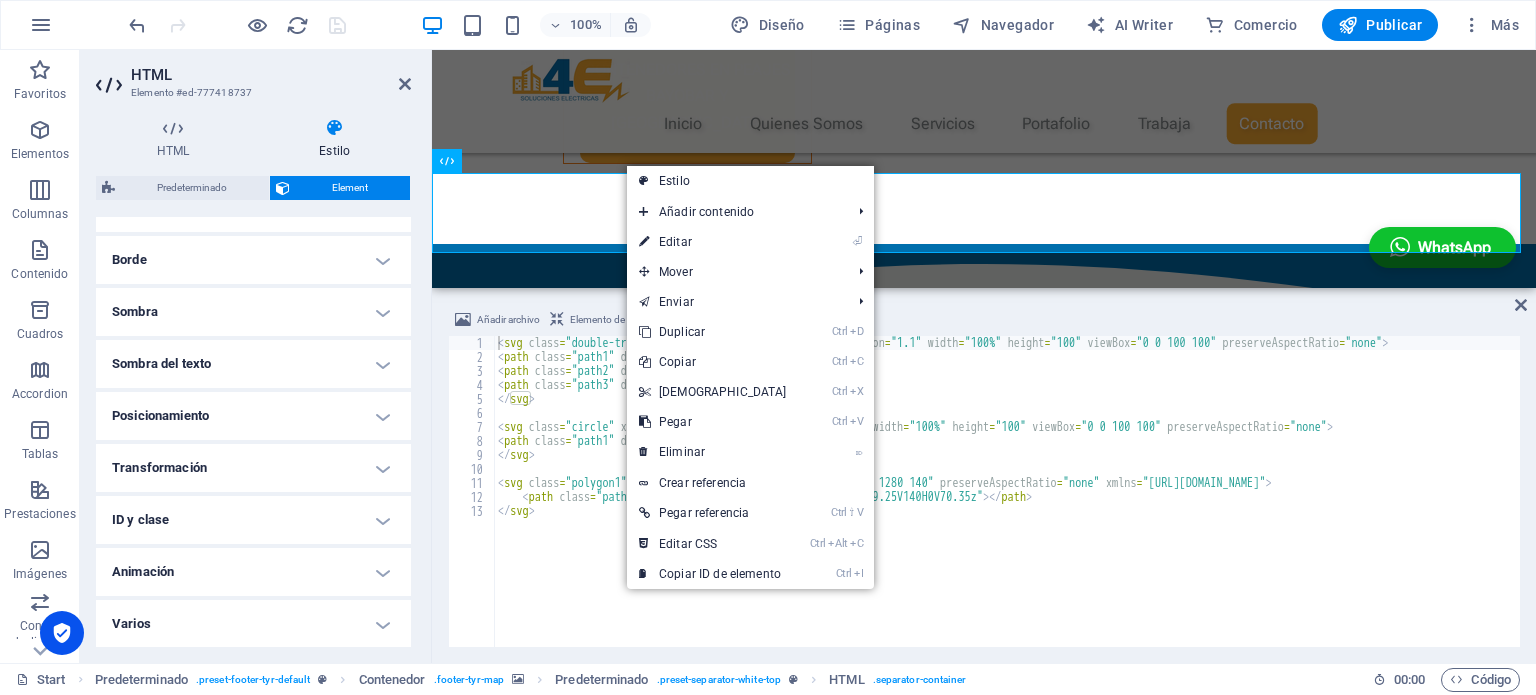 select on "rem" 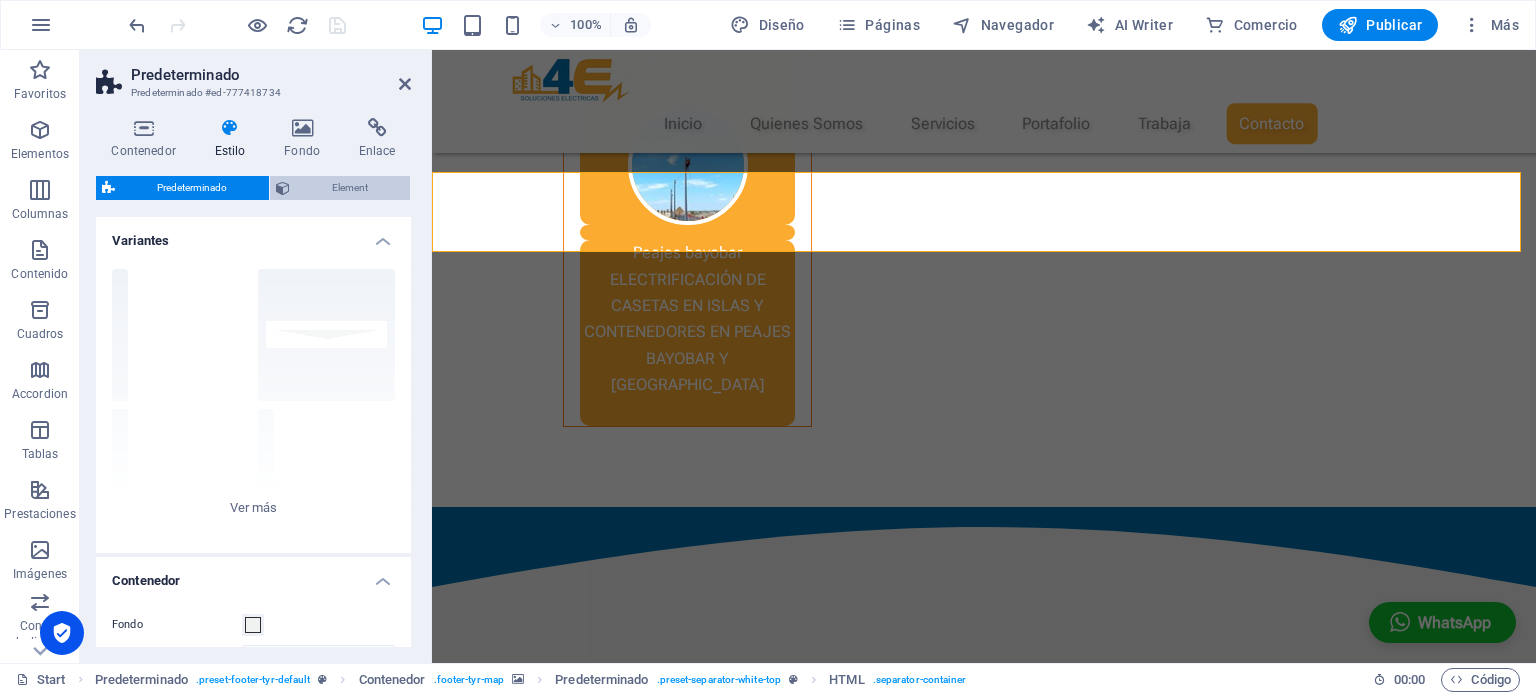 scroll, scrollTop: 4008, scrollLeft: 0, axis: vertical 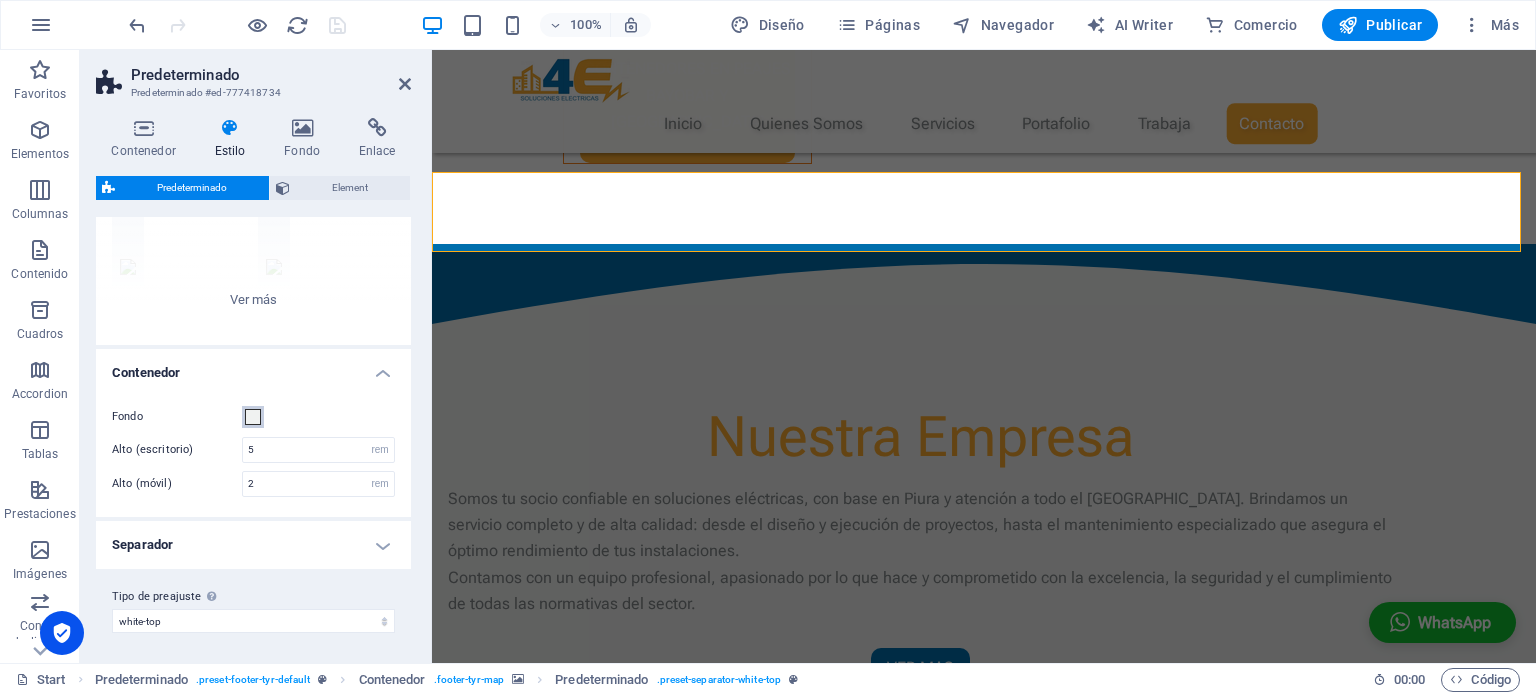 click at bounding box center (253, 417) 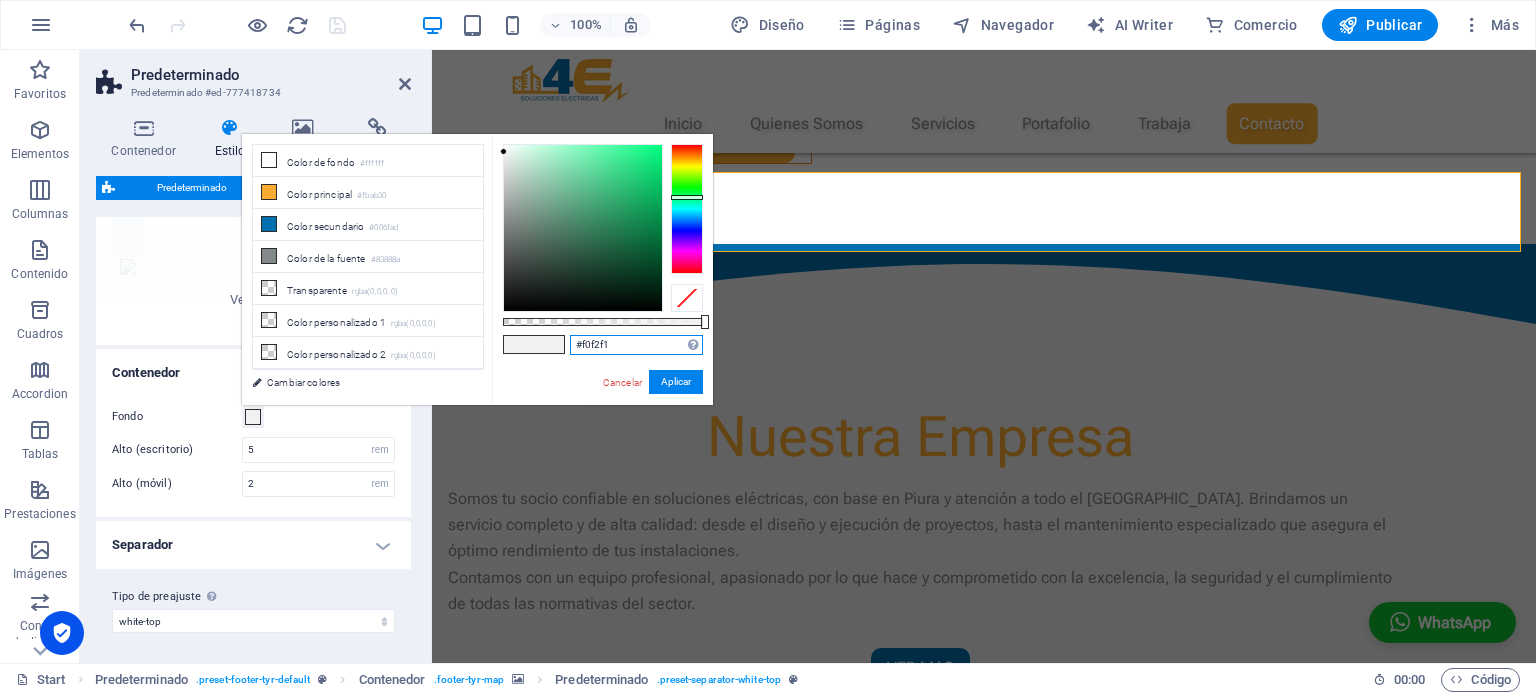 click on "#f0f2f1" at bounding box center [636, 345] 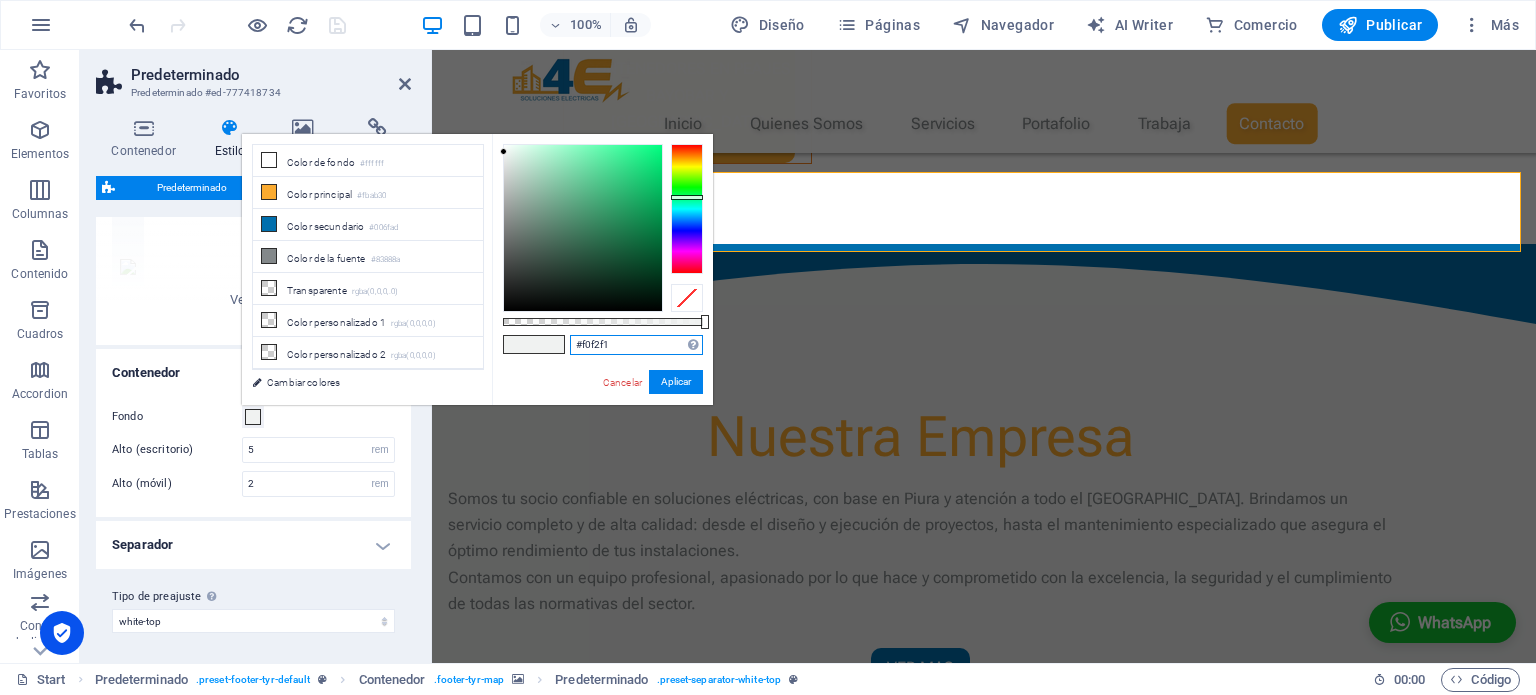 paste on "rgb(240, 242, 241)" 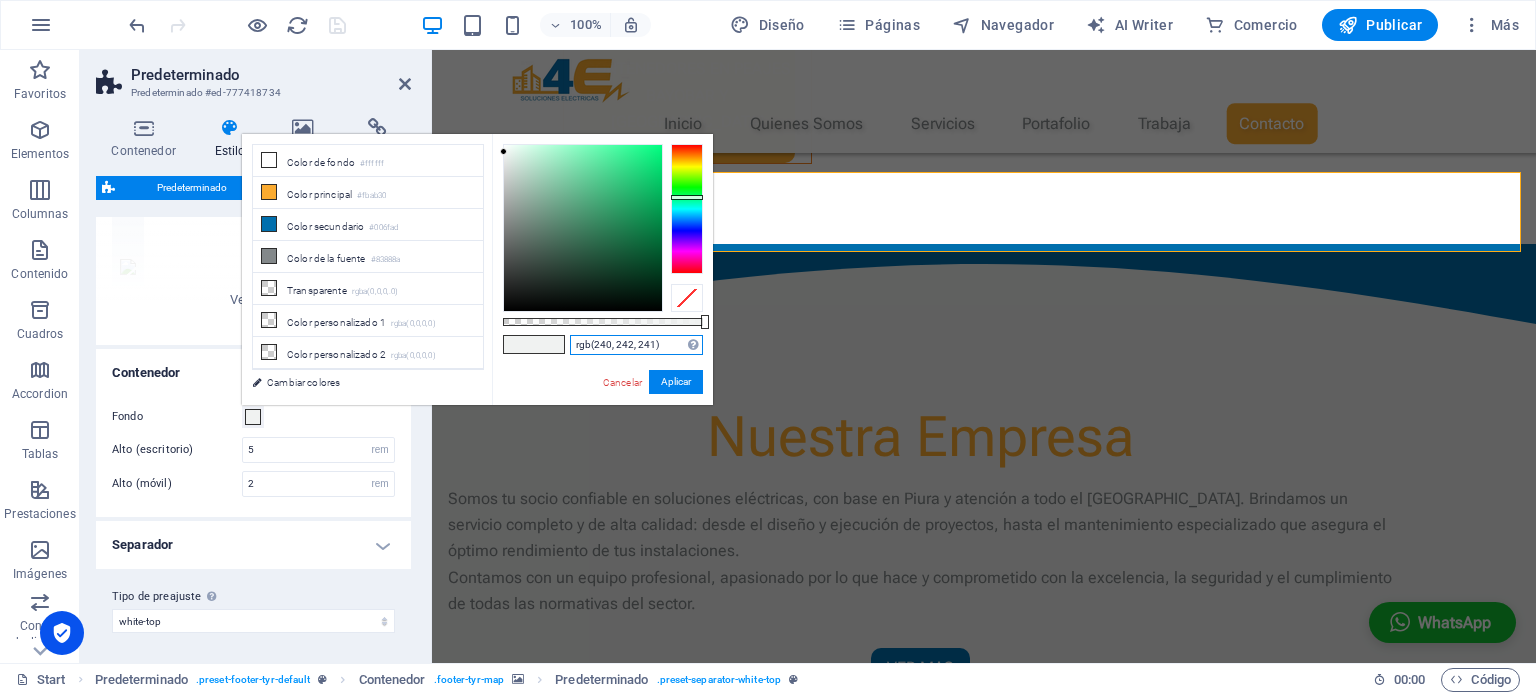type on "#f0f2f1" 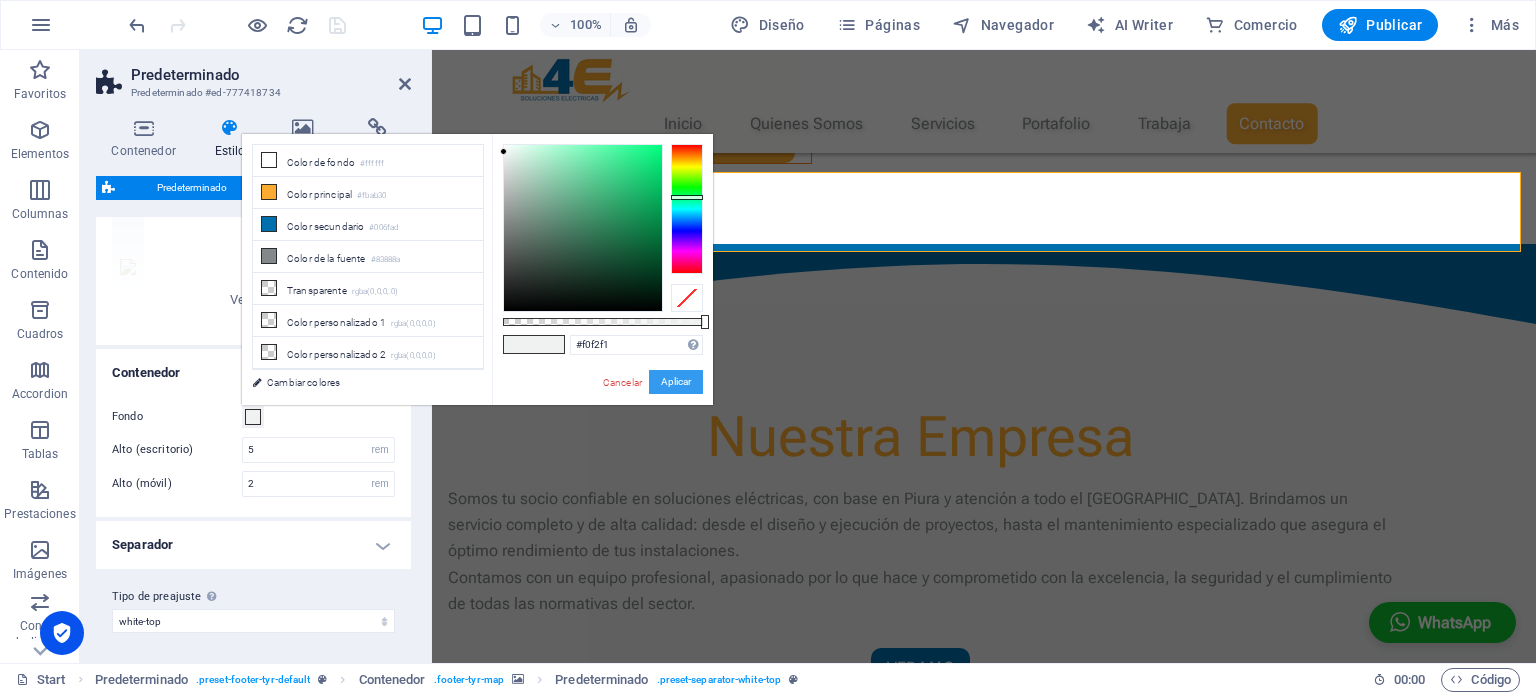 click on "Aplicar" at bounding box center [676, 382] 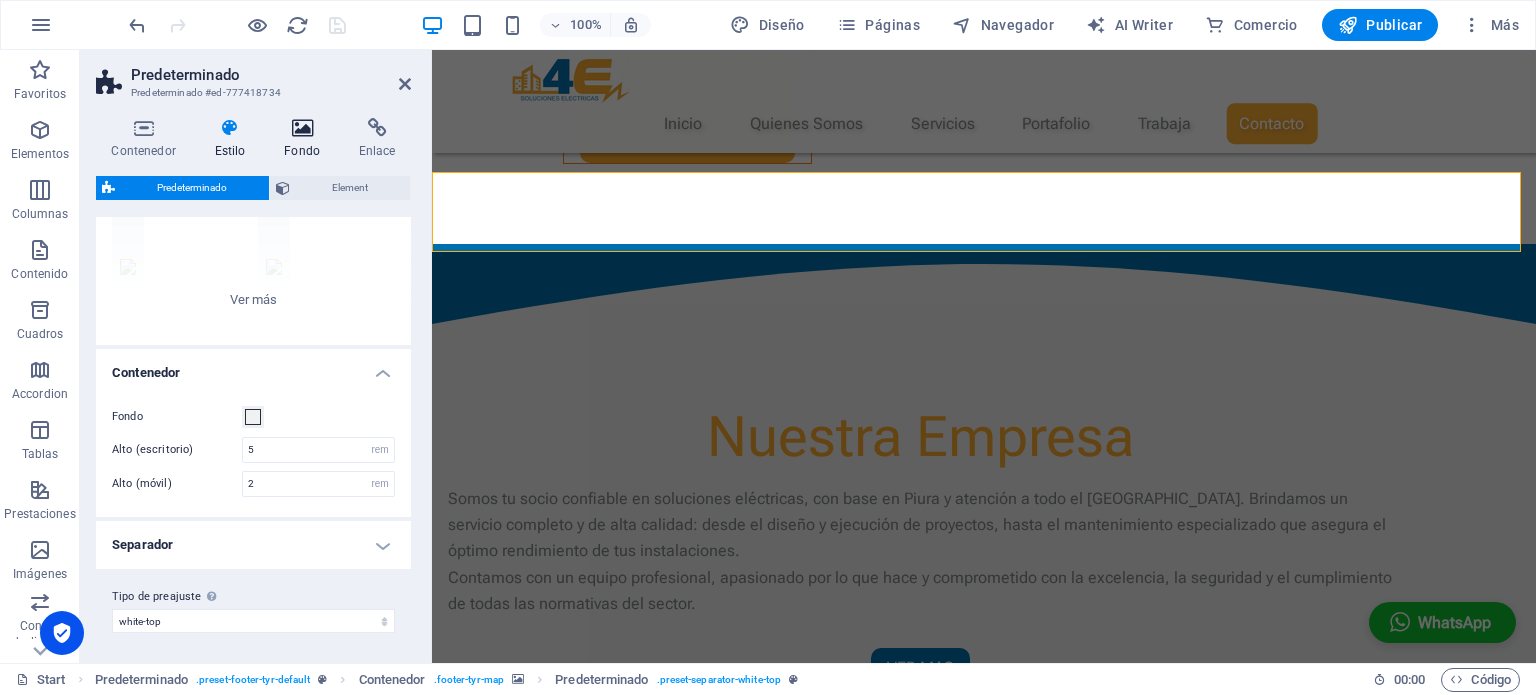 click at bounding box center (302, 128) 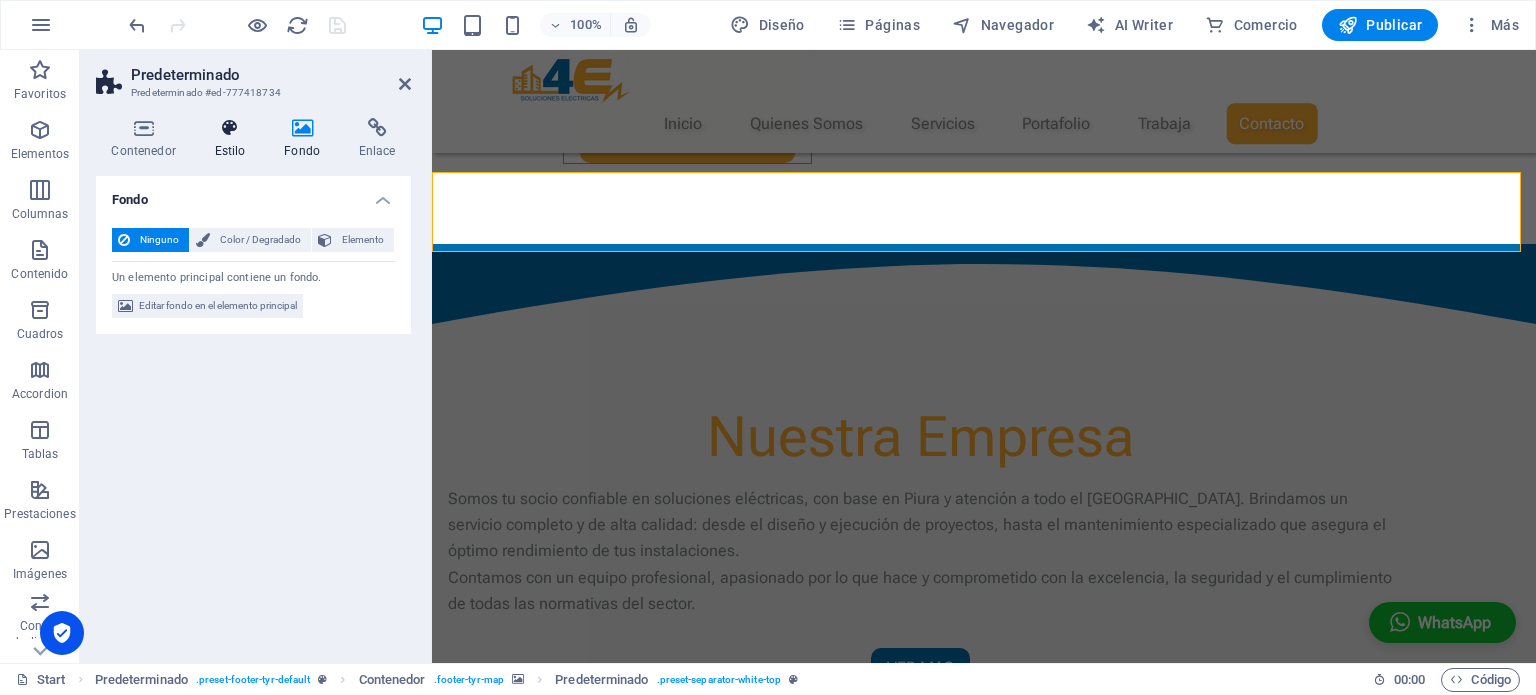 click at bounding box center [230, 128] 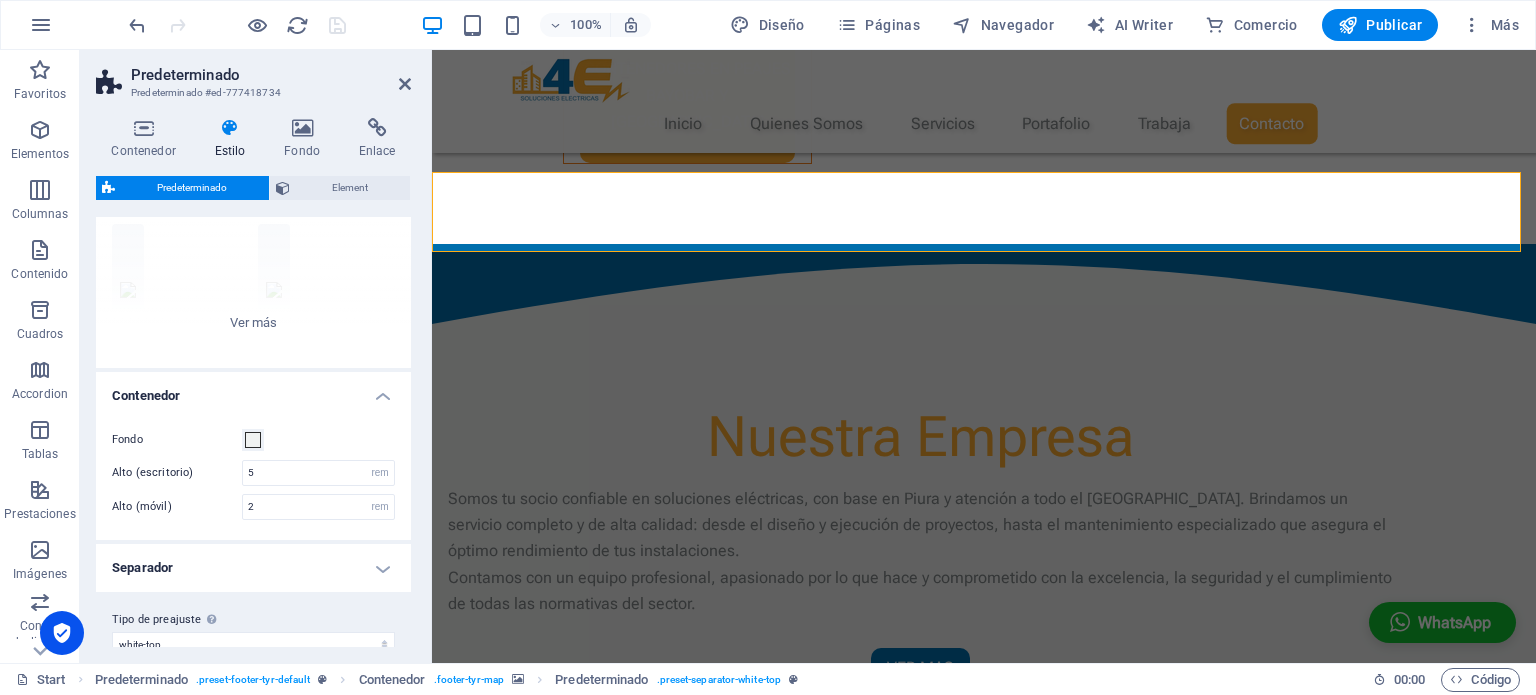 scroll, scrollTop: 184, scrollLeft: 0, axis: vertical 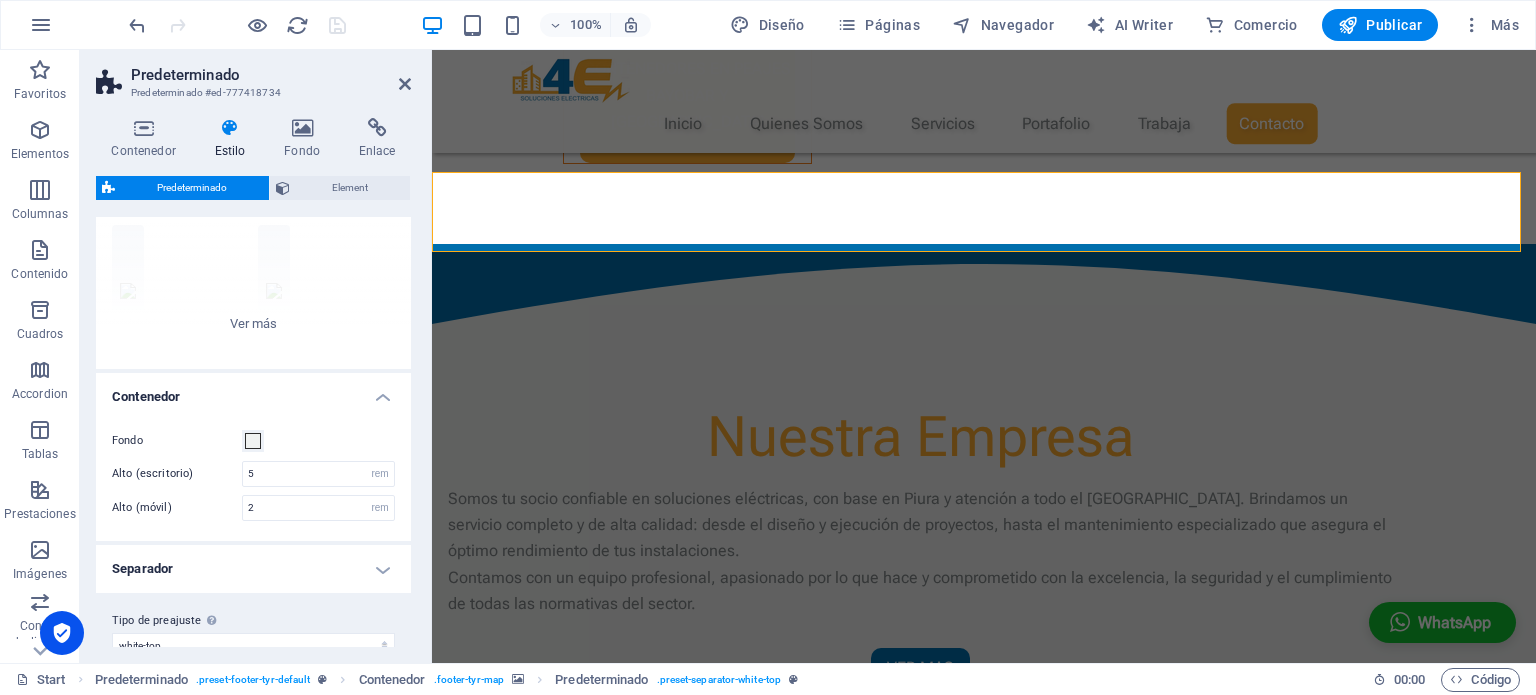 click on "Separador" at bounding box center (253, 569) 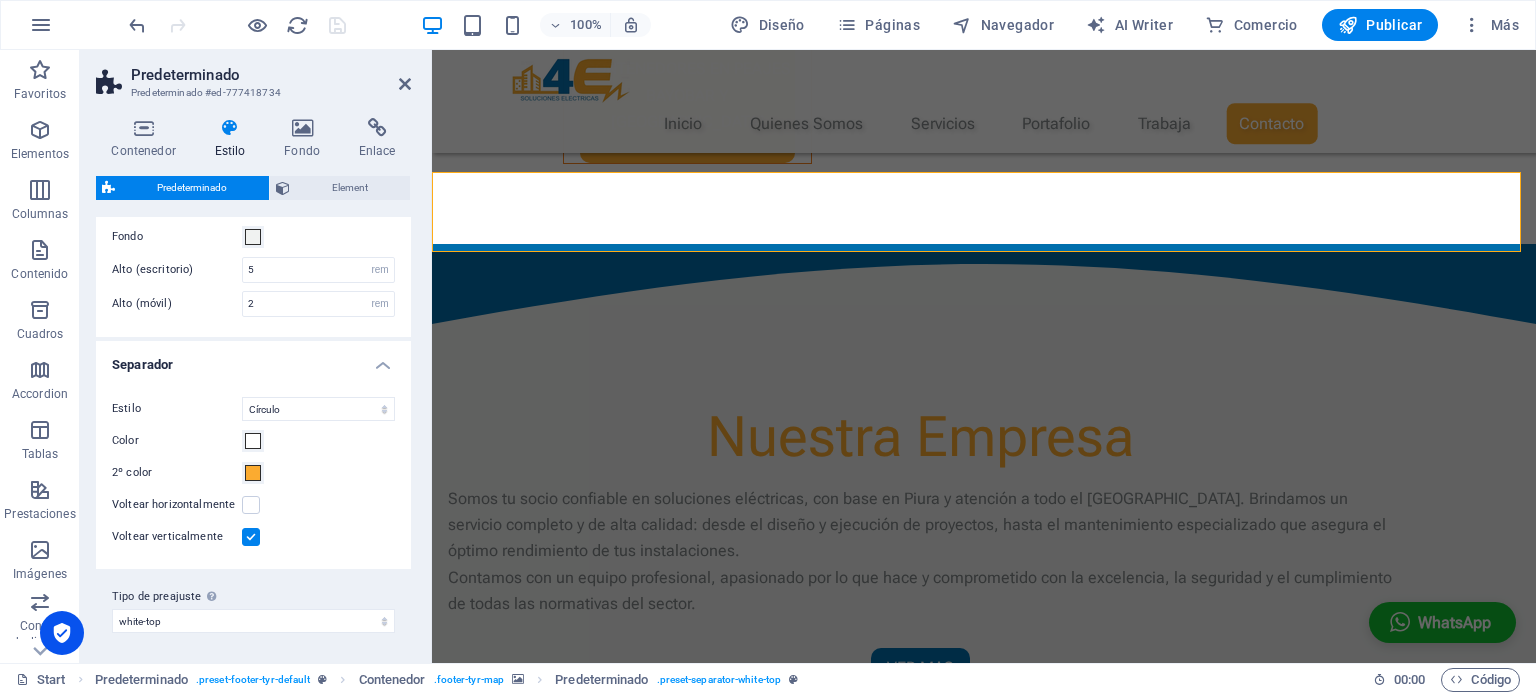 scroll, scrollTop: 388, scrollLeft: 0, axis: vertical 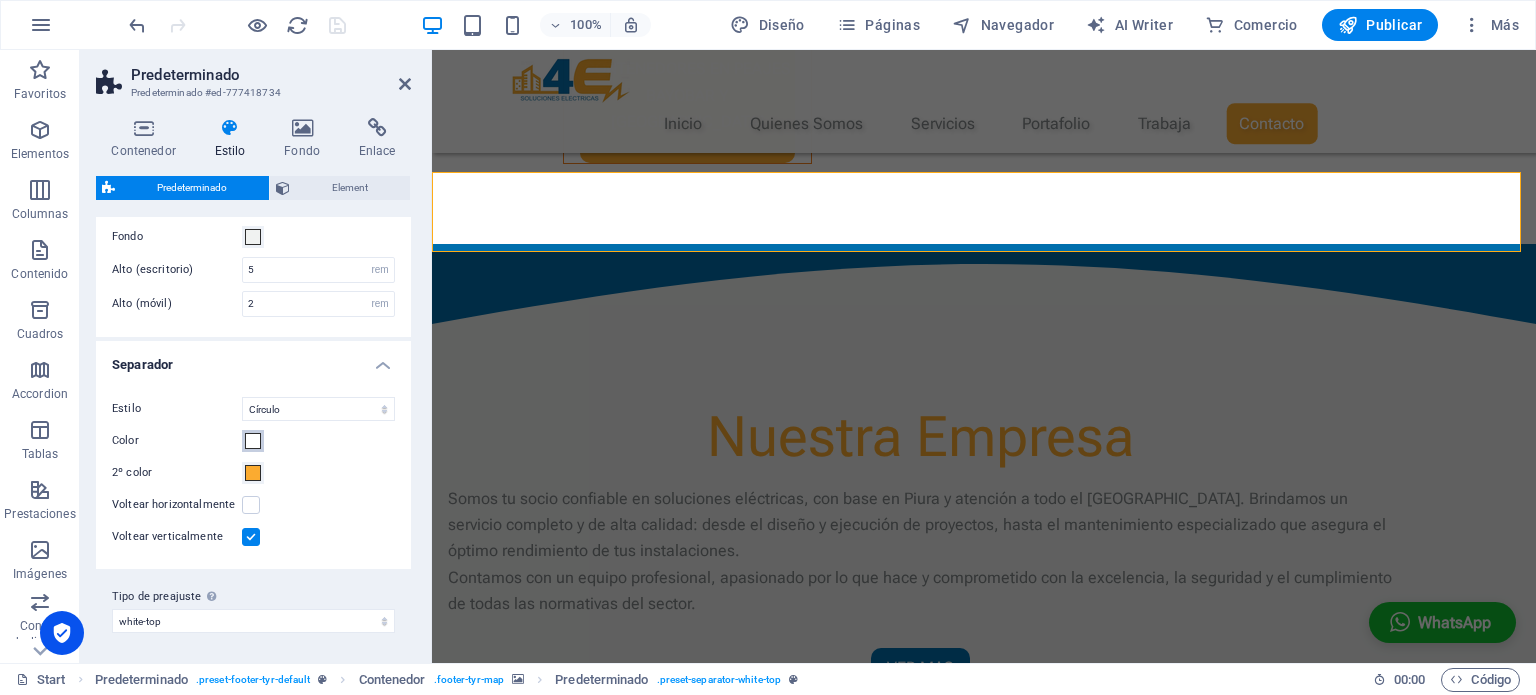 click at bounding box center [253, 441] 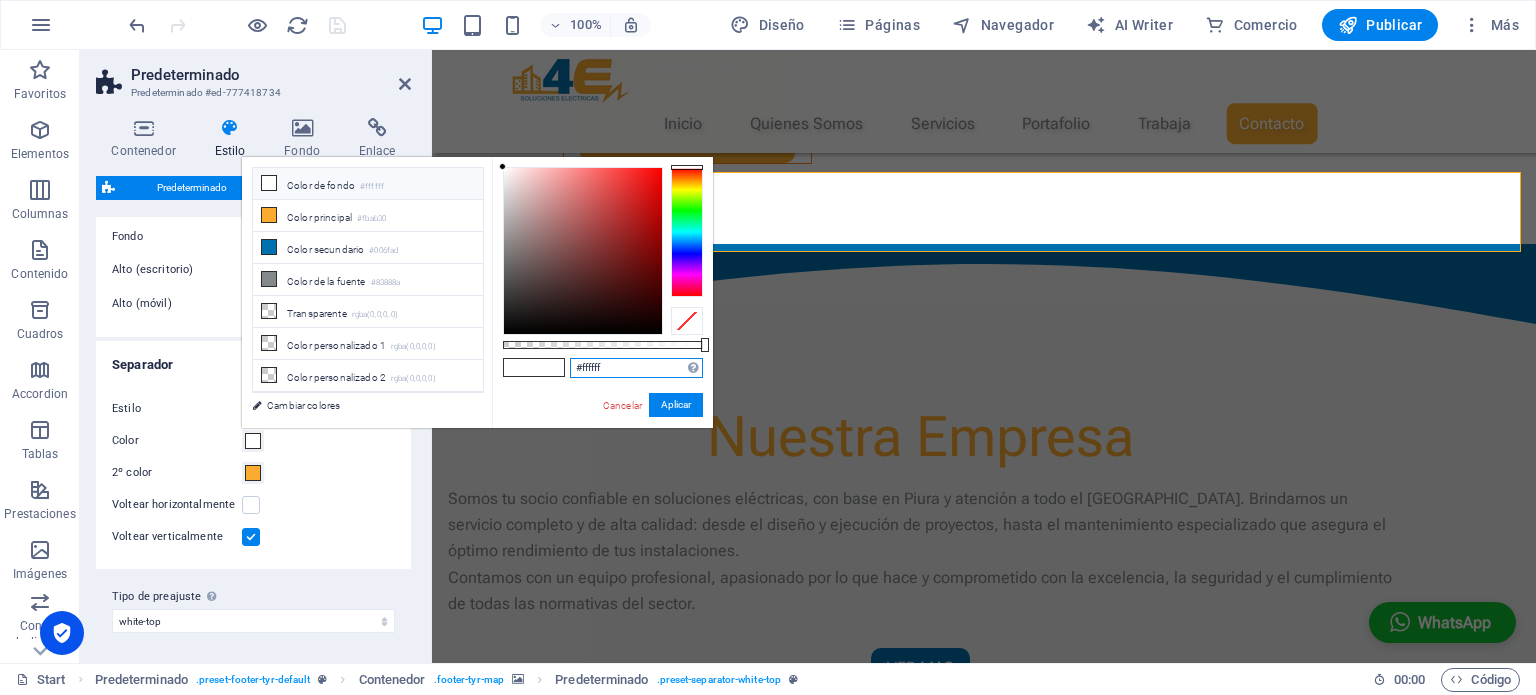 click on "#ffffff" at bounding box center [636, 368] 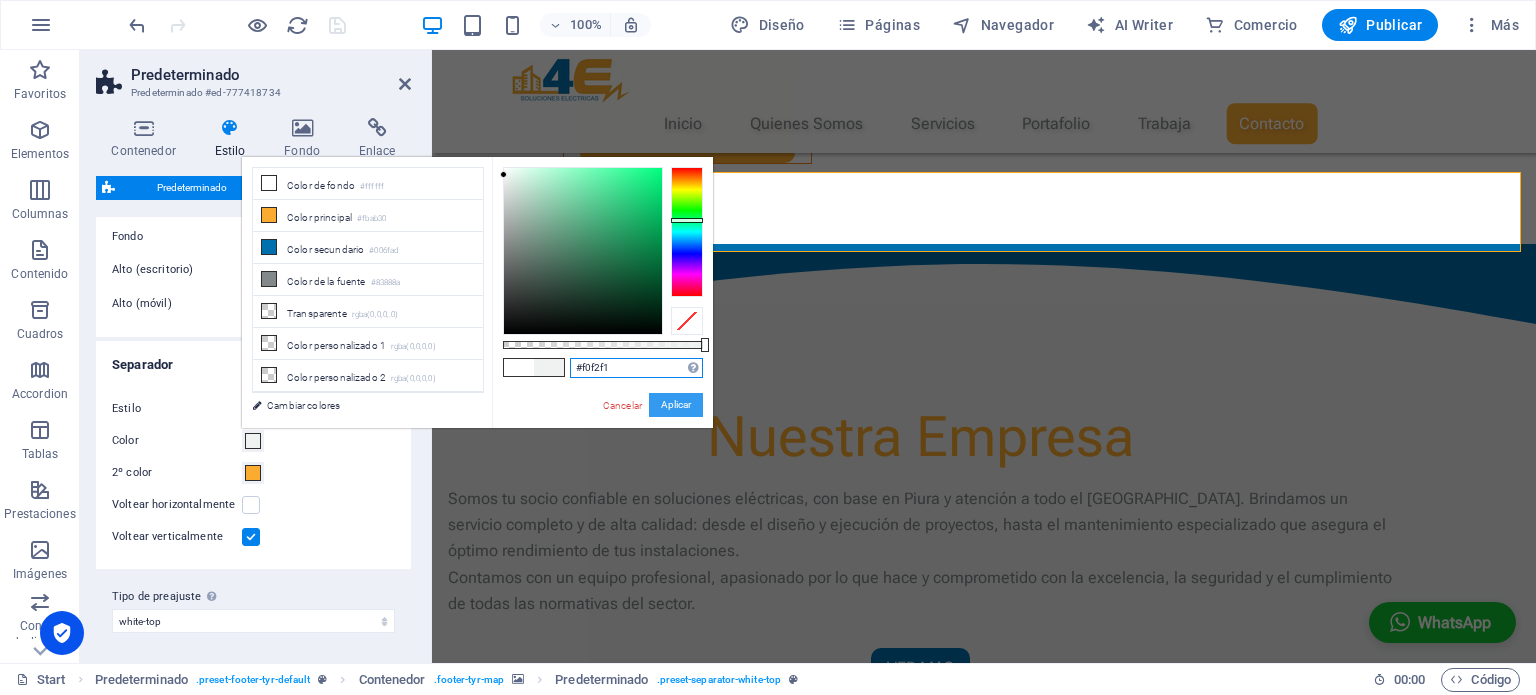 type on "#f0f2f1" 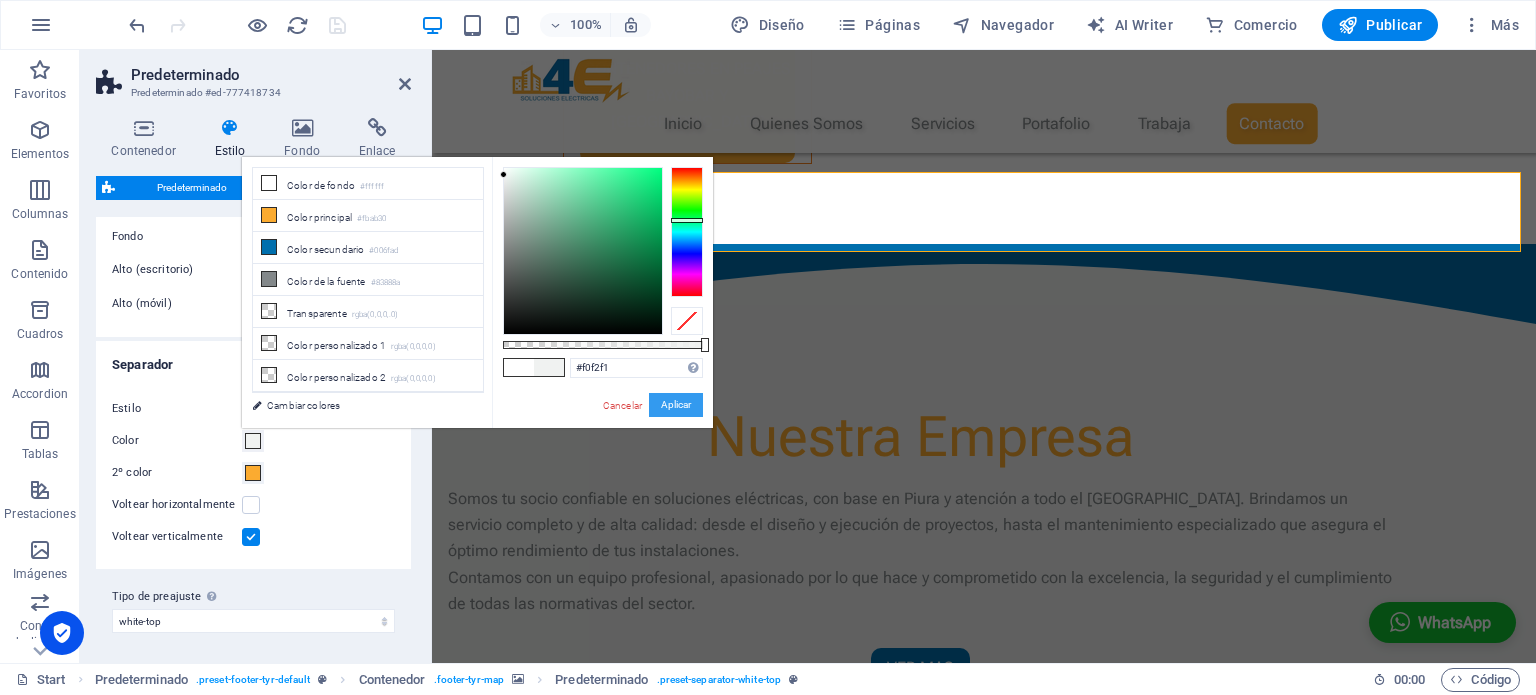click on "Aplicar" at bounding box center [676, 405] 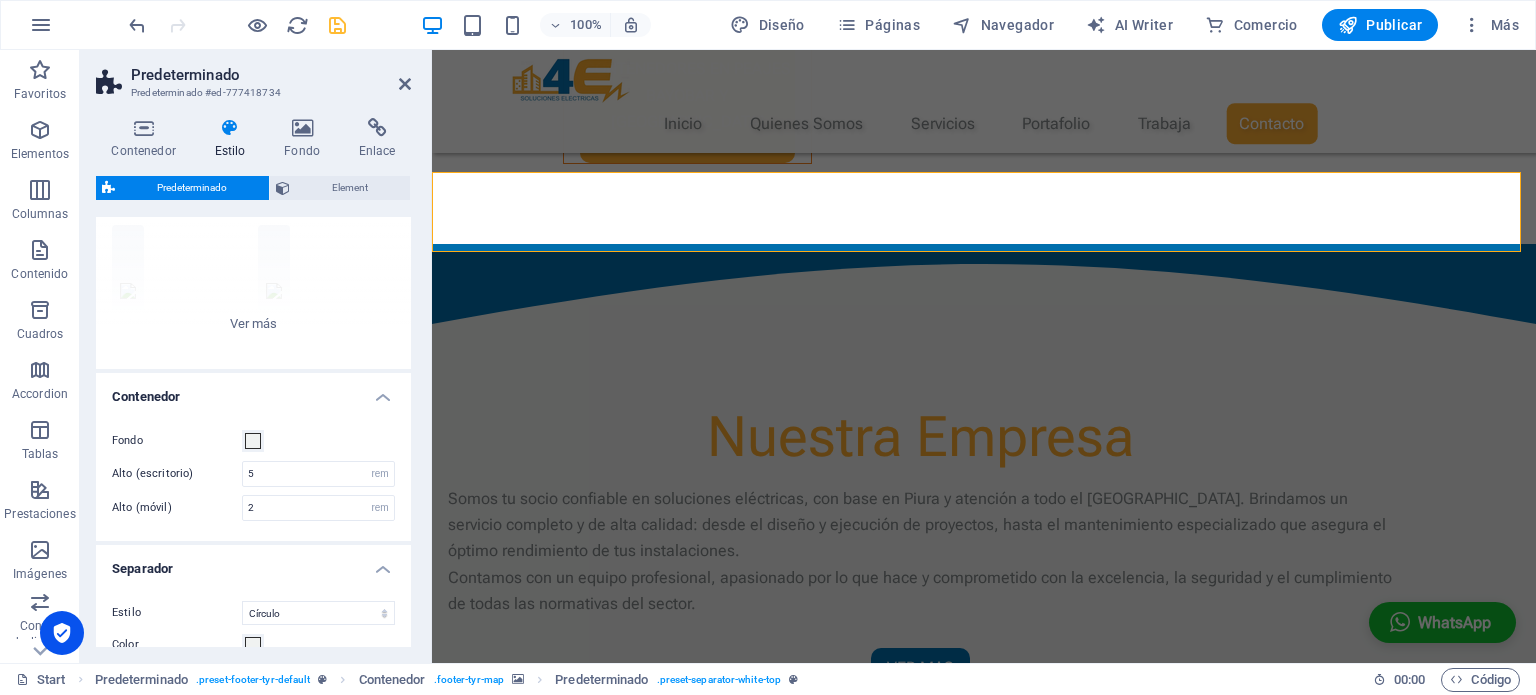 scroll, scrollTop: 181, scrollLeft: 0, axis: vertical 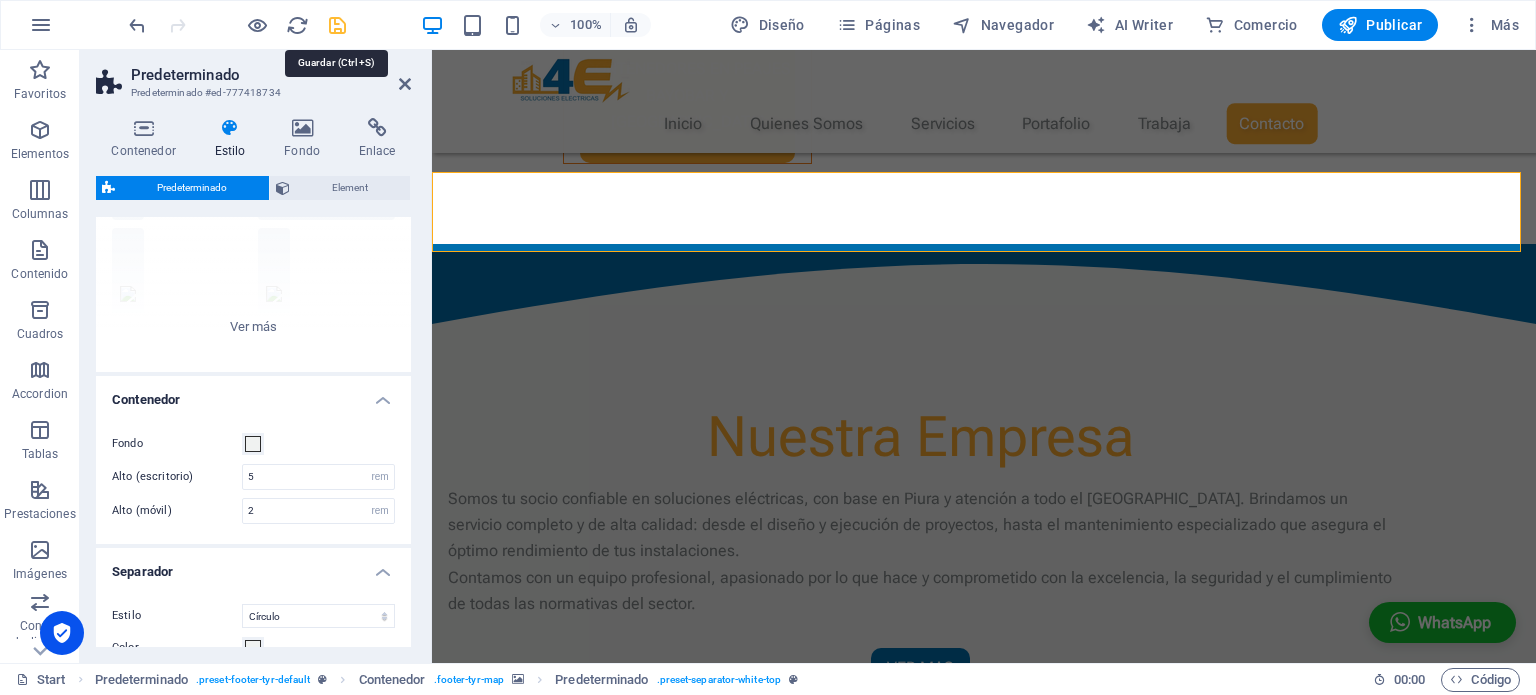 click at bounding box center (337, 25) 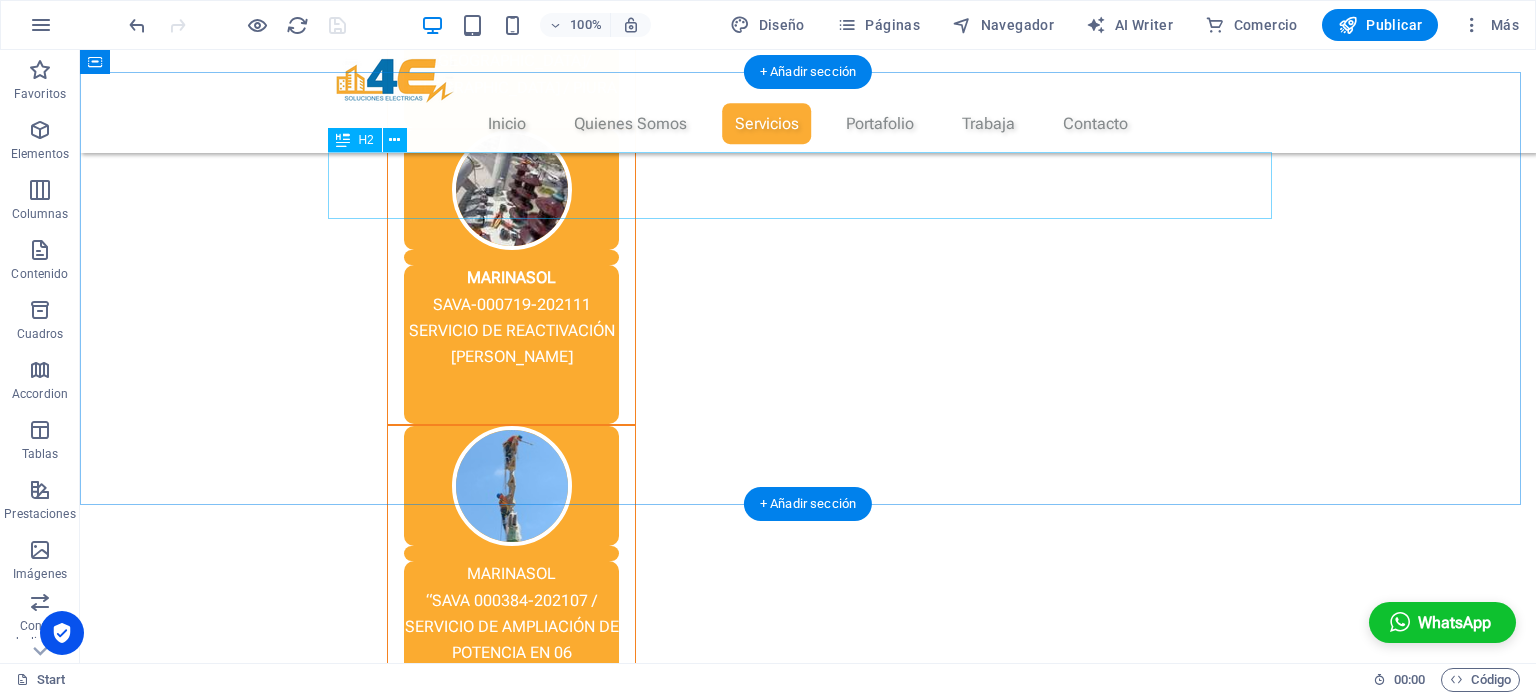 scroll, scrollTop: 3064, scrollLeft: 0, axis: vertical 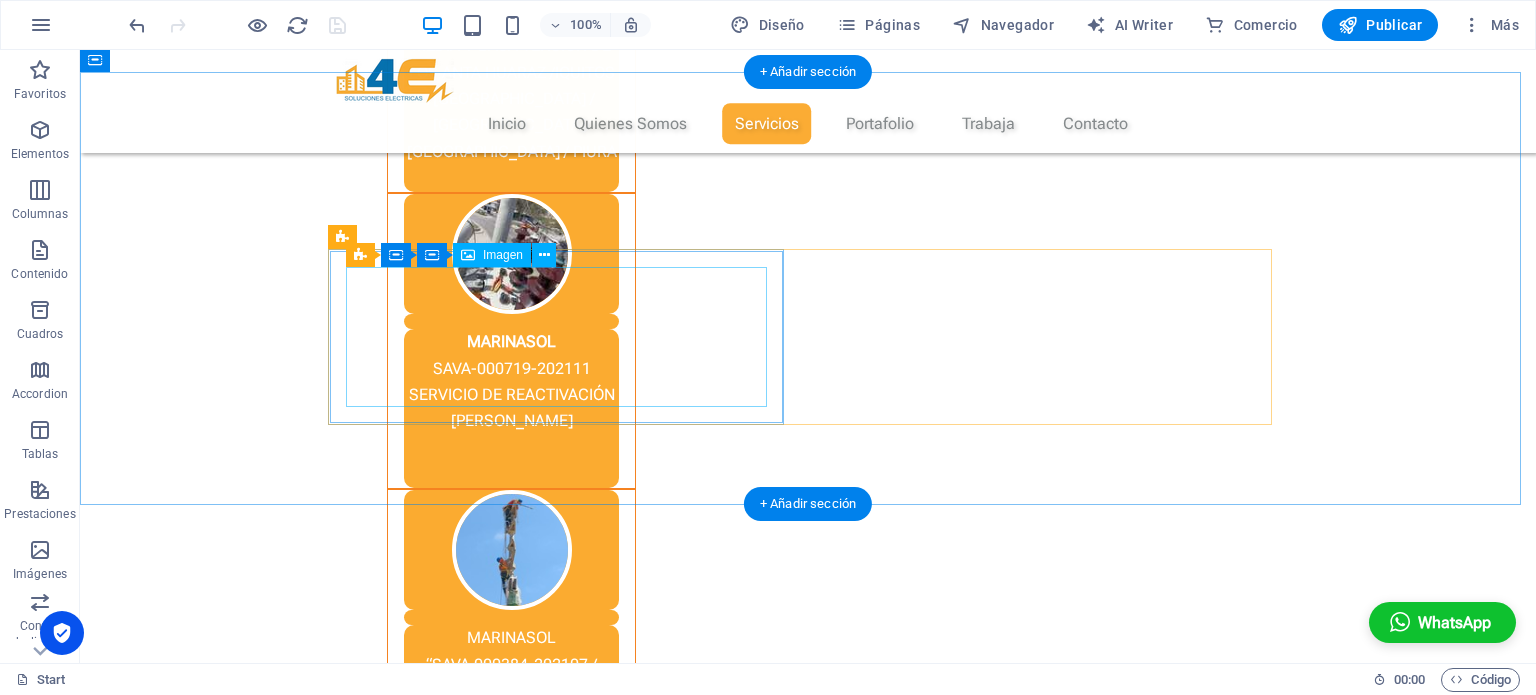 click at bounding box center (808, 2322) 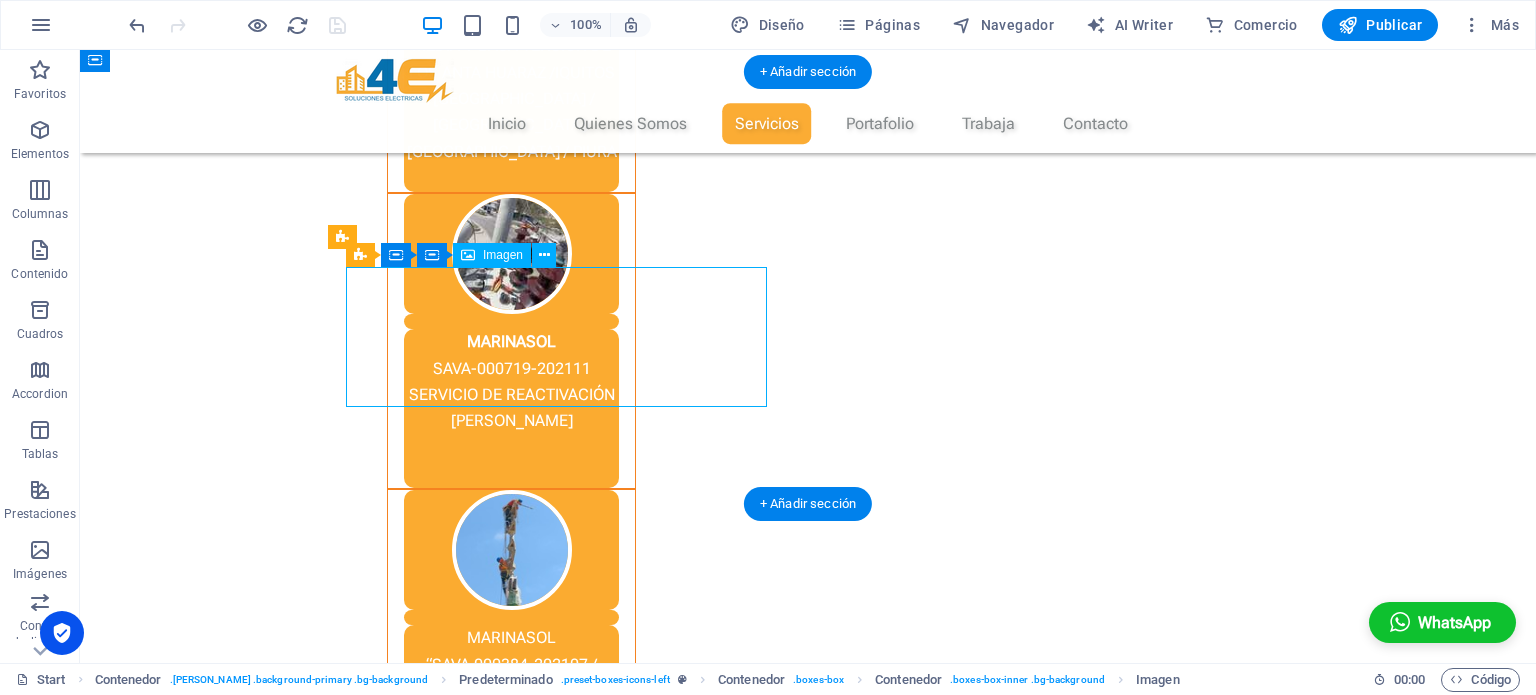 click at bounding box center (808, 2322) 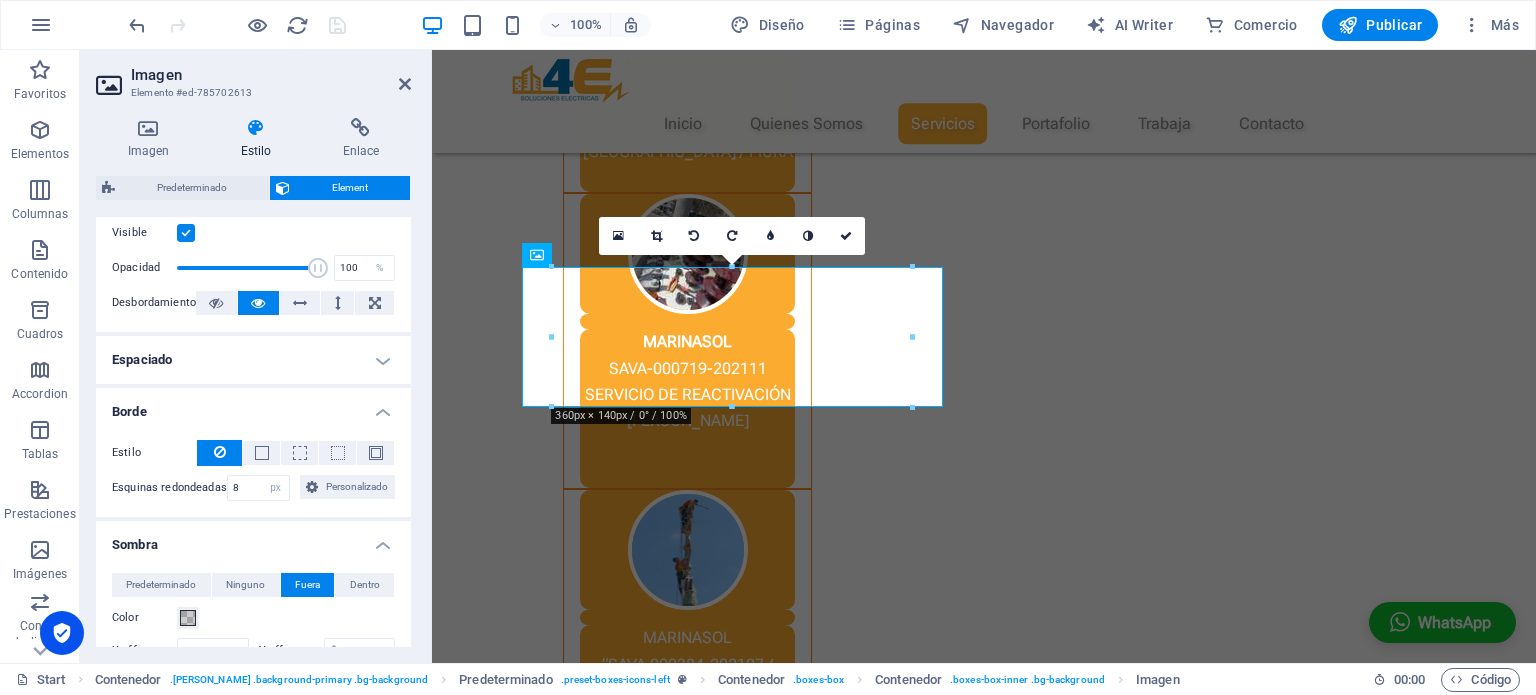 scroll, scrollTop: 0, scrollLeft: 0, axis: both 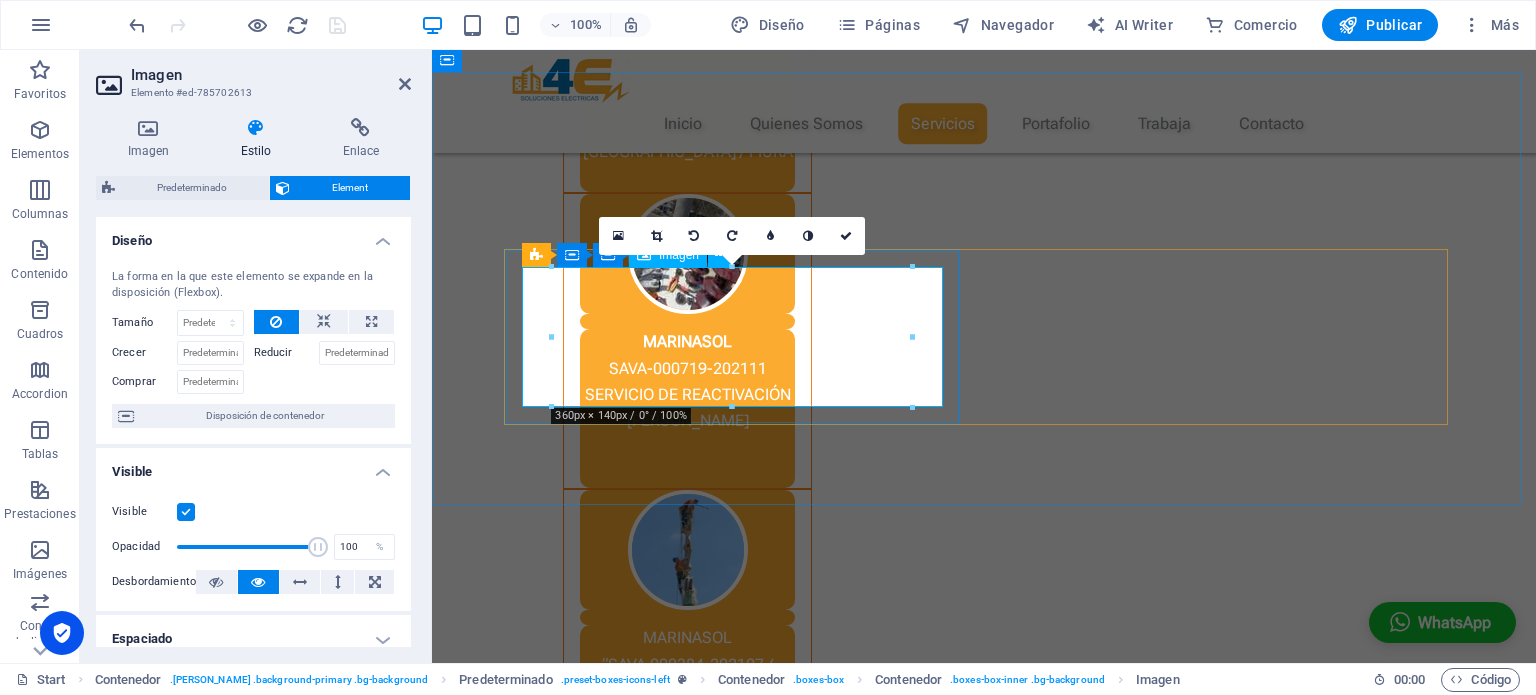 click at bounding box center [984, 2322] 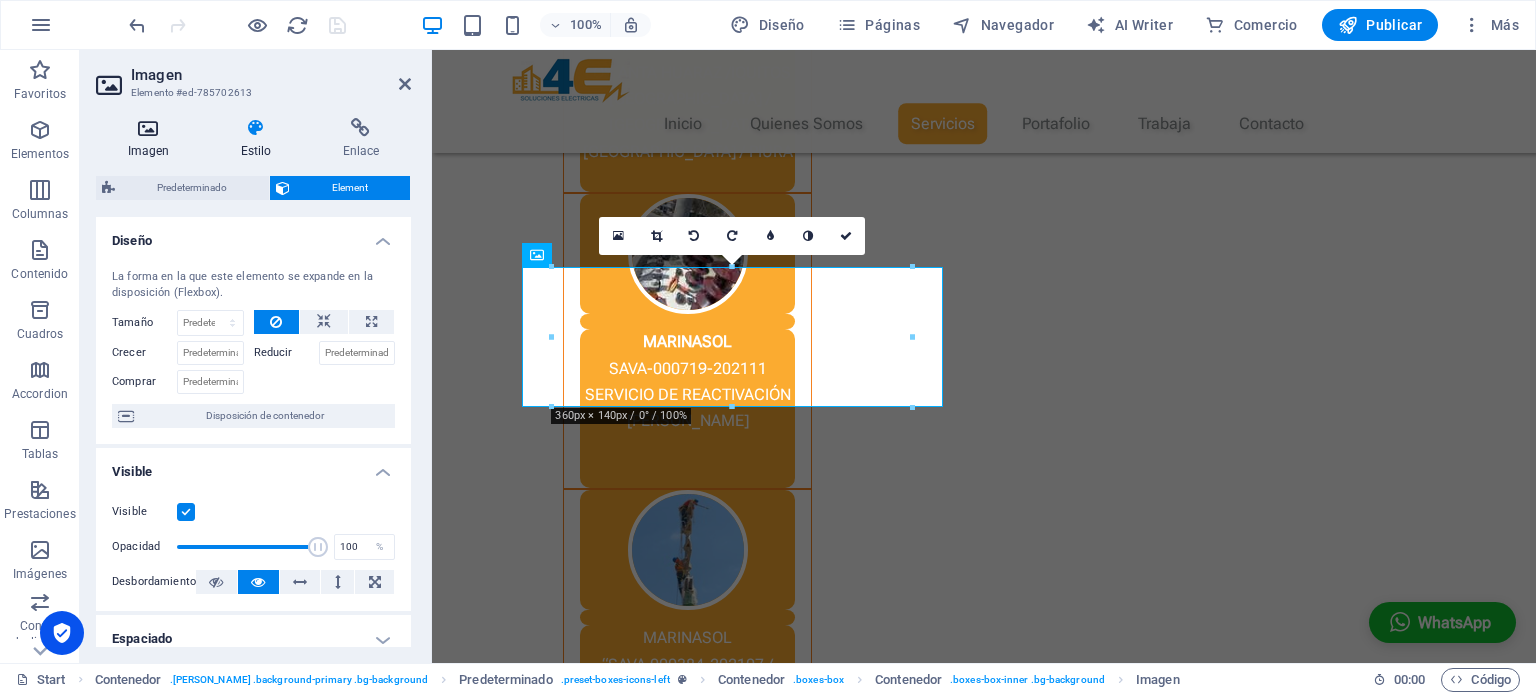 click on "Imagen" at bounding box center [152, 139] 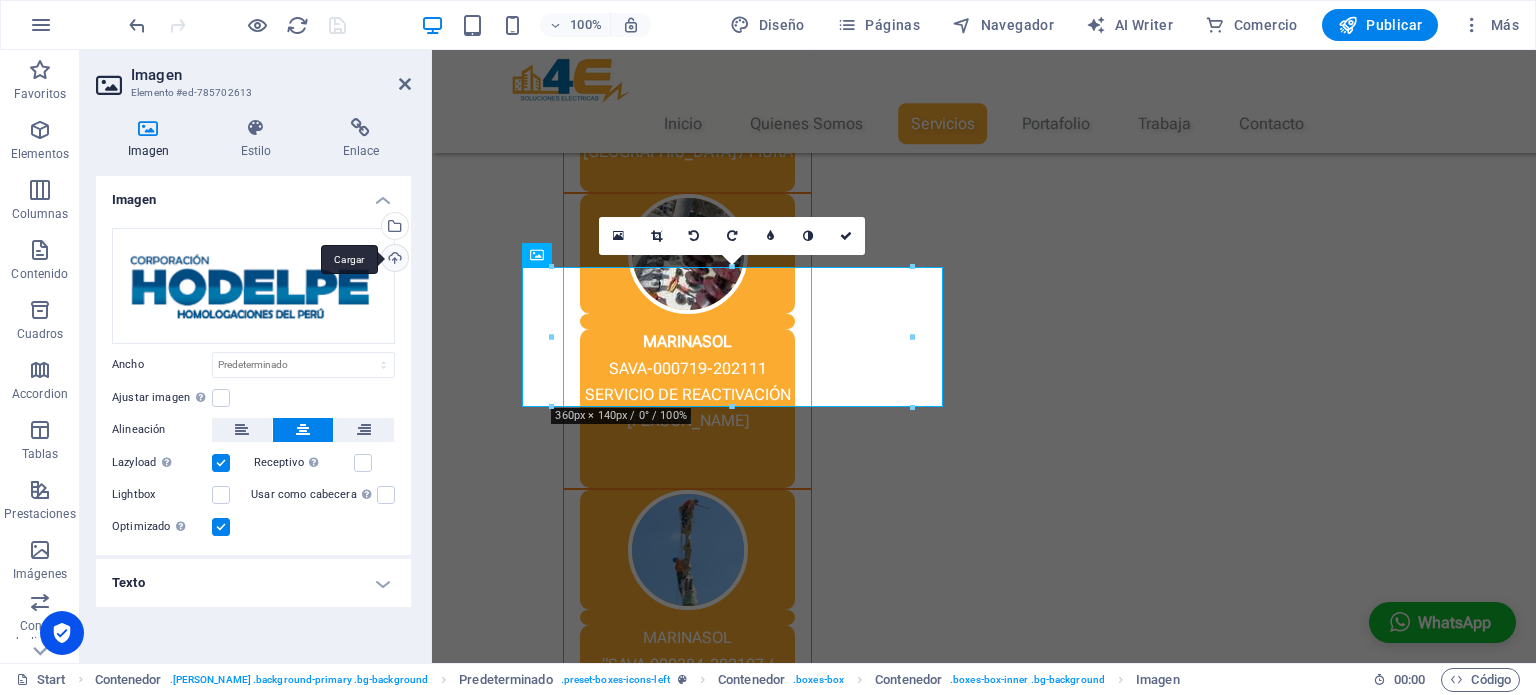 click on "Cargar" at bounding box center (393, 260) 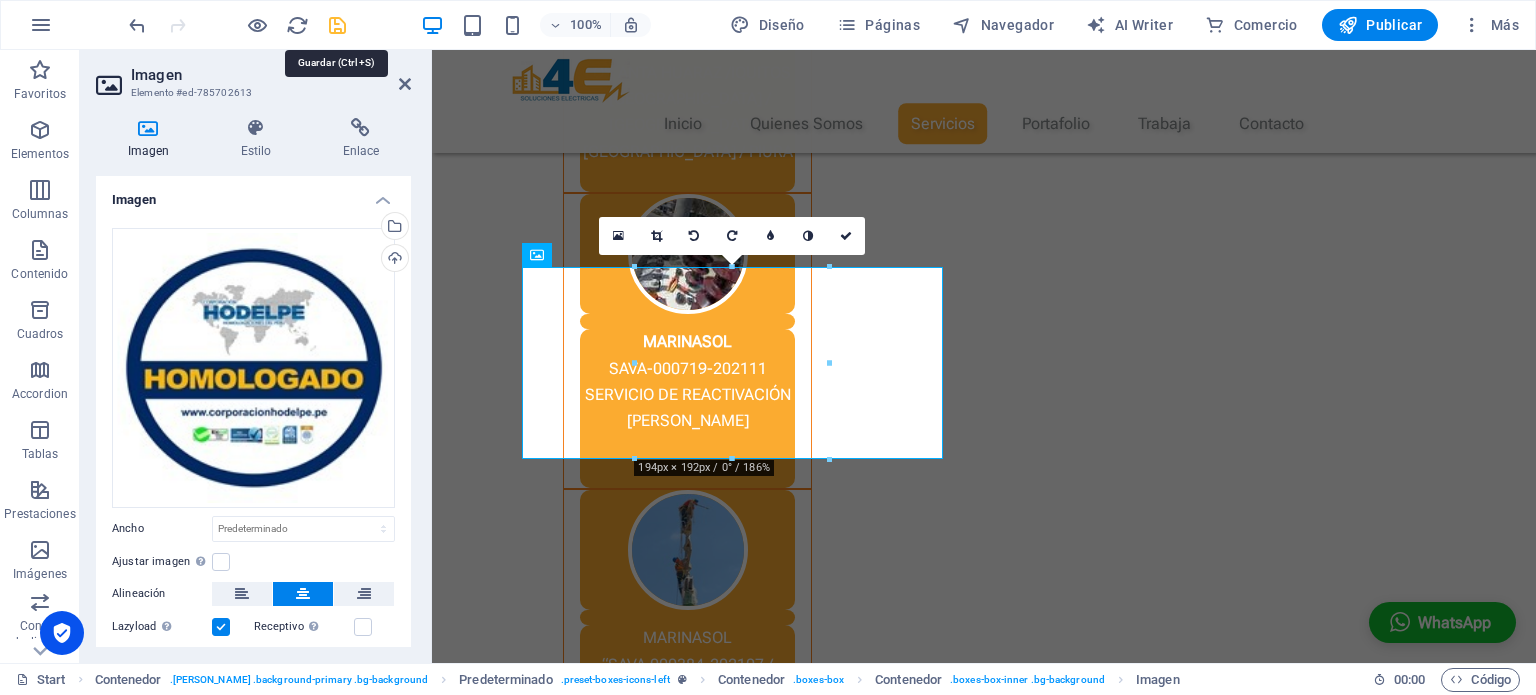 click at bounding box center [337, 25] 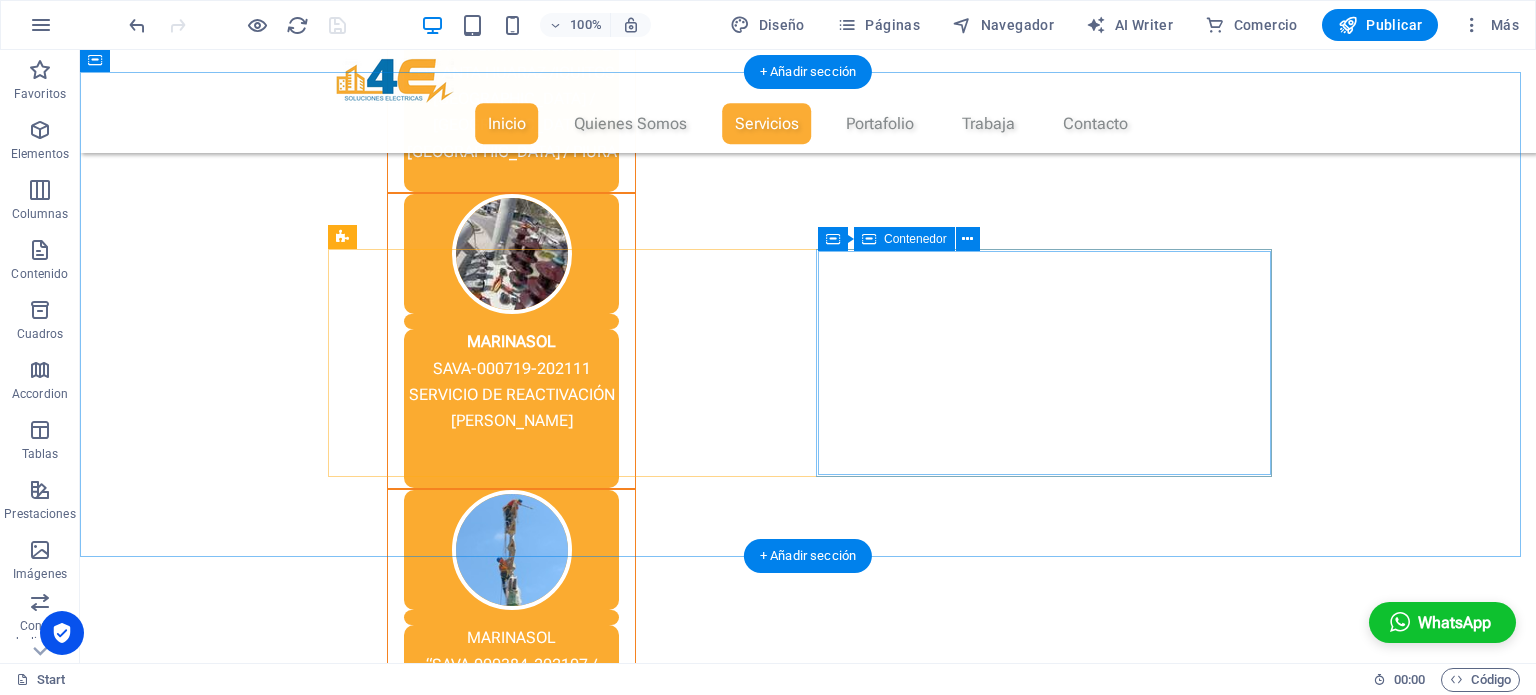click at bounding box center (808, 2531) 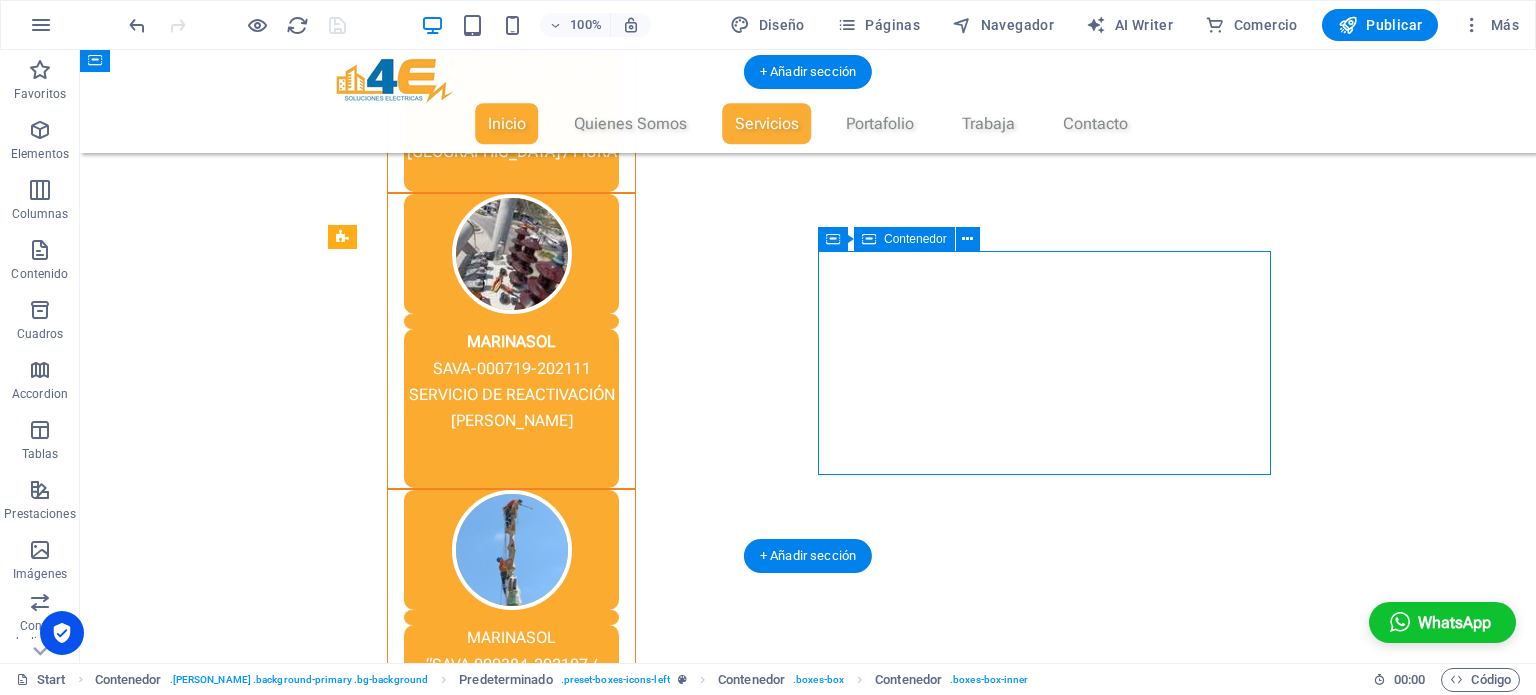 click at bounding box center (808, 2531) 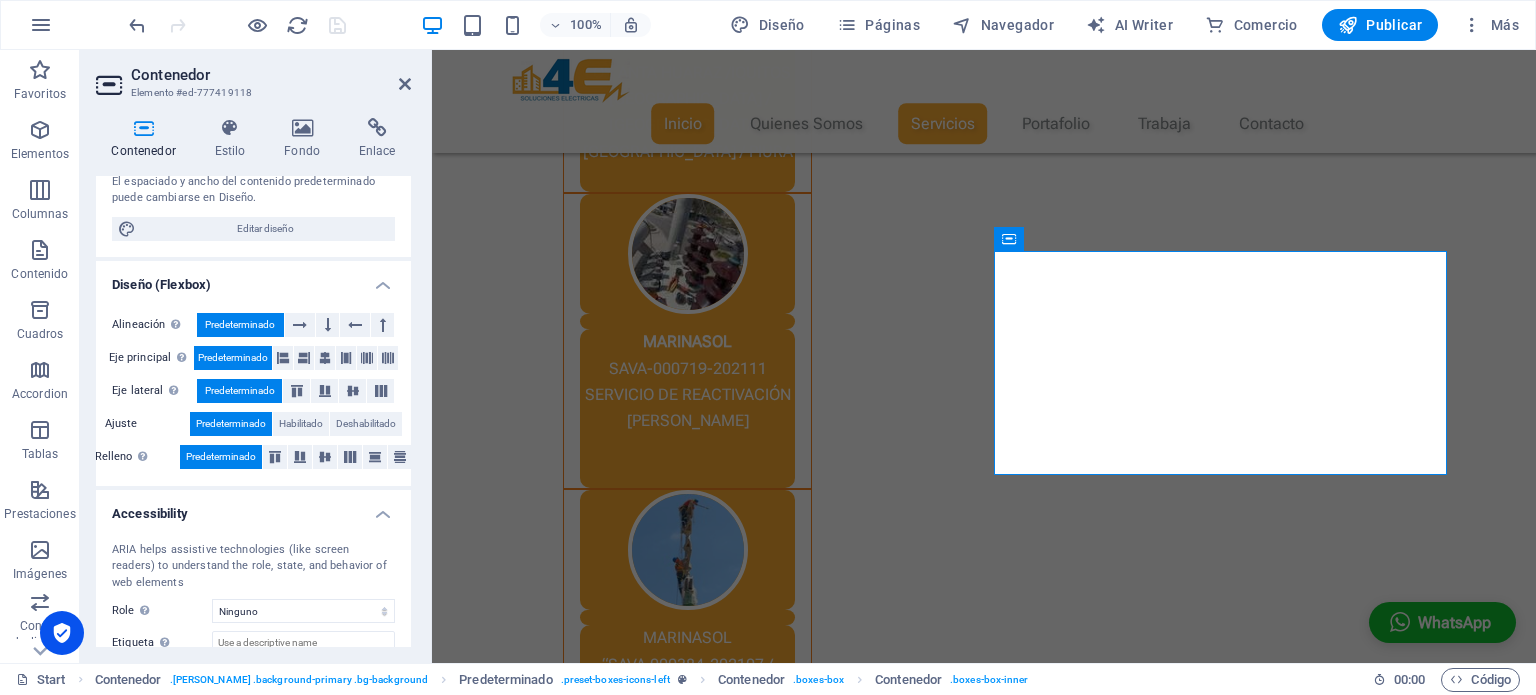 scroll, scrollTop: 243, scrollLeft: 0, axis: vertical 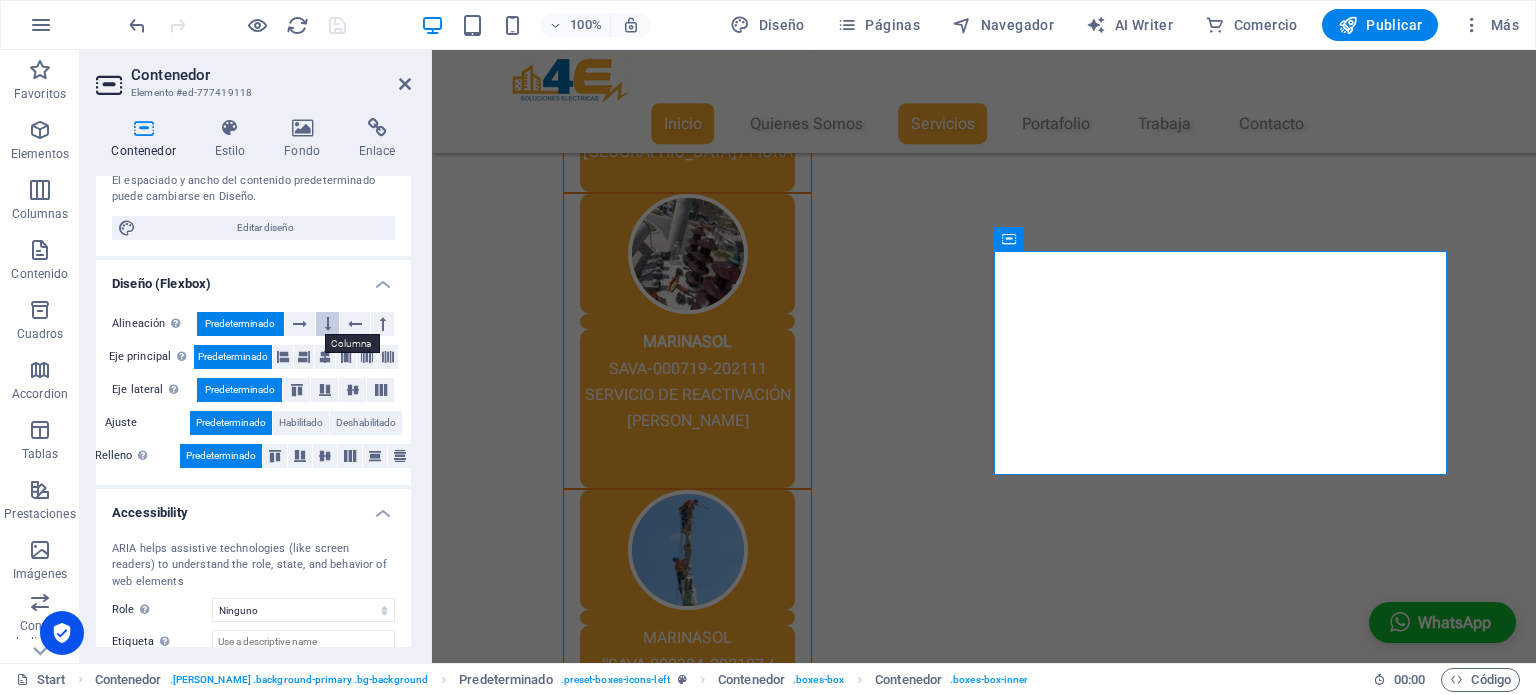 click at bounding box center [327, 324] 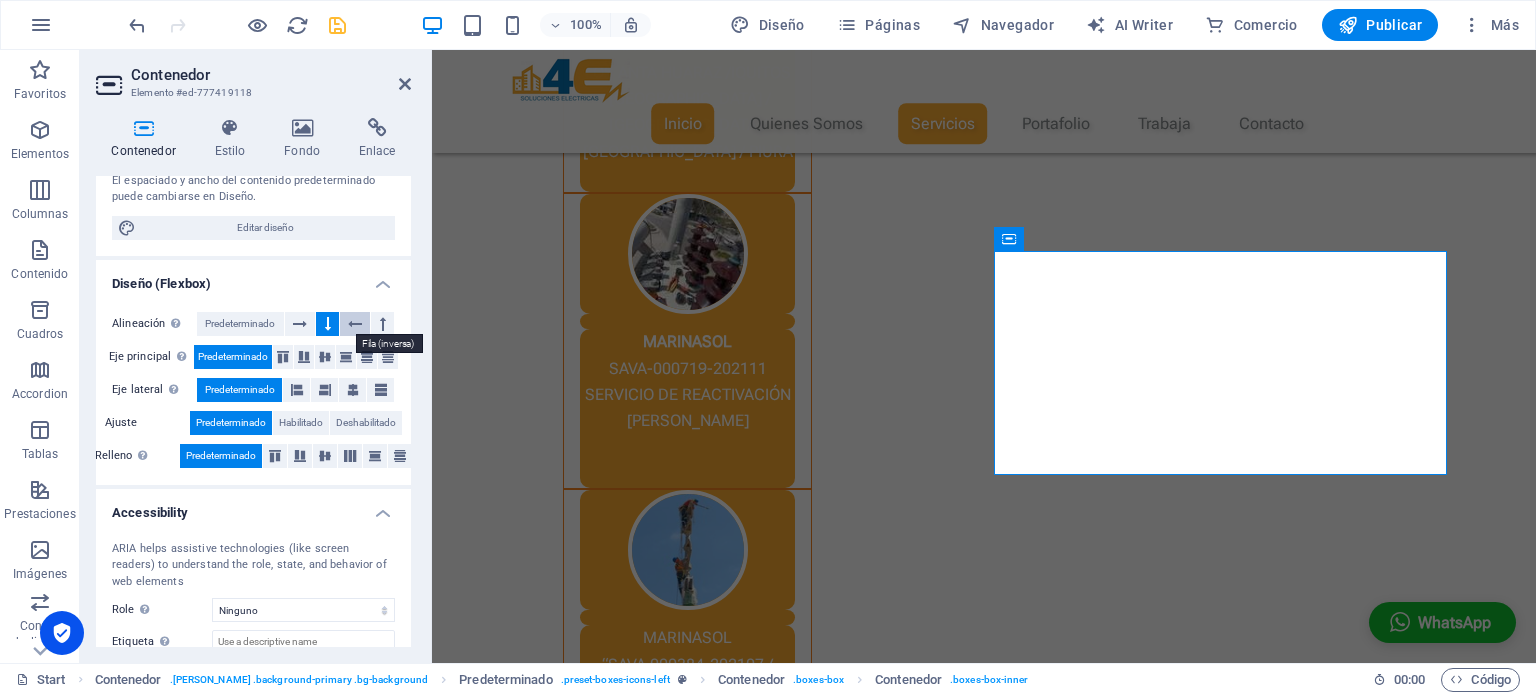 click at bounding box center [355, 324] 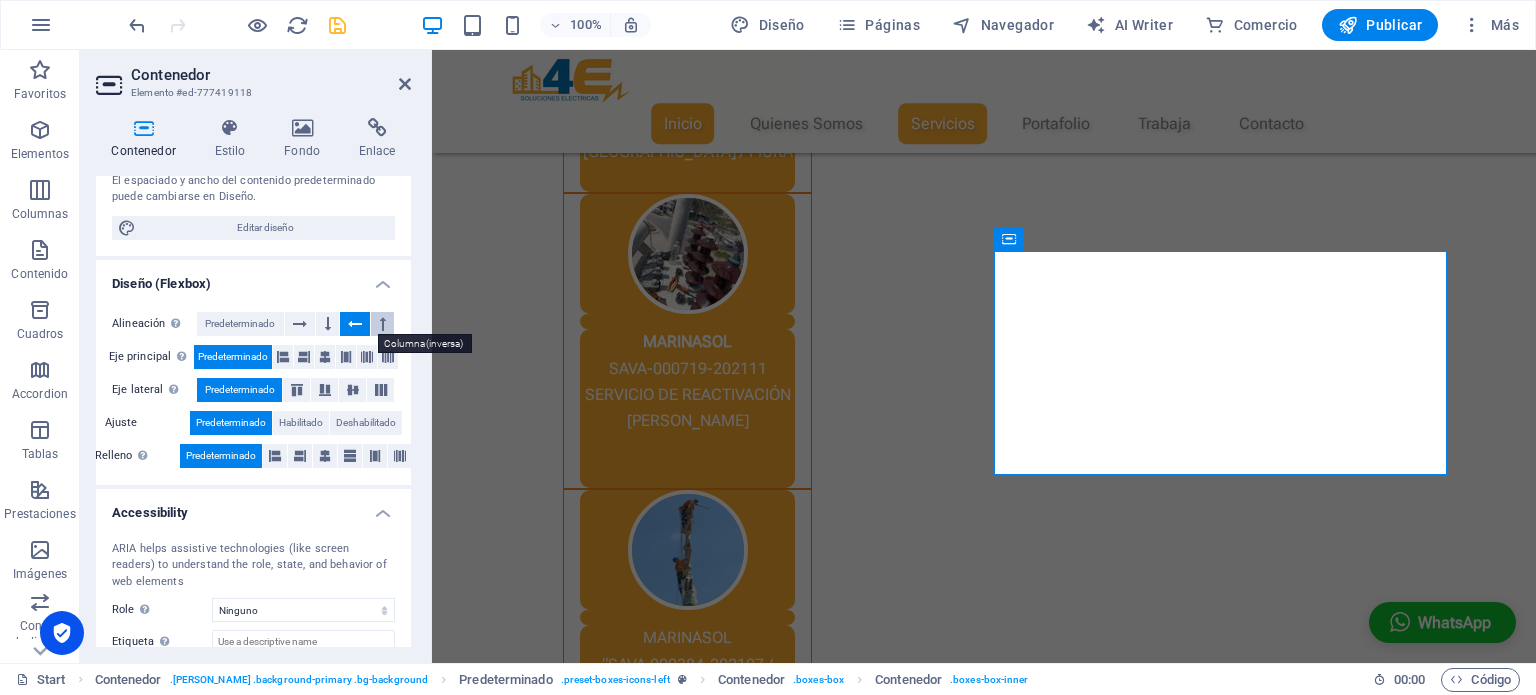 click at bounding box center [383, 324] 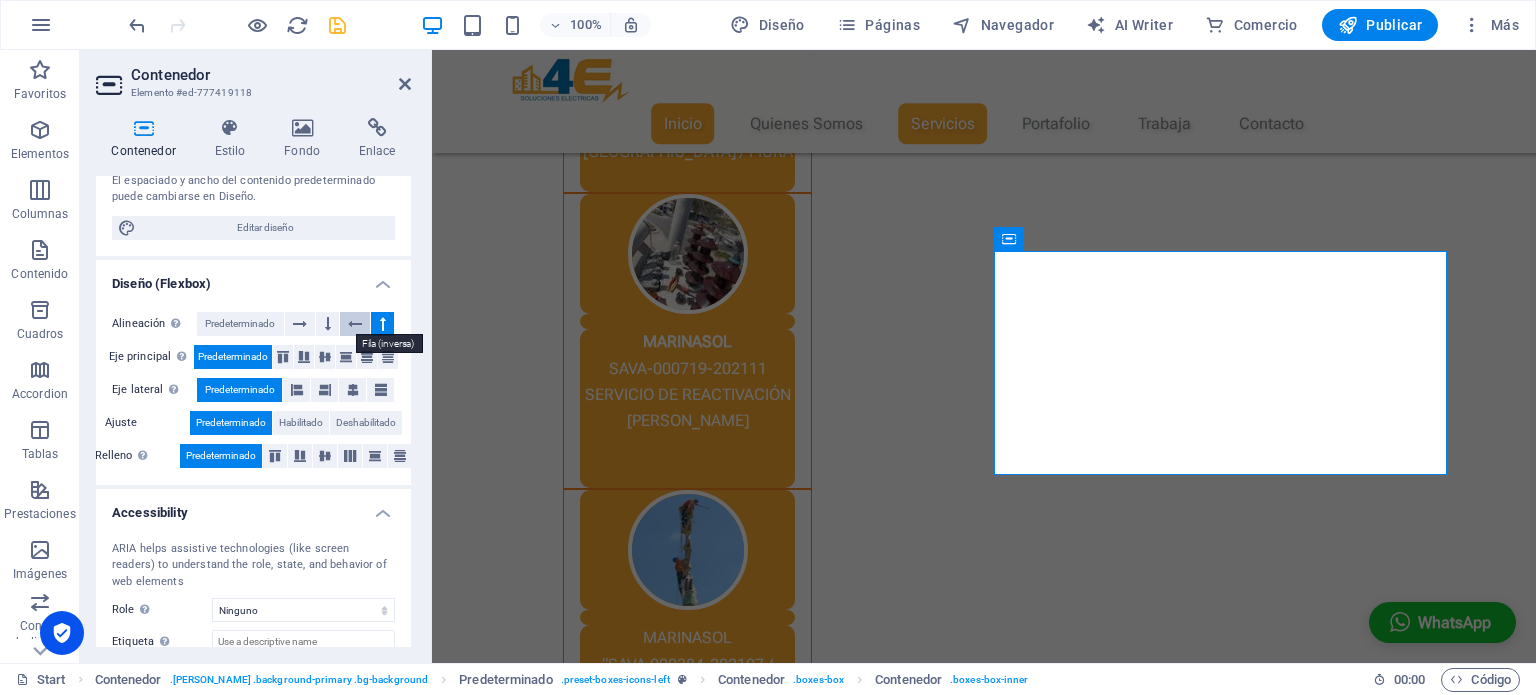 click at bounding box center (355, 324) 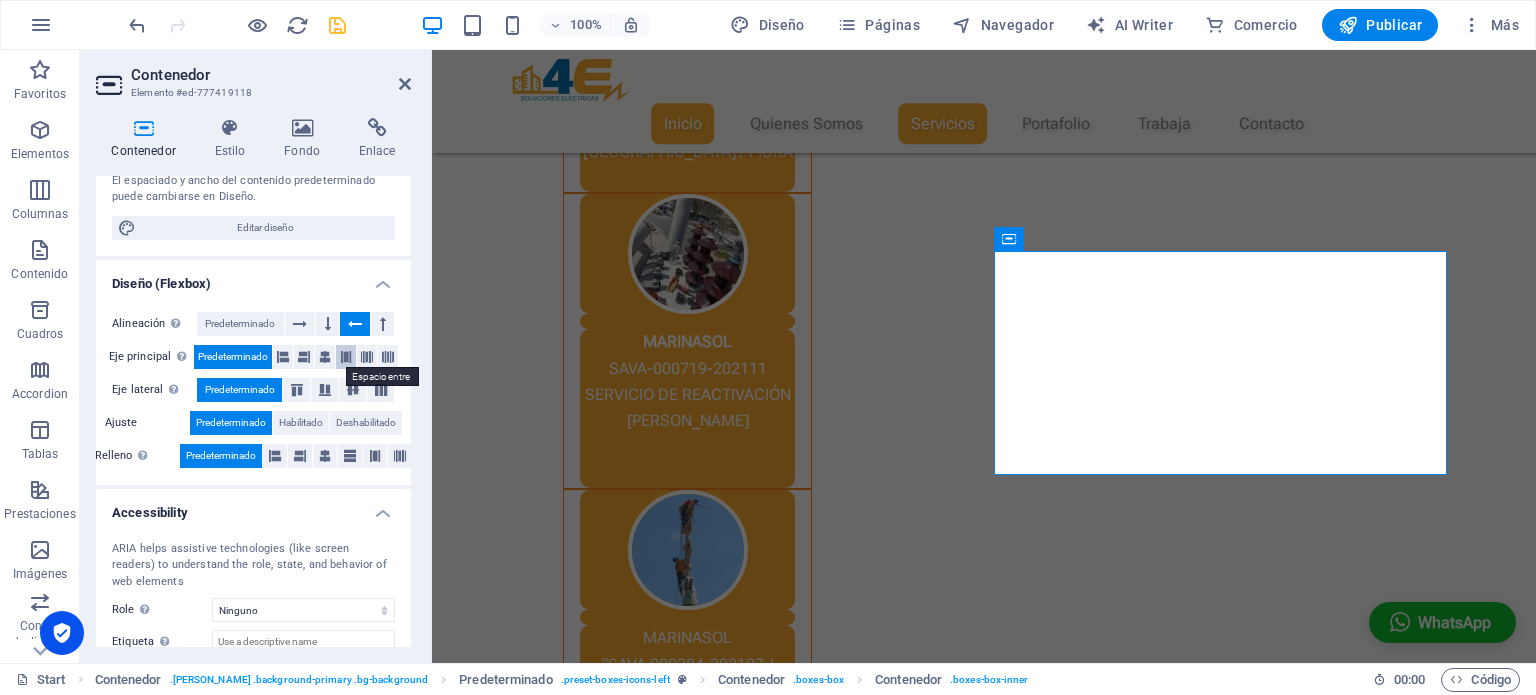 click at bounding box center (346, 357) 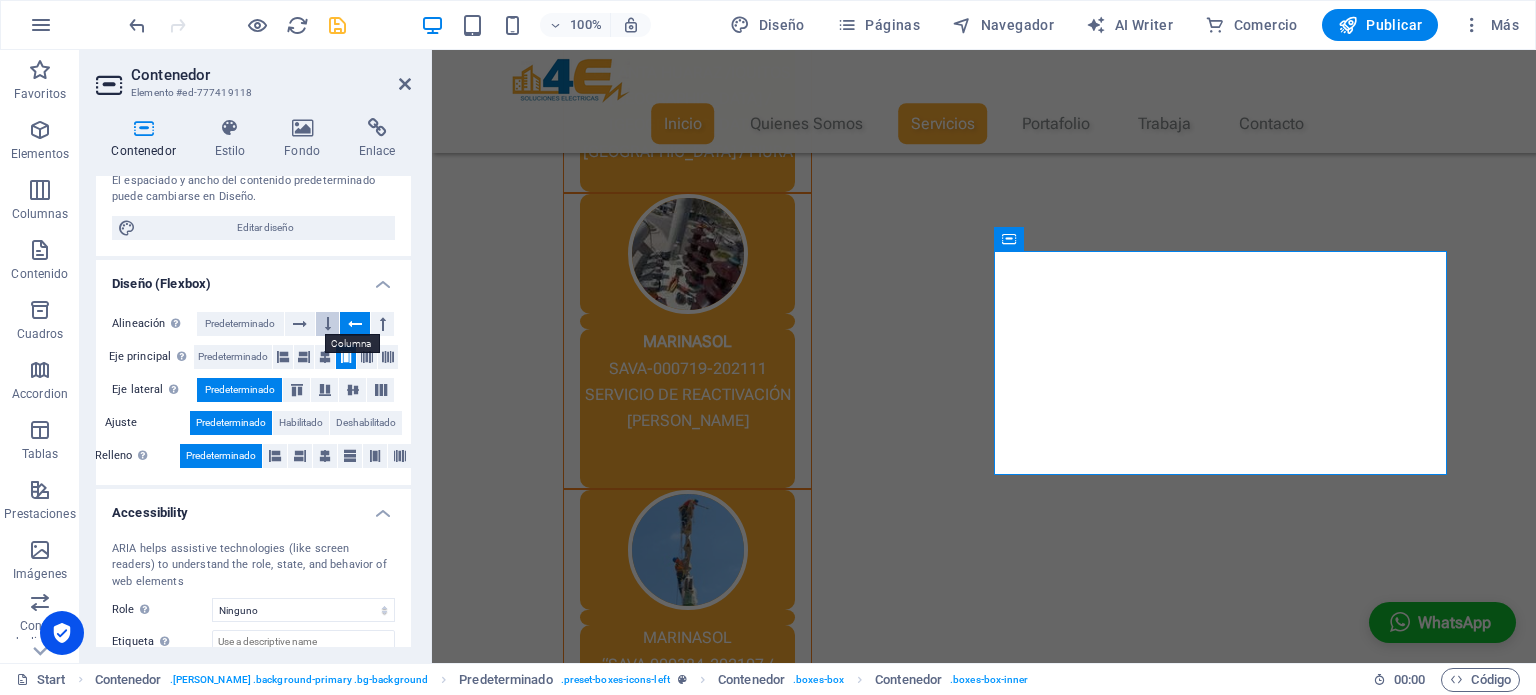click at bounding box center [327, 324] 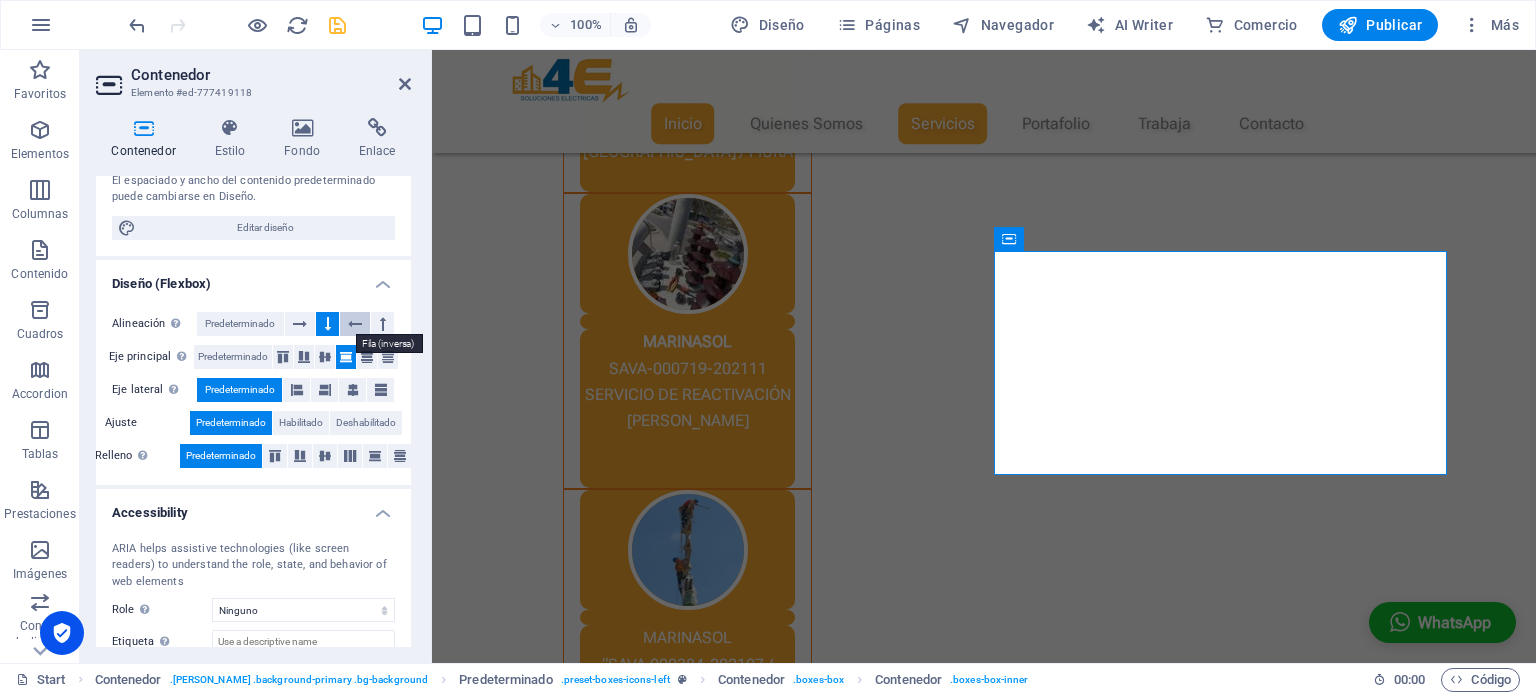 click at bounding box center [355, 324] 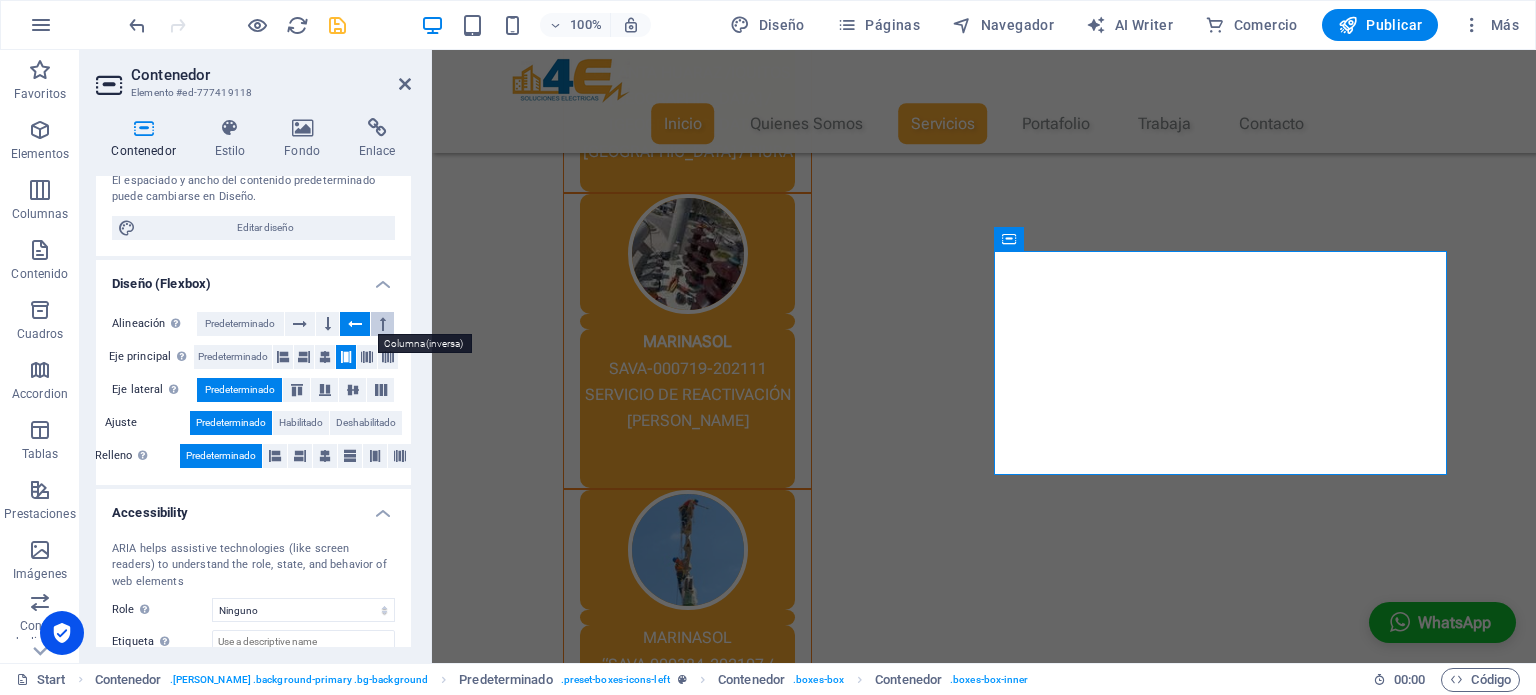 click at bounding box center (383, 324) 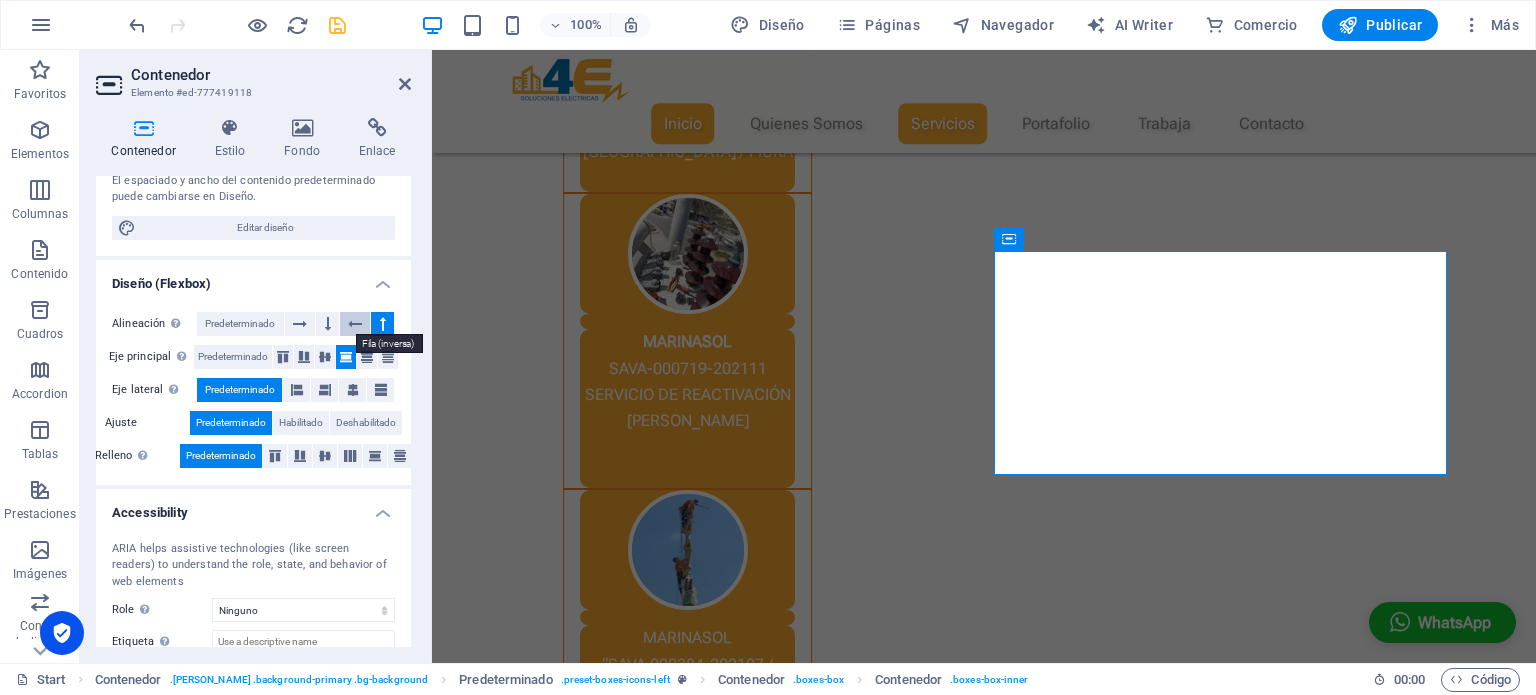click at bounding box center (355, 324) 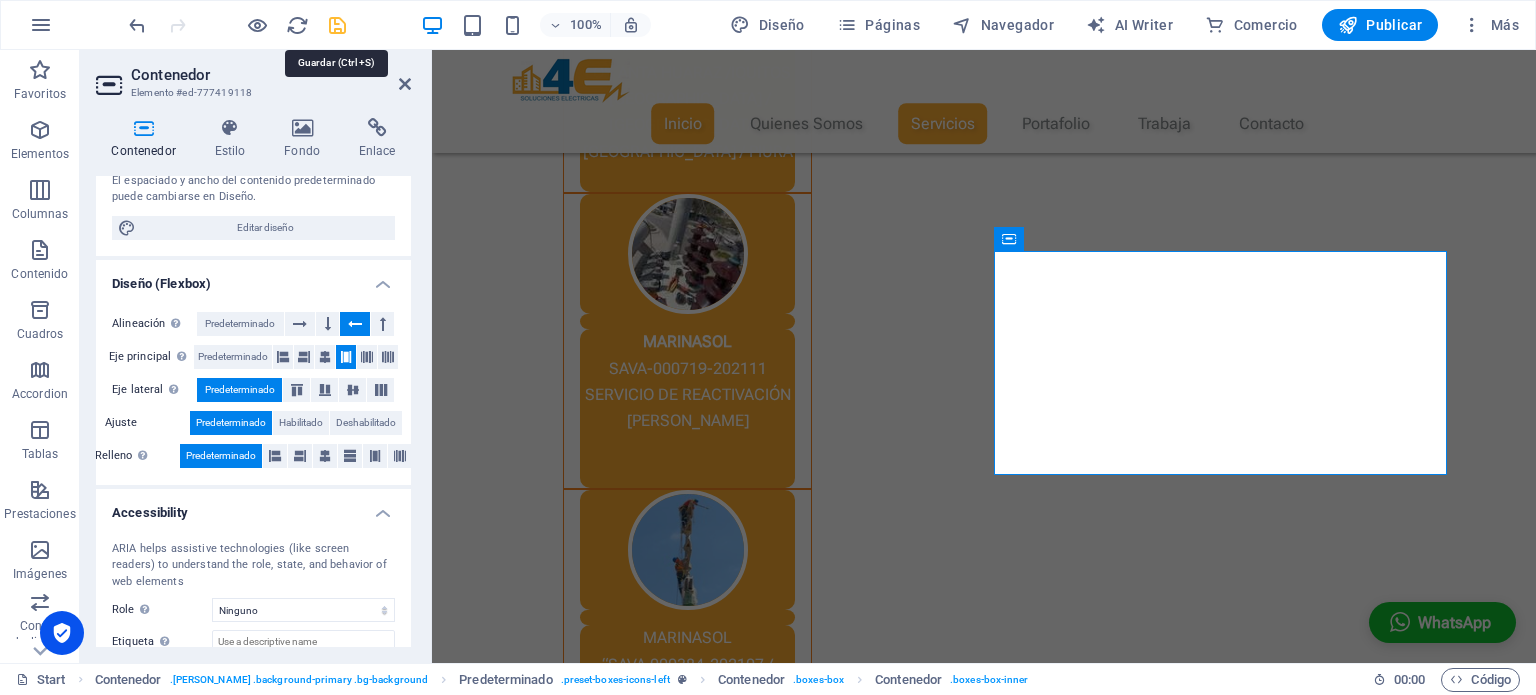 click at bounding box center [337, 25] 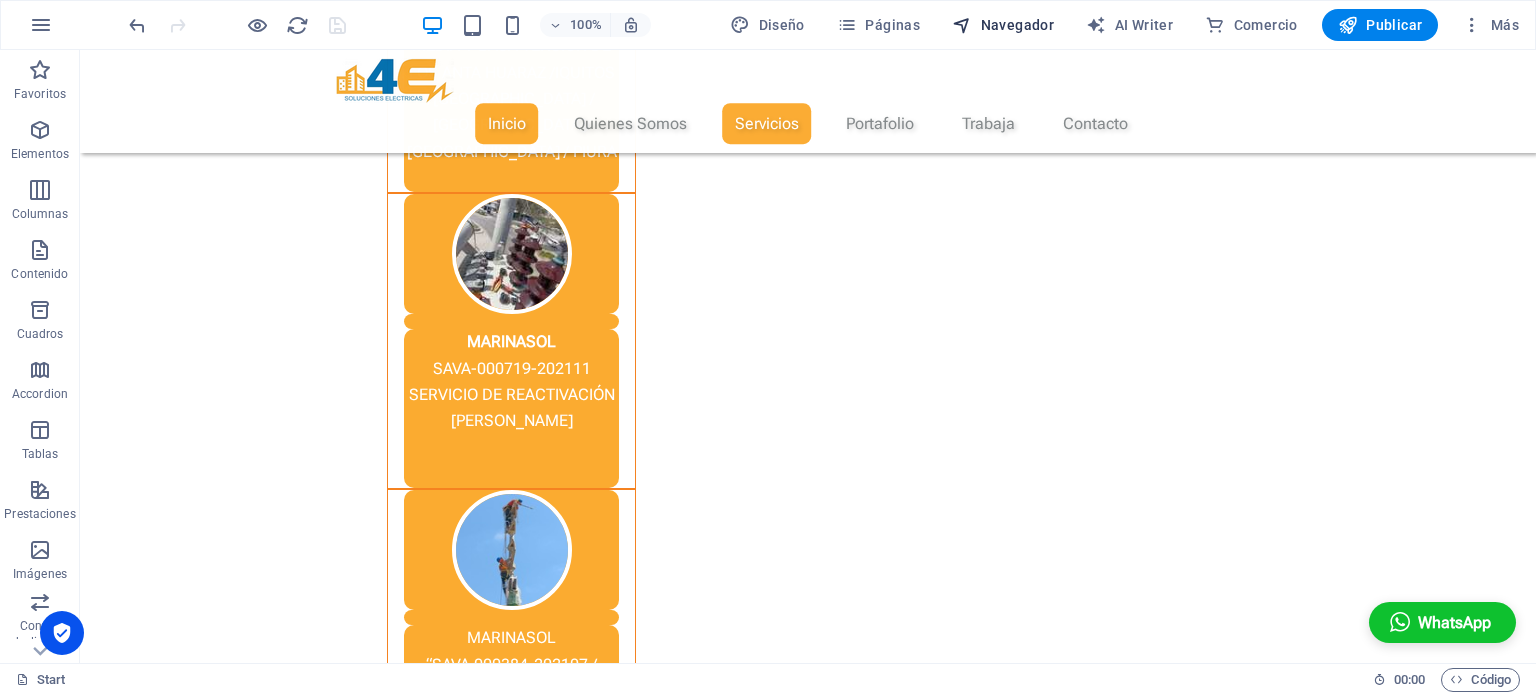 click on "Navegador" at bounding box center (1003, 25) 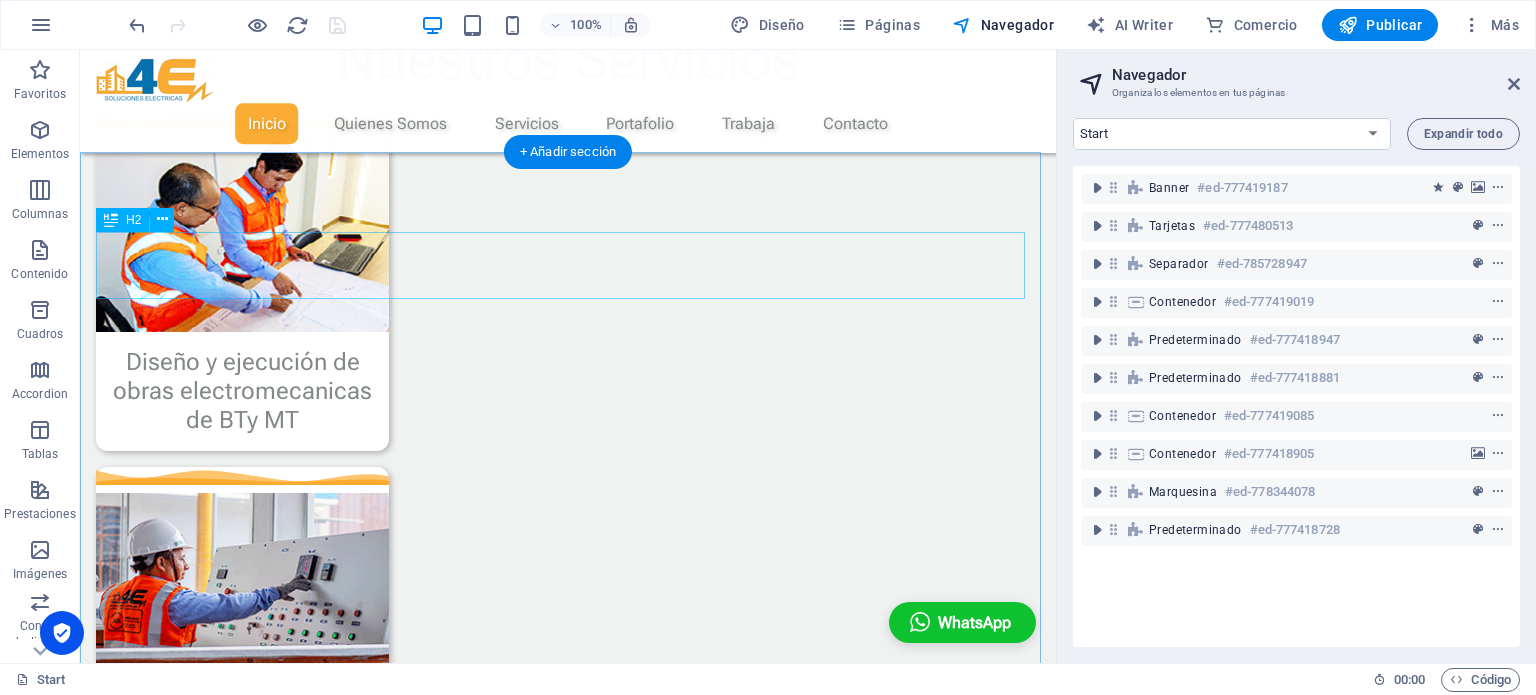 scroll, scrollTop: 1202, scrollLeft: 0, axis: vertical 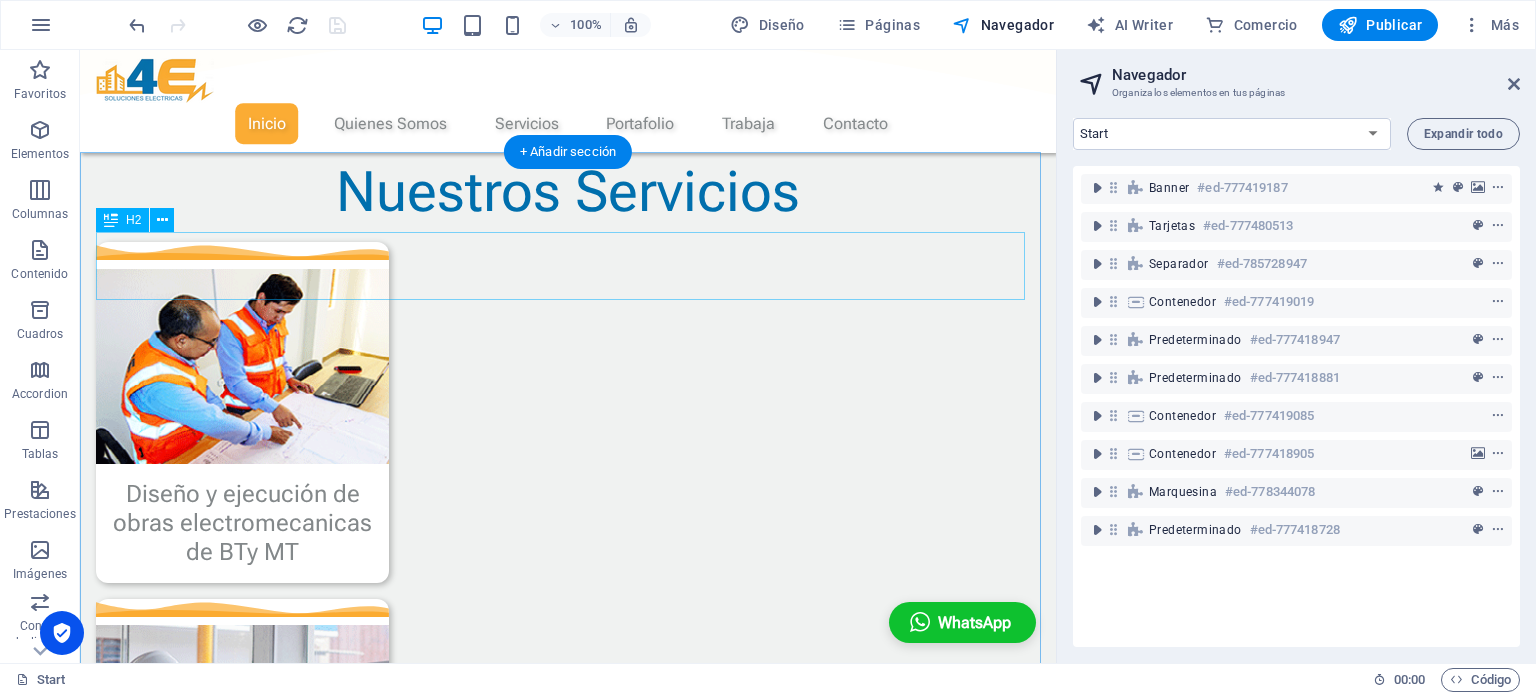 click on "Proyectos Realizados" at bounding box center [568, 1626] 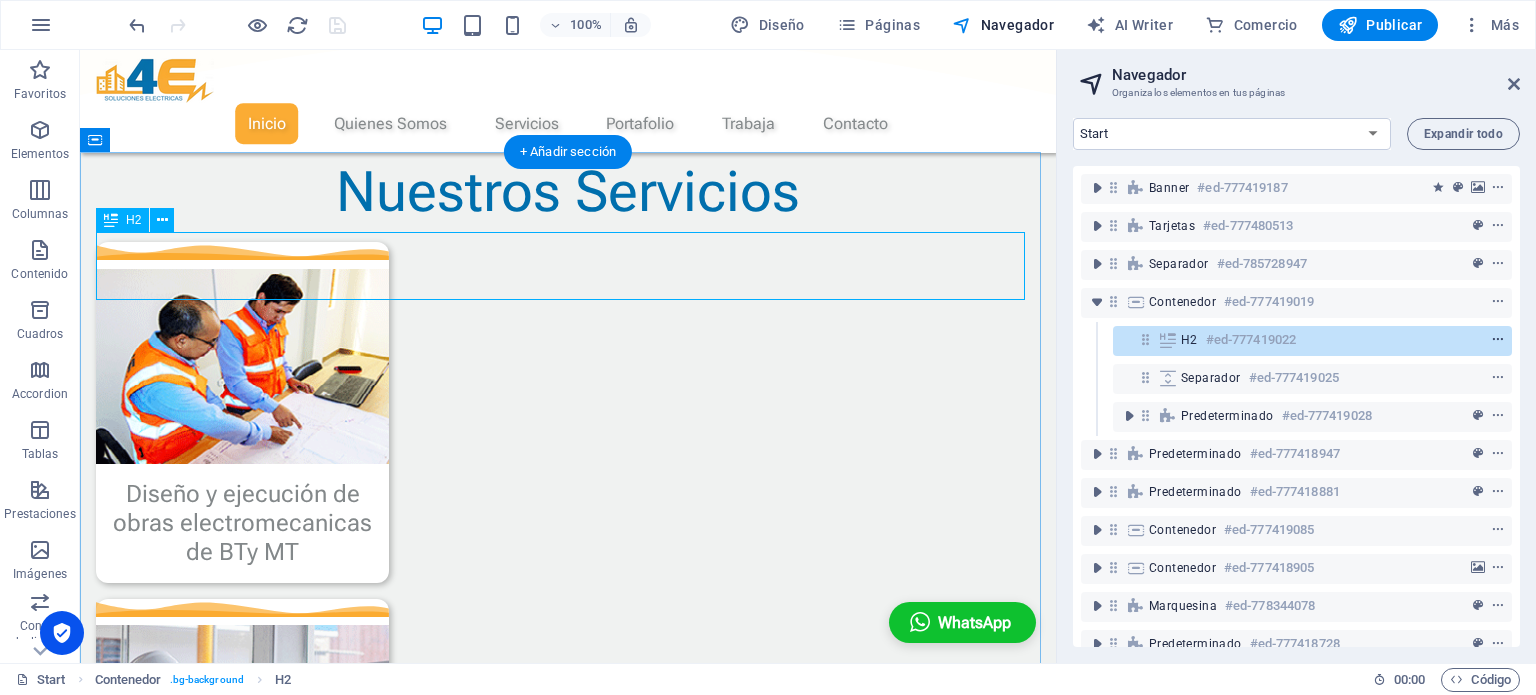 click at bounding box center (1498, 340) 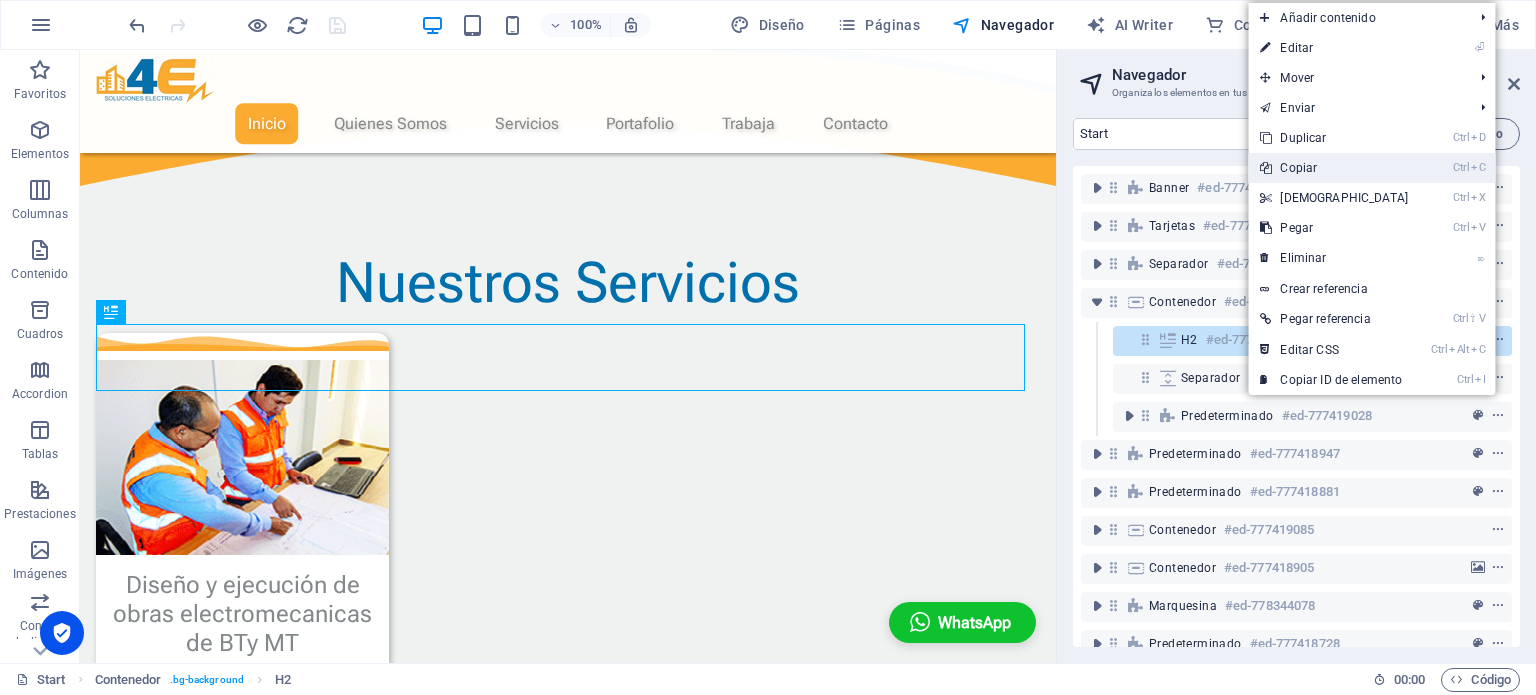 click on "Ctrl C  Copiar" at bounding box center [1334, 168] 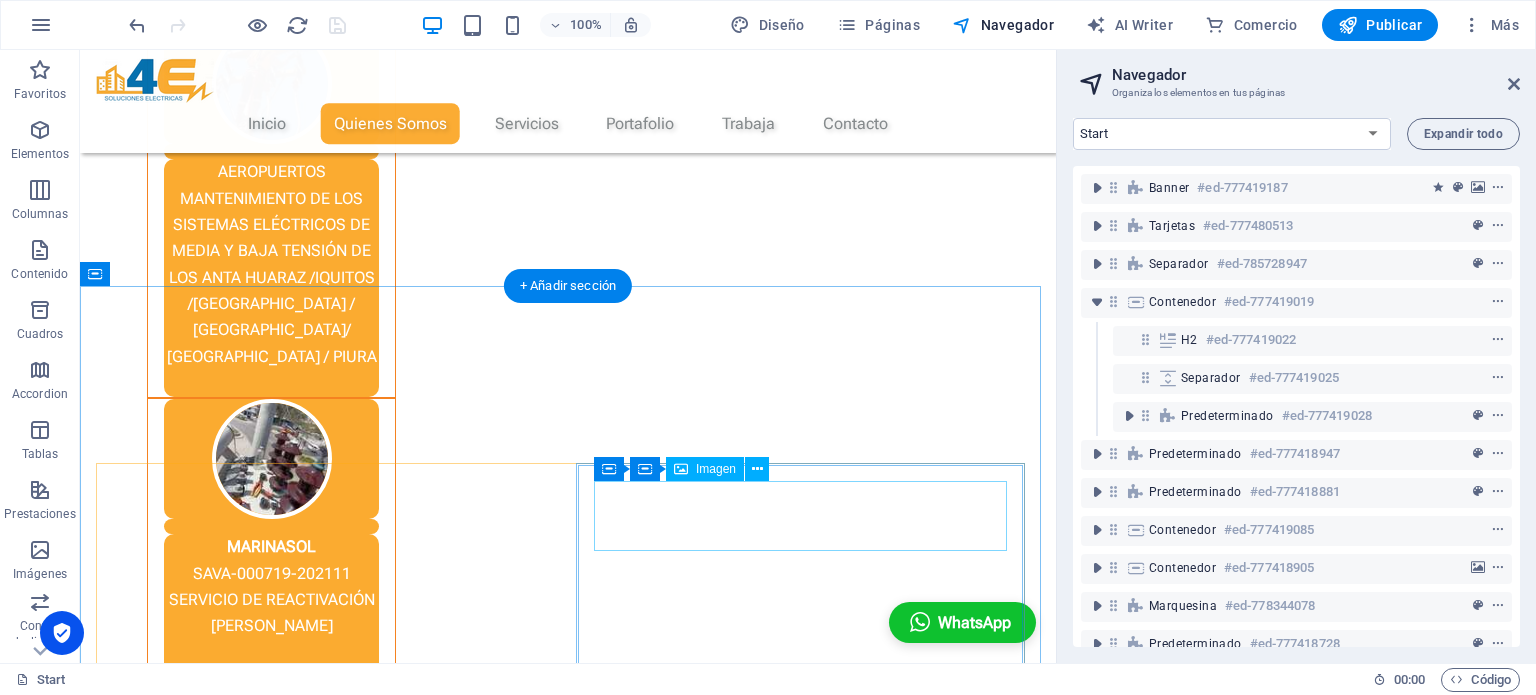 scroll, scrollTop: 2837, scrollLeft: 0, axis: vertical 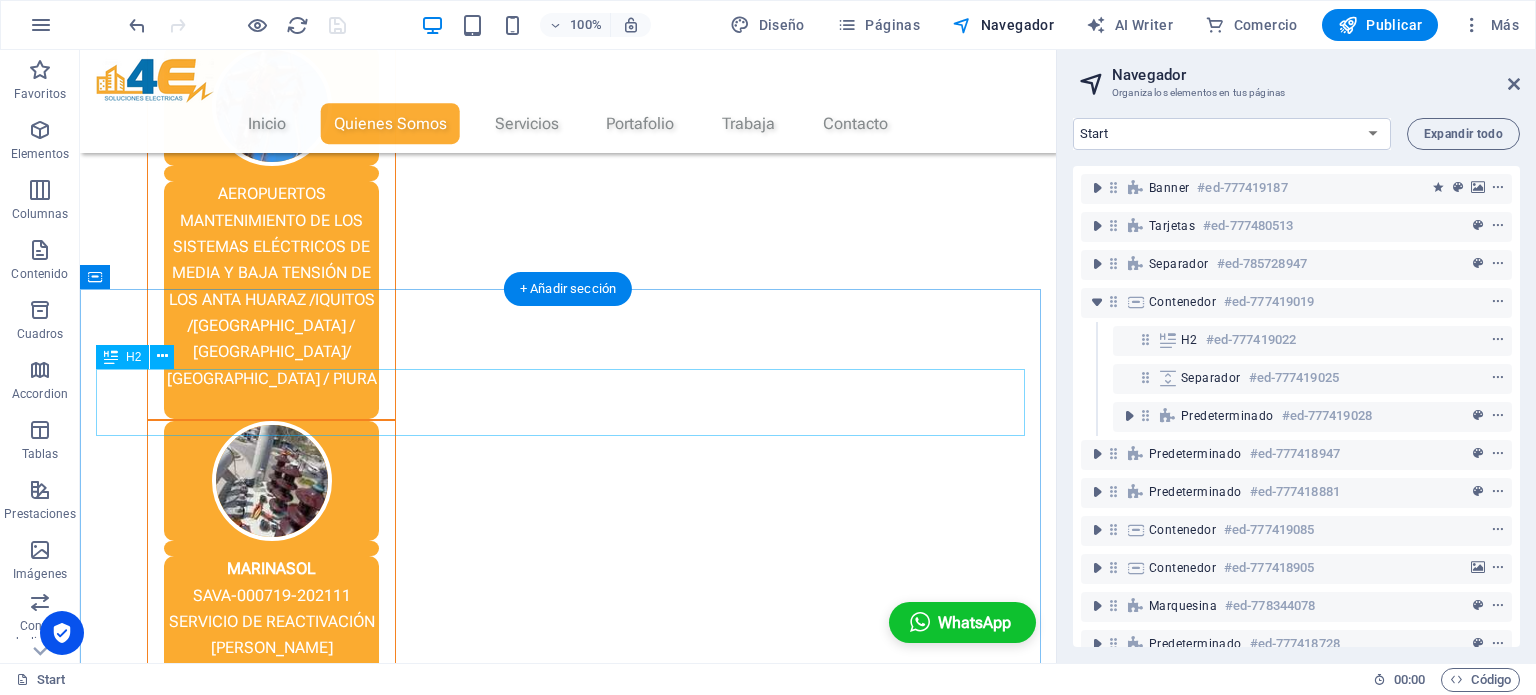 click on "Homologaciones" at bounding box center (568, 2397) 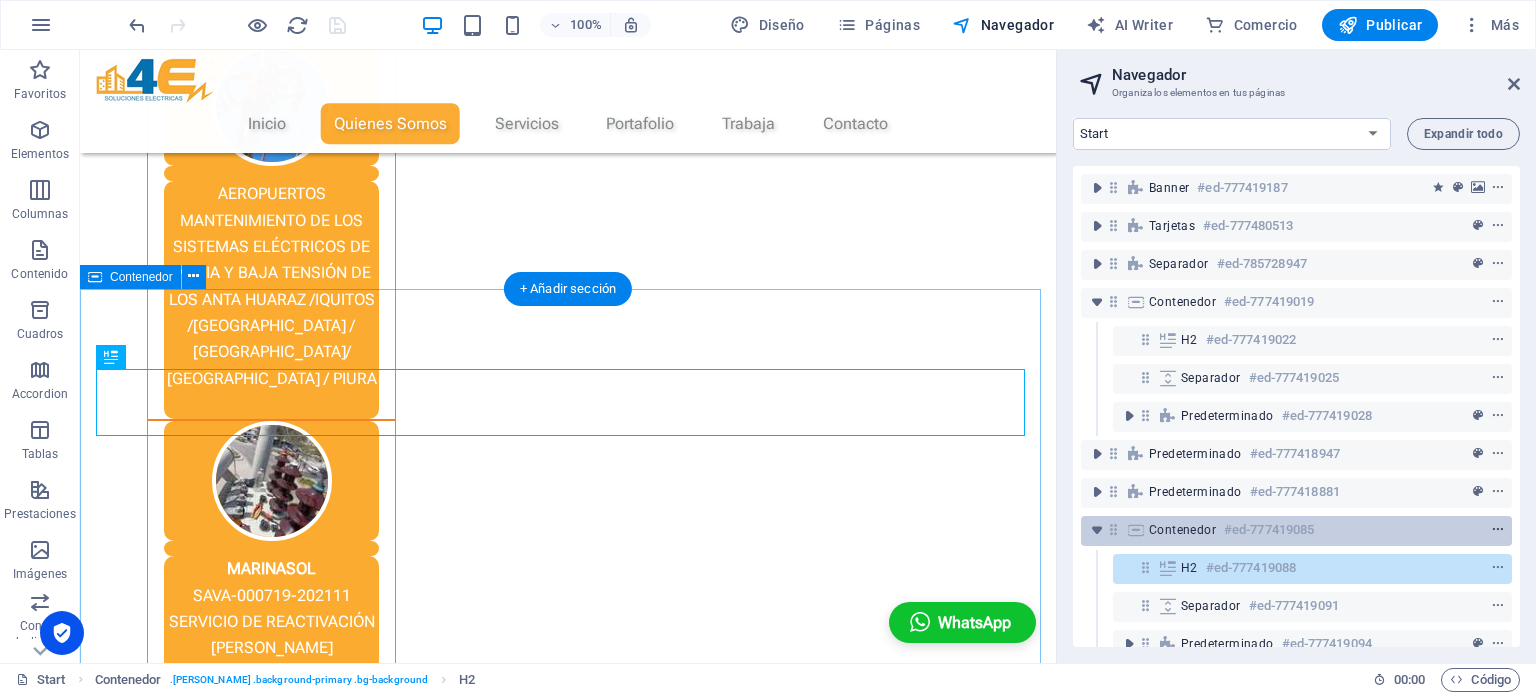 click at bounding box center (1498, 530) 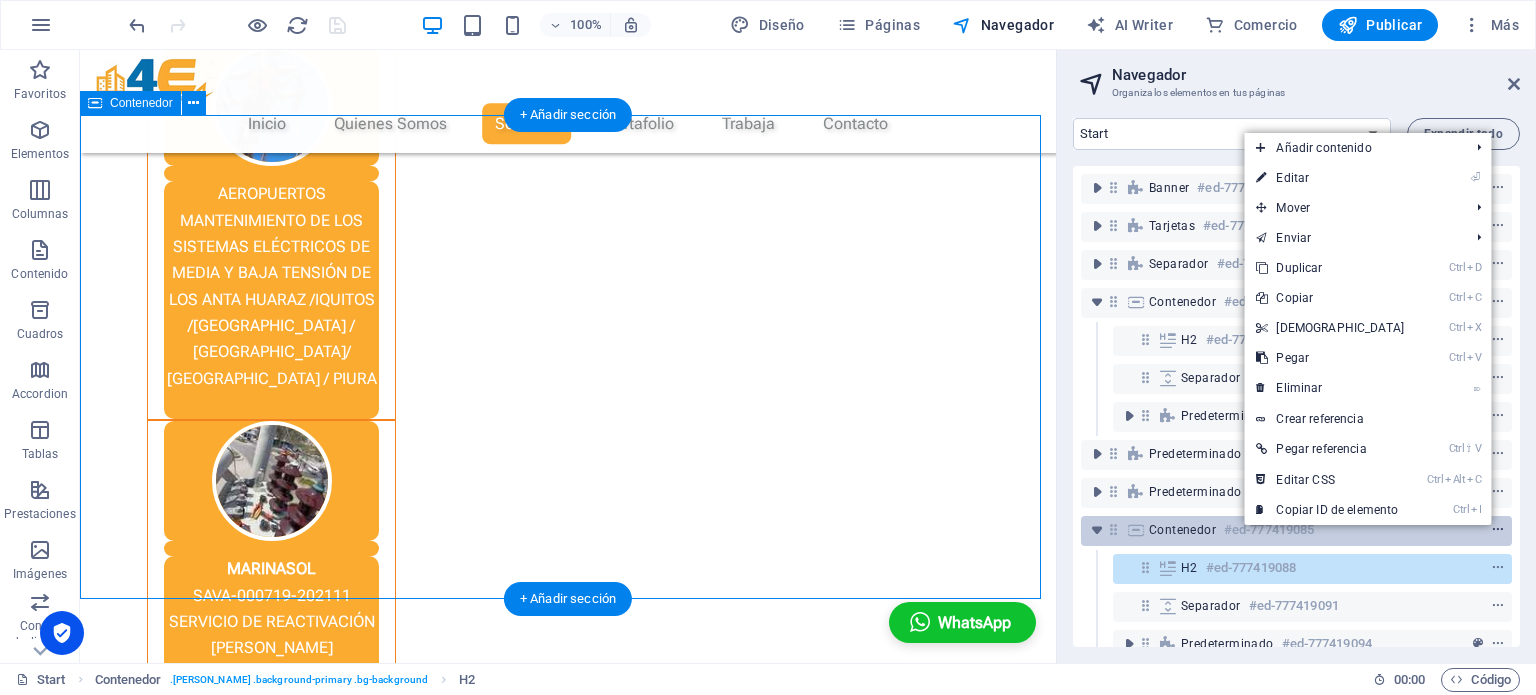 scroll, scrollTop: 3011, scrollLeft: 0, axis: vertical 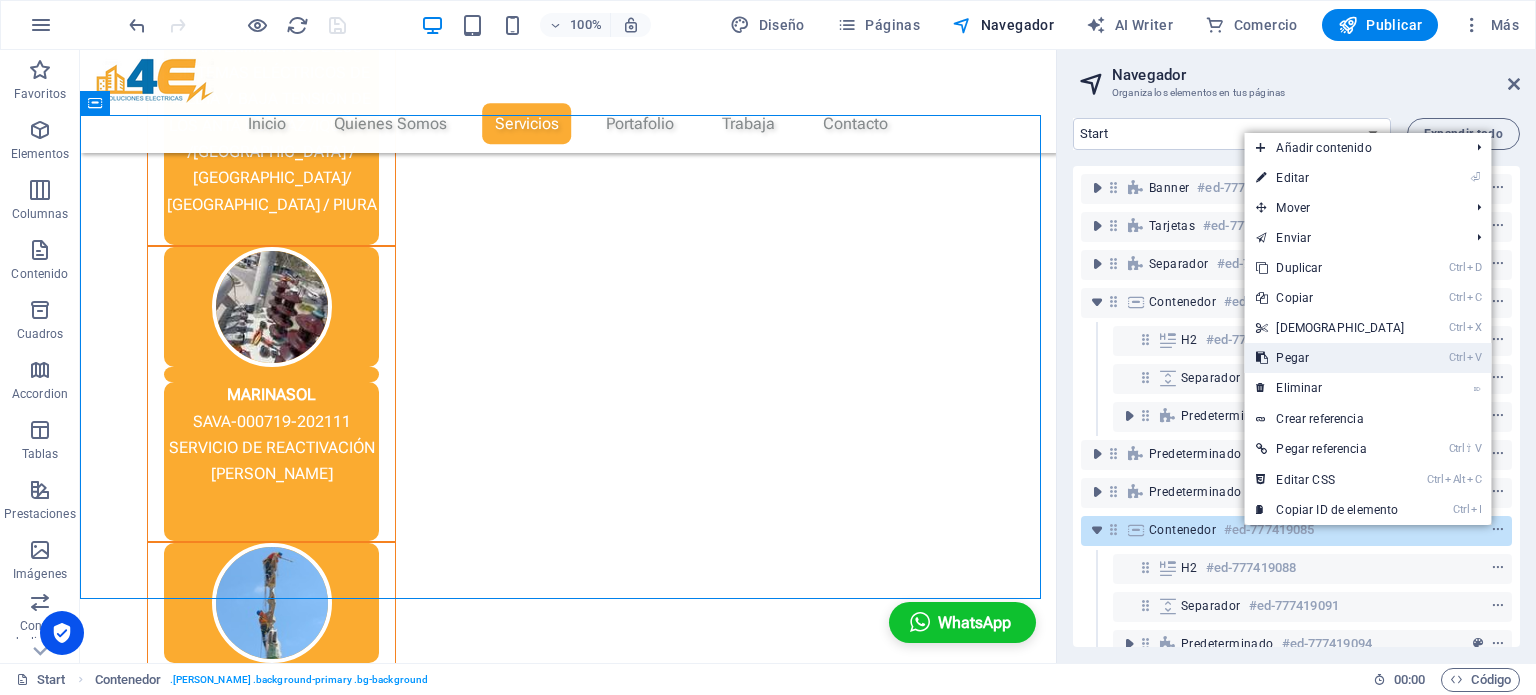 click on "Ctrl V  Pegar" at bounding box center (1330, 358) 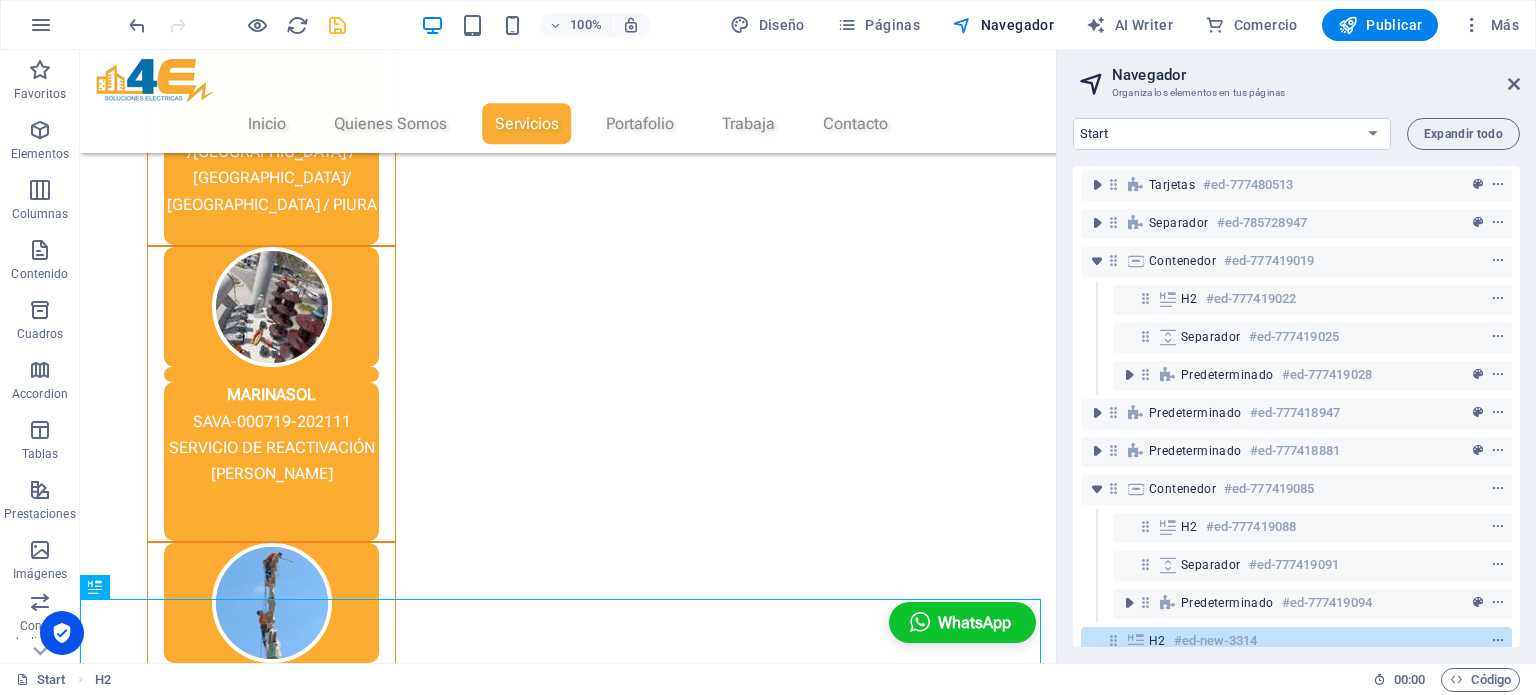 scroll, scrollTop: 188, scrollLeft: 0, axis: vertical 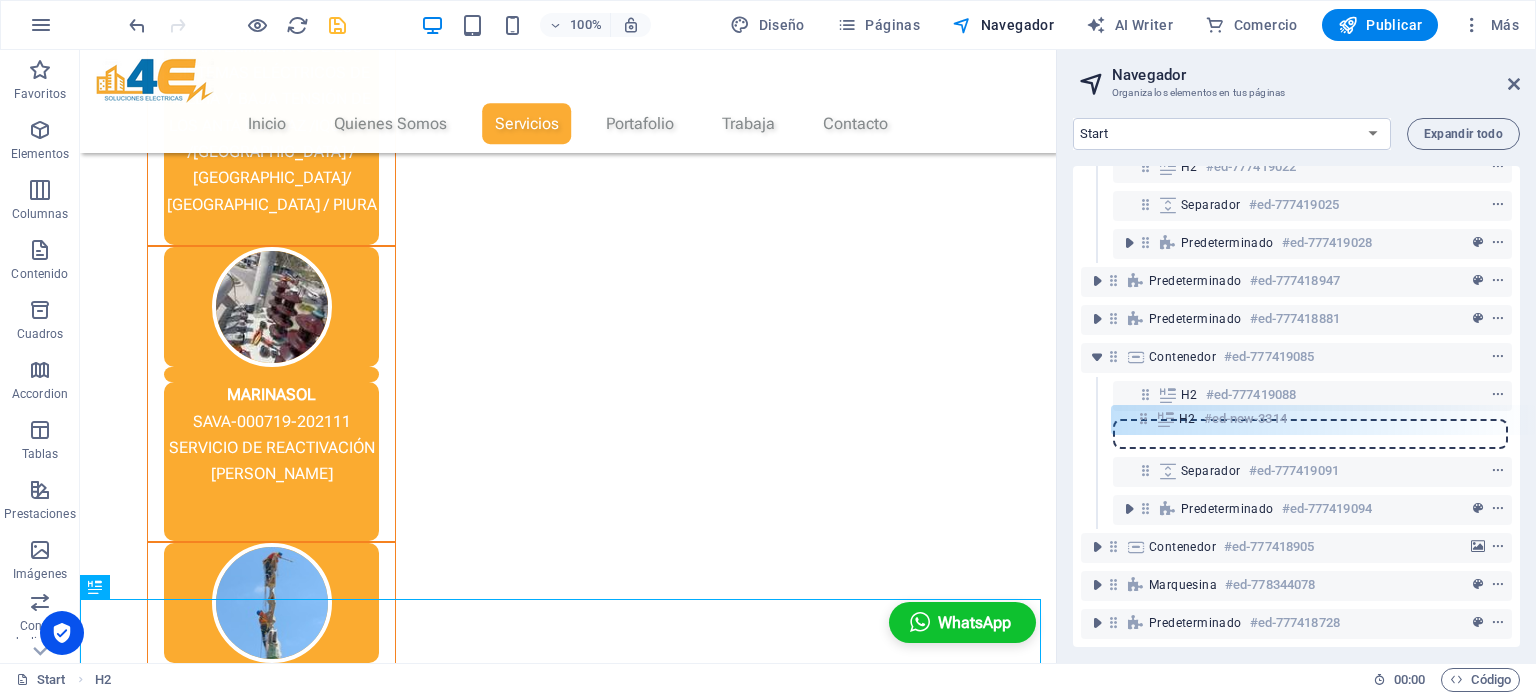 drag, startPoint x: 1112, startPoint y: 492, endPoint x: 1142, endPoint y: 411, distance: 86.37708 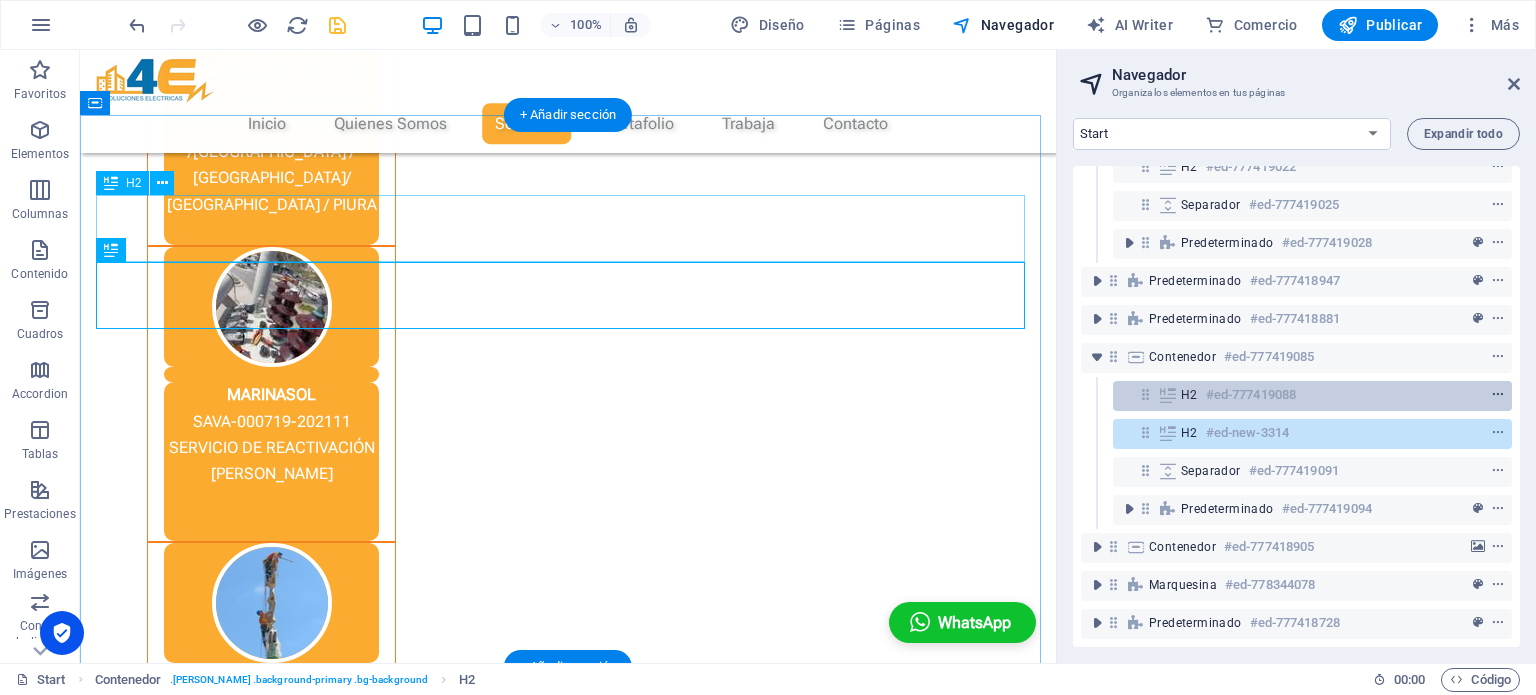 click at bounding box center (1498, 395) 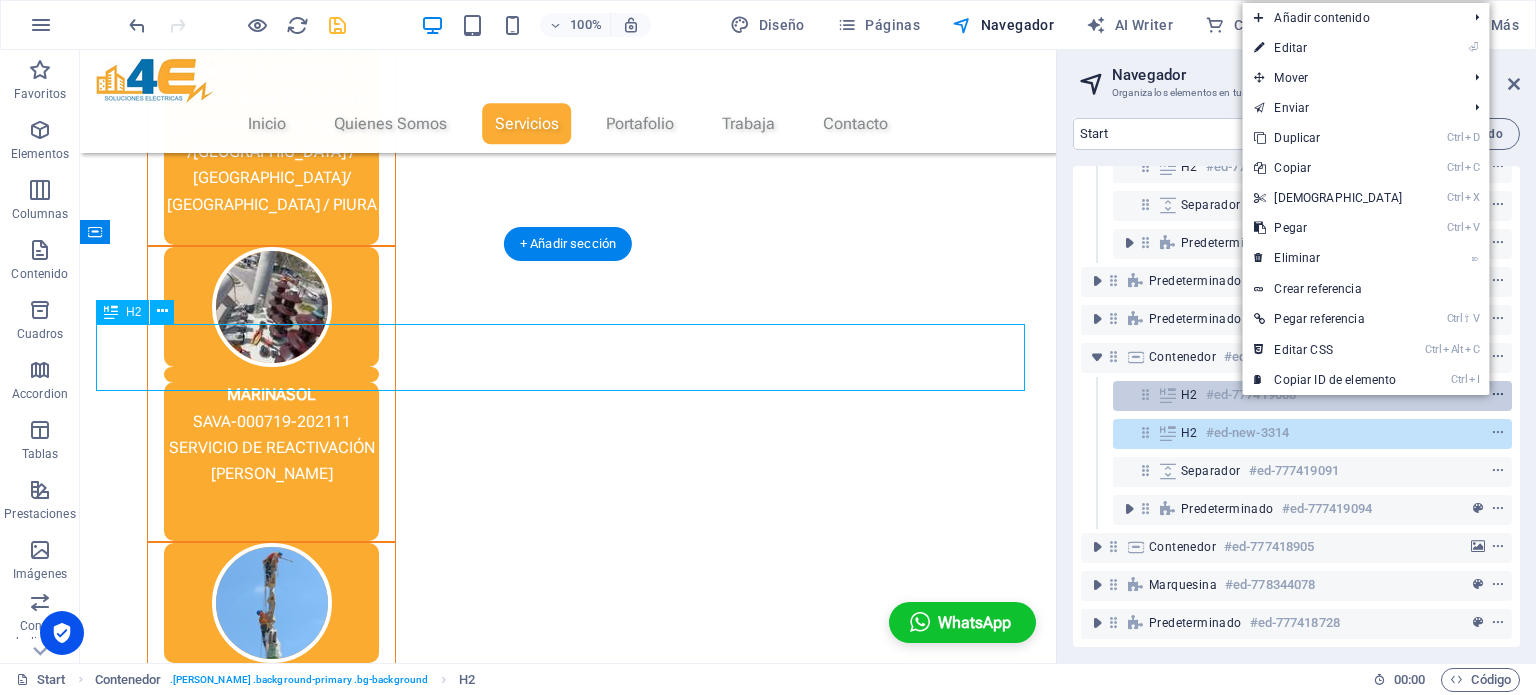 scroll, scrollTop: 2882, scrollLeft: 0, axis: vertical 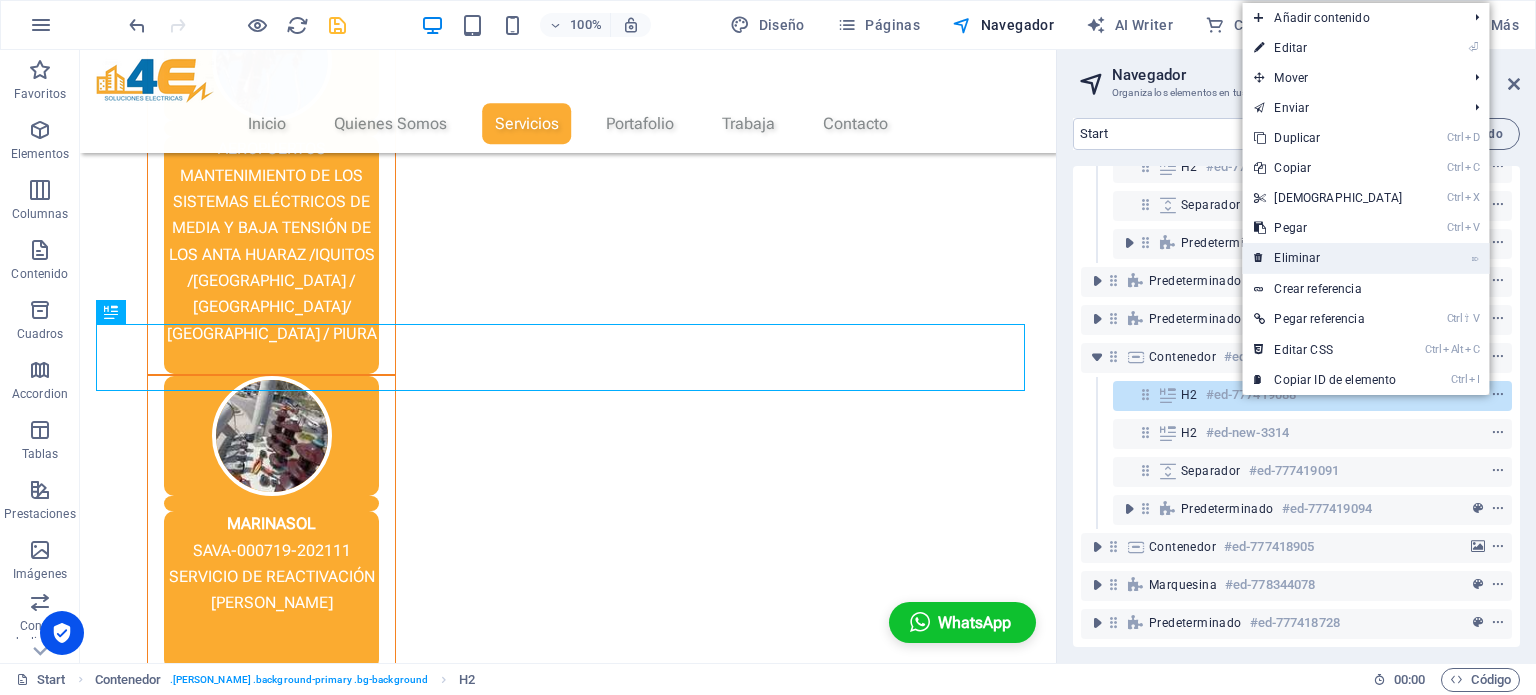 click on "⌦  Eliminar" at bounding box center [1328, 258] 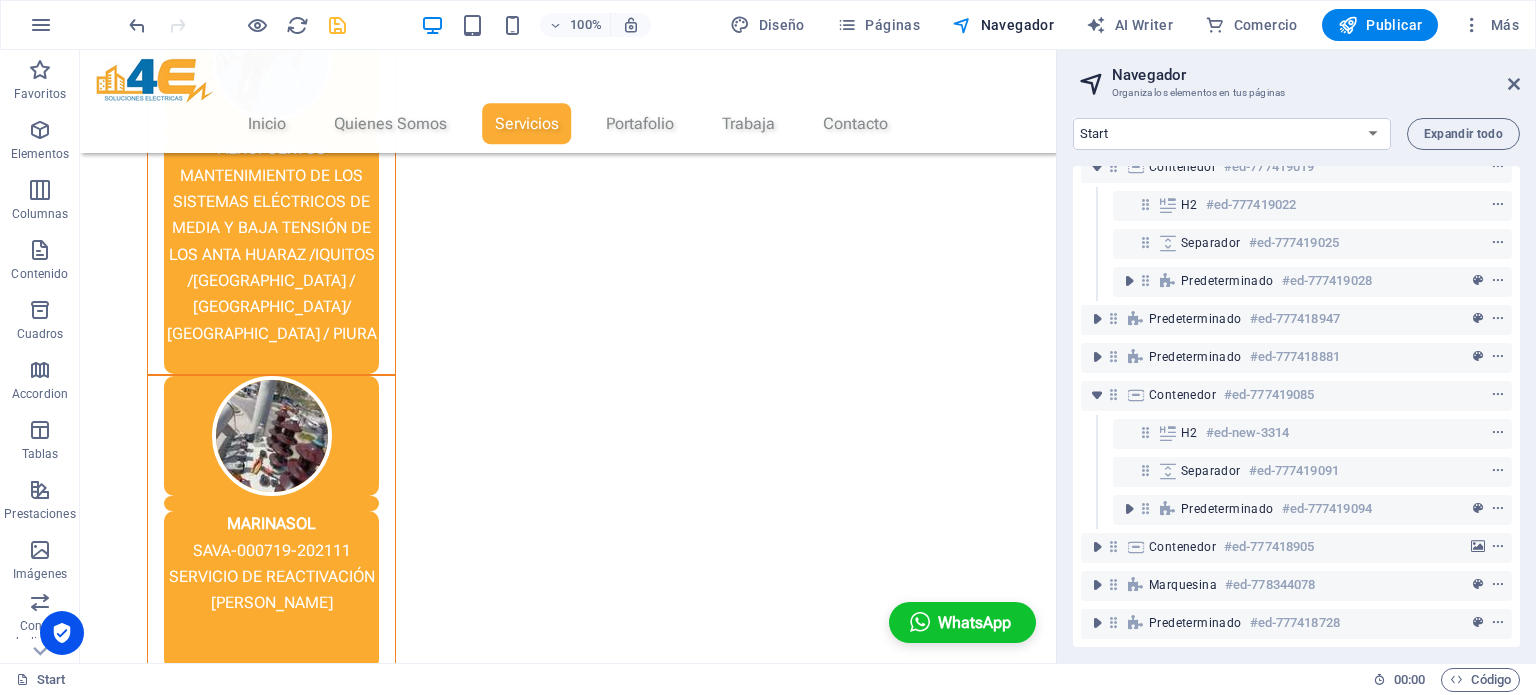 scroll, scrollTop: 149, scrollLeft: 0, axis: vertical 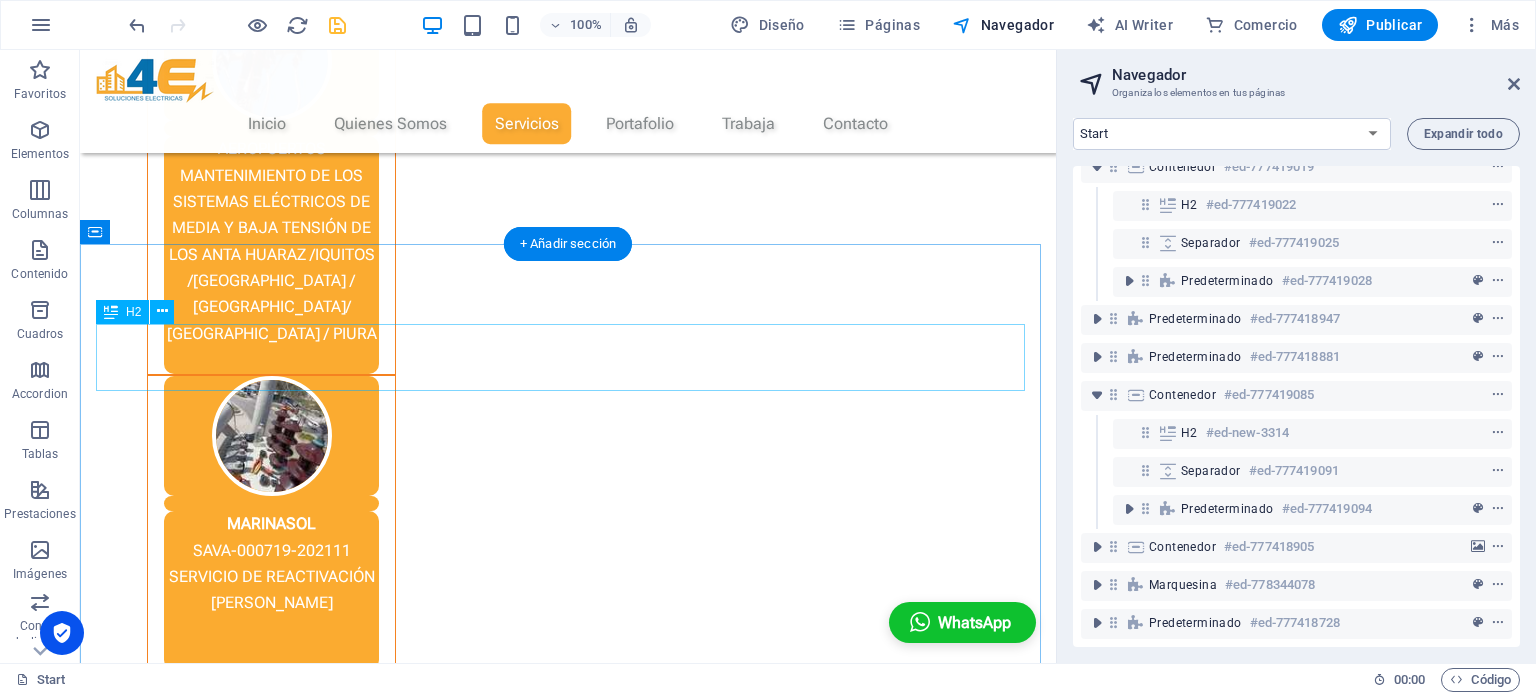 click on "Proyectos Realizados" at bounding box center [568, 2352] 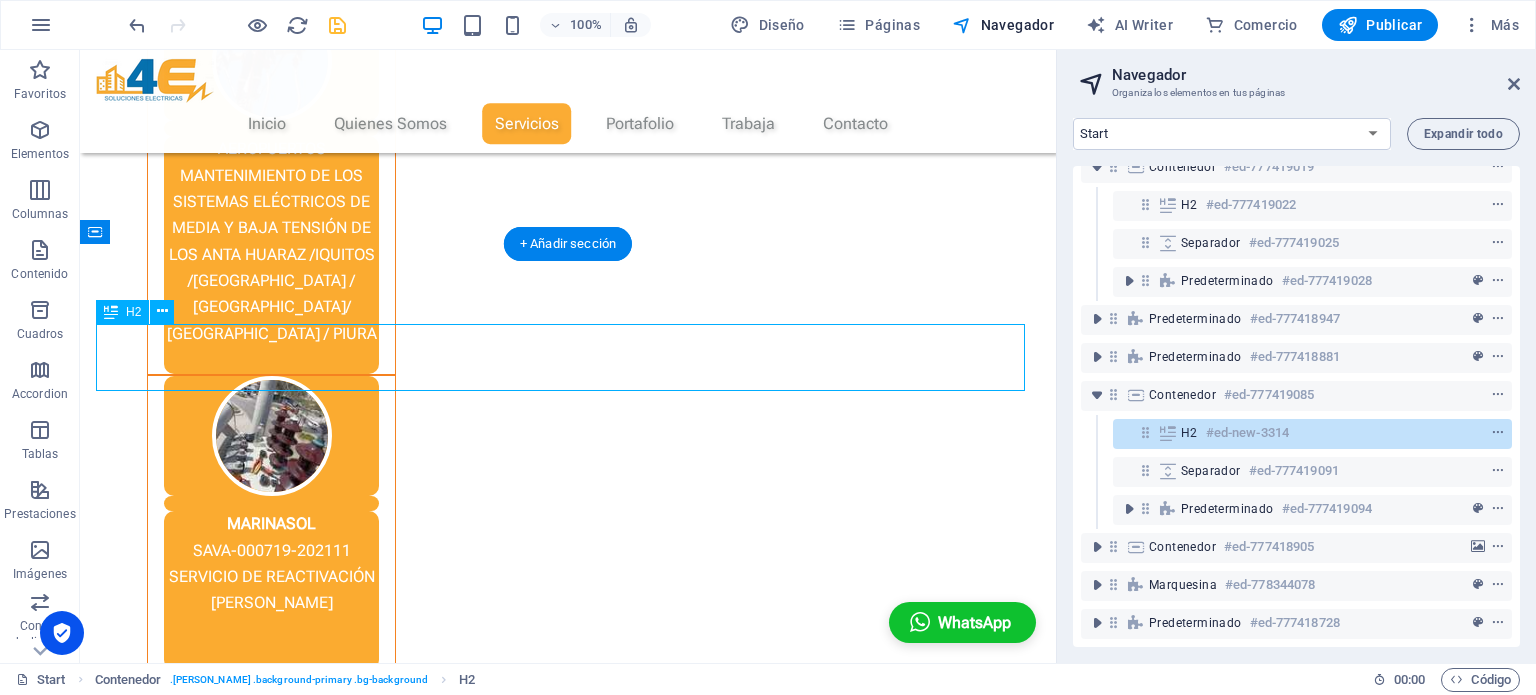 click on "Proyectos Realizados" at bounding box center (568, 2352) 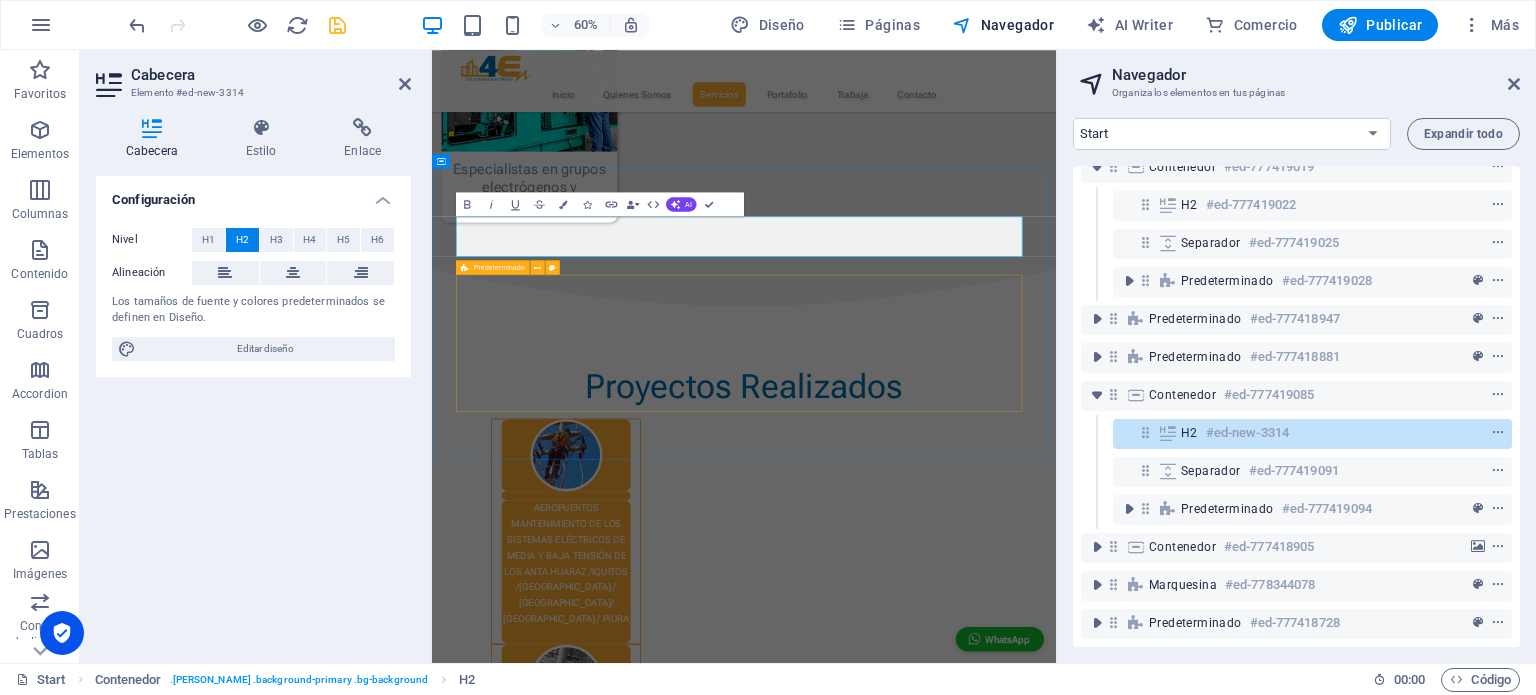 scroll, scrollTop: 3175, scrollLeft: 0, axis: vertical 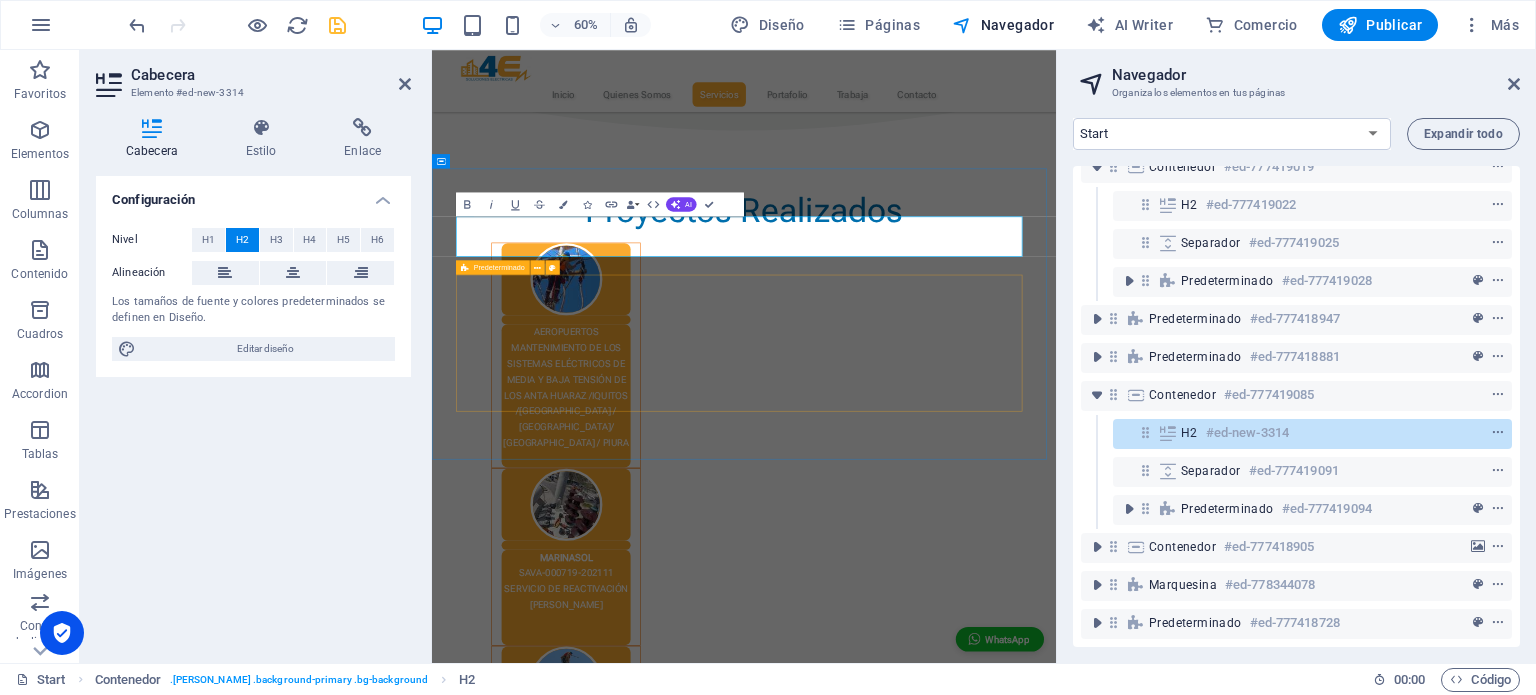type 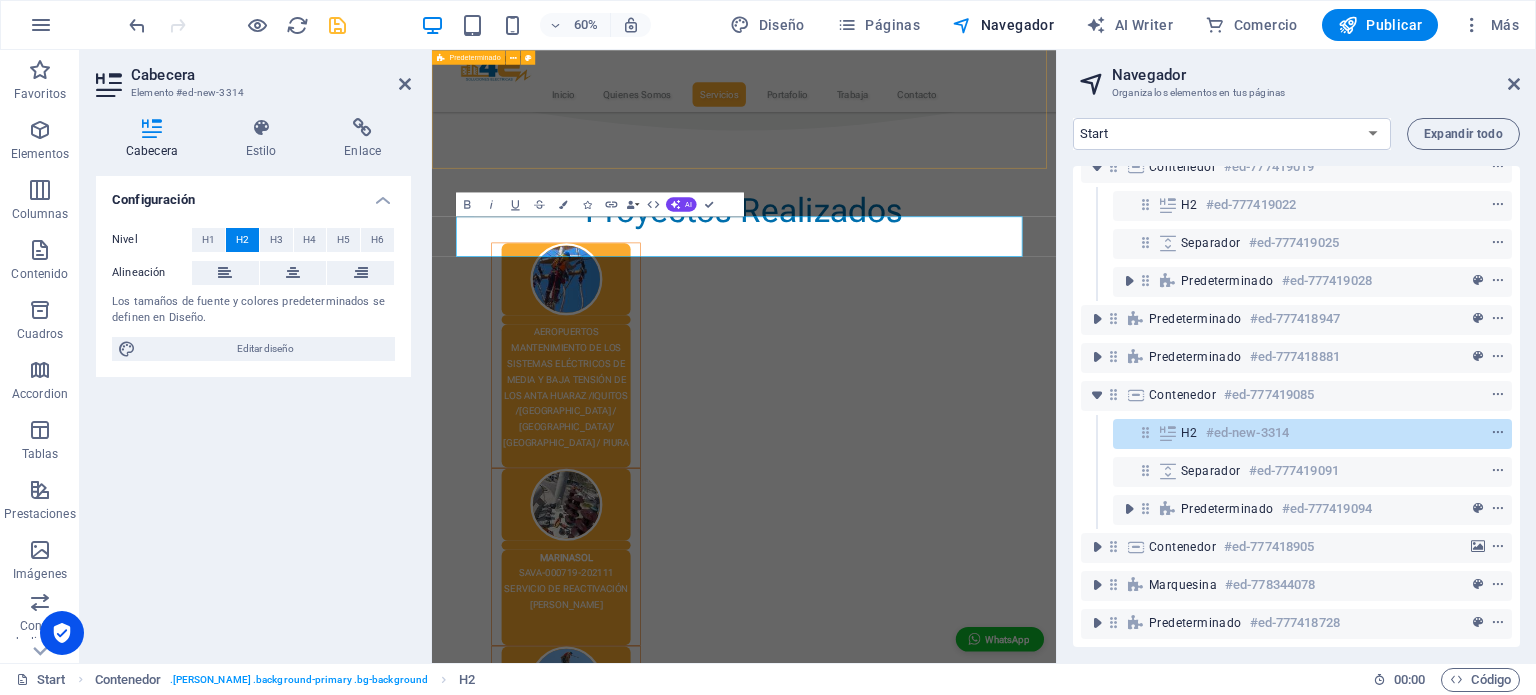 click on "Nuestra Empresa Somos tu socio confiable en soluciones eléctricas, con base en [GEOGRAPHIC_DATA] y atención a todo el [GEOGRAPHIC_DATA]. Brindamos un servicio completo y de alta calidad: desde el diseño y ejecución de proyectos, hasta el mantenimiento especializado que asegura el óptimo rendimiento de tus instalaciones. Contamos con un equipo profesional, apasionado por lo que hace y comprometido con la excelencia, la seguridad y el cumplimiento de todas las normativas del sector. Ver mas" at bounding box center (952, 2215) 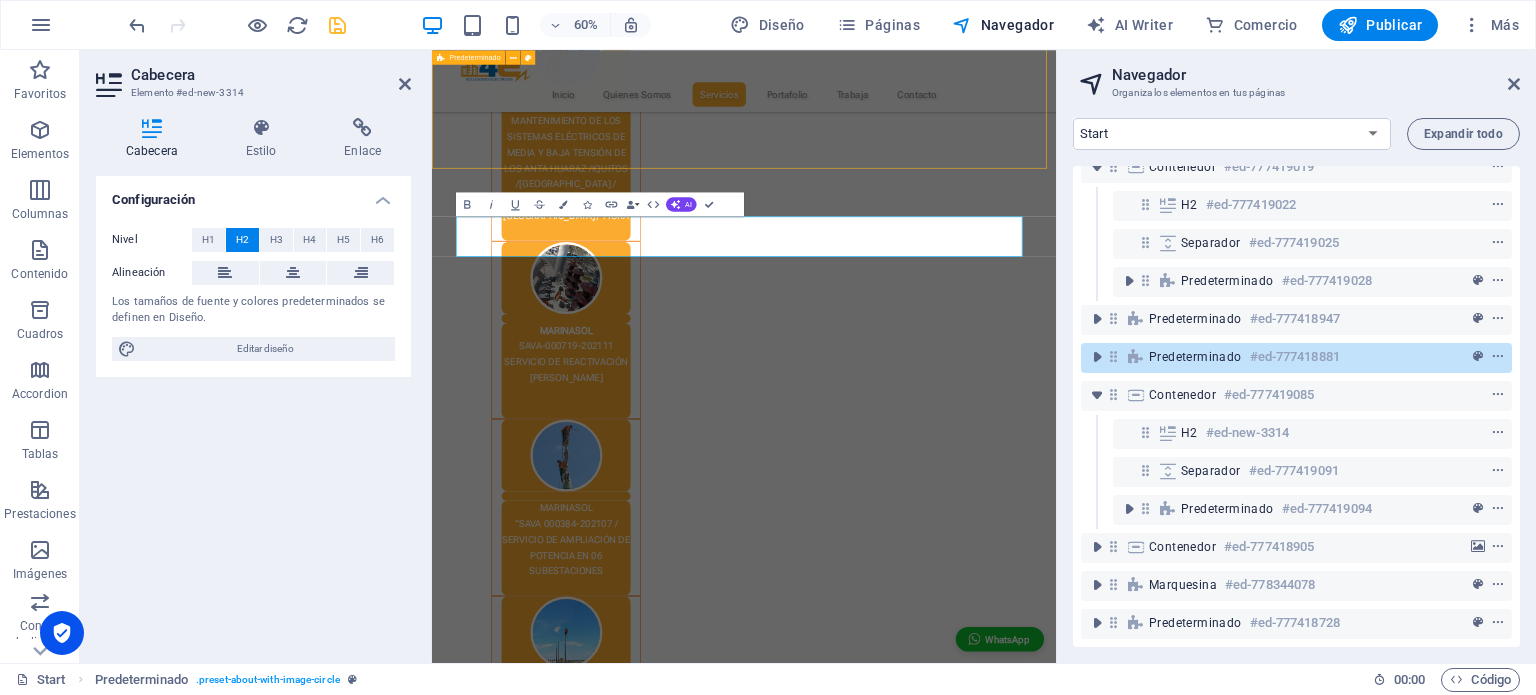 scroll, scrollTop: 2882, scrollLeft: 0, axis: vertical 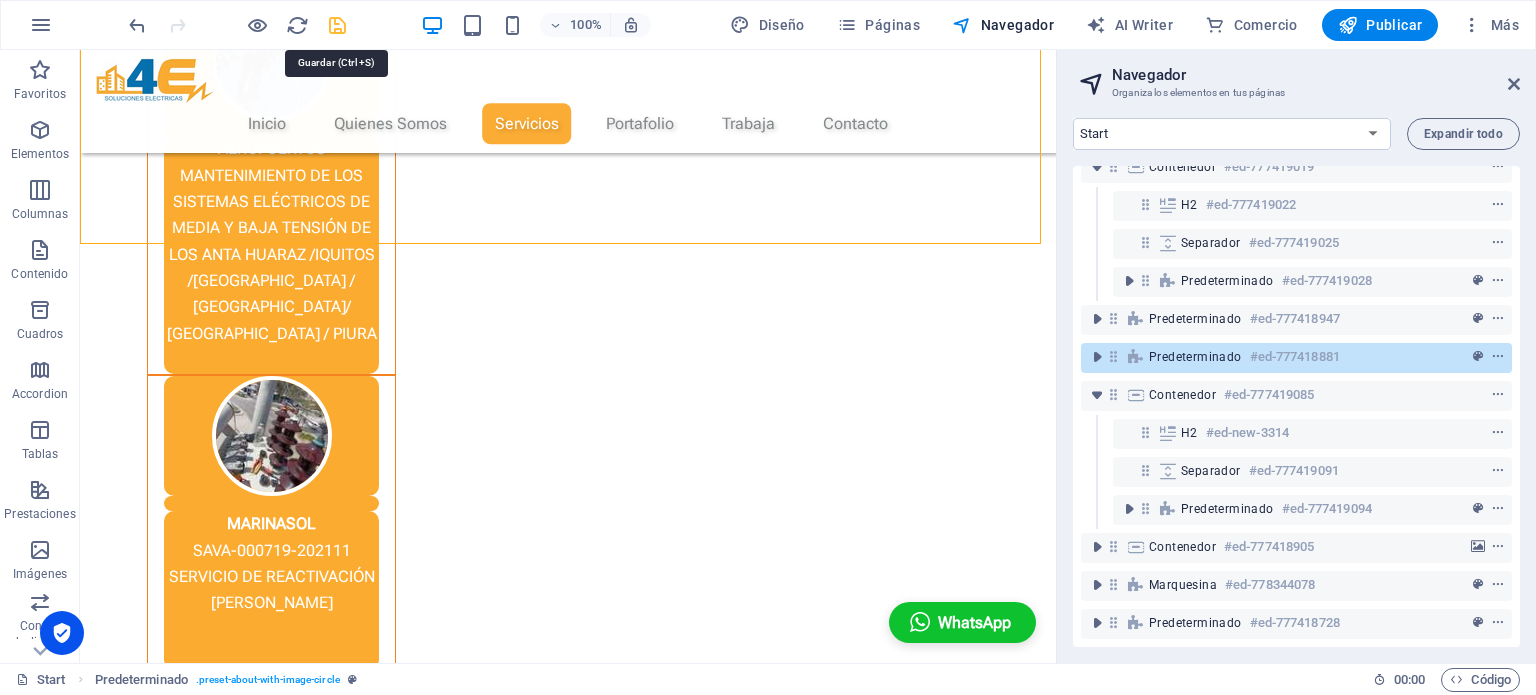 click at bounding box center (337, 25) 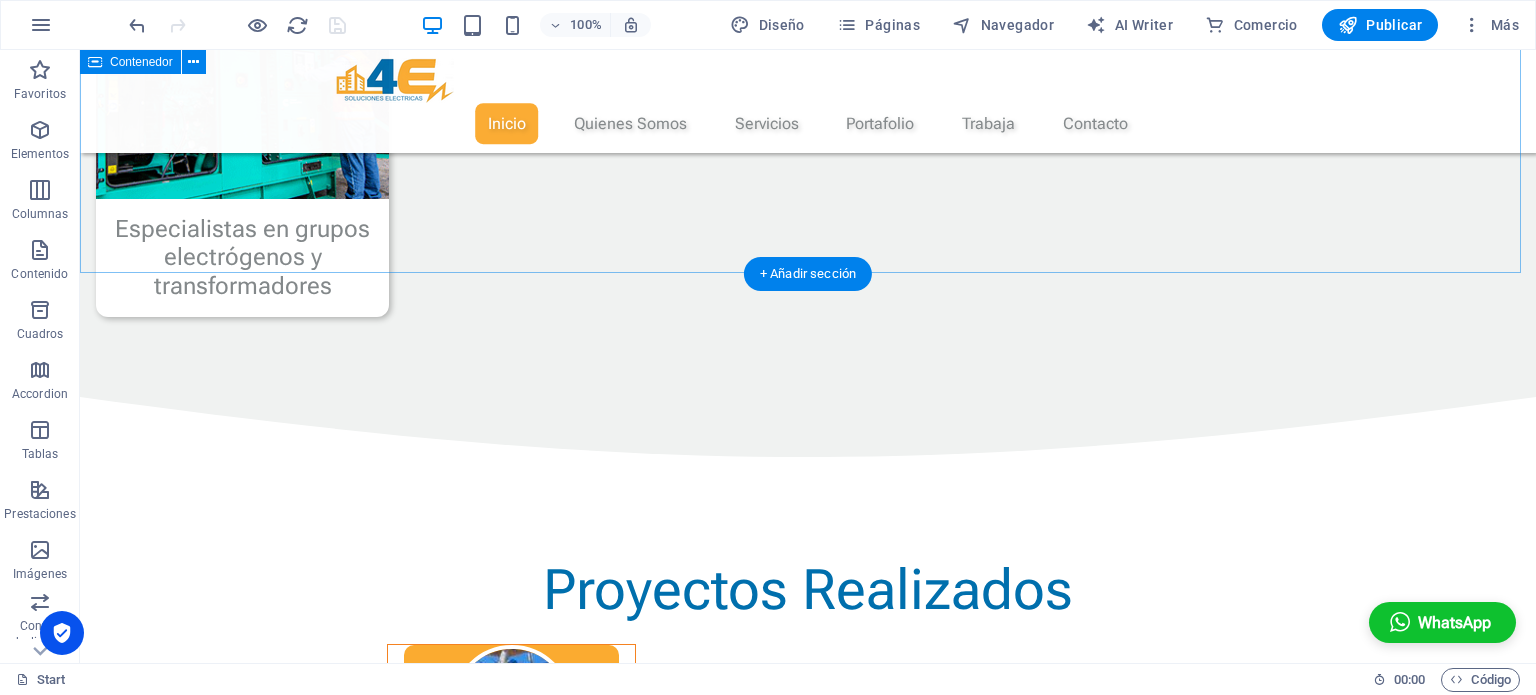 scroll, scrollTop: 2307, scrollLeft: 0, axis: vertical 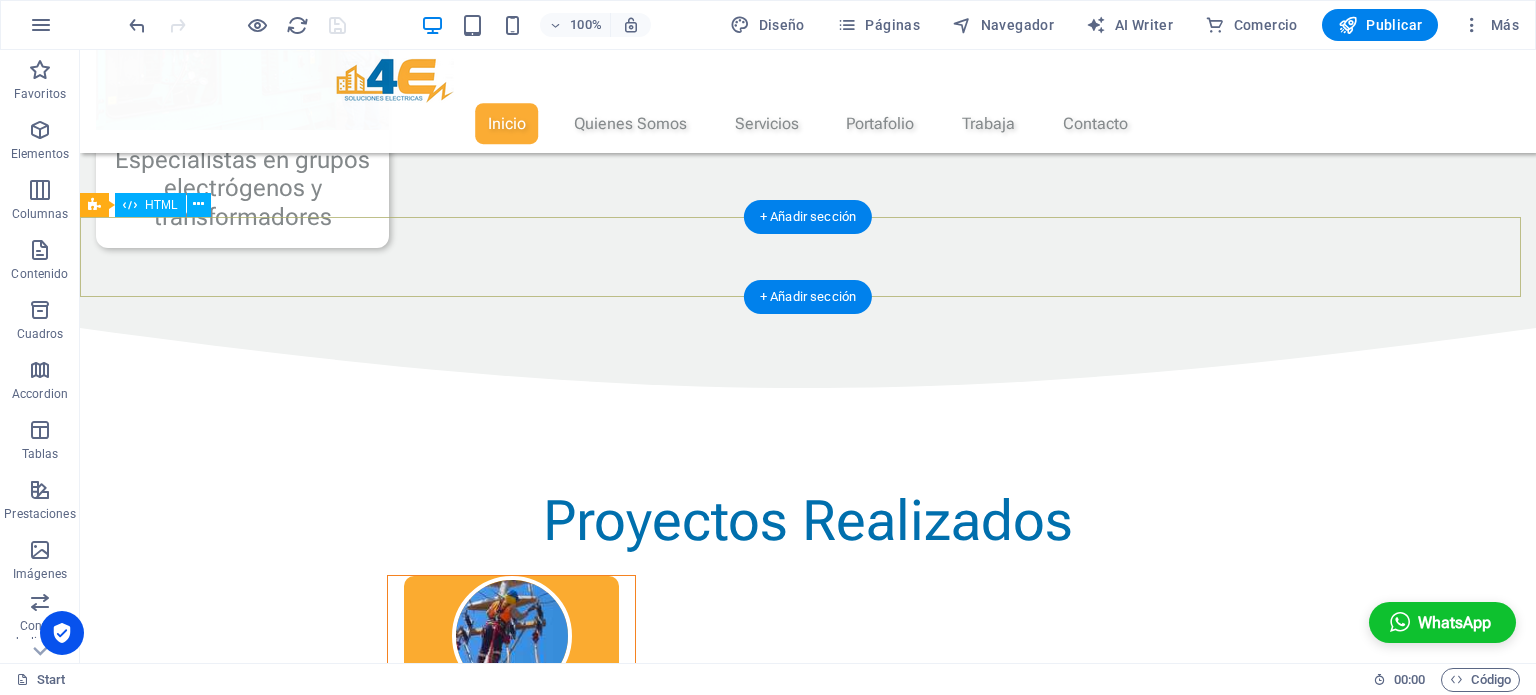 click at bounding box center (808, 1985) 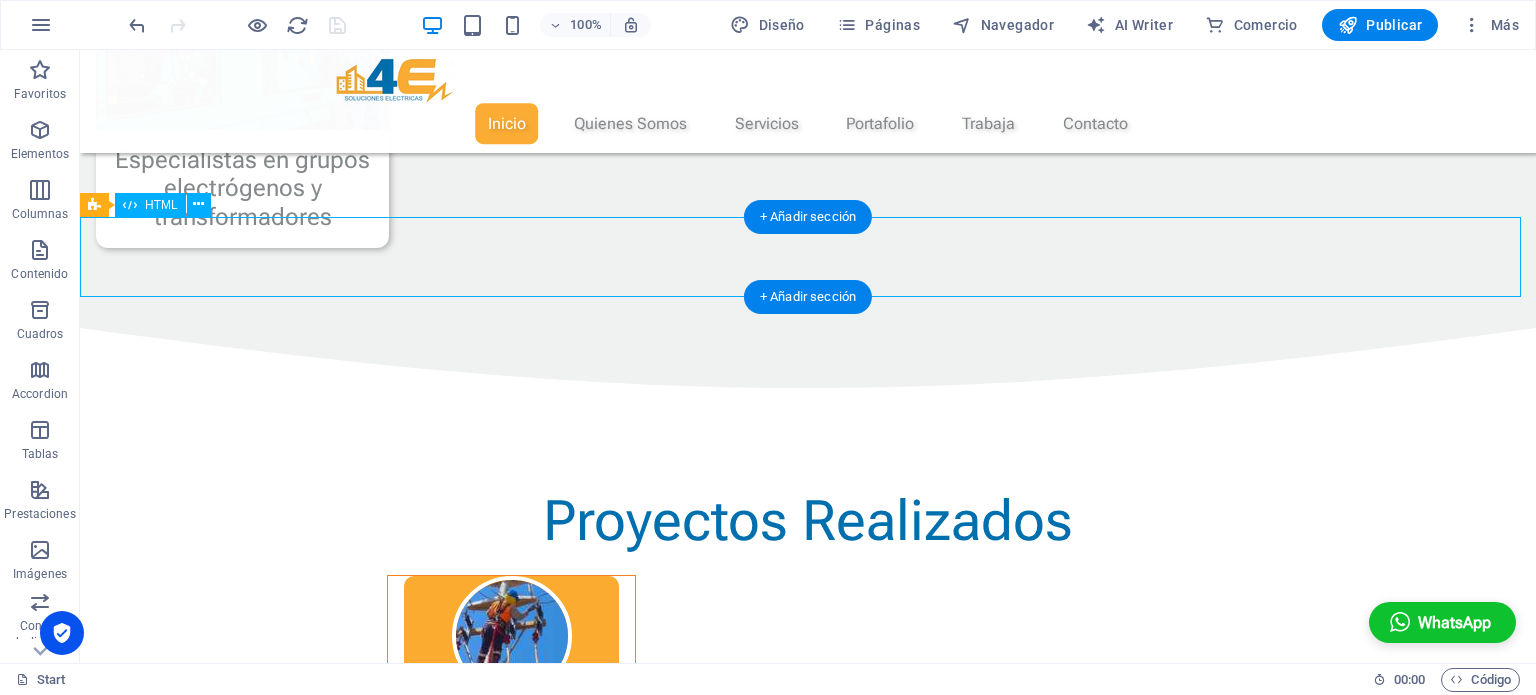 click at bounding box center (808, 1985) 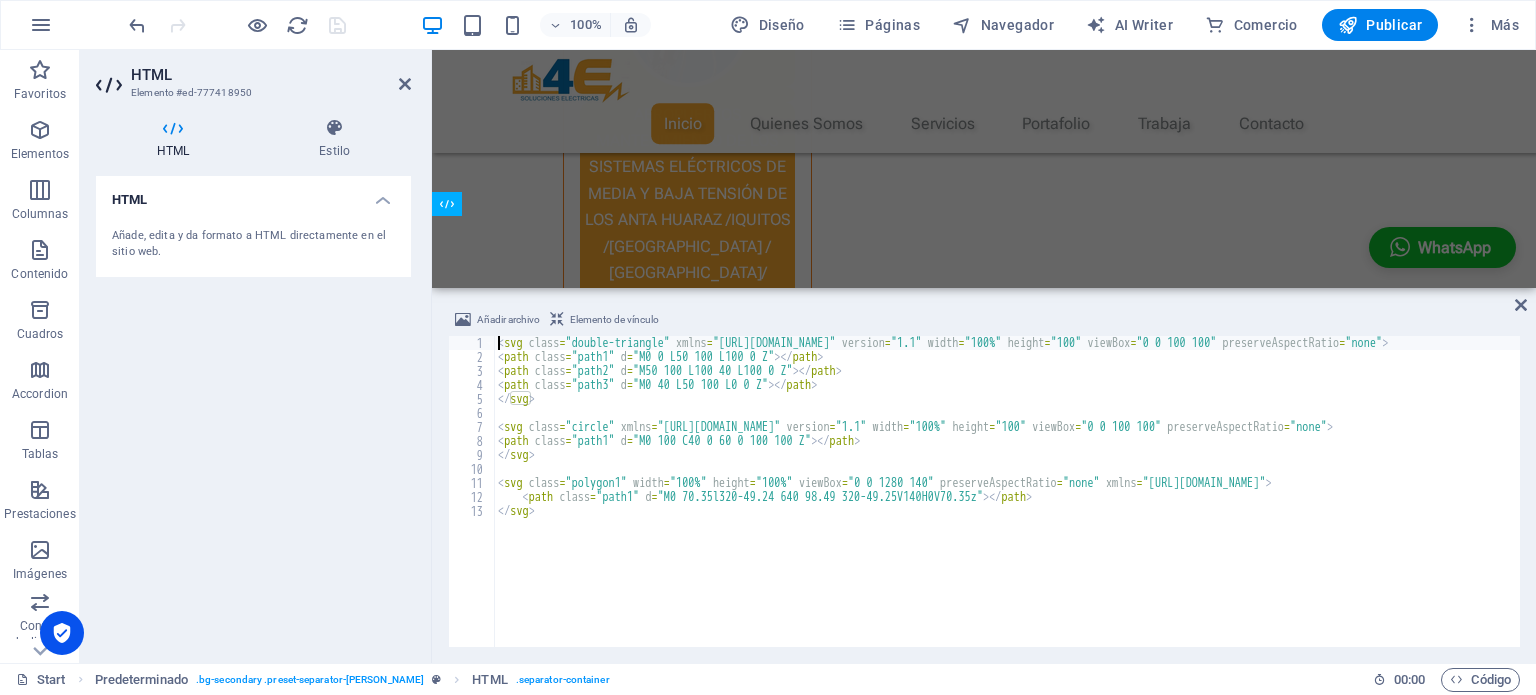 scroll, scrollTop: 2044, scrollLeft: 0, axis: vertical 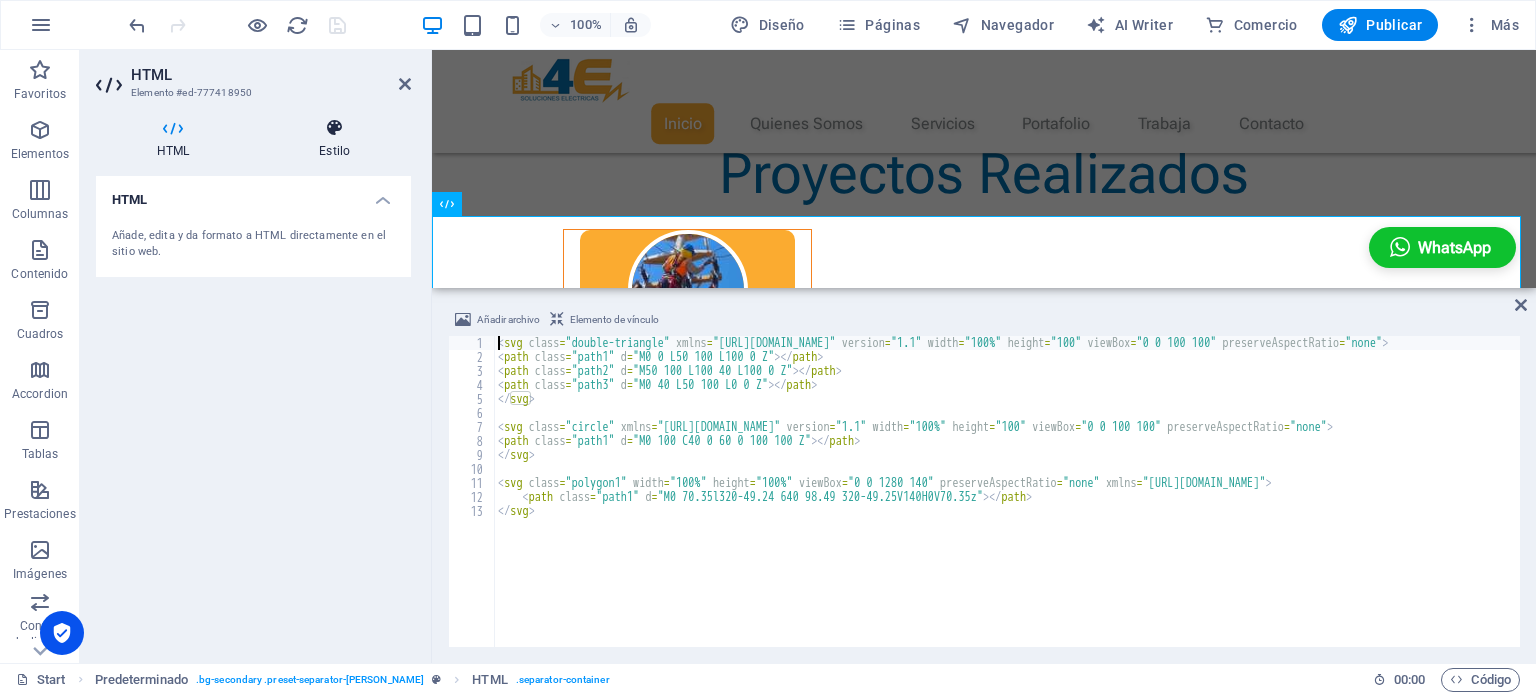 click on "Estilo" at bounding box center (334, 139) 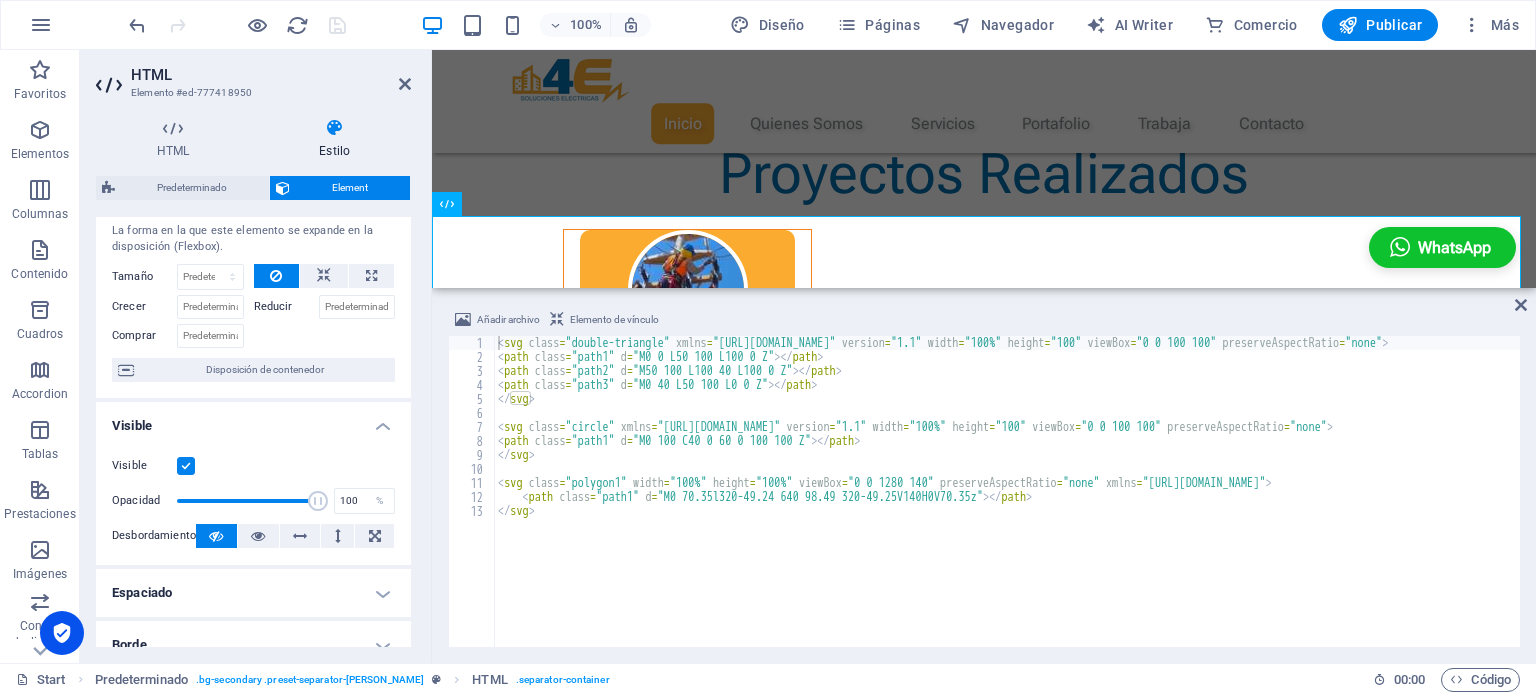 scroll, scrollTop: 0, scrollLeft: 0, axis: both 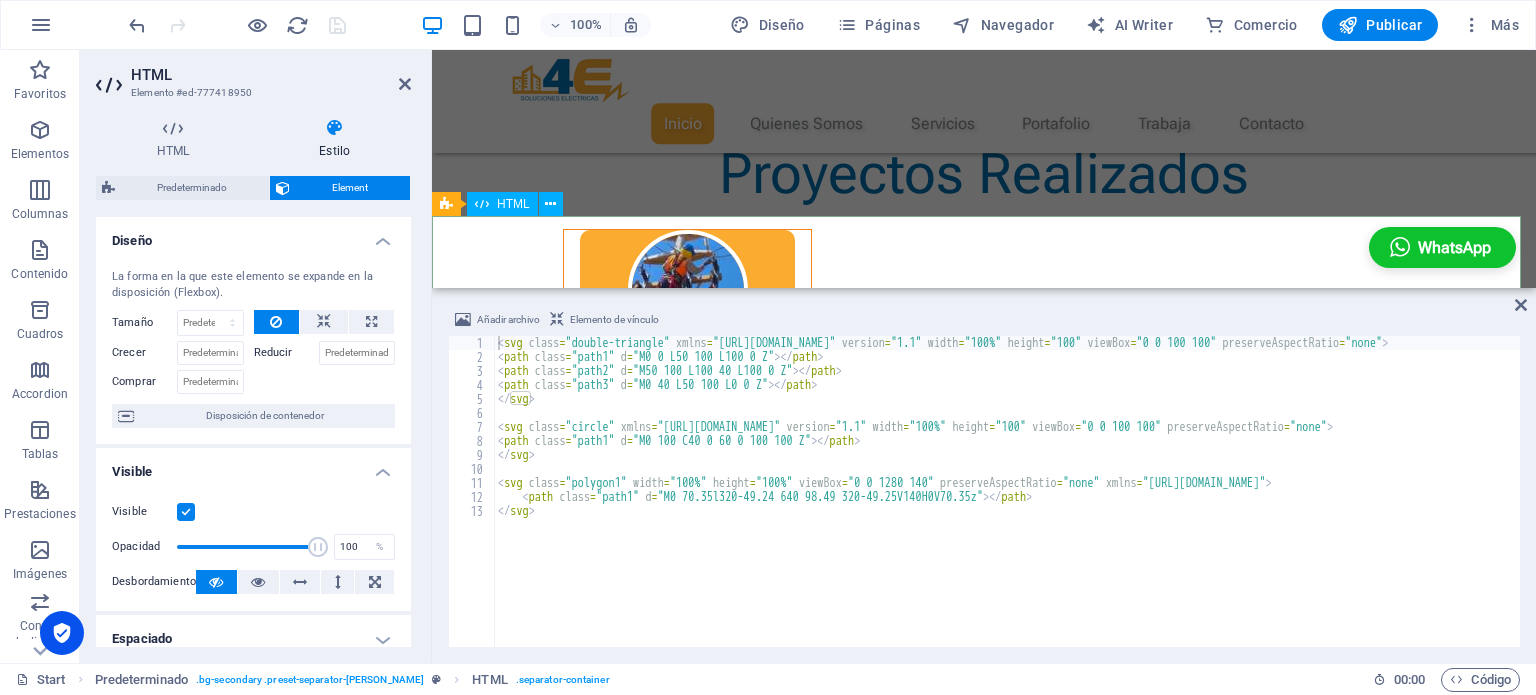 click at bounding box center [984, 1638] 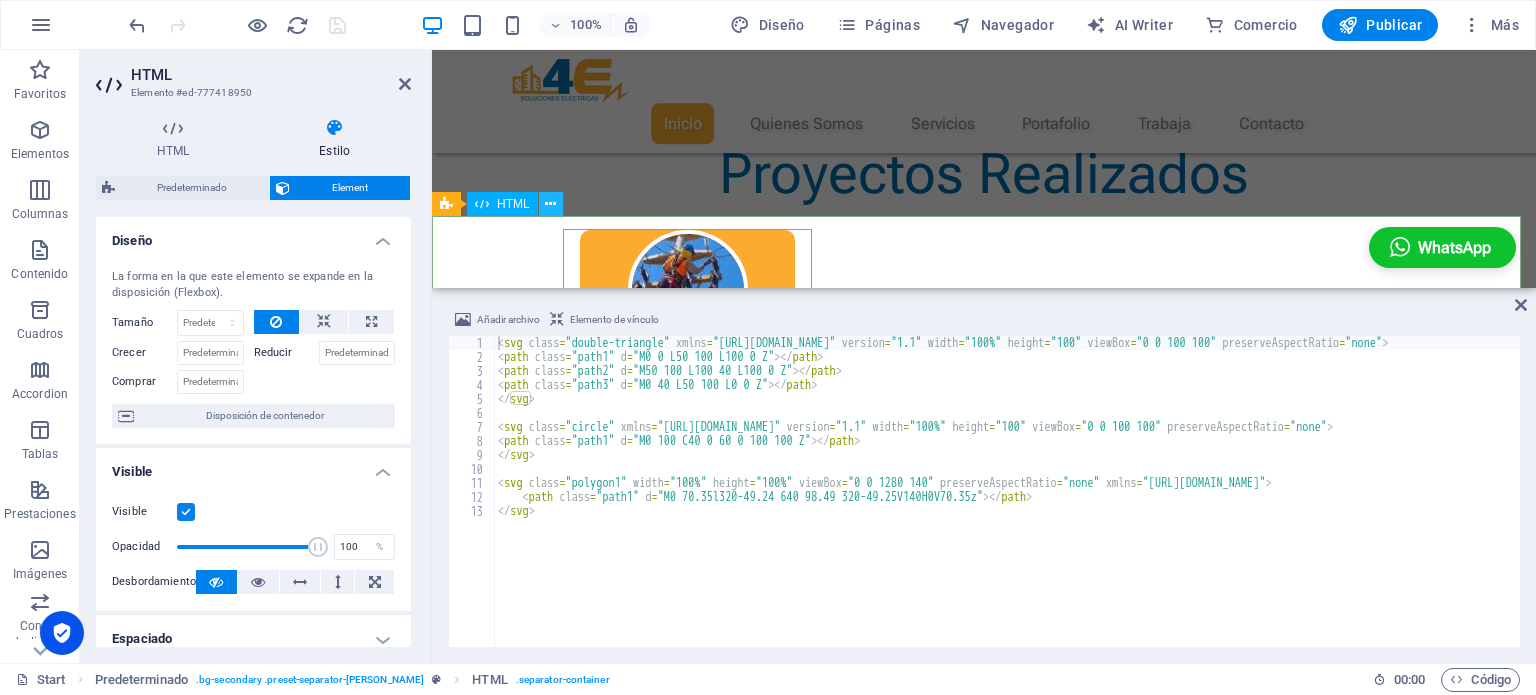click at bounding box center [550, 204] 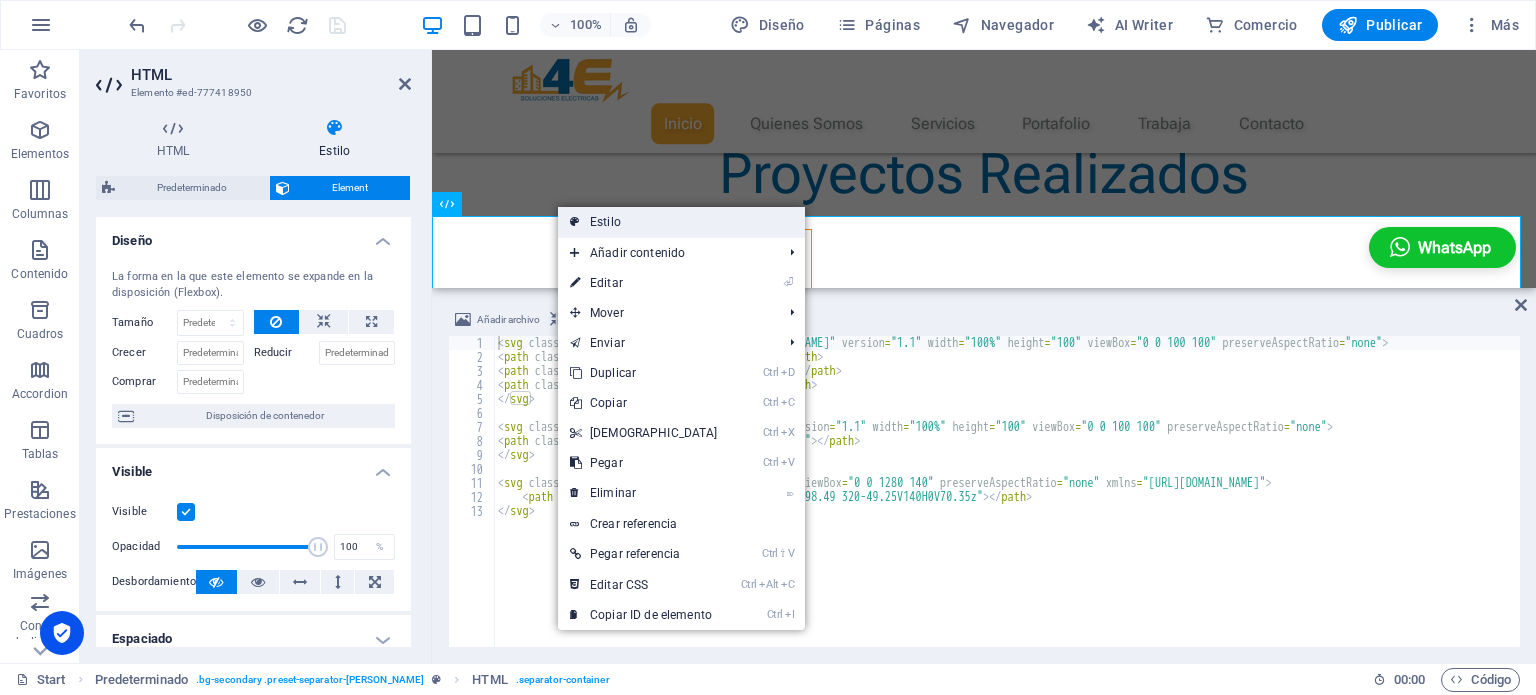 click at bounding box center [575, 222] 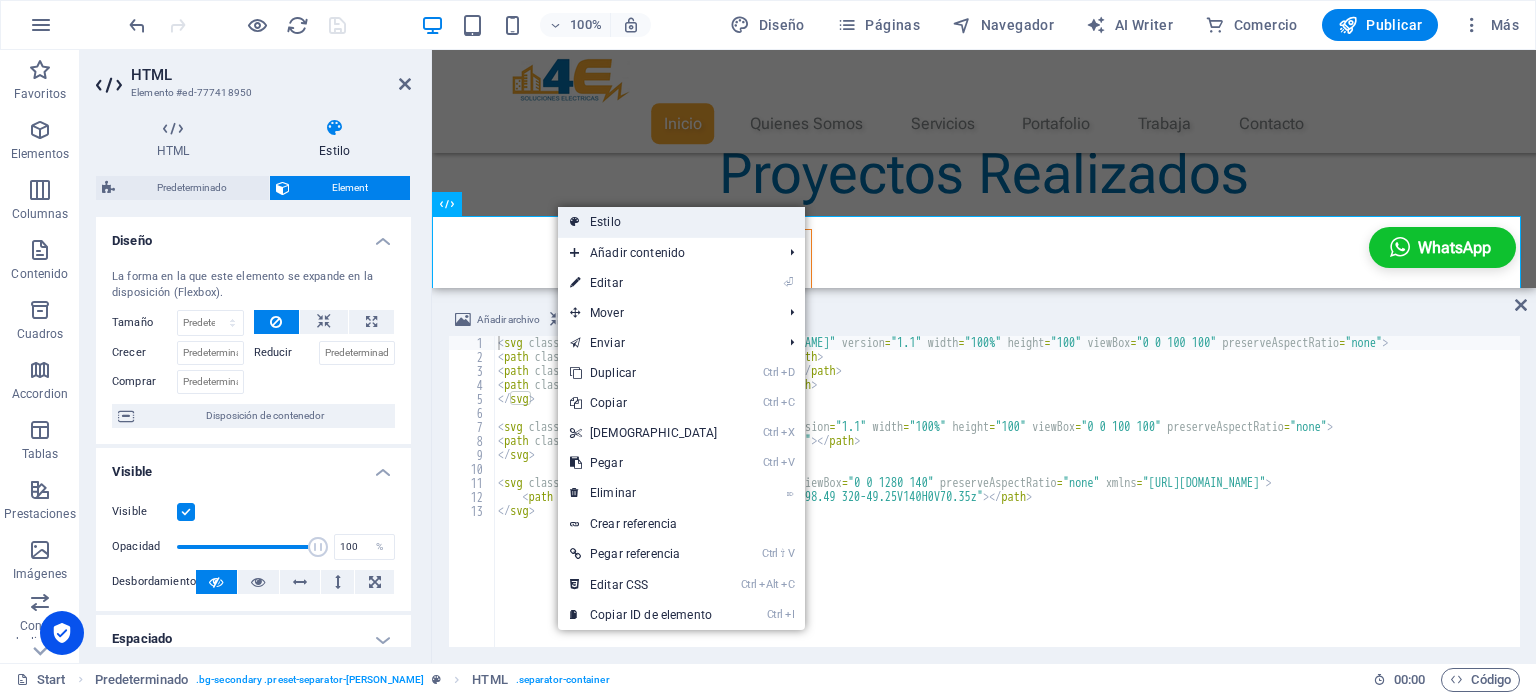 select on "rem" 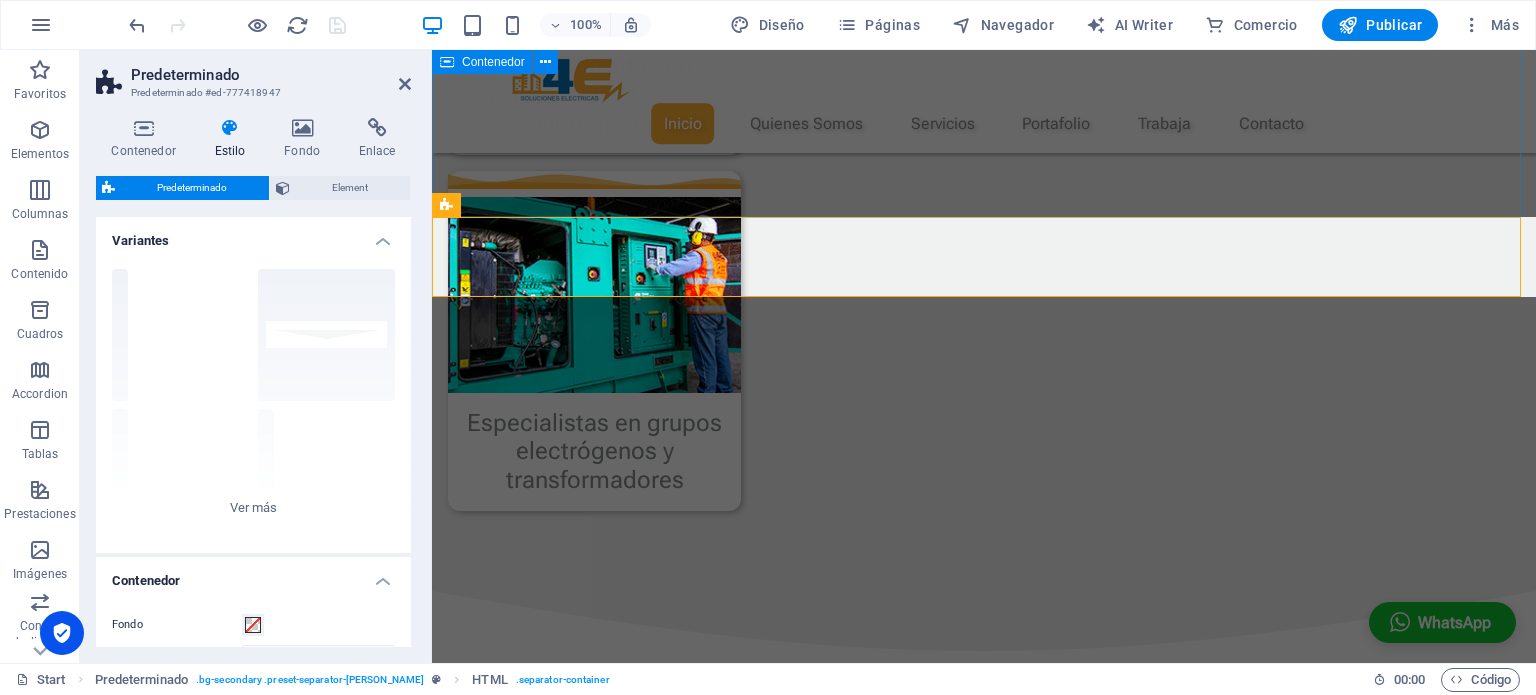 scroll, scrollTop: 2307, scrollLeft: 0, axis: vertical 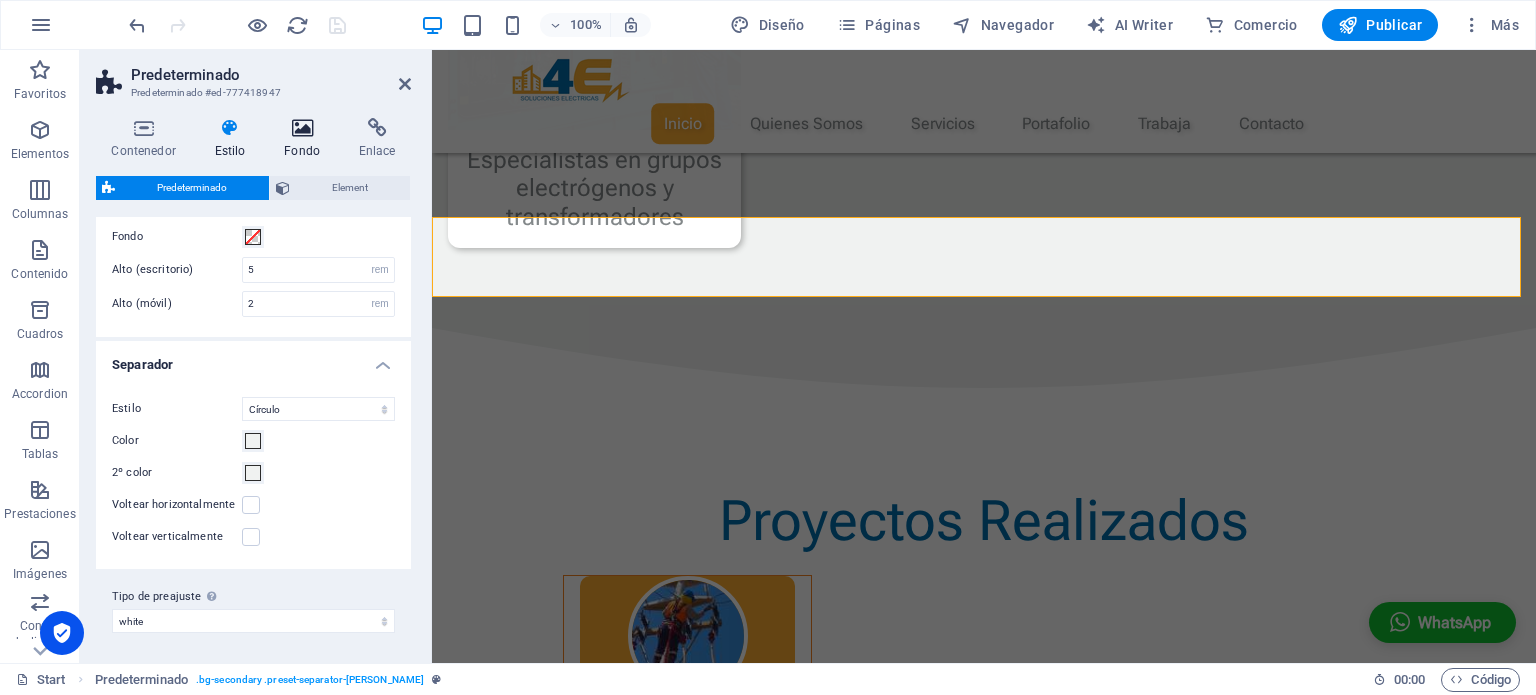 click at bounding box center (302, 128) 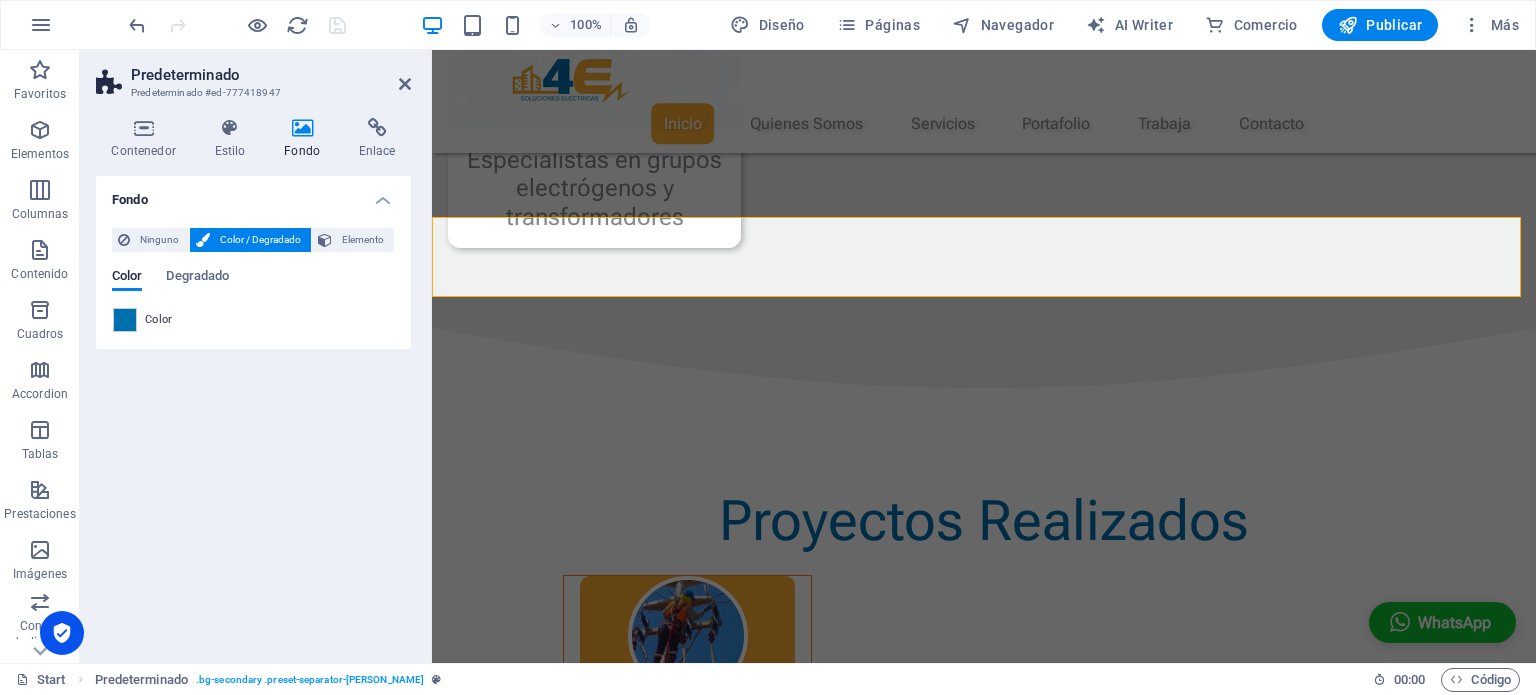 click on "Color" at bounding box center (253, 320) 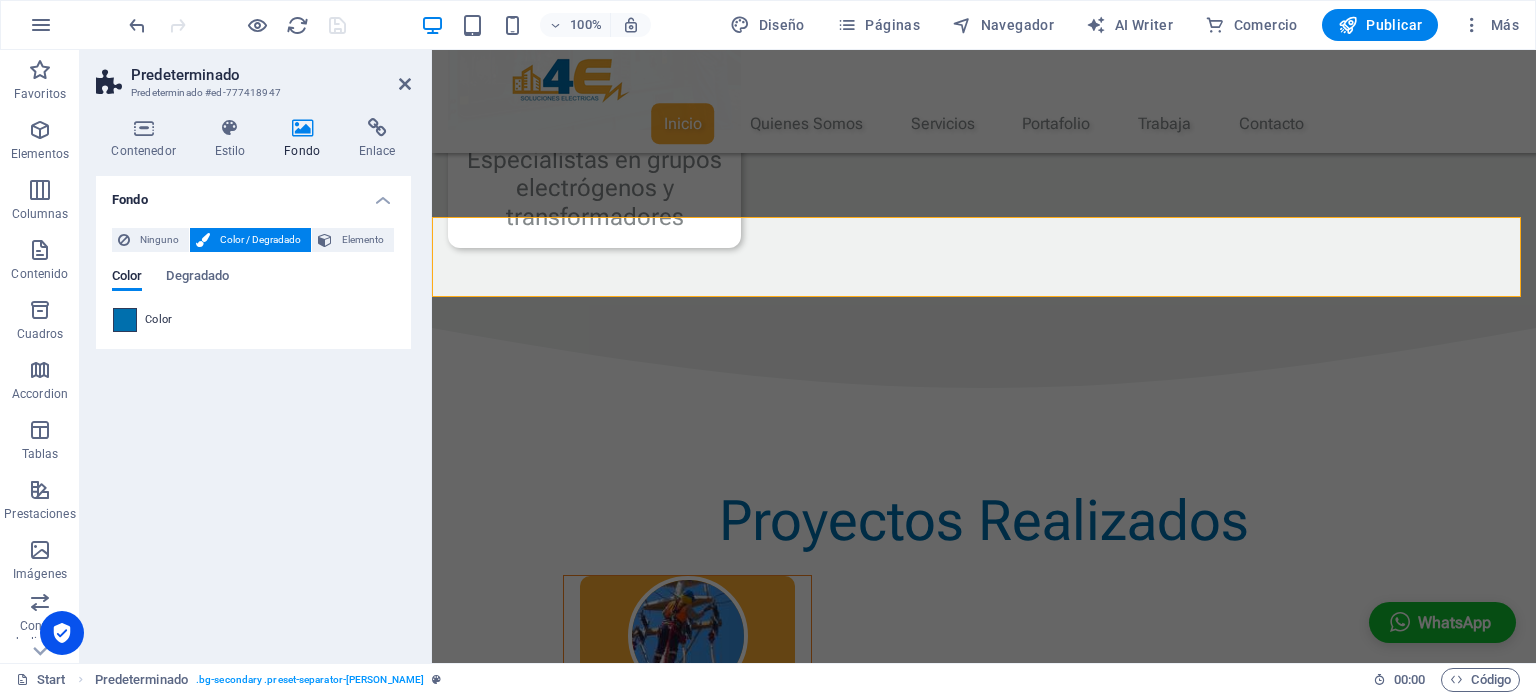 click at bounding box center (125, 320) 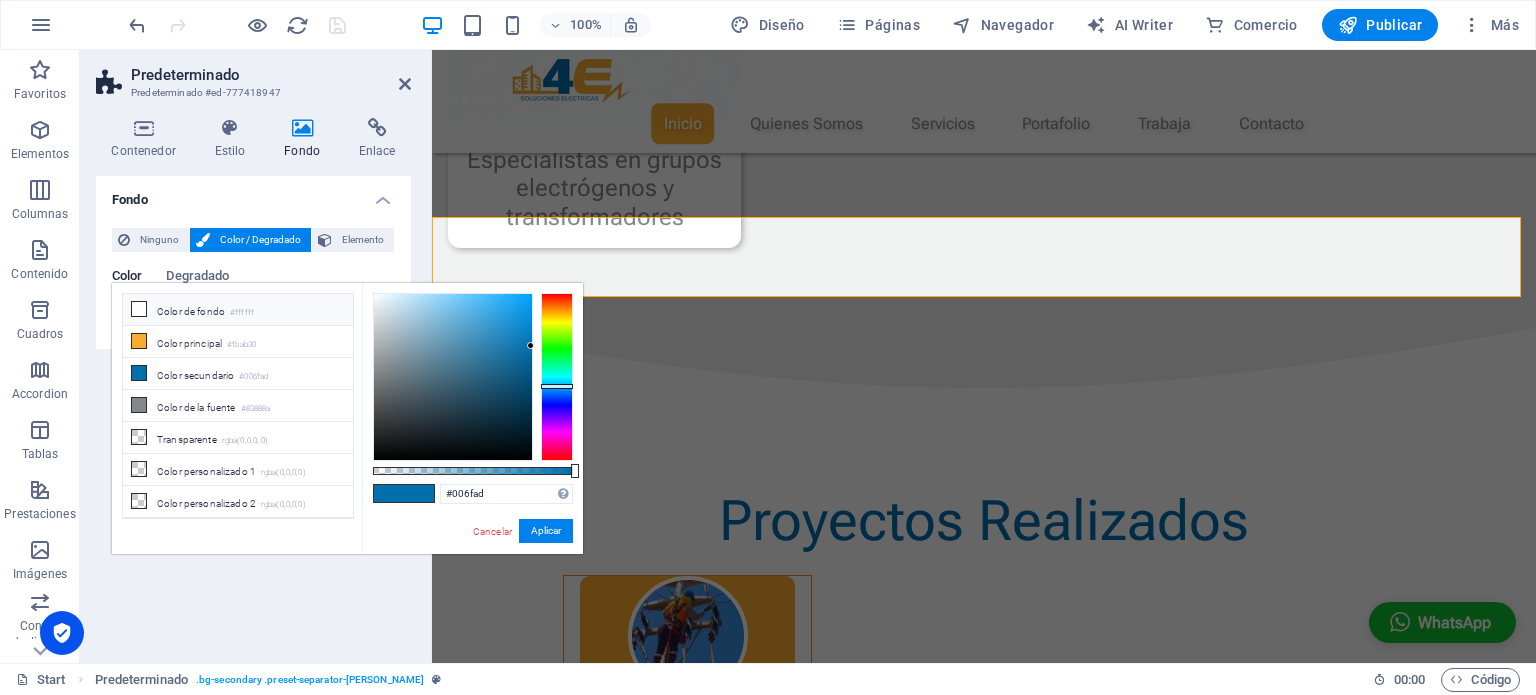 click on "Color de fondo
#ffffff" at bounding box center [238, 310] 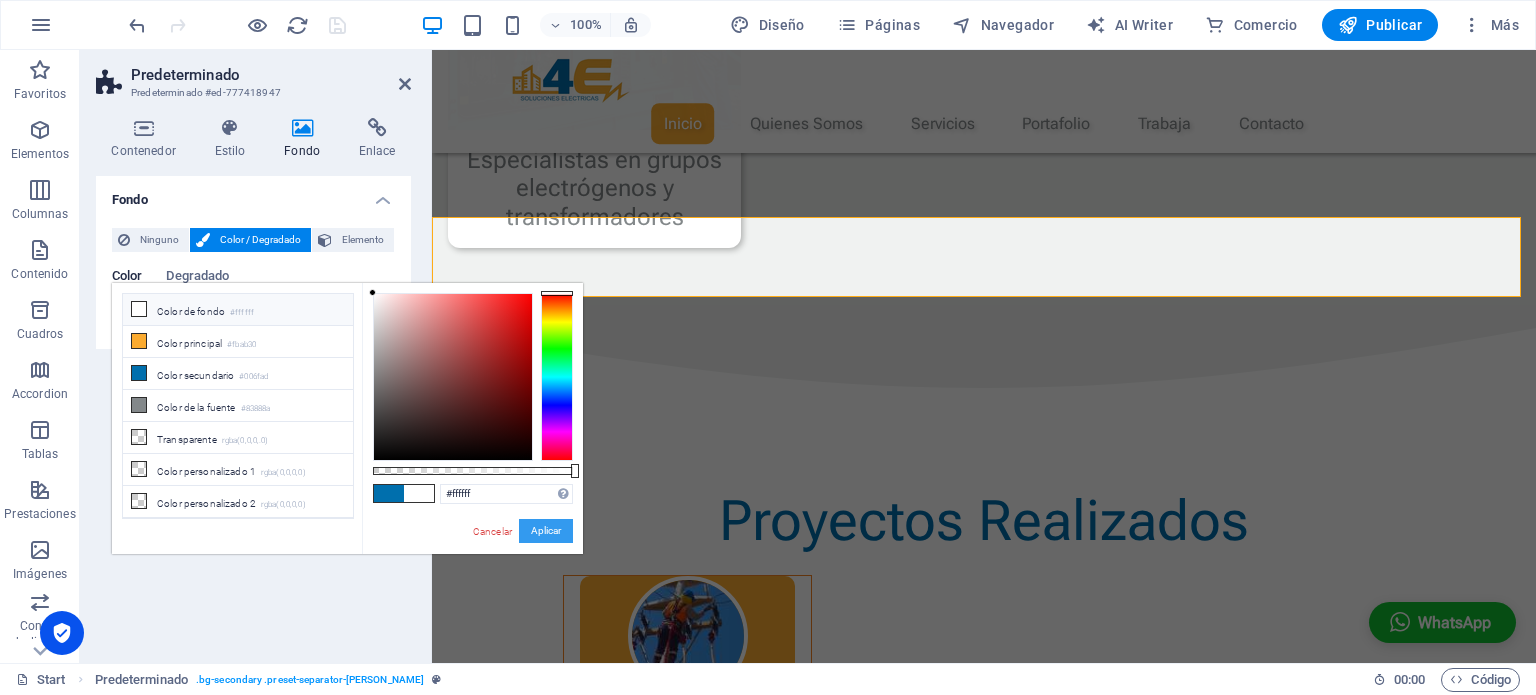 click on "Aplicar" at bounding box center [546, 531] 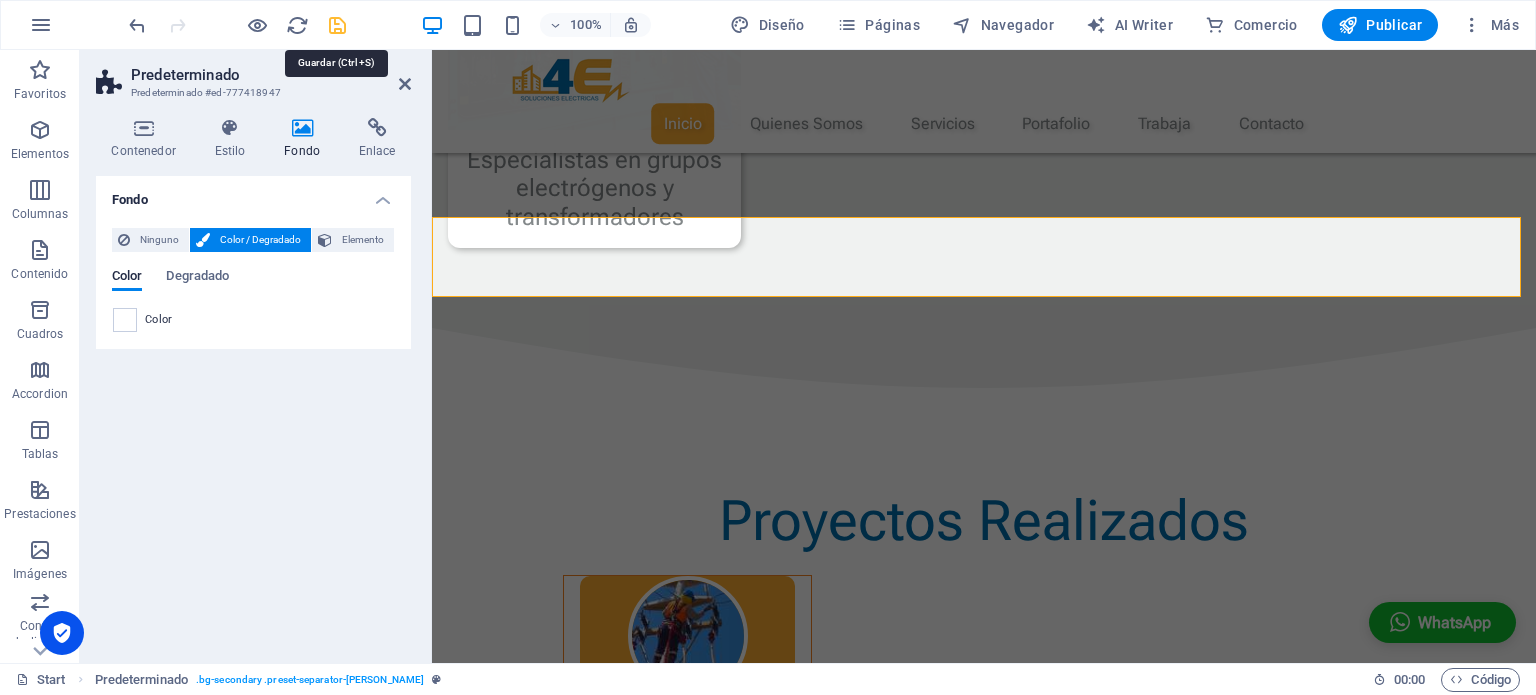 click at bounding box center [337, 25] 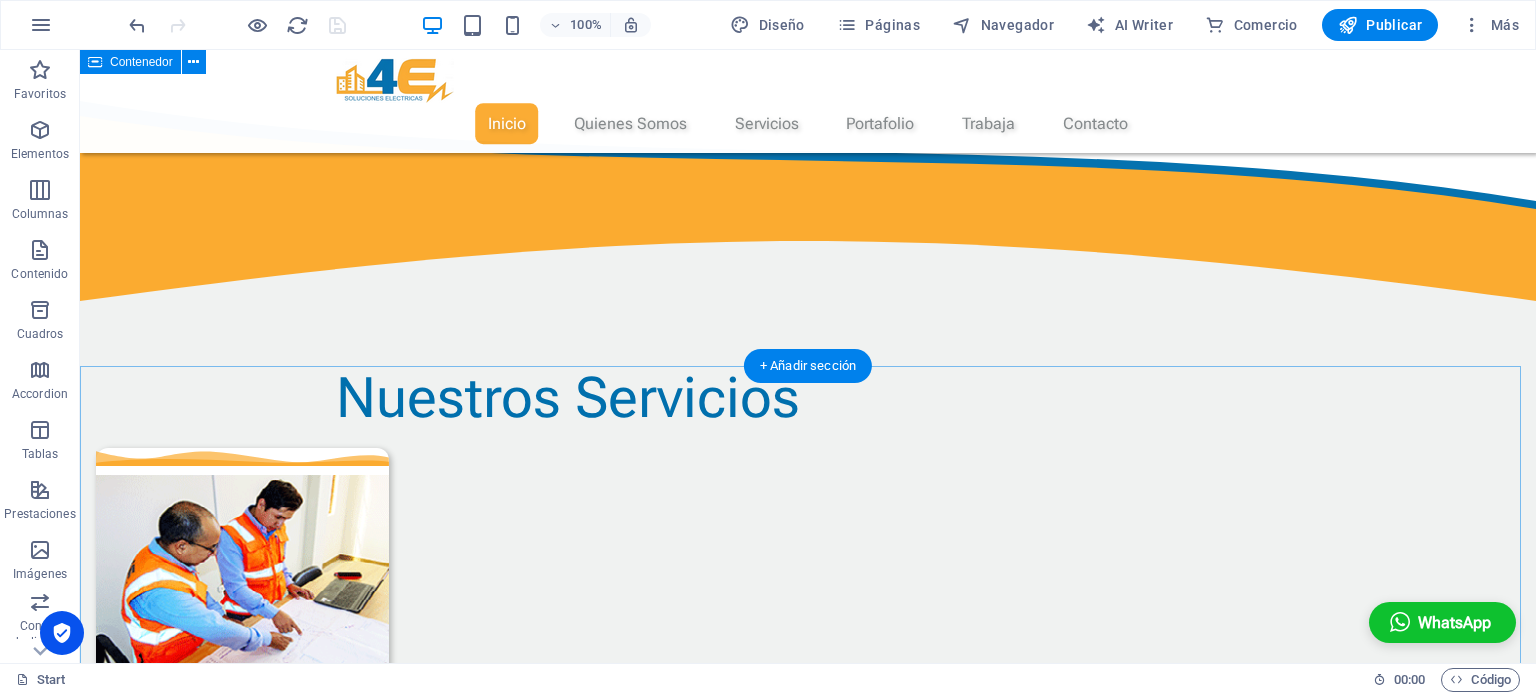 scroll, scrollTop: 990, scrollLeft: 0, axis: vertical 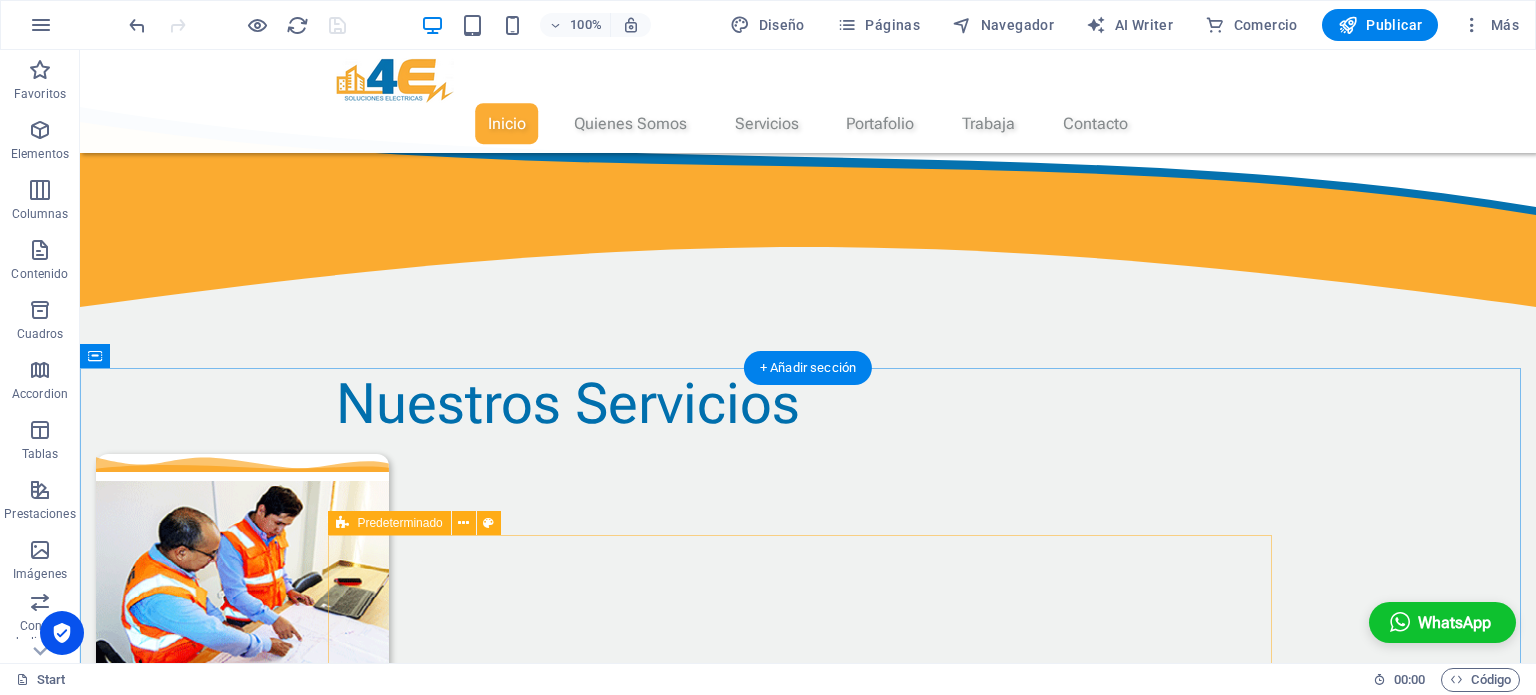 click on "AEROPUERTOS  MANTENIMIENTO DE LOS SISTEMAS ELÉCTRICOS DE MEDIA Y BAJA TENSIÓN DE LOS ANTA HUARAZ /IQUITOS /[GEOGRAPHIC_DATA] / [GEOGRAPHIC_DATA]/ [GEOGRAPHIC_DATA] / PIURA MARINASOL SAVA-000719-202111 SERVICIO DE REACTIVACIÓN DE [GEOGRAPHIC_DATA] “SAVA 000384-202107 / SERVICIO DE AMPLIACIÓN DE POTENCIA EN 06 SUBESTACIONES Peajes bayobar ELECTRIFICACIÓN DE CASETAS EN ISLAS Y CONTENEDORES EN PEAJES BAYOBAR Y MORROPE" at bounding box center [808, 2536] 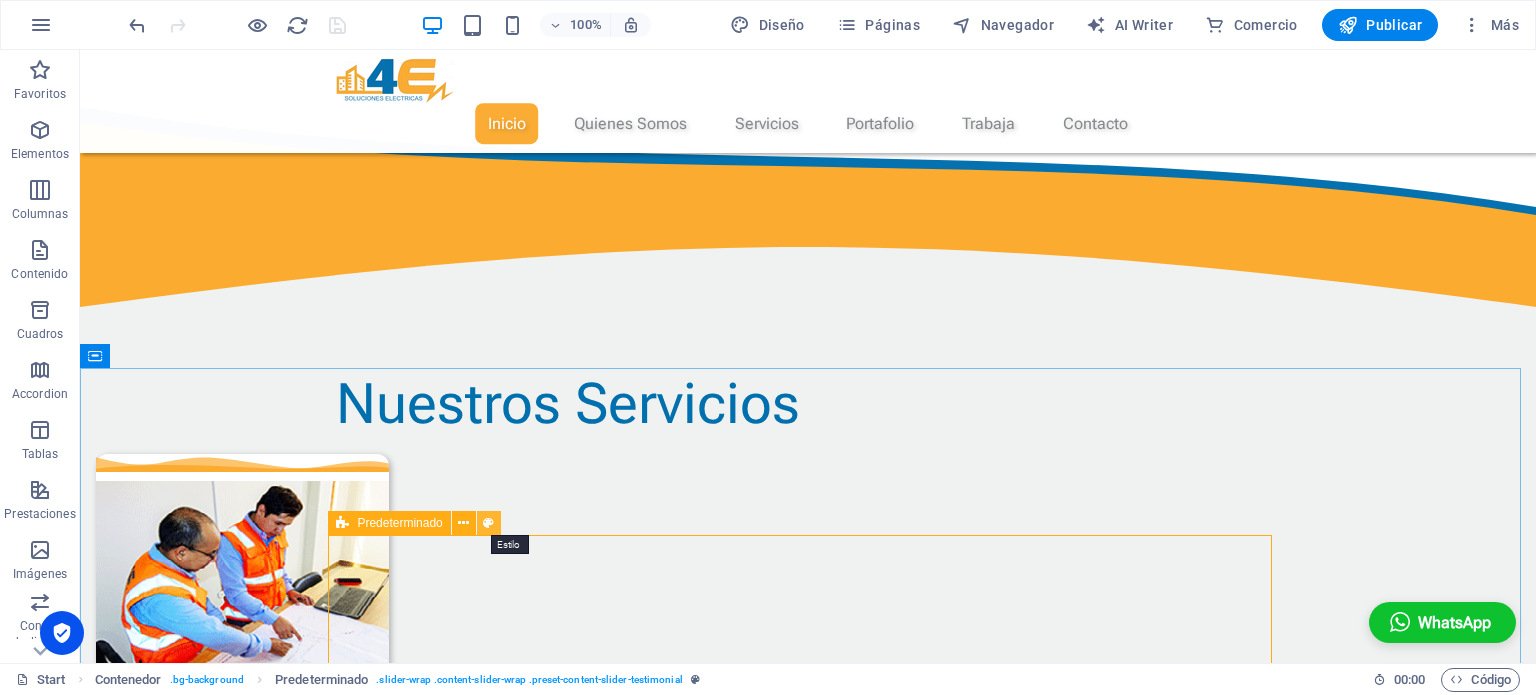 click at bounding box center (489, 523) 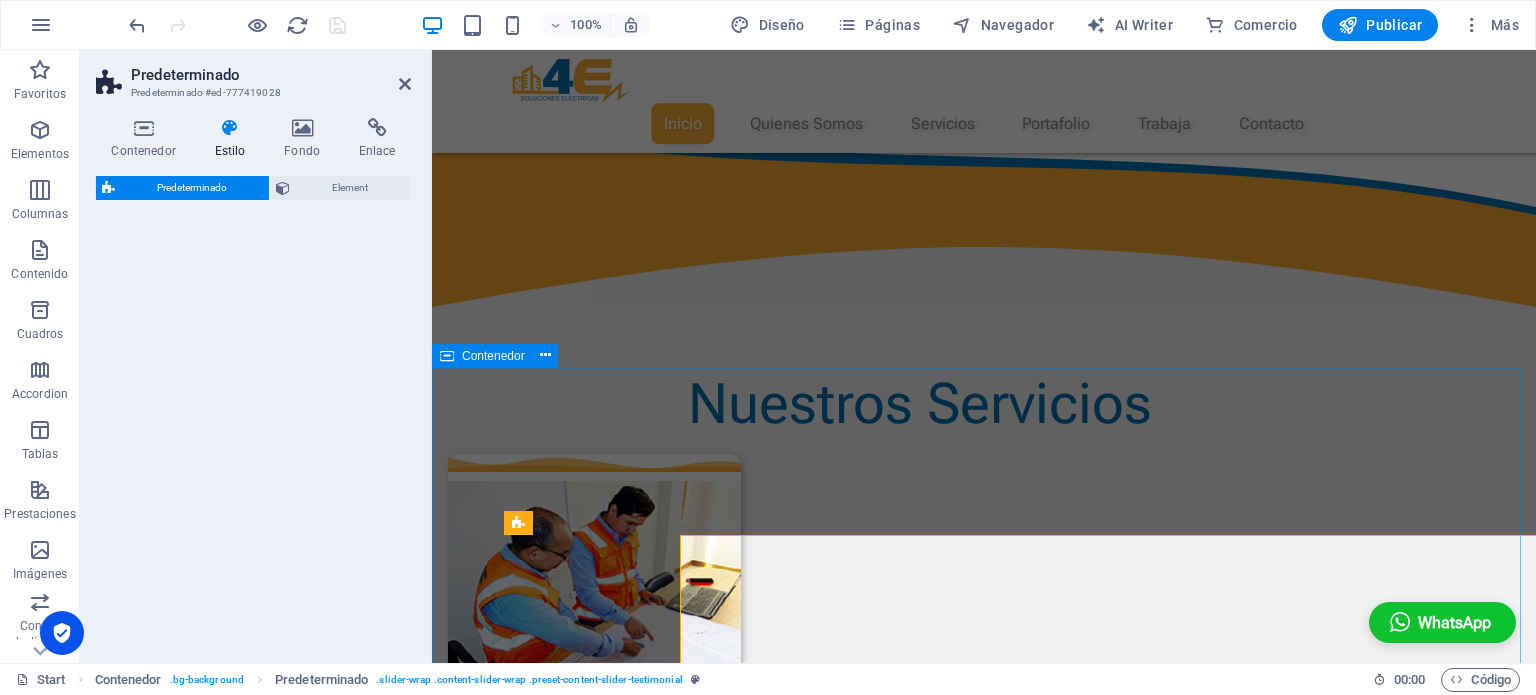 select on "px" 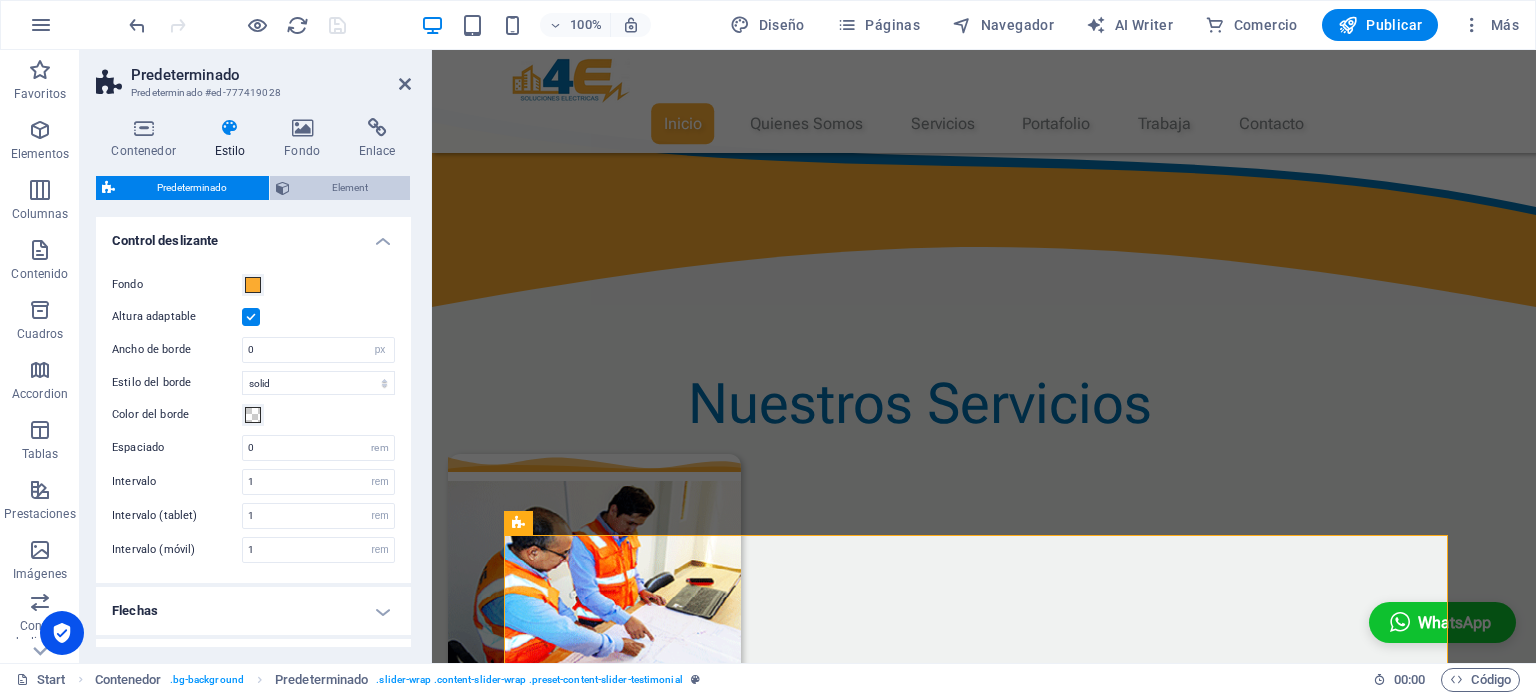 click on "Element" at bounding box center [350, 188] 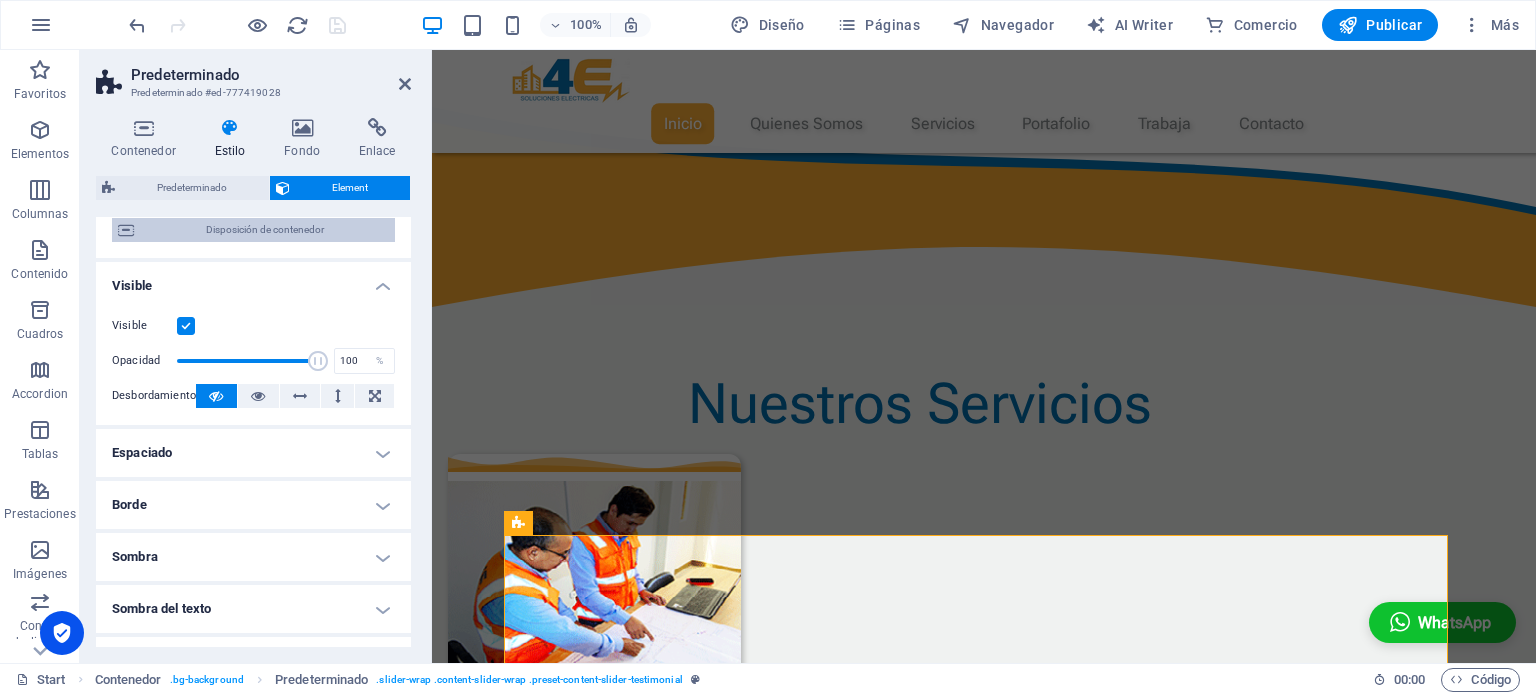 scroll, scrollTop: 200, scrollLeft: 0, axis: vertical 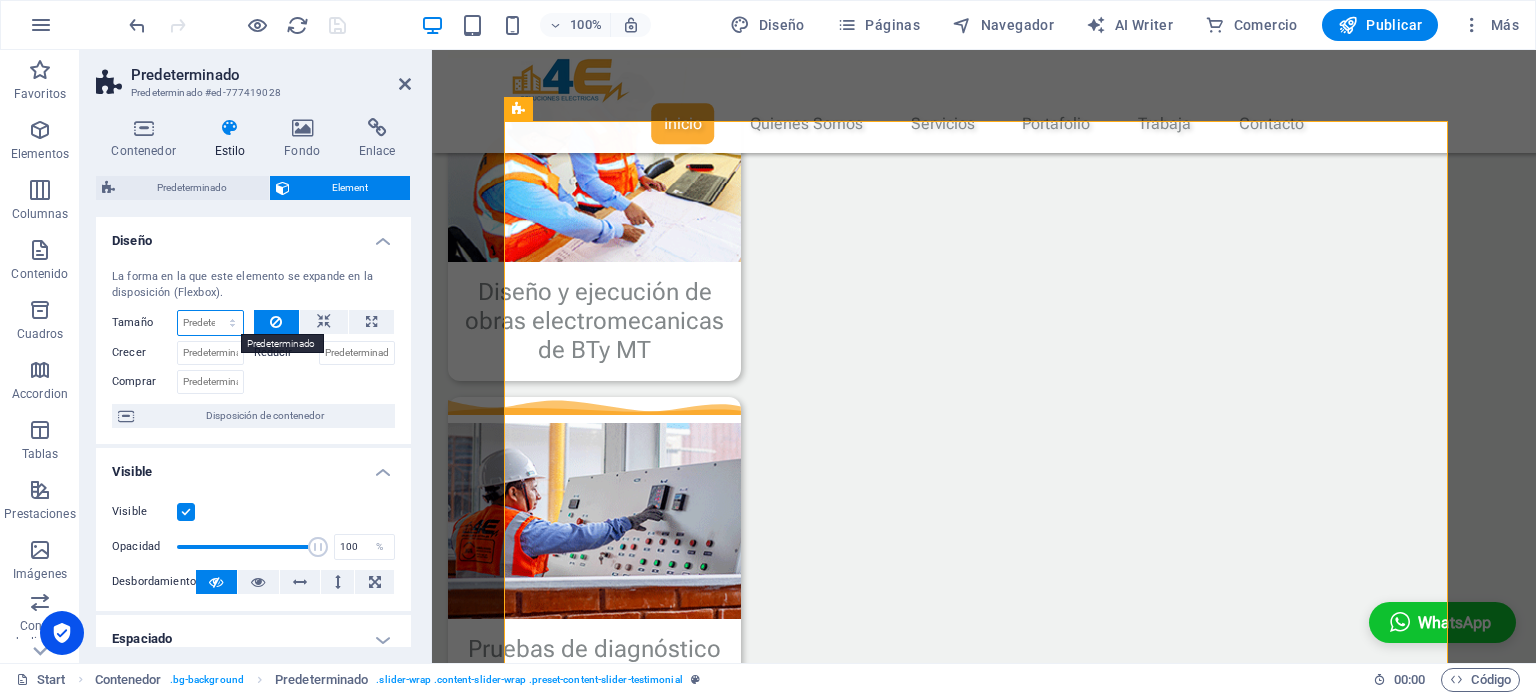 click on "Predeterminado automático px % 1/1 1/2 1/3 1/4 1/5 1/6 1/7 1/8 1/9 1/10" at bounding box center [210, 323] 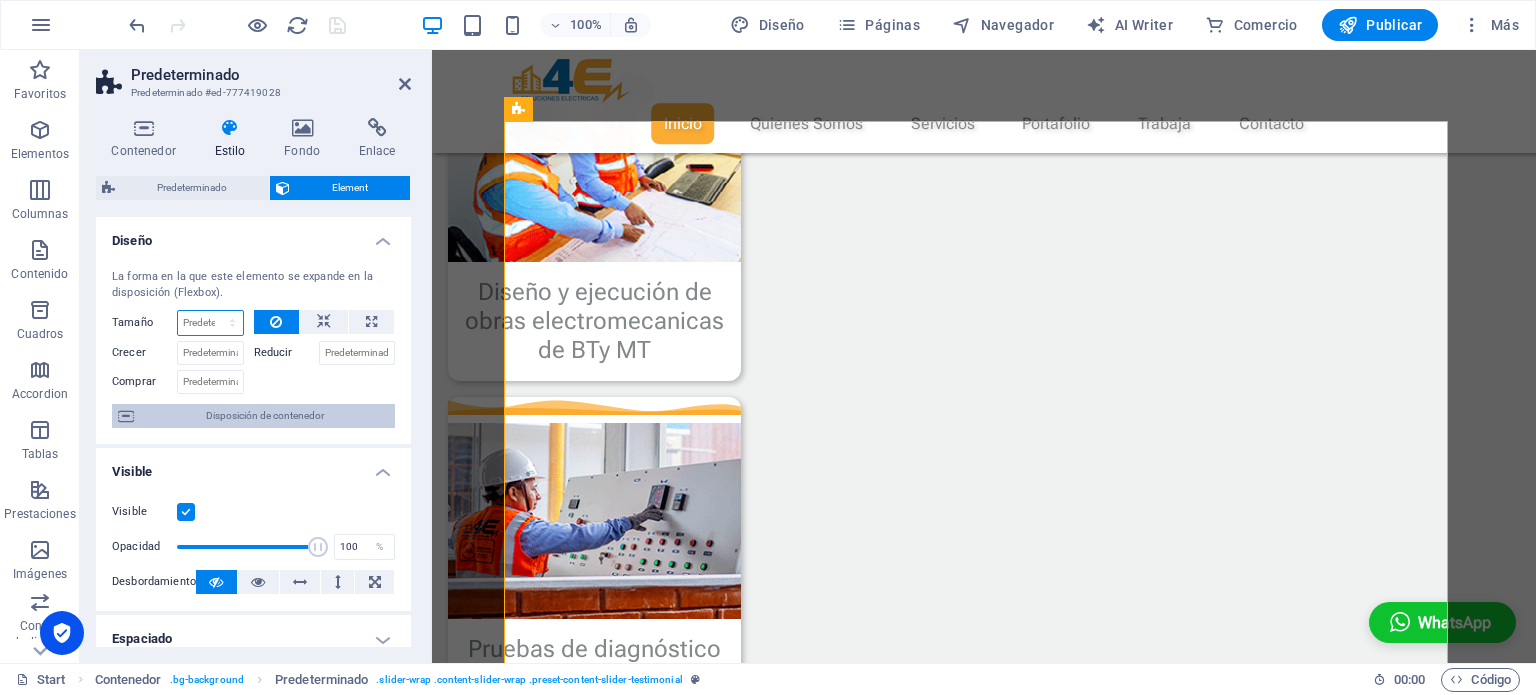 select on "%" 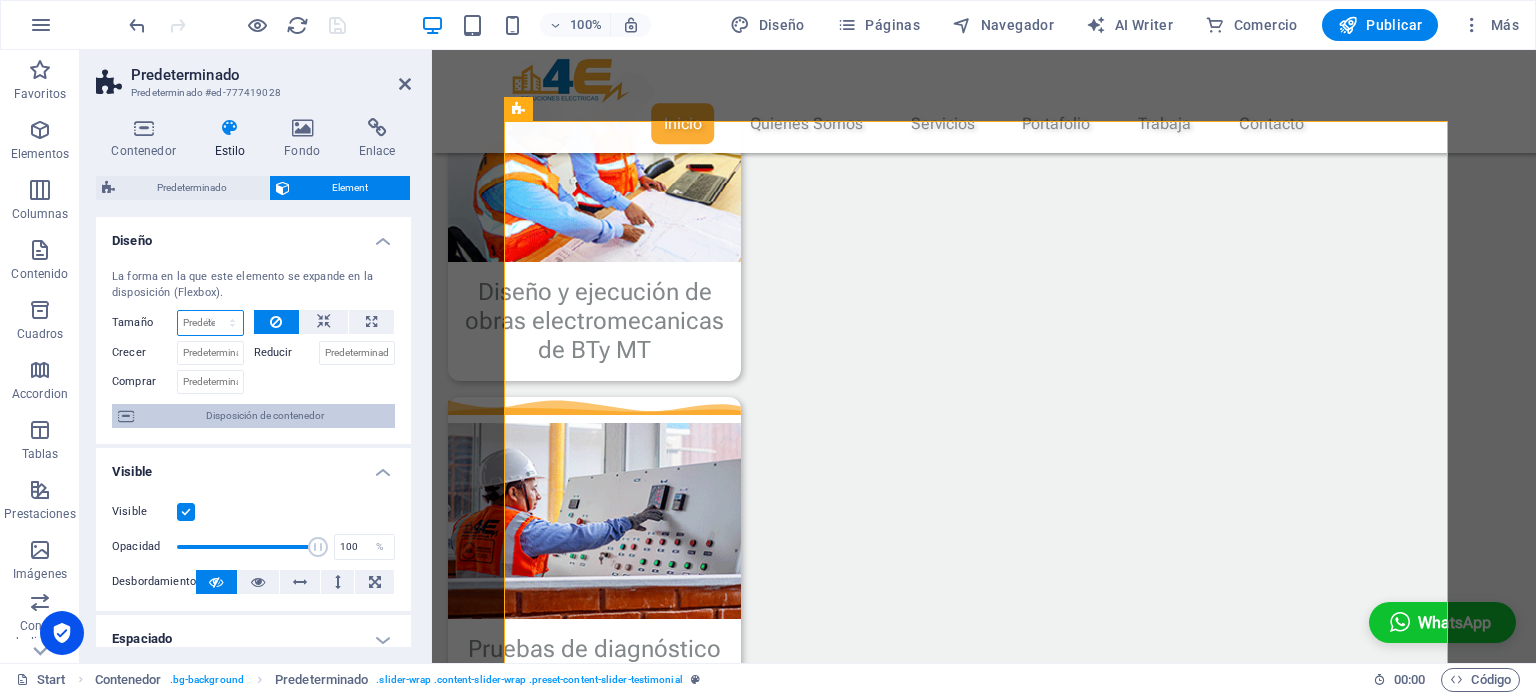 click on "Predeterminado automático px % 1/1 1/2 1/3 1/4 1/5 1/6 1/7 1/8 1/9 1/10" at bounding box center (210, 323) 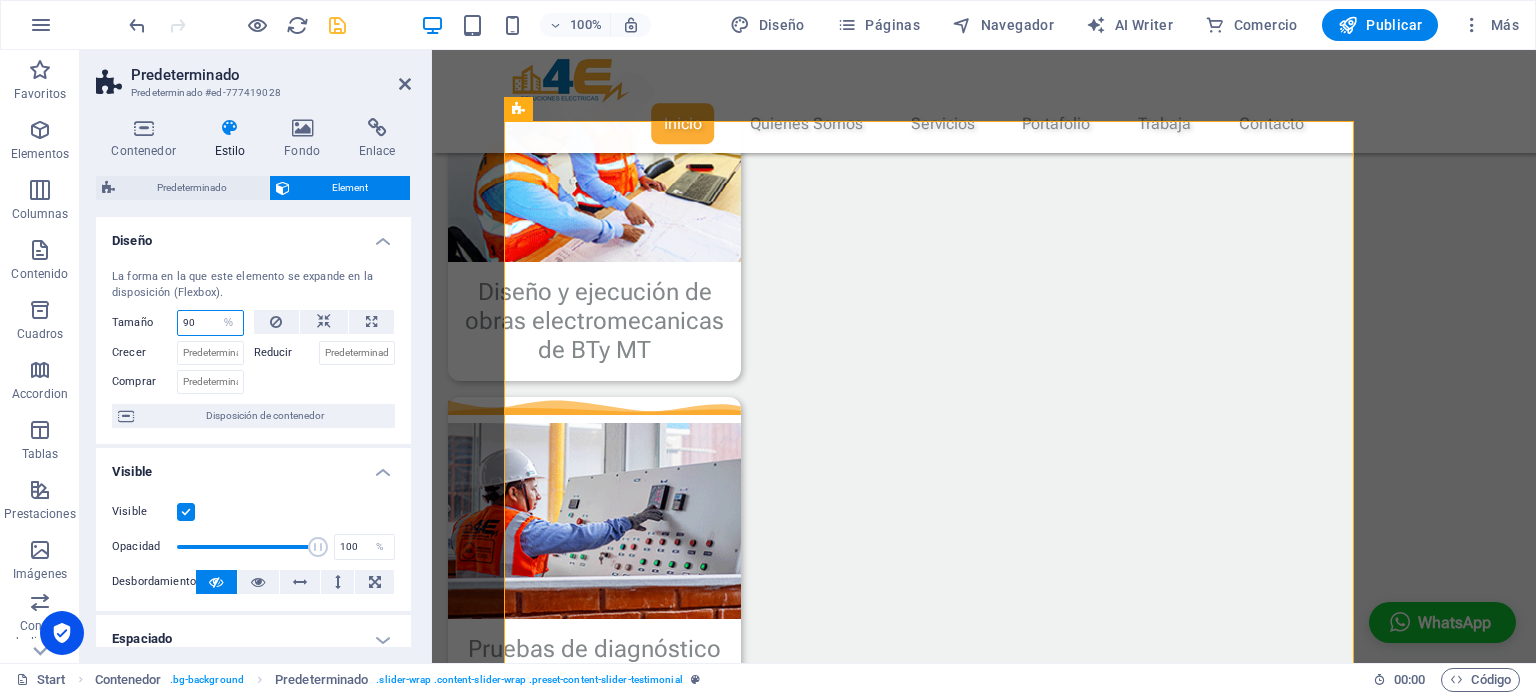 type on "90" 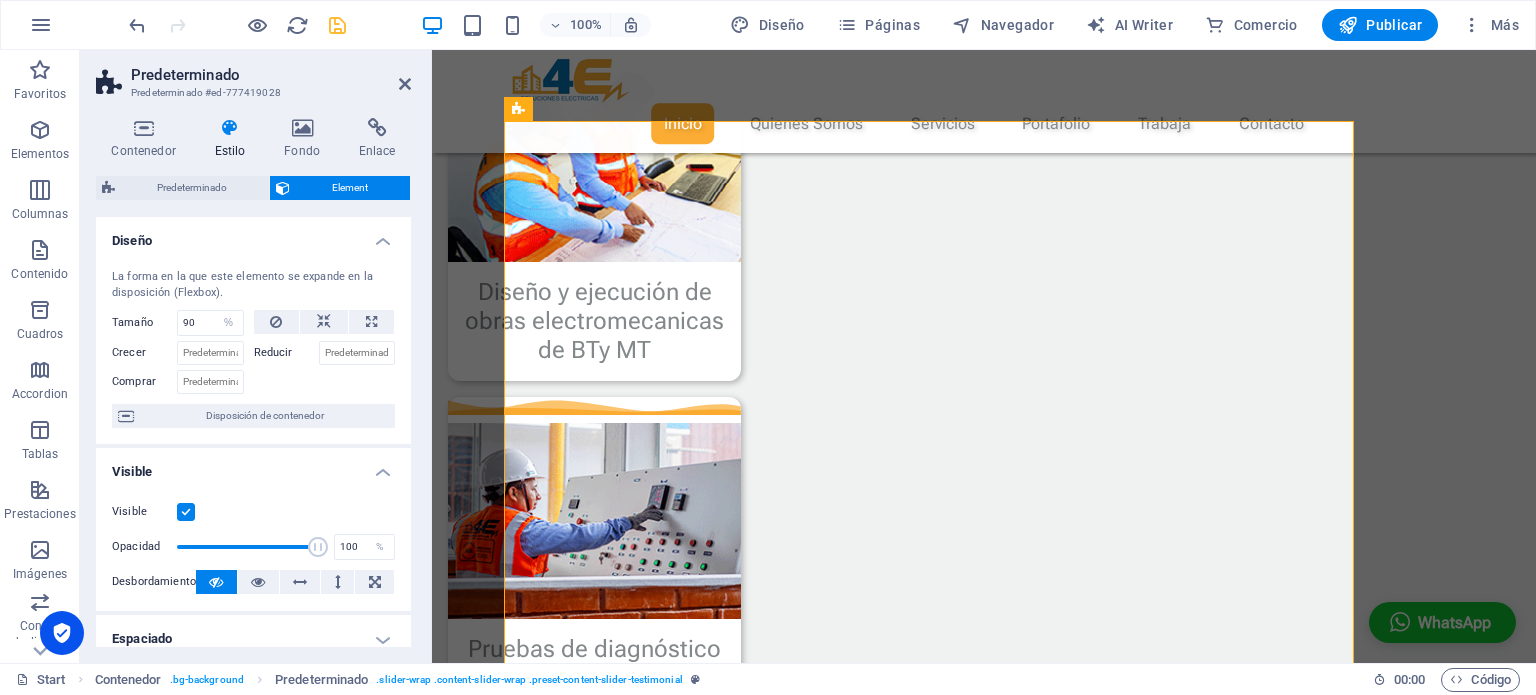 click on "Crecer" at bounding box center (183, 350) 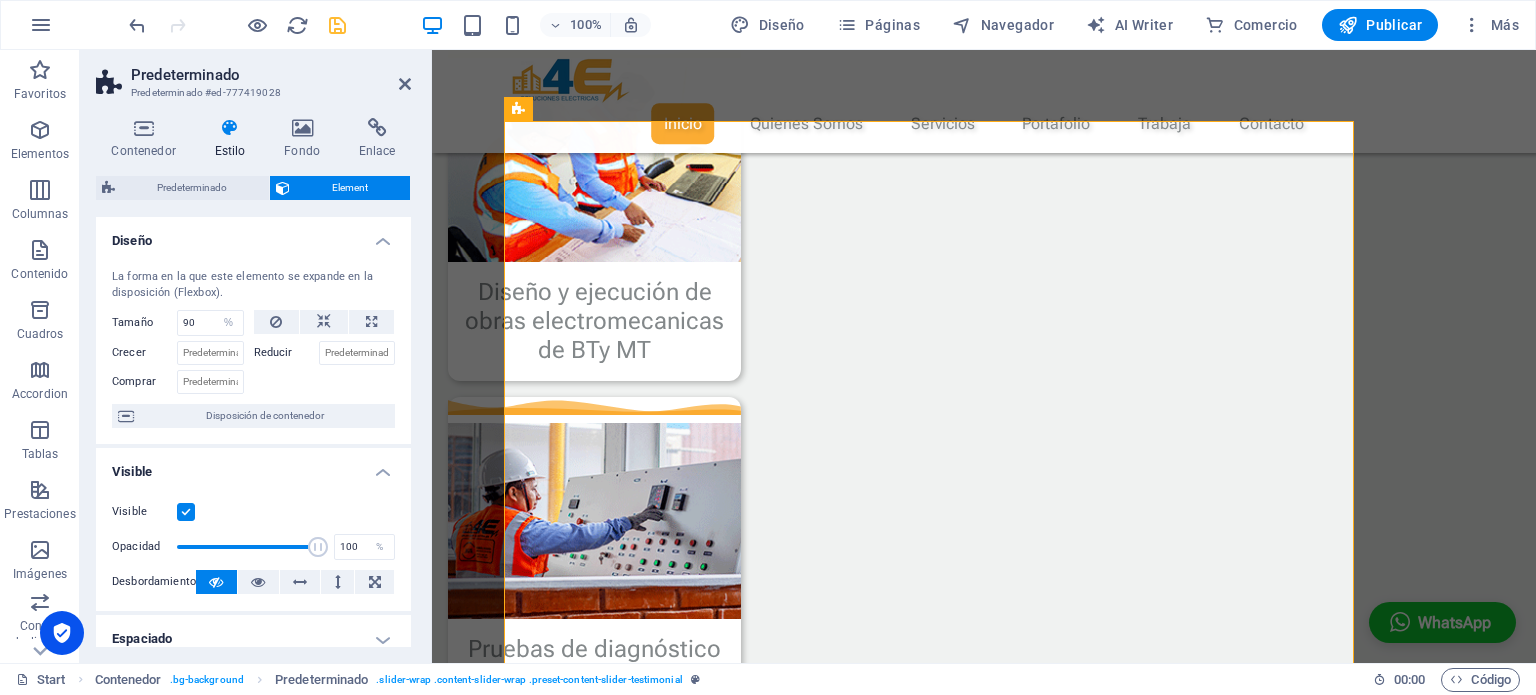 click at bounding box center (337, 25) 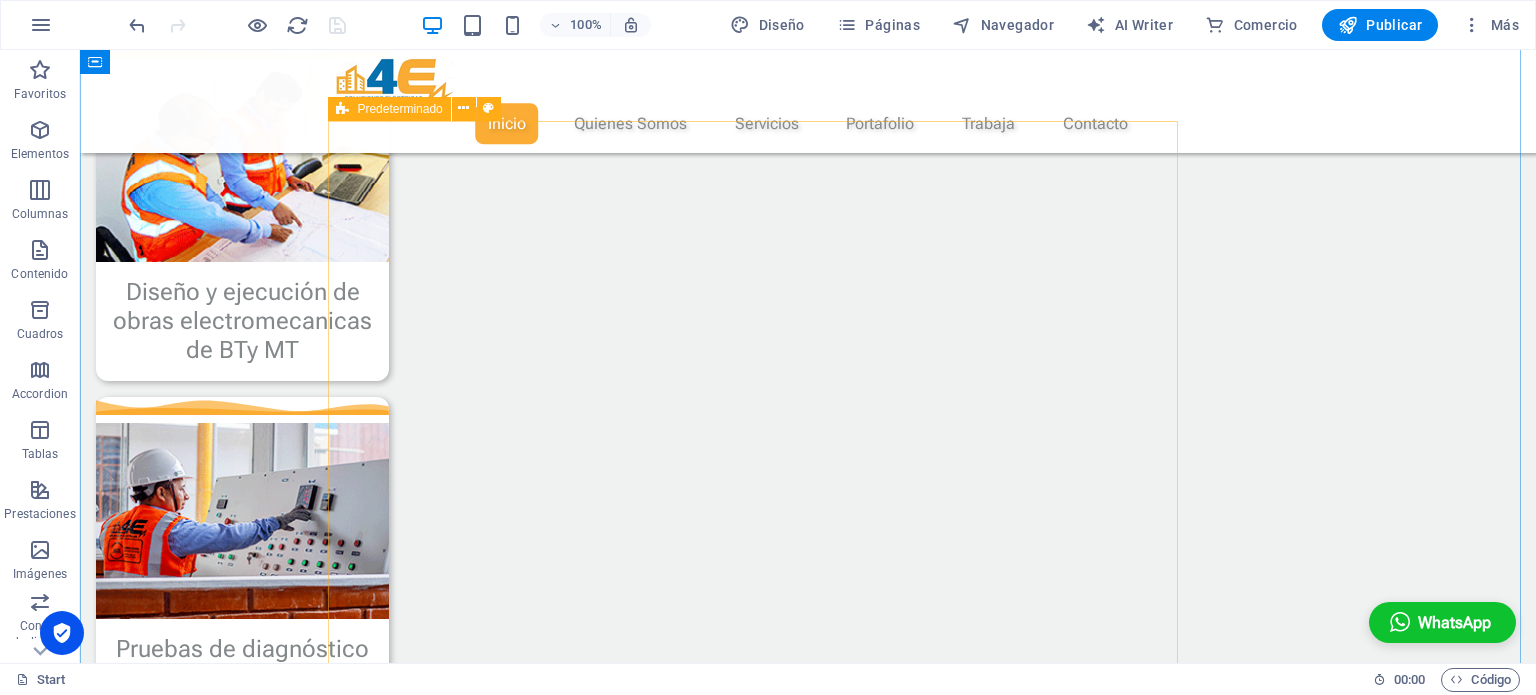 click on "AEROPUERTOS  MANTENIMIENTO DE LOS SISTEMAS ELÉCTRICOS DE MEDIA Y BAJA TENSIÓN DE LOS ANTA HUARAZ /IQUITOS /[GEOGRAPHIC_DATA] / [GEOGRAPHIC_DATA]/ [GEOGRAPHIC_DATA] / PIURA MARINASOL SAVA-000719-202111 SERVICIO DE REACTIVACIÓN DE [GEOGRAPHIC_DATA] “SAVA 000384-202107 / SERVICIO DE AMPLIACIÓN DE POTENCIA EN 06 SUBESTACIONES Peajes bayobar ELECTRIFICACIÓN DE CASETAS EN ISLAS Y CONTENEDORES EN PEAJES BAYOBAR Y MORROPE" at bounding box center [808, 2122] 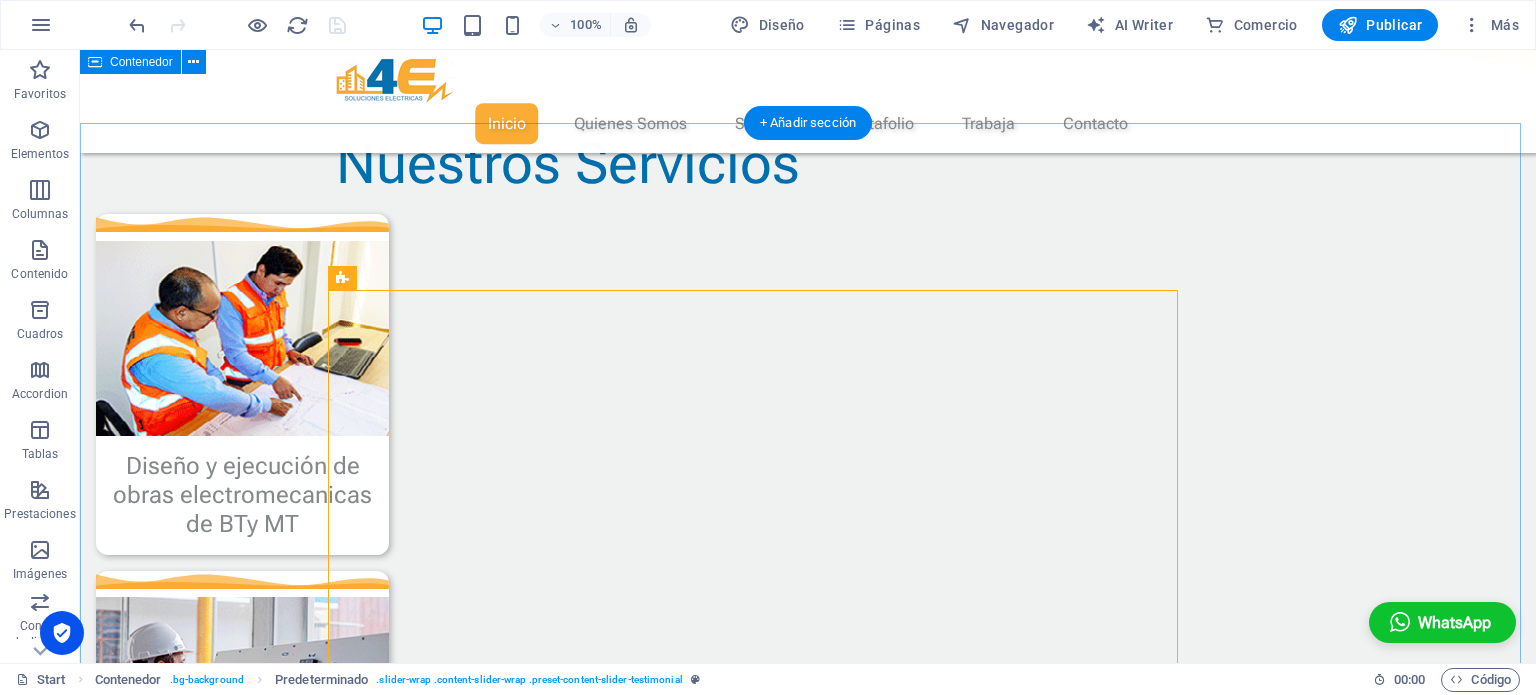 scroll, scrollTop: 1219, scrollLeft: 0, axis: vertical 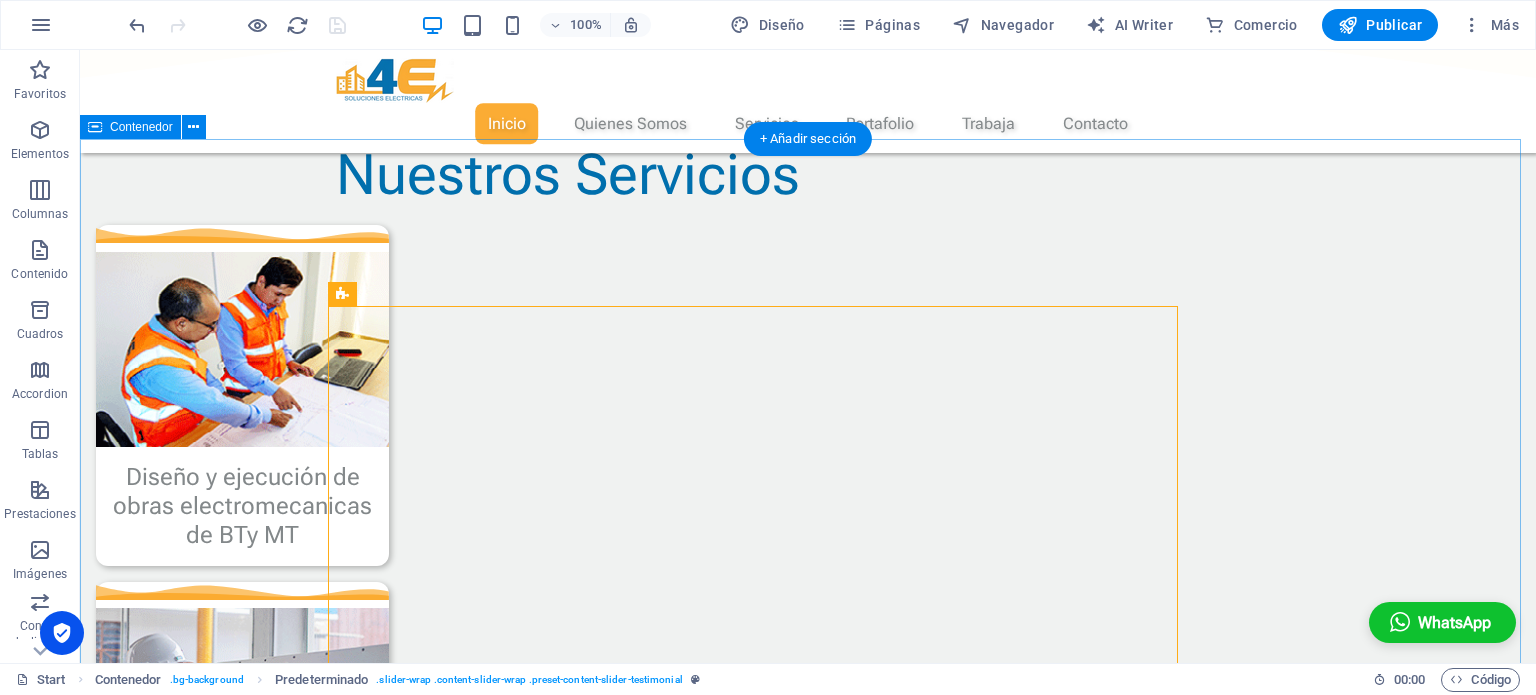 click on "Proyectos Realizados AEROPUERTOS  MANTENIMIENTO DE LOS SISTEMAS ELÉCTRICOS DE MEDIA Y BAJA TENSIÓN DE LOS ANTA HUARAZ /IQUITOS /[GEOGRAPHIC_DATA] / [GEOGRAPHIC_DATA]/ [GEOGRAPHIC_DATA] / PIURA MARINASOL SAVA-000719-202111 SERVICIO DE REACTIVACIÓN DE [GEOGRAPHIC_DATA] “SAVA 000384-202107 / SERVICIO DE AMPLIACIÓN DE POTENCIA EN 06 SUBESTACIONES Peajes bayobar ELECTRIFICACIÓN DE CASETAS EN ISLAS Y CONTENEDORES EN PEAJES BAYOBAR Y MORROPE" at bounding box center (808, 2264) 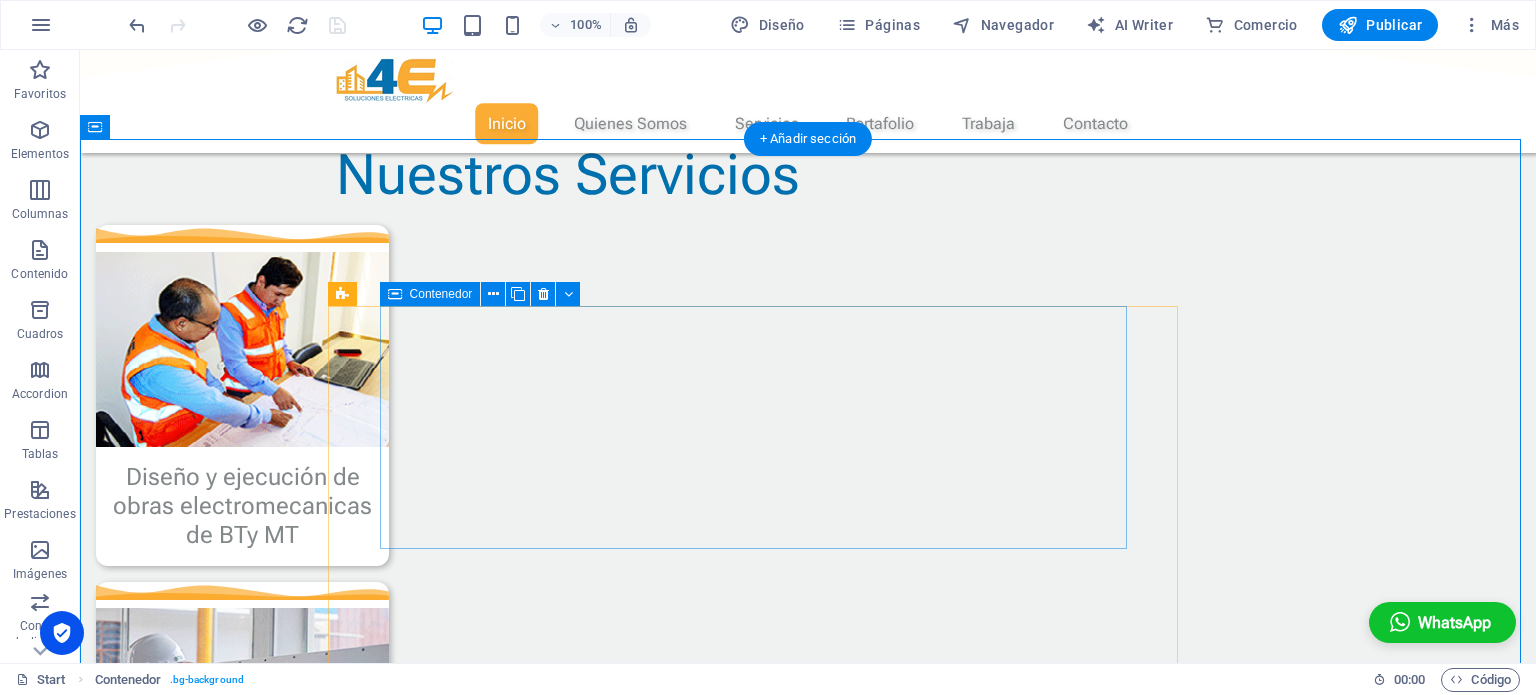 click on "AEROPUERTOS  MANTENIMIENTO DE LOS SISTEMAS ELÉCTRICOS DE MEDIA Y BAJA TENSIÓN DE LOS ANTA HUARAZ /IQUITOS /[GEOGRAPHIC_DATA] / [GEOGRAPHIC_DATA]/ [GEOGRAPHIC_DATA] / [GEOGRAPHIC_DATA]" at bounding box center (511, 1850) 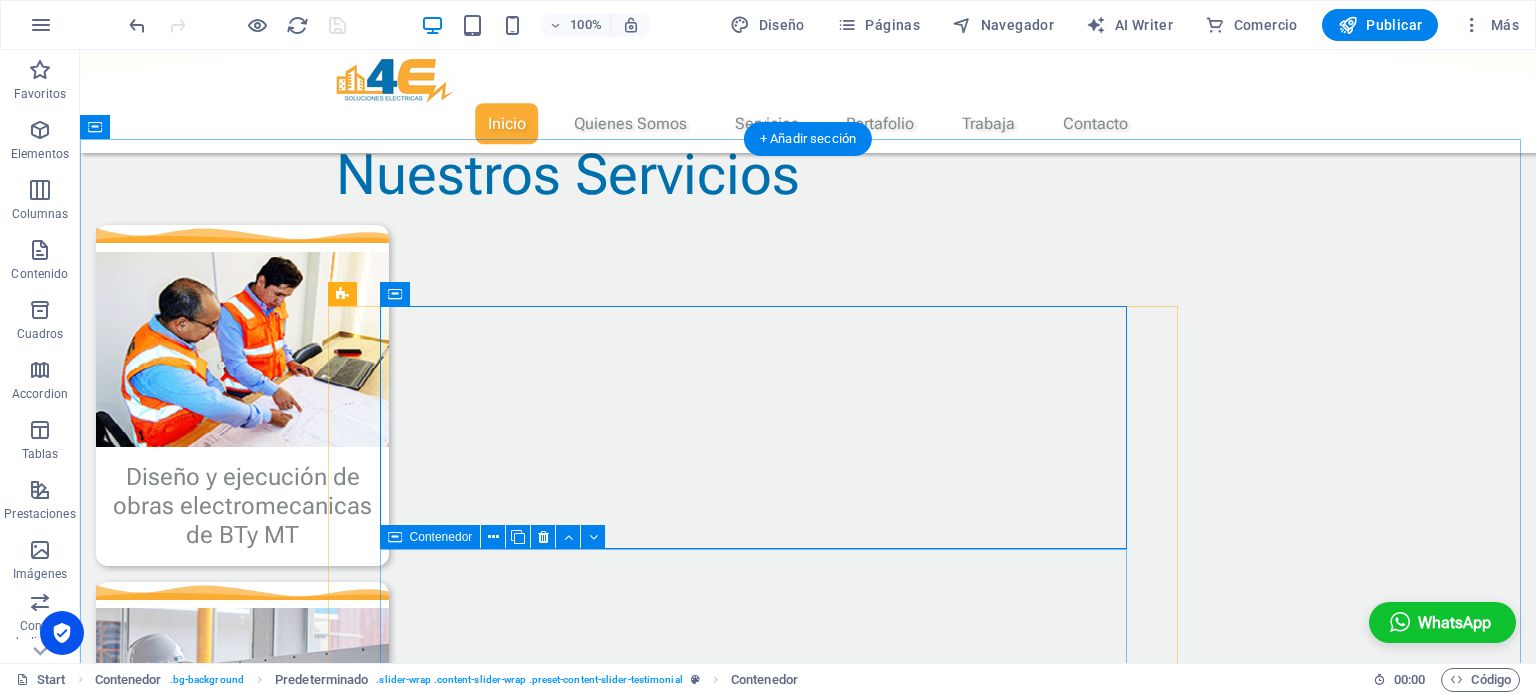 click on "MARINASOL SAVA-000719-202111 SERVICIO DE REACTIVACIÓN [PERSON_NAME]" at bounding box center [511, 2186] 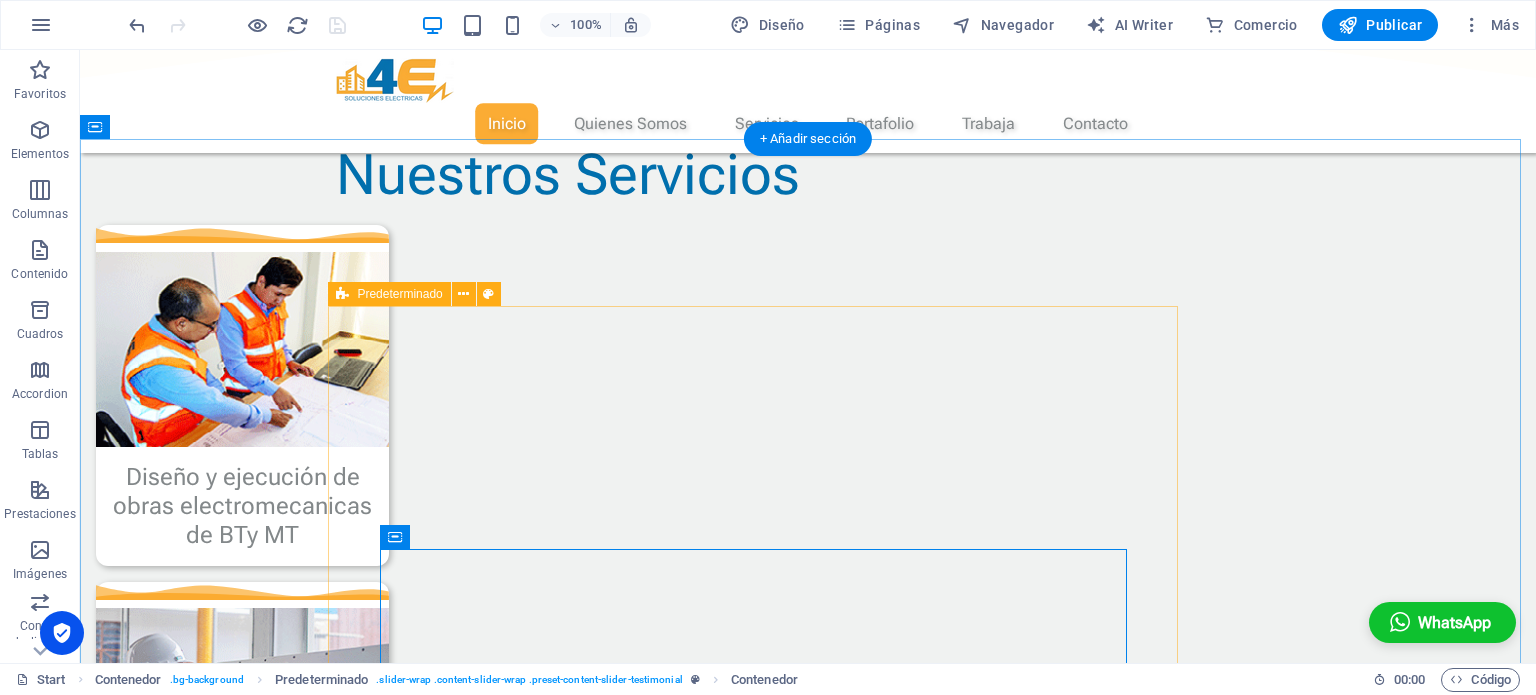 click on "AEROPUERTOS  MANTENIMIENTO DE LOS SISTEMAS ELÉCTRICOS DE MEDIA Y BAJA TENSIÓN DE LOS ANTA HUARAZ /IQUITOS /[GEOGRAPHIC_DATA] / [GEOGRAPHIC_DATA]/ [GEOGRAPHIC_DATA] / PIURA MARINASOL SAVA-000719-202111 SERVICIO DE REACTIVACIÓN DE [GEOGRAPHIC_DATA] “SAVA 000384-202107 / SERVICIO DE AMPLIACIÓN DE POTENCIA EN 06 SUBESTACIONES Peajes bayobar ELECTRIFICACIÓN DE CASETAS EN ISLAS Y CONTENEDORES EN PEAJES BAYOBAR Y MORROPE" at bounding box center [808, 2307] 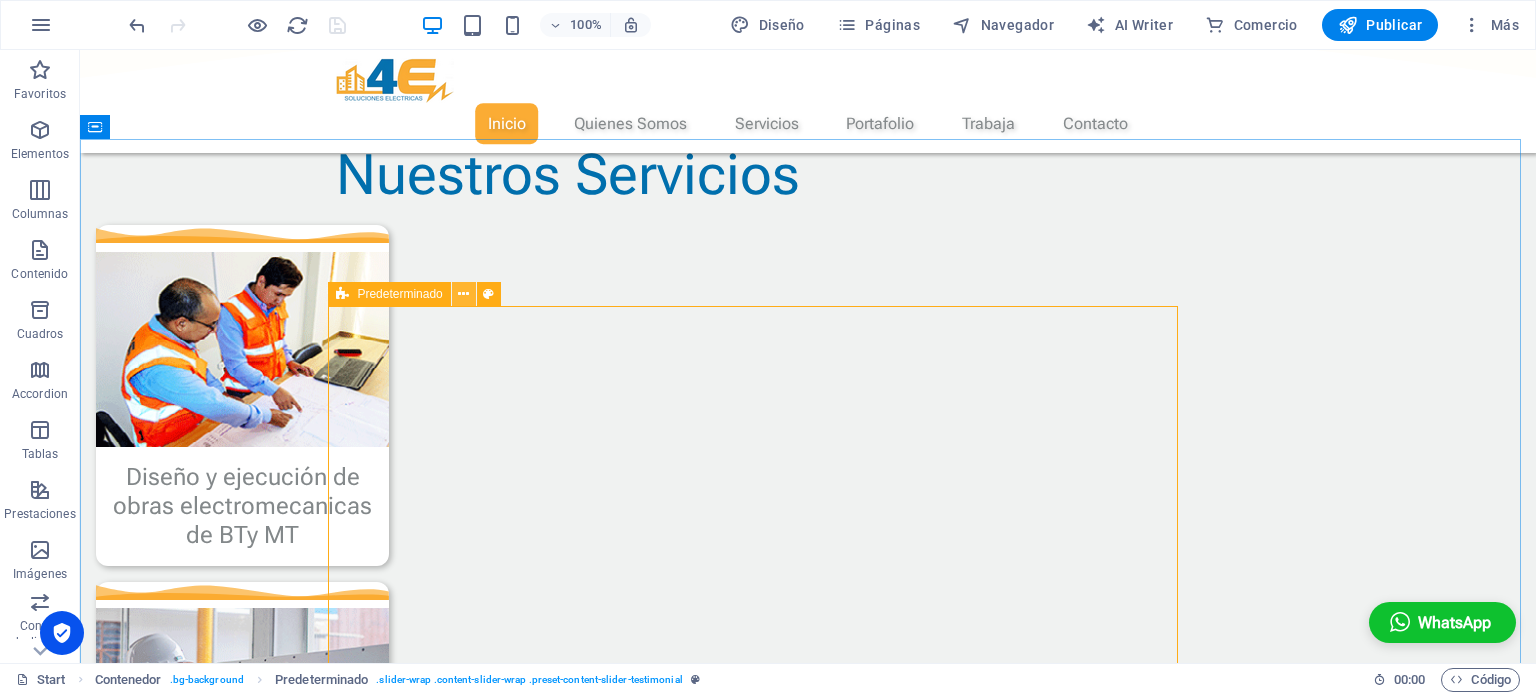 click at bounding box center [463, 294] 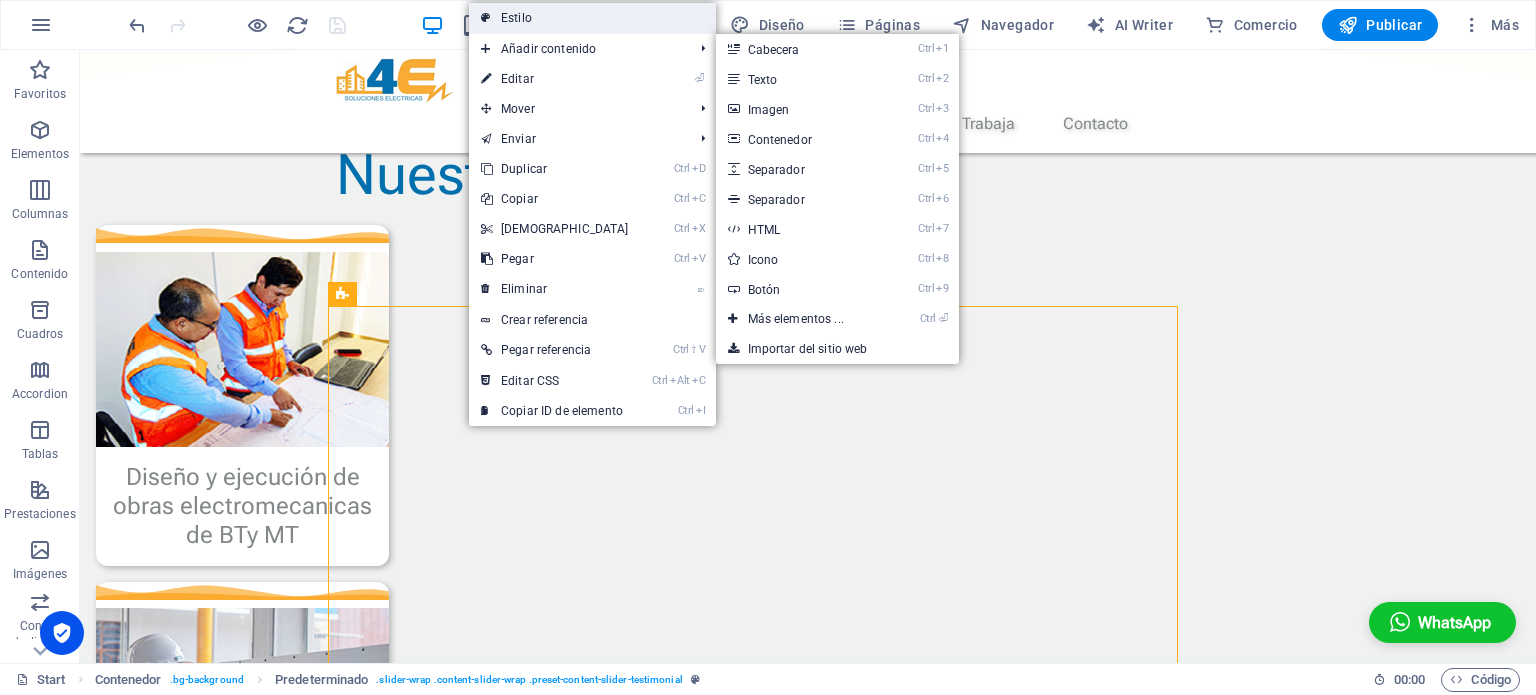 click on "Estilo" at bounding box center [592, 18] 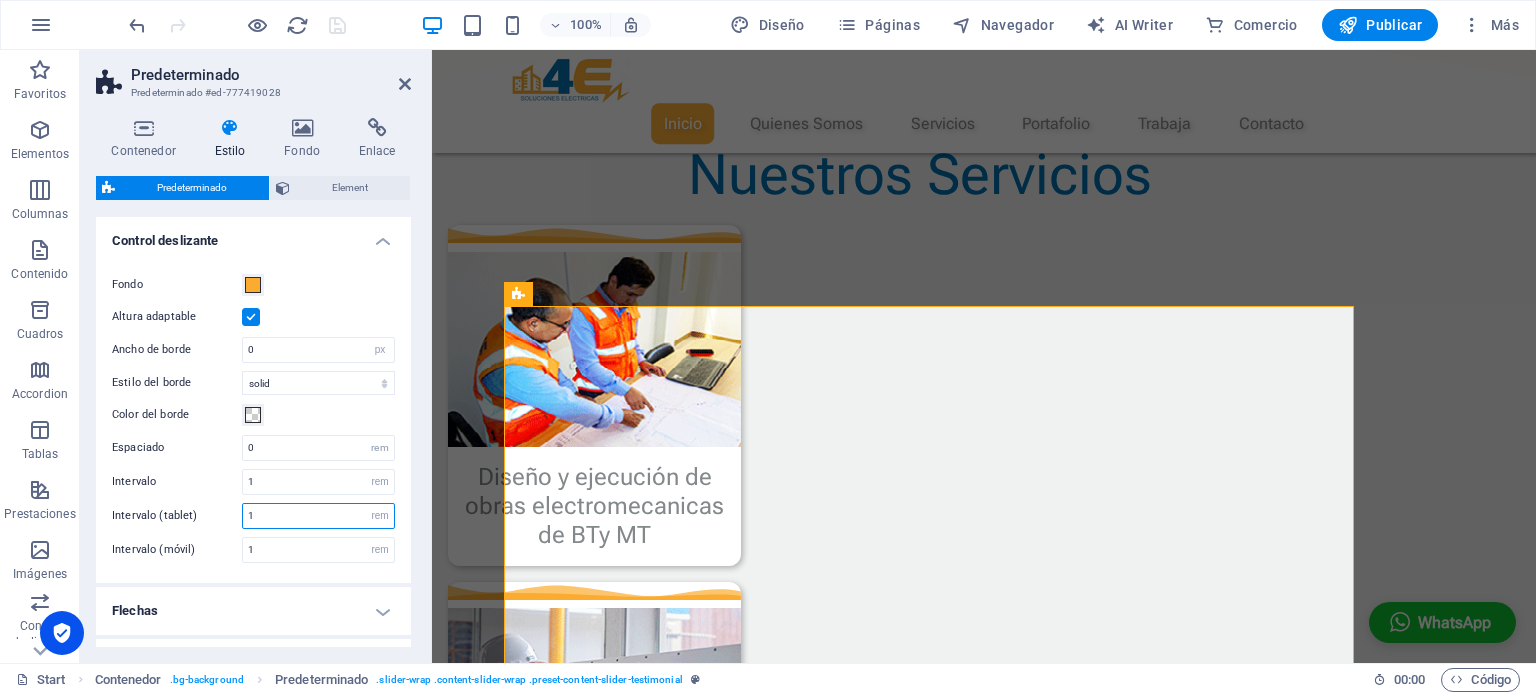 click on "1" at bounding box center [318, 516] 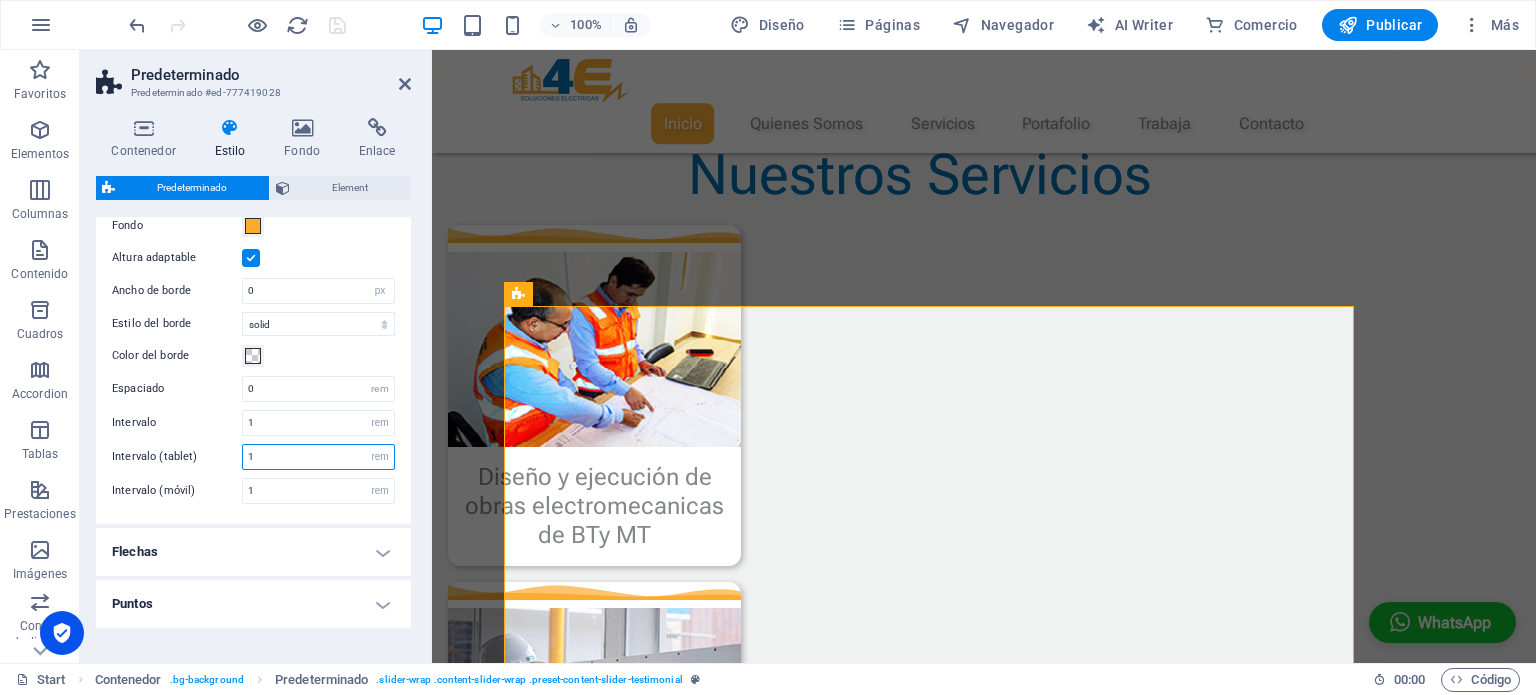 scroll, scrollTop: 117, scrollLeft: 0, axis: vertical 